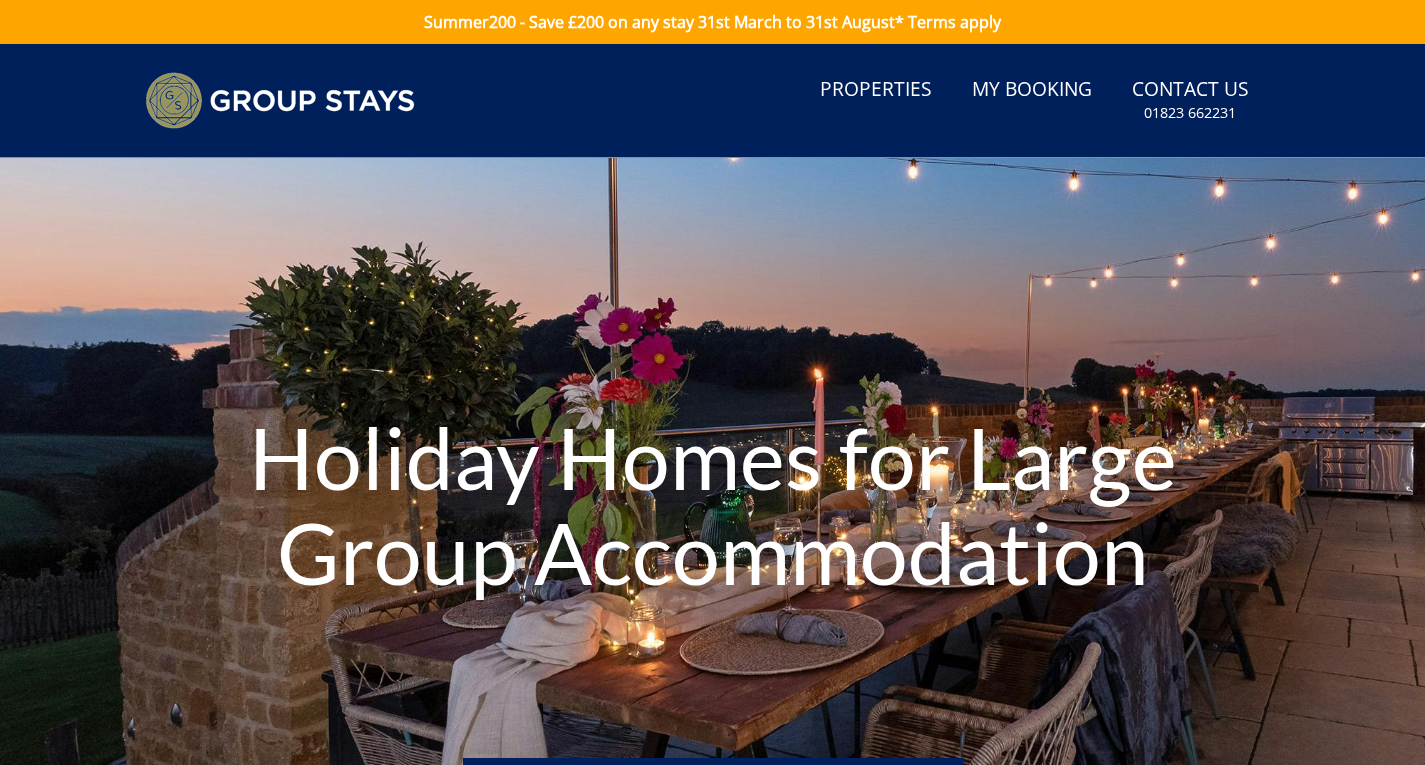 scroll, scrollTop: 0, scrollLeft: 0, axis: both 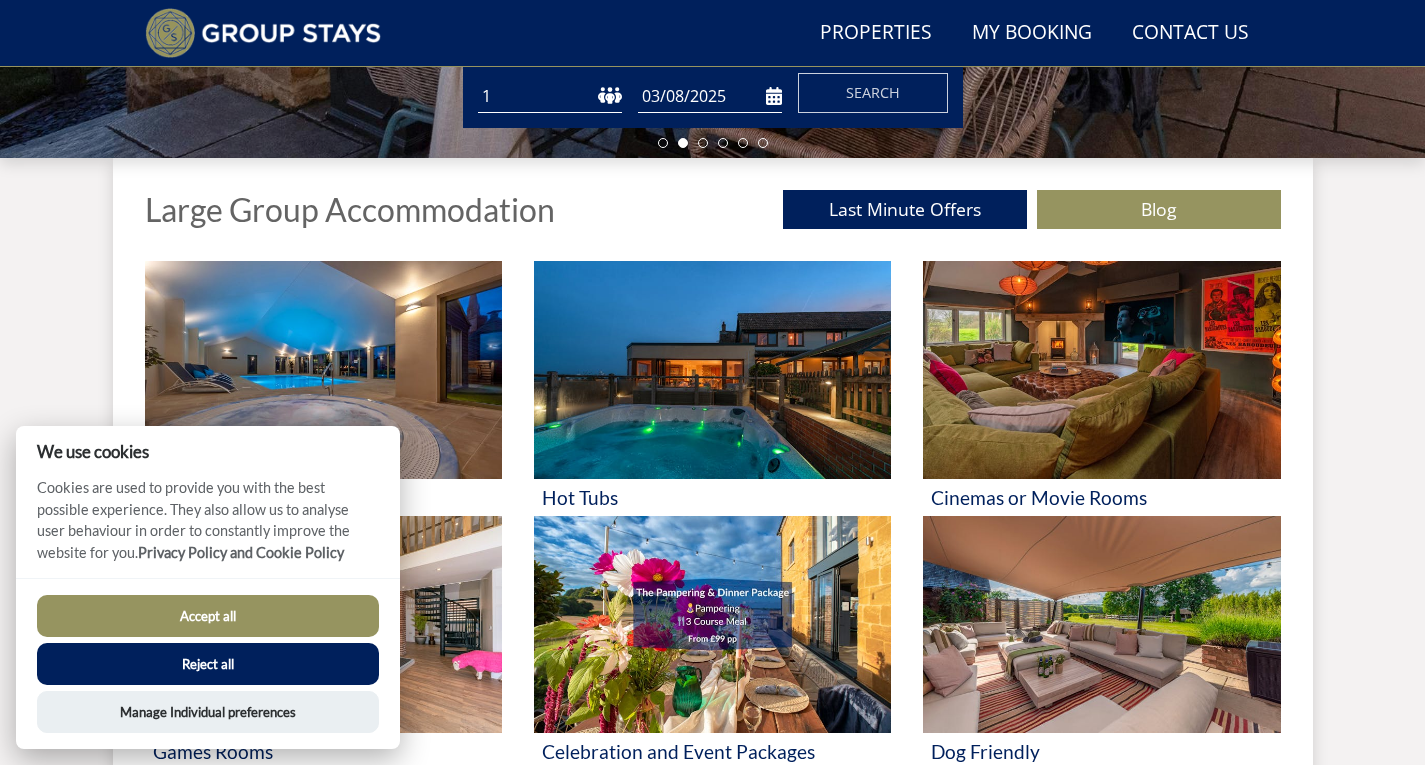 click on "Accept all" at bounding box center [208, 616] 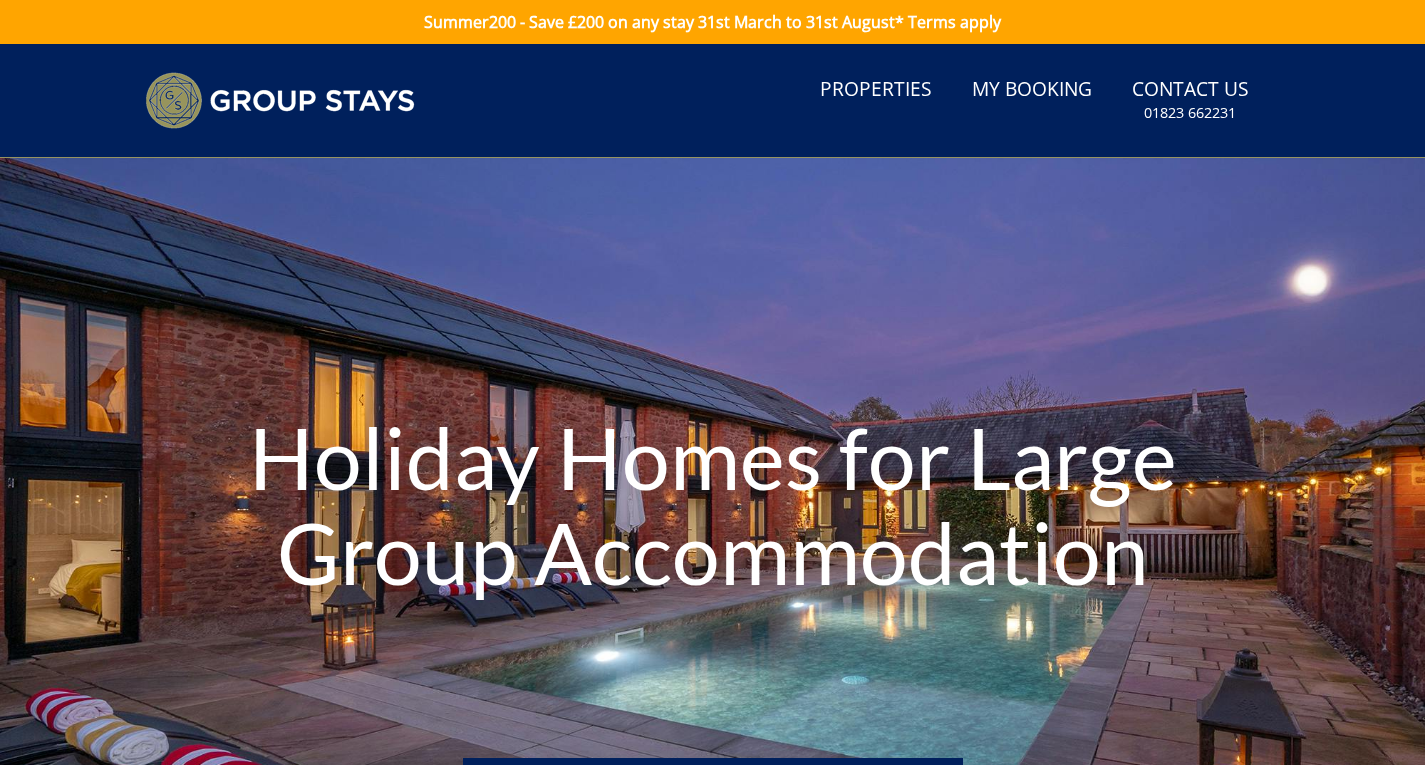 scroll, scrollTop: 700, scrollLeft: 0, axis: vertical 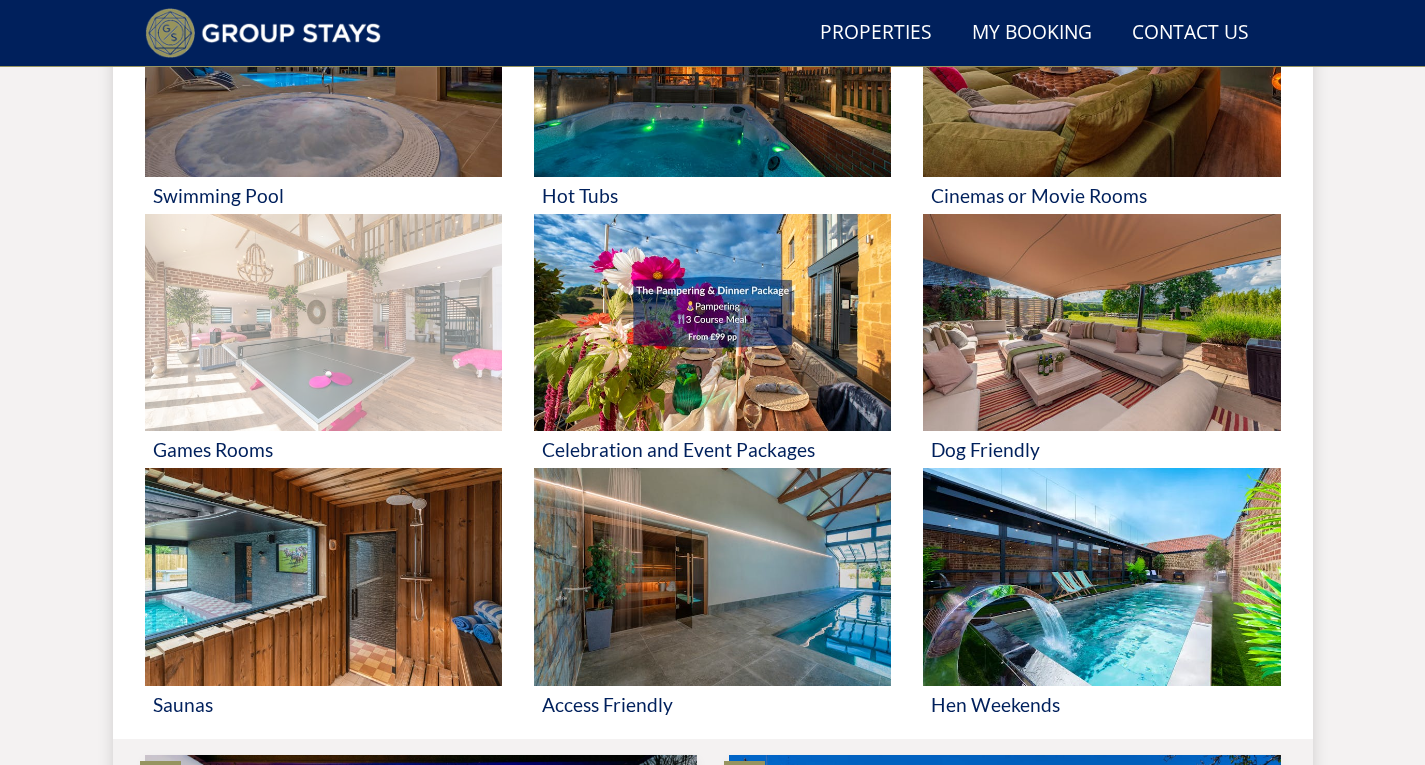 click at bounding box center [323, 323] 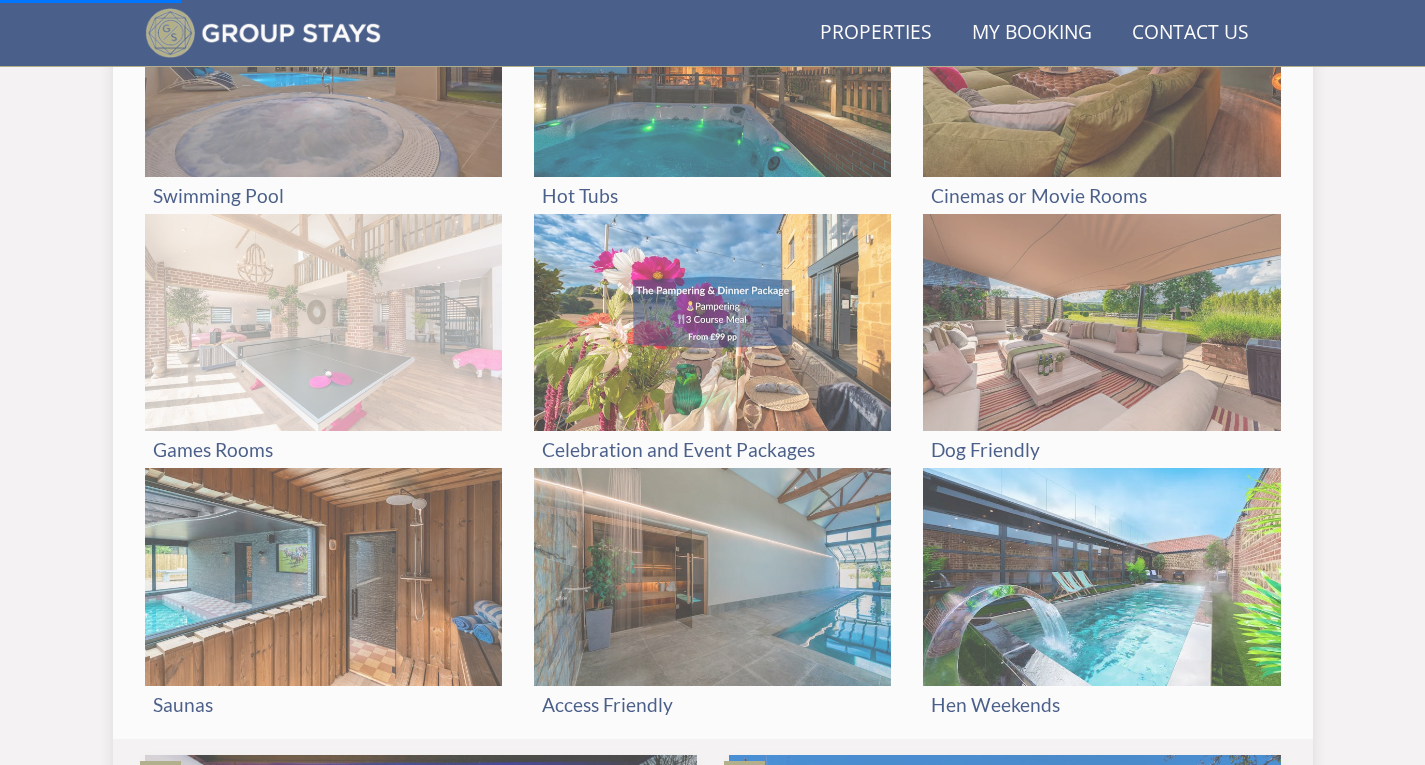 click at bounding box center [323, 323] 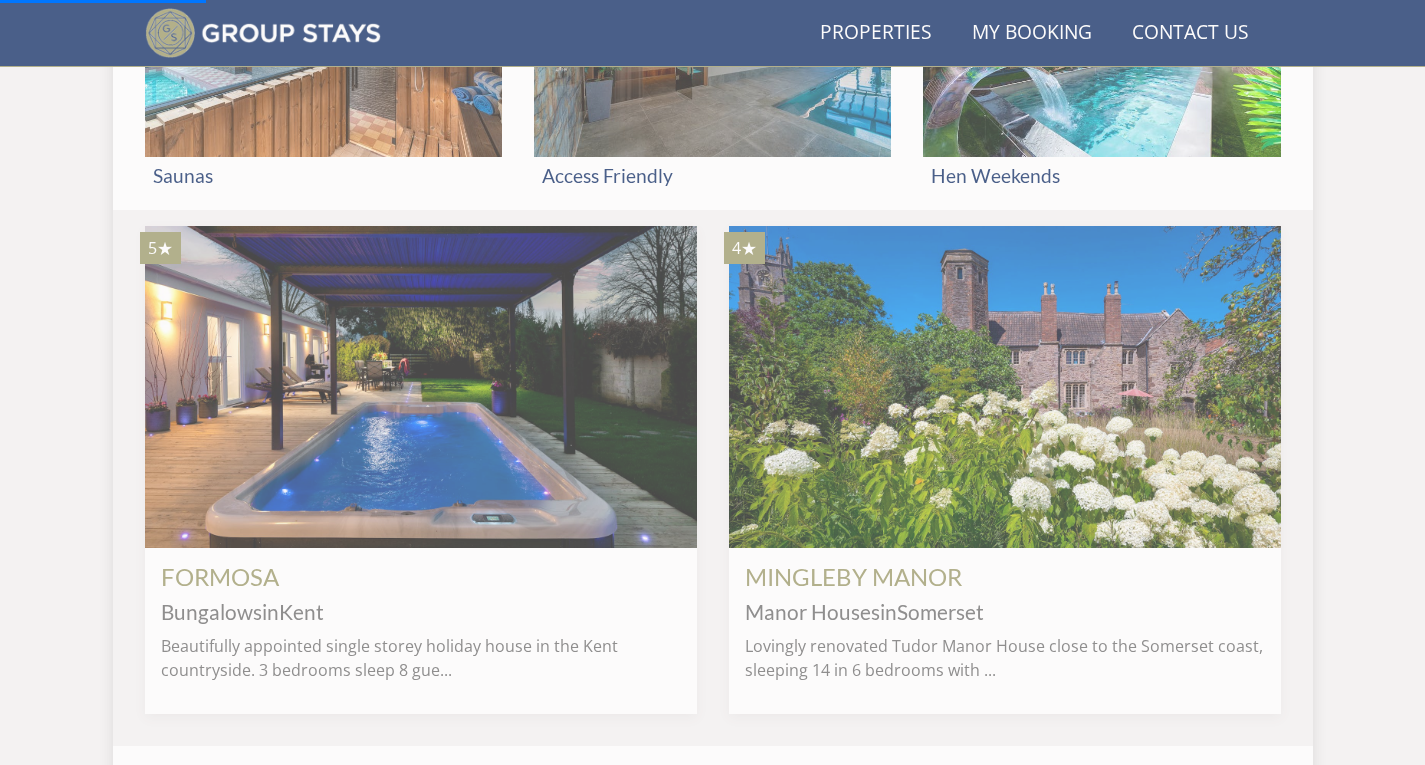 scroll, scrollTop: 1755, scrollLeft: 0, axis: vertical 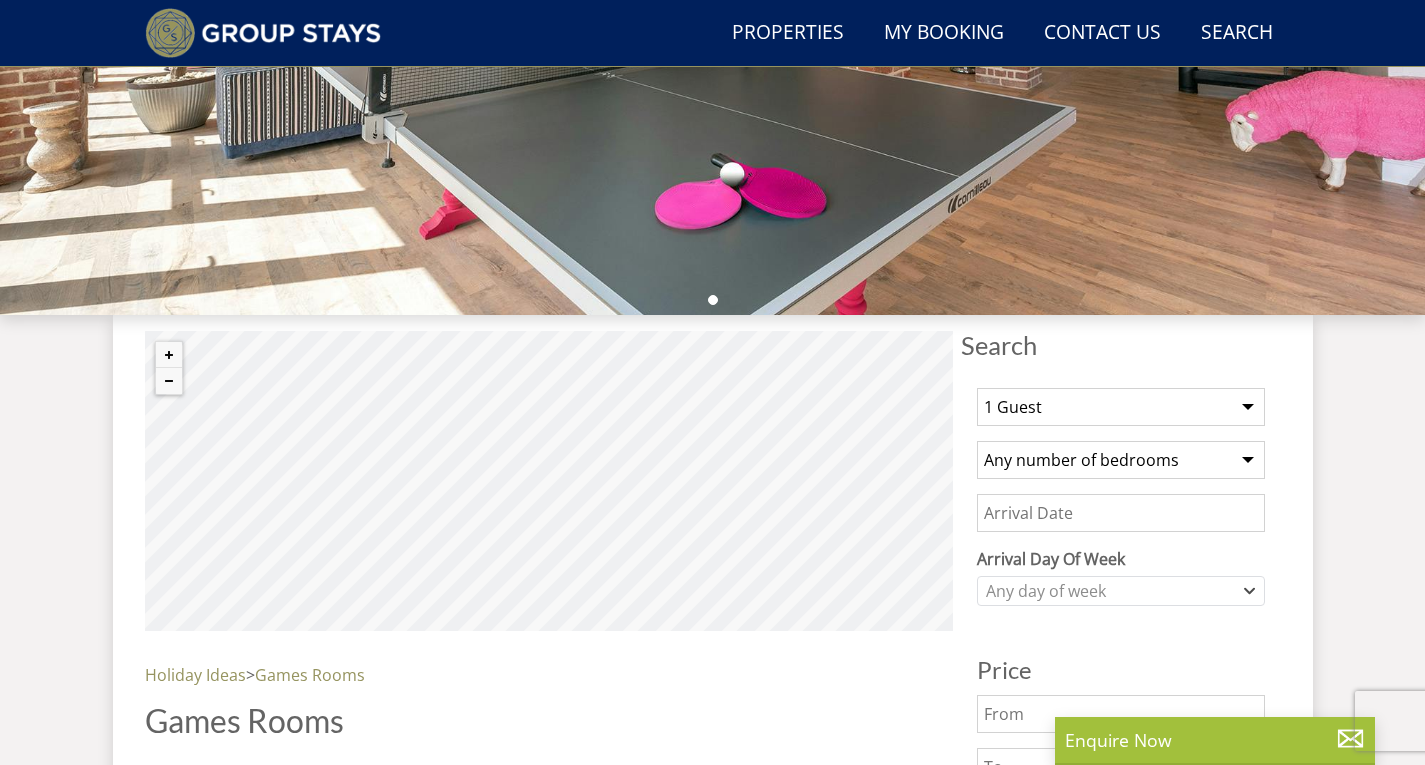 click on "1 Guest
2 Guests
3 Guests
4 Guests
5 Guests
6 Guests
7 Guests
8 Guests
9 Guests
10 Guests
11 Guests
12 Guests
13 Guests
14 Guests
15 Guests
16 Guests
17 Guests
18 Guests
19 Guests
20 Guests
21 Guests
22 Guests
23 Guests
24 Guests
25 Guests
26 Guests
27 Guests
28 Guests
29 Guests
30 Guests
31 Guests
32 Guests
33 Guests
34 Guests
35 Guests
36 Guests
37 Guests
38 Guests
39 Guests
40 Guests
41 Guests
42 Guests
43 Guests
44 Guests
45 Guests
46 Guests
47 Guests
48 Guests
49 Guests
50 Guests" at bounding box center [1121, 407] 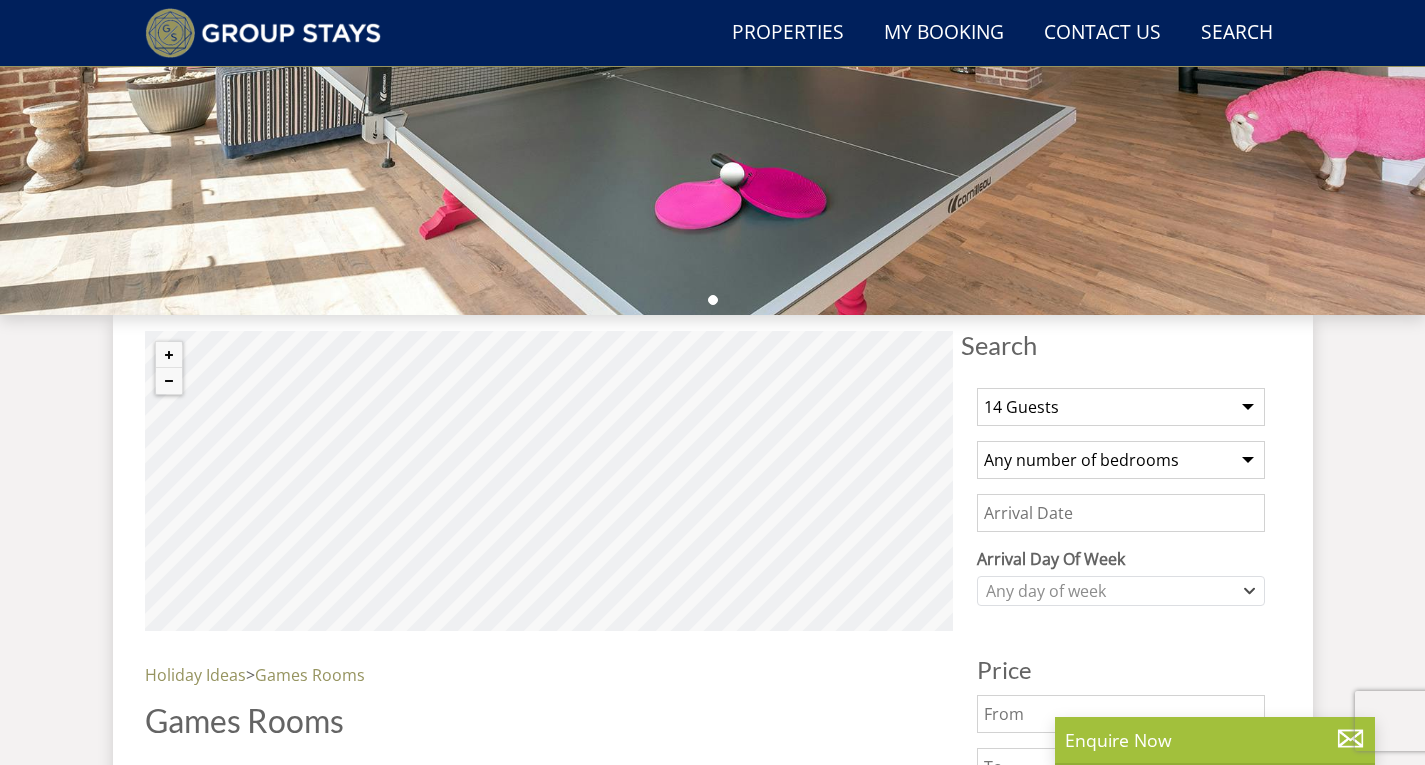 click on "1 Guest
2 Guests
3 Guests
4 Guests
5 Guests
6 Guests
7 Guests
8 Guests
9 Guests
10 Guests
11 Guests
12 Guests
13 Guests
14 Guests
15 Guests
16 Guests
17 Guests
18 Guests
19 Guests
20 Guests
21 Guests
22 Guests
23 Guests
24 Guests
25 Guests
26 Guests
27 Guests
28 Guests
29 Guests
30 Guests
31 Guests
32 Guests
33 Guests
34 Guests
35 Guests
36 Guests
37 Guests
38 Guests
39 Guests
40 Guests
41 Guests
42 Guests
43 Guests
44 Guests
45 Guests
46 Guests
47 Guests
48 Guests
49 Guests
50 Guests" at bounding box center [1121, 407] 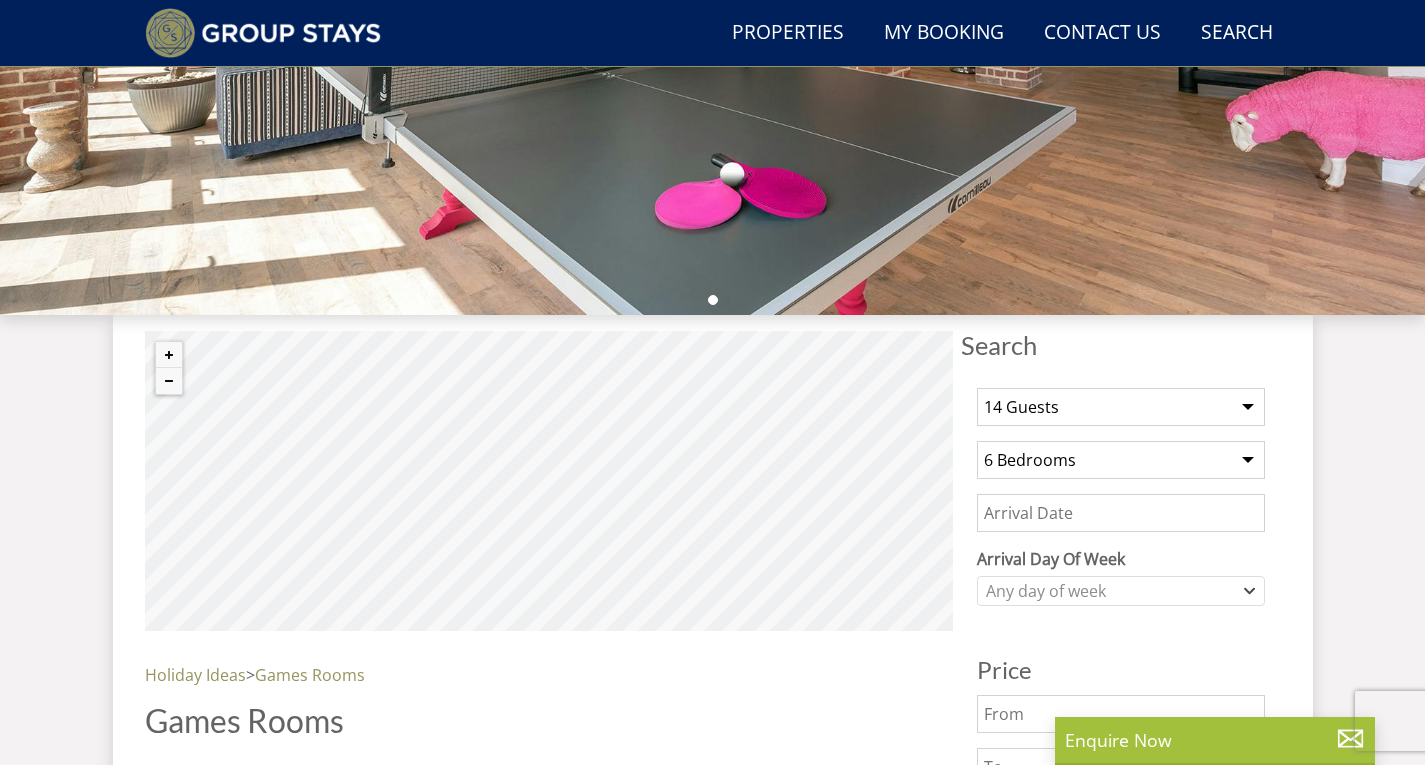 click on "Date" at bounding box center (1121, 513) 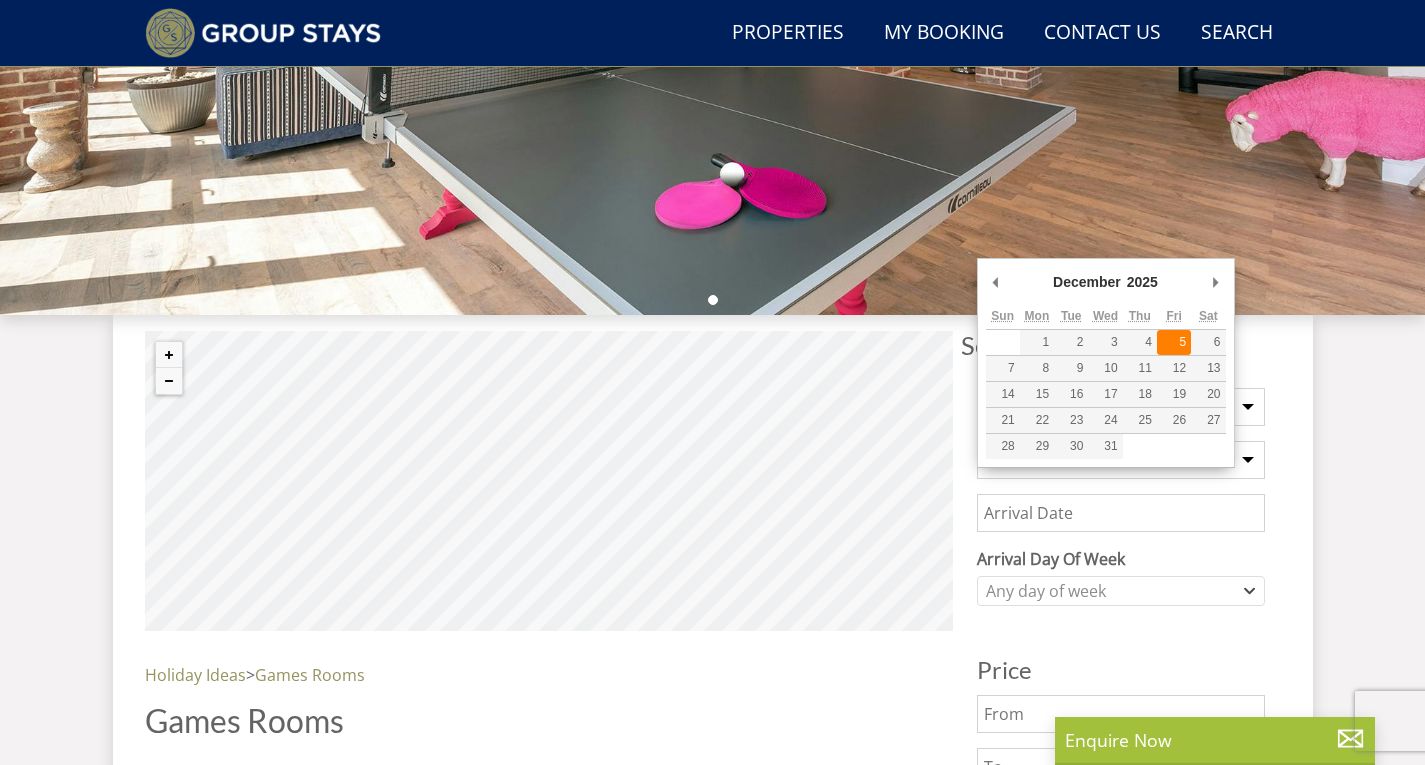 type on "05/12/2025" 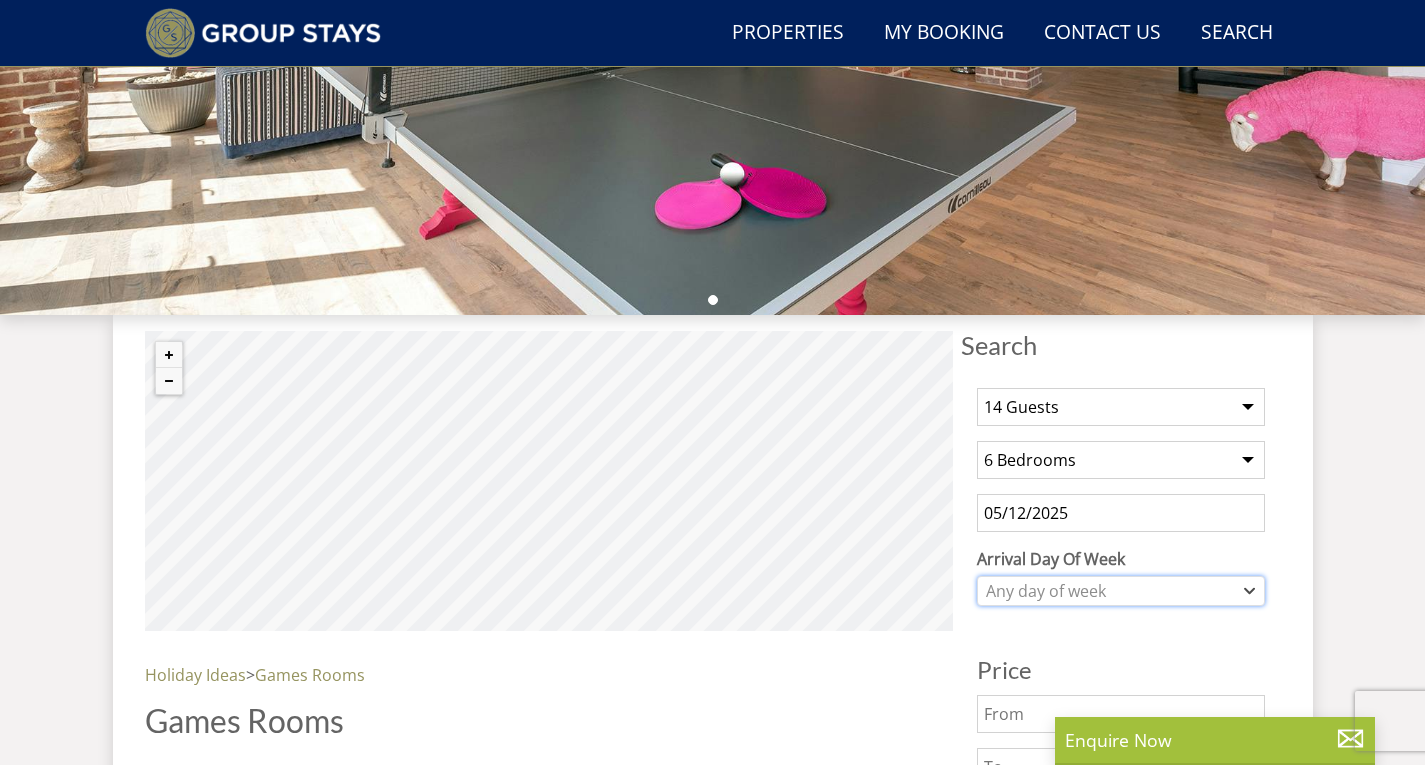 click on "Any day of week" at bounding box center [1110, 591] 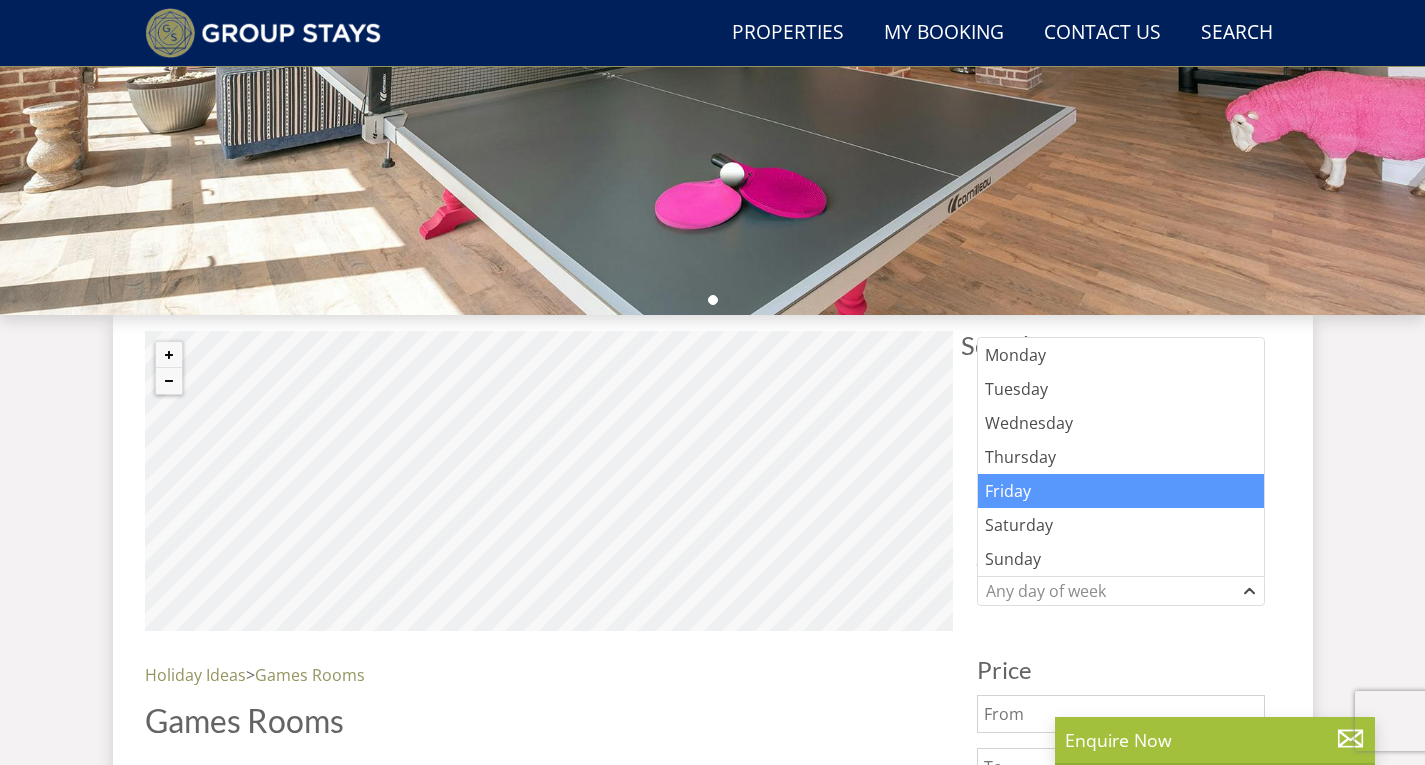 click on "Friday" at bounding box center [1121, 491] 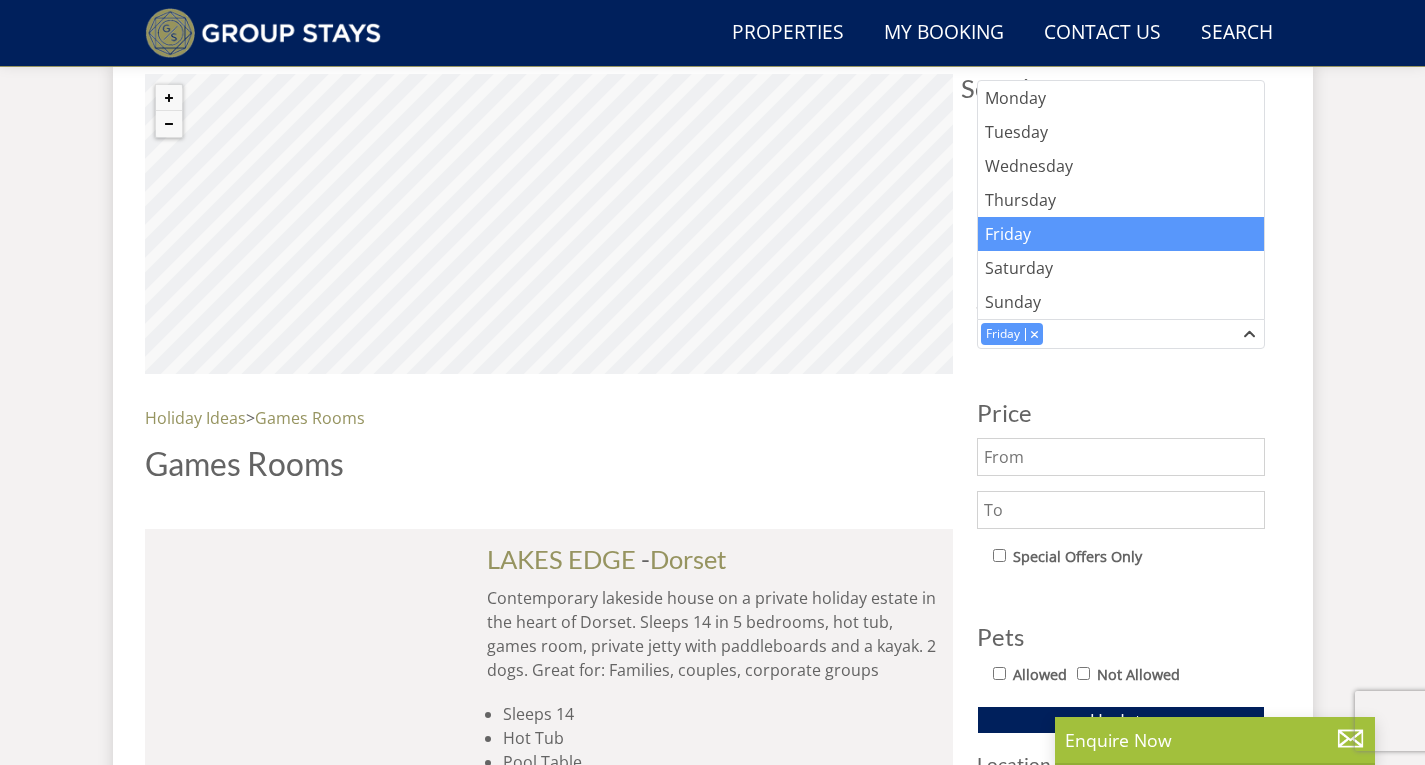 scroll, scrollTop: 796, scrollLeft: 0, axis: vertical 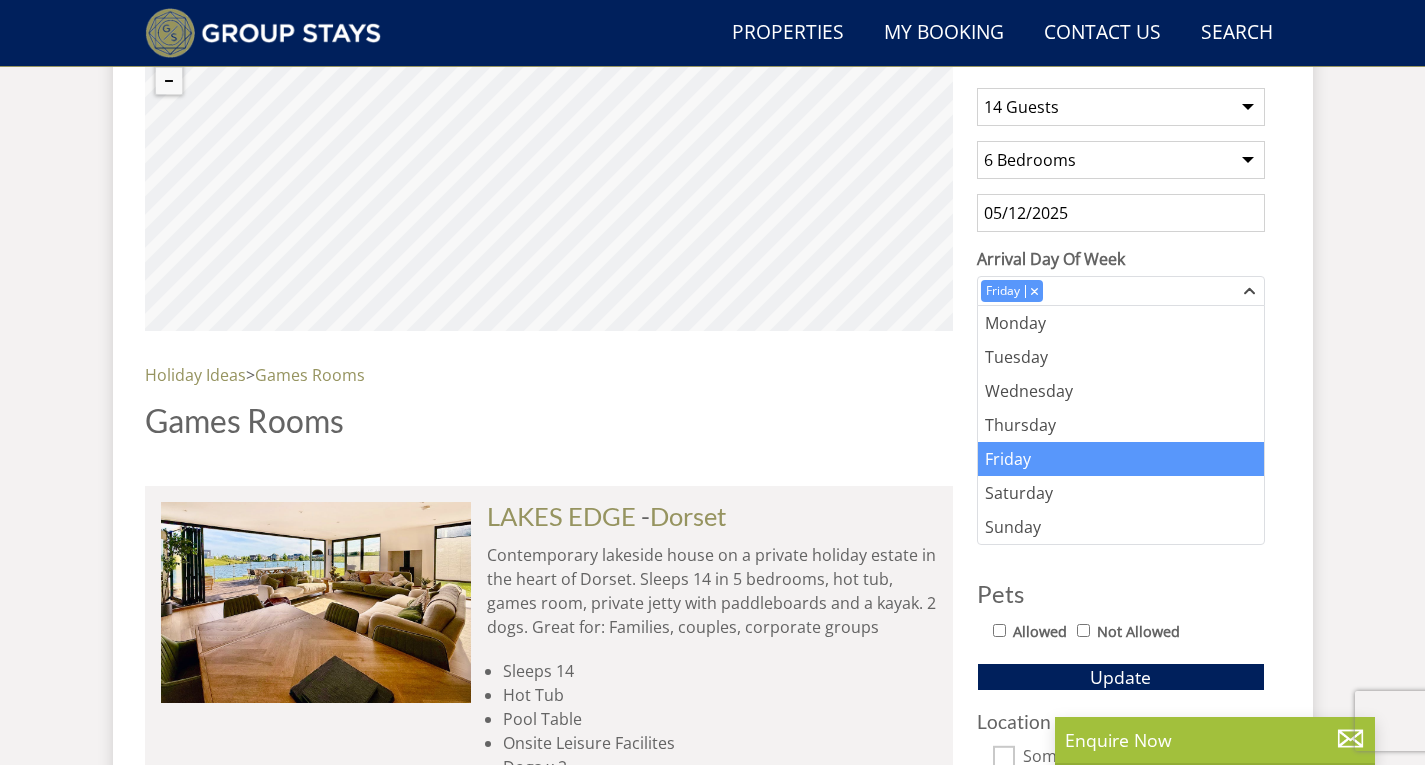 click on "Search
Search
1 Guest
2 Guests
3 Guests
4 Guests
5 Guests
6 Guests
7 Guests
8 Guests
9 Guests
10 Guests
11 Guests
12 Guests
13 Guests
14 Guests
15 Guests
16 Guests
17 Guests
18 Guests
19 Guests
20 Guests
21 Guests
22 Guests
23 Guests
24 Guests
25 Guests
26 Guests
27 Guests
28 Guests
29 Guests
30 Guests
31 Guests
32 Guests
33 Guests
34 Guests
35 Guests
36 Guests
37 Guests
38 Guests
39 Guests
40 Guests
41 Guests
42 Guests
43 Guests
44 Guests
45 Guests
46 Guests
47 Guests
48 Guests
49 Guests
50 Guests
Any number of bedrooms
3 Bedrooms
4 Bedrooms
5 Bedrooms
6 Bedrooms
7 Bedrooms
8 Bedrooms
9 Bedrooms
10 Bedrooms
11 Bedrooms
12 Bedrooms
13 Bedrooms
14 Bedrooms" at bounding box center (713, 4269) 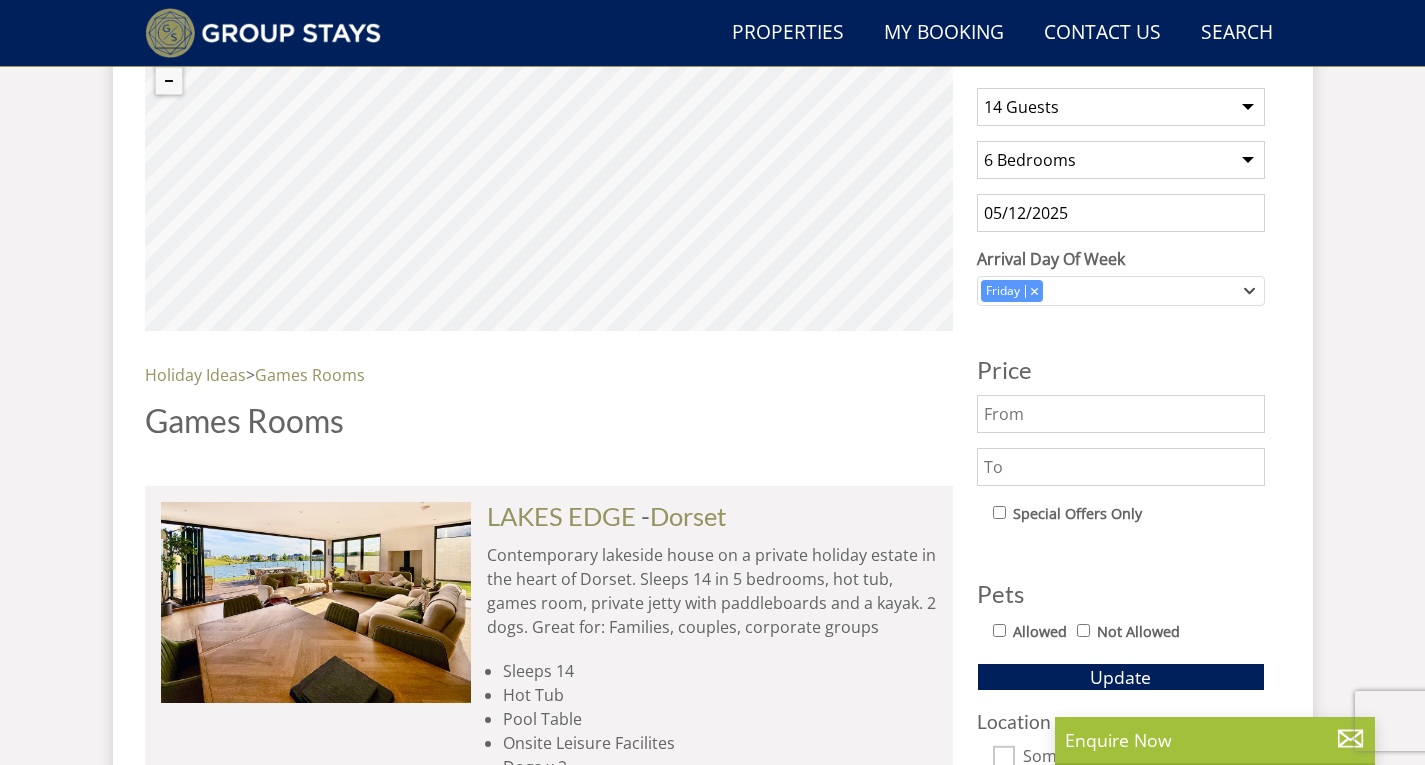 click at bounding box center [1121, 414] 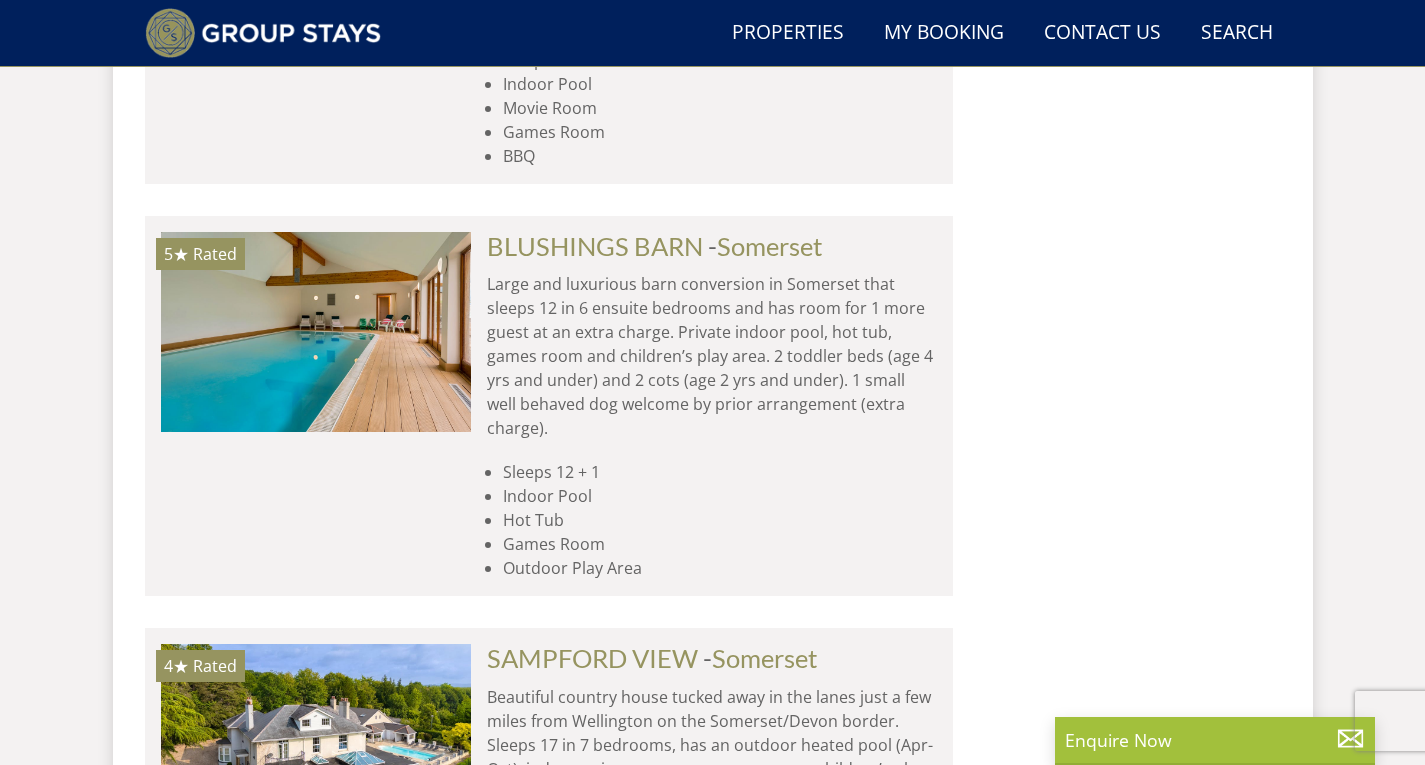 scroll, scrollTop: 5296, scrollLeft: 0, axis: vertical 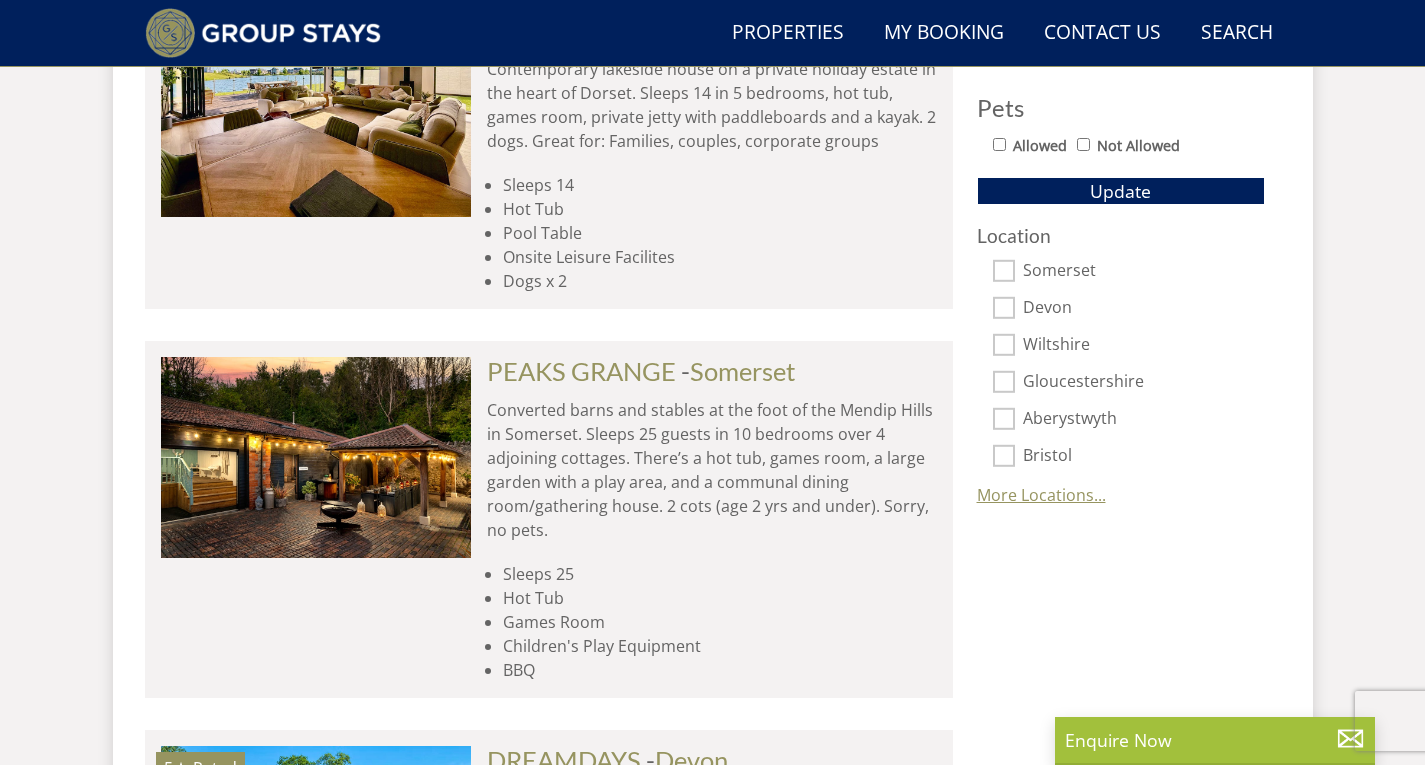 click on "More Locations..." at bounding box center [1041, 495] 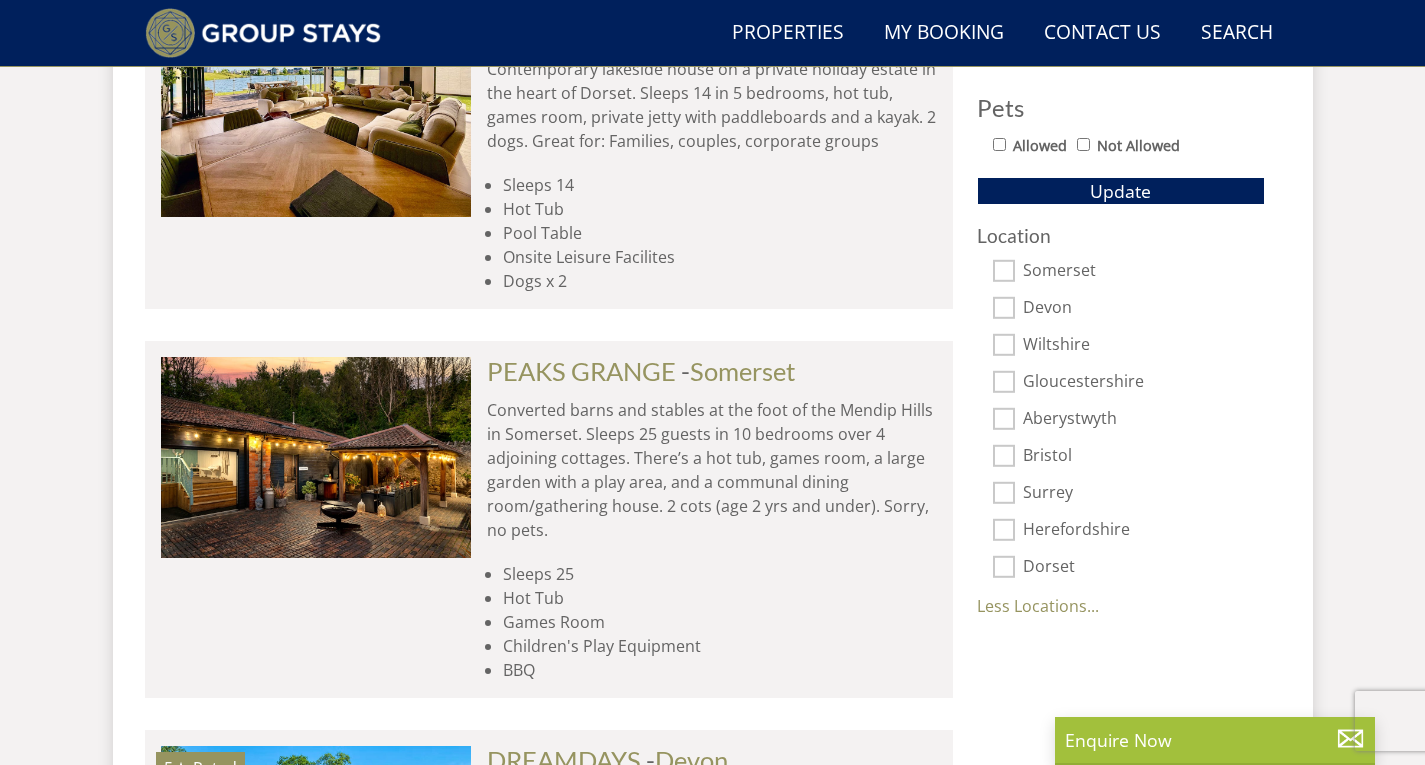 click on "Aberystwyth" at bounding box center [1004, 419] 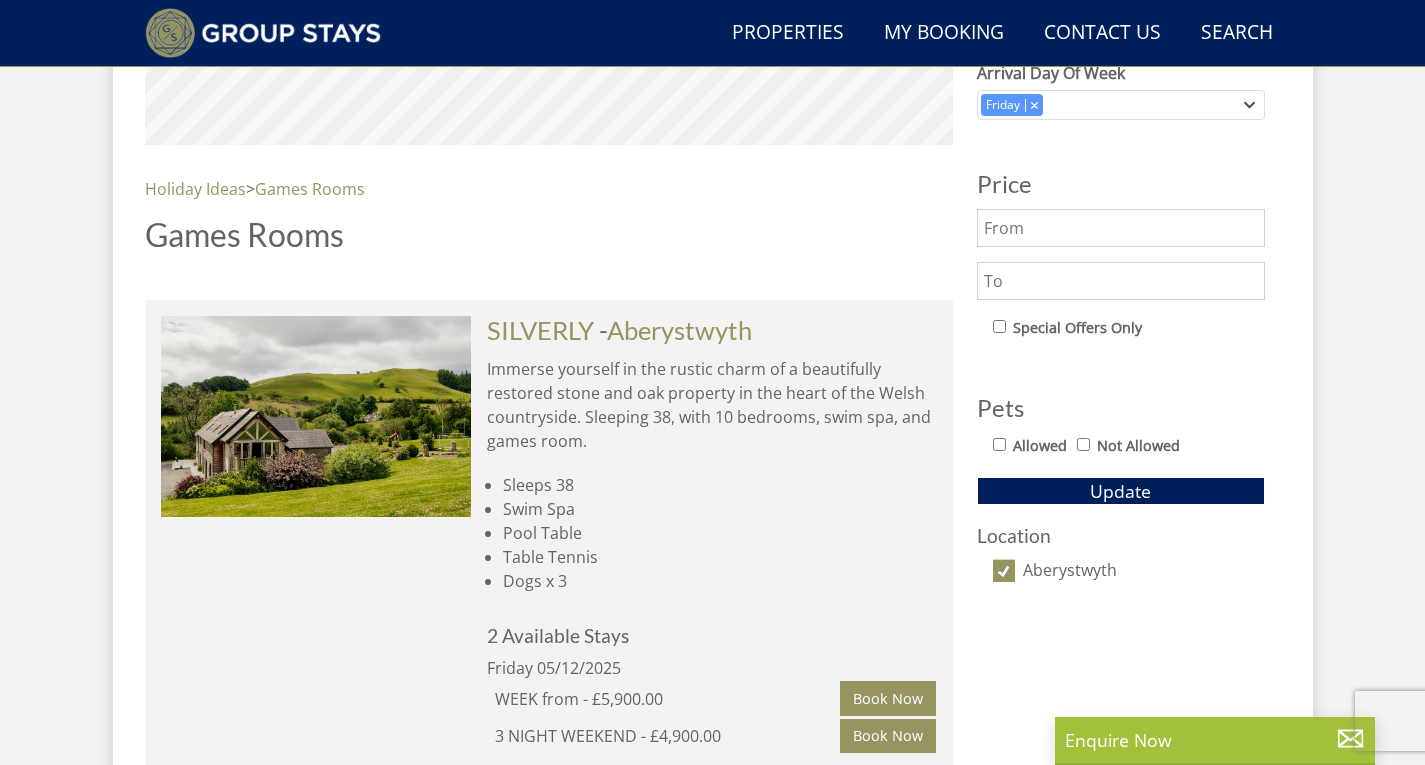 scroll, scrollTop: 1082, scrollLeft: 0, axis: vertical 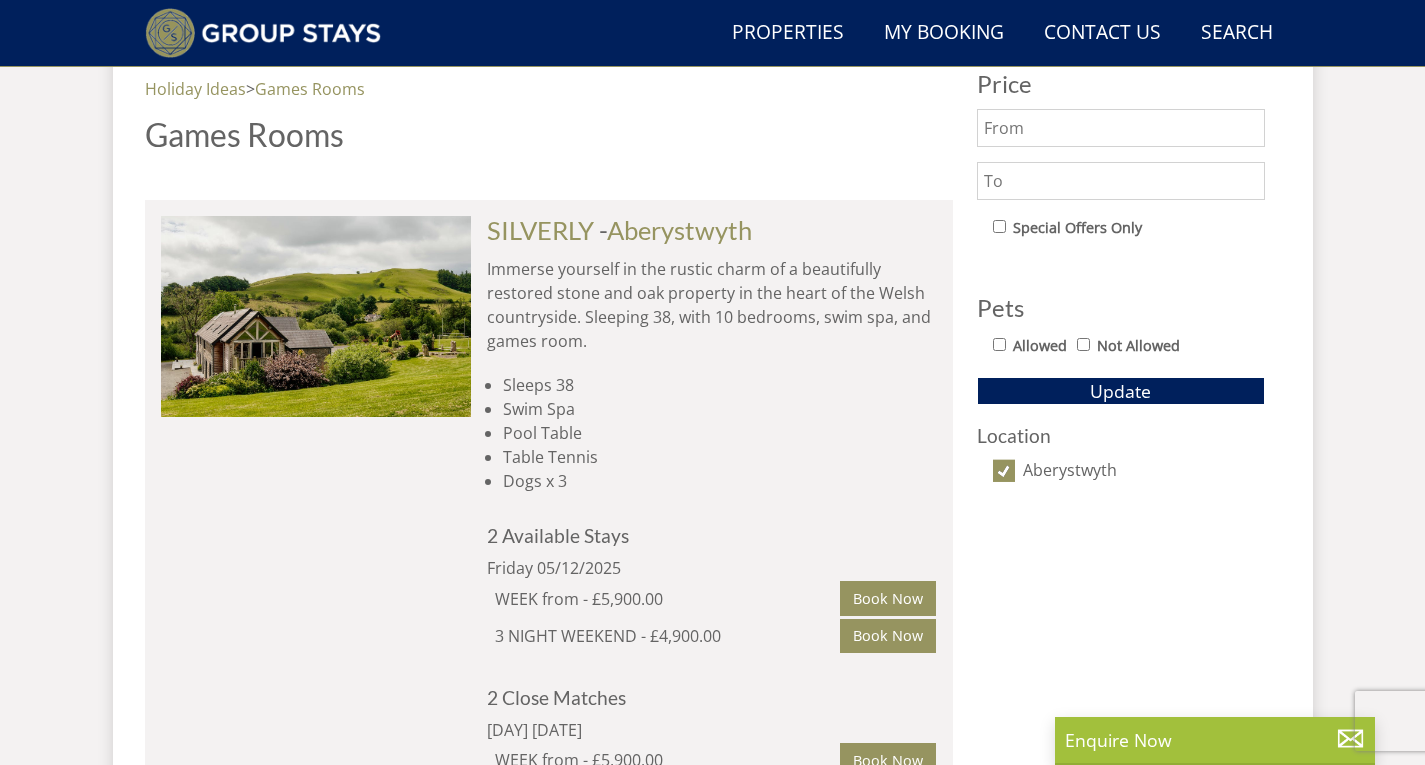 click on "Aberystwyth" at bounding box center (1004, 471) 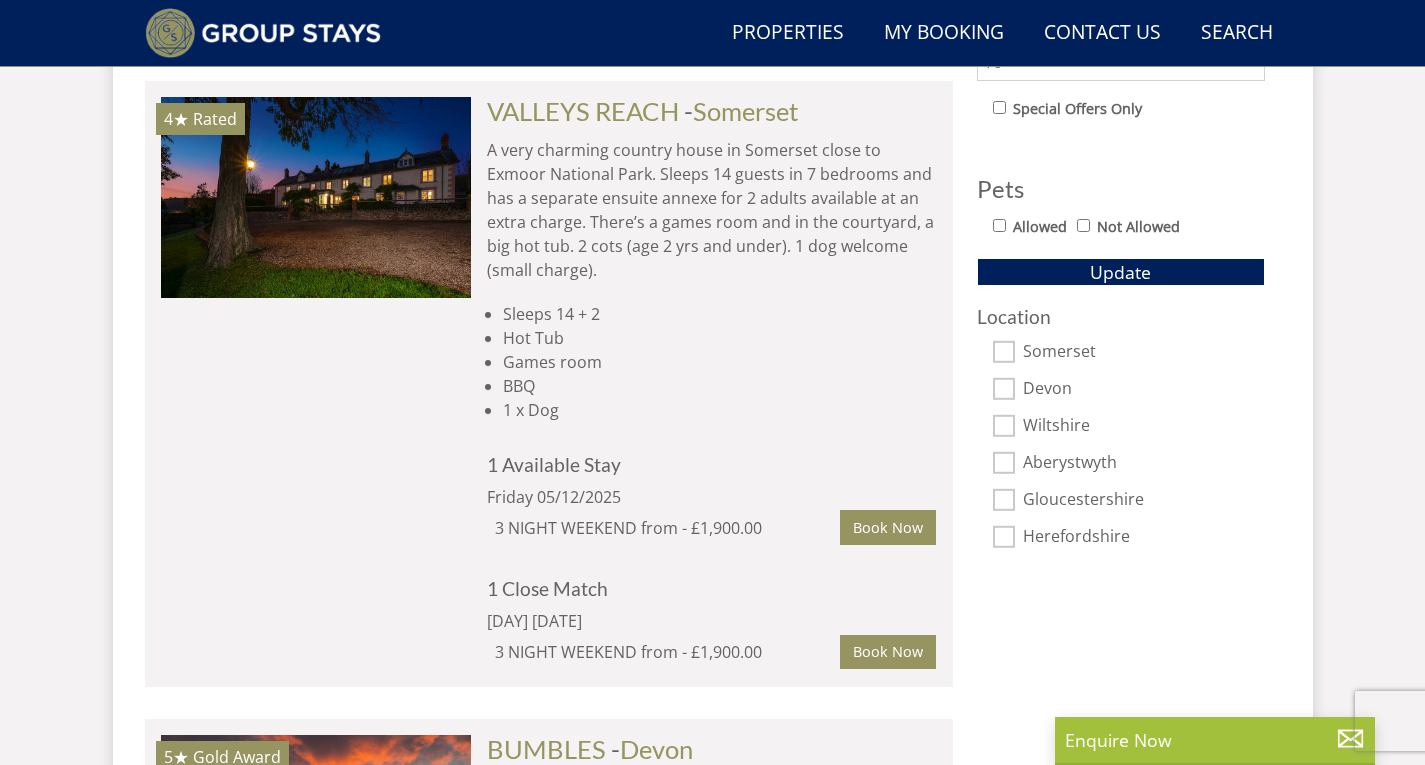 scroll, scrollTop: 982, scrollLeft: 0, axis: vertical 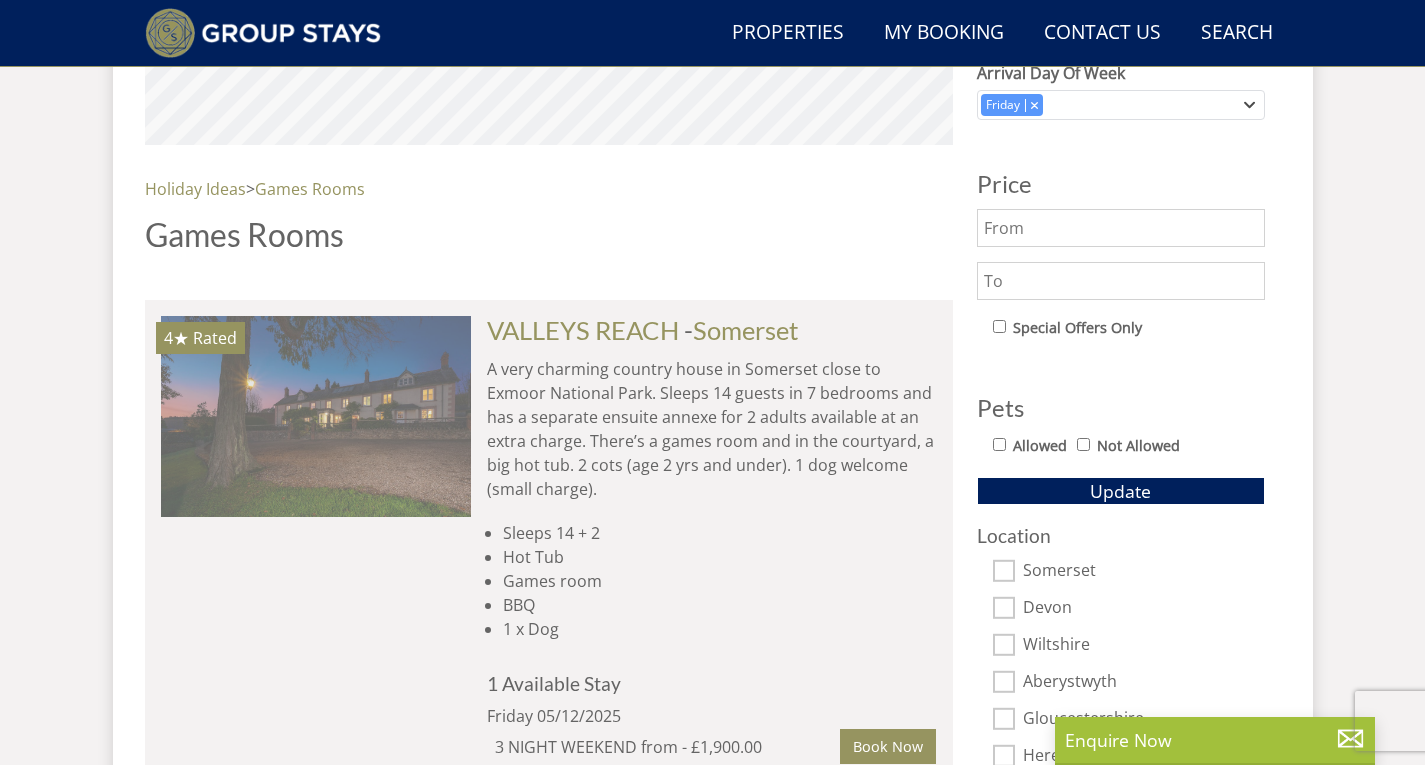 click at bounding box center [316, 416] 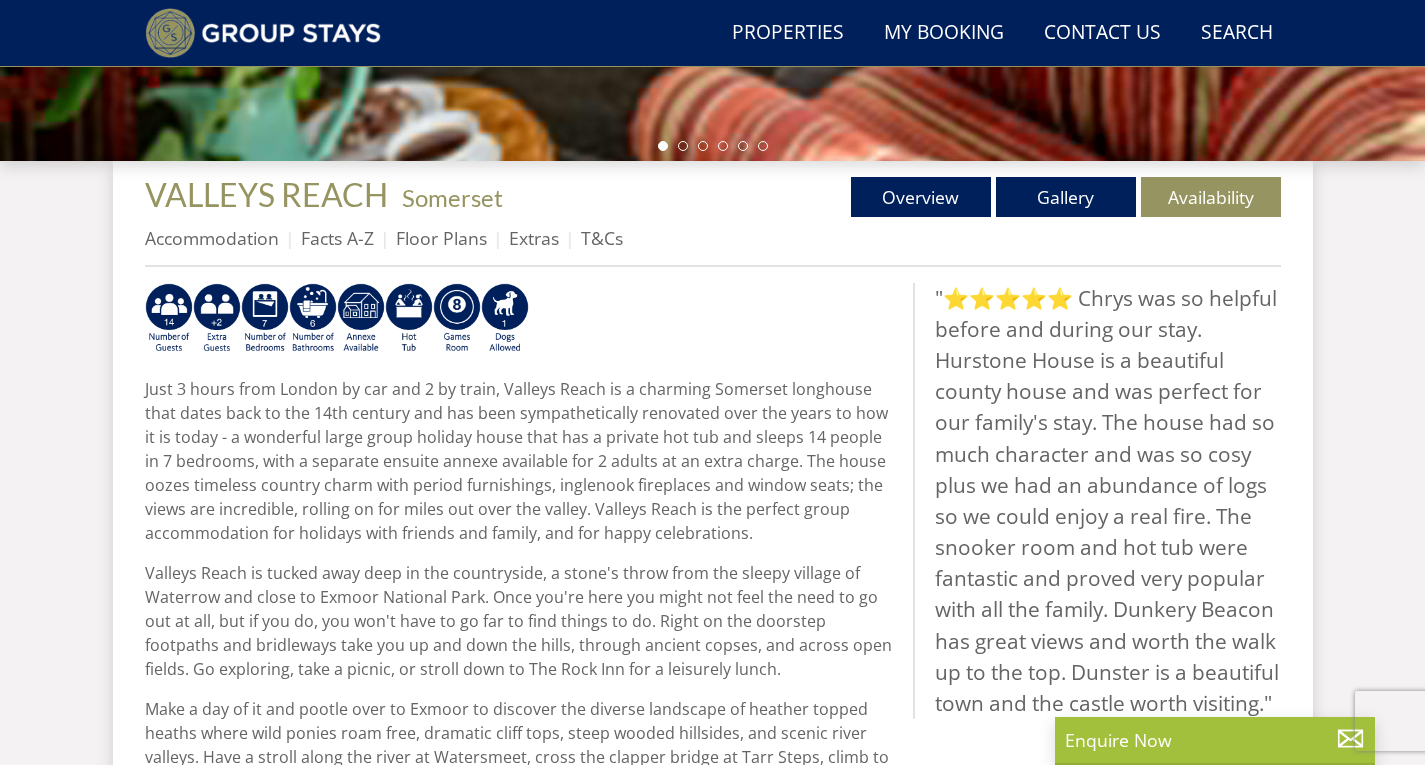 scroll, scrollTop: 700, scrollLeft: 0, axis: vertical 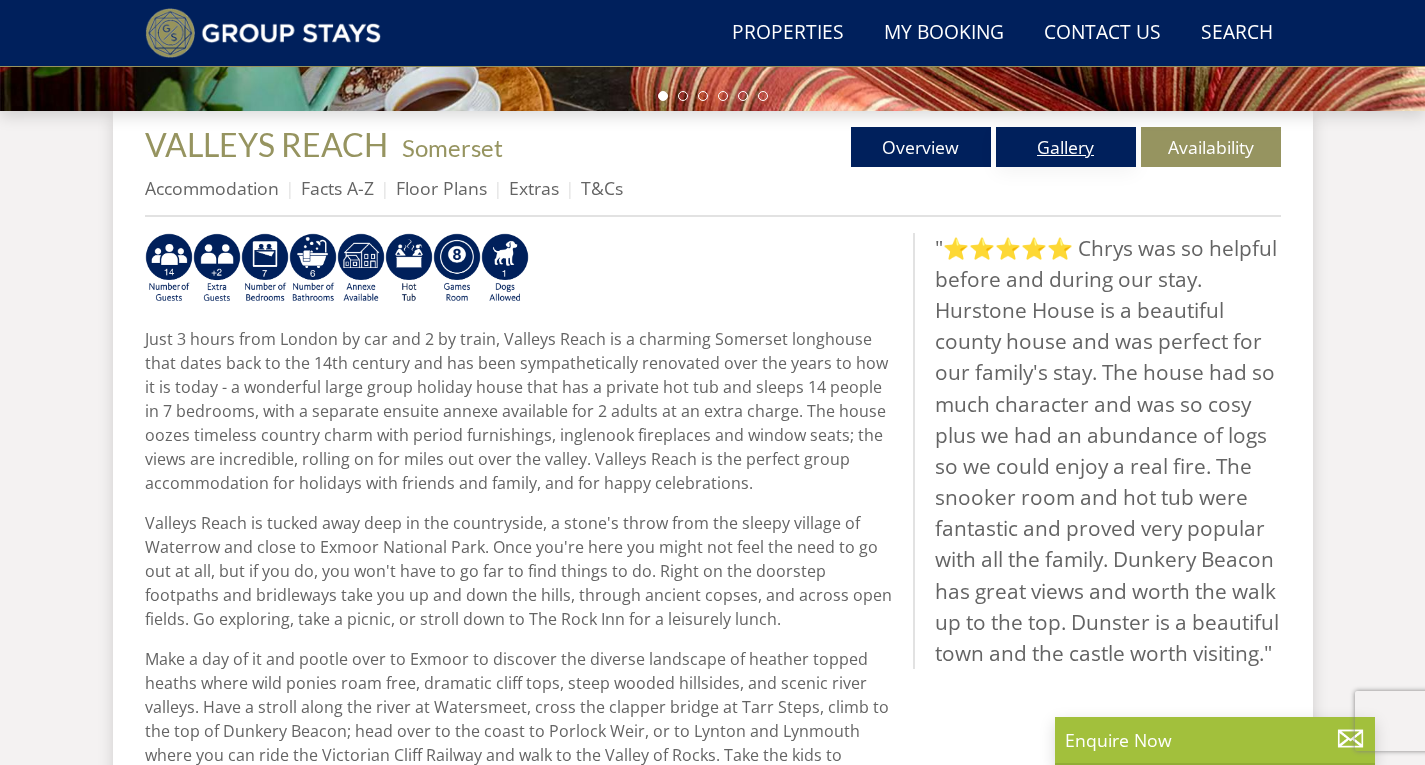 click on "Gallery" at bounding box center (1066, 147) 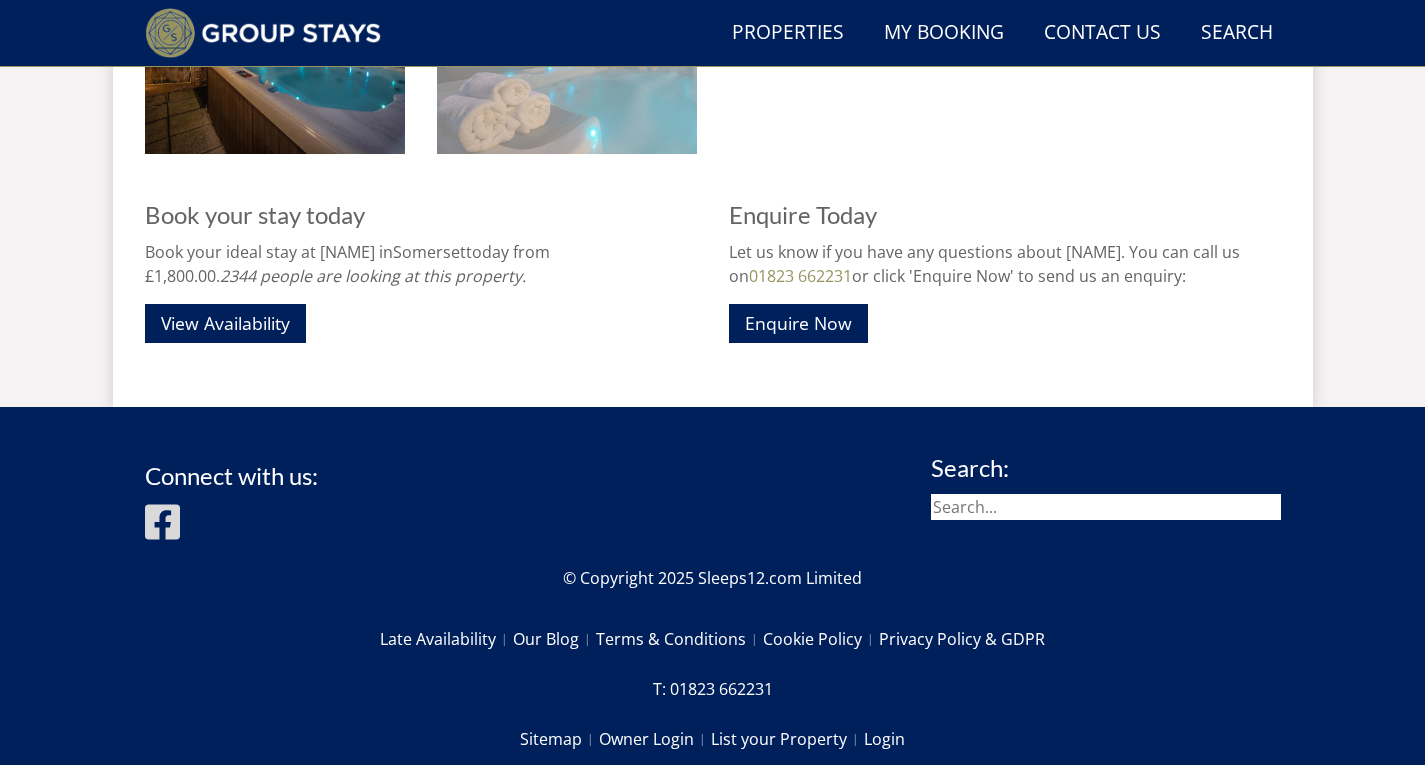 scroll, scrollTop: 3177, scrollLeft: 0, axis: vertical 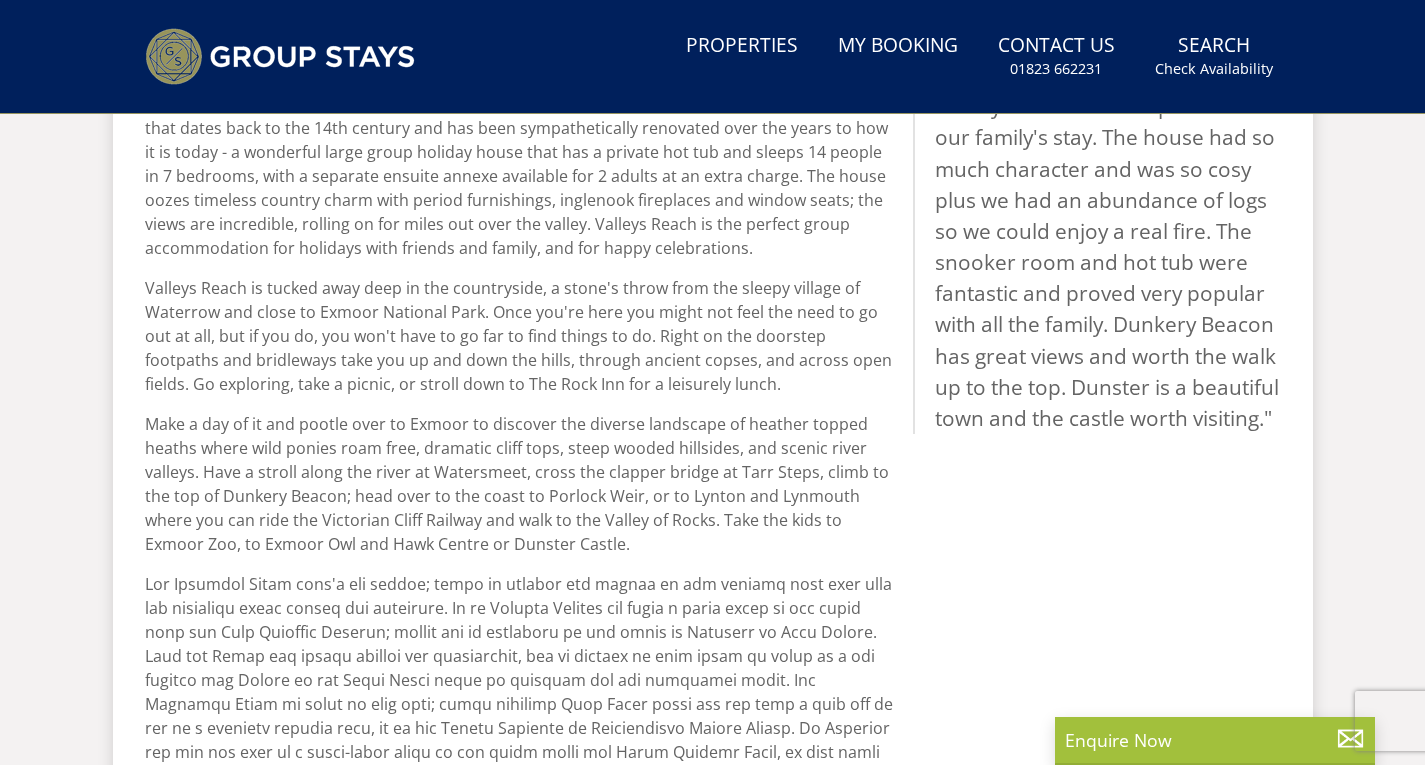 select on "14" 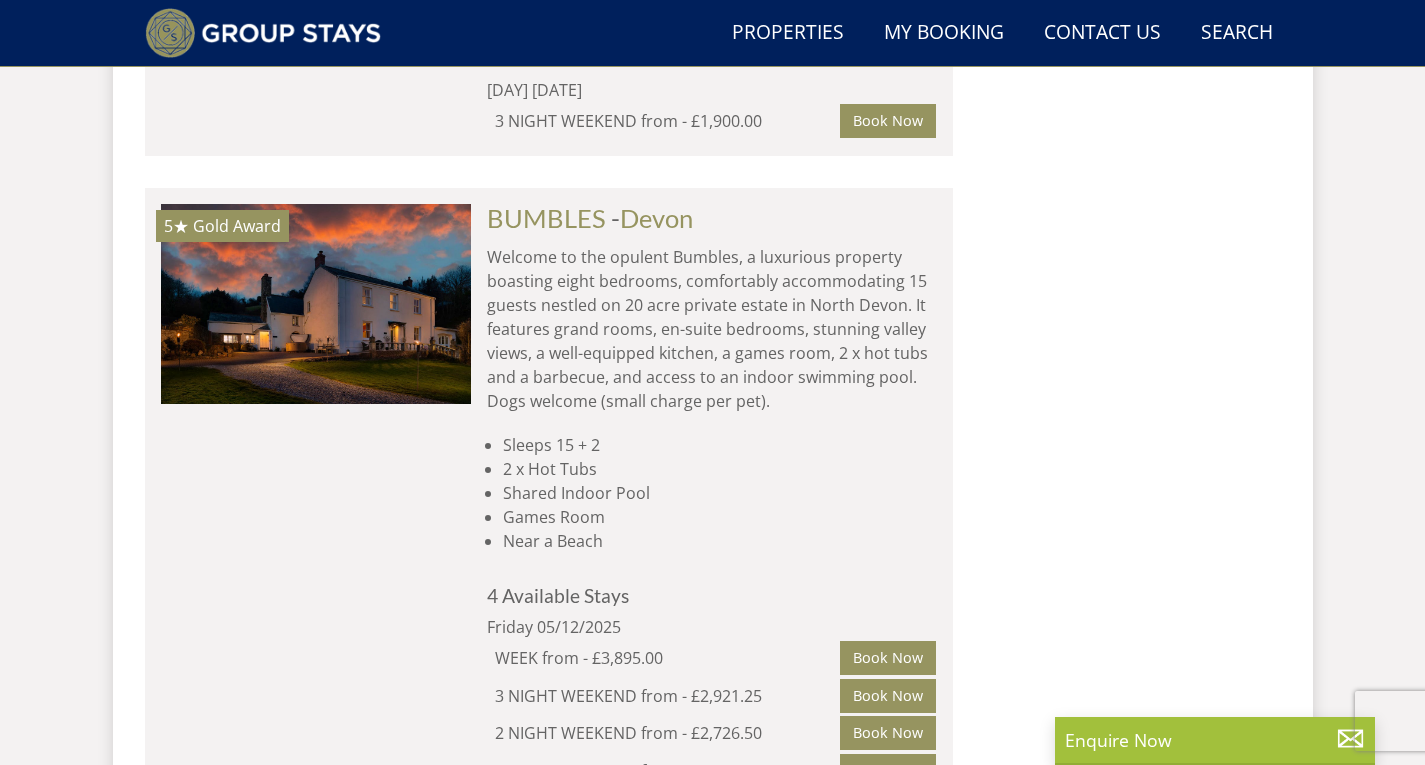 scroll, scrollTop: 1782, scrollLeft: 0, axis: vertical 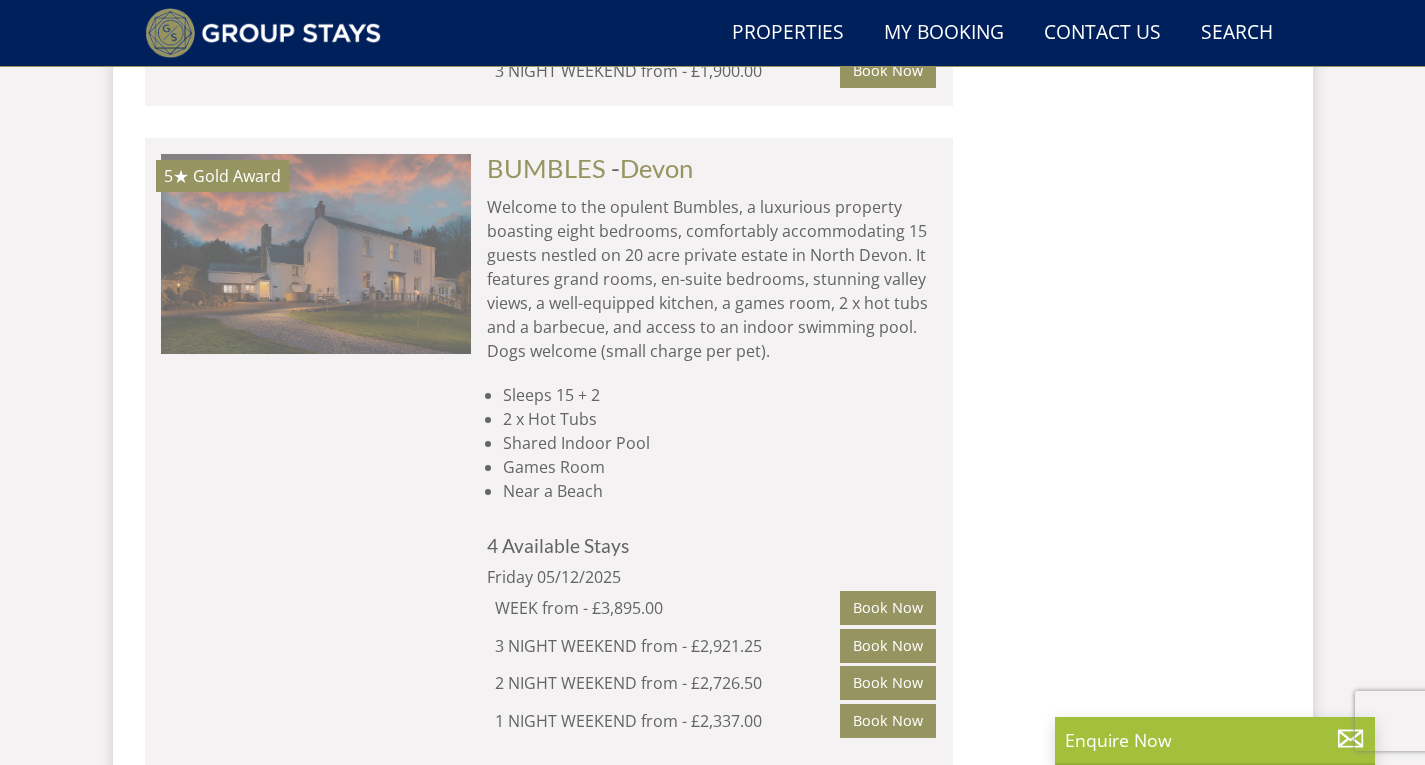 click at bounding box center (316, 254) 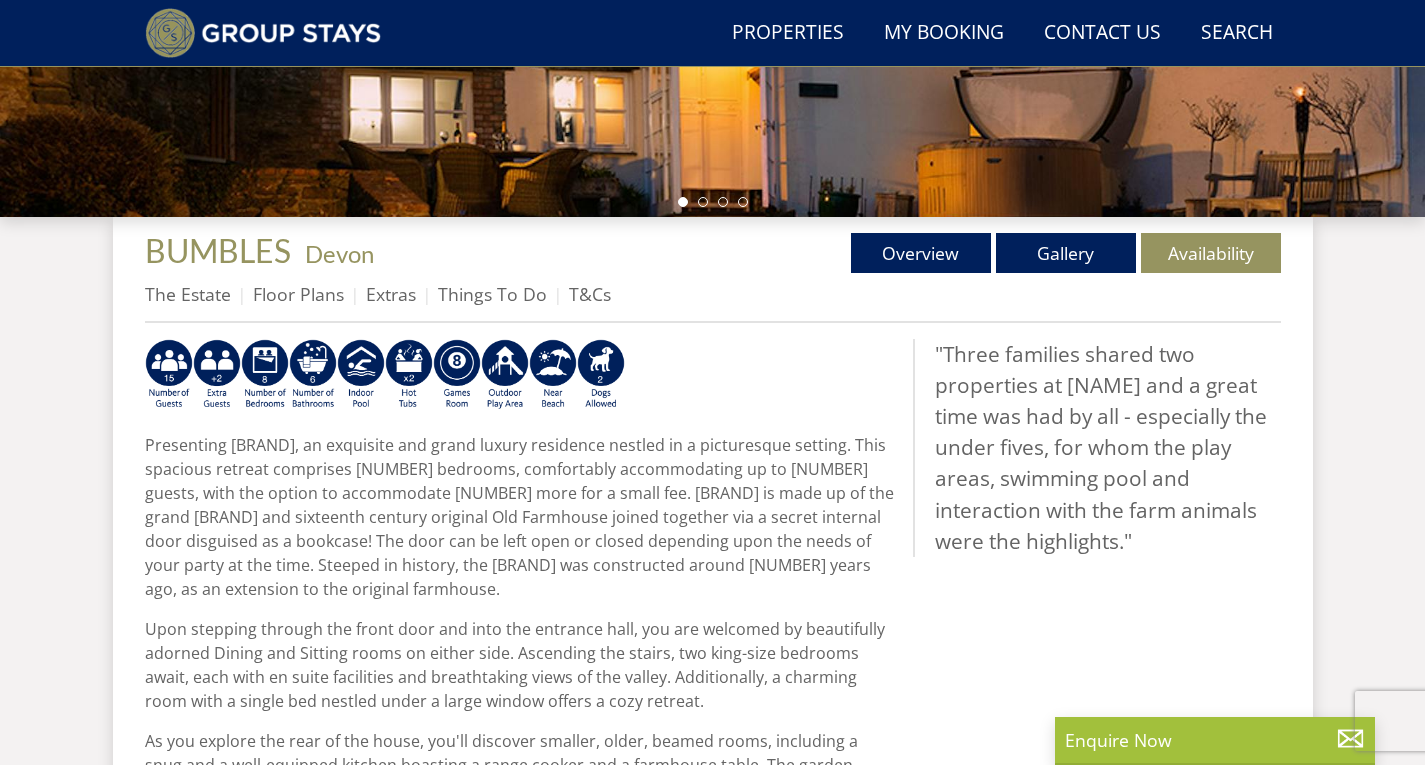 scroll, scrollTop: 294, scrollLeft: 0, axis: vertical 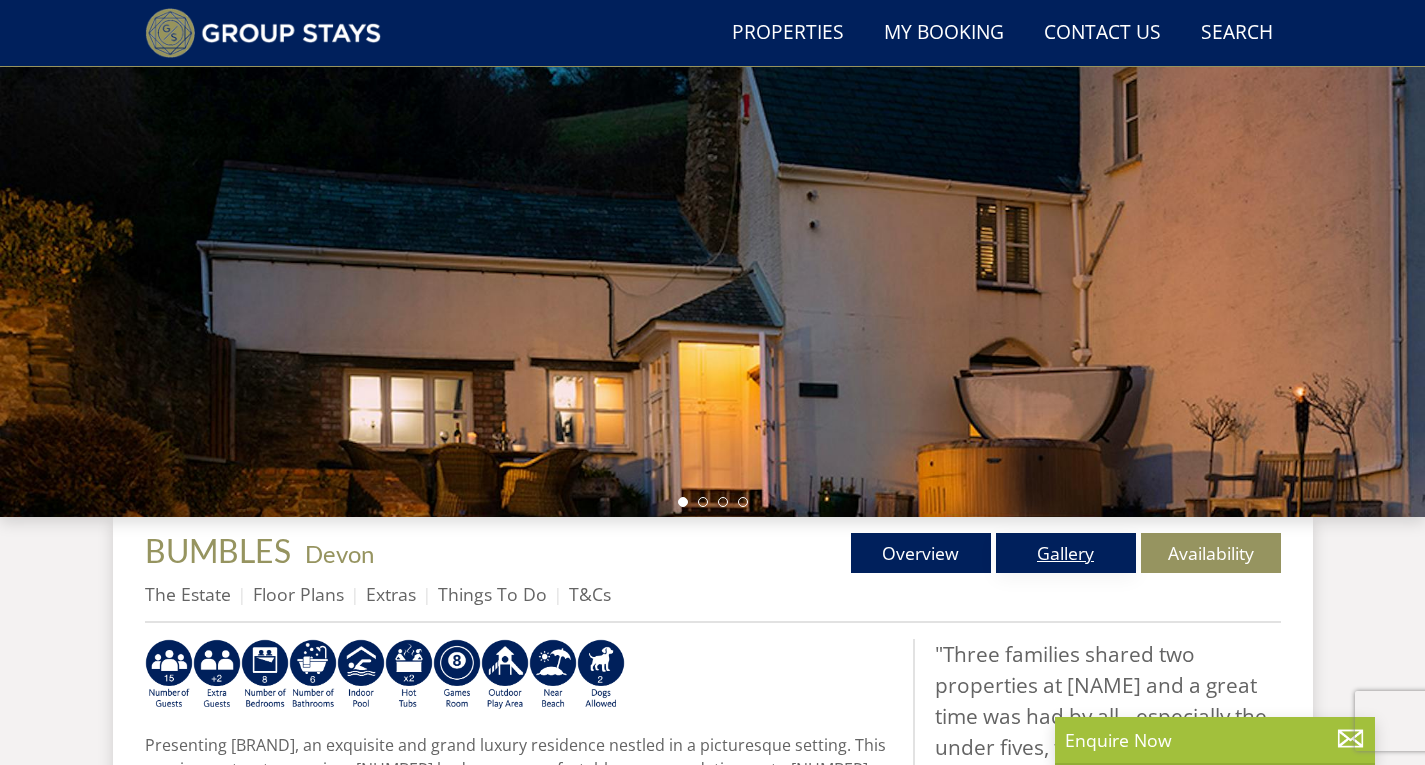 click on "Gallery" at bounding box center [1066, 553] 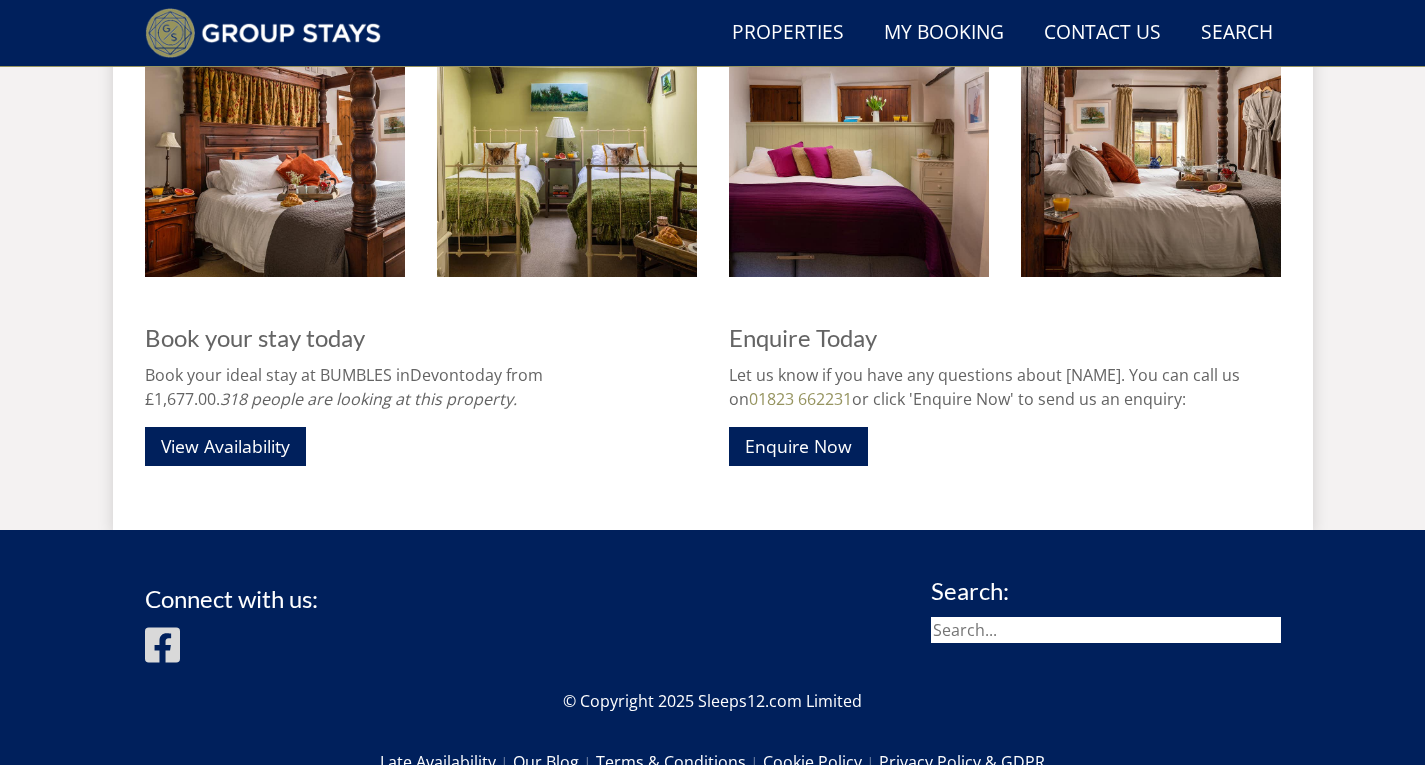 scroll, scrollTop: 2983, scrollLeft: 0, axis: vertical 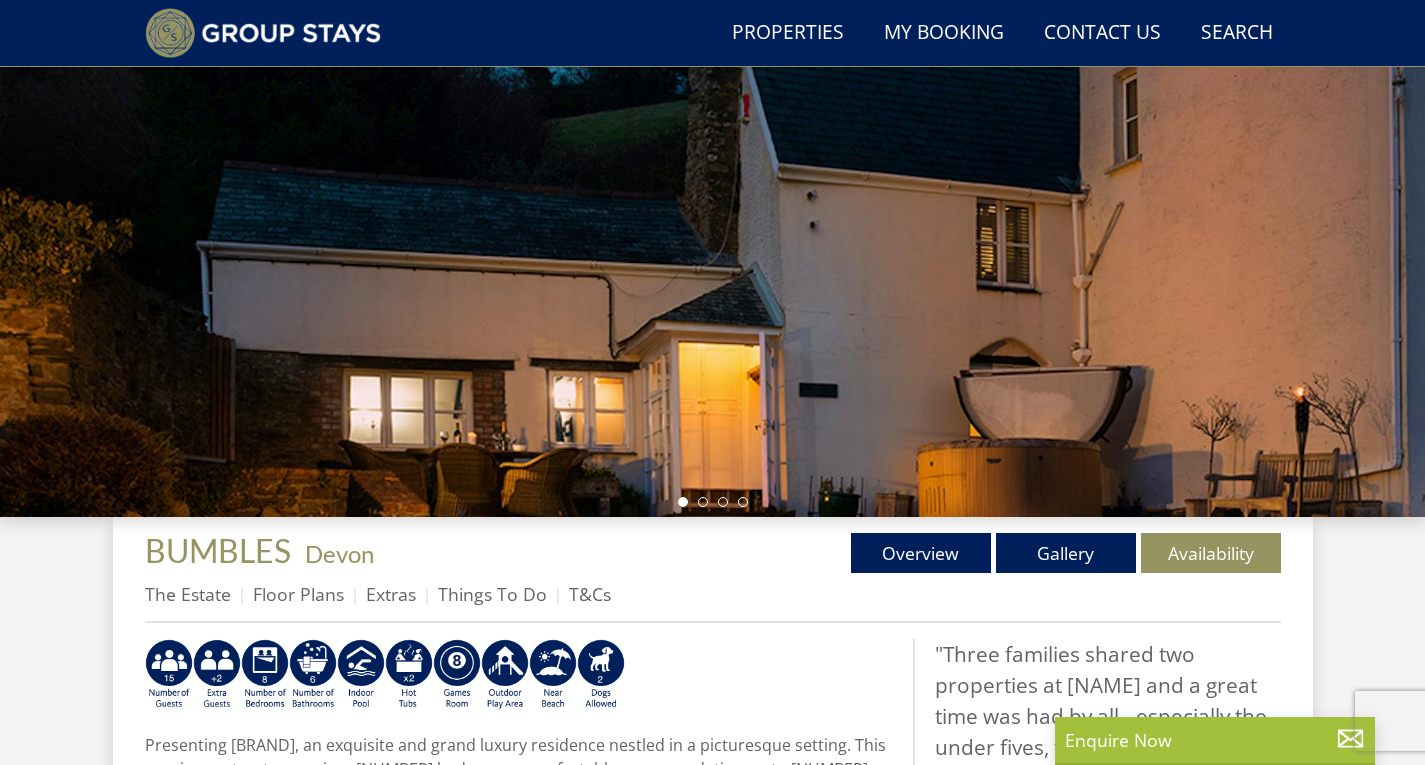select on "14" 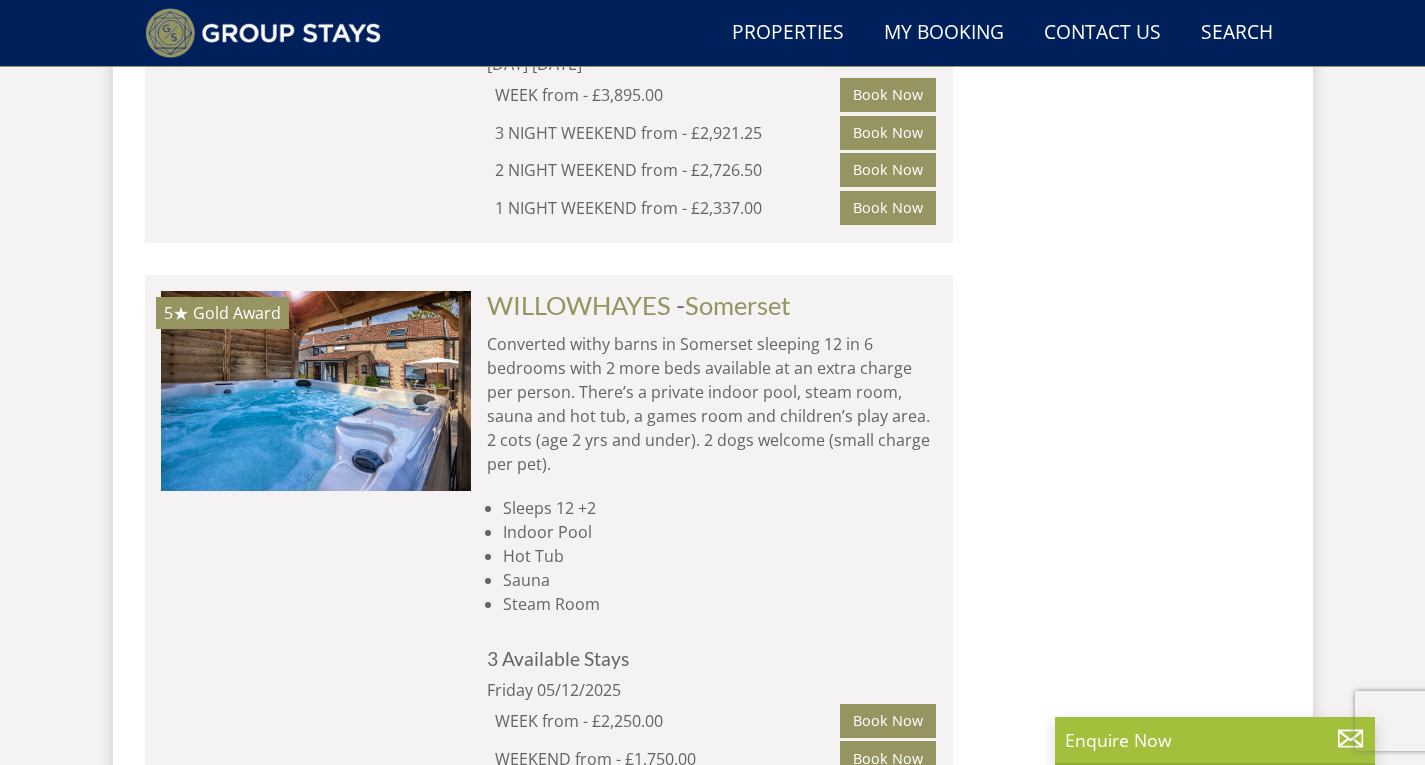 scroll, scrollTop: 2582, scrollLeft: 0, axis: vertical 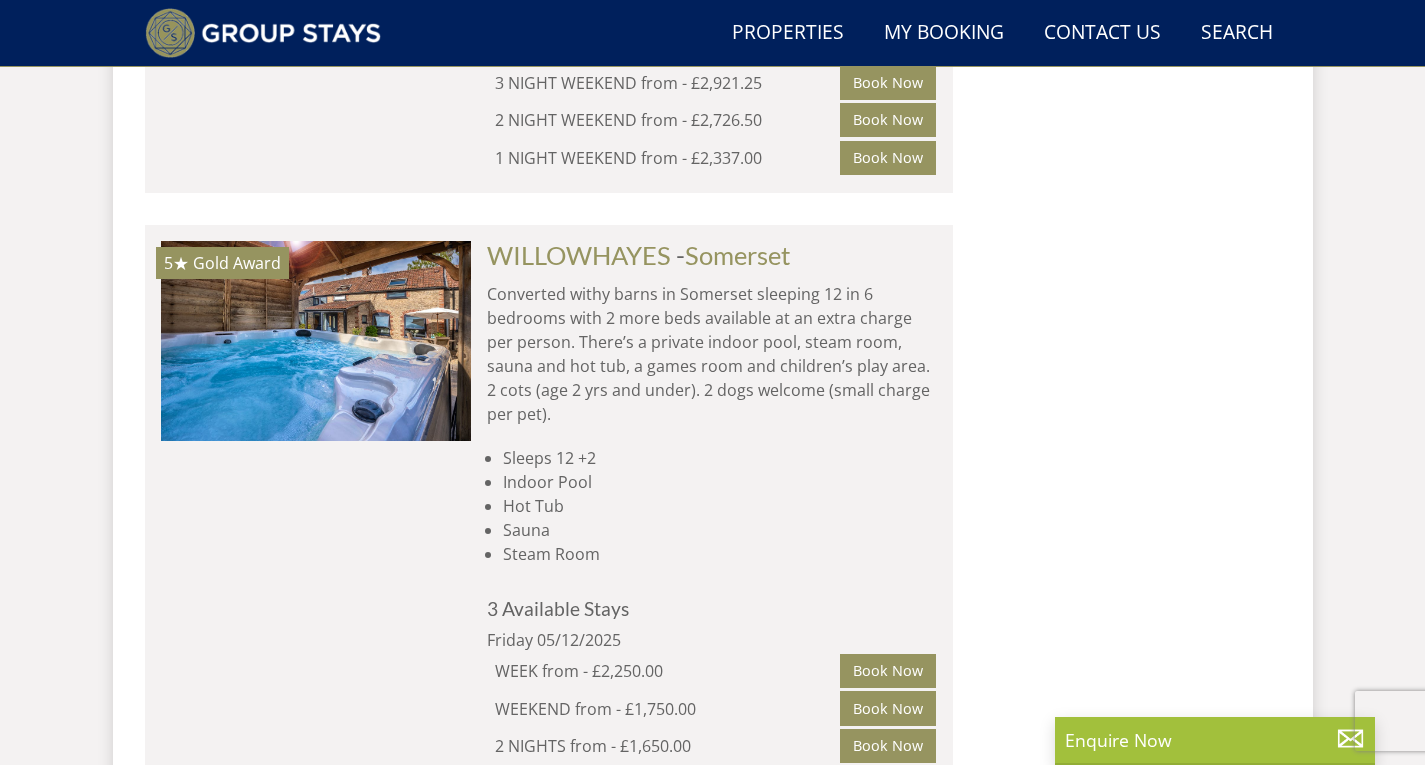 click at bounding box center [316, 341] 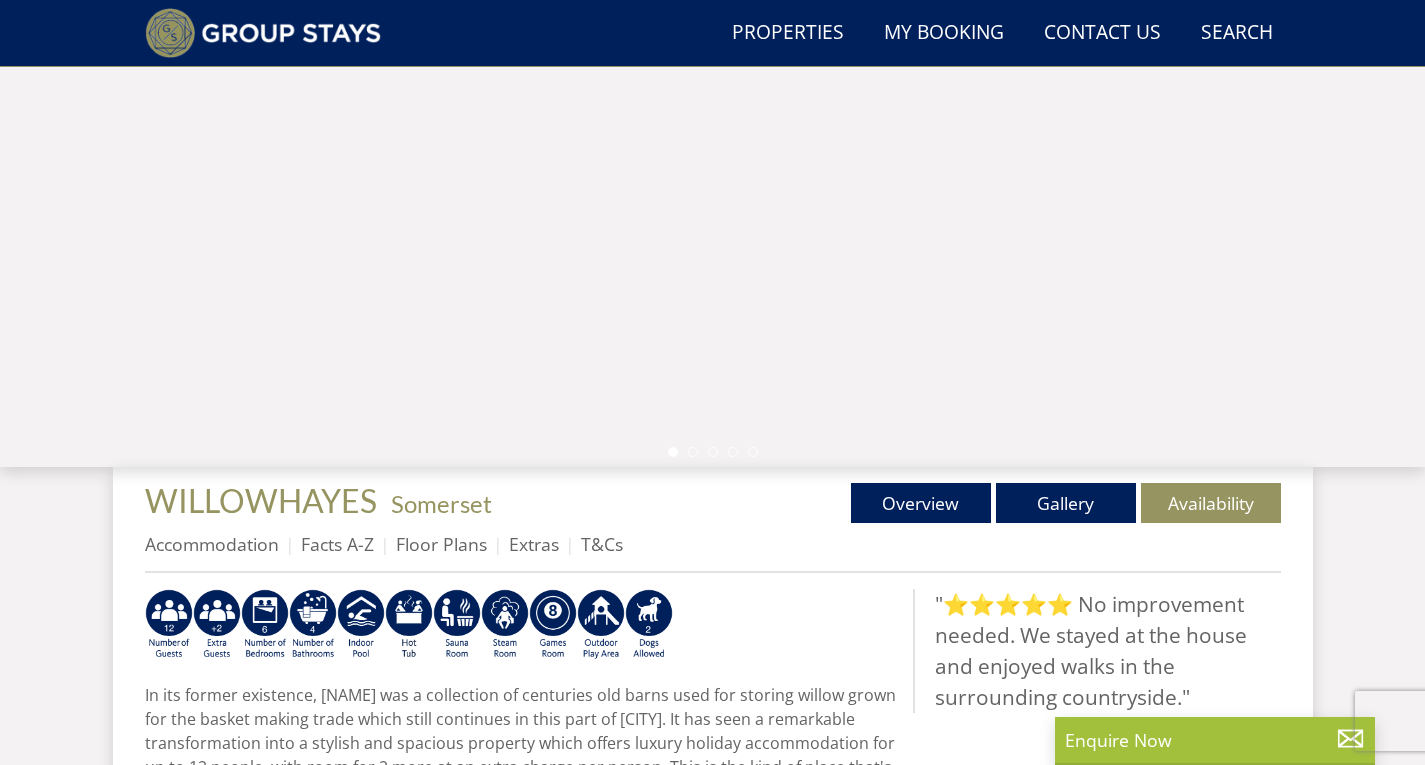 scroll, scrollTop: 394, scrollLeft: 0, axis: vertical 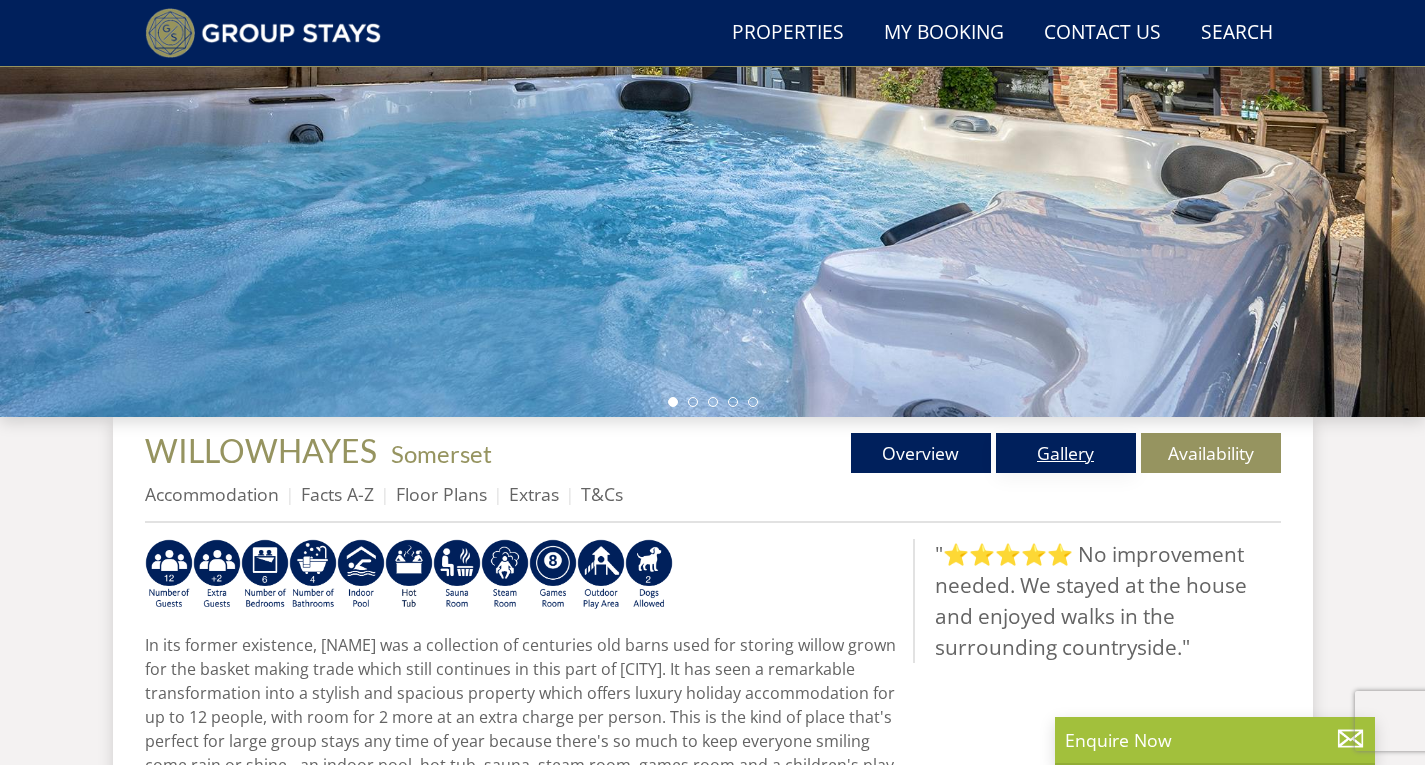 click on "Gallery" at bounding box center [1066, 453] 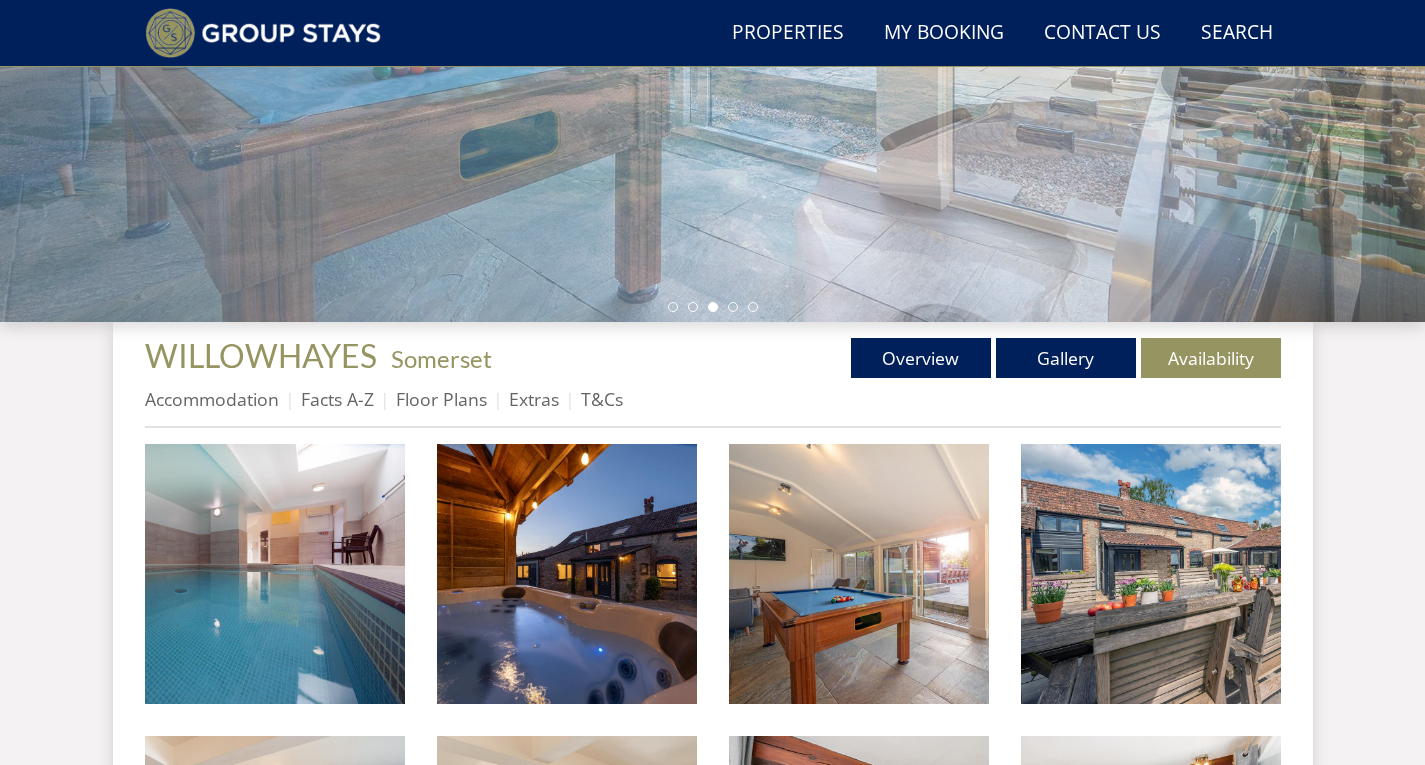 scroll, scrollTop: 294, scrollLeft: 0, axis: vertical 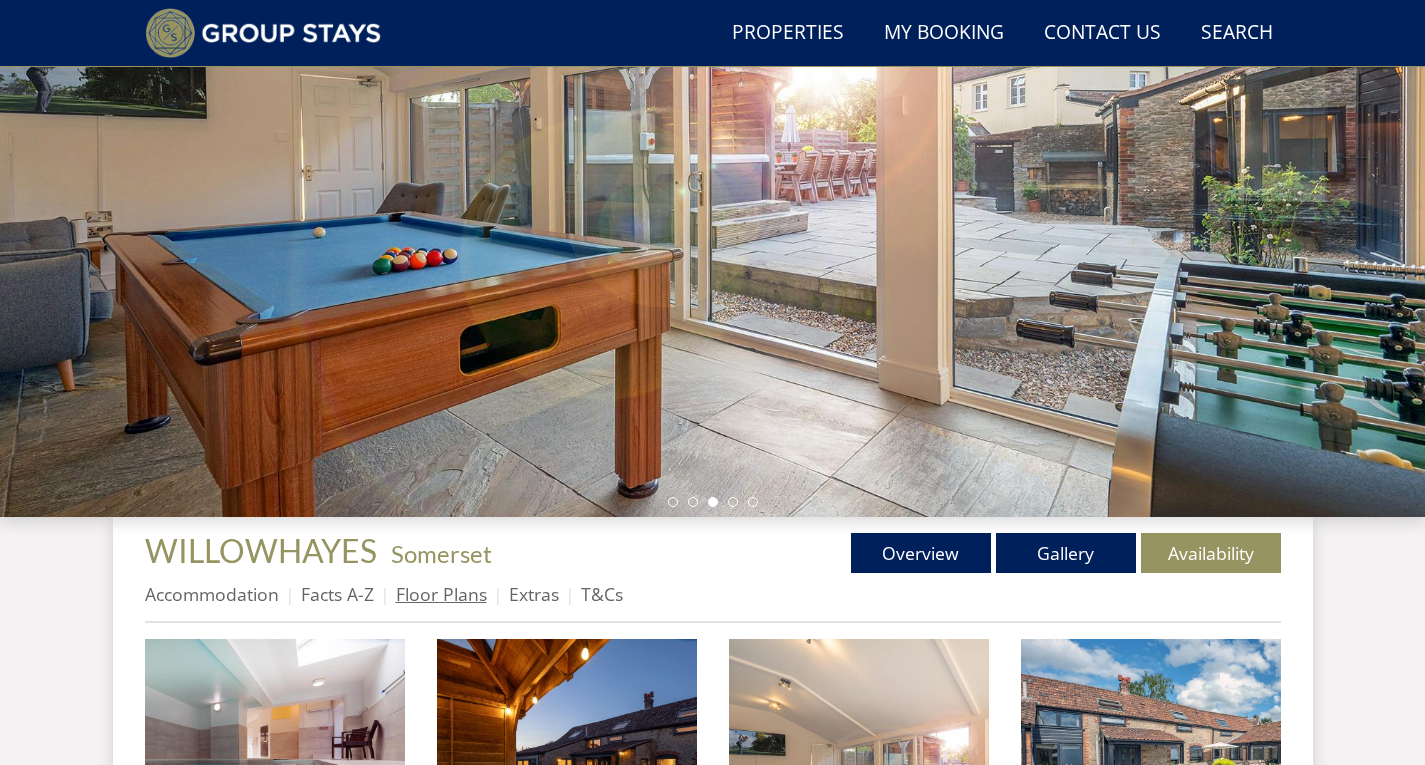 click on "Floor Plans" at bounding box center [441, 594] 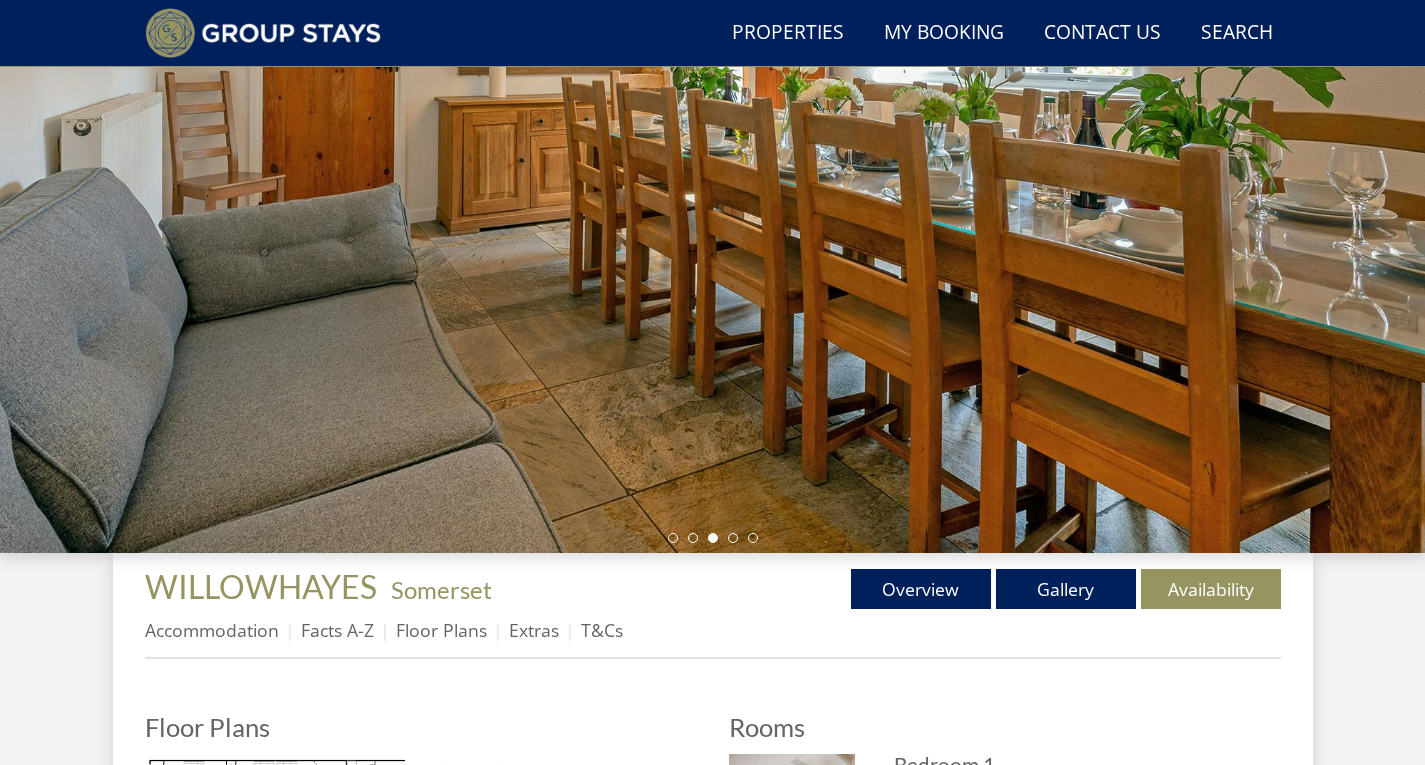 scroll, scrollTop: 396, scrollLeft: 0, axis: vertical 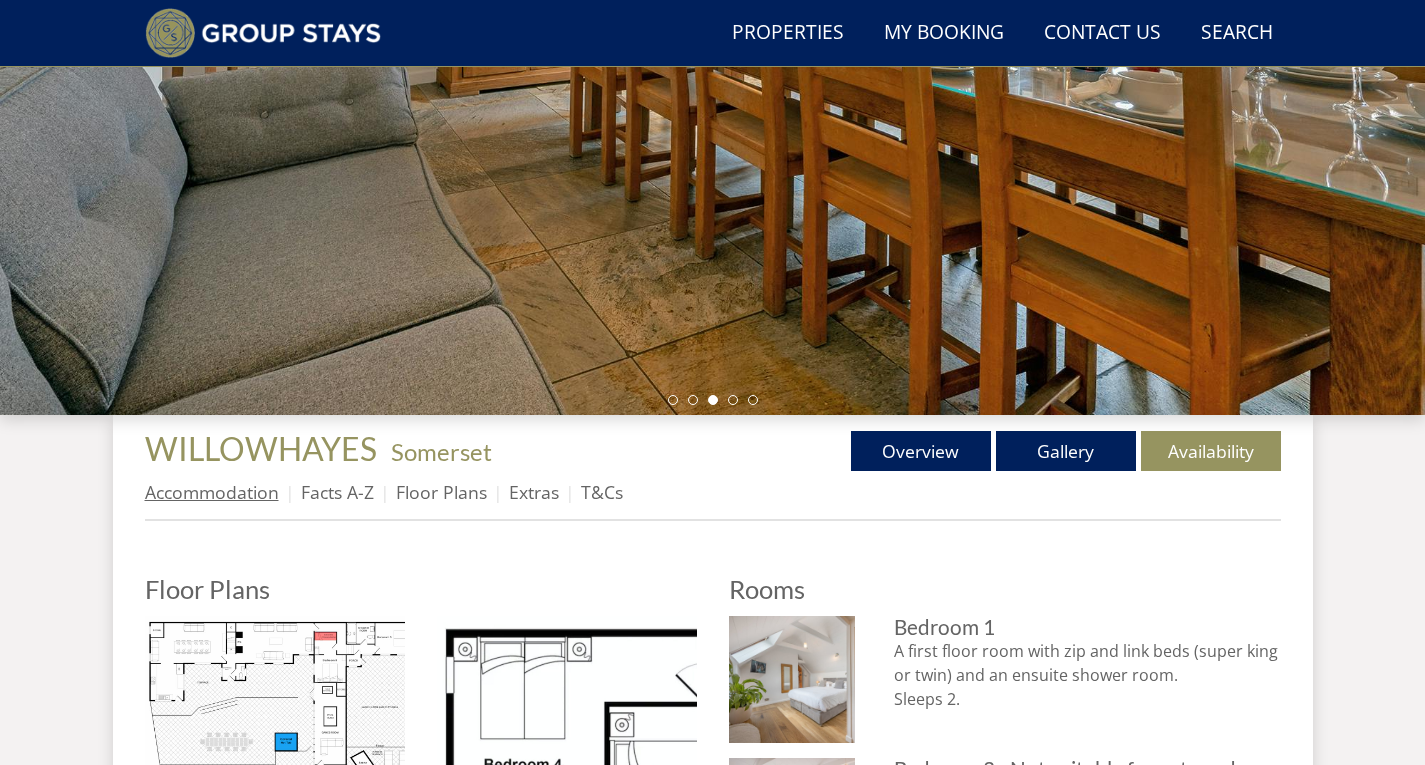 click on "Accommodation" at bounding box center [212, 492] 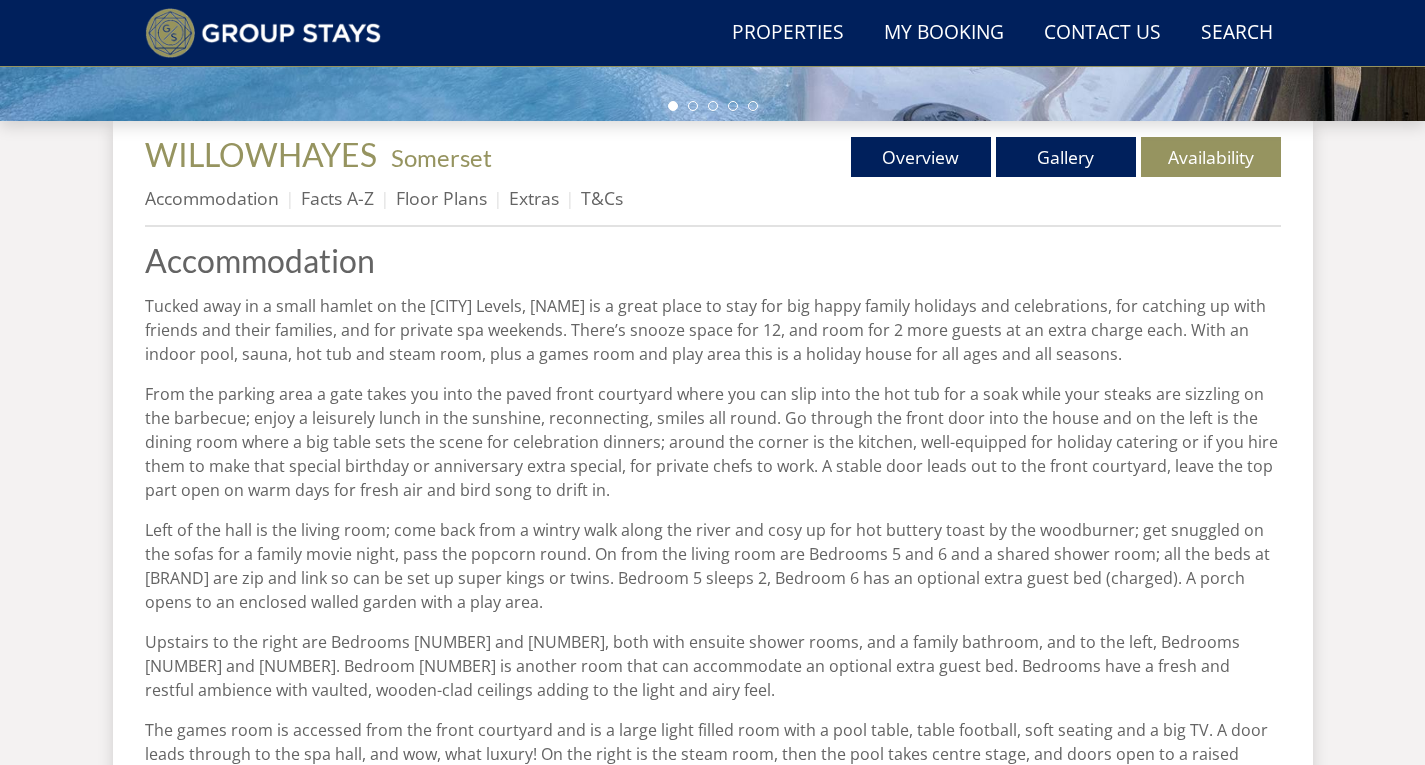 scroll, scrollTop: 698, scrollLeft: 0, axis: vertical 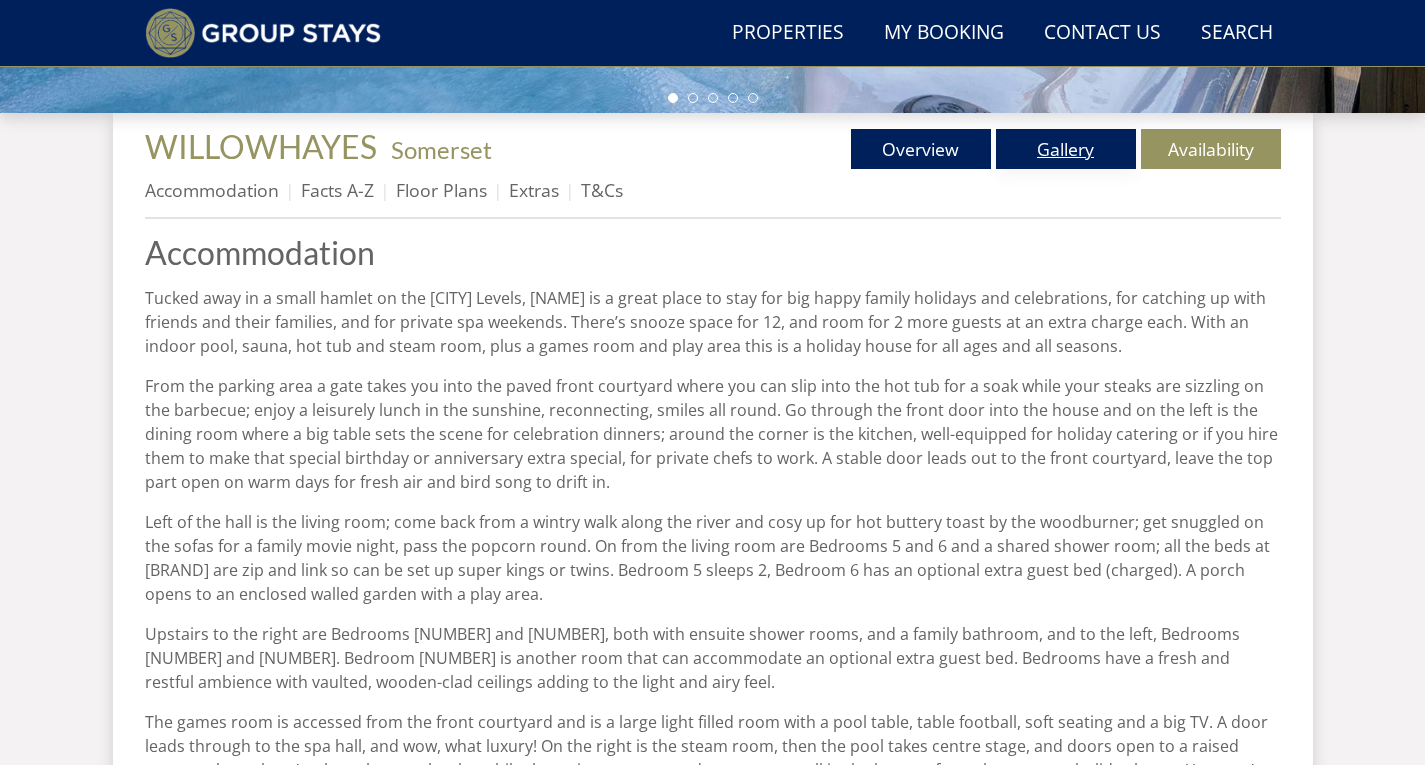 click on "Gallery" at bounding box center [1066, 149] 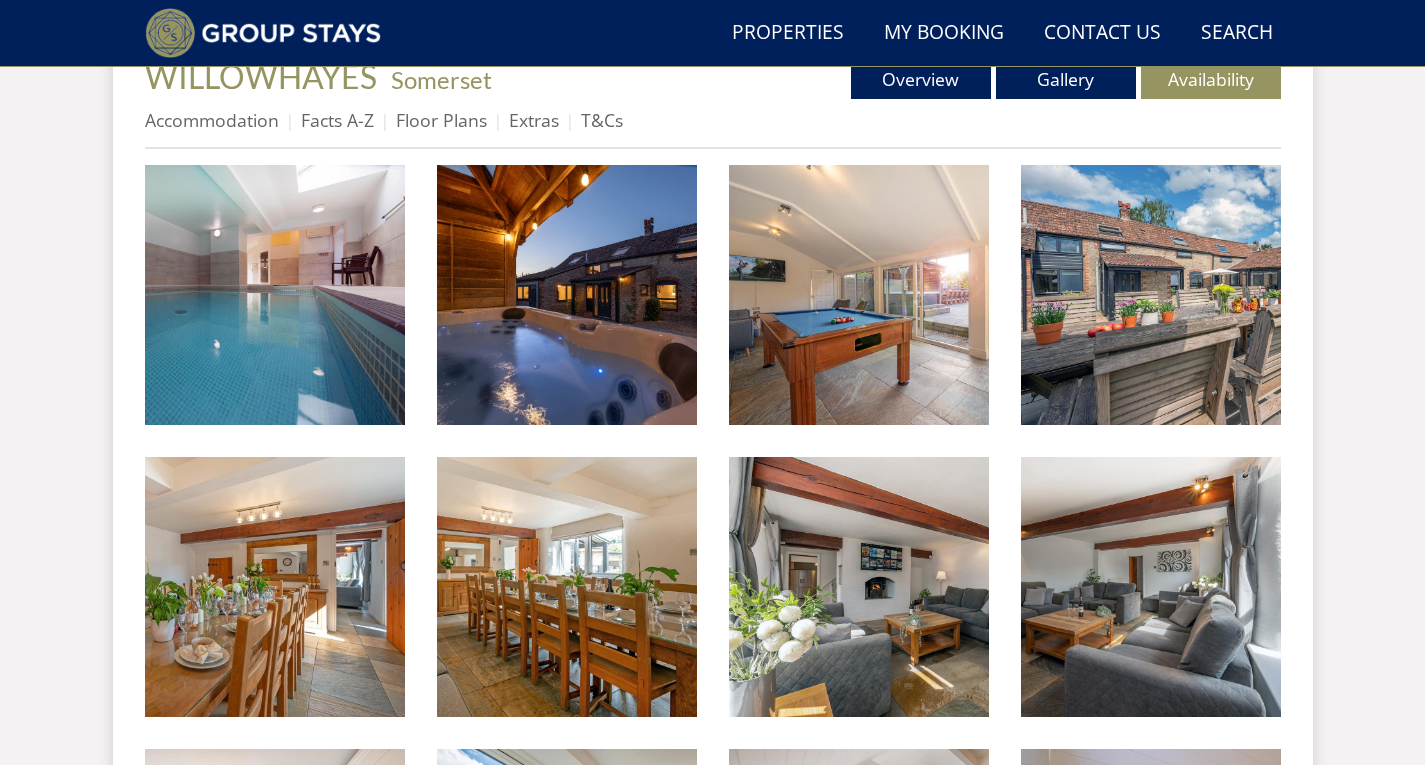 scroll, scrollTop: 268, scrollLeft: 0, axis: vertical 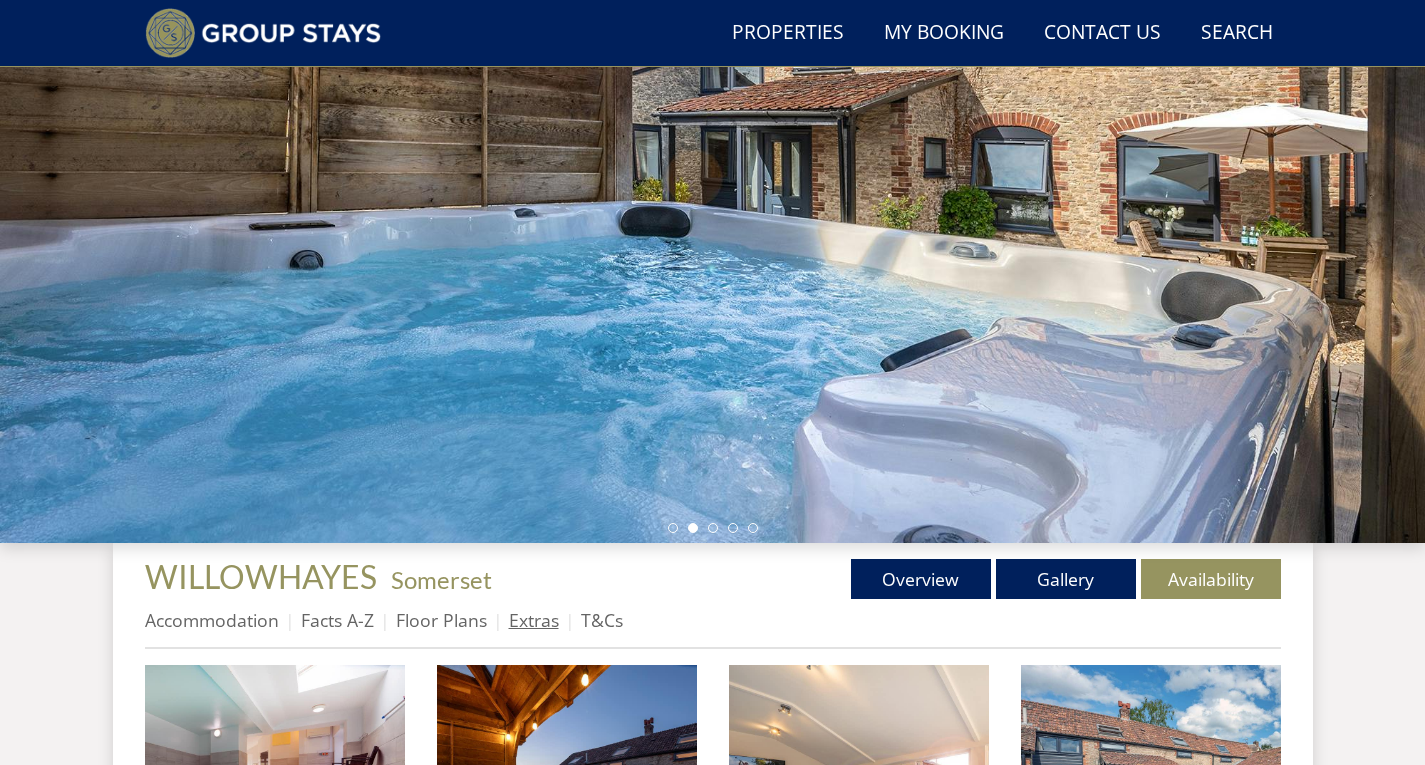 click on "Extras" at bounding box center [534, 620] 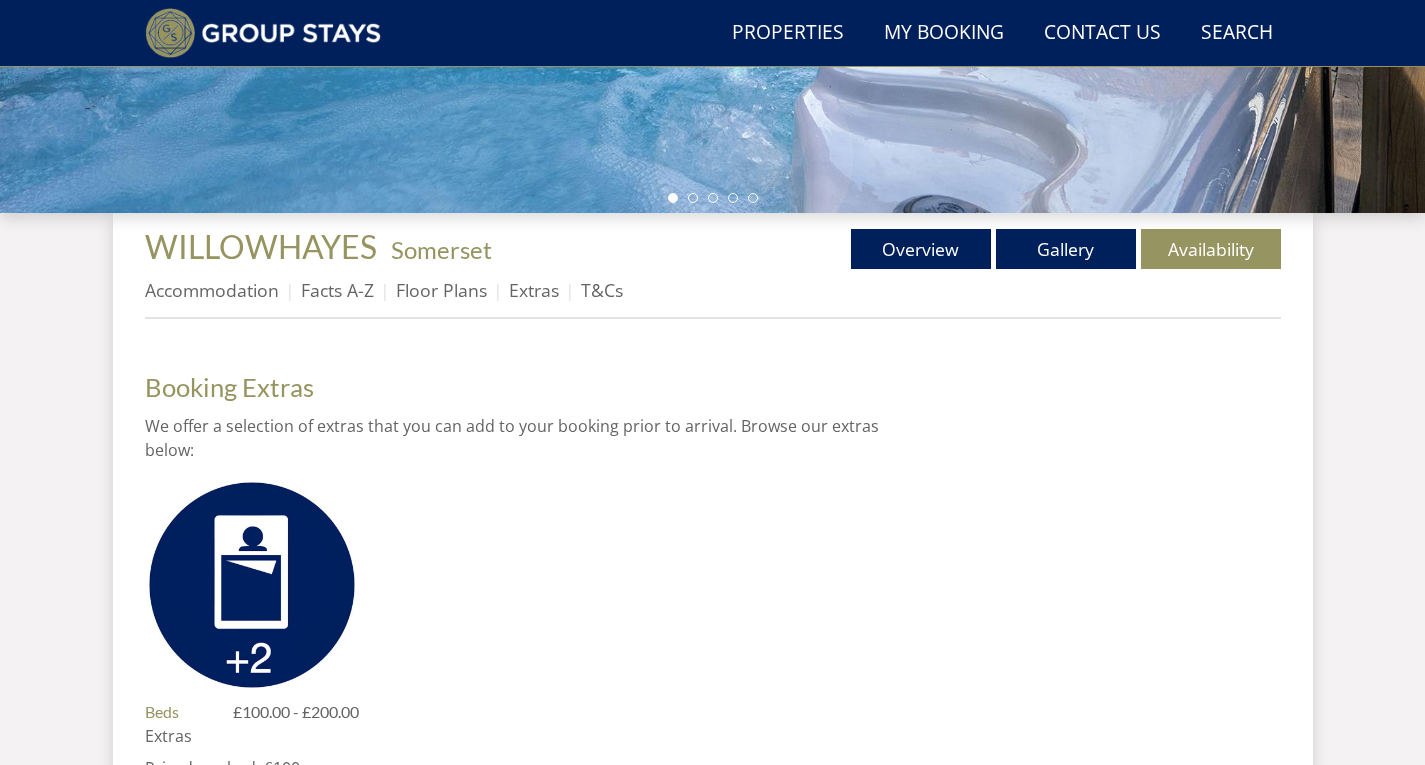 scroll, scrollTop: 398, scrollLeft: 0, axis: vertical 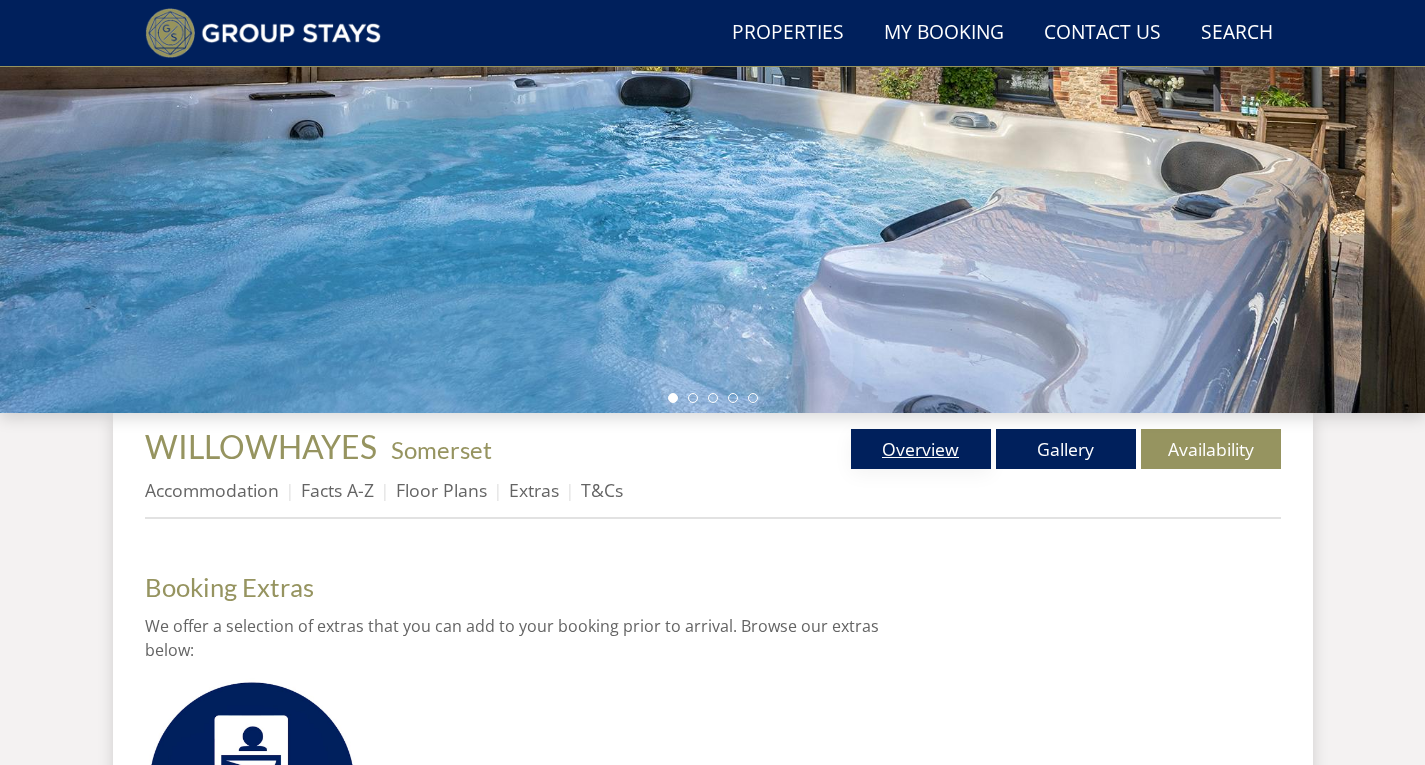 click on "Overview" at bounding box center (921, 449) 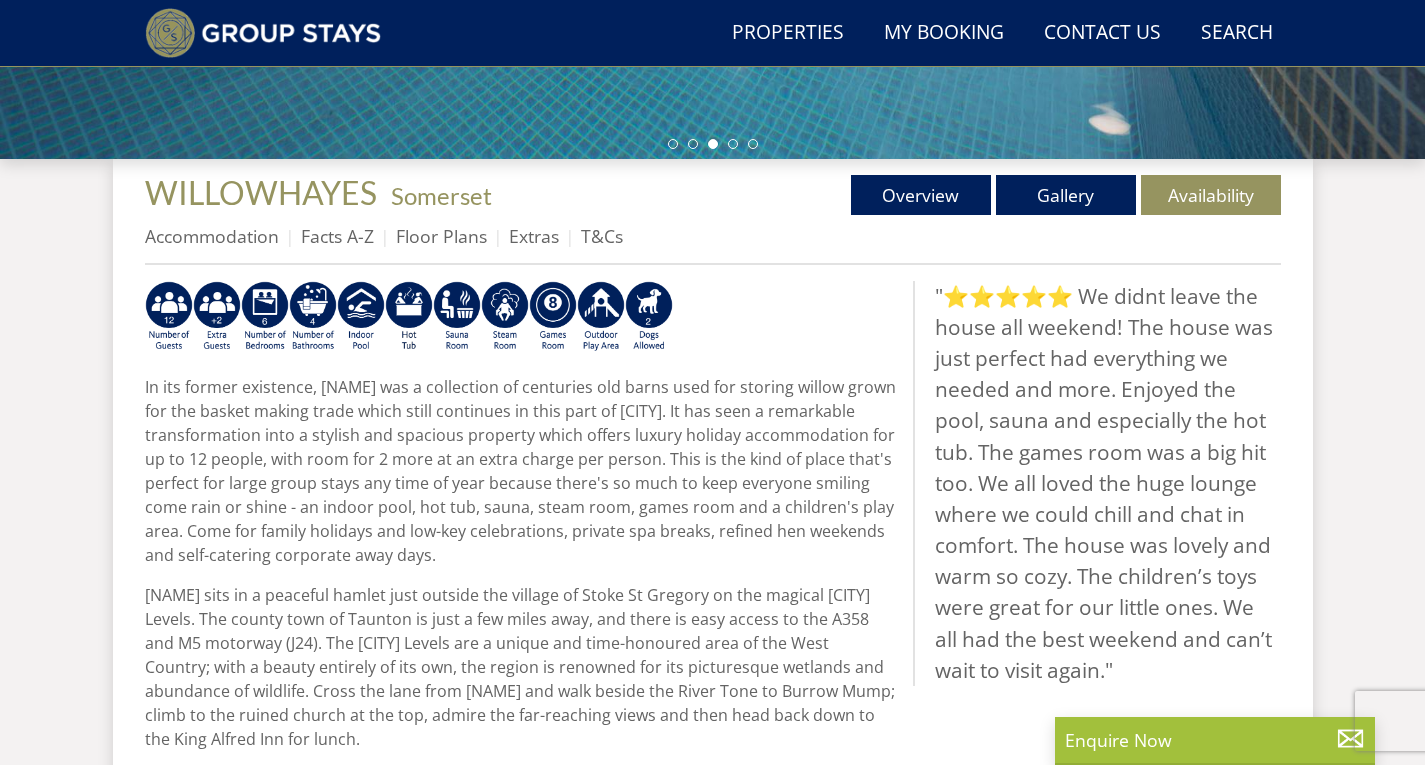 scroll, scrollTop: 398, scrollLeft: 0, axis: vertical 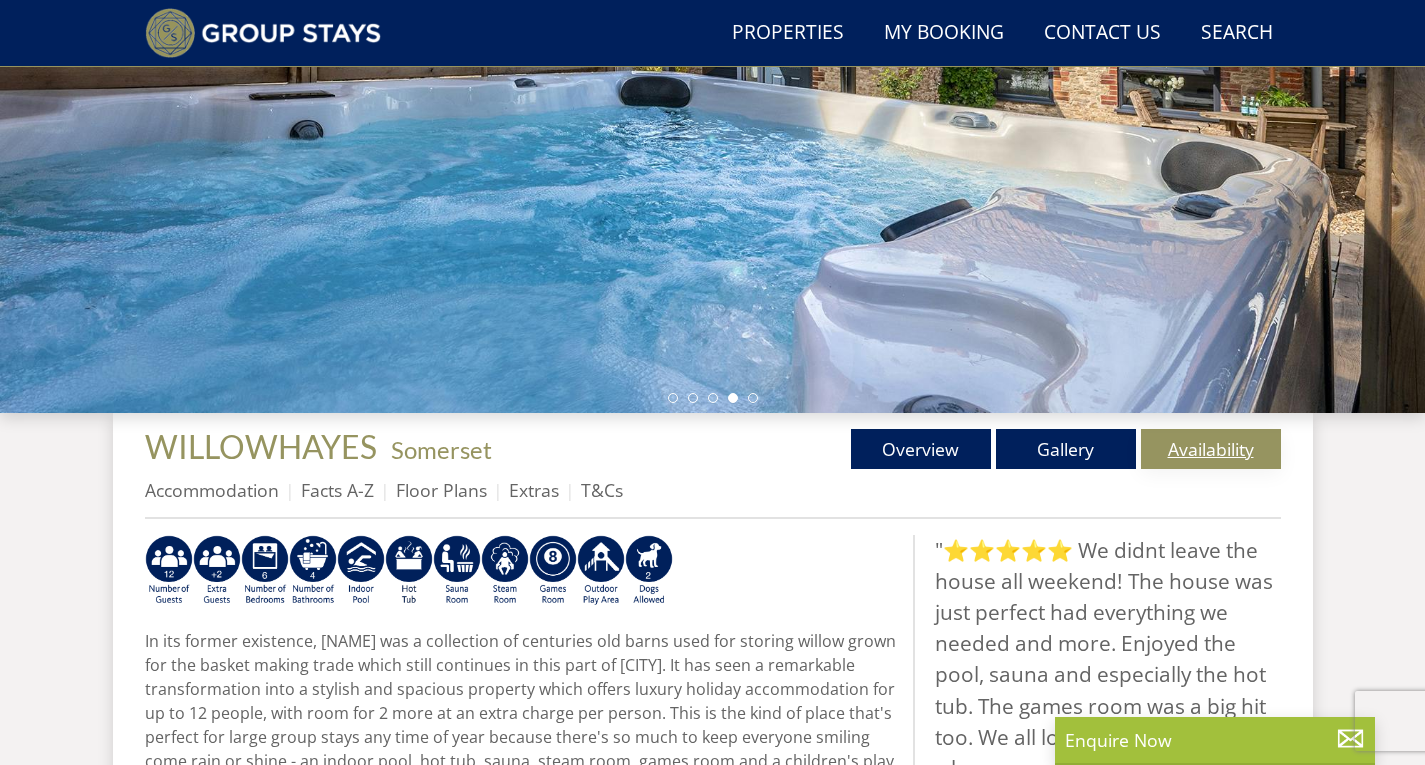 click on "Availability" at bounding box center (1211, 449) 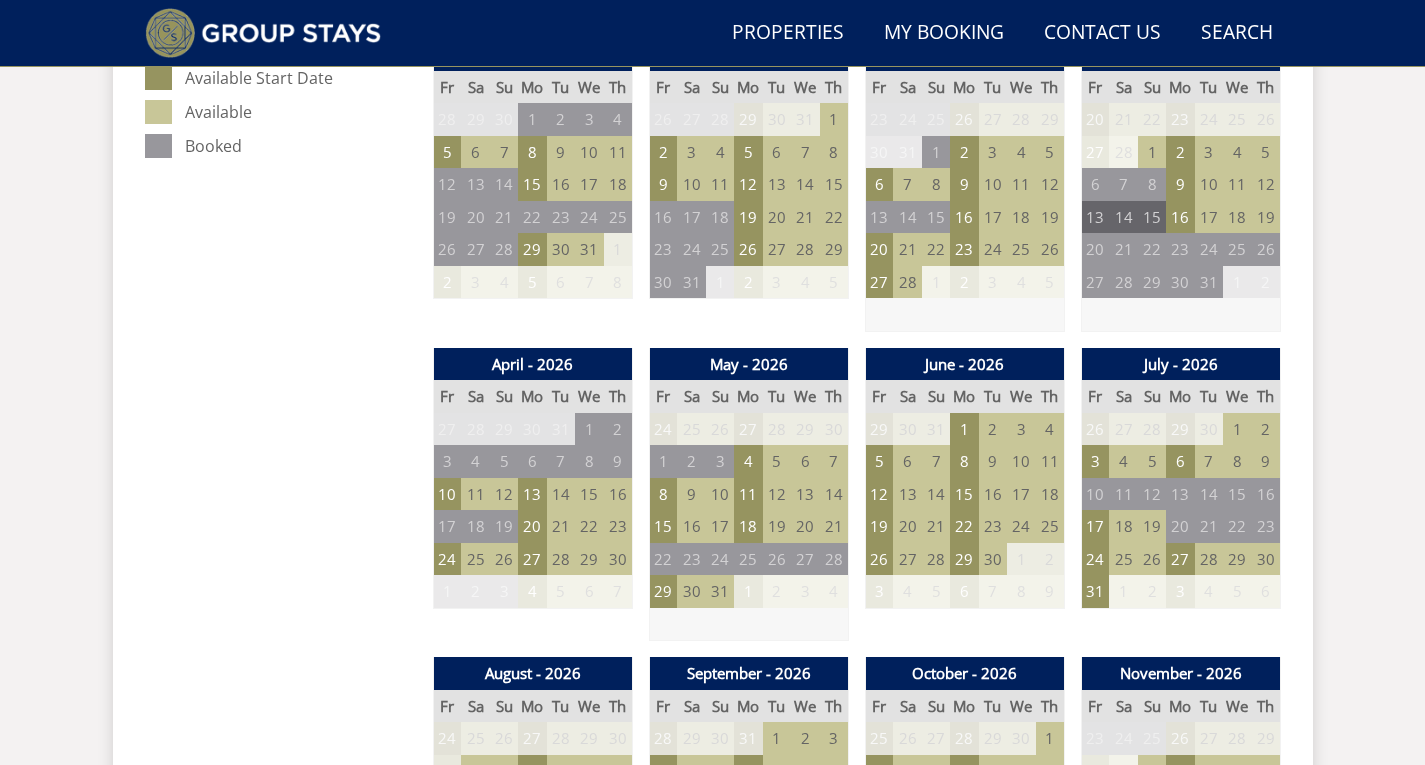 scroll, scrollTop: 995, scrollLeft: 0, axis: vertical 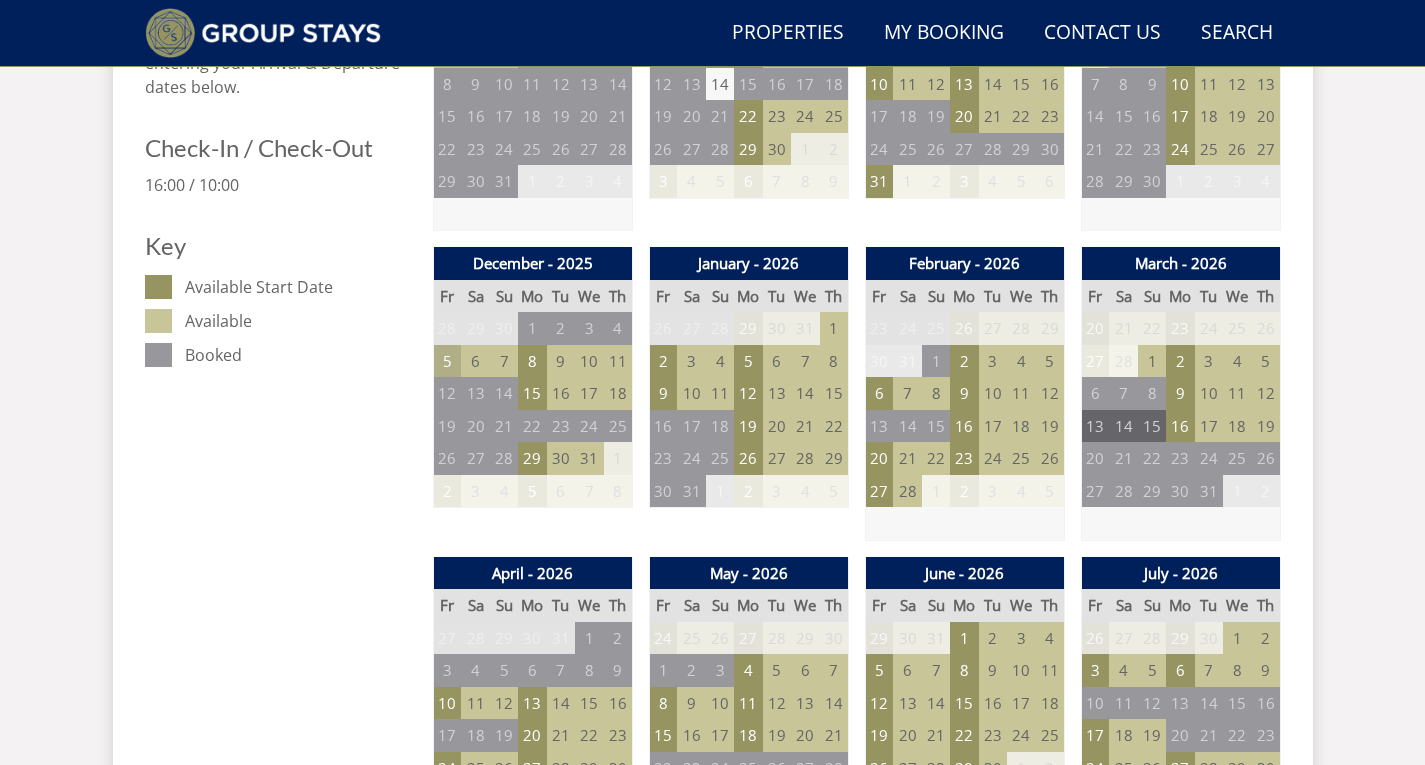 click on "5" at bounding box center [447, 361] 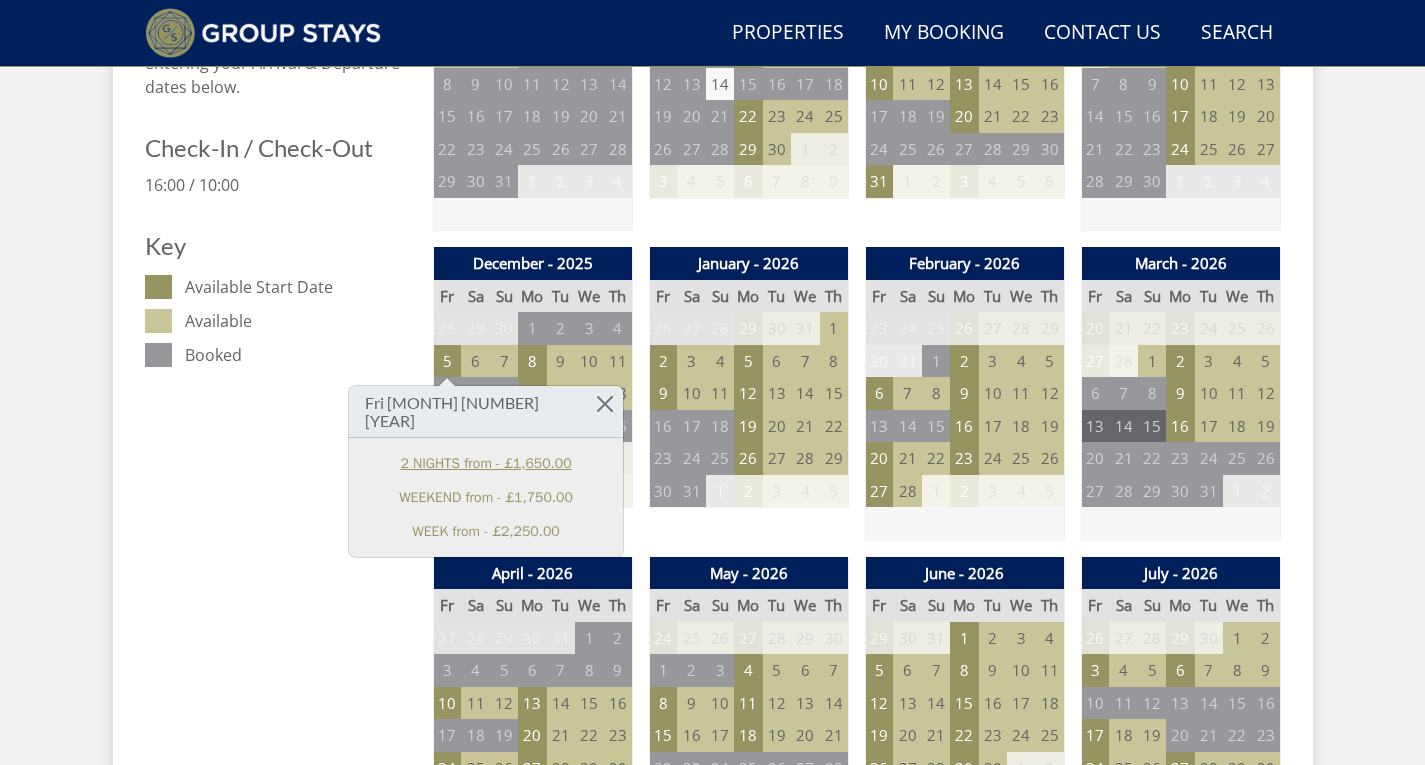 click on "2 NIGHTS from  - £1,650.00" at bounding box center [486, 463] 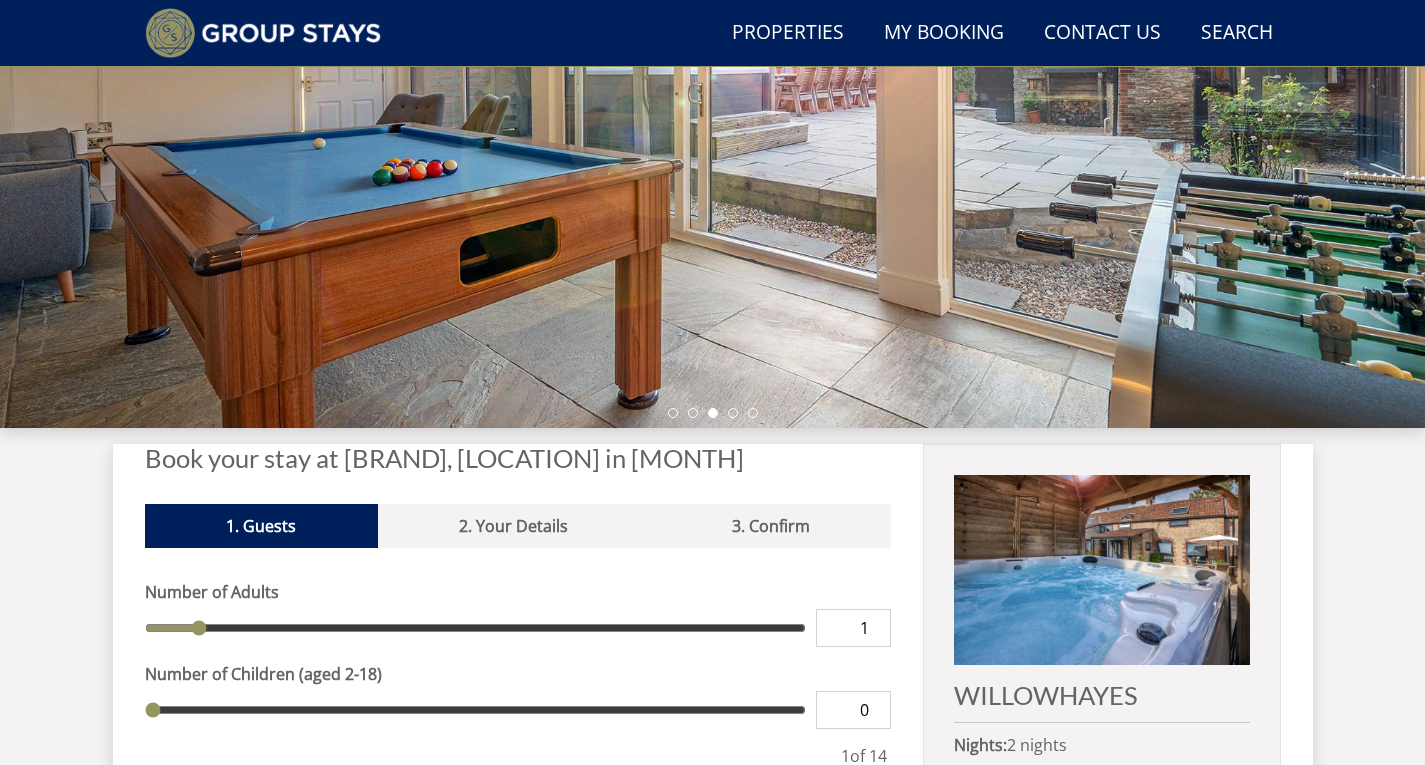 scroll, scrollTop: 0, scrollLeft: 0, axis: both 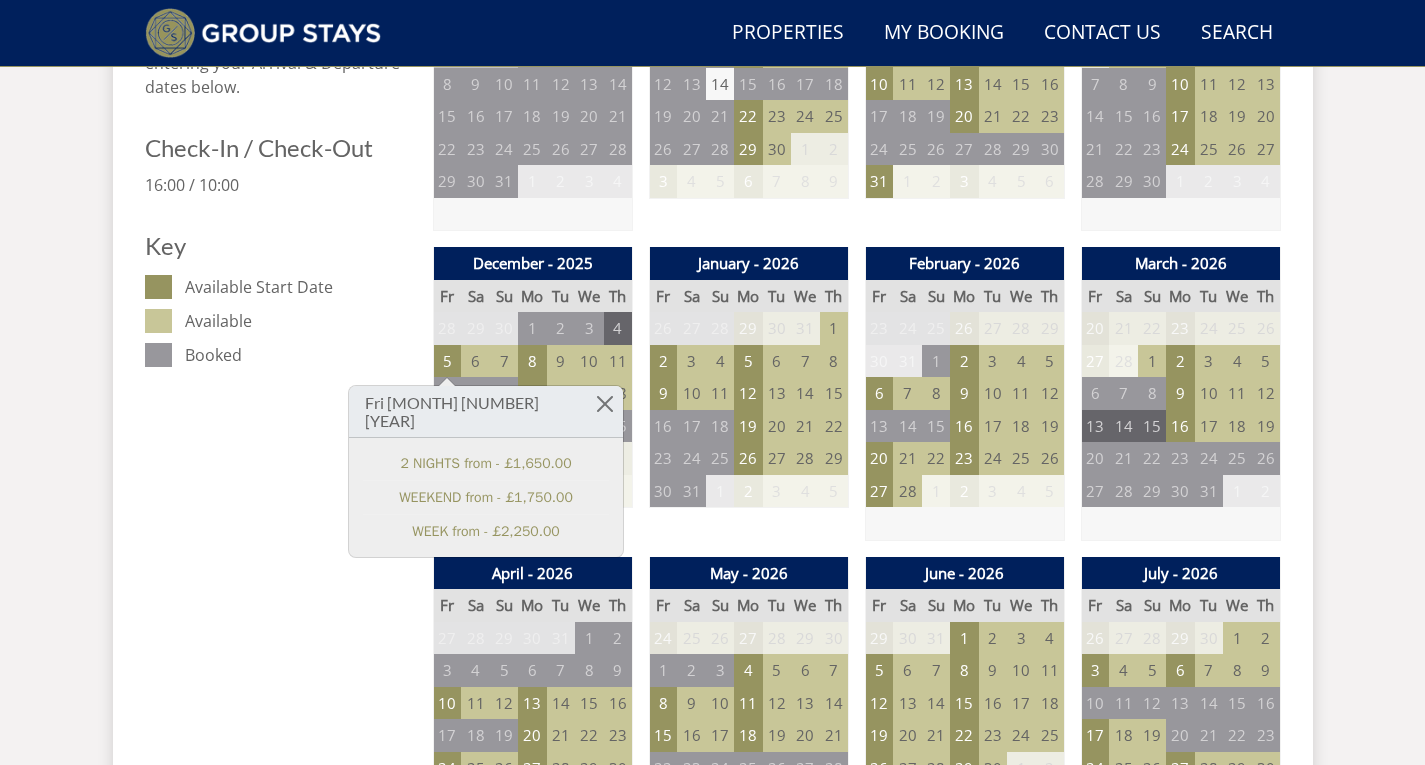 click on "4" at bounding box center [618, 328] 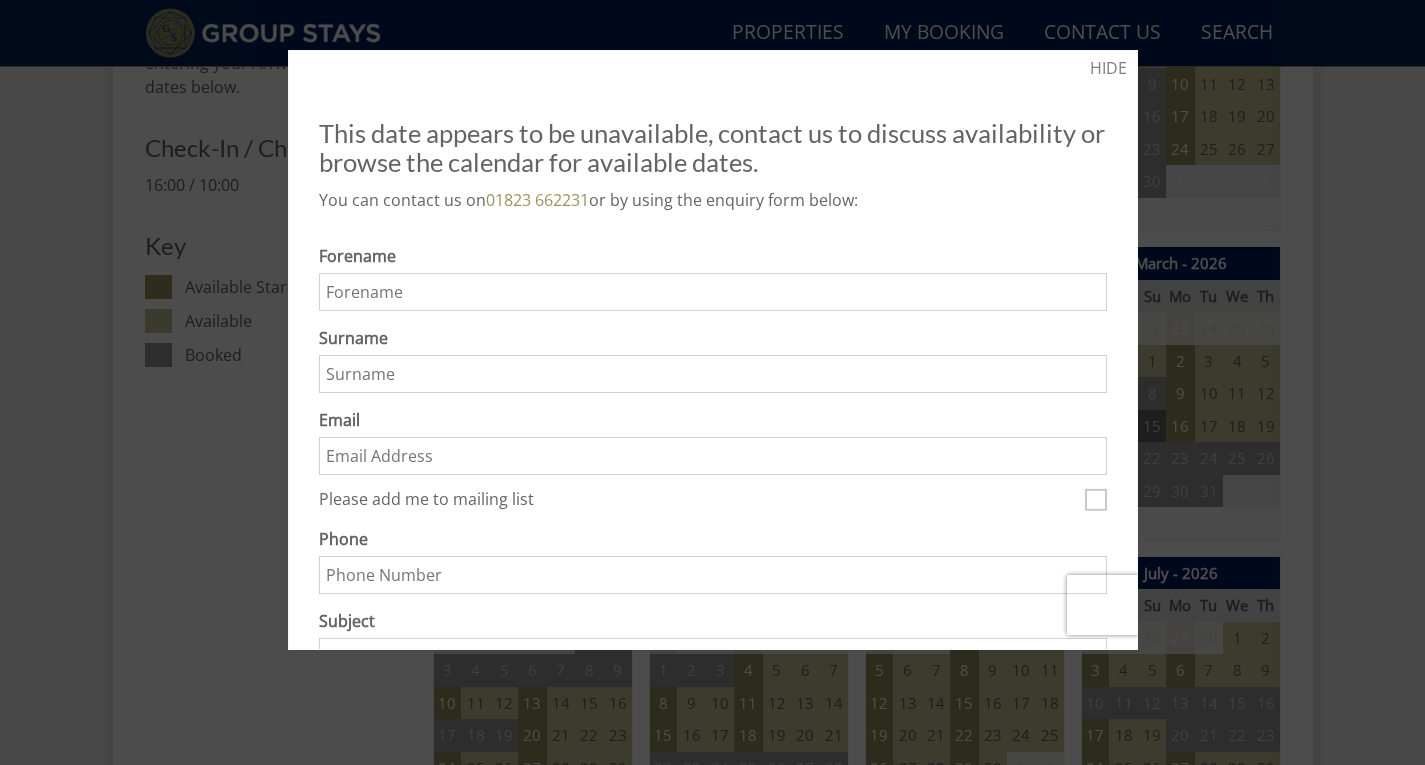 click at bounding box center (712, 382) 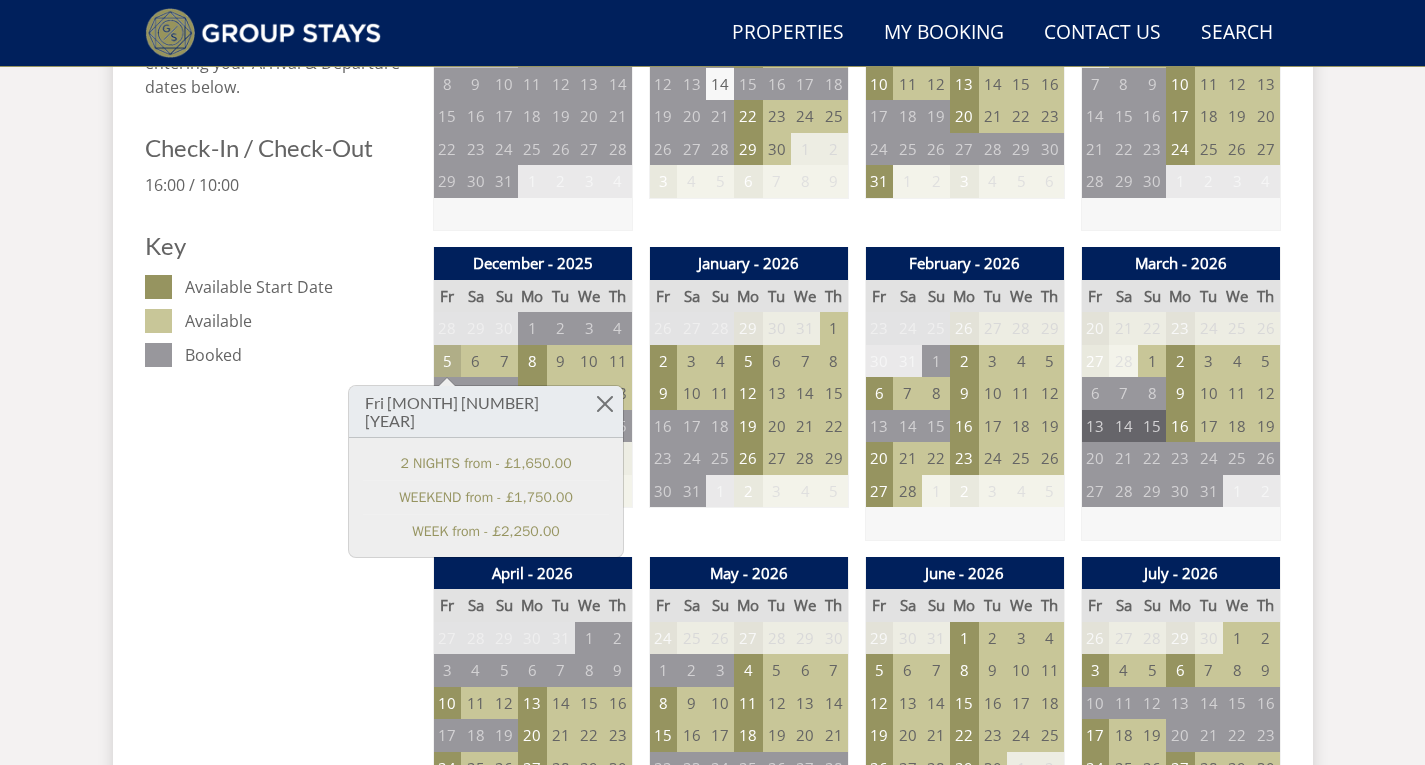 click on "5" at bounding box center (447, 361) 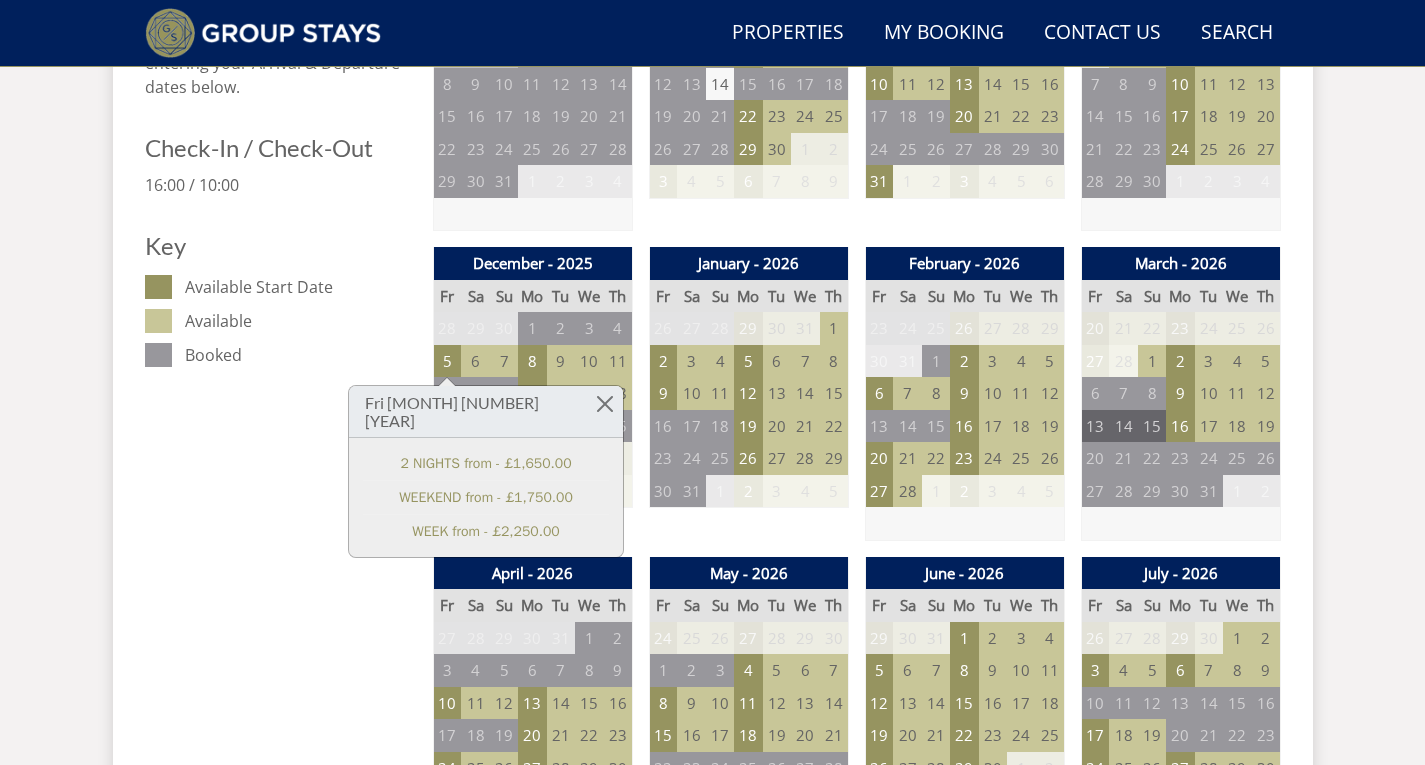 click on "Prices and Availability
You can browse the calendar to find an available start date for your stay by clicking on a start date or by entering your Arrival & Departure dates below.
Search for a Stay
12/05/2025
Search
Check-In / Check-Out
16:00 / 10:00
Key
Available Start Date
Available
Booked" at bounding box center [281, 1323] 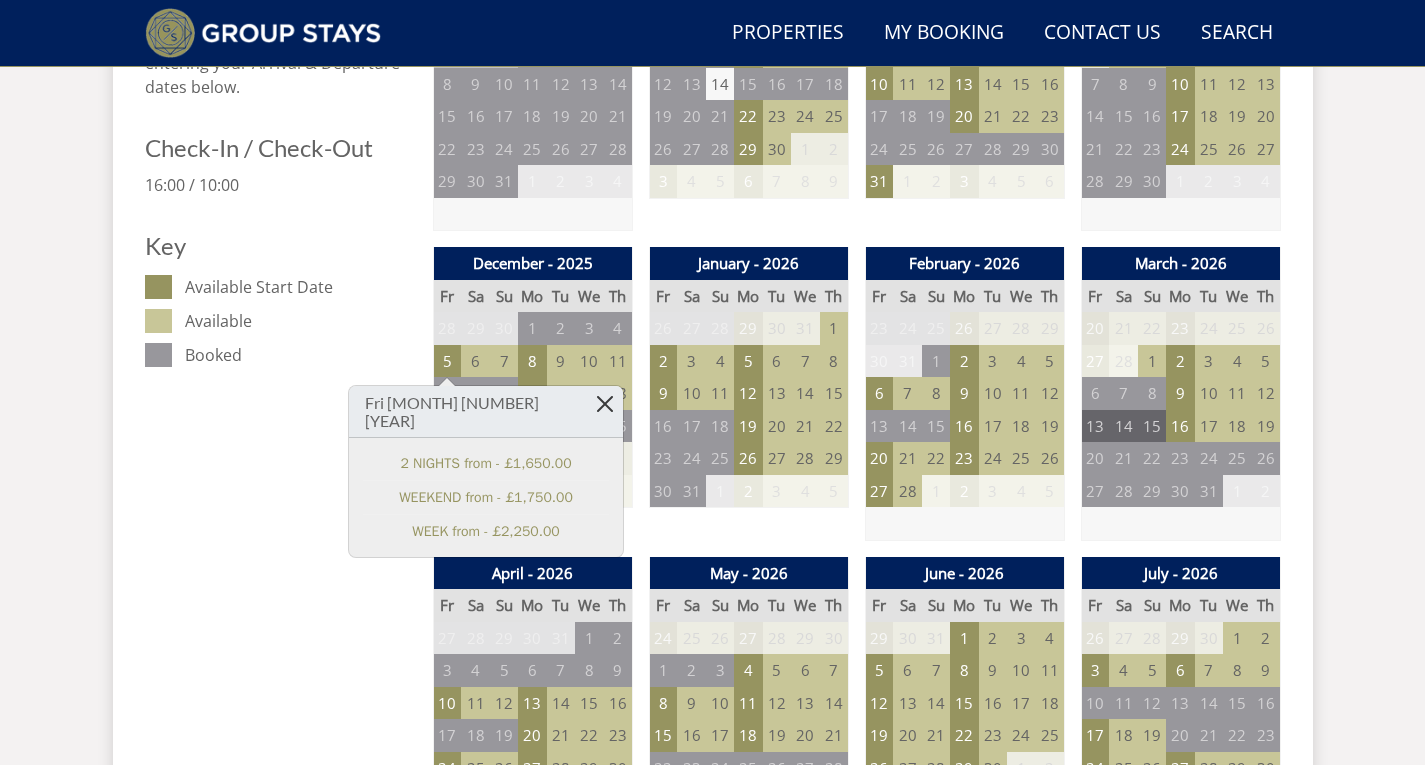 click at bounding box center (605, 403) 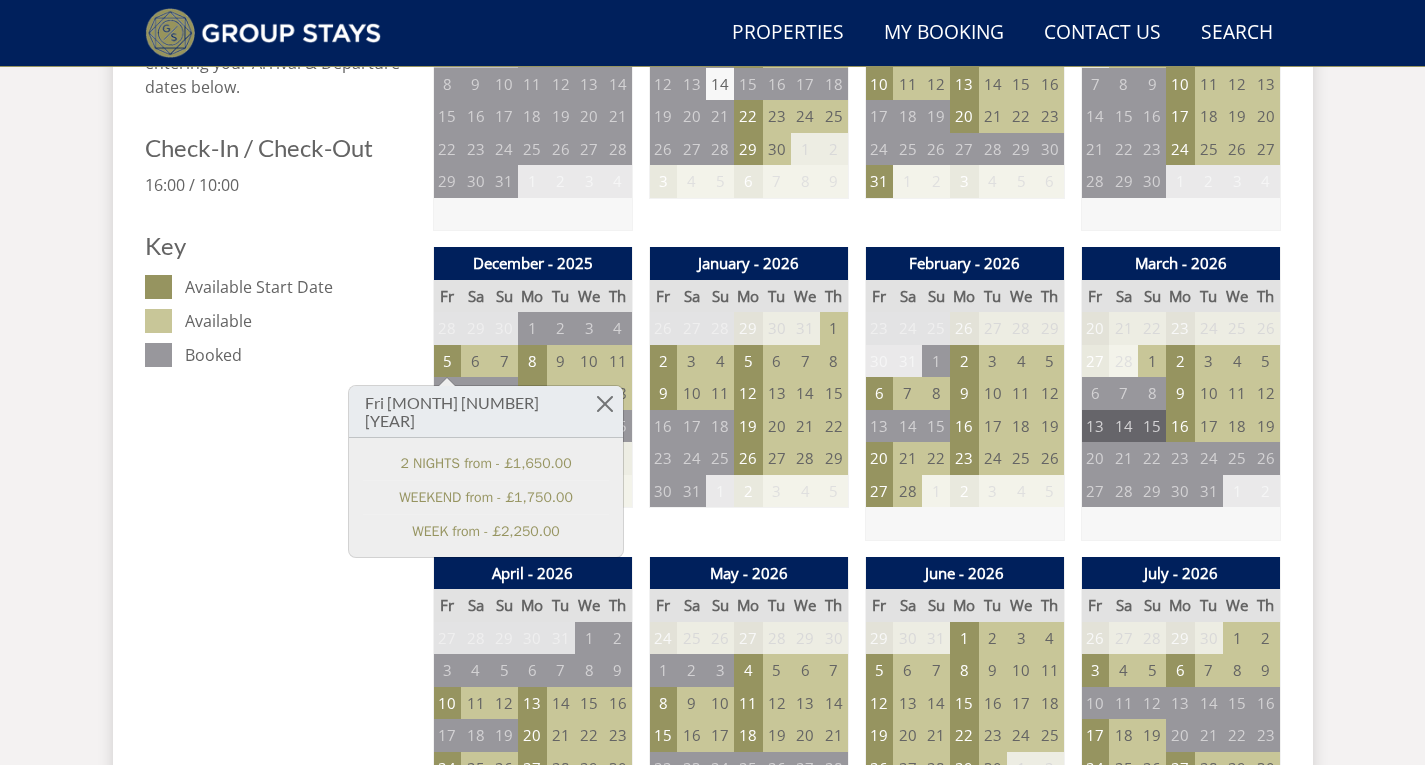 click on "Prices and Availability
You can browse the calendar to find an available start date for your stay by clicking on a start date or by entering your Arrival & Departure dates below.
Search for a Stay
12/05/2025
Search
Check-In / Check-Out
16:00 / 10:00
Key
Available Start Date
Available
Booked" at bounding box center (281, 1323) 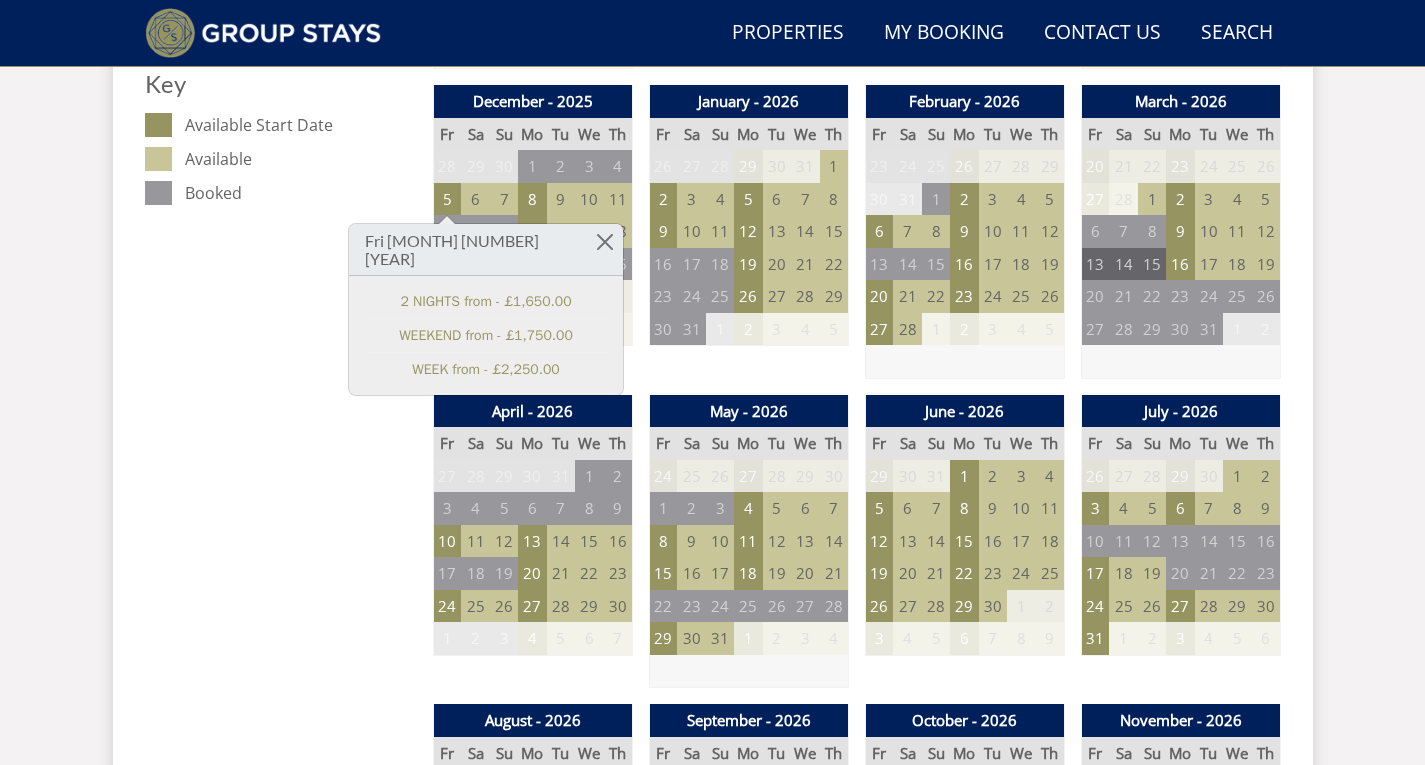 scroll, scrollTop: 1195, scrollLeft: 0, axis: vertical 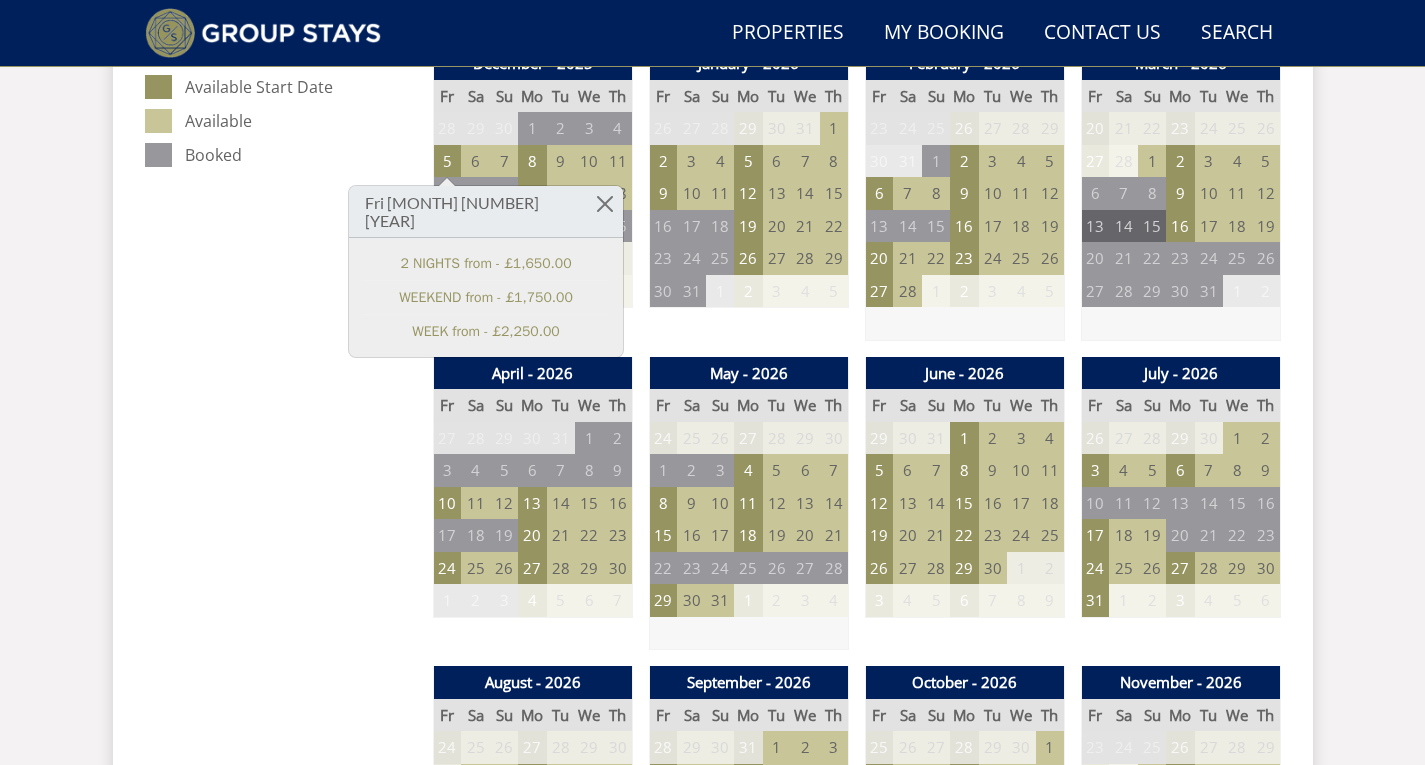 click on "Prices and Availability
You can browse the calendar to find an available start date for your stay by clicking on a start date or by entering your Arrival & Departure dates below.
Search for a Stay
12/05/2025
Search
Check-In / Check-Out
16:00 / 10:00
Key
Available Start Date
Available
Booked" at bounding box center (281, 1123) 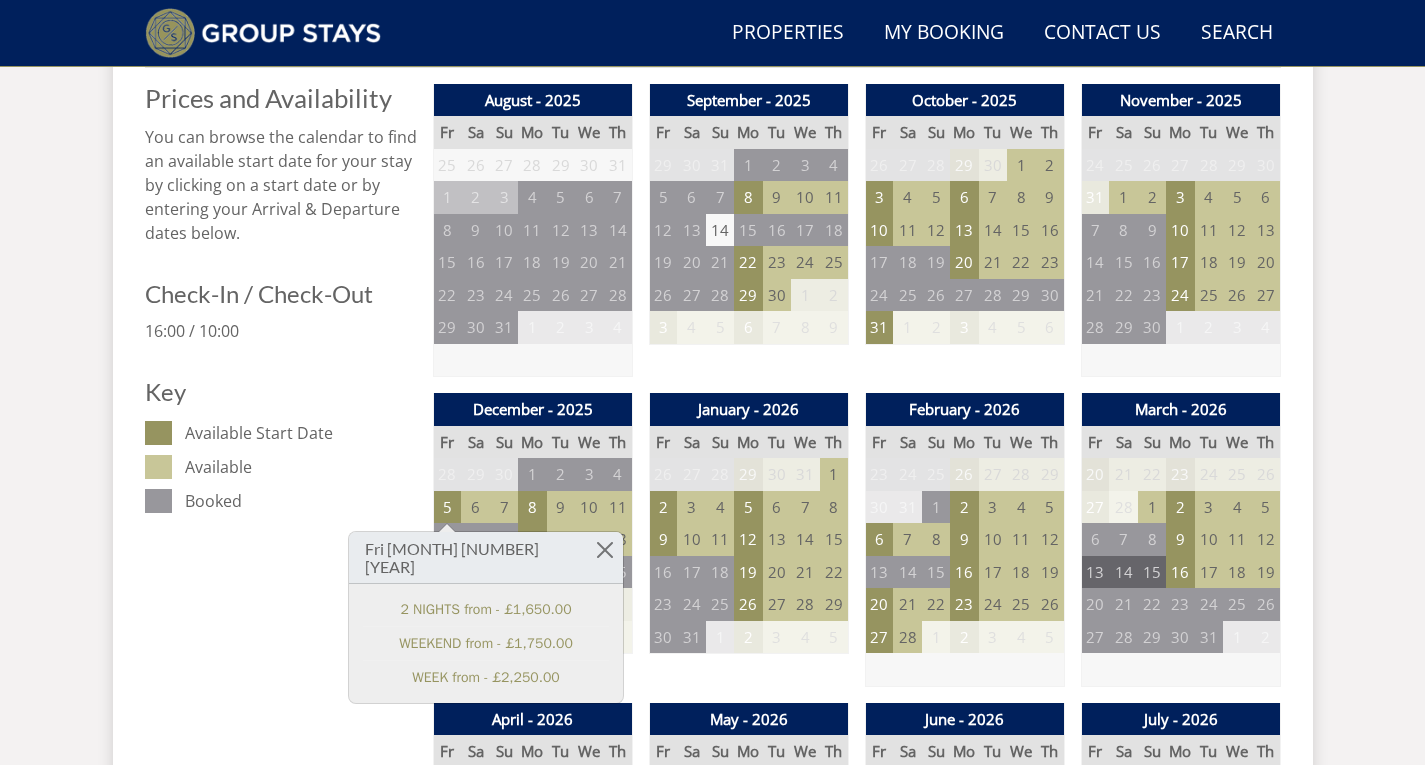 scroll, scrollTop: 895, scrollLeft: 0, axis: vertical 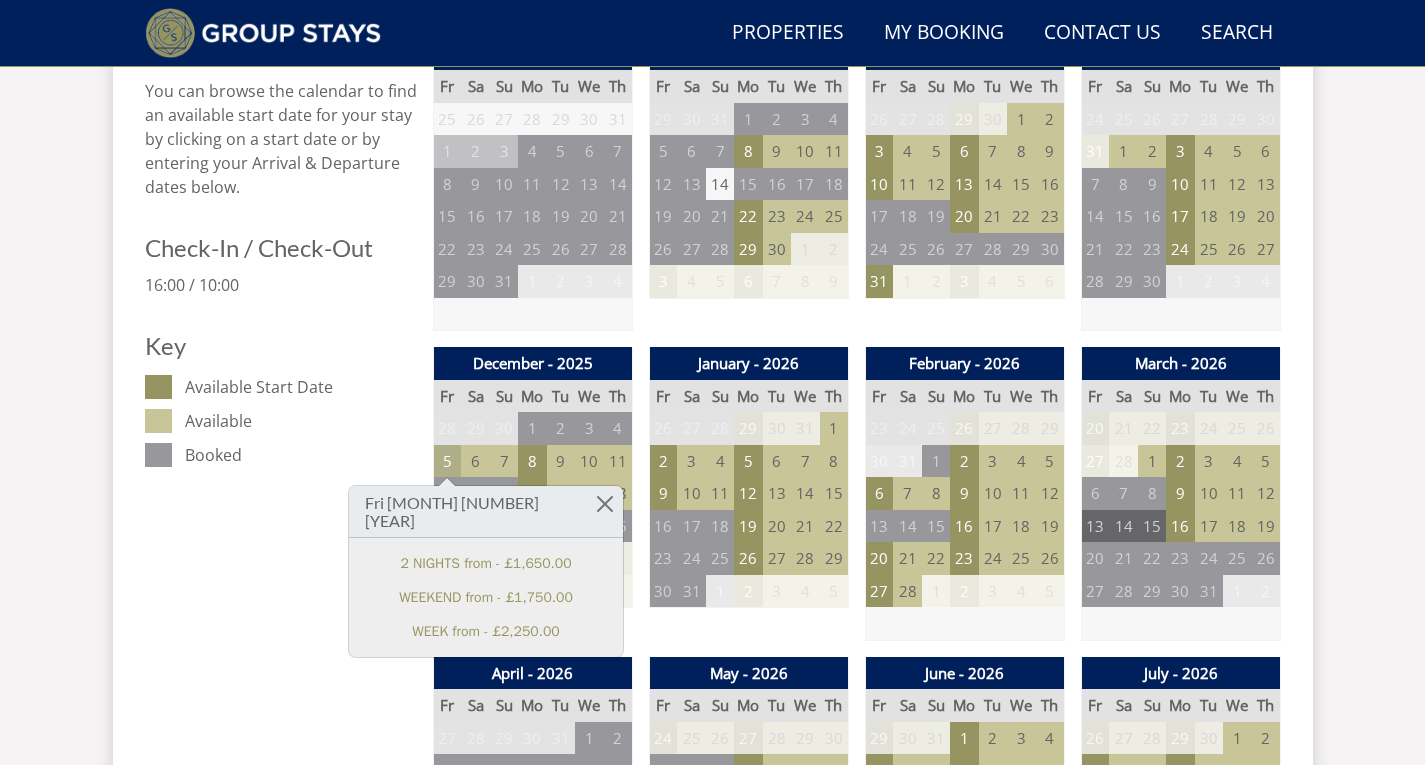 click on "5" at bounding box center [447, 461] 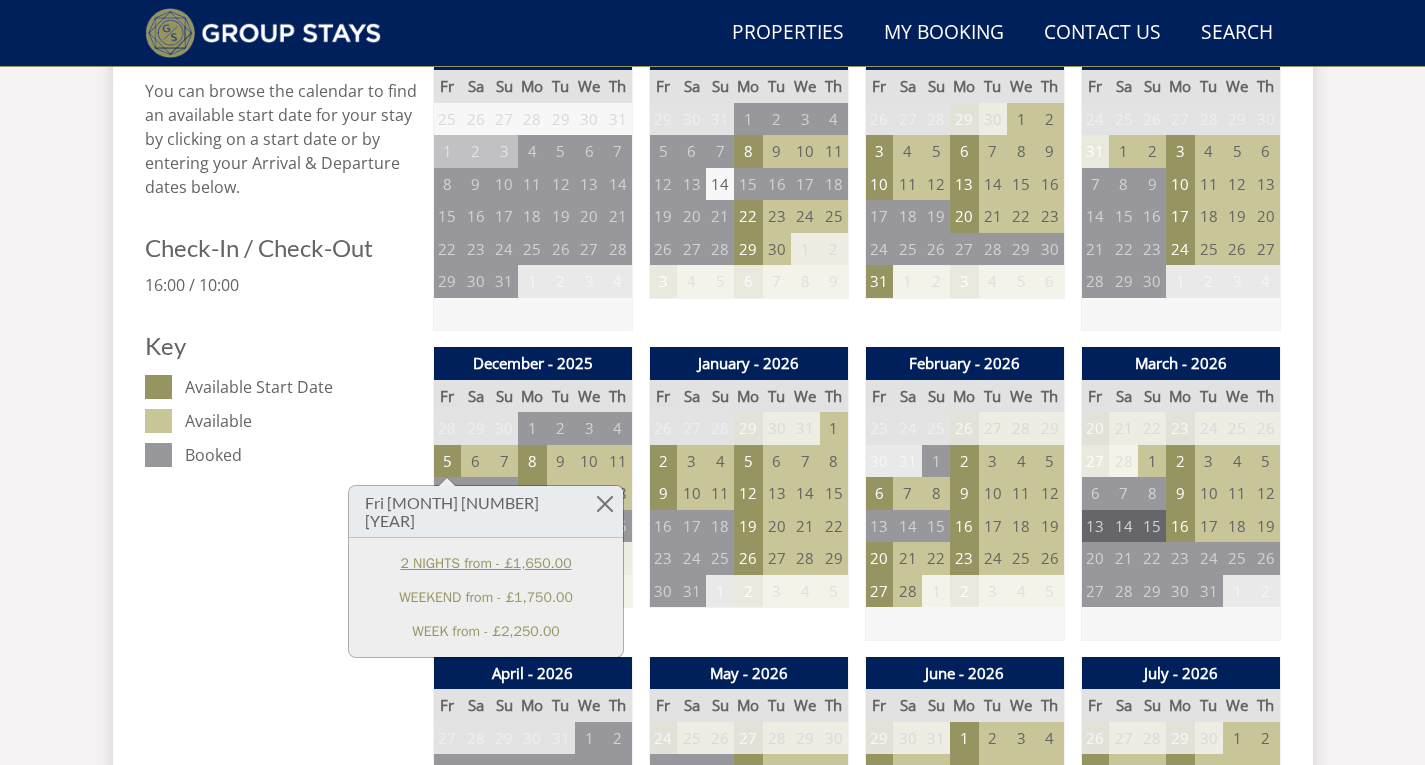 click on "2 NIGHTS from  - £1,650.00" at bounding box center (486, 563) 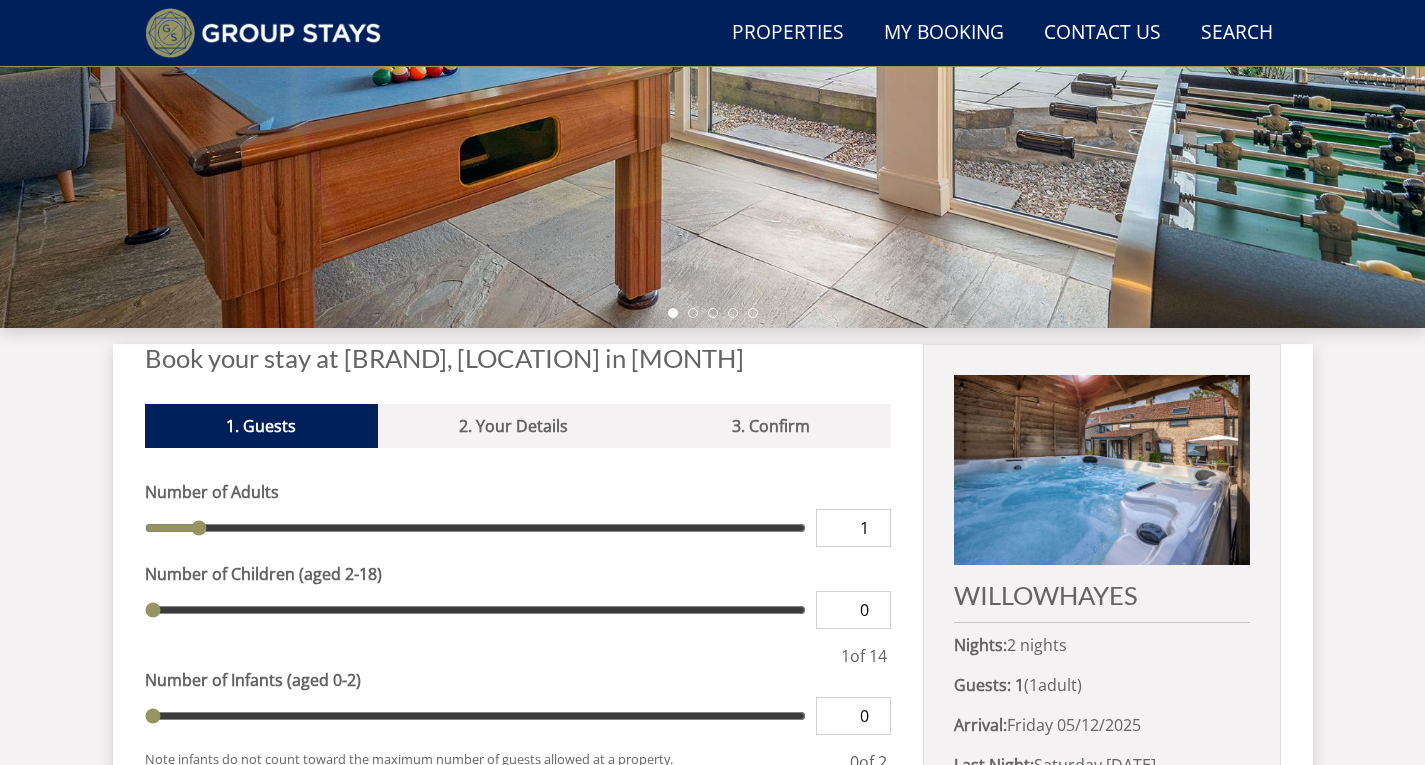 scroll, scrollTop: 683, scrollLeft: 0, axis: vertical 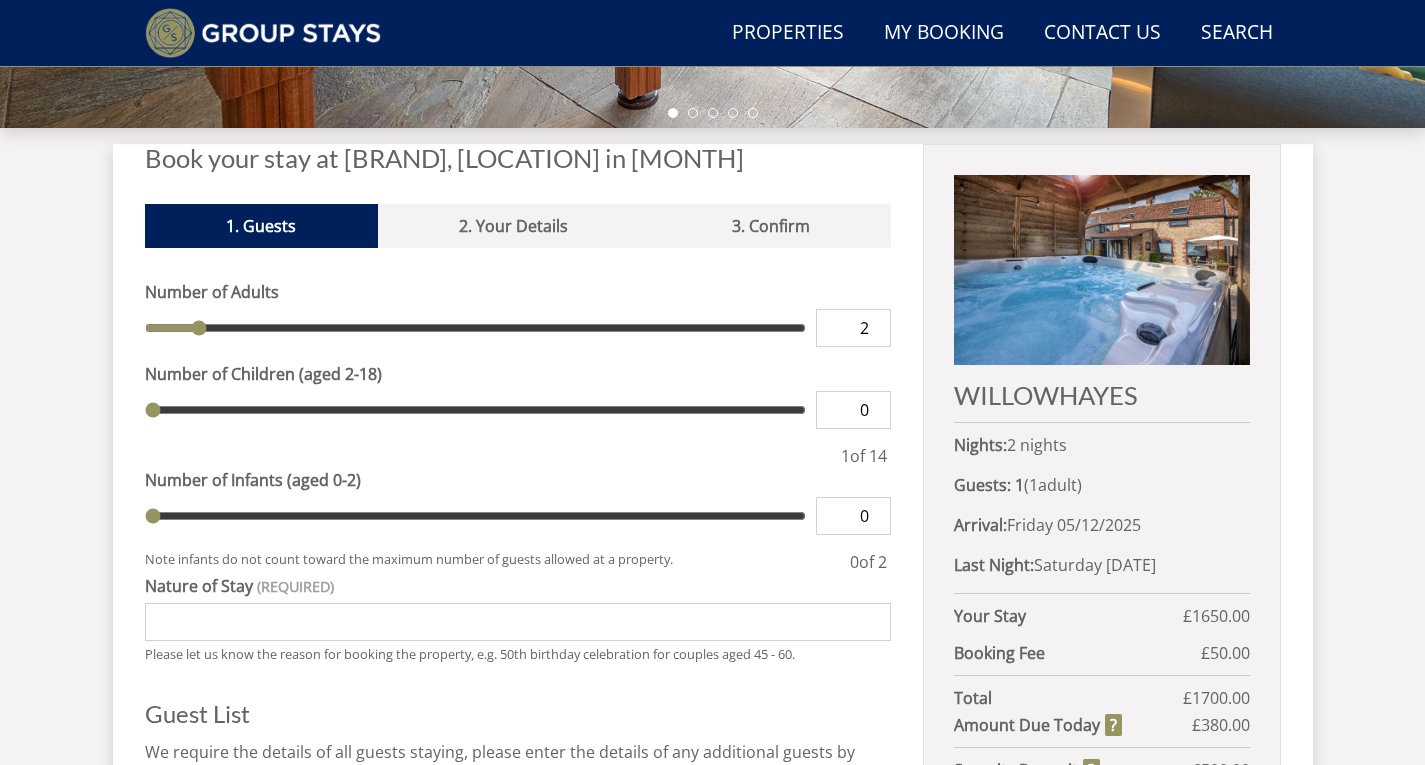 type on "2" 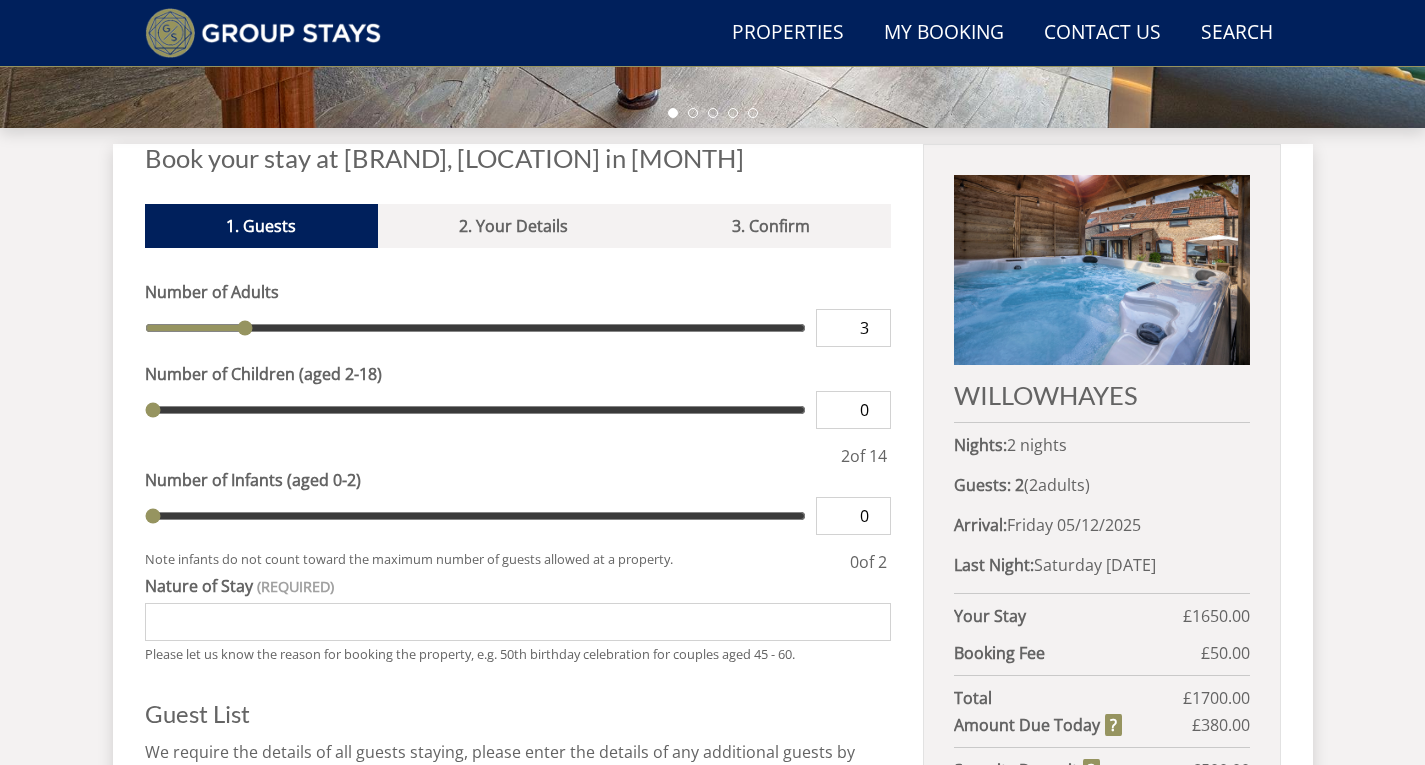 type on "3" 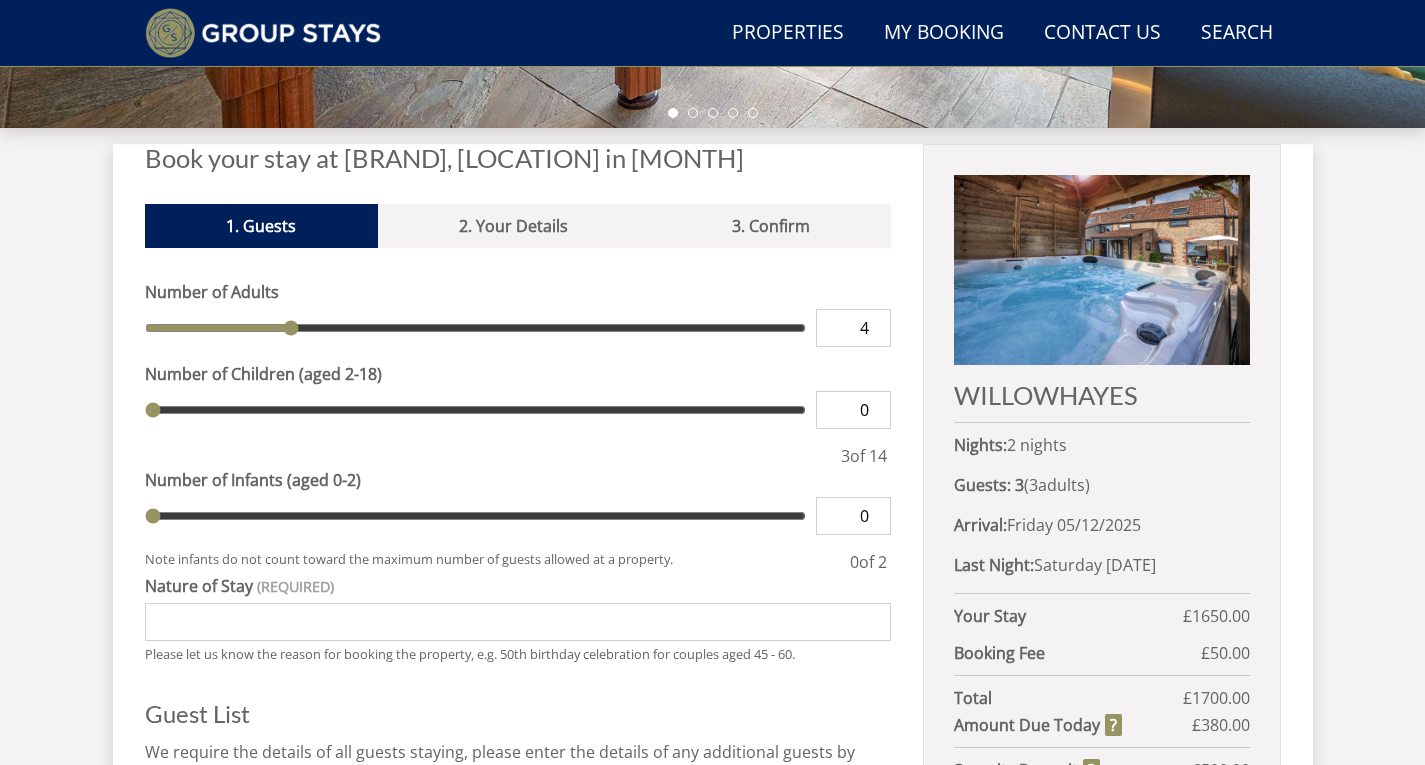 type on "4" 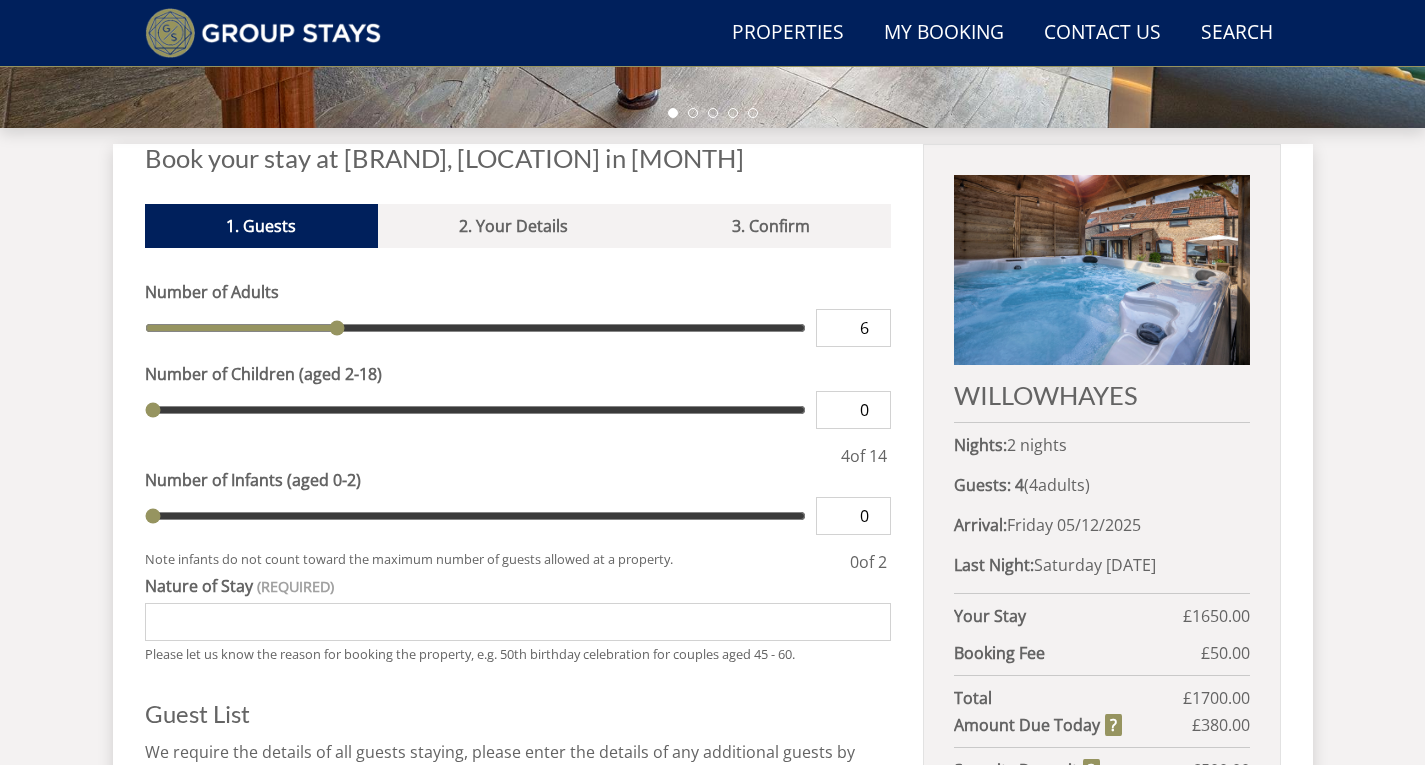 type on "6" 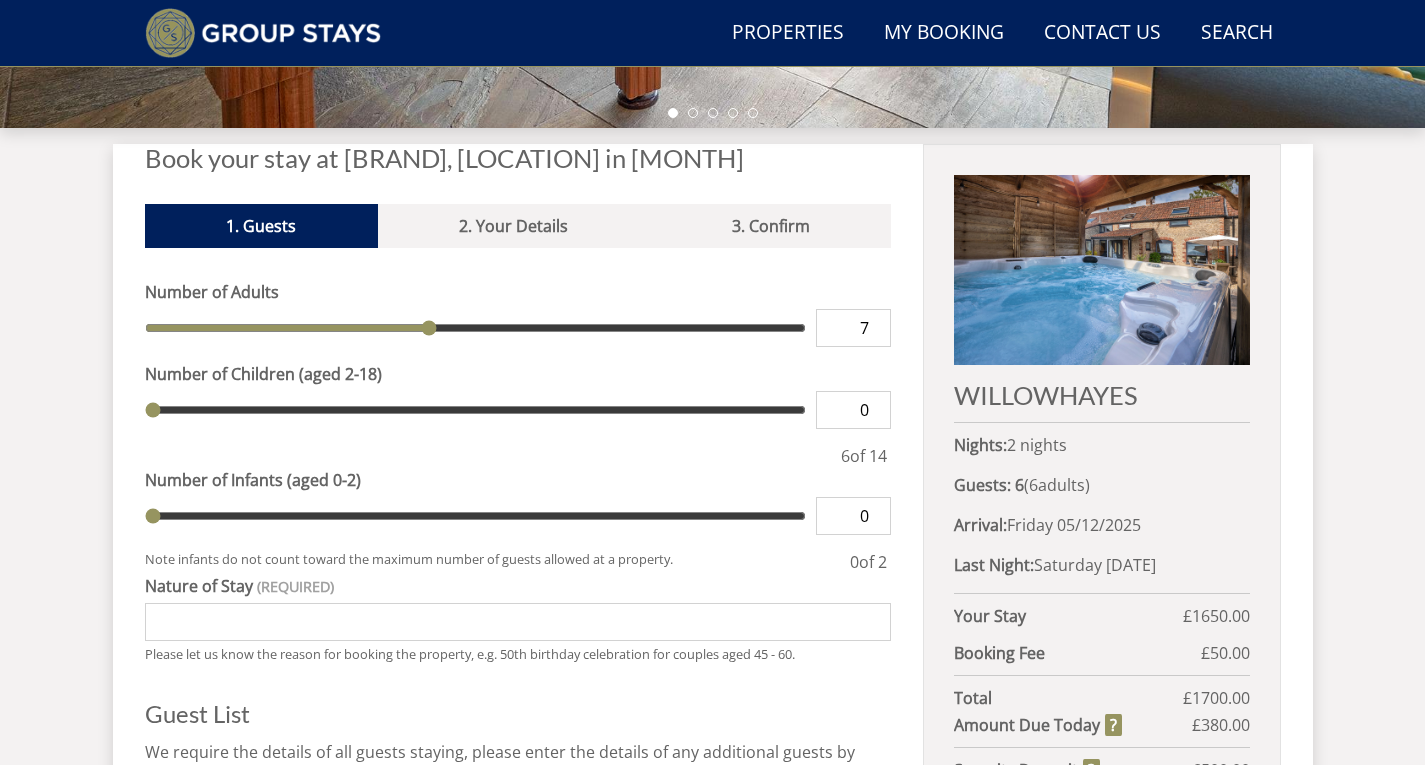 type on "7" 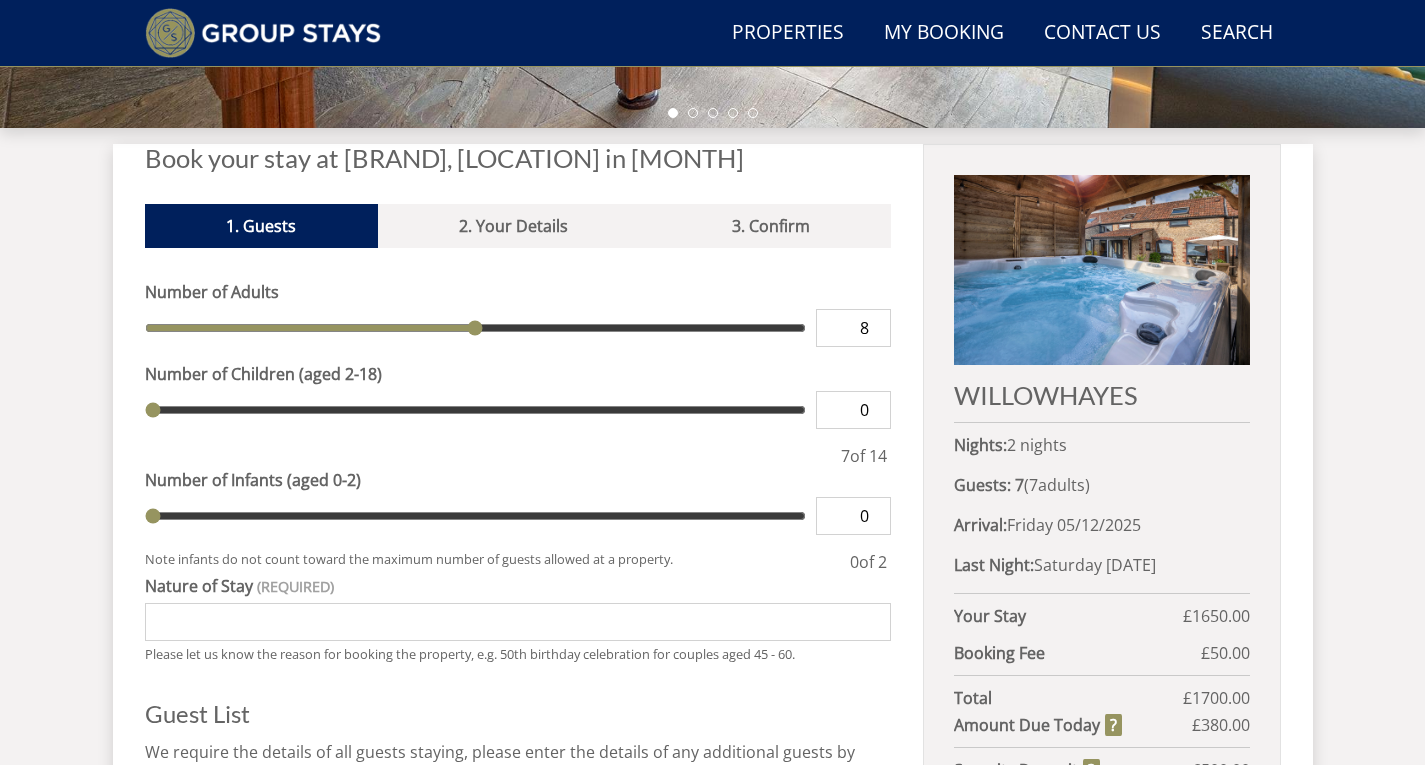 type on "8" 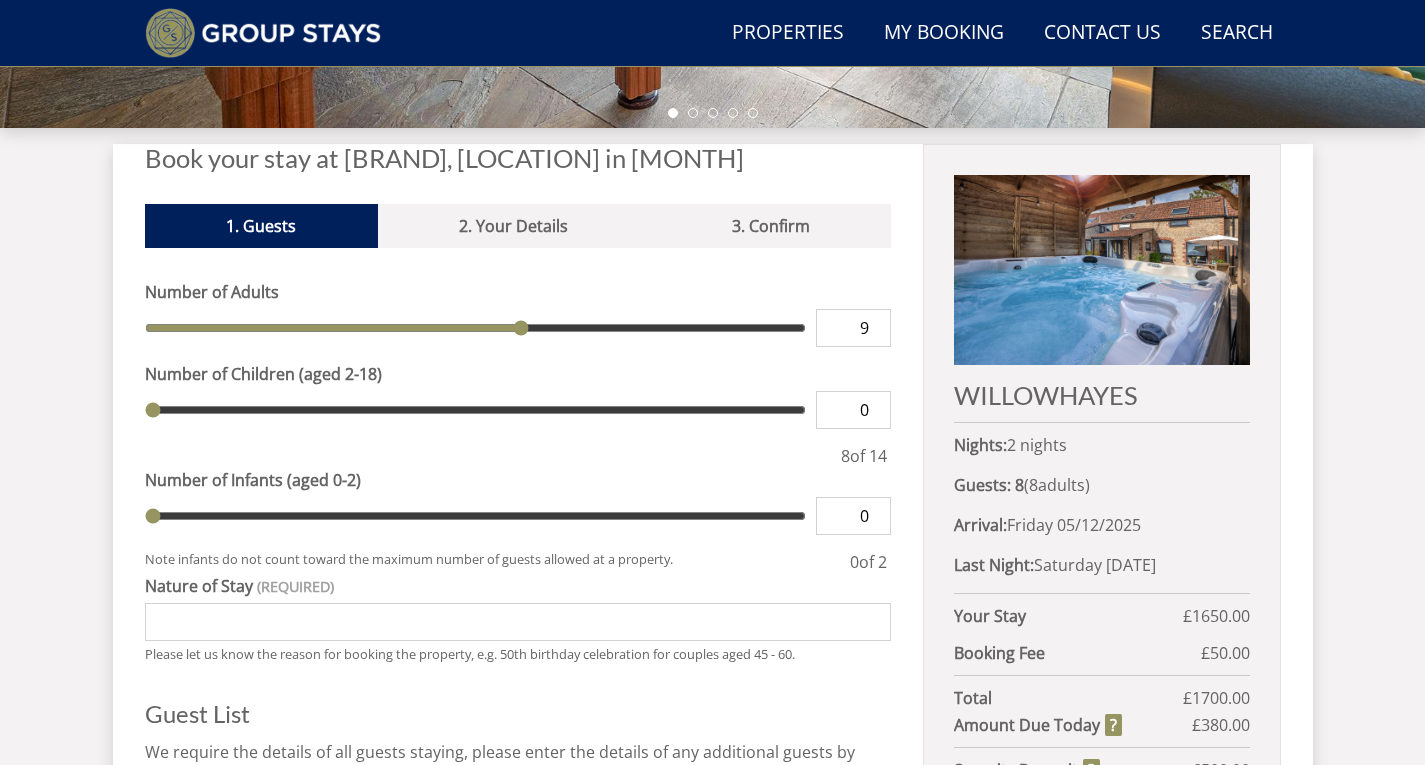 type on "9" 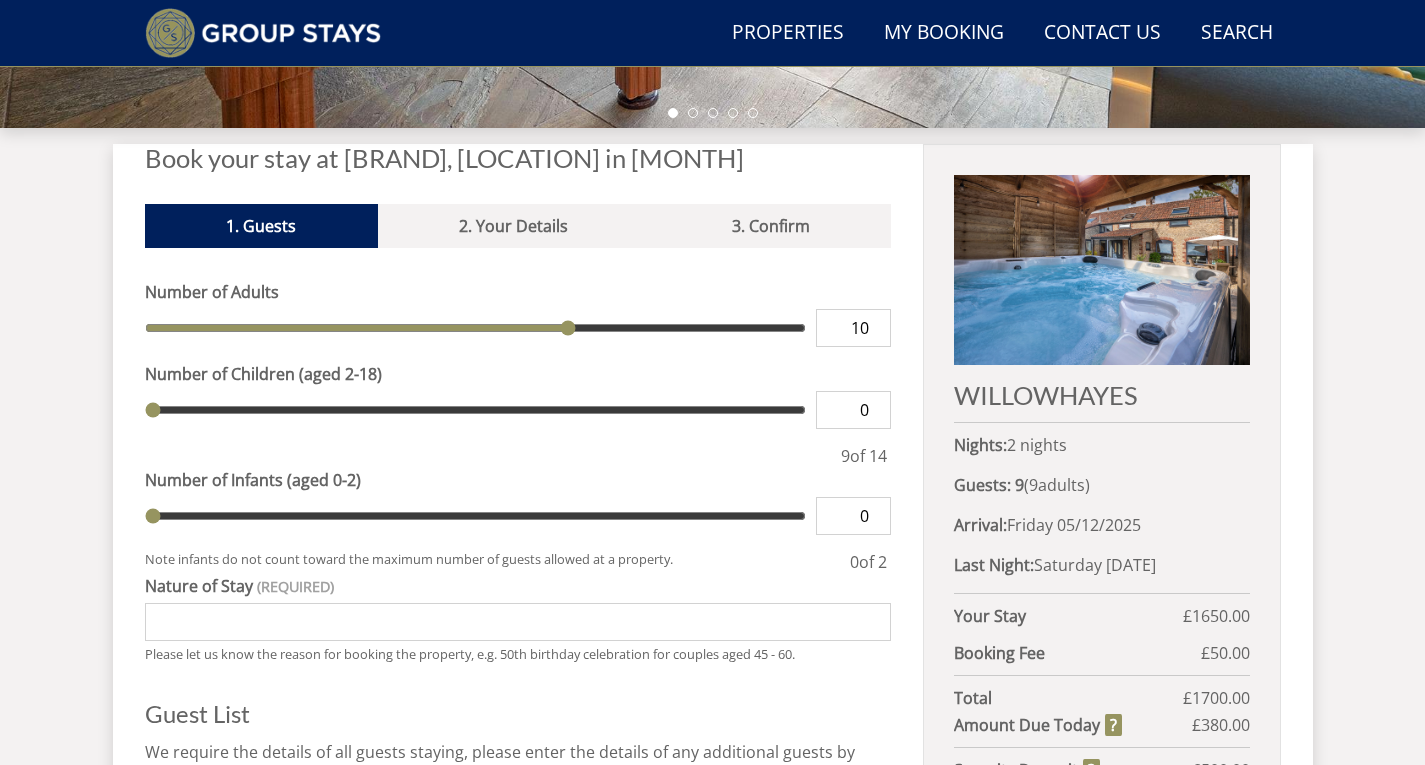 type on "10" 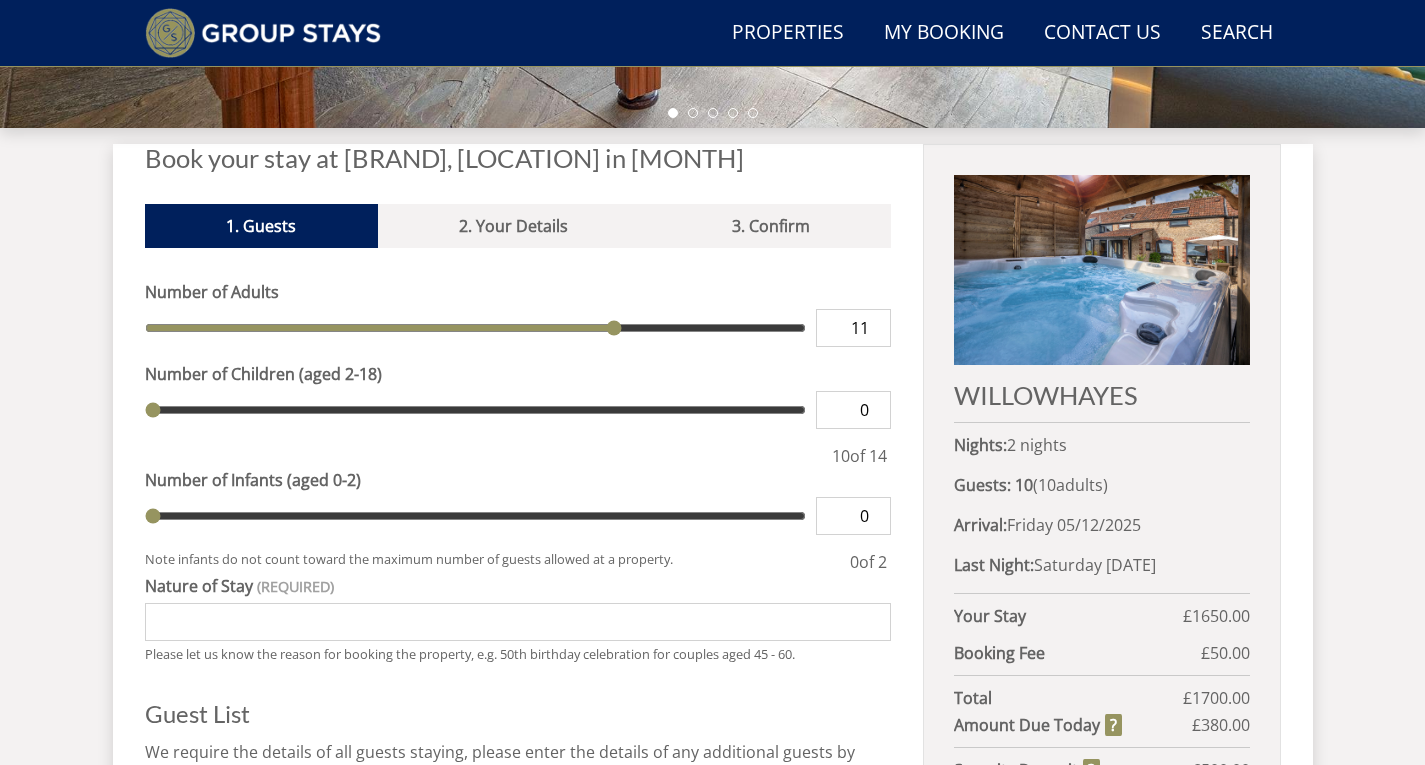 type on "11" 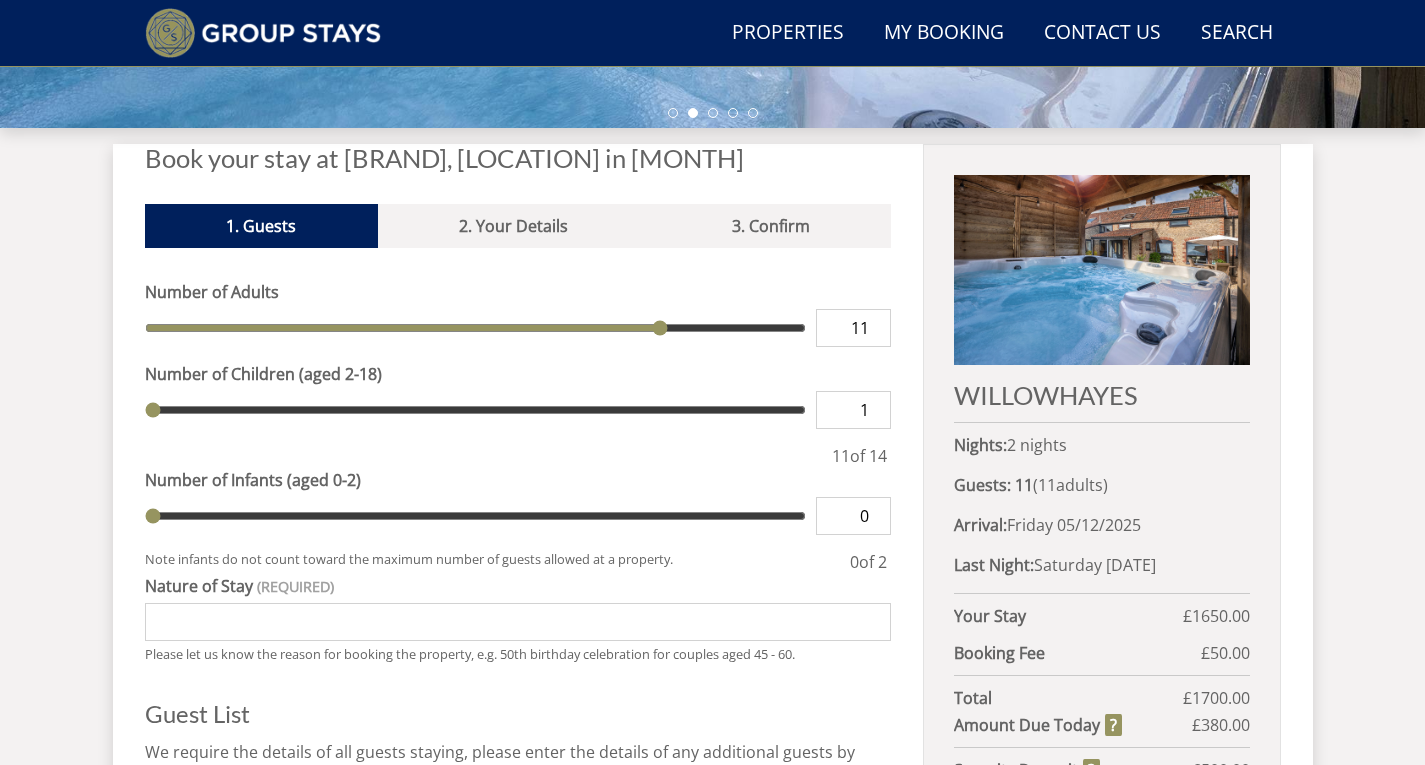 type on "1" 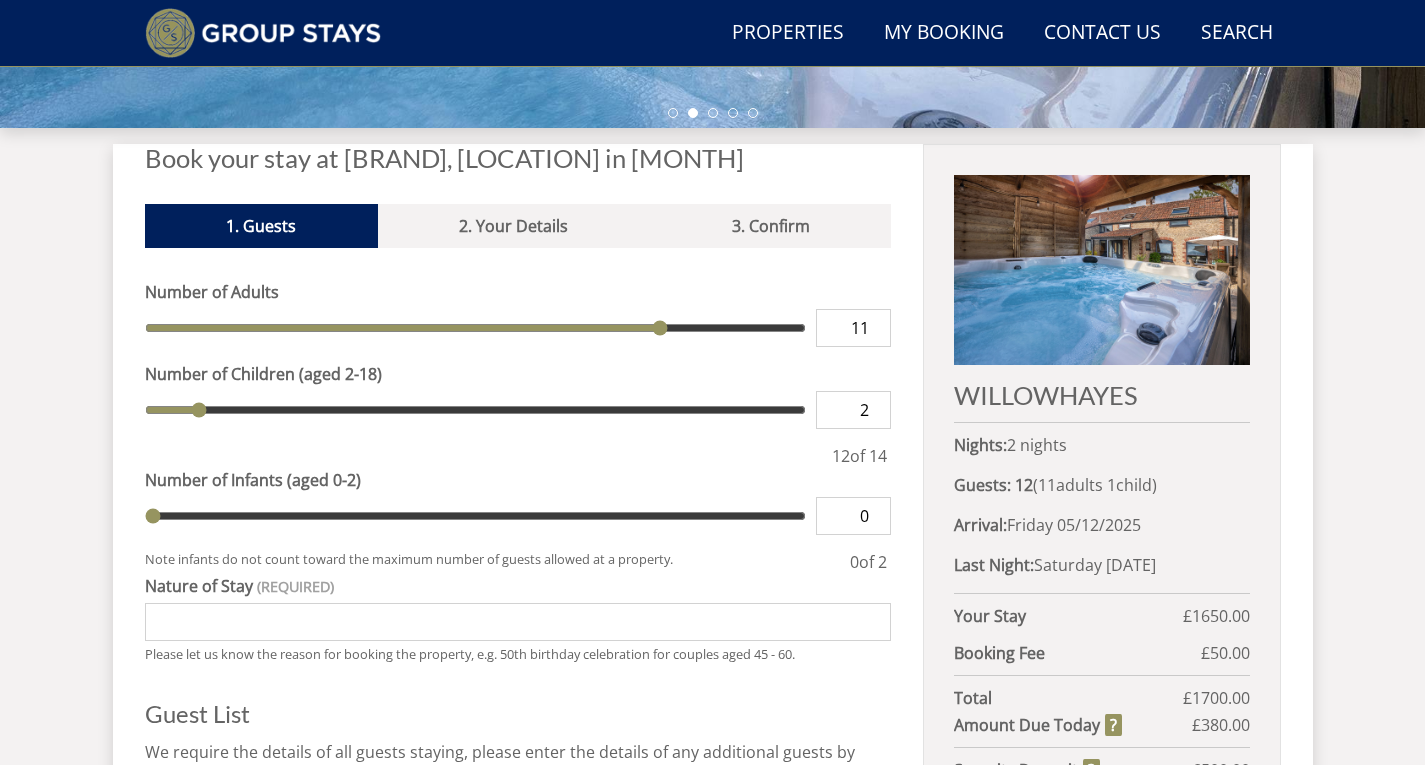 type on "2" 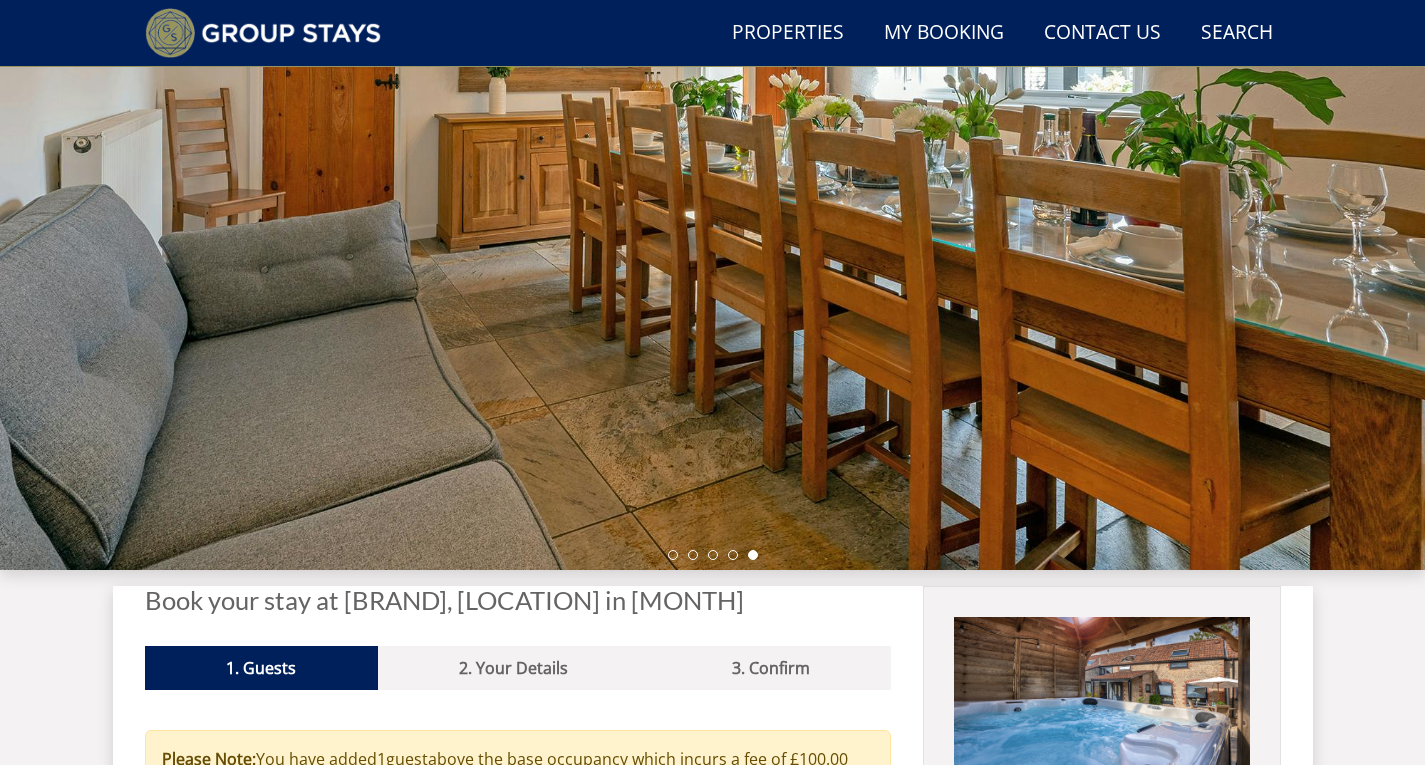 scroll, scrollTop: 183, scrollLeft: 0, axis: vertical 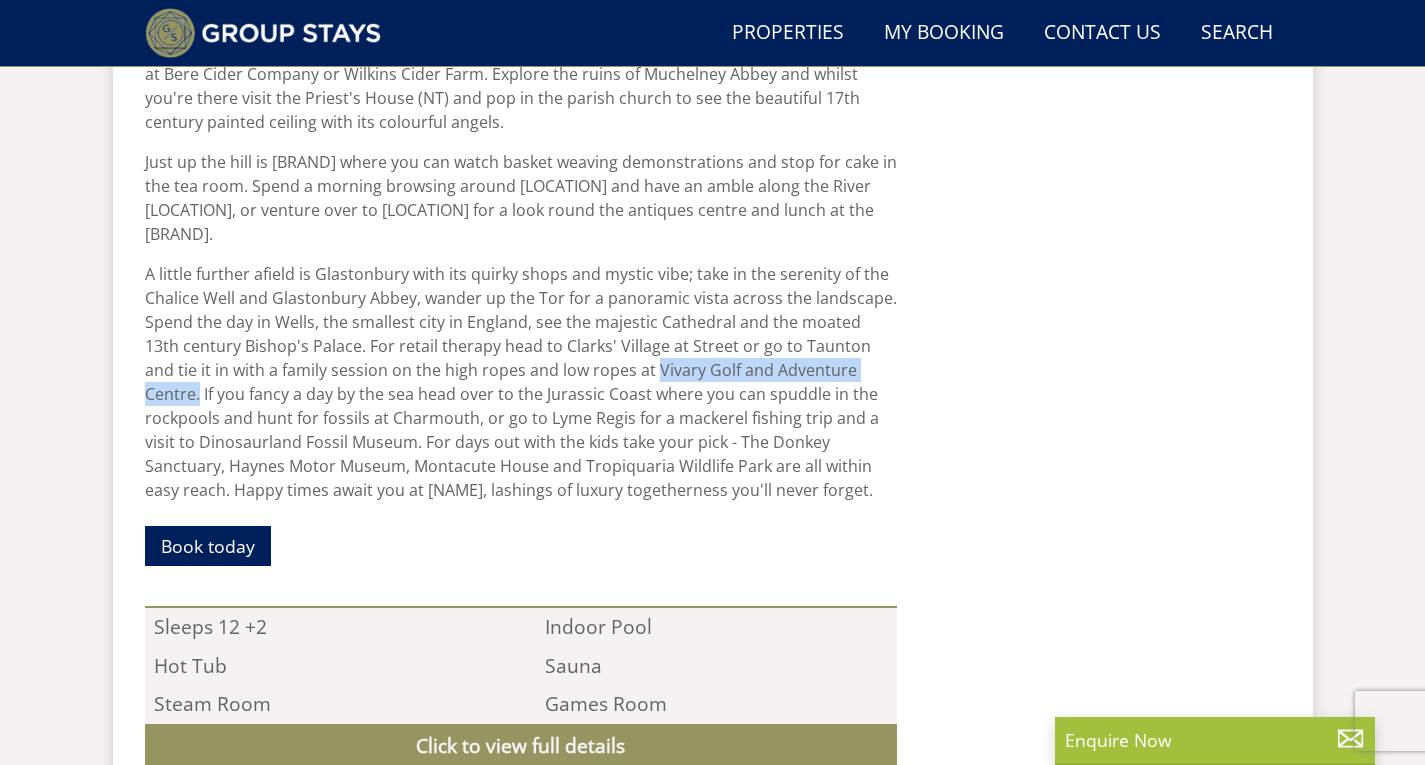 drag, startPoint x: 585, startPoint y: 367, endPoint x: 837, endPoint y: 372, distance: 252.04959 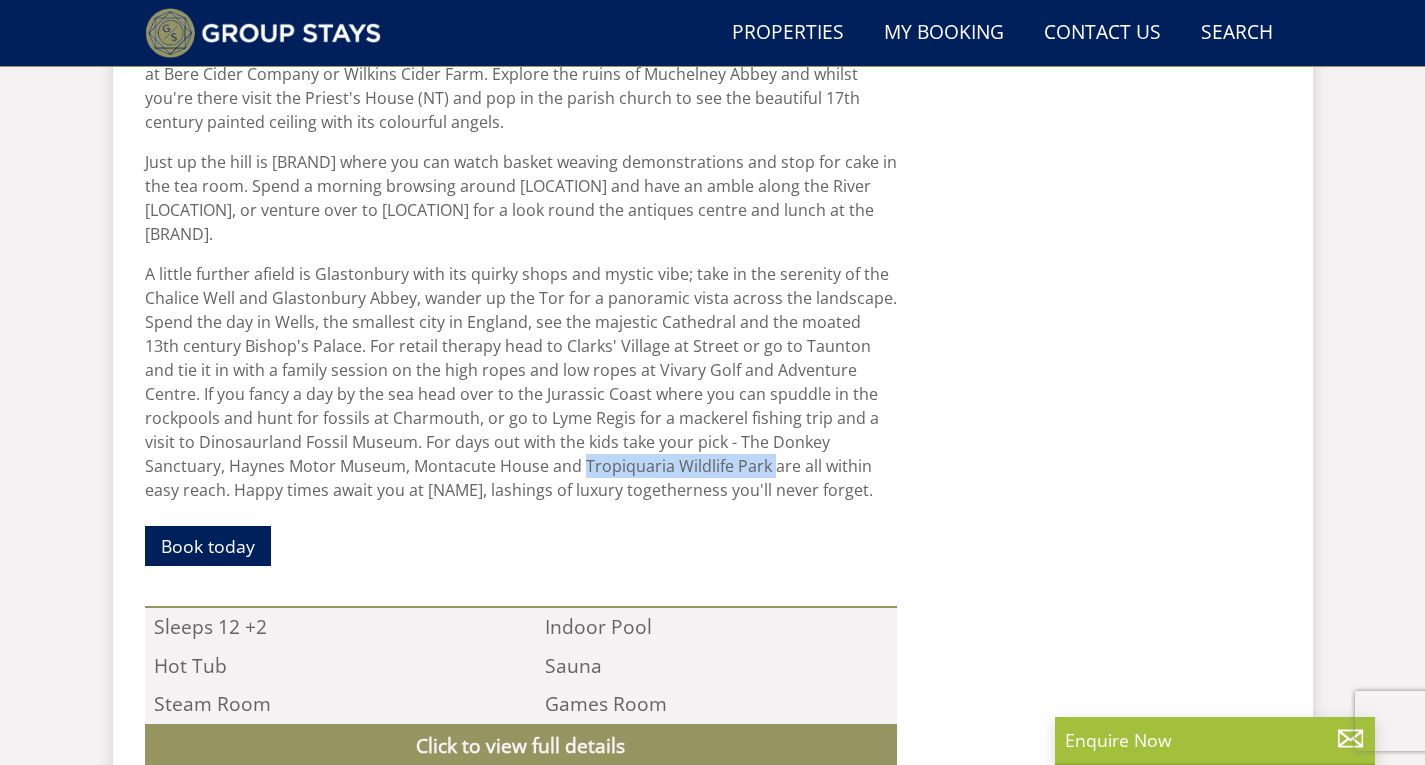 drag, startPoint x: 521, startPoint y: 468, endPoint x: 684, endPoint y: 470, distance: 163.01227 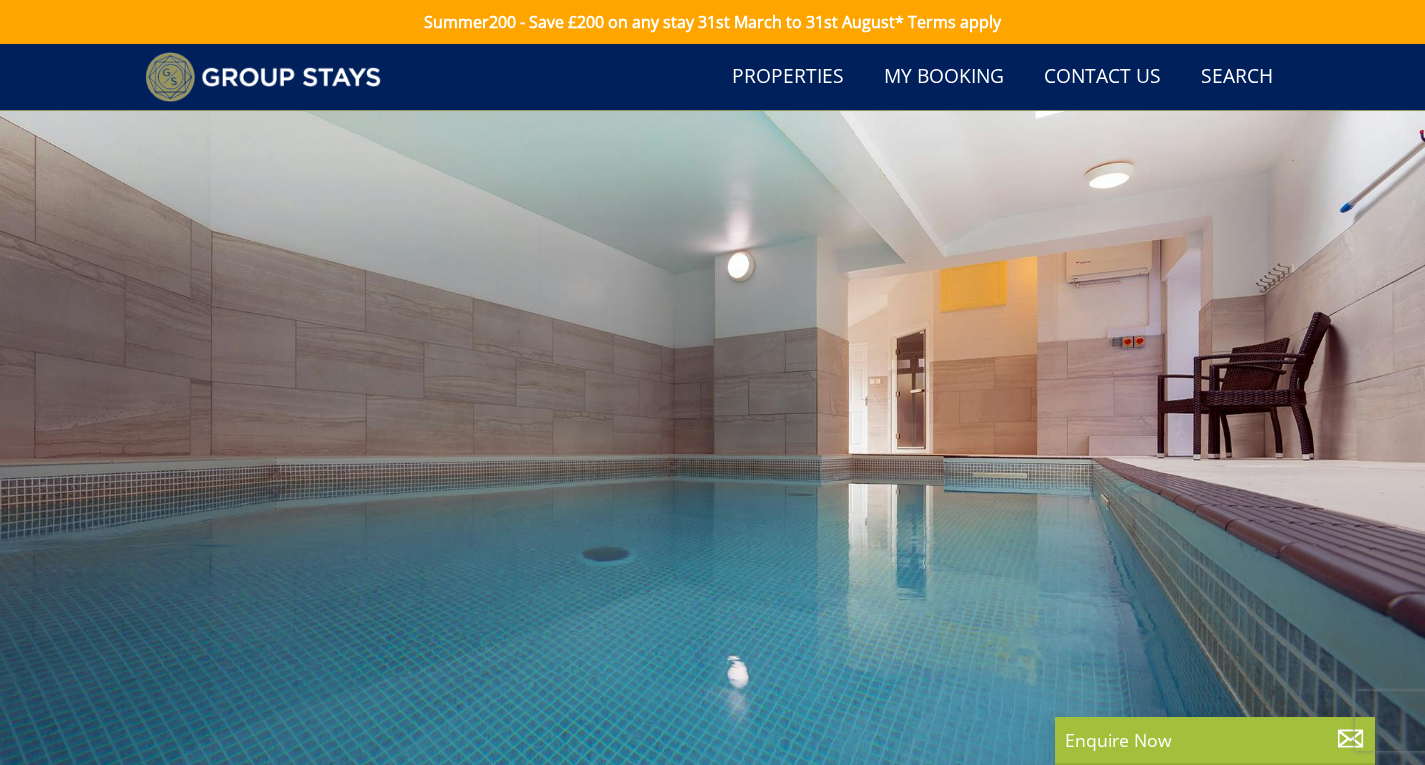 scroll, scrollTop: 0, scrollLeft: 0, axis: both 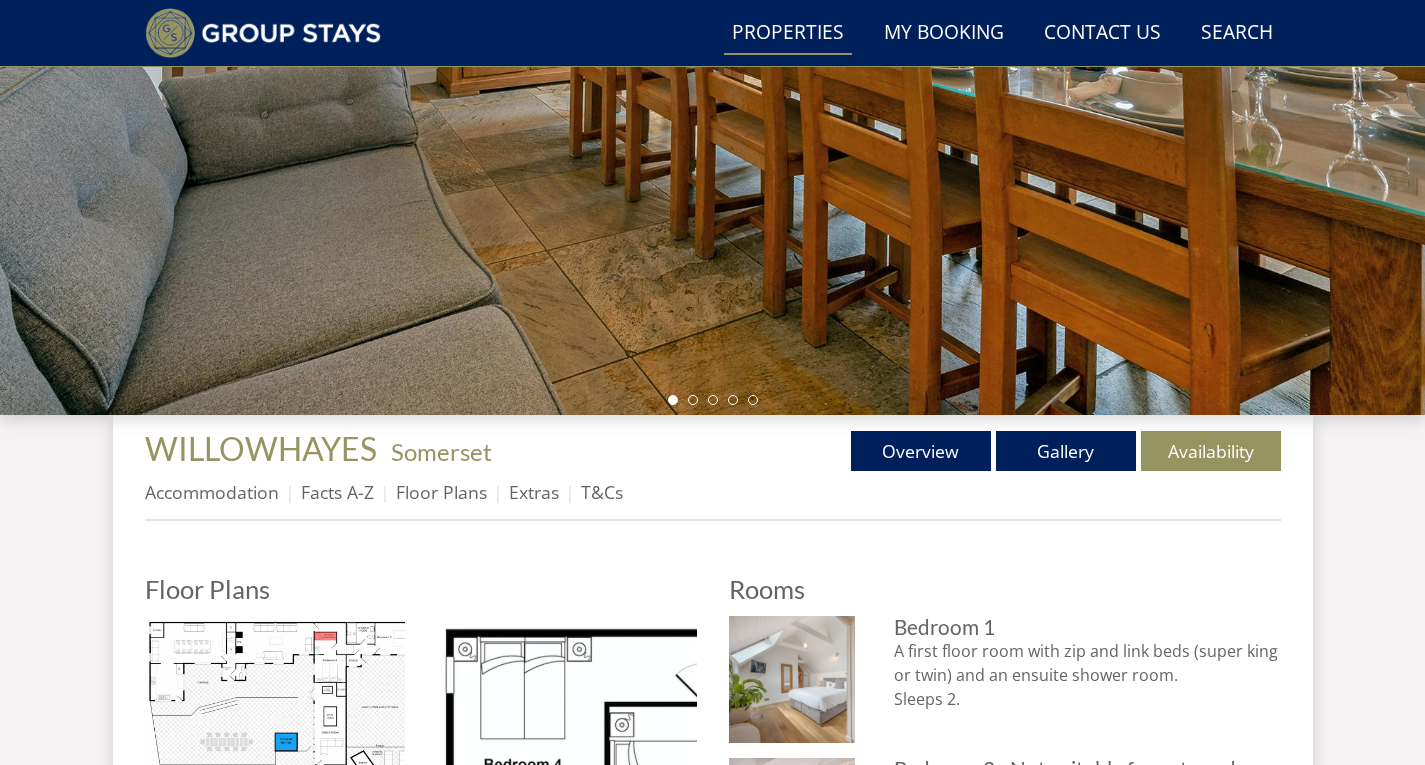 click on "Properties" at bounding box center [788, 33] 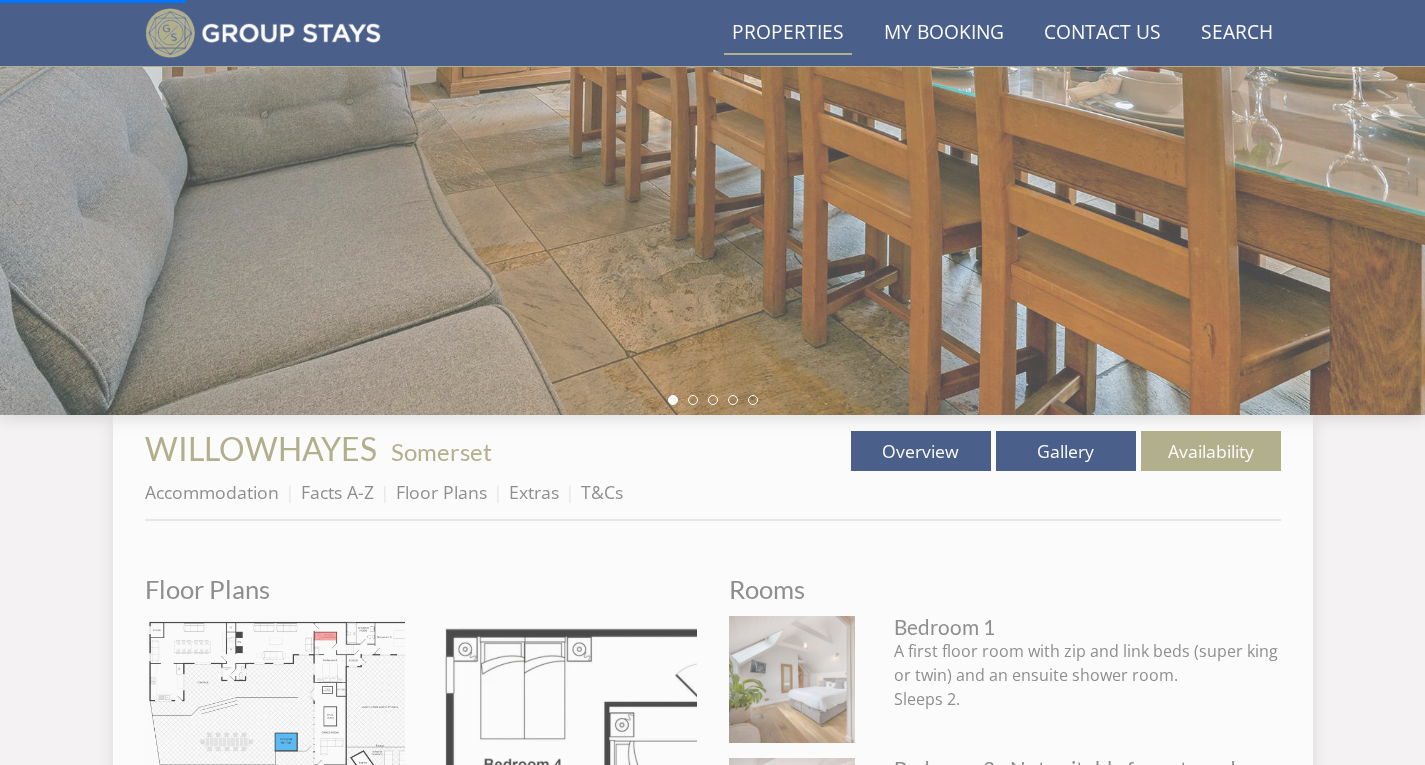 click on "Properties" at bounding box center (788, 33) 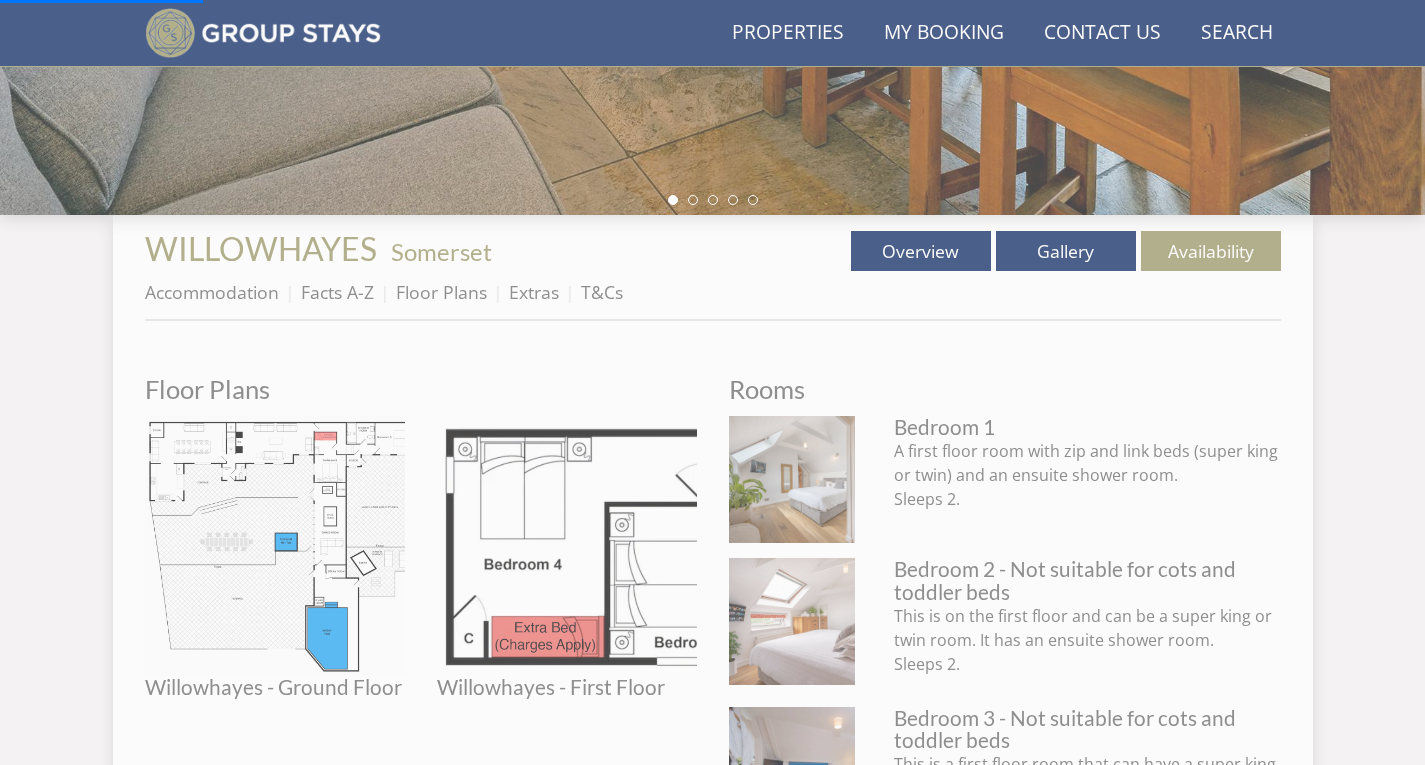 scroll, scrollTop: 696, scrollLeft: 0, axis: vertical 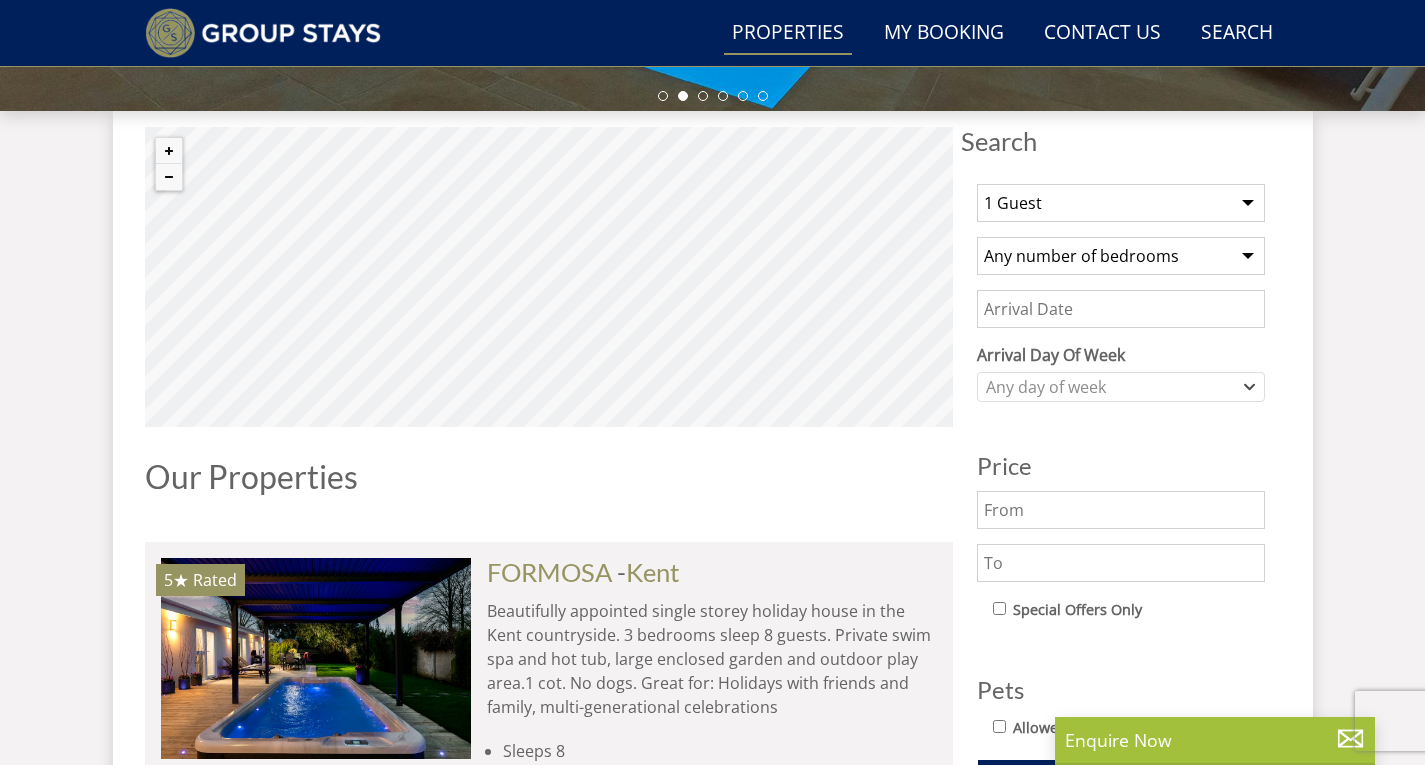 click on "1 Guest
2 Guests
3 Guests
4 Guests
5 Guests
6 Guests
7 Guests
8 Guests
9 Guests
10 Guests
11 Guests
12 Guests
13 Guests
14 Guests
15 Guests
16 Guests
17 Guests
18 Guests
19 Guests
20 Guests
21 Guests
22 Guests
23 Guests
24 Guests
25 Guests
26 Guests
27 Guests
28 Guests
29 Guests
30 Guests
31 Guests
32 Guests
33 Guests
34 Guests
35 Guests
36 Guests
37 Guests
38 Guests
39 Guests
40 Guests
41 Guests
42 Guests
43 Guests
44 Guests
45 Guests
46 Guests
47 Guests
48 Guests
49 Guests
50 Guests" at bounding box center (1121, 203) 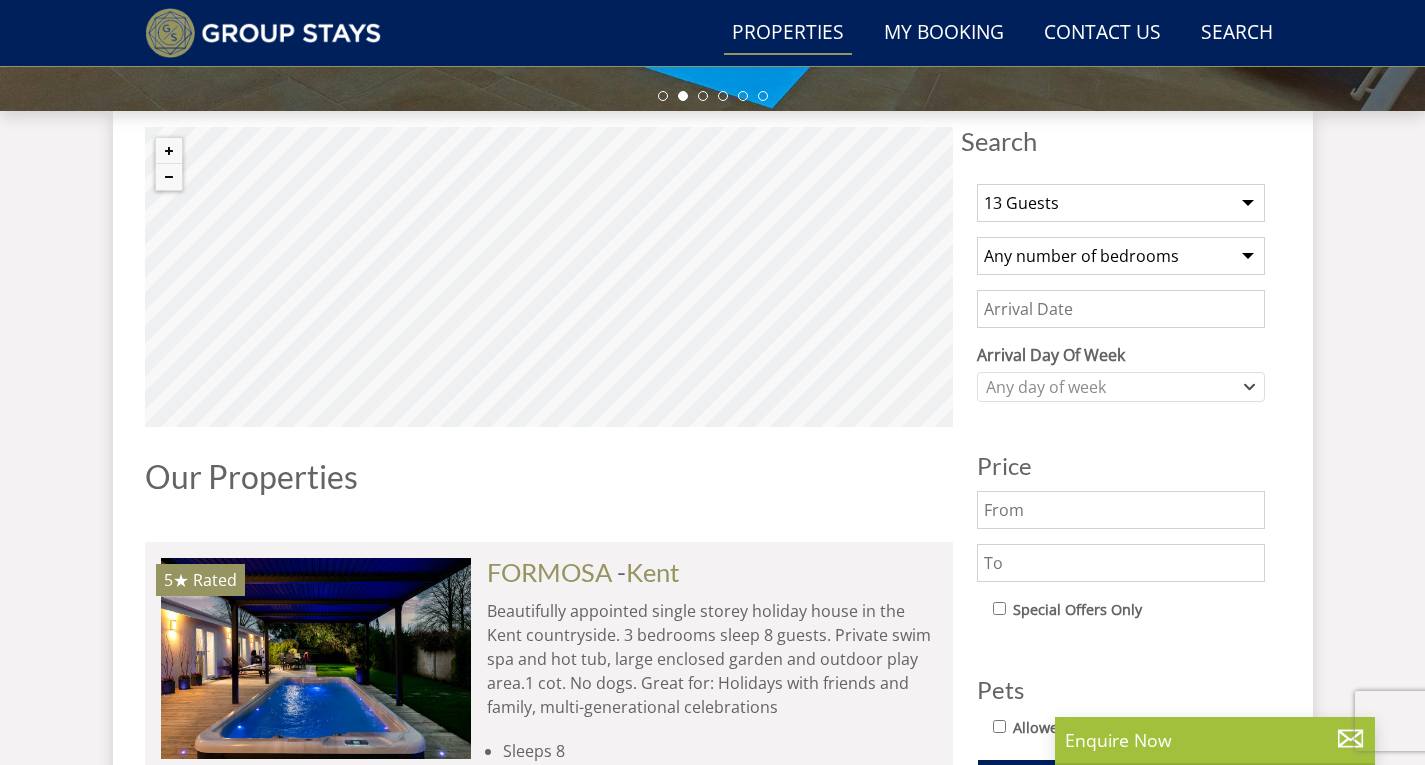 click on "1 Guest
2 Guests
3 Guests
4 Guests
5 Guests
6 Guests
7 Guests
8 Guests
9 Guests
10 Guests
11 Guests
12 Guests
13 Guests
14 Guests
15 Guests
16 Guests
17 Guests
18 Guests
19 Guests
20 Guests
21 Guests
22 Guests
23 Guests
24 Guests
25 Guests
26 Guests
27 Guests
28 Guests
29 Guests
30 Guests
31 Guests
32 Guests
33 Guests
34 Guests
35 Guests
36 Guests
37 Guests
38 Guests
39 Guests
40 Guests
41 Guests
42 Guests
43 Guests
44 Guests
45 Guests
46 Guests
47 Guests
48 Guests
49 Guests
50 Guests" at bounding box center [1121, 203] 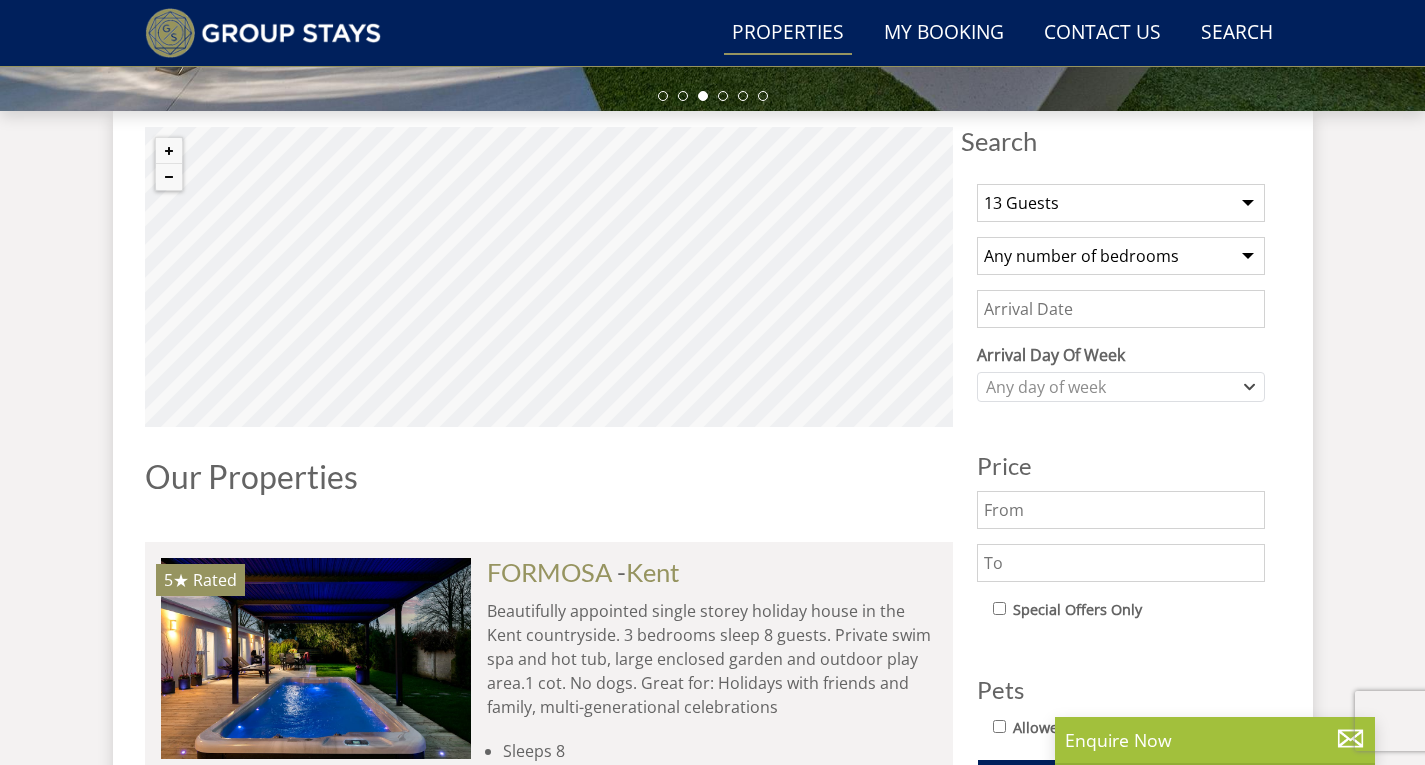 click on "Any number of bedrooms
3 Bedrooms
4 Bedrooms
5 Bedrooms
6 Bedrooms
7 Bedrooms
8 Bedrooms
9 Bedrooms
10 Bedrooms
11 Bedrooms
12 Bedrooms
13 Bedrooms
14 Bedrooms
15 Bedrooms
16 Bedrooms" at bounding box center [1121, 256] 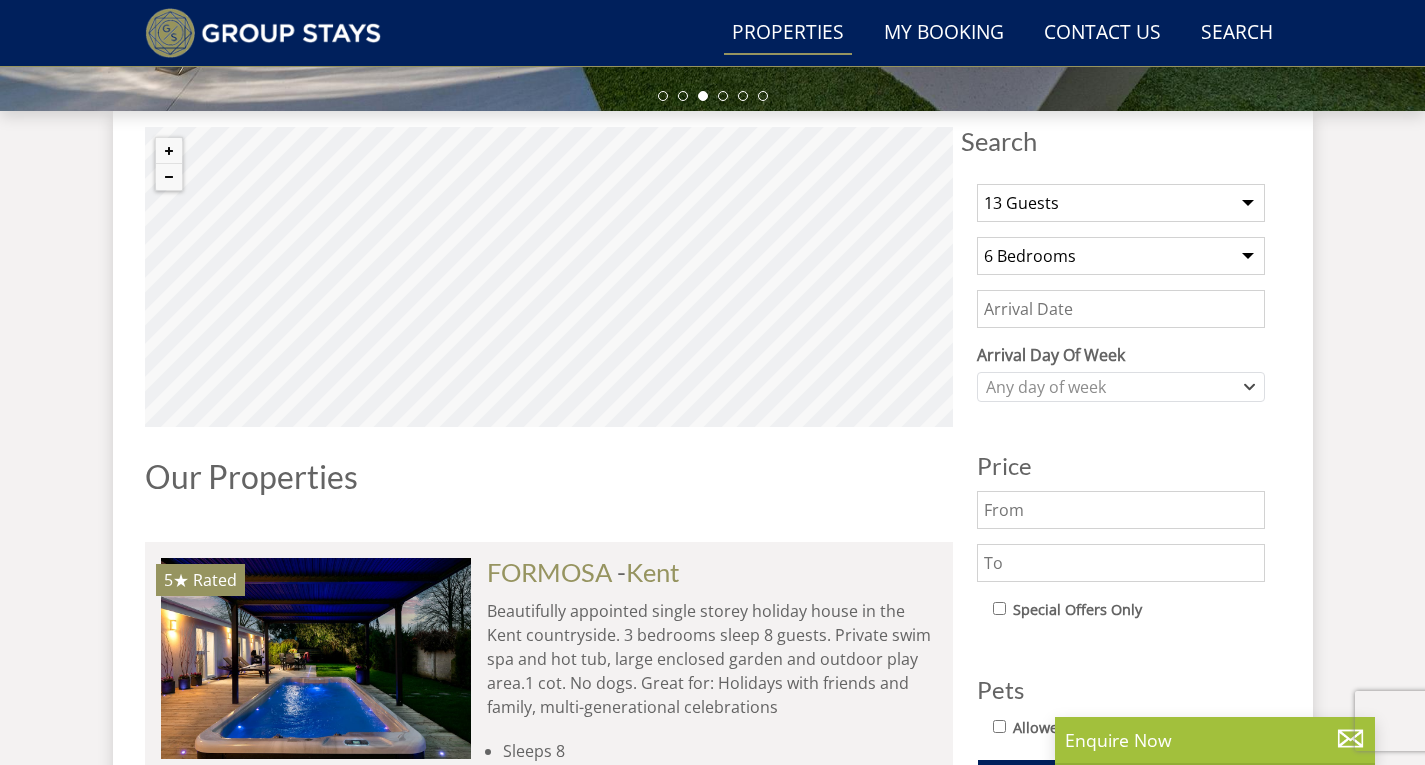 click on "Date" at bounding box center (1121, 309) 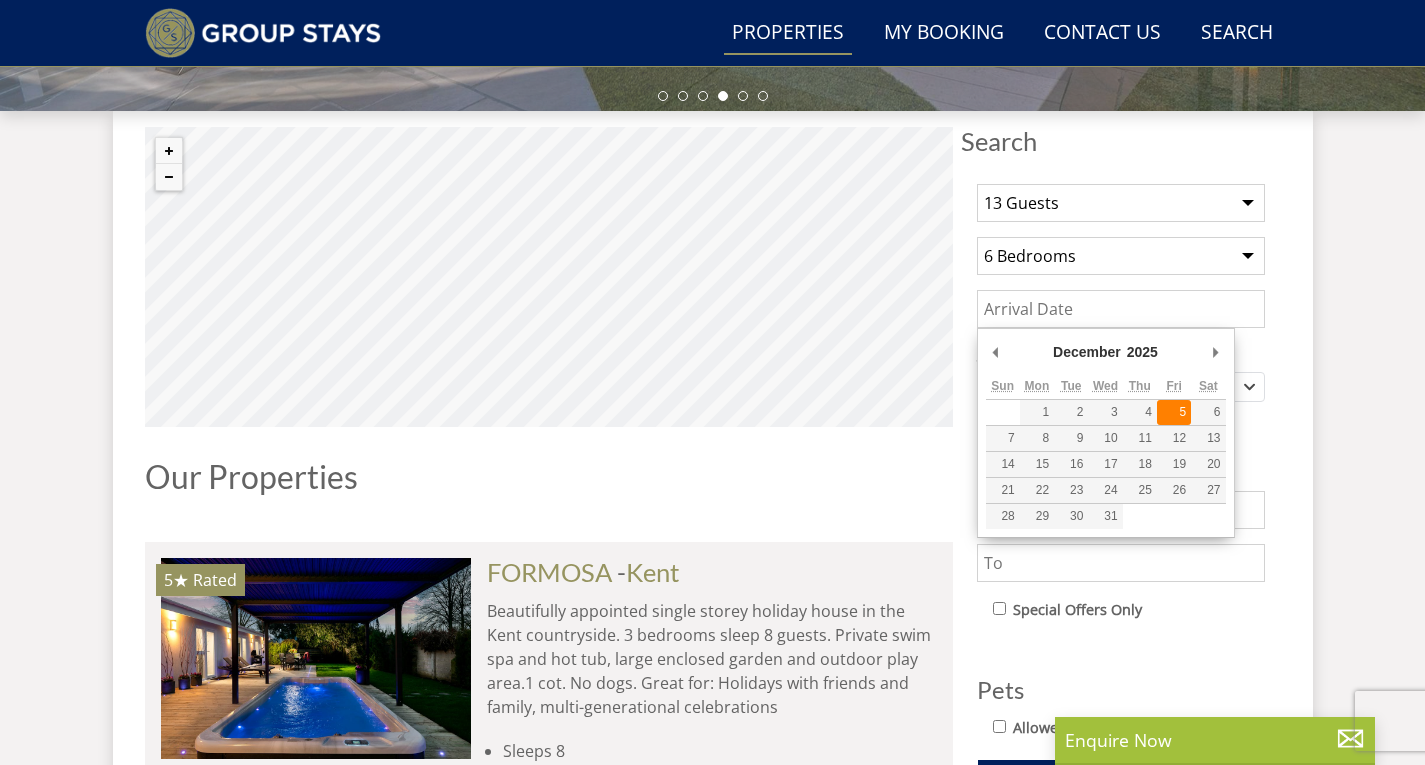 type on "05/12/2025" 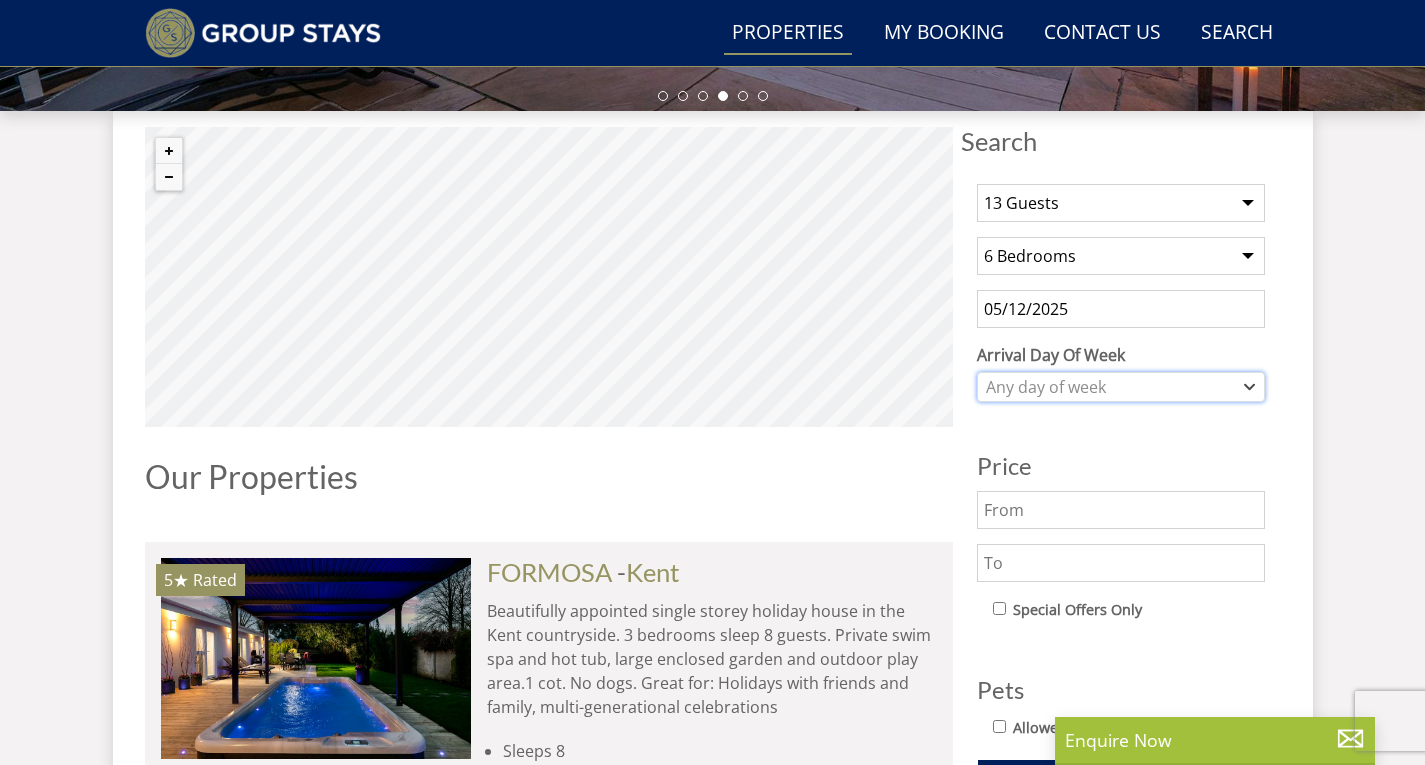 click on "Any day of week" at bounding box center (1110, 387) 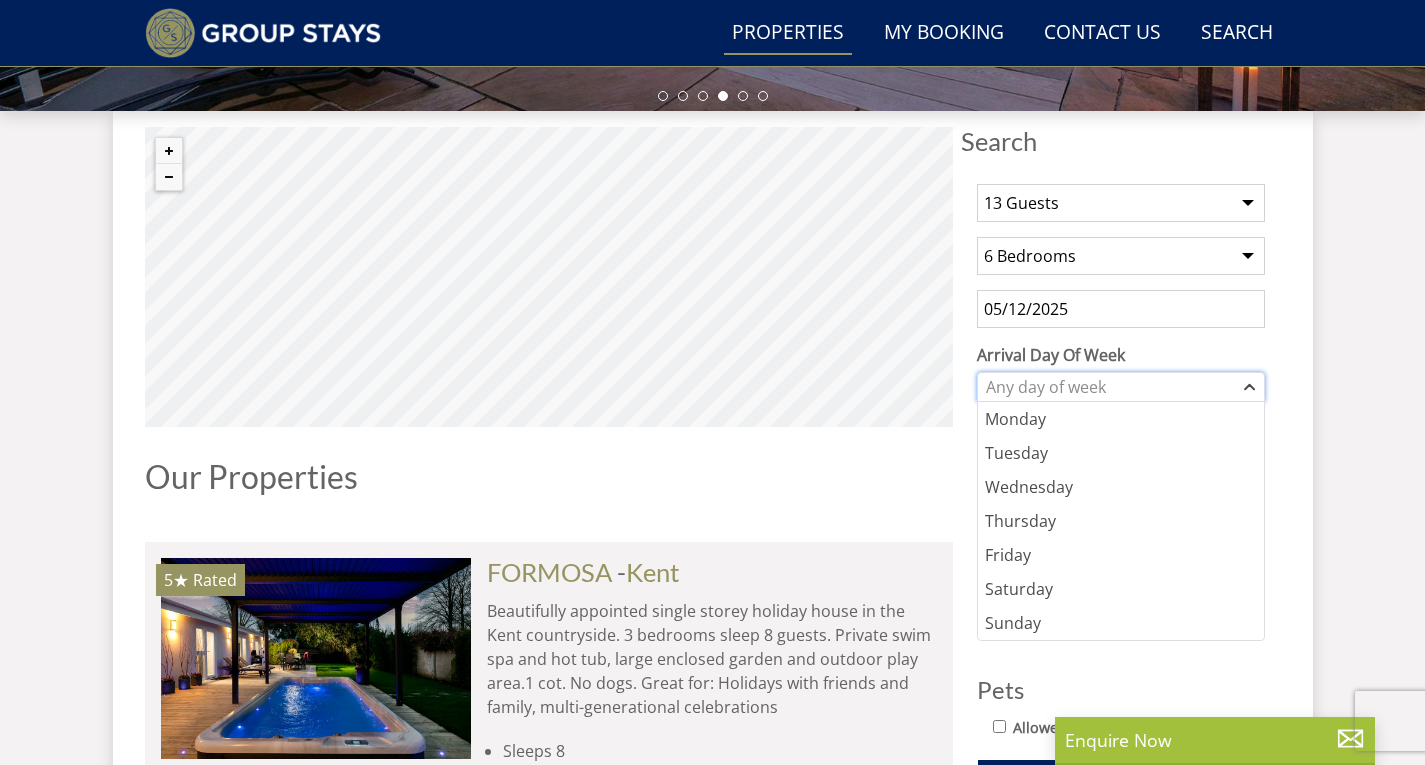 click on "Any day of week" at bounding box center [1110, 387] 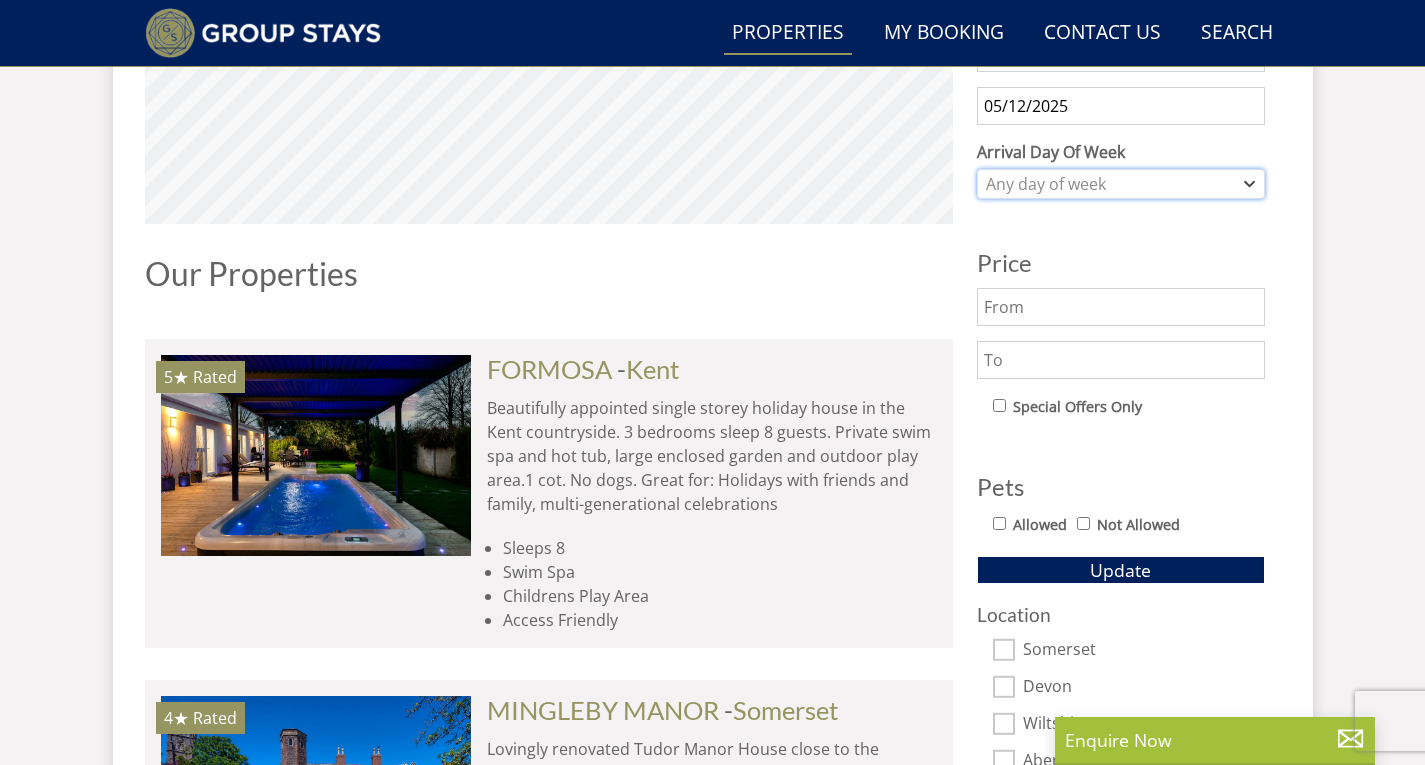 scroll, scrollTop: 1000, scrollLeft: 0, axis: vertical 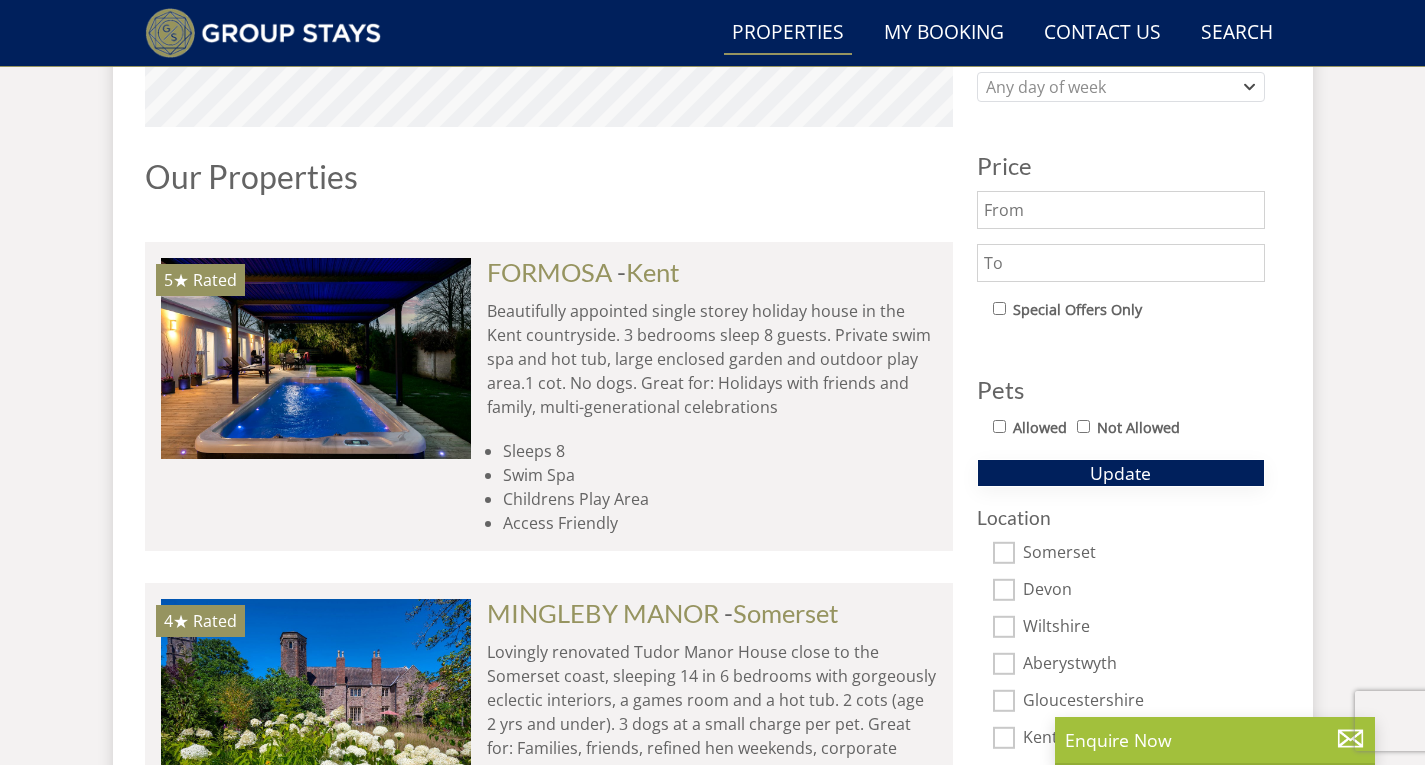 click on "Update" at bounding box center (1120, 473) 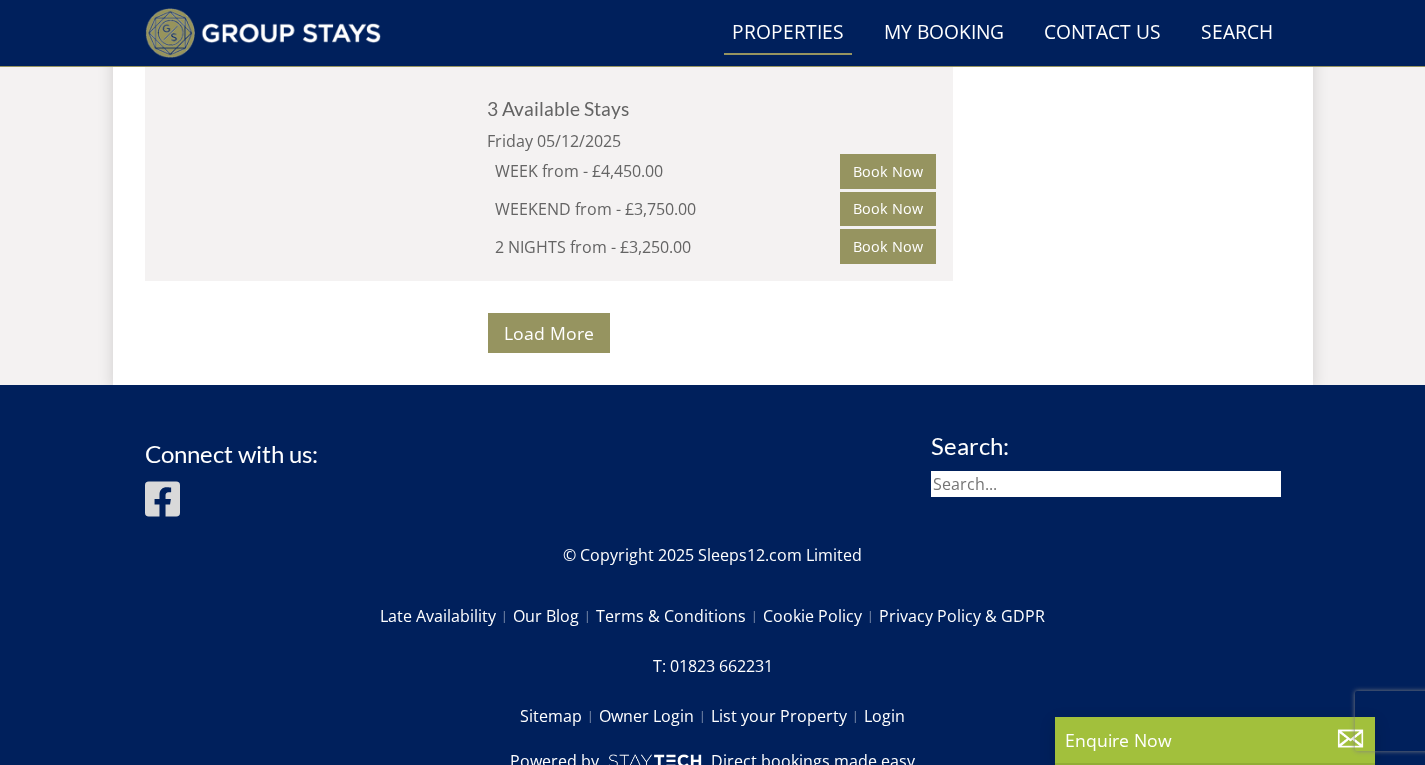 scroll, scrollTop: 13041, scrollLeft: 0, axis: vertical 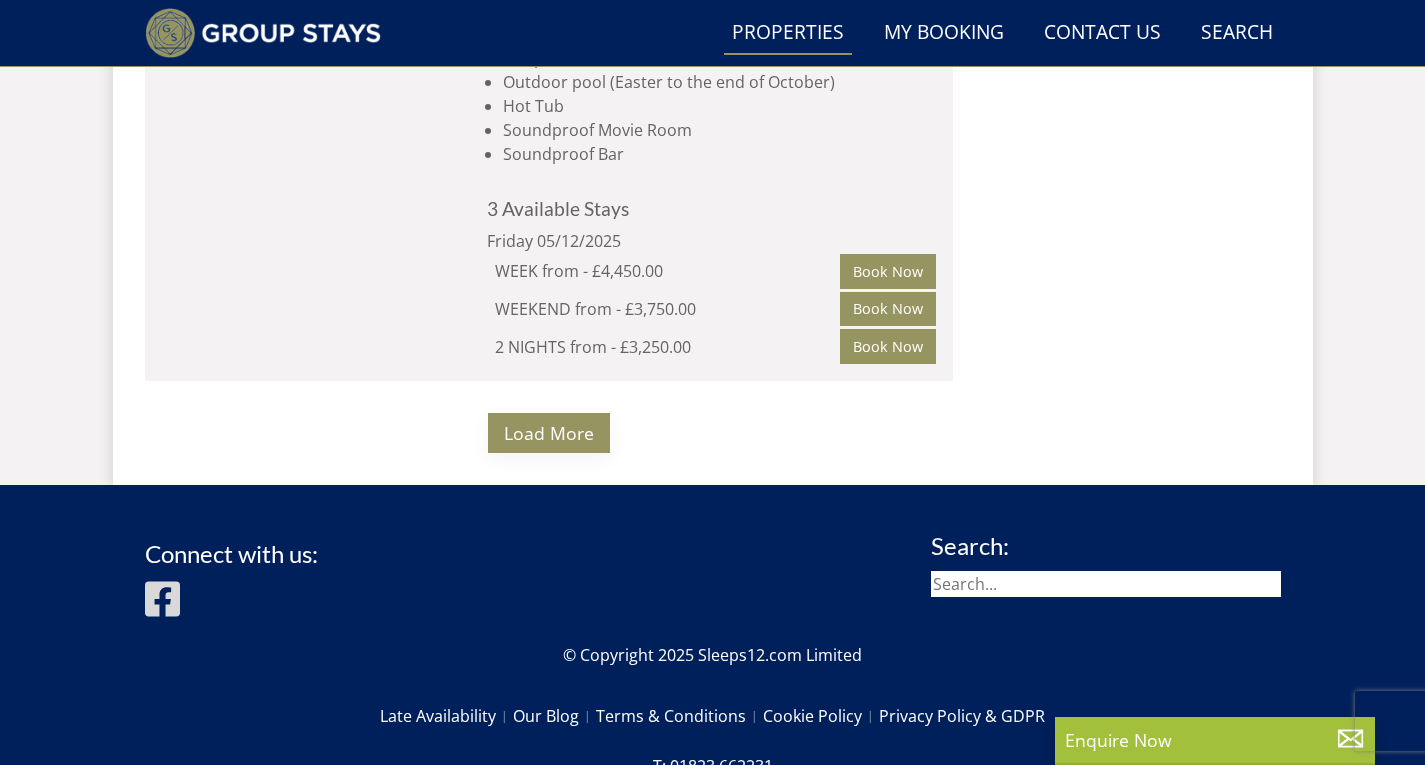 click on "Load More" at bounding box center (549, 433) 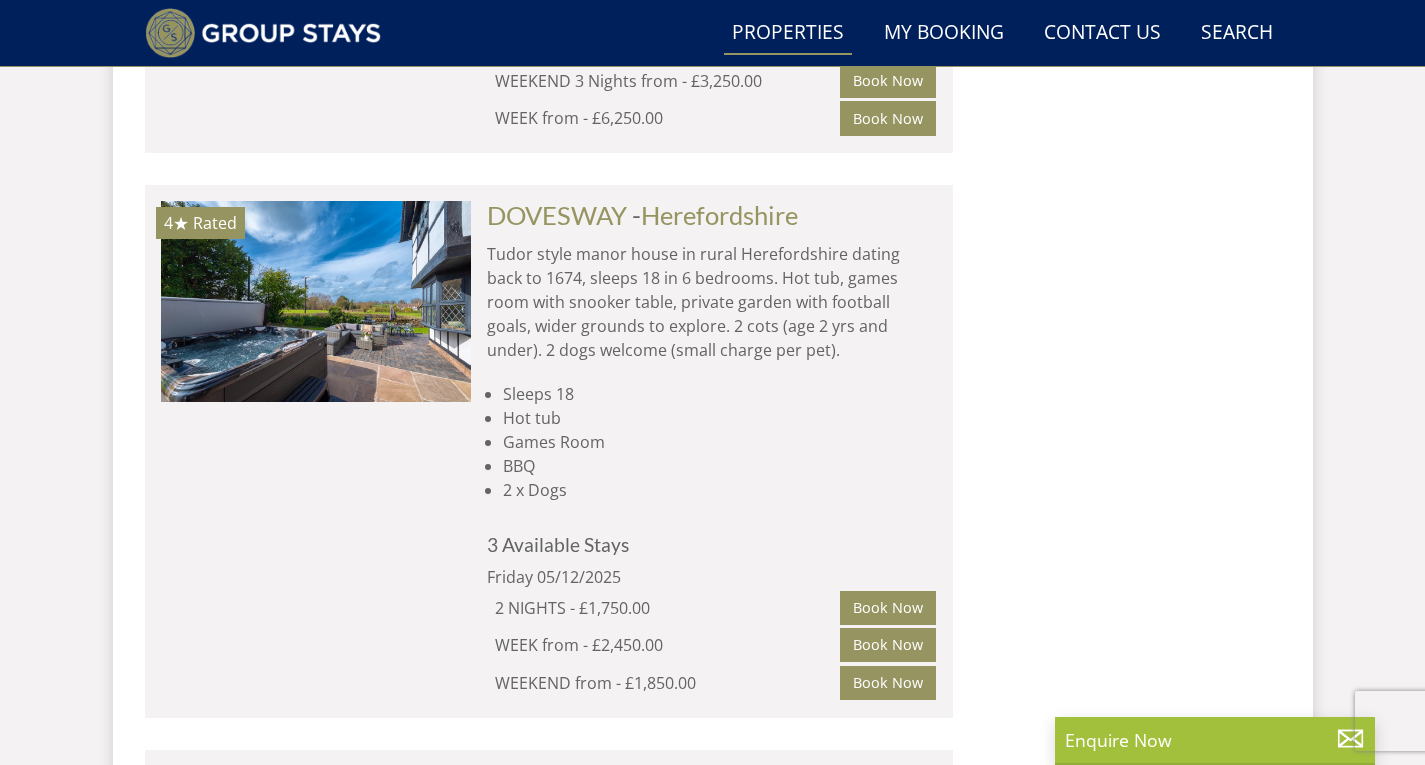 scroll, scrollTop: 9597, scrollLeft: 0, axis: vertical 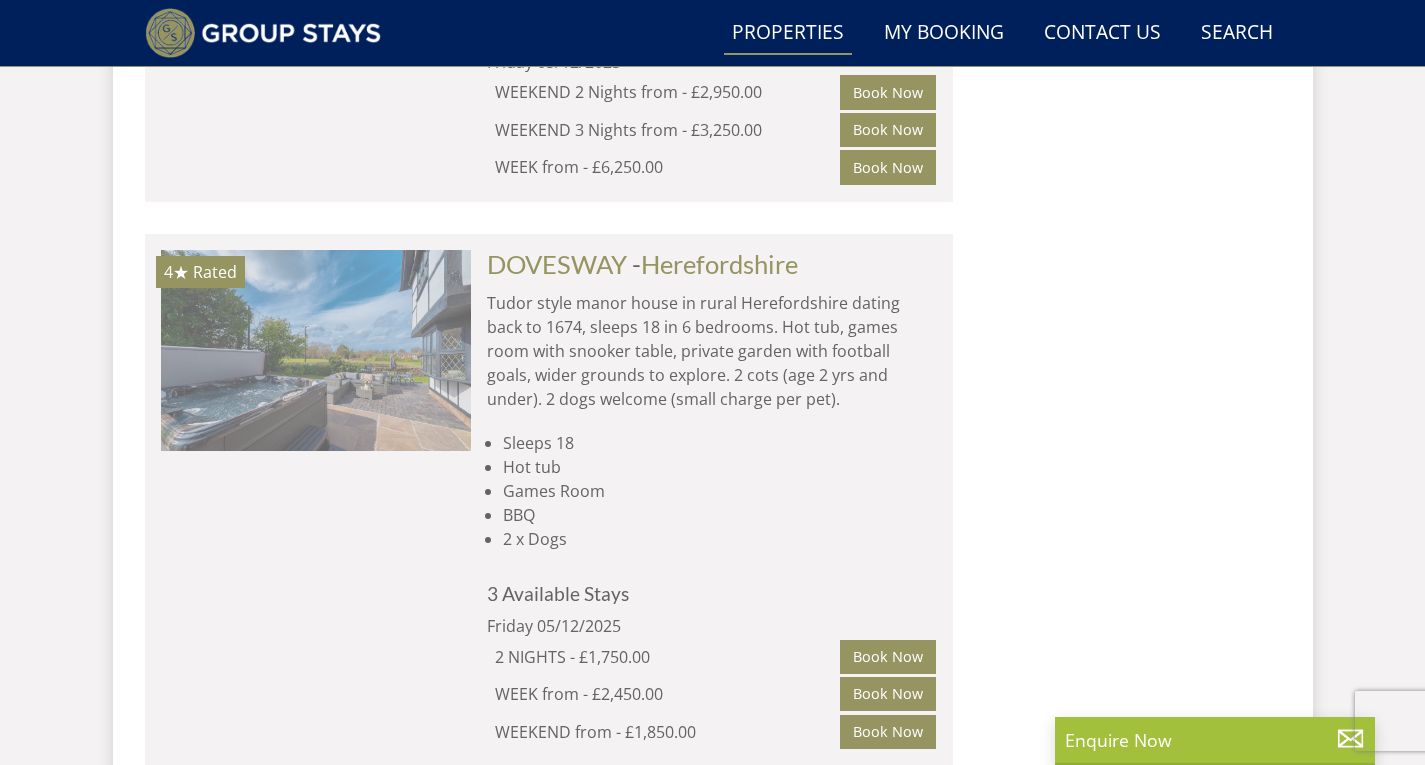 click at bounding box center (316, 350) 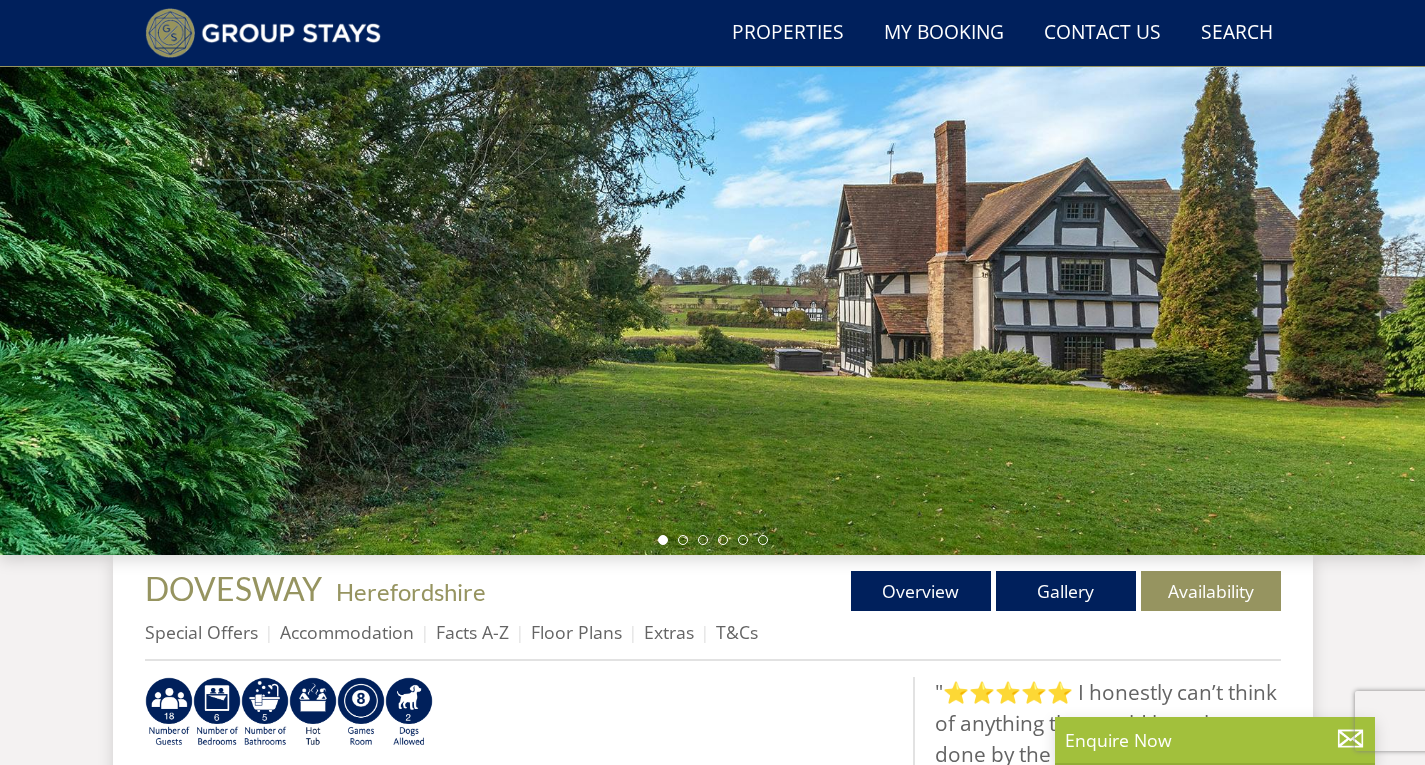 scroll, scrollTop: 294, scrollLeft: 0, axis: vertical 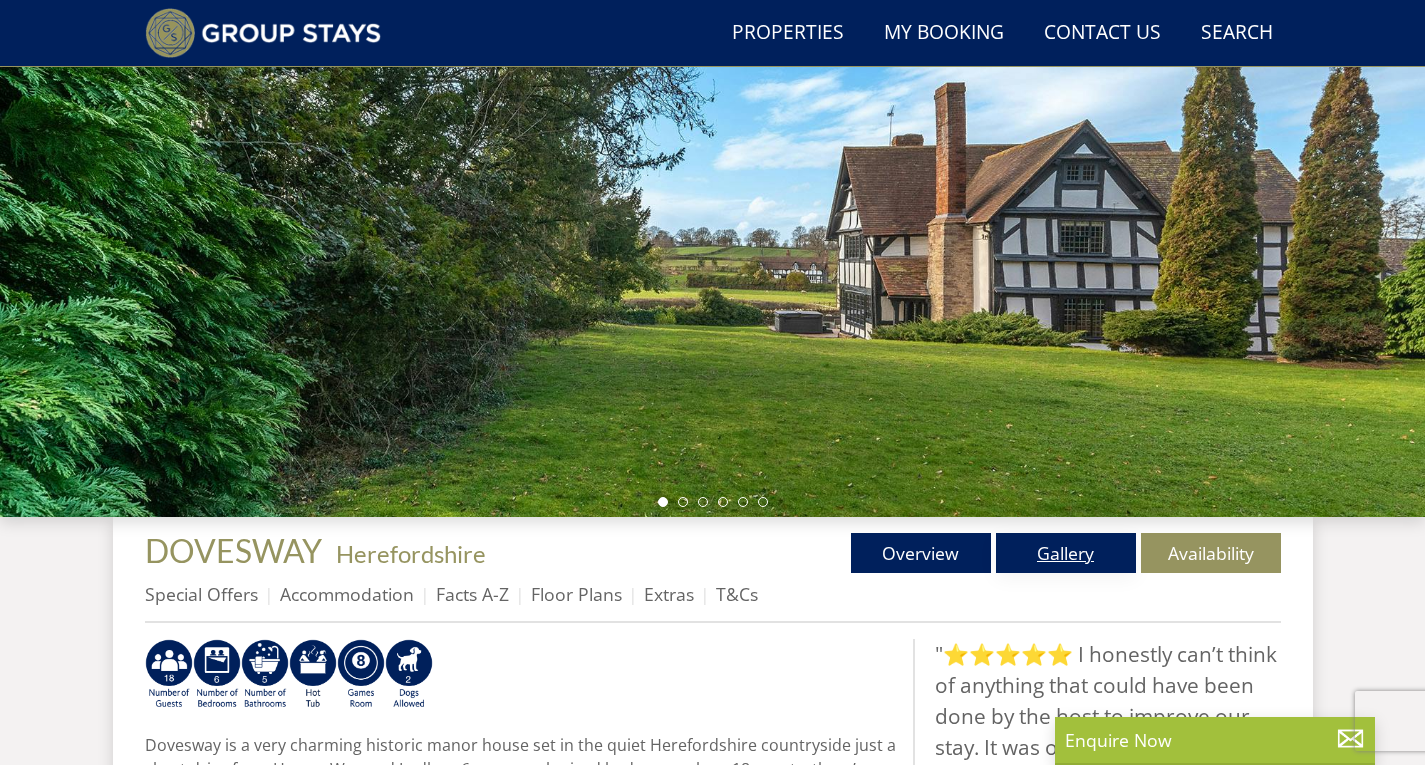 click on "Gallery" at bounding box center [1066, 553] 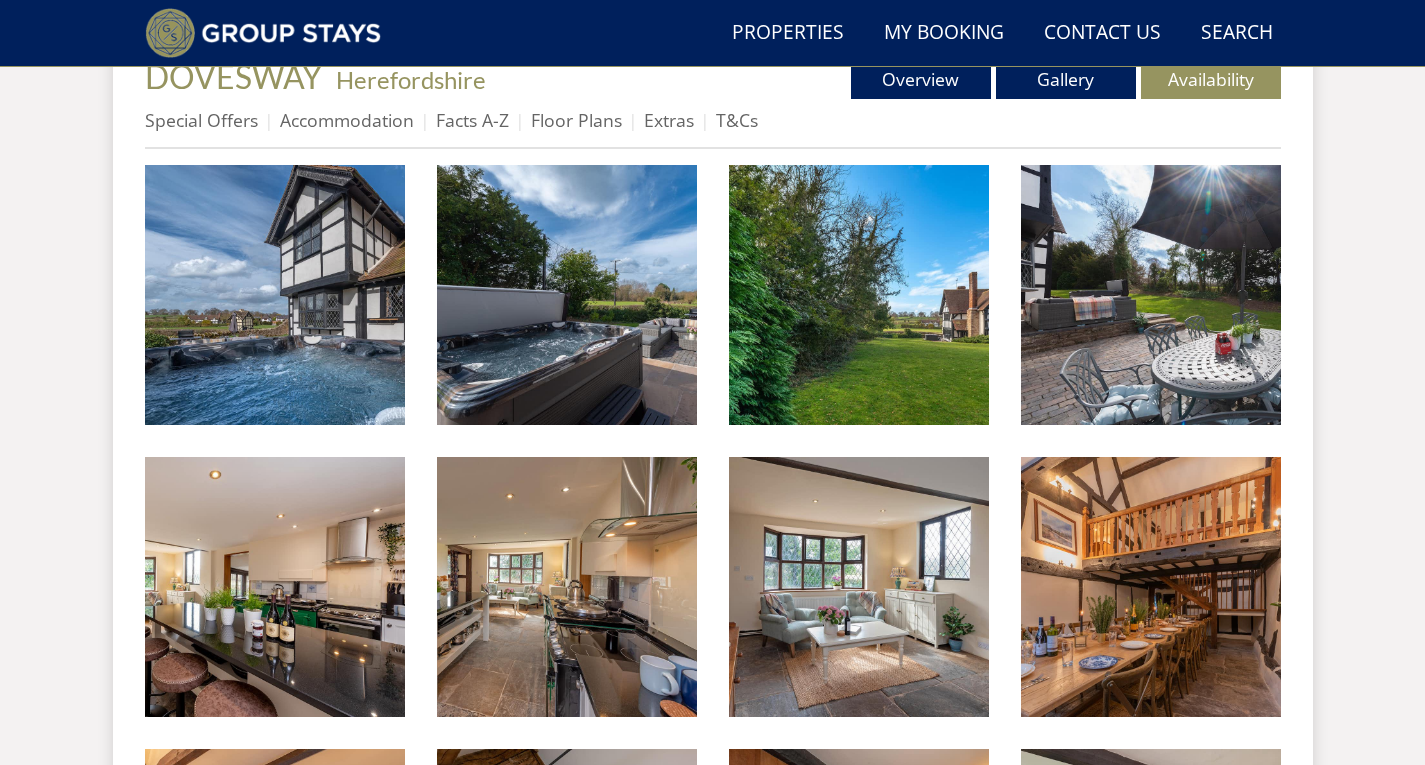 scroll, scrollTop: 268, scrollLeft: 0, axis: vertical 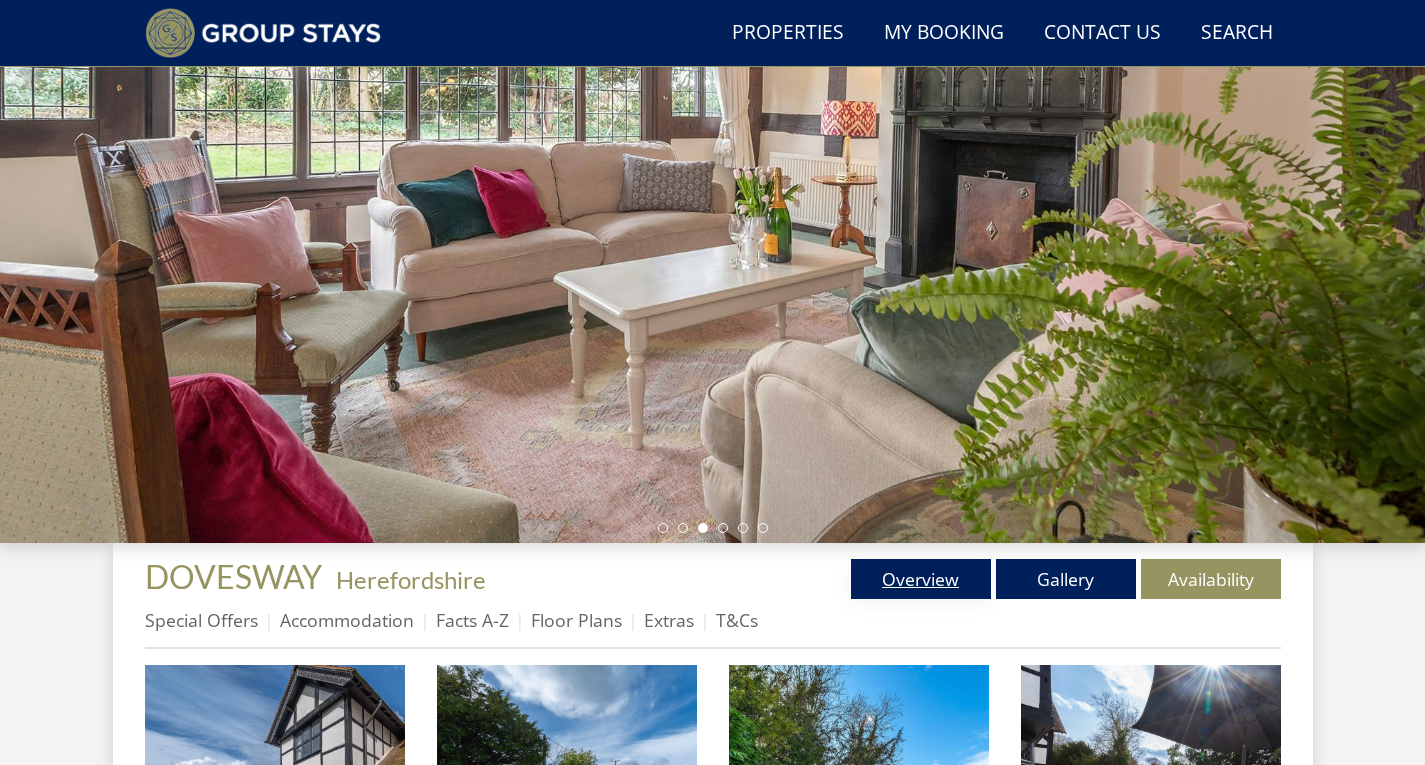 click on "Overview" at bounding box center [921, 579] 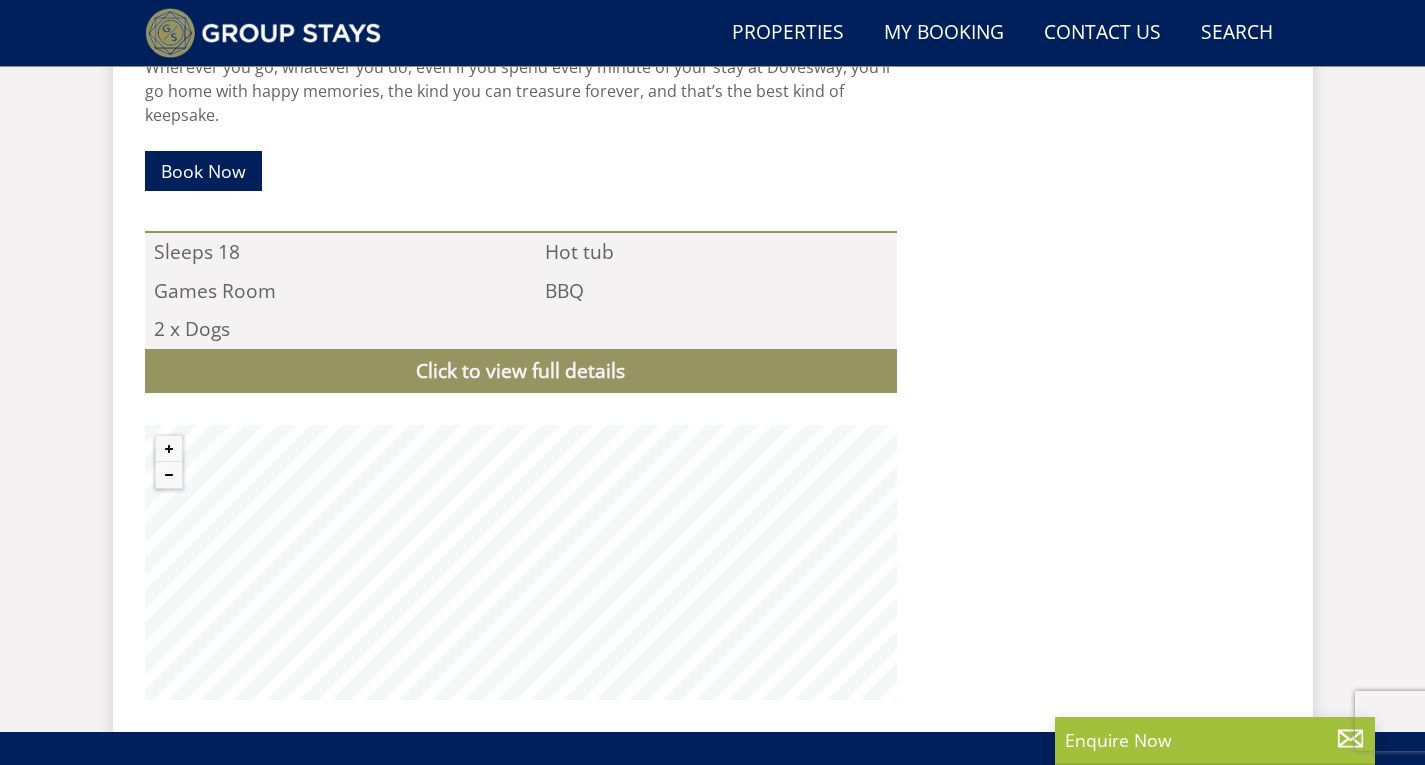 scroll, scrollTop: 1798, scrollLeft: 0, axis: vertical 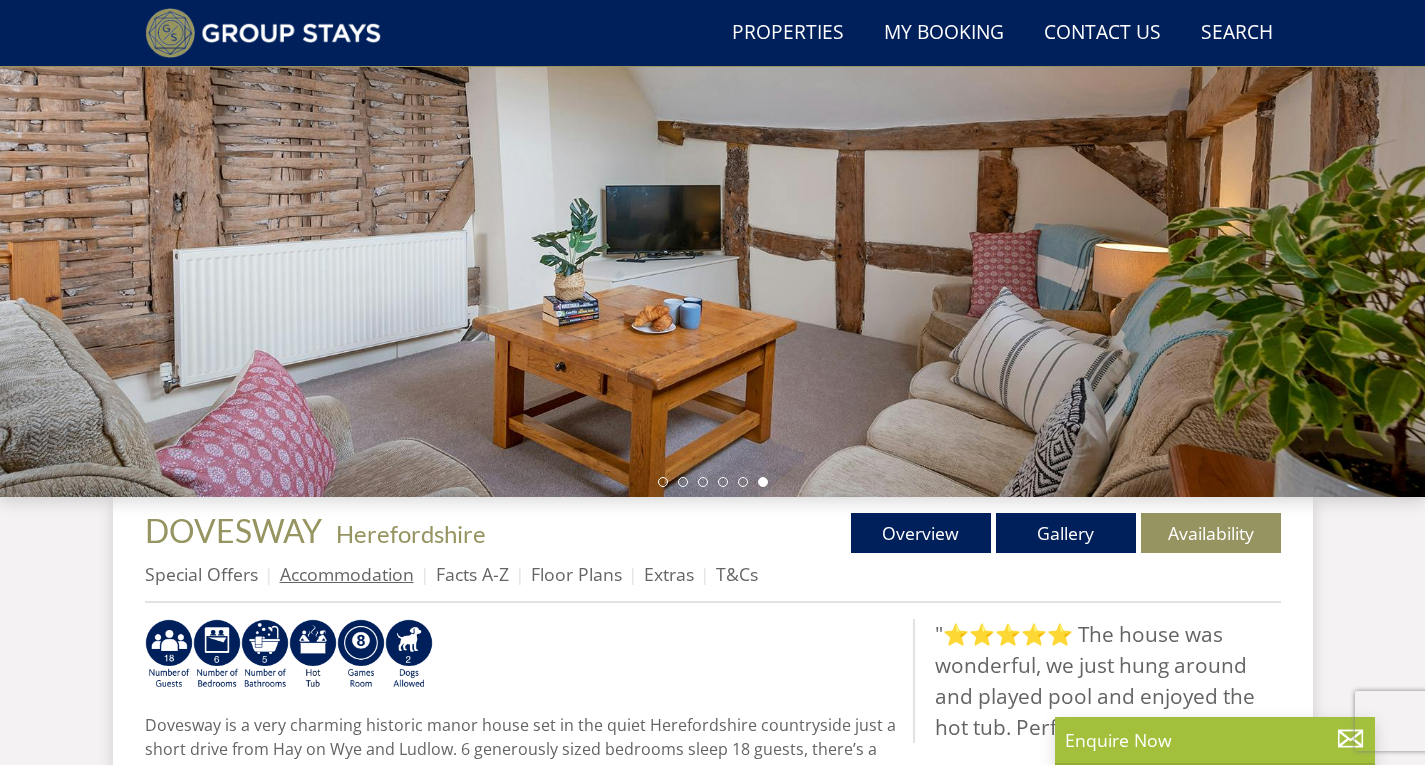click on "Accommodation" at bounding box center [347, 574] 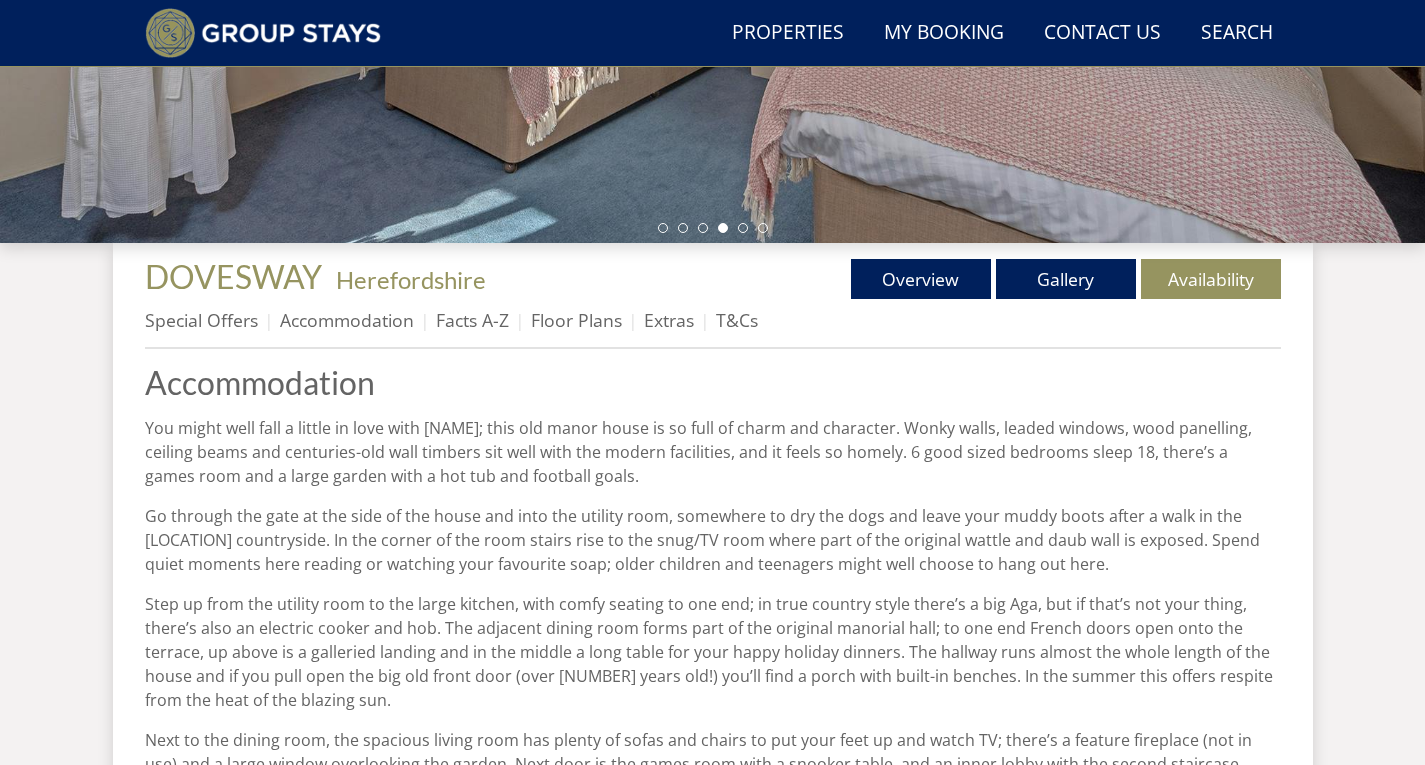 scroll, scrollTop: 494, scrollLeft: 0, axis: vertical 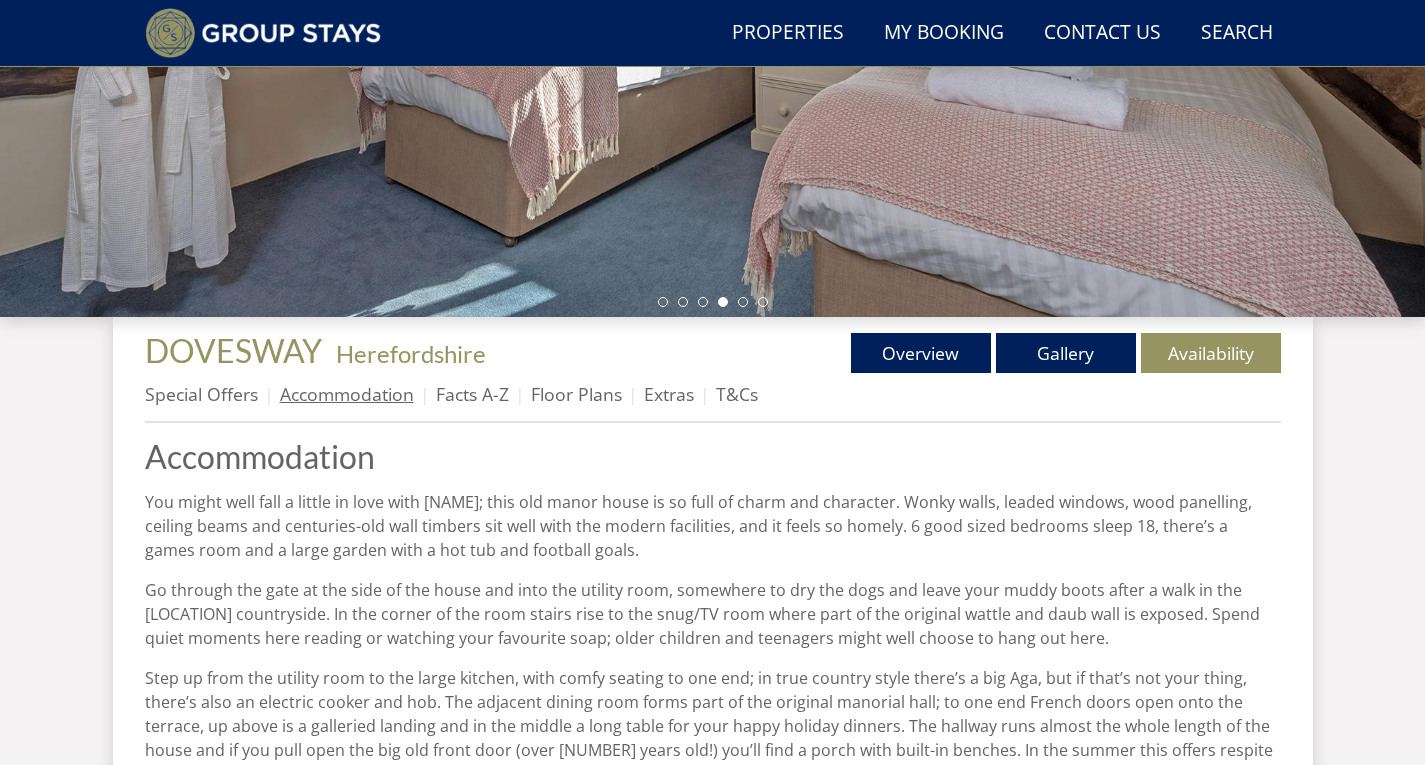 click on "Accommodation" at bounding box center [347, 394] 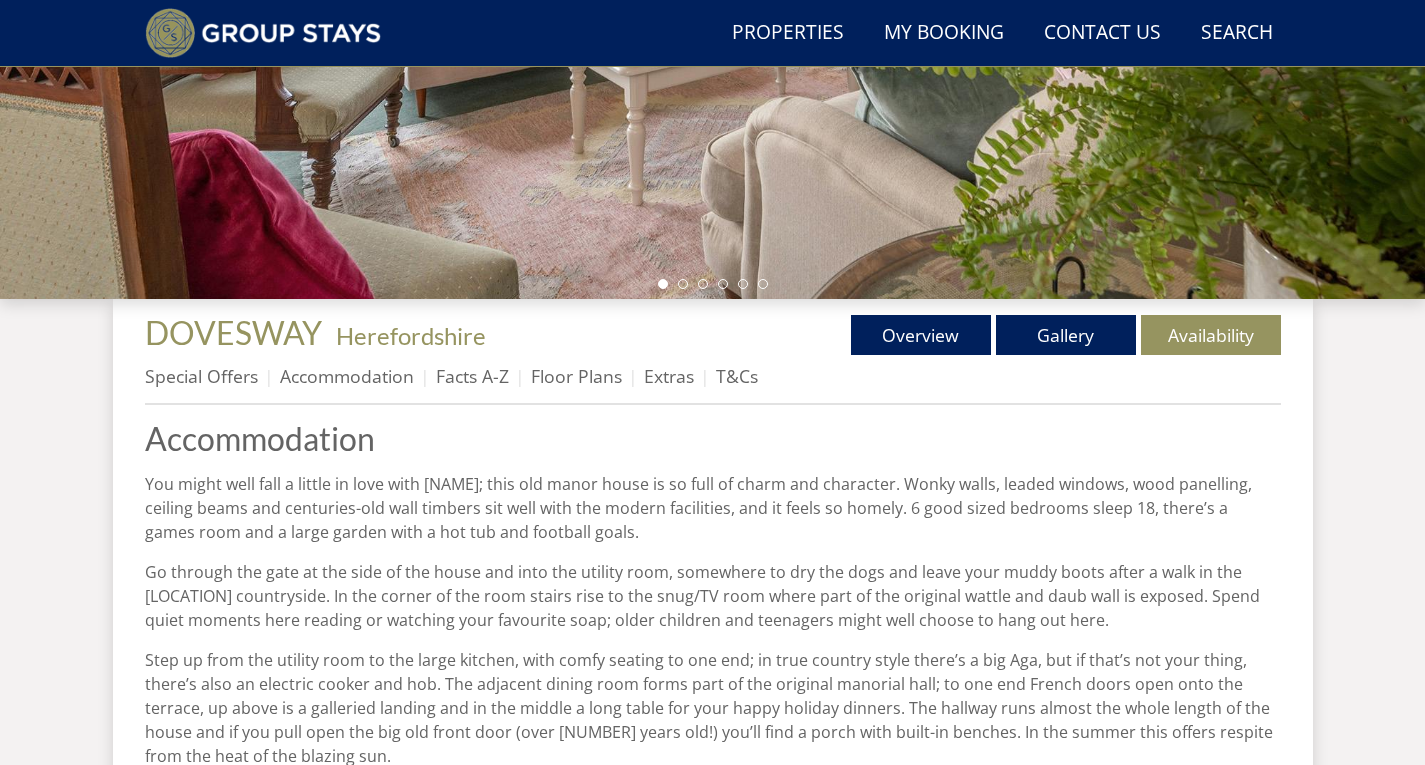 scroll, scrollTop: 500, scrollLeft: 0, axis: vertical 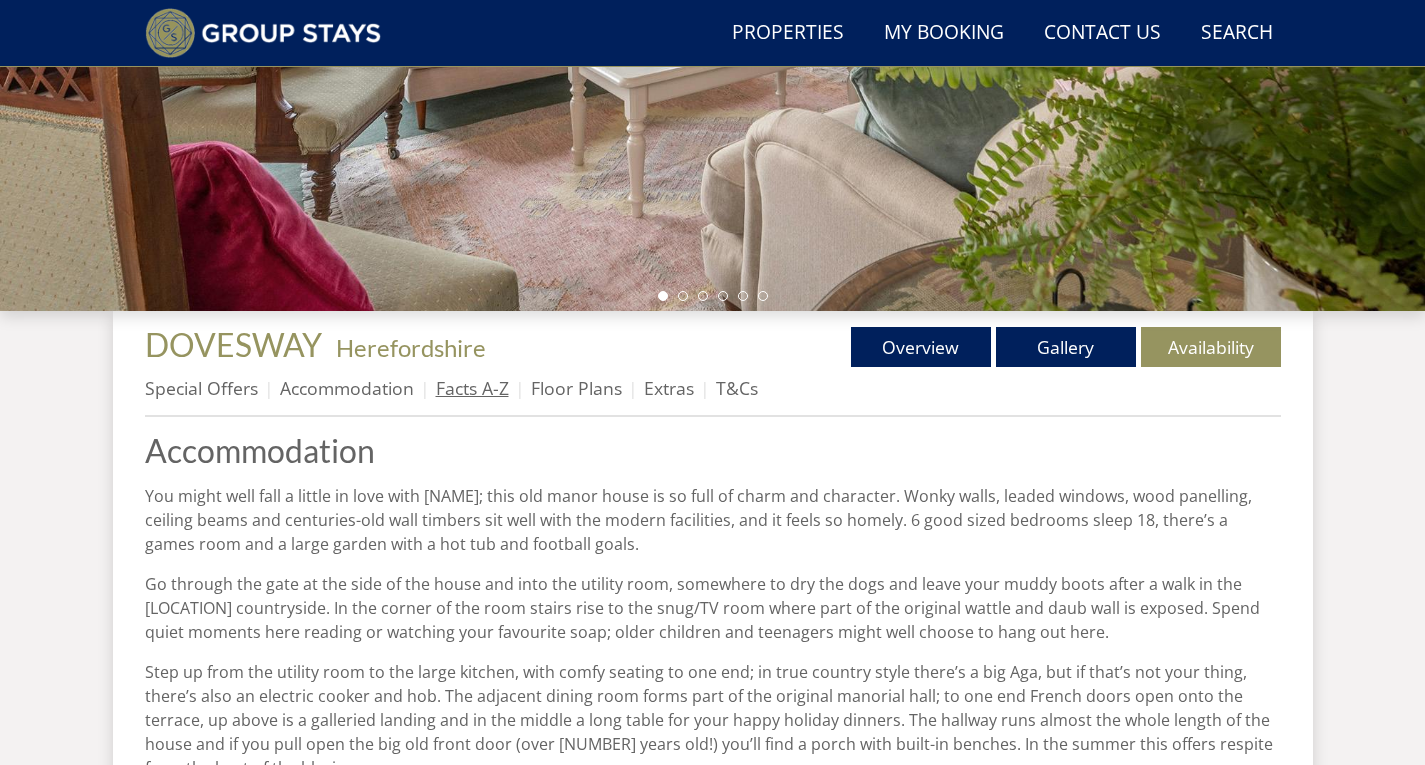 click on "Facts A-Z" at bounding box center (472, 388) 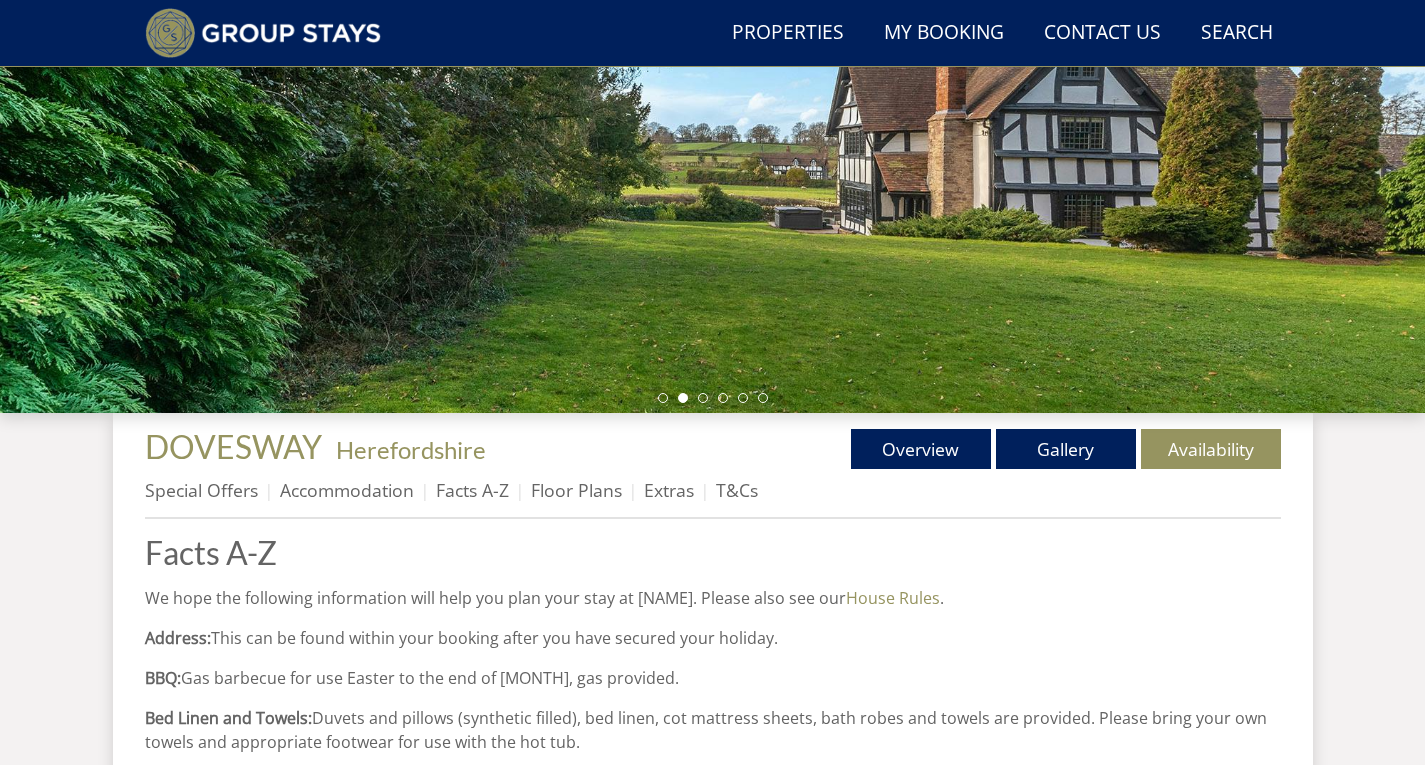 scroll, scrollTop: 298, scrollLeft: 0, axis: vertical 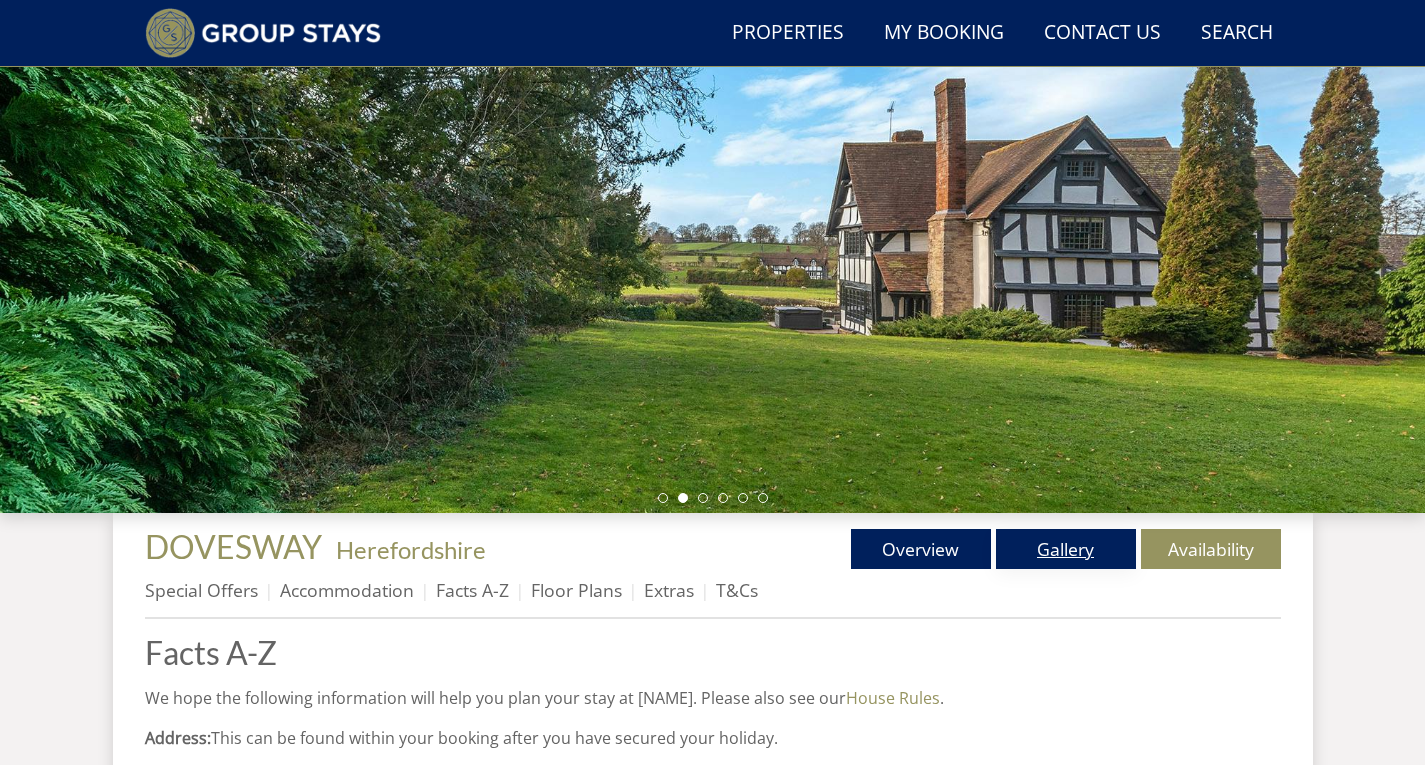 click on "Gallery" at bounding box center [1066, 549] 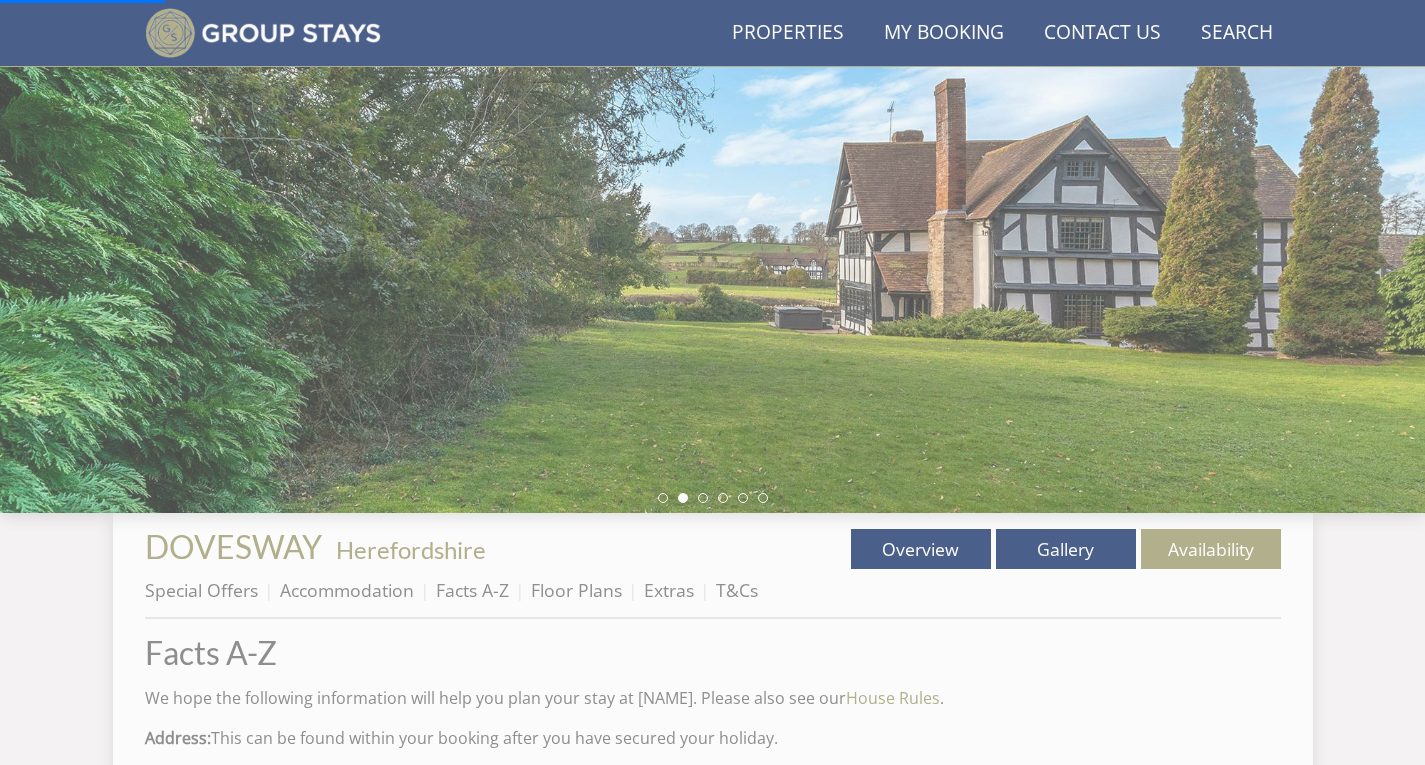 scroll, scrollTop: 0, scrollLeft: 0, axis: both 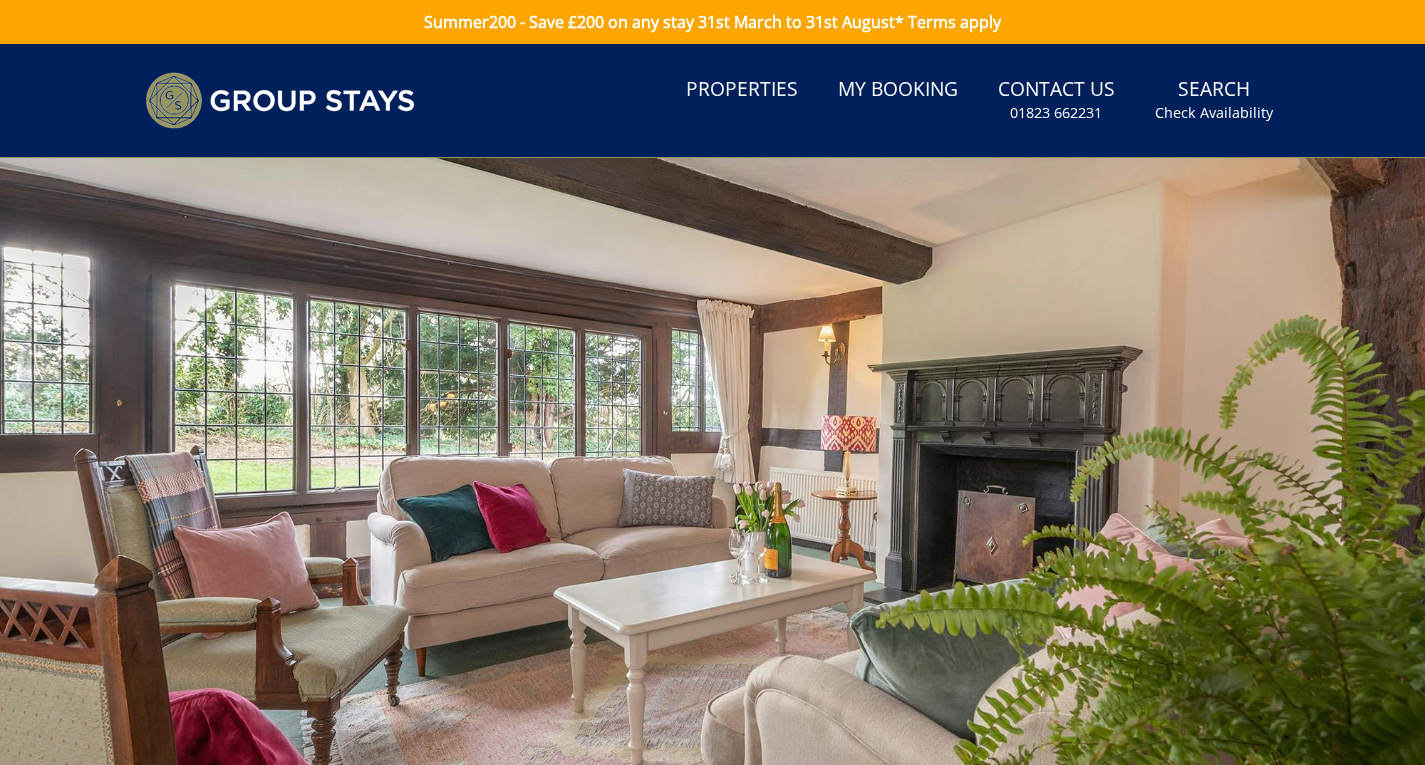 click at bounding box center [712, 508] 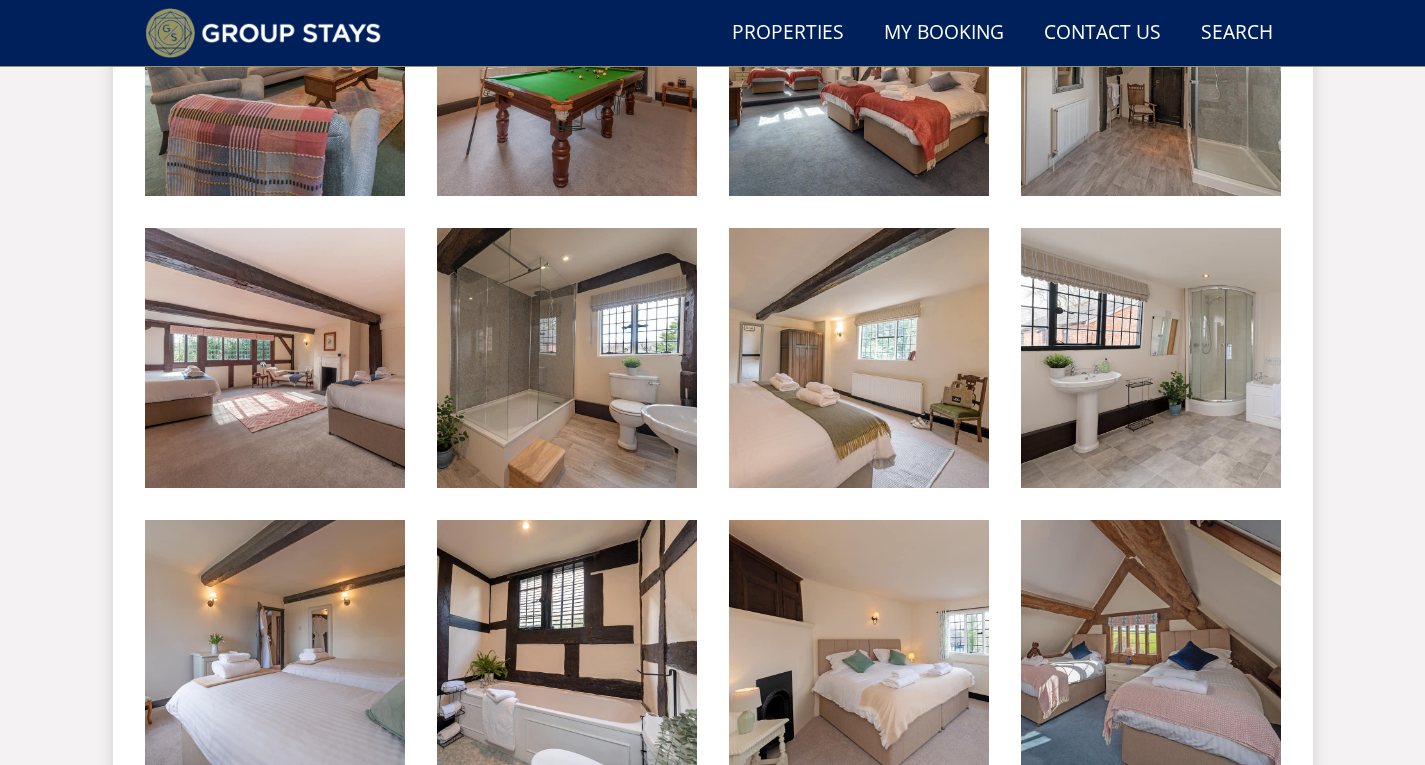 scroll, scrollTop: 1892, scrollLeft: 0, axis: vertical 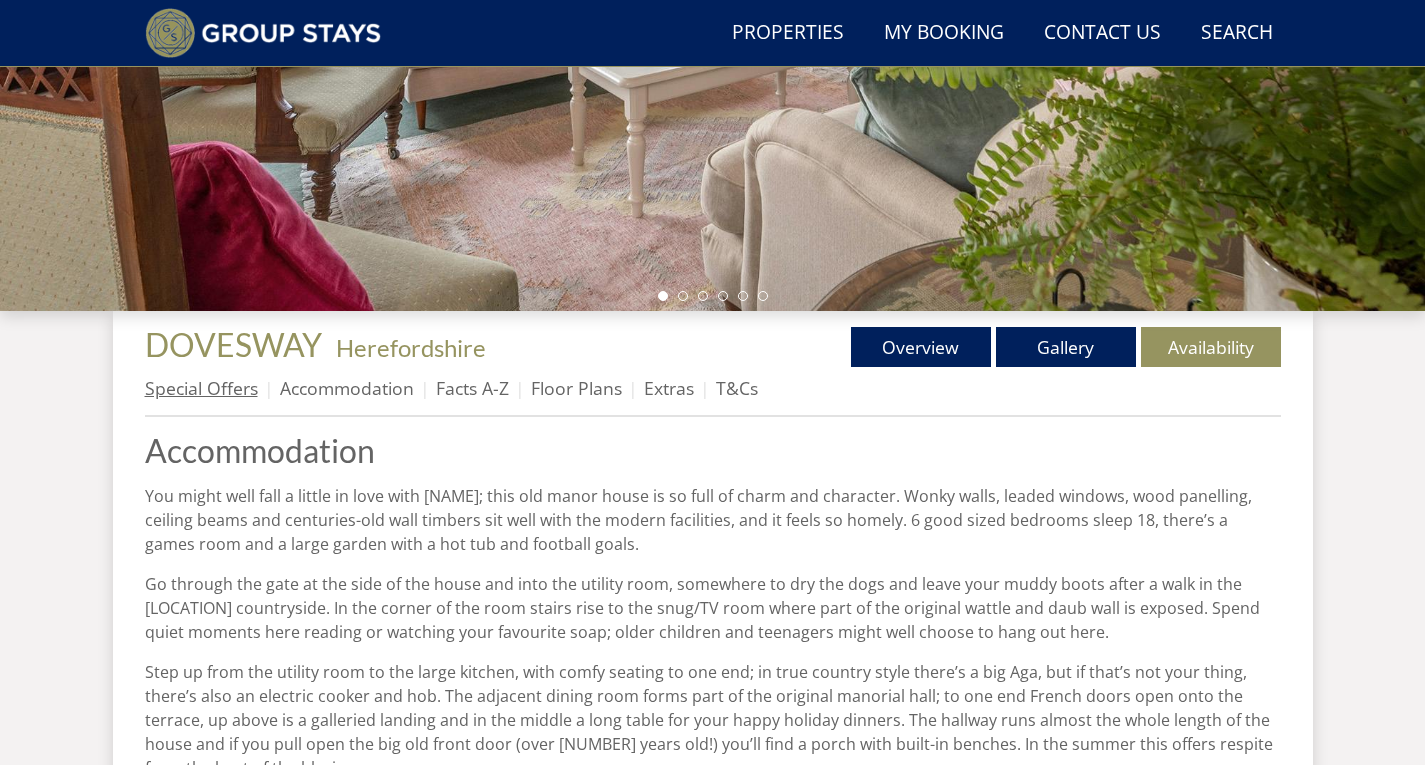 click on "Special Offers" at bounding box center [201, 388] 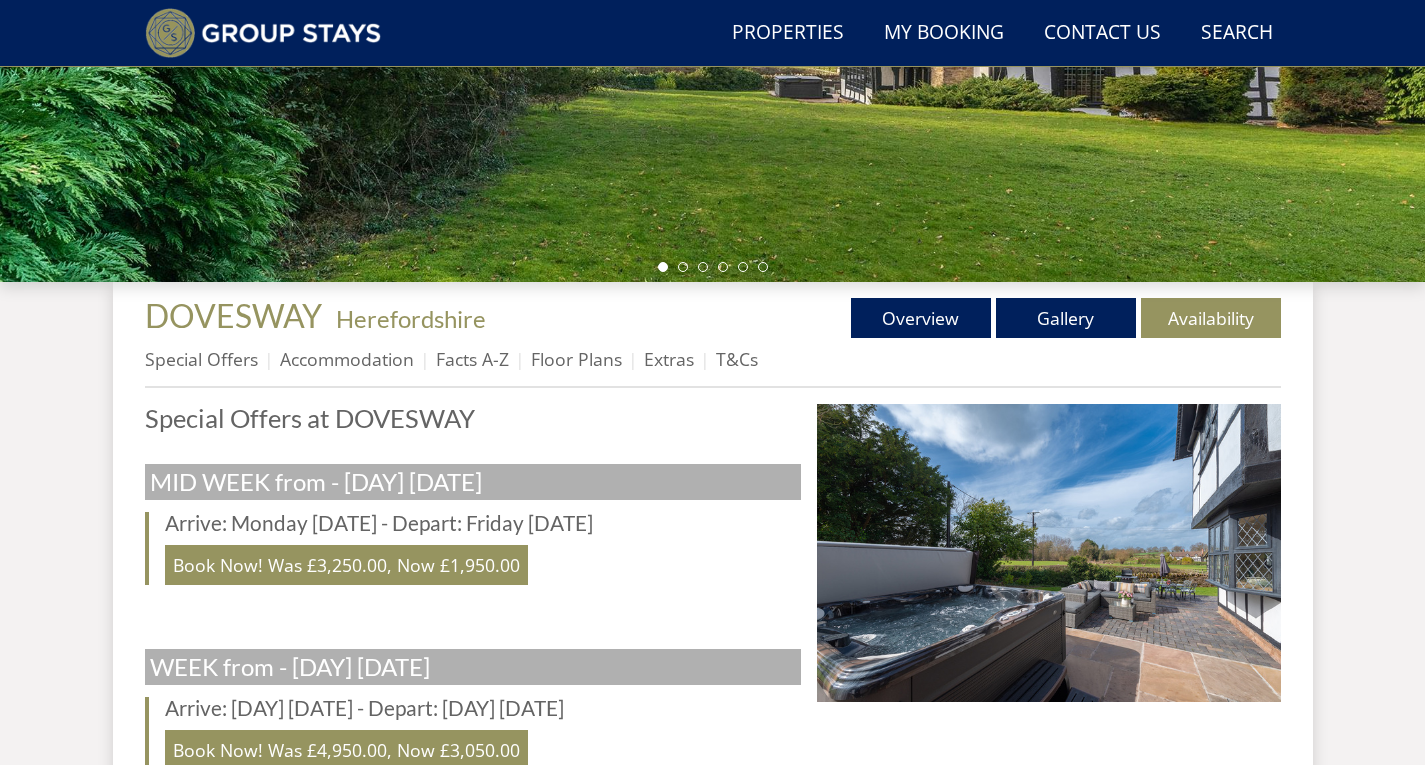 scroll, scrollTop: 298, scrollLeft: 0, axis: vertical 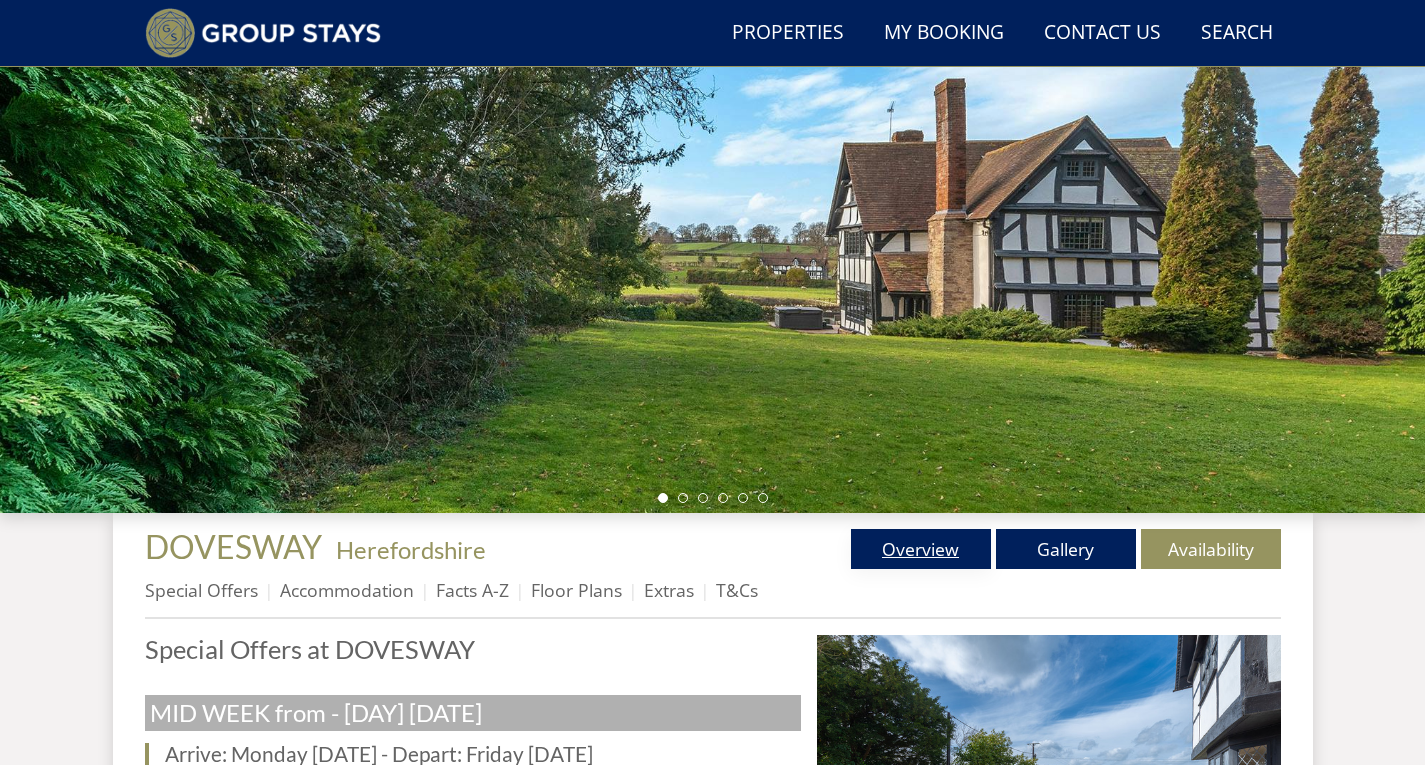 click on "Overview" at bounding box center (921, 549) 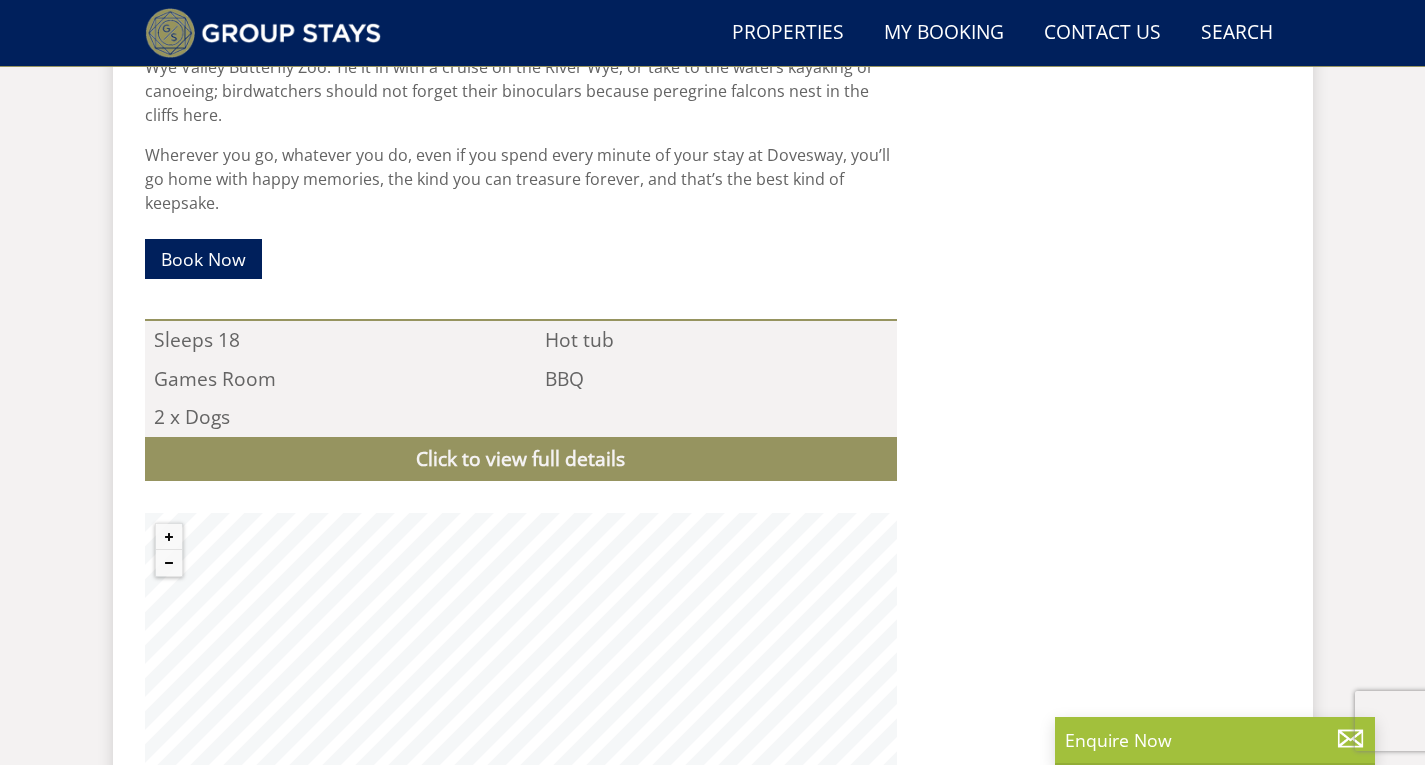 scroll, scrollTop: 1796, scrollLeft: 0, axis: vertical 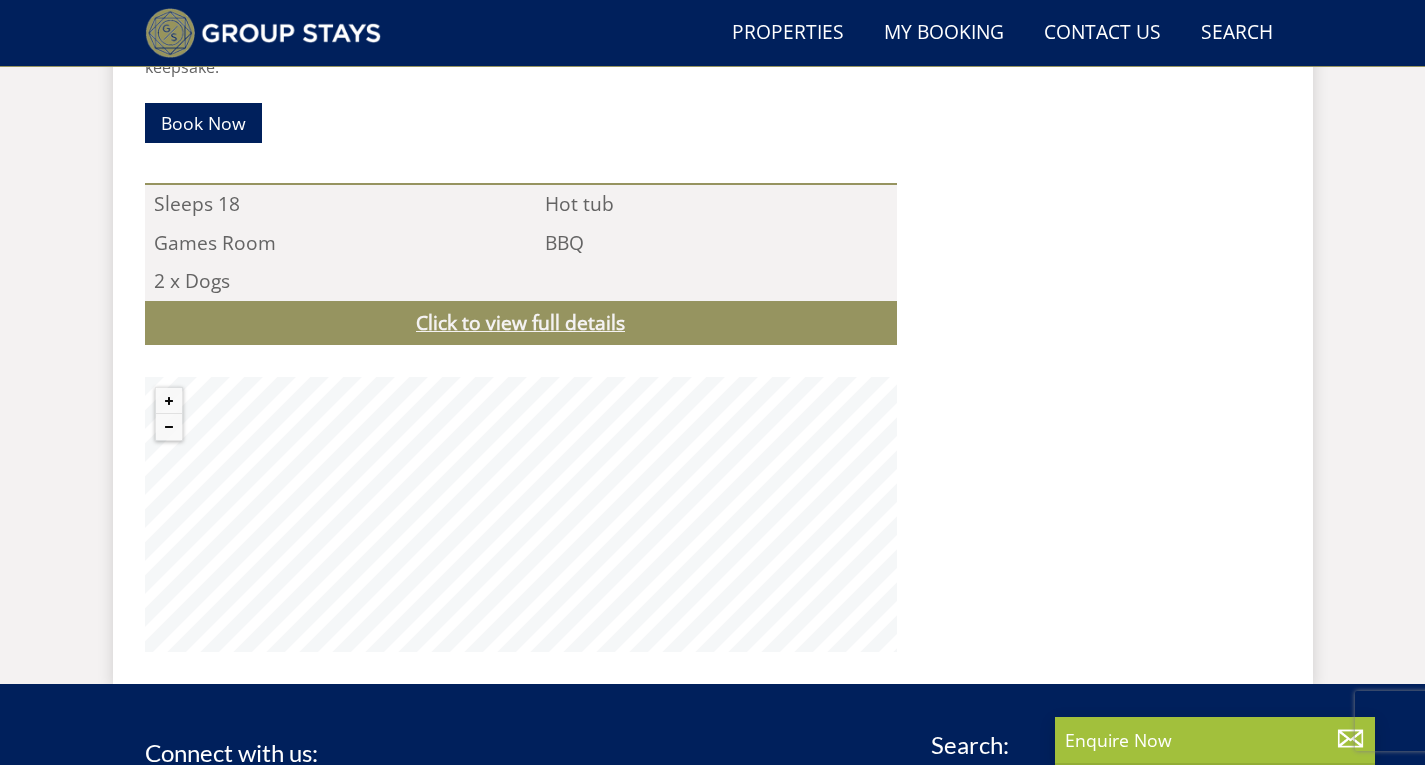 click on "Click to view full details" at bounding box center (521, 323) 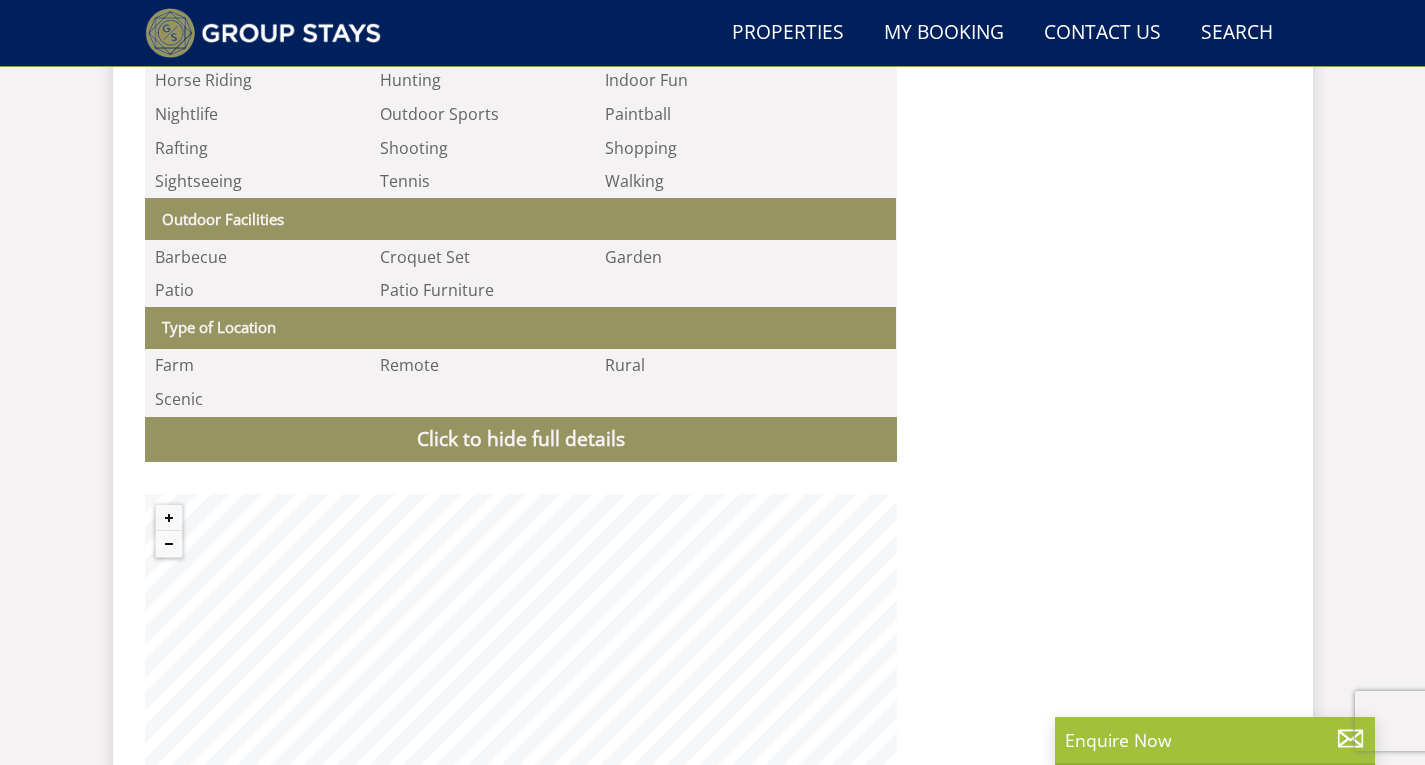 scroll, scrollTop: 3096, scrollLeft: 0, axis: vertical 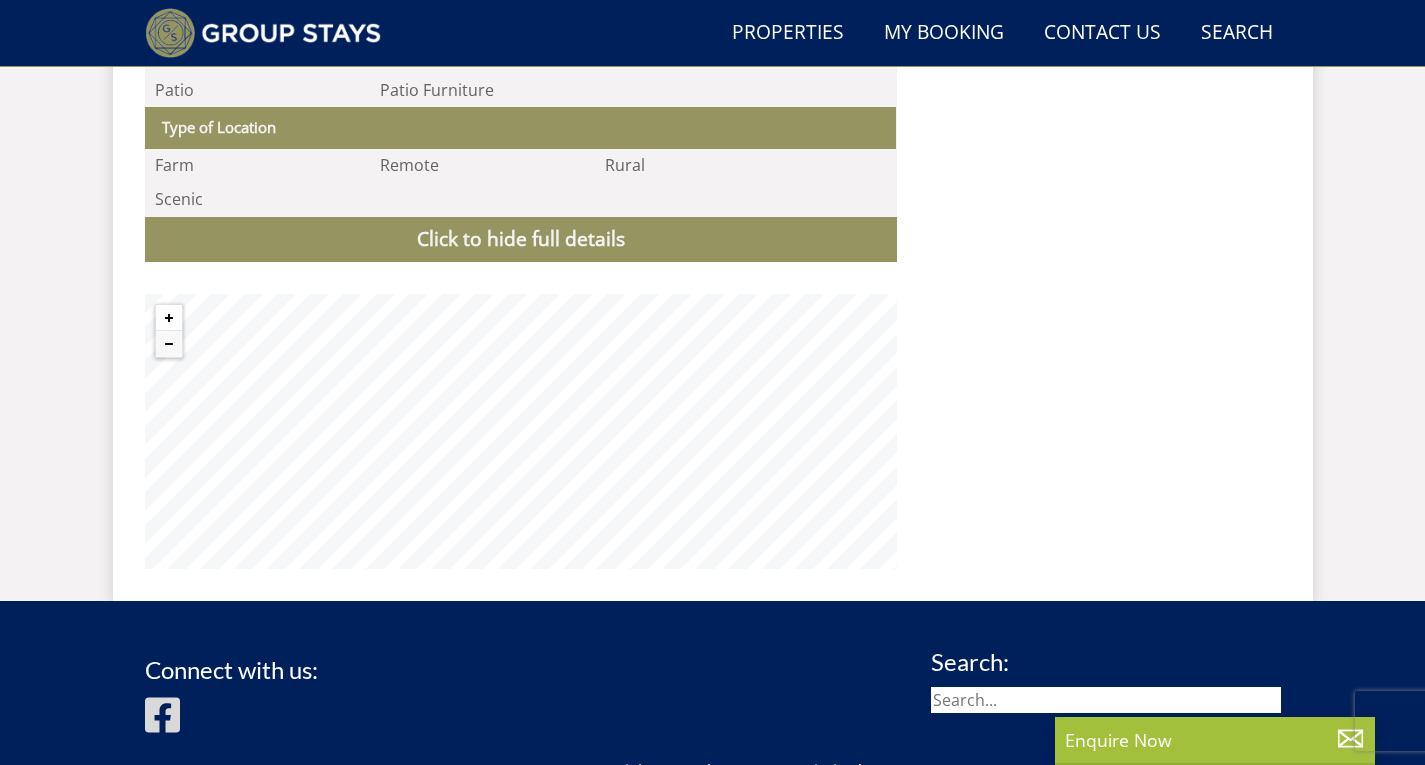 click at bounding box center [169, 318] 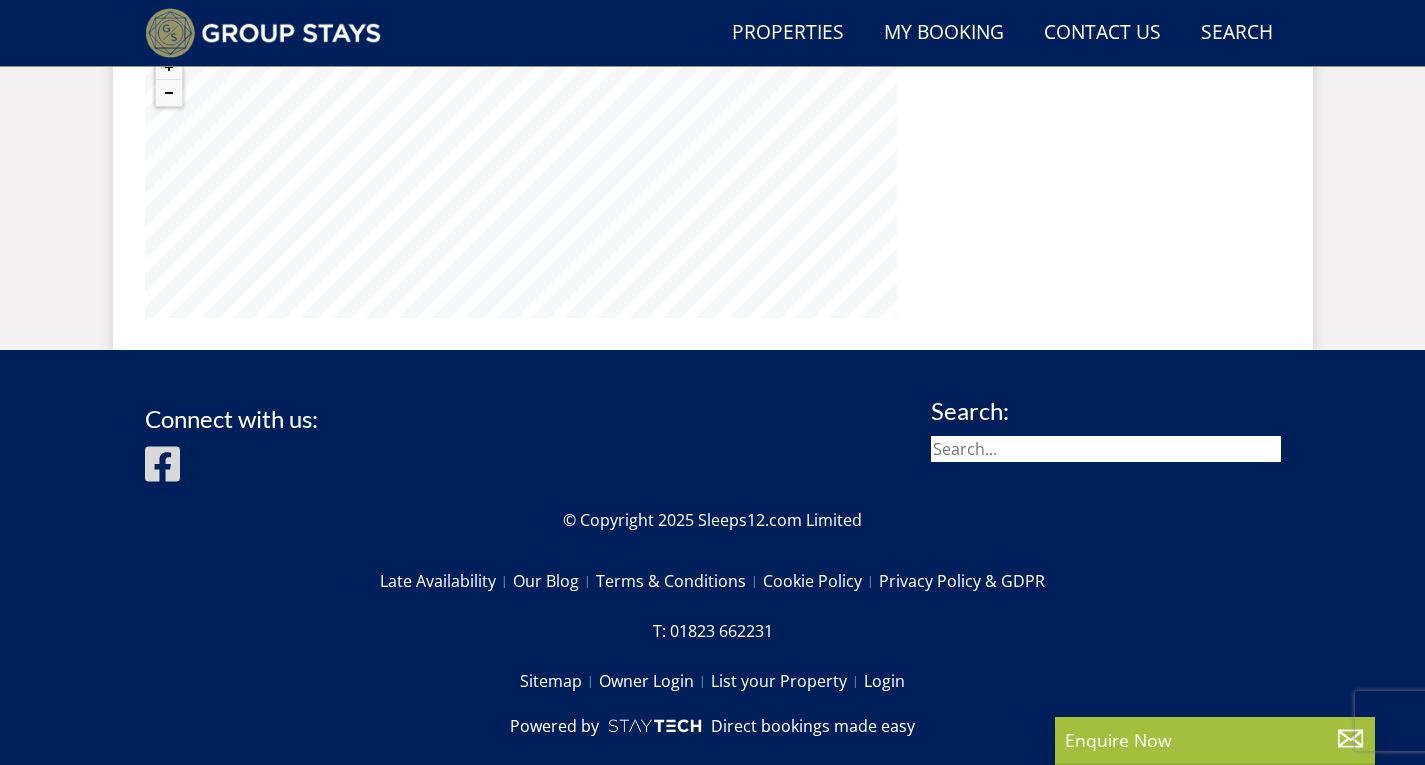 scroll, scrollTop: 3424, scrollLeft: 0, axis: vertical 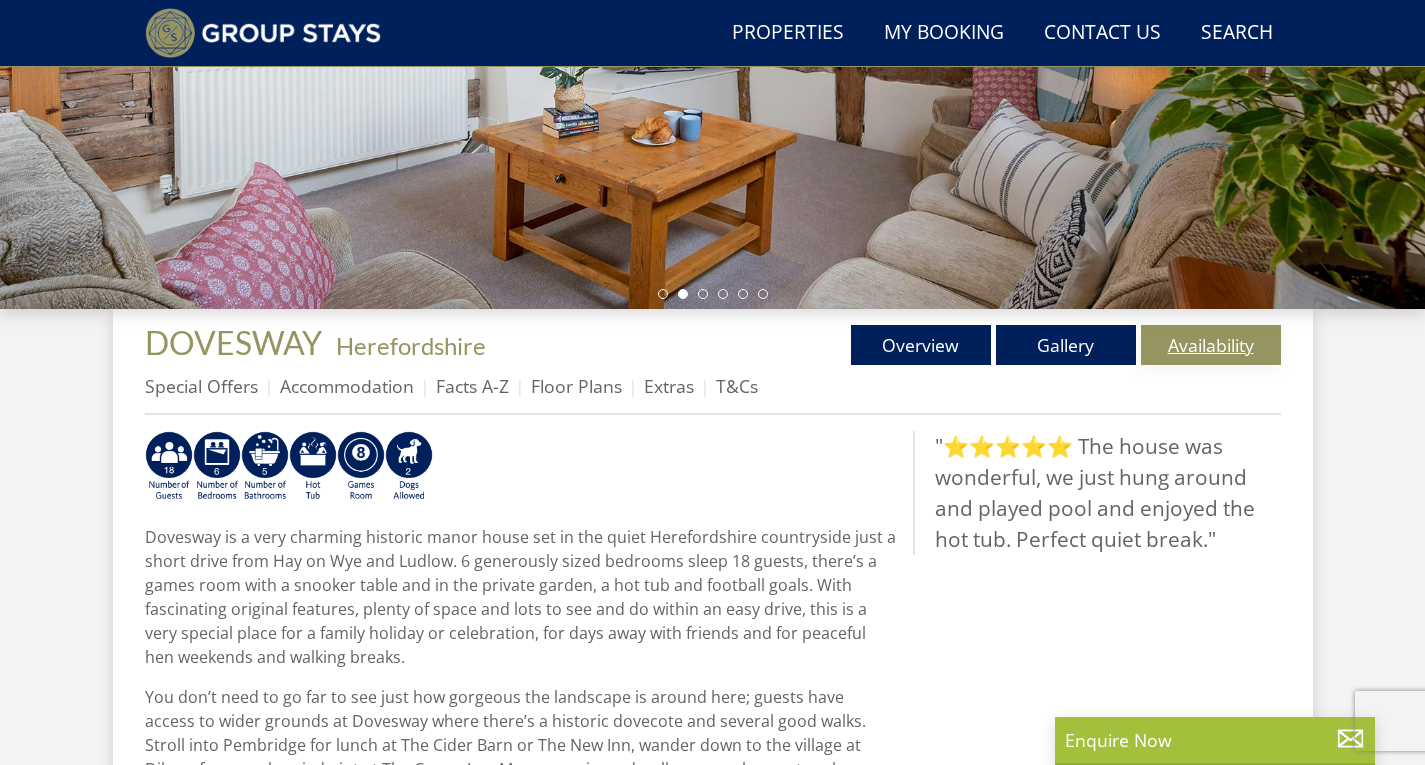 click on "Availability" at bounding box center (1211, 345) 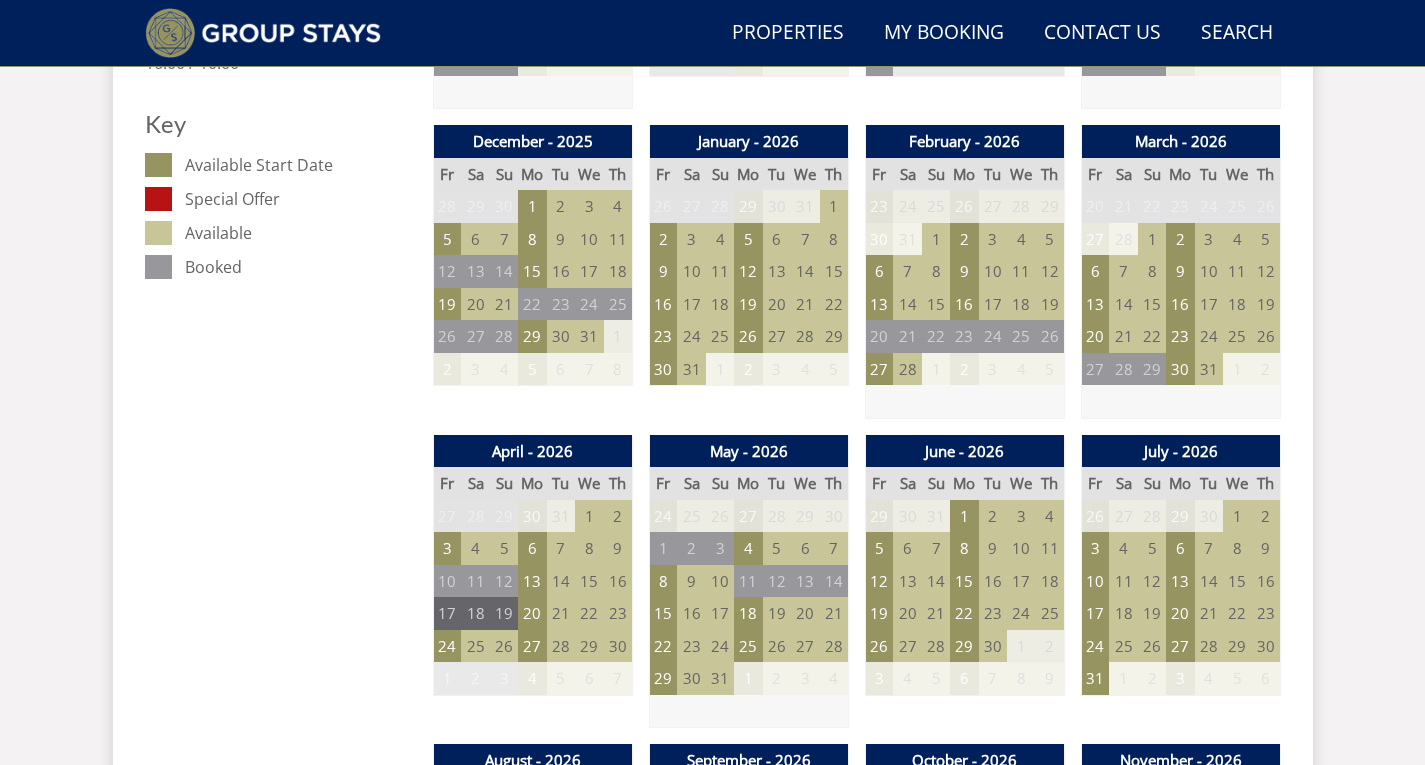 scroll, scrollTop: 999, scrollLeft: 0, axis: vertical 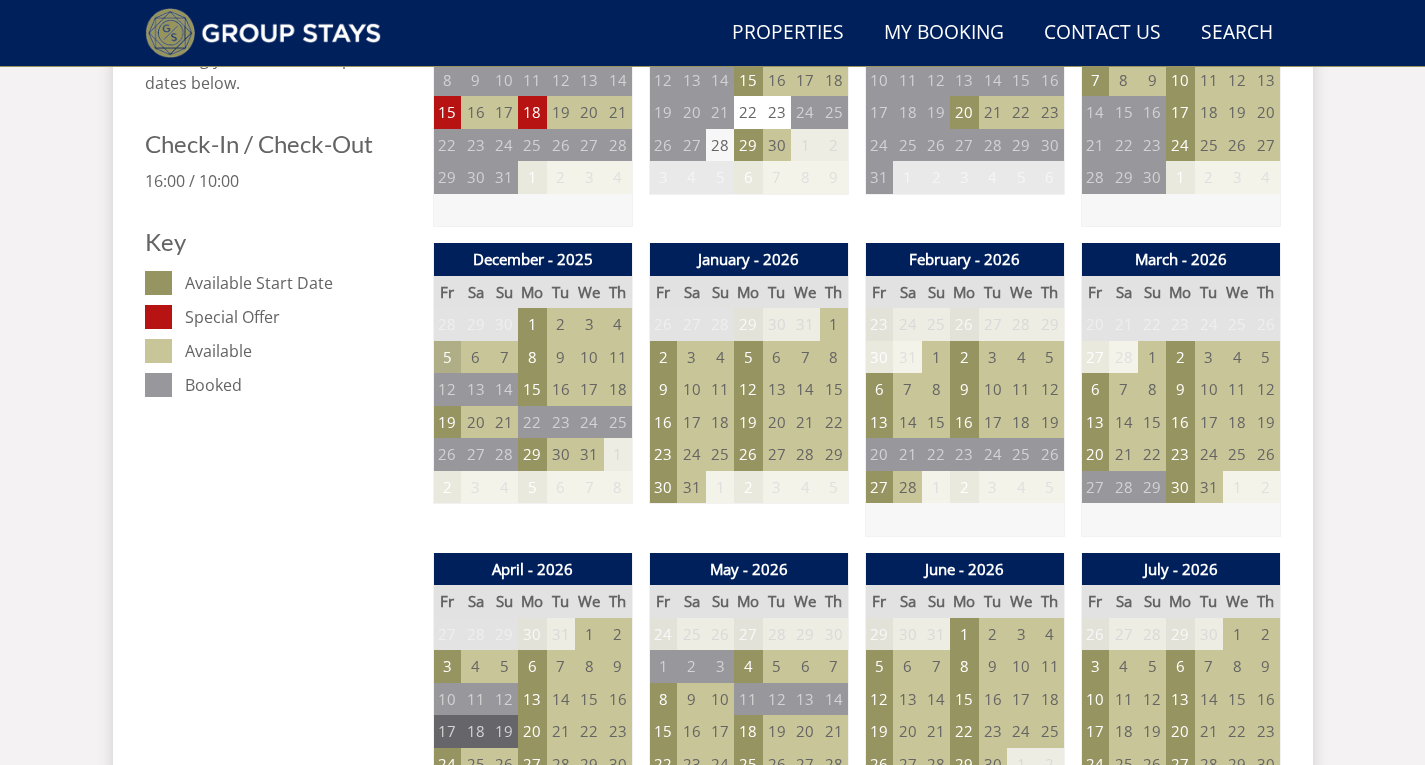 click on "5" at bounding box center (447, 357) 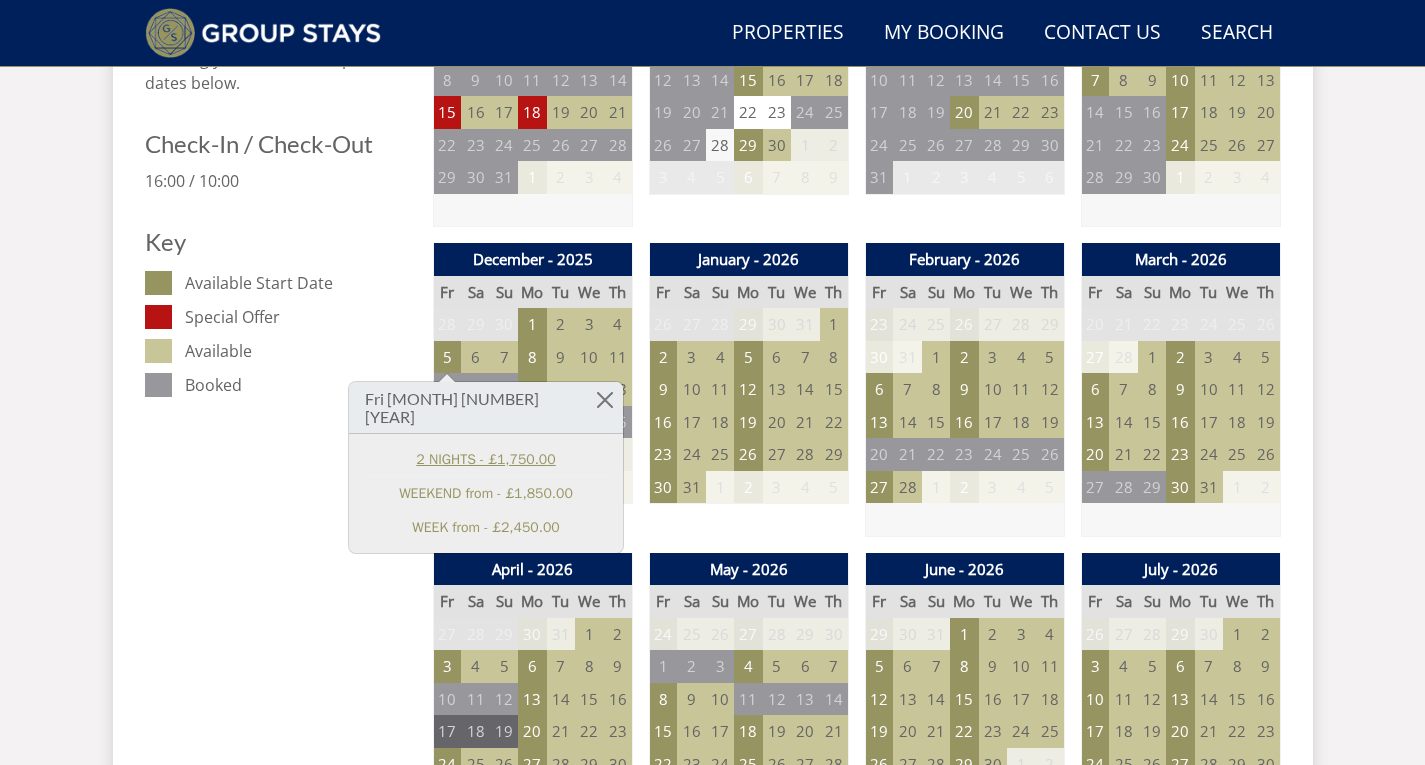 click on "2 NIGHTS  - £1,750.00" at bounding box center [486, 459] 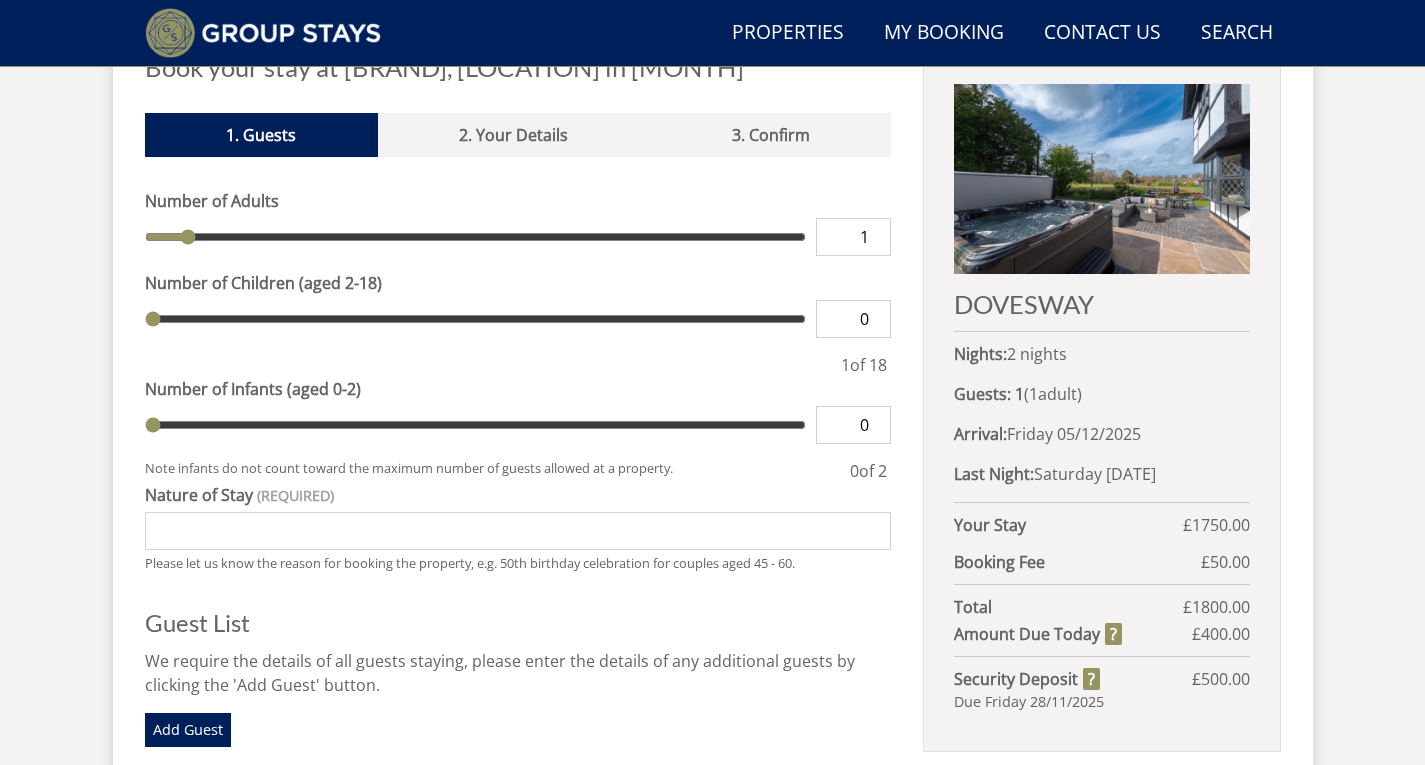 scroll, scrollTop: 794, scrollLeft: 0, axis: vertical 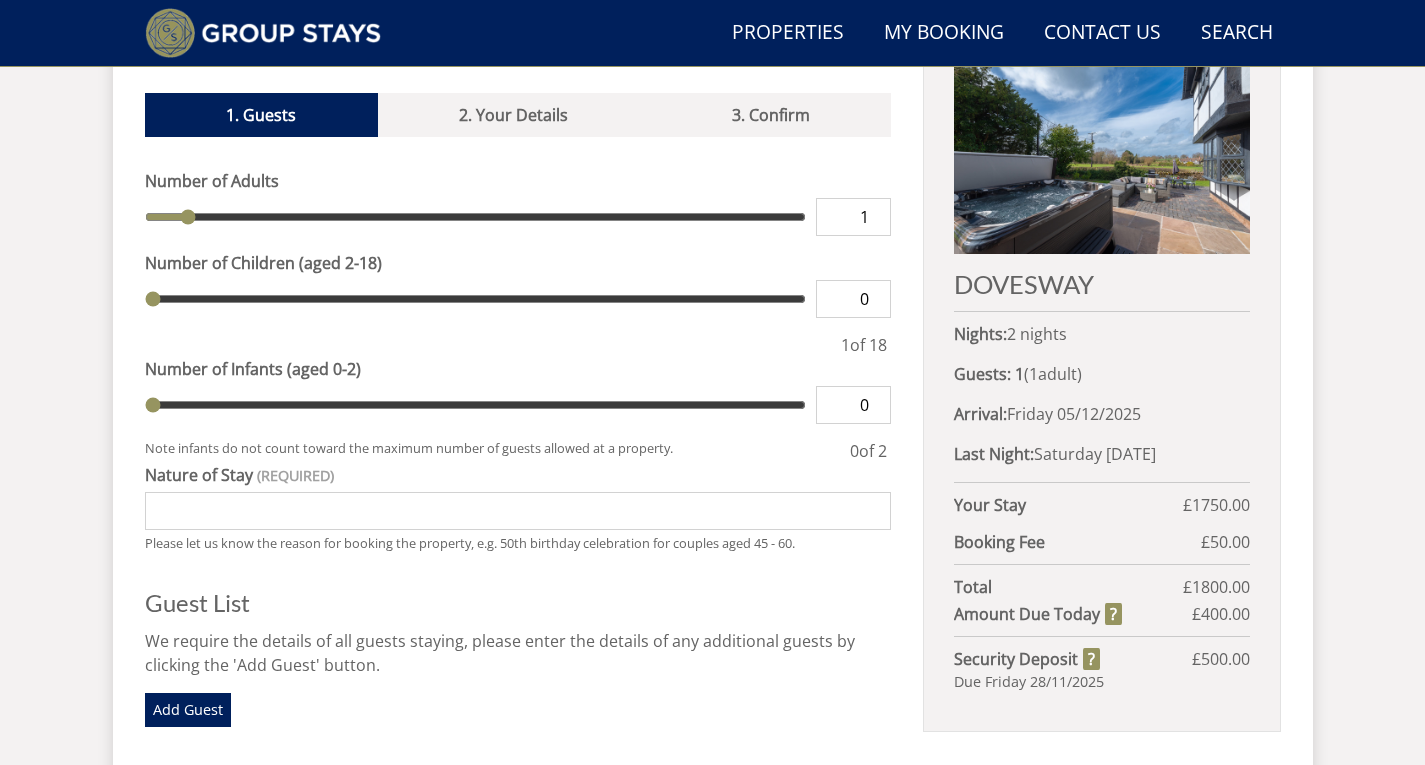 type on "2" 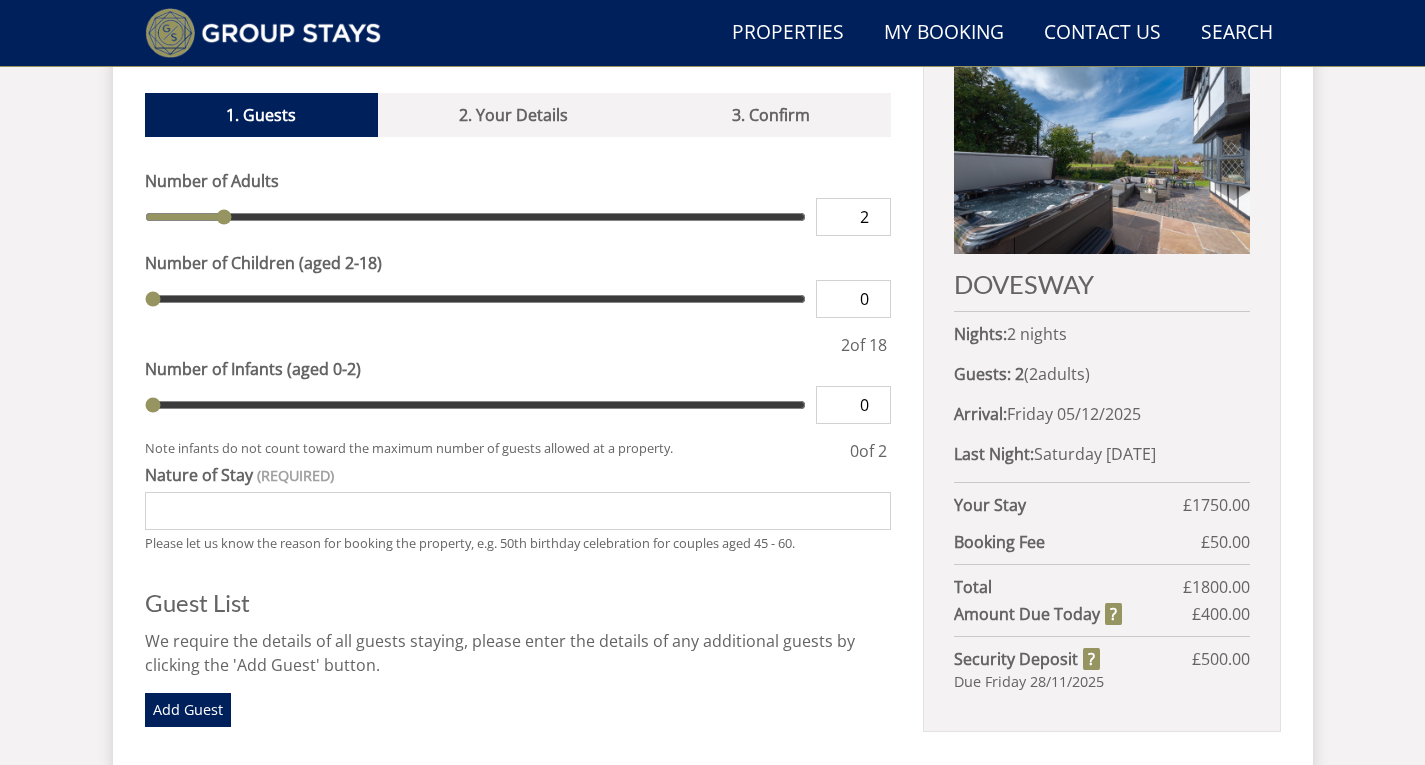 type on "3" 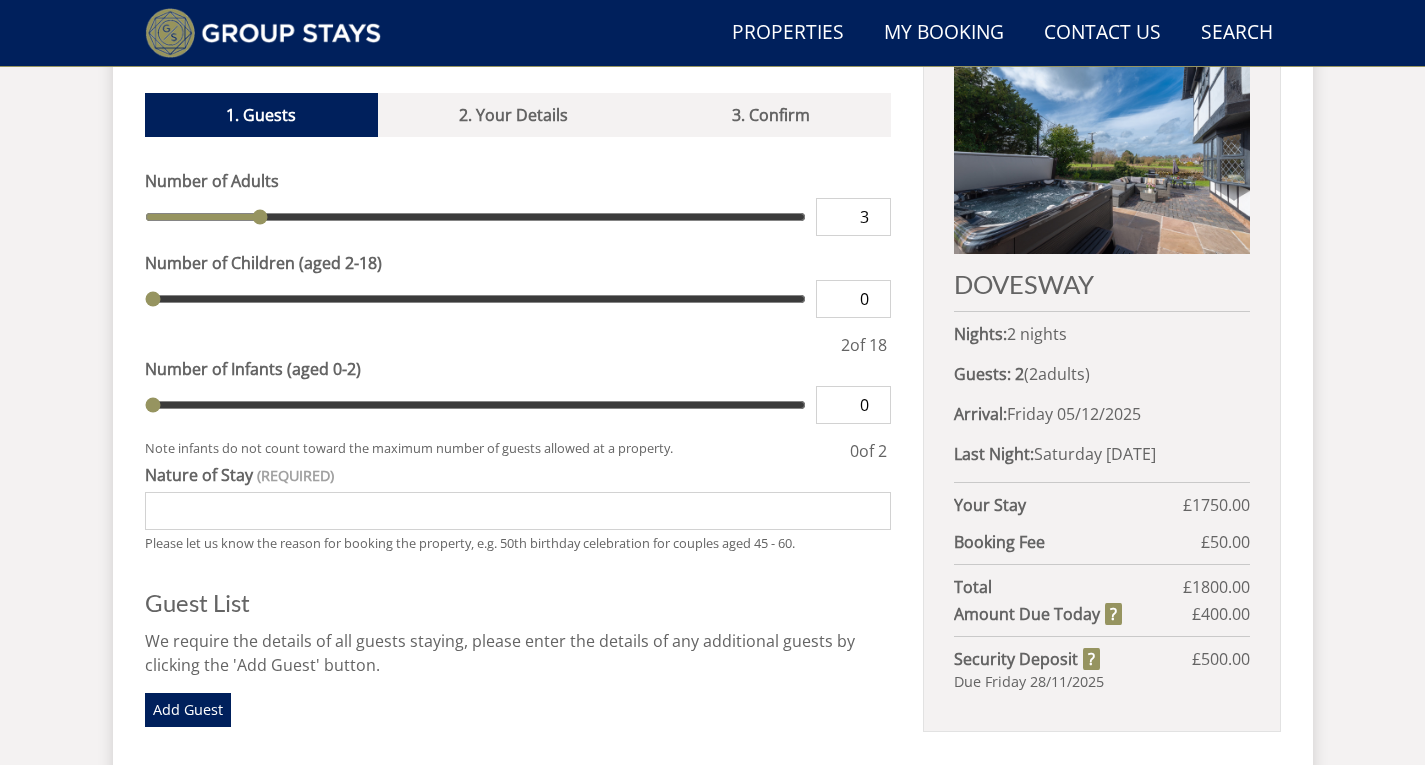 type on "4" 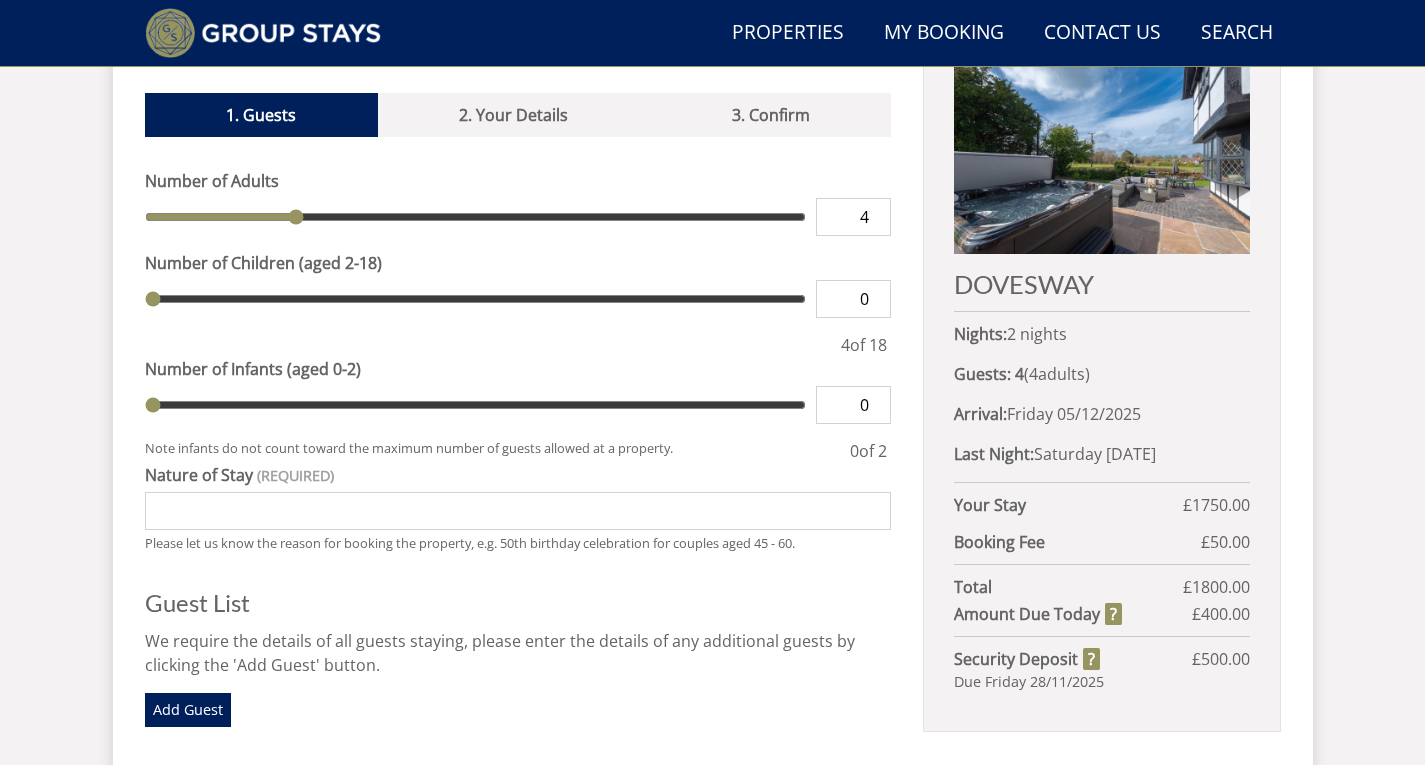 type on "5" 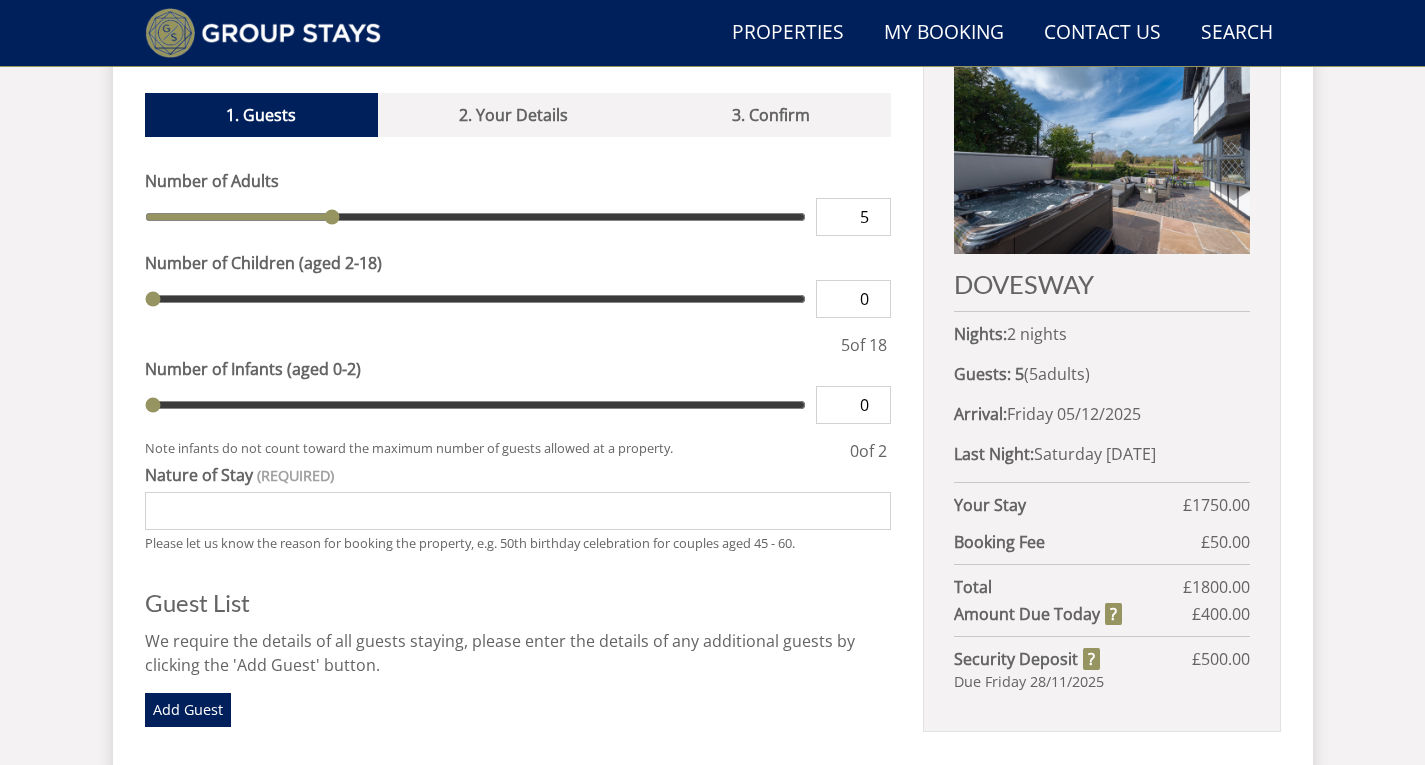type on "6" 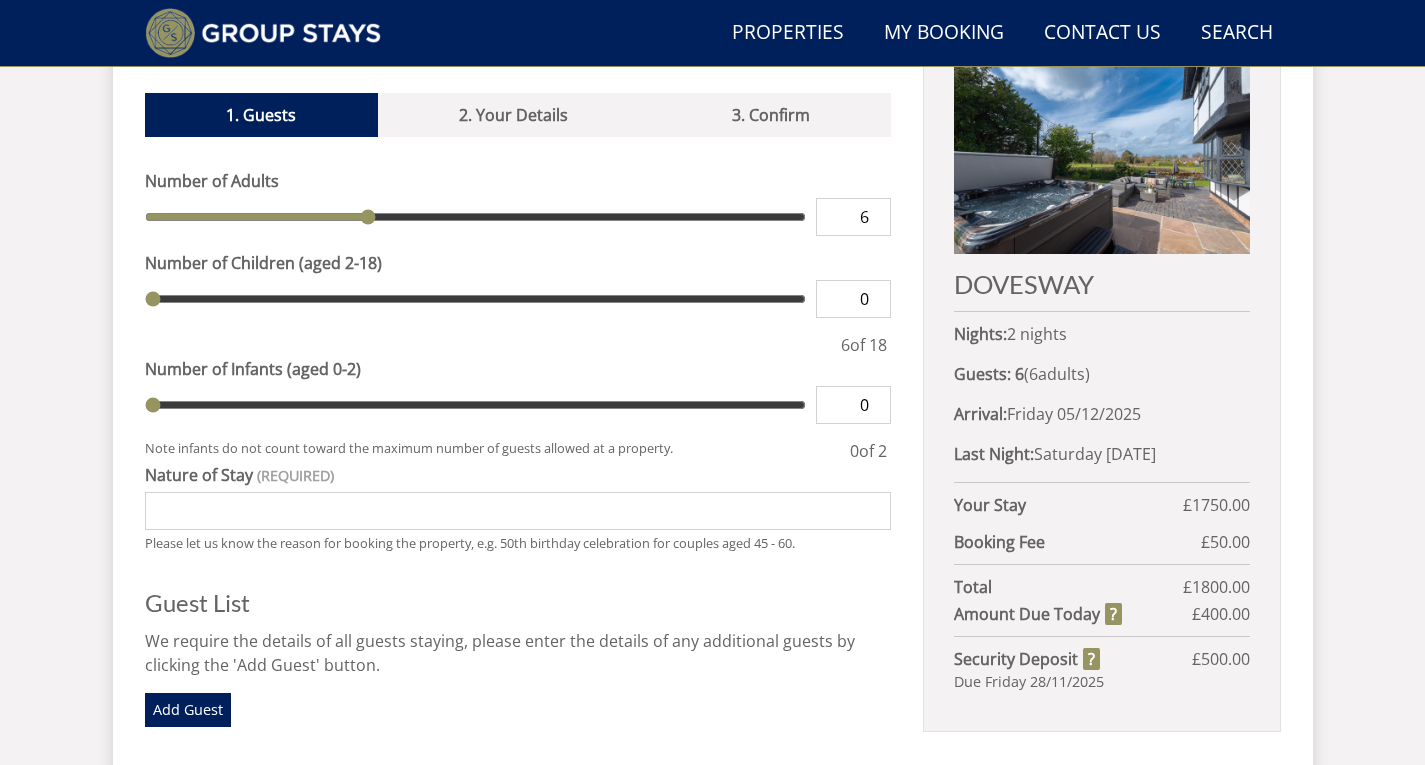 type on "7" 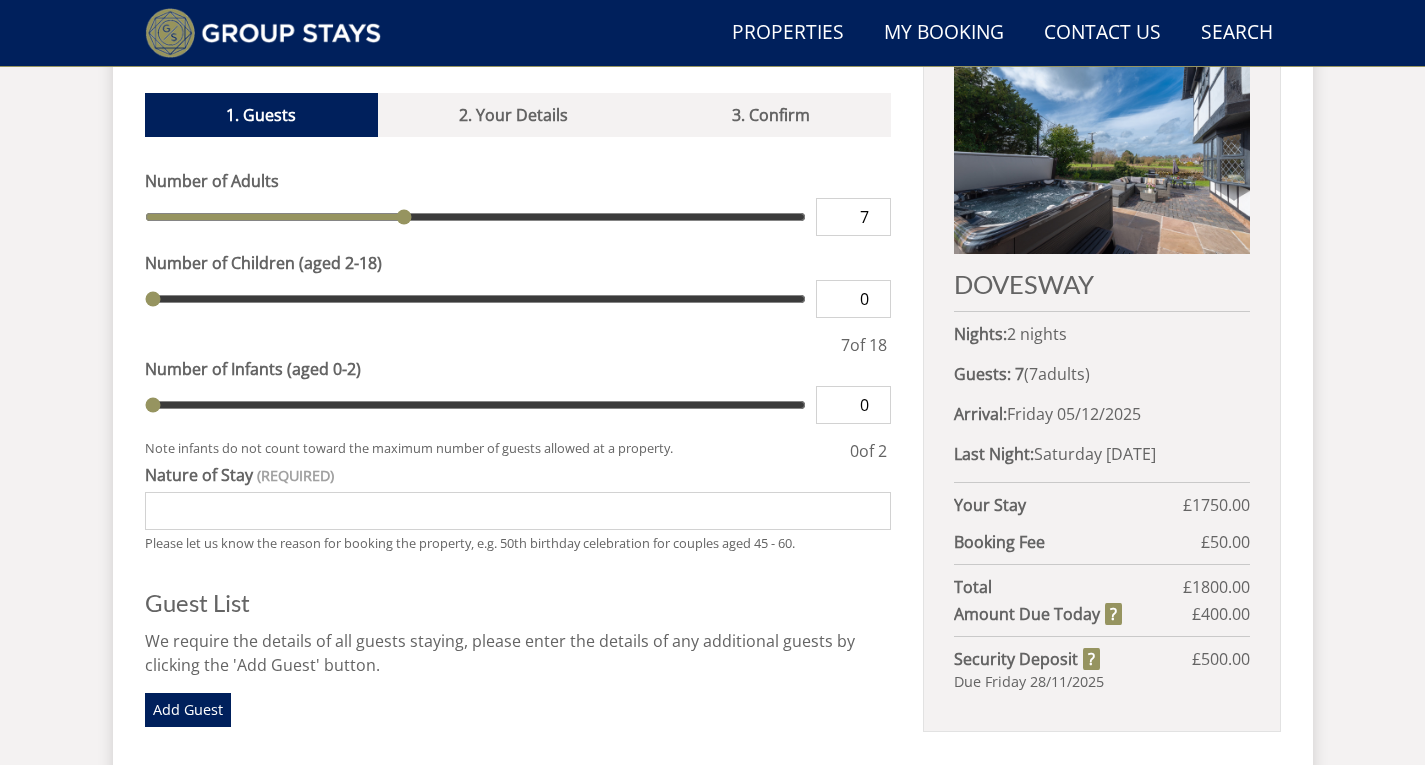 type on "8" 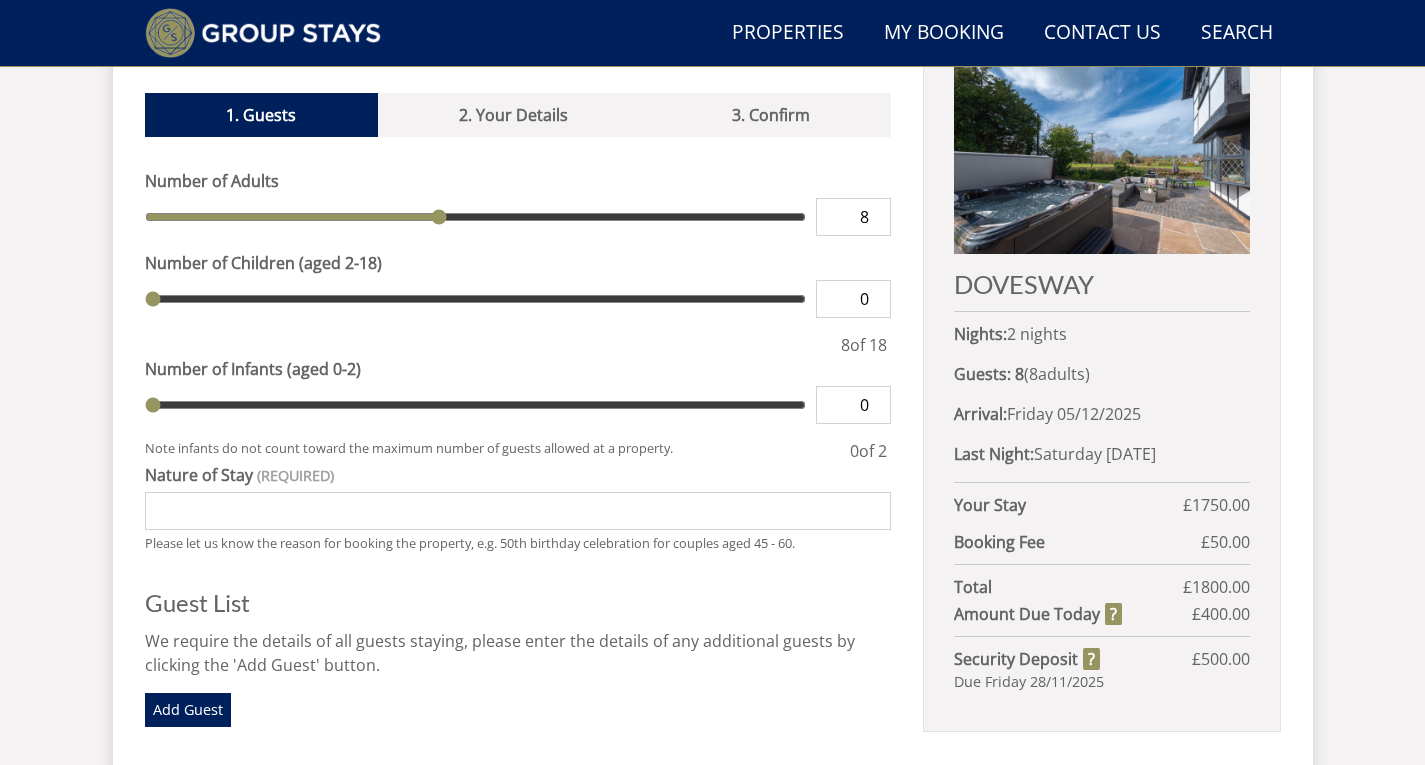 type on "9" 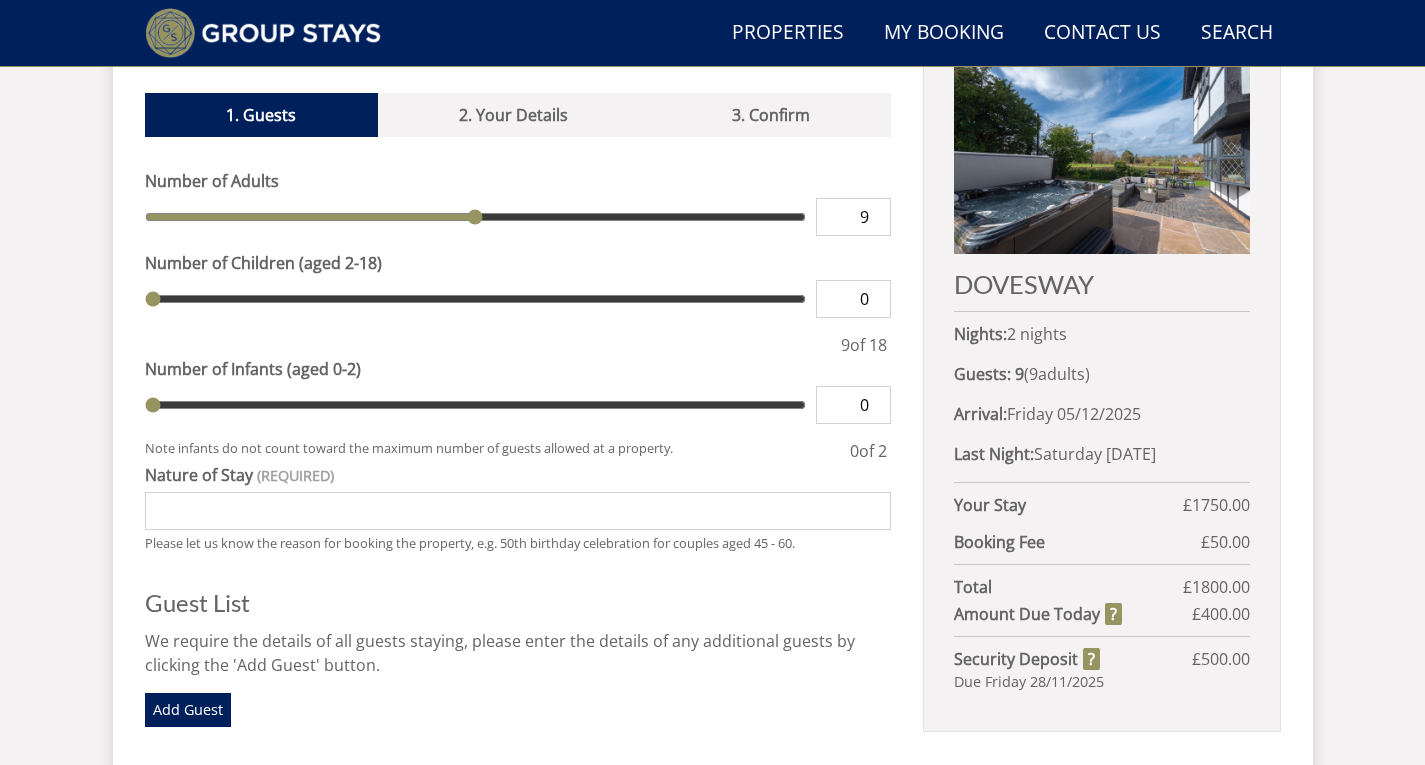type on "10" 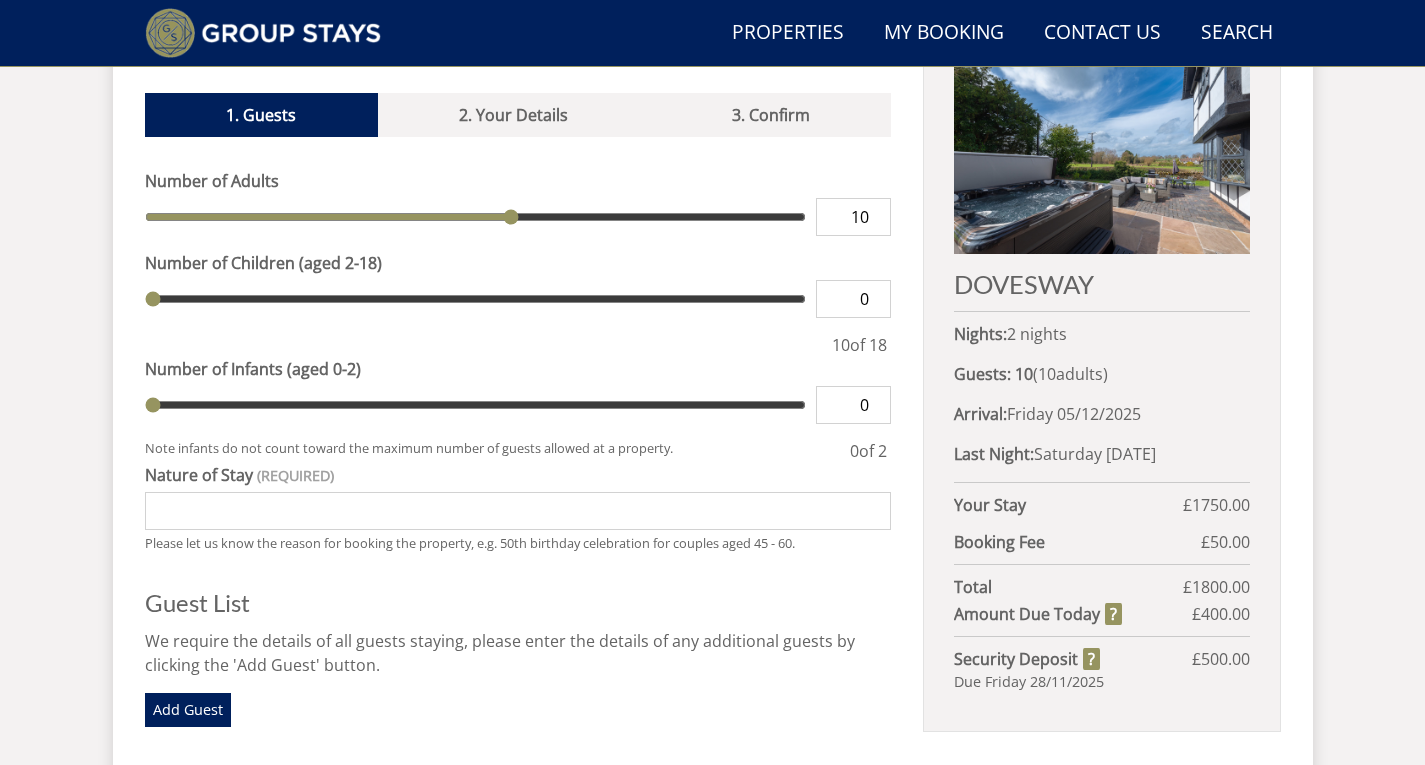 type on "11" 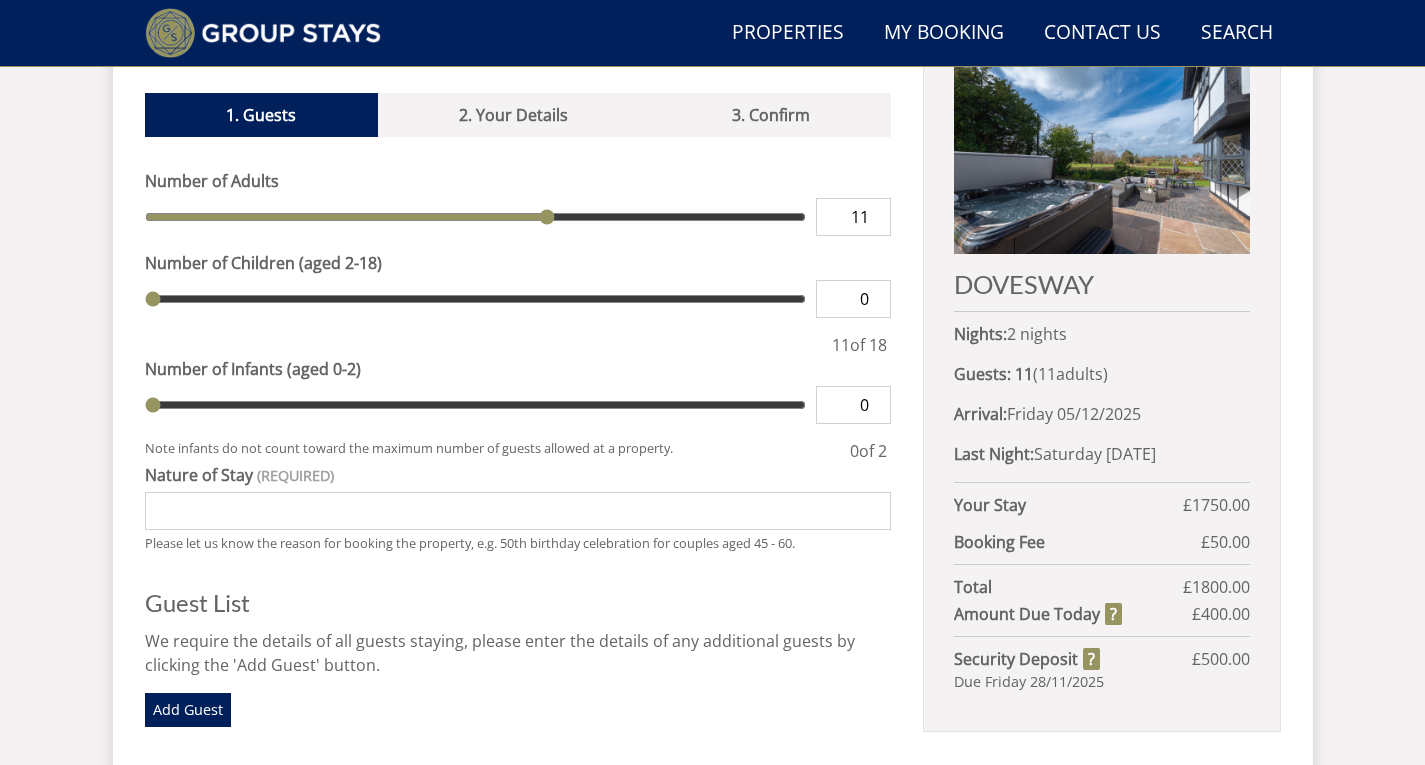 drag, startPoint x: 180, startPoint y: 222, endPoint x: 541, endPoint y: 253, distance: 362.32858 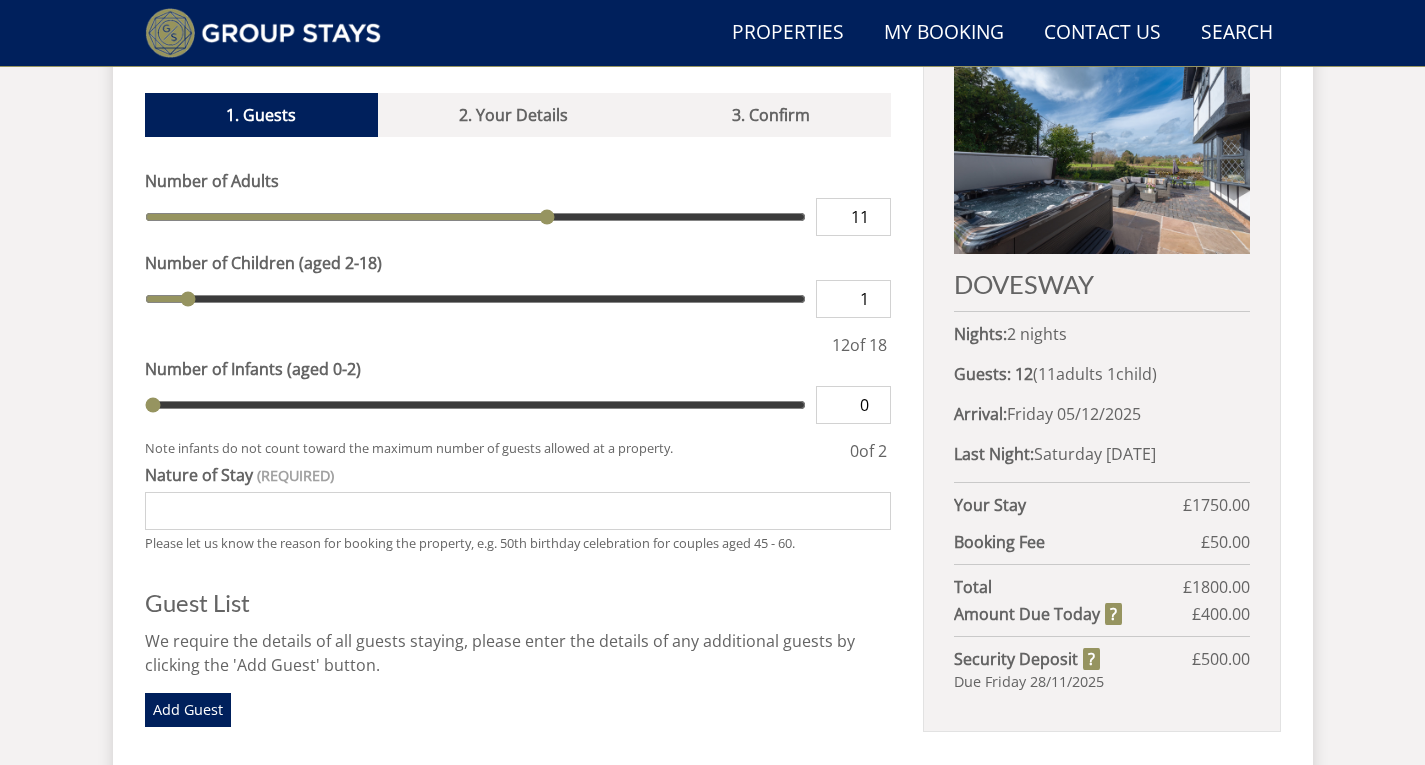 type on "2" 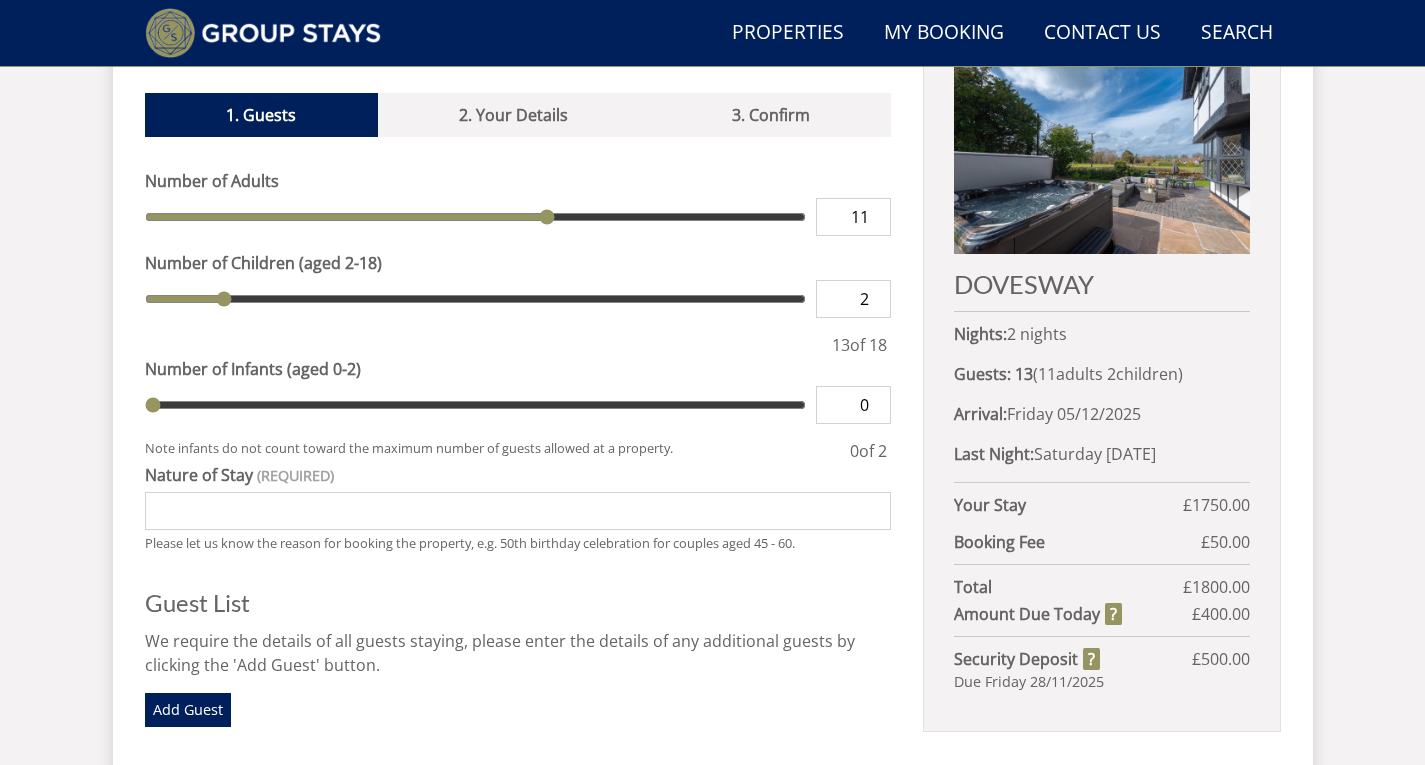 drag, startPoint x: 154, startPoint y: 301, endPoint x: 219, endPoint y: 317, distance: 66.94027 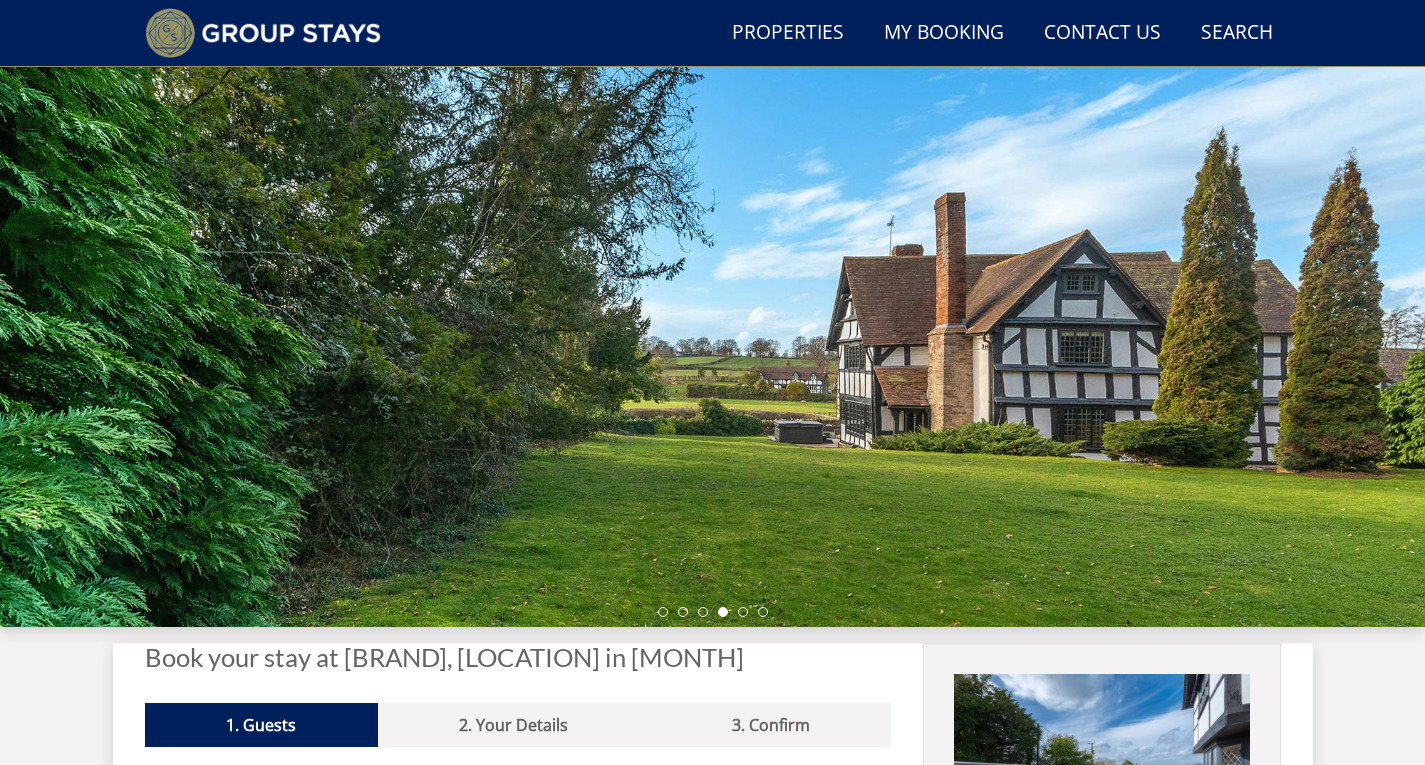 scroll, scrollTop: 0, scrollLeft: 0, axis: both 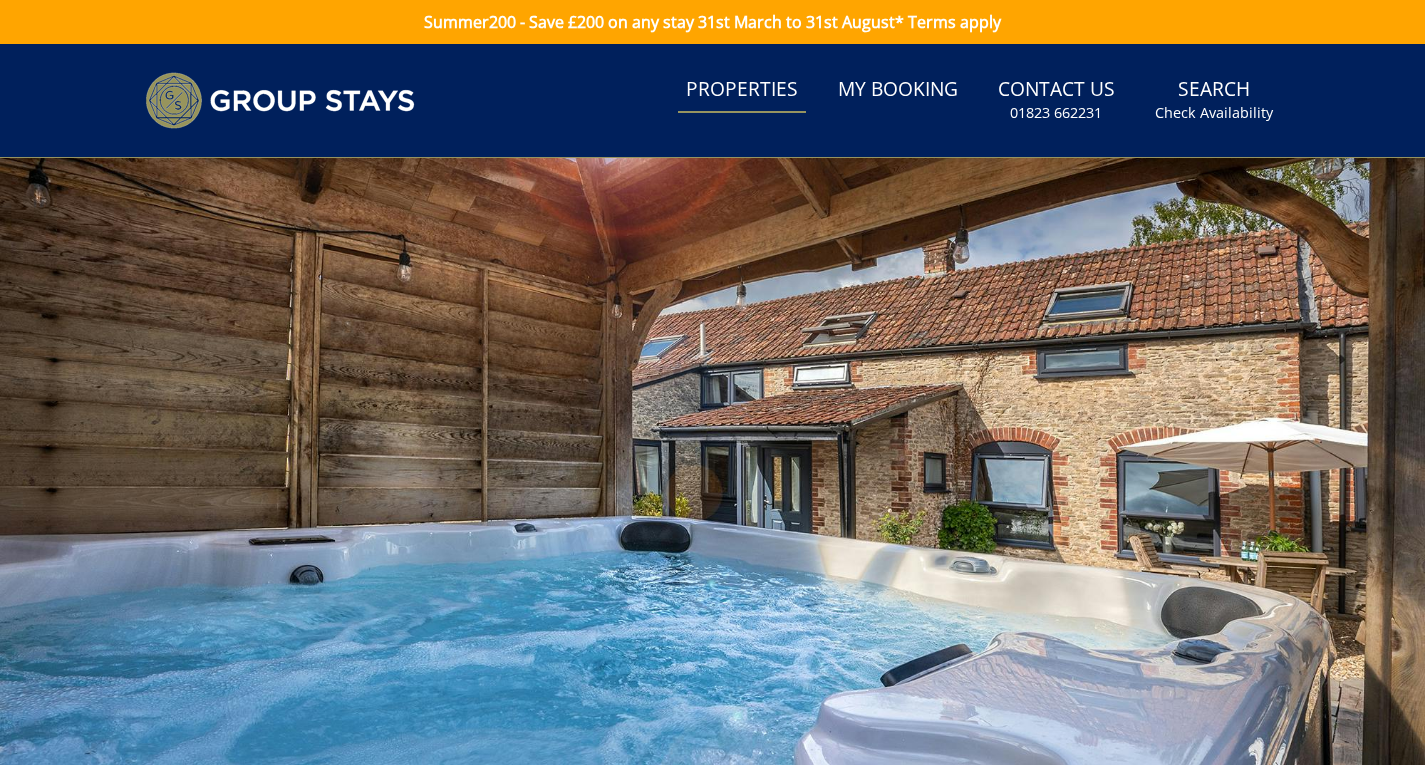 click on "Properties" at bounding box center (742, 90) 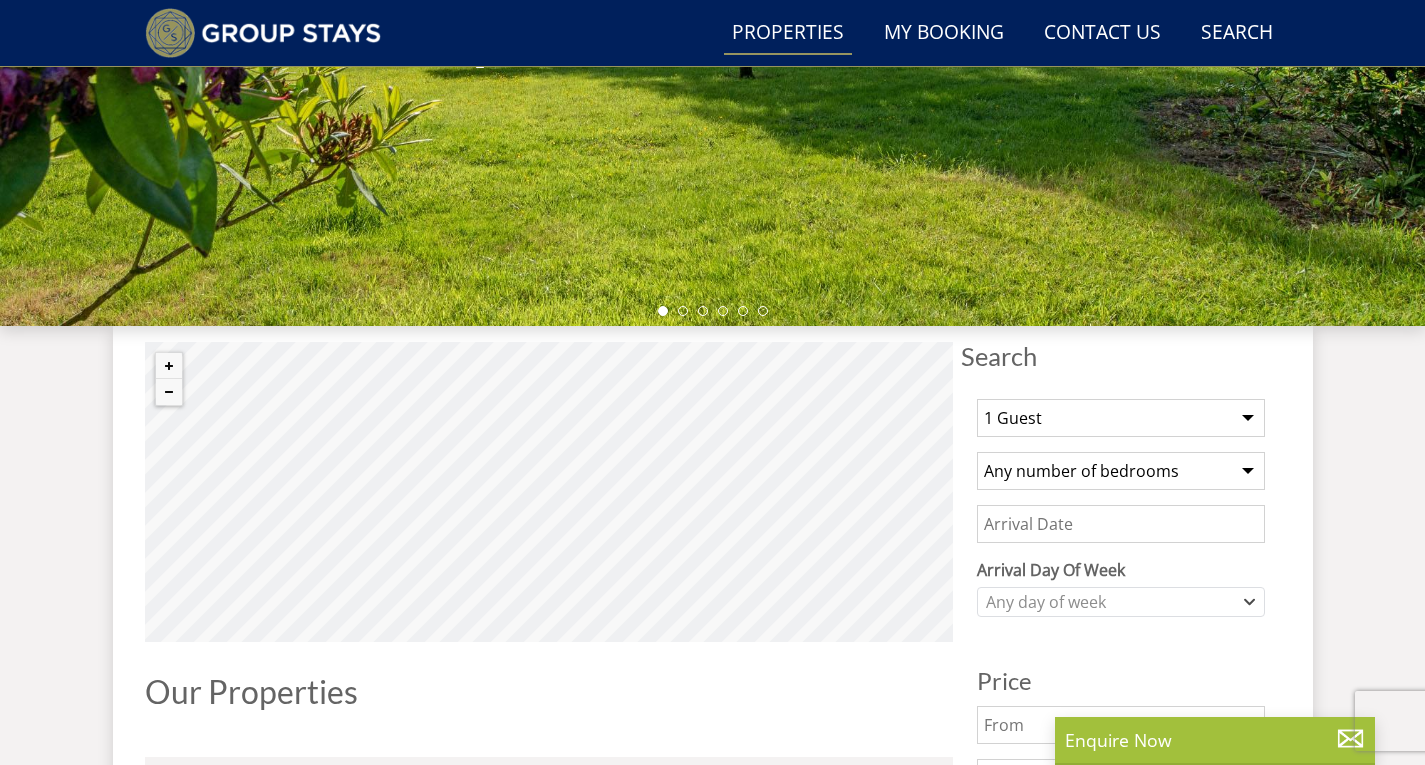 scroll, scrollTop: 685, scrollLeft: 0, axis: vertical 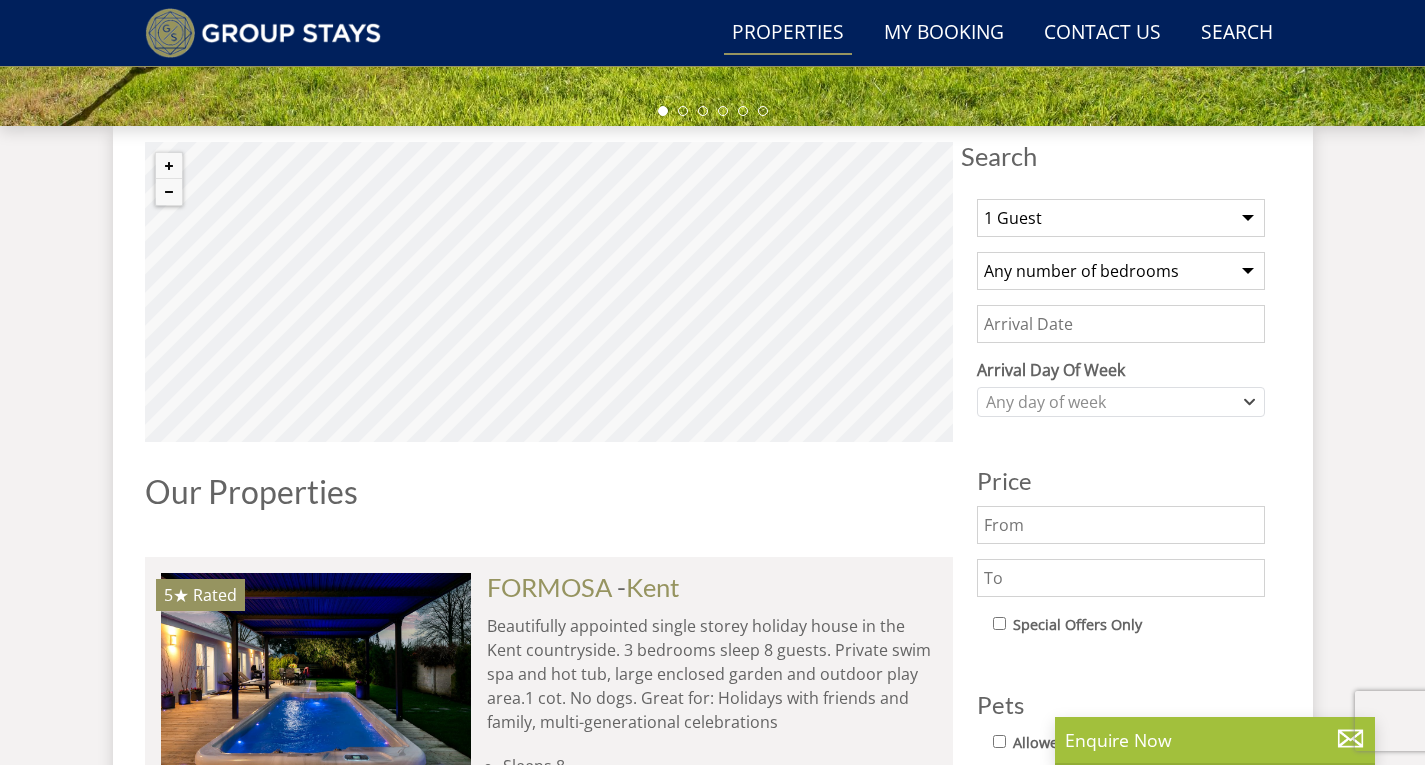 click on "1 Guest
2 Guests
3 Guests
4 Guests
5 Guests
6 Guests
7 Guests
8 Guests
9 Guests
10 Guests
11 Guests
12 Guests
13 Guests
14 Guests
15 Guests
16 Guests
17 Guests
18 Guests
19 Guests
20 Guests
21 Guests
22 Guests
23 Guests
24 Guests
25 Guests
26 Guests
27 Guests
28 Guests
29 Guests
30 Guests
31 Guests
32 Guests
33 Guests
34 Guests
35 Guests
36 Guests
37 Guests
38 Guests
39 Guests
40 Guests
41 Guests
42 Guests
43 Guests
44 Guests
45 Guests
46 Guests
47 Guests
48 Guests
49 Guests
50 Guests" at bounding box center [1121, 218] 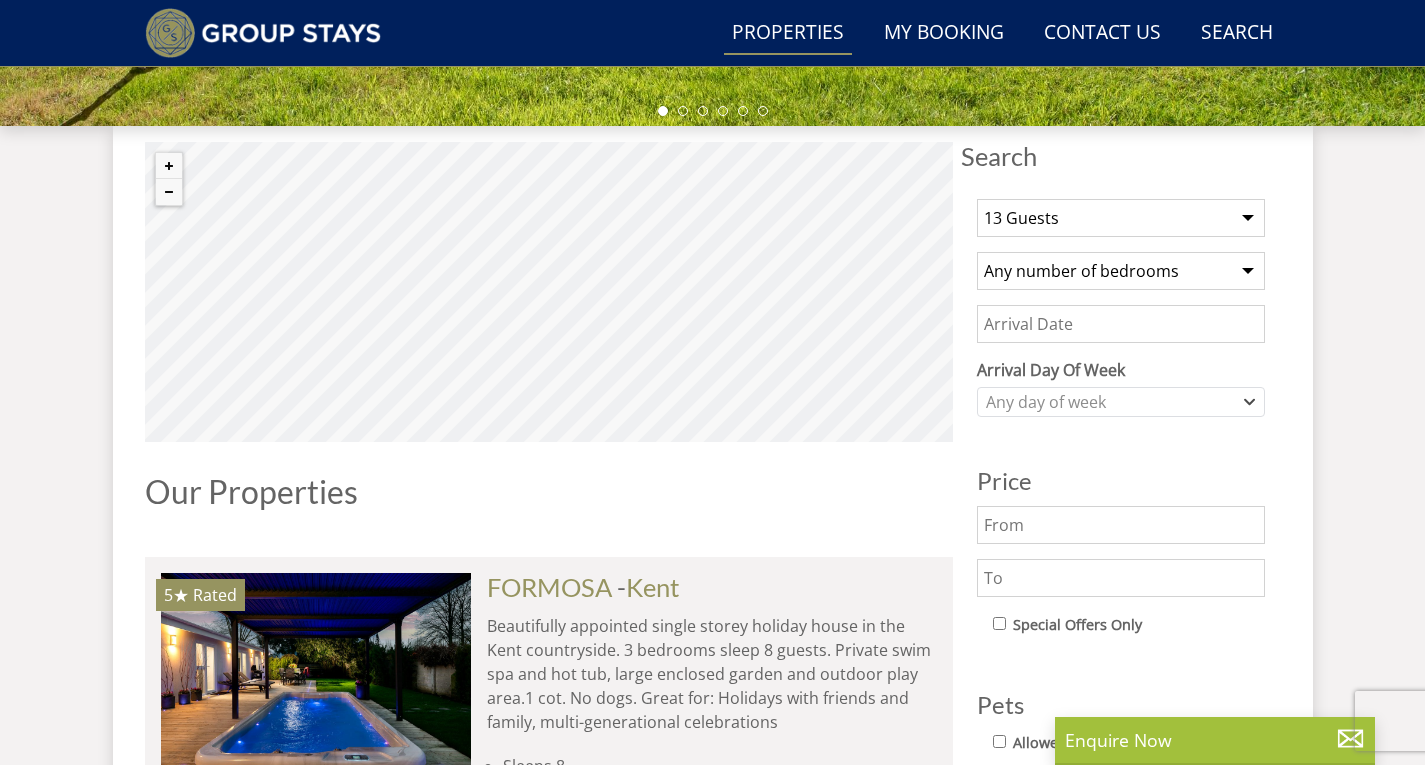 click on "Any number of bedrooms
3 Bedrooms
4 Bedrooms
5 Bedrooms
6 Bedrooms
7 Bedrooms
8 Bedrooms
9 Bedrooms
10 Bedrooms
11 Bedrooms
12 Bedrooms
13 Bedrooms
14 Bedrooms
15 Bedrooms
16 Bedrooms" at bounding box center (1121, 271) 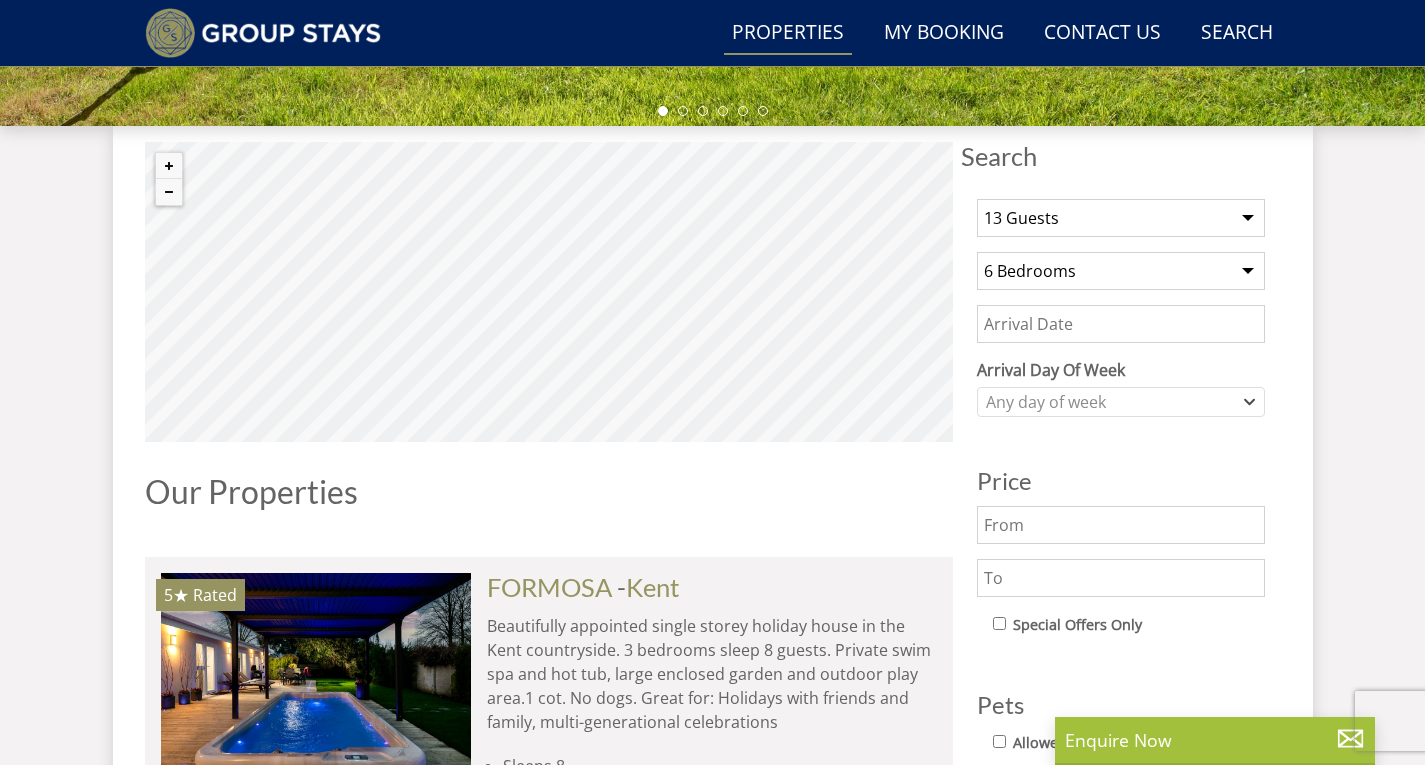click on "Any number of bedrooms
3 Bedrooms
4 Bedrooms
5 Bedrooms
6 Bedrooms
7 Bedrooms
8 Bedrooms
9 Bedrooms
10 Bedrooms
11 Bedrooms
12 Bedrooms
13 Bedrooms
14 Bedrooms
15 Bedrooms
16 Bedrooms" at bounding box center (1121, 271) 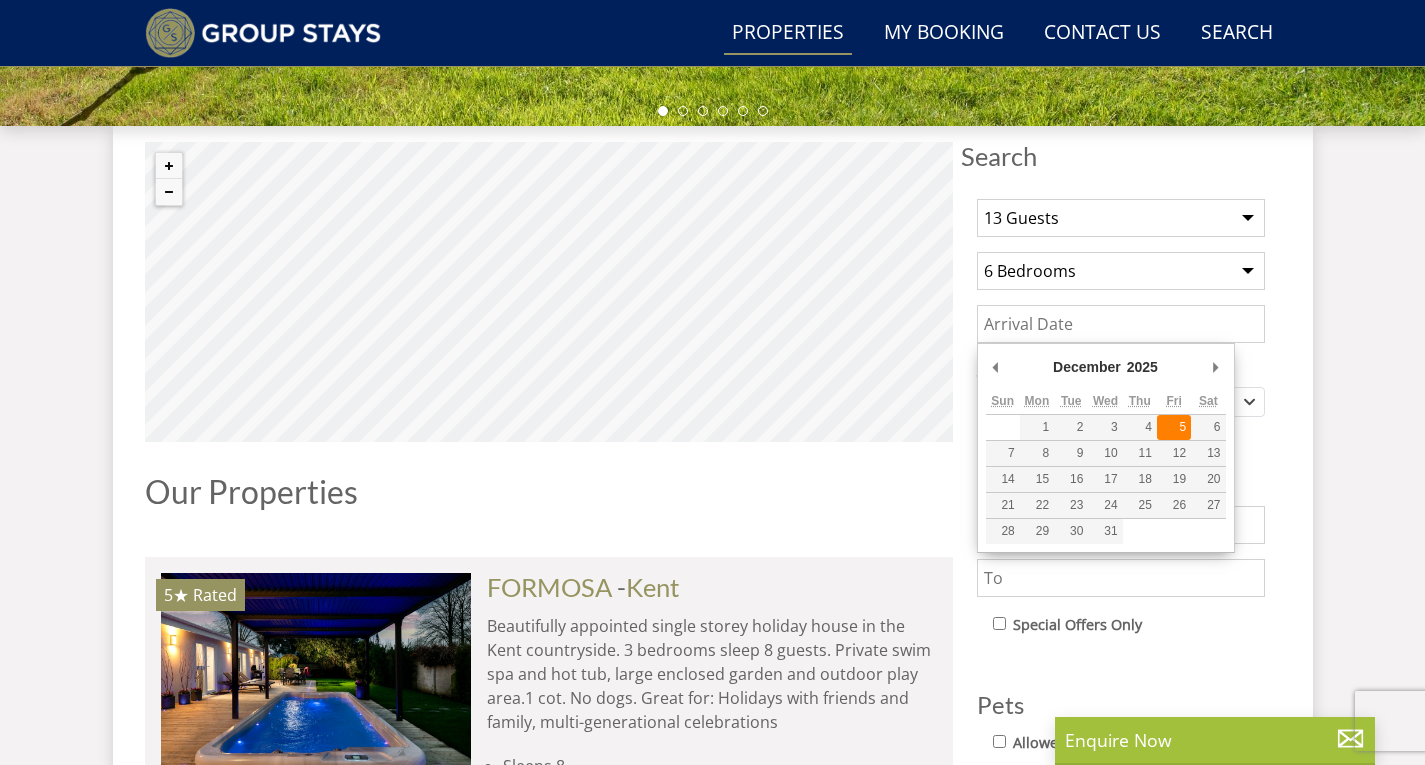 type on "05/12/2025" 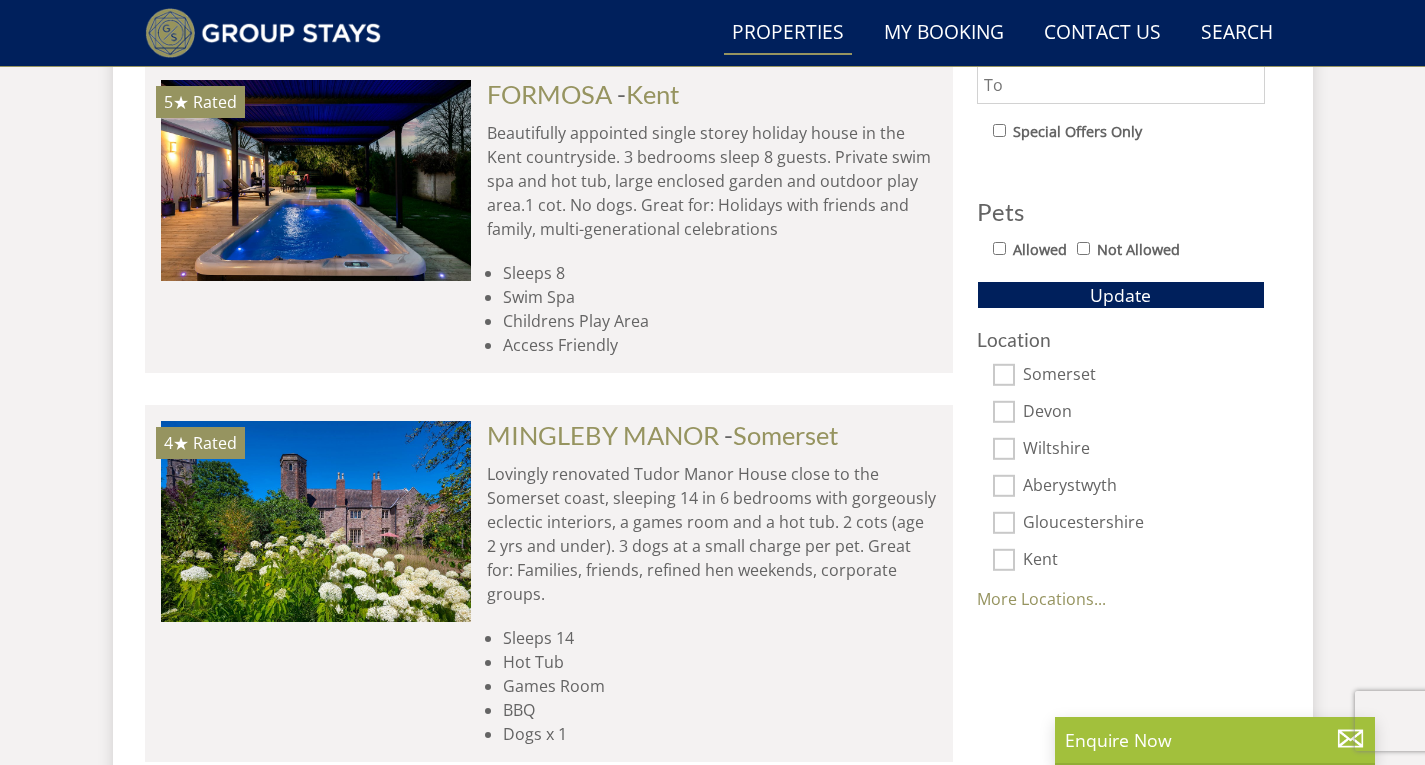 scroll, scrollTop: 1185, scrollLeft: 0, axis: vertical 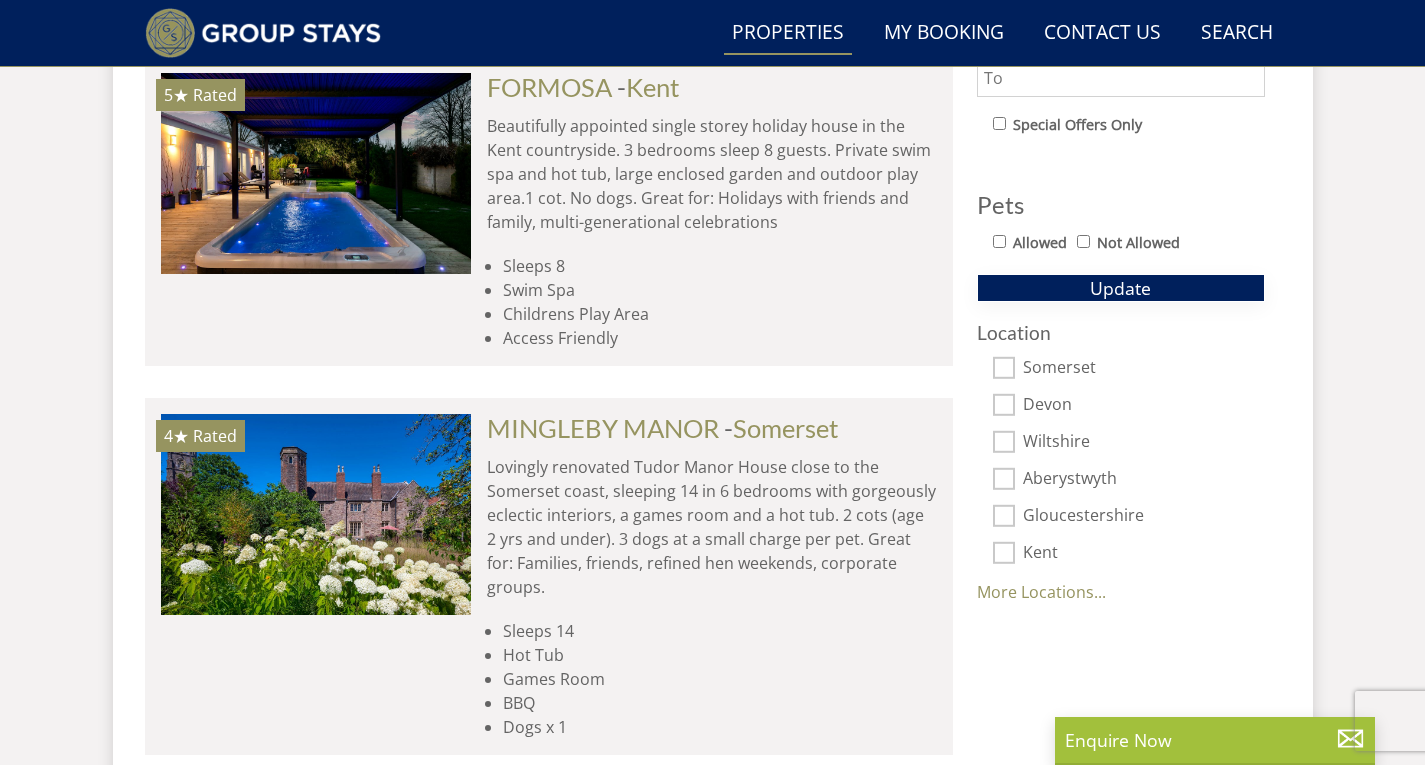 click on "Update" at bounding box center (1120, 288) 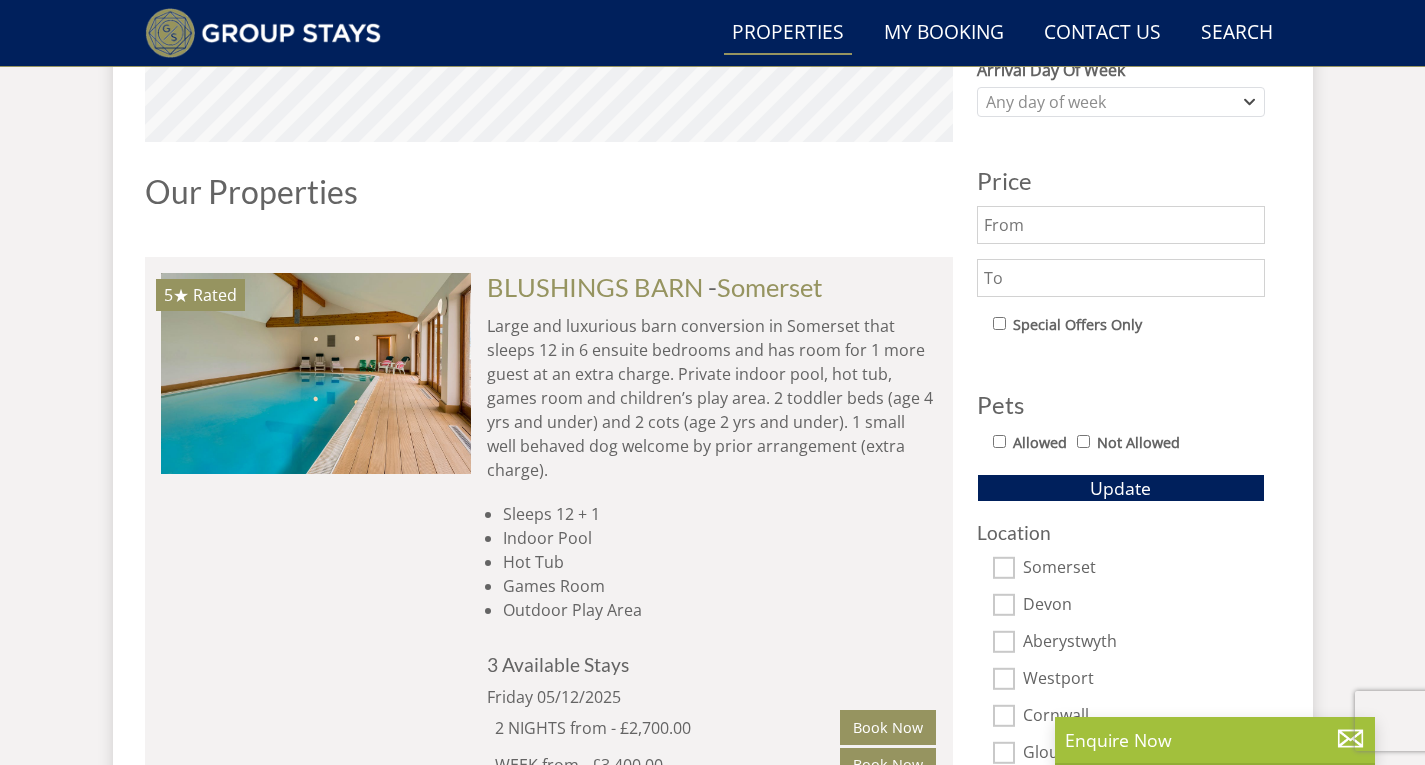 scroll, scrollTop: 1085, scrollLeft: 0, axis: vertical 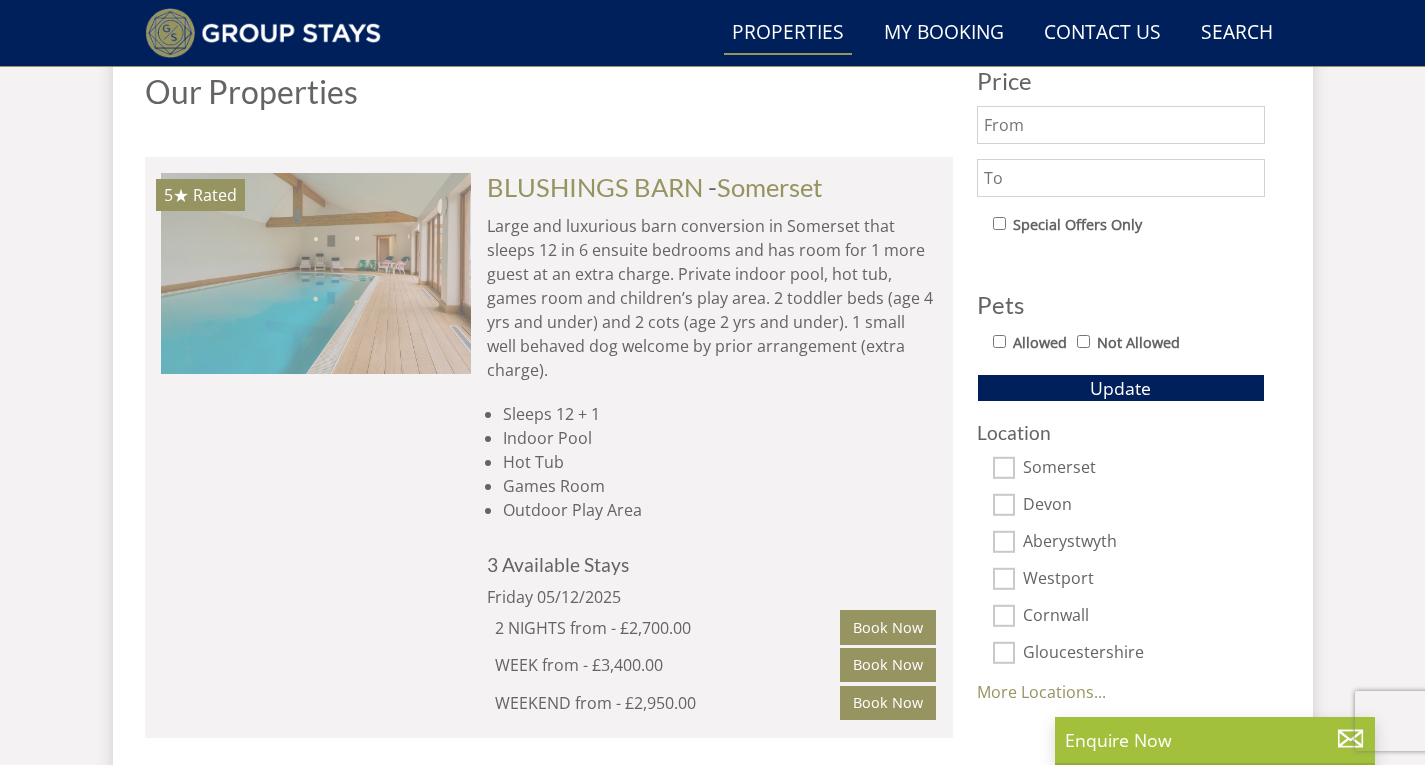 click at bounding box center (316, 273) 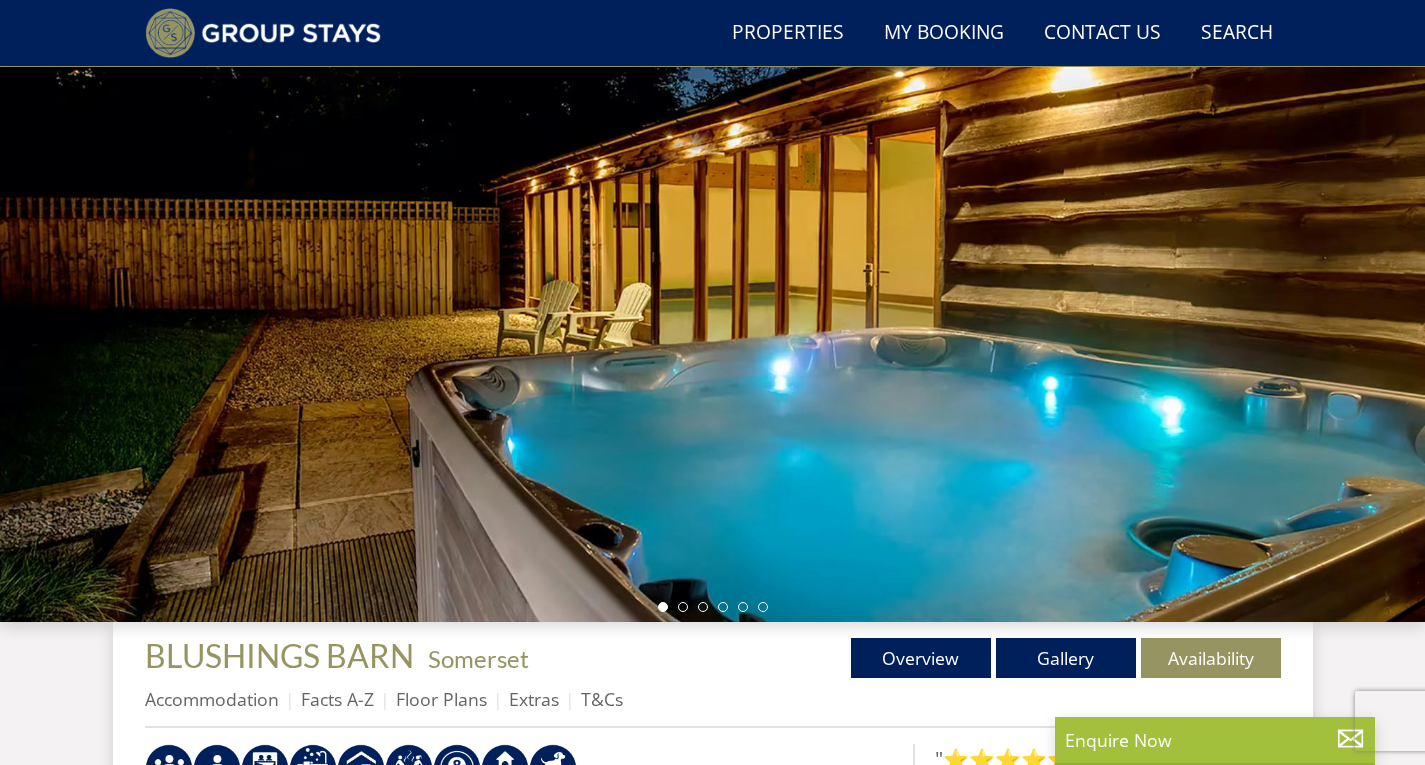 scroll, scrollTop: 281, scrollLeft: 0, axis: vertical 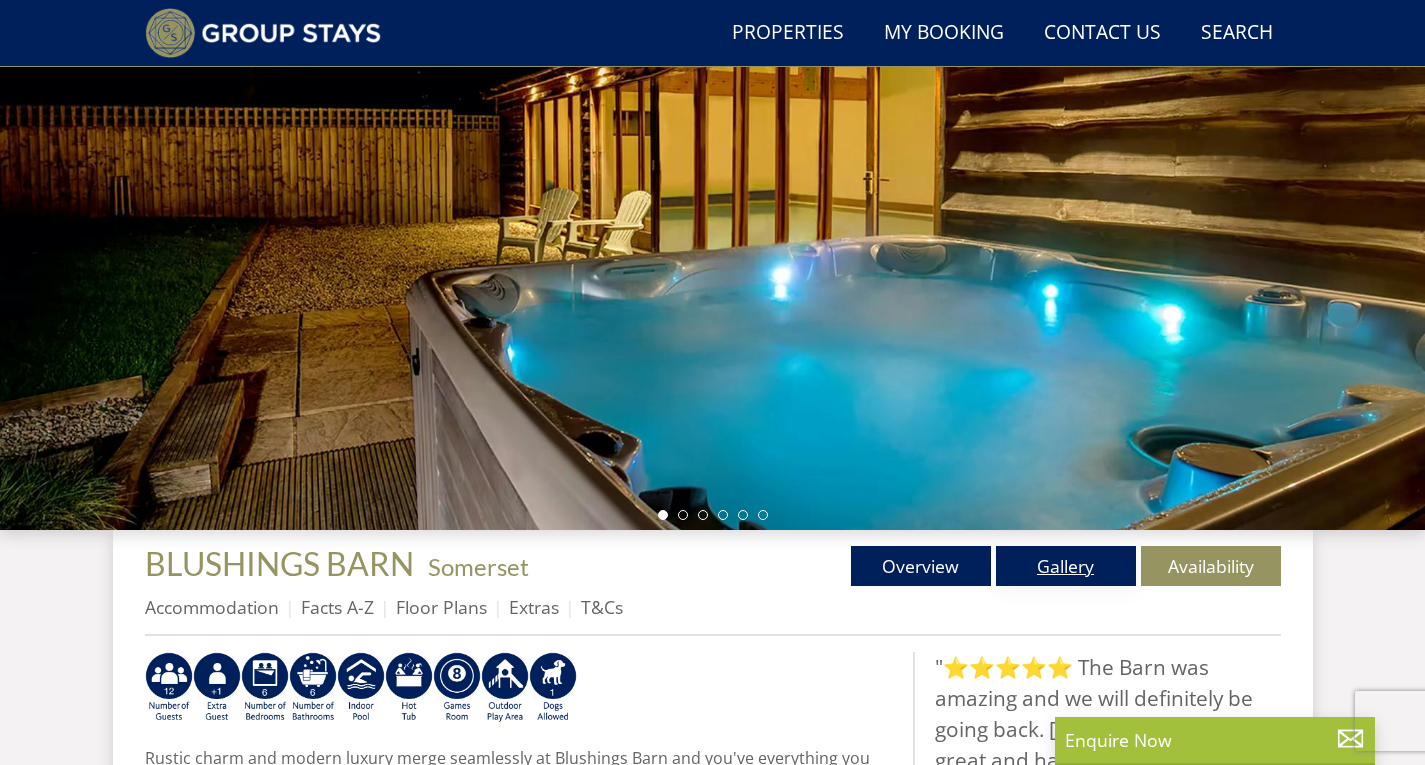click on "Gallery" at bounding box center [1066, 566] 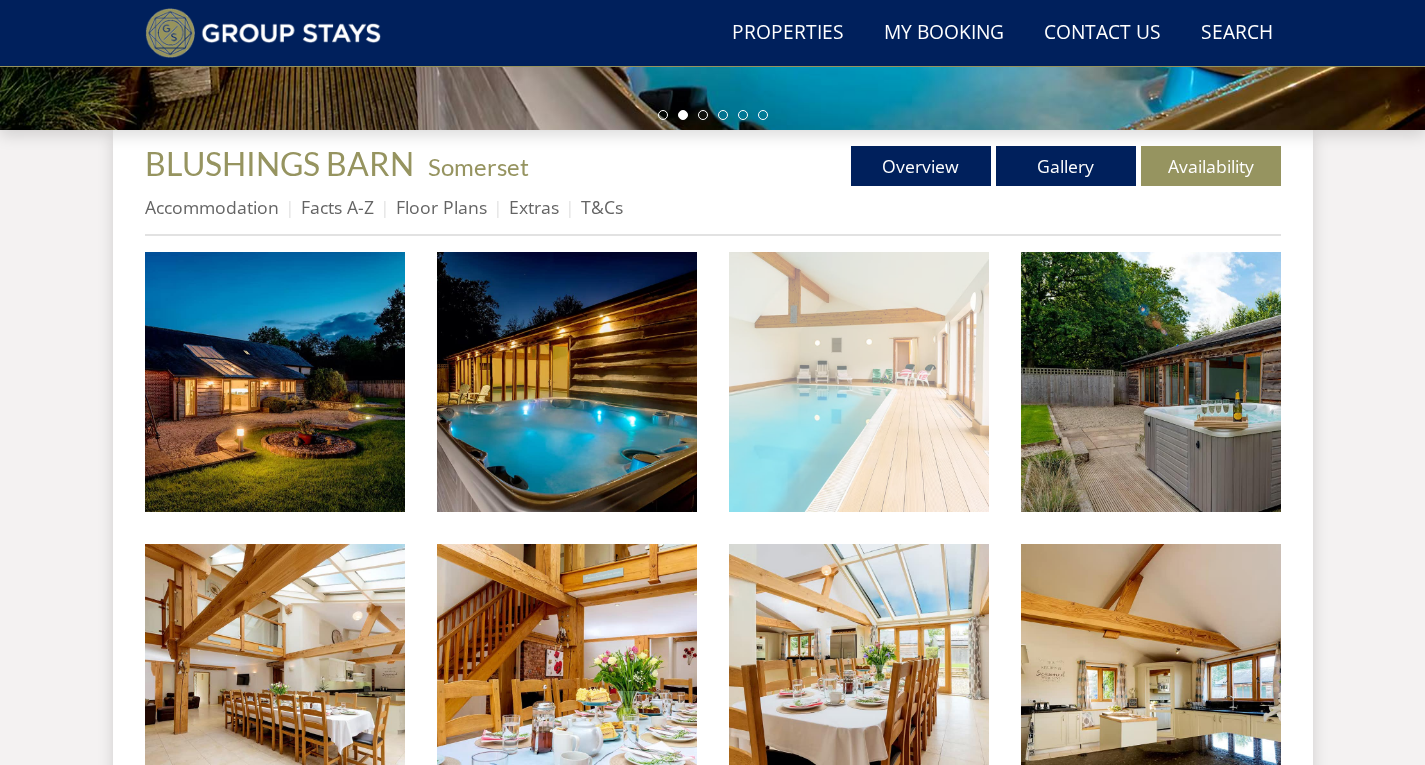 scroll, scrollTop: 497, scrollLeft: 0, axis: vertical 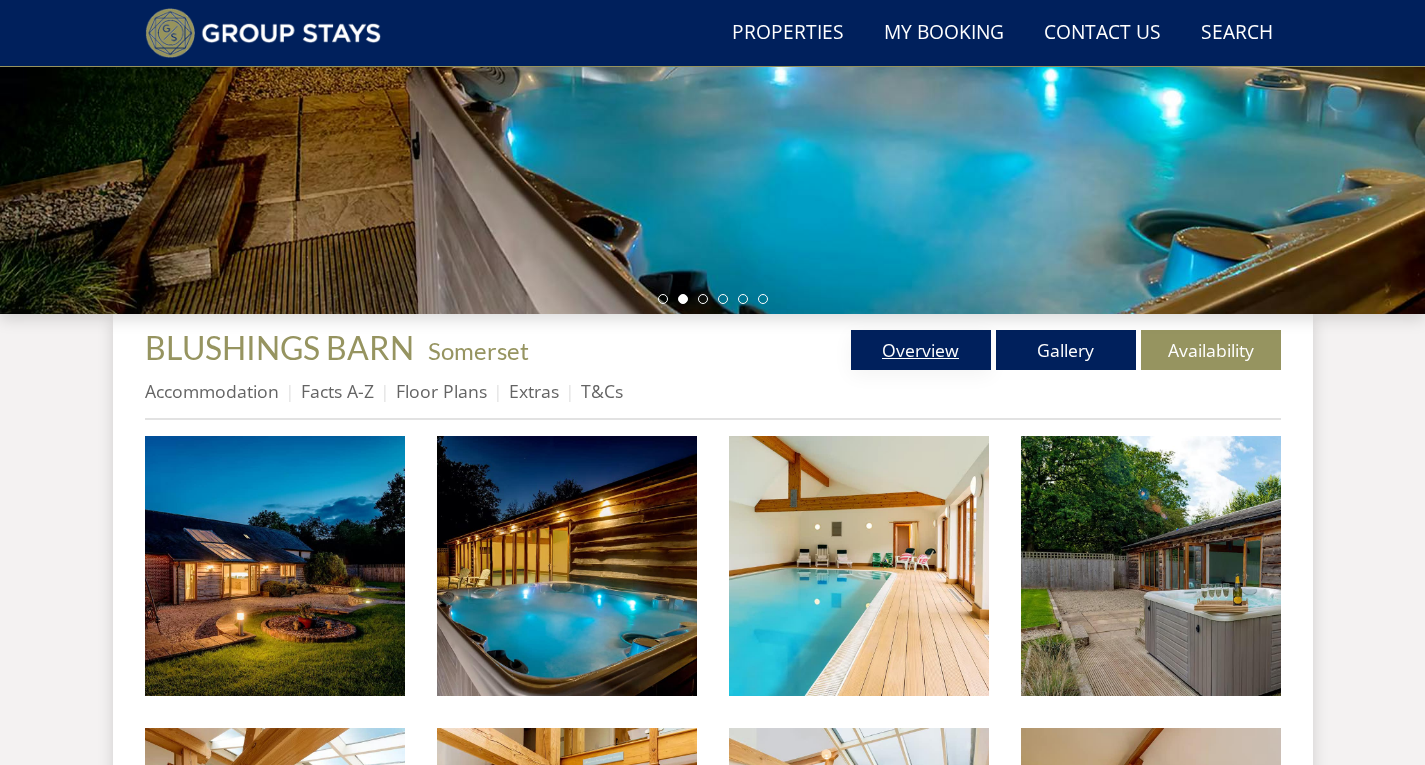 click on "Overview" at bounding box center (921, 350) 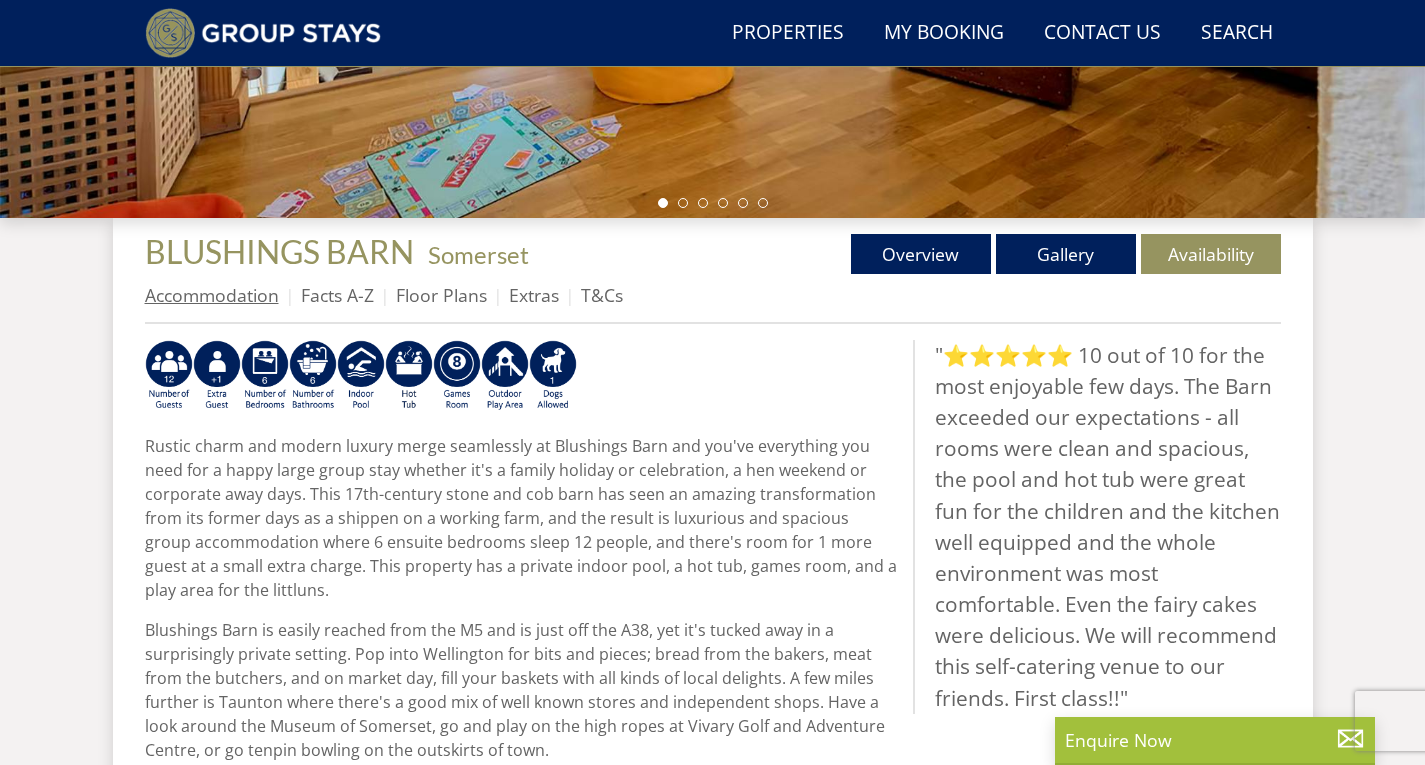scroll, scrollTop: 594, scrollLeft: 0, axis: vertical 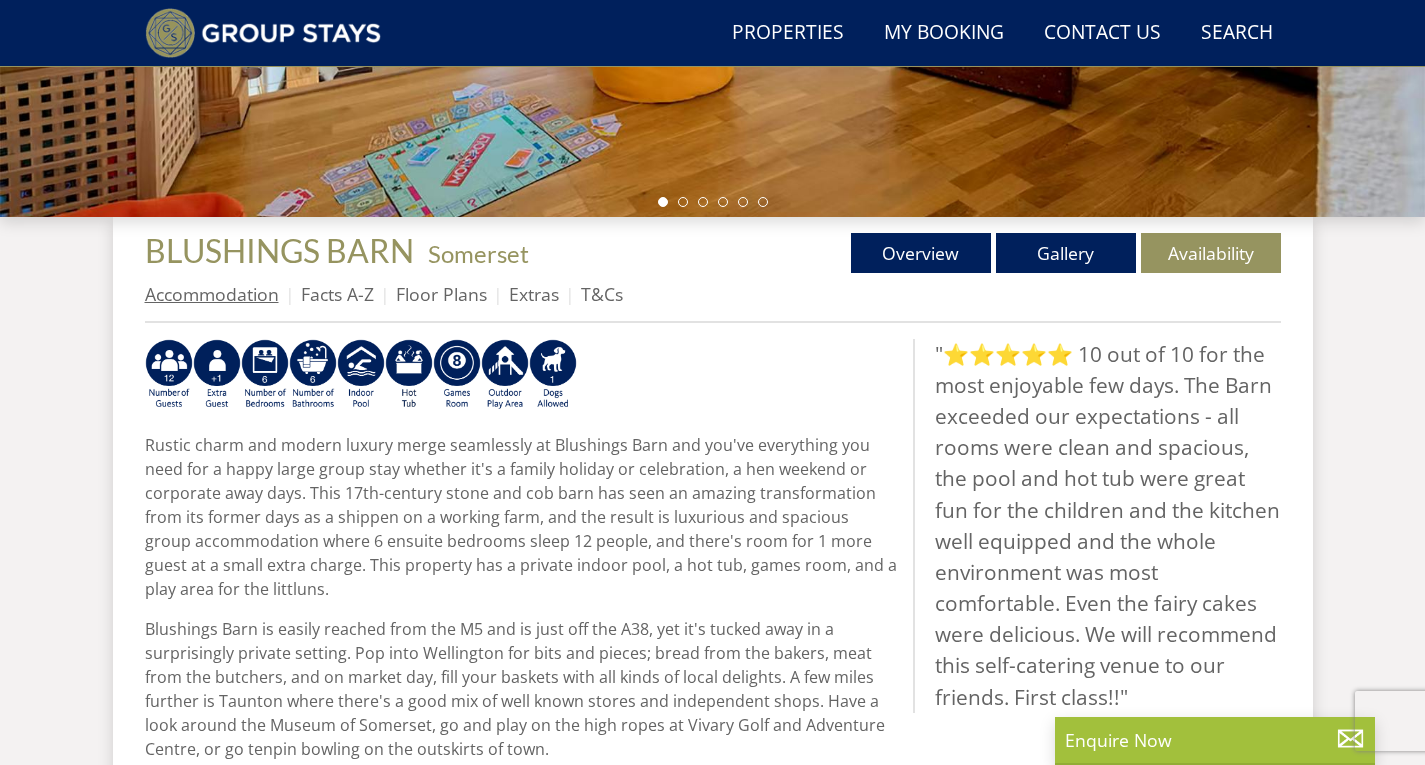 click on "Accommodation" at bounding box center [212, 294] 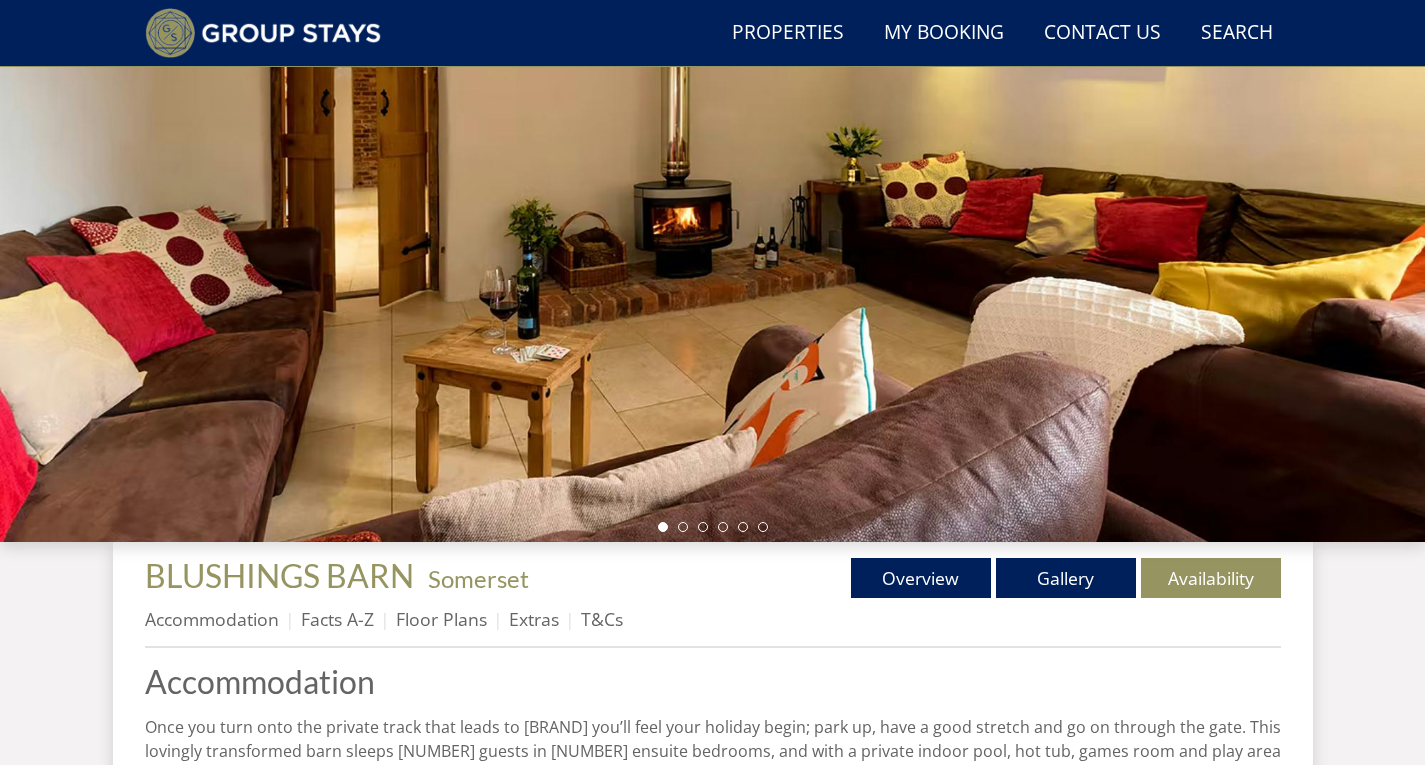 scroll, scrollTop: 96, scrollLeft: 0, axis: vertical 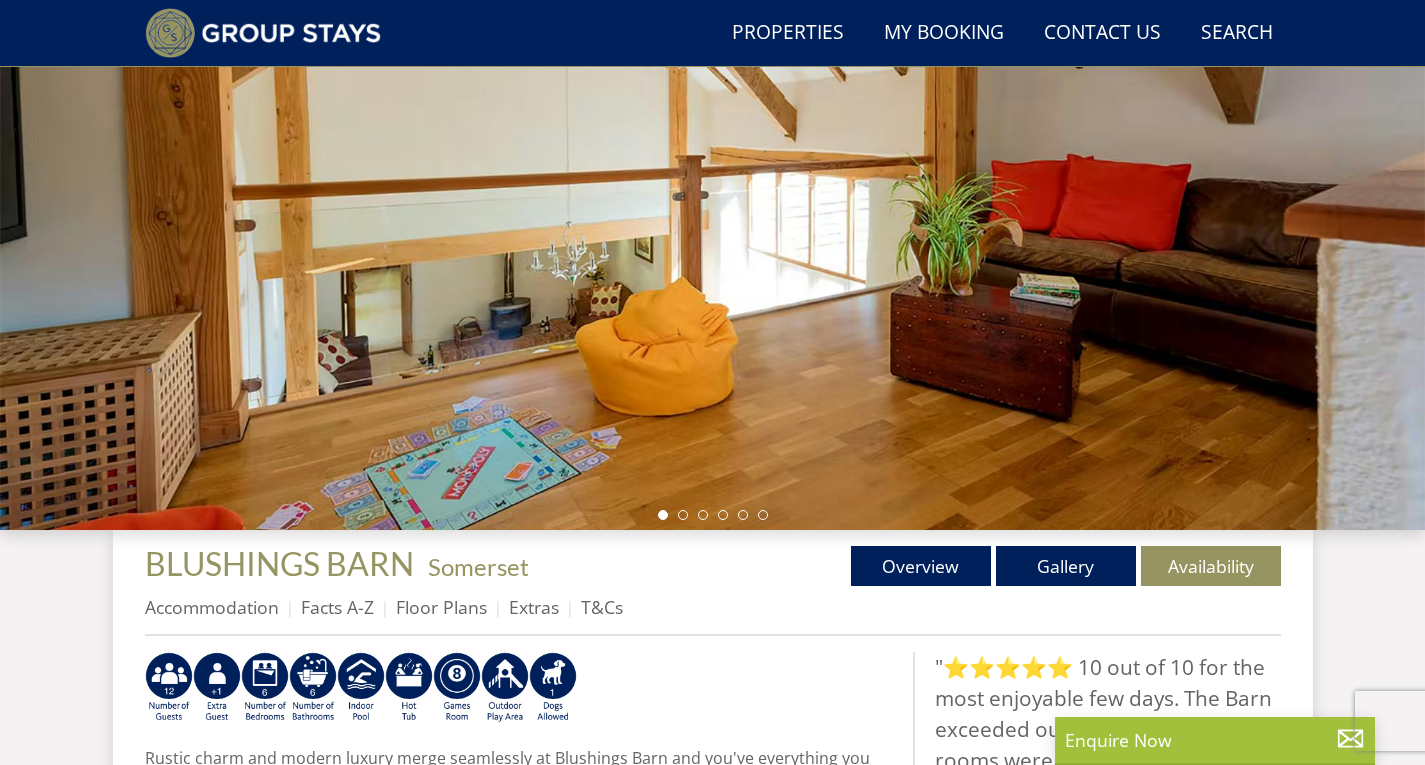 select on "13" 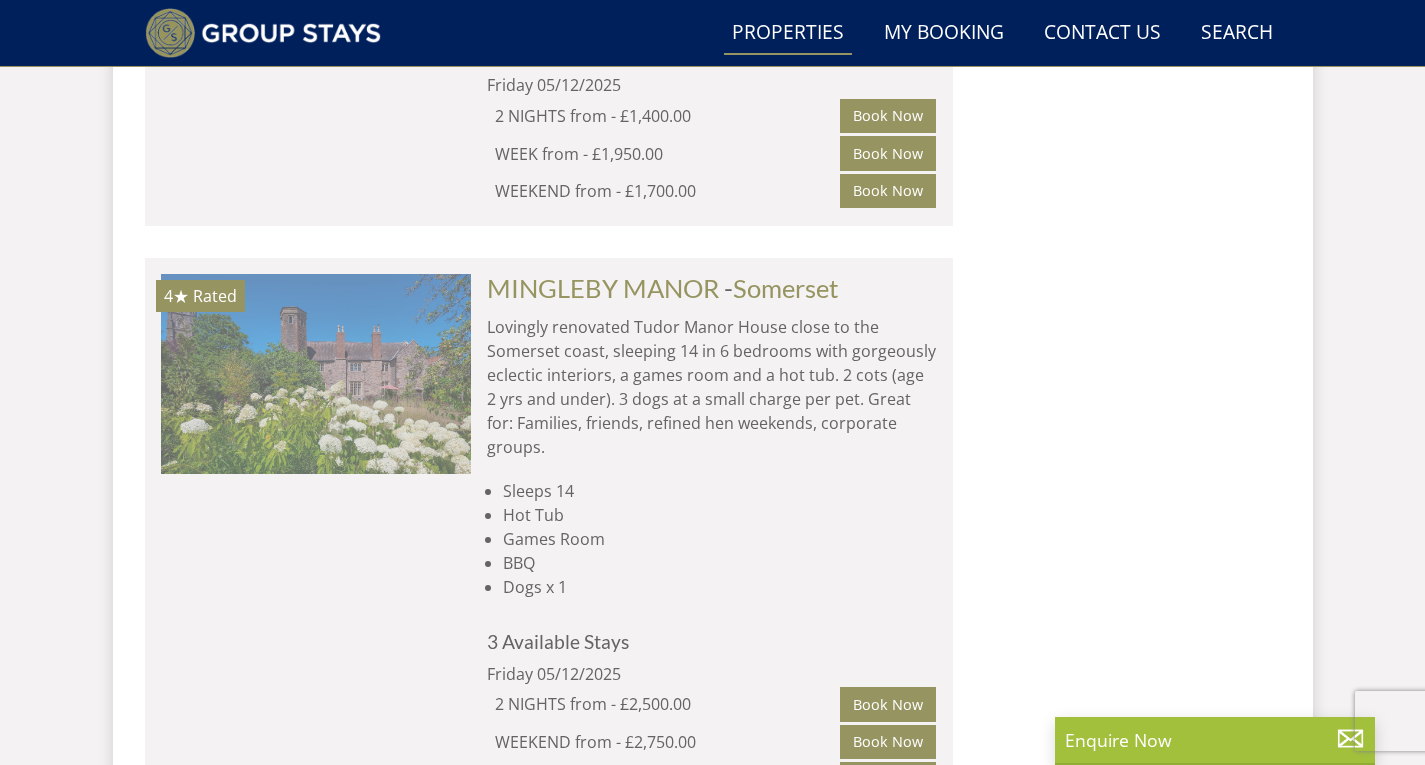 scroll, scrollTop: 2285, scrollLeft: 0, axis: vertical 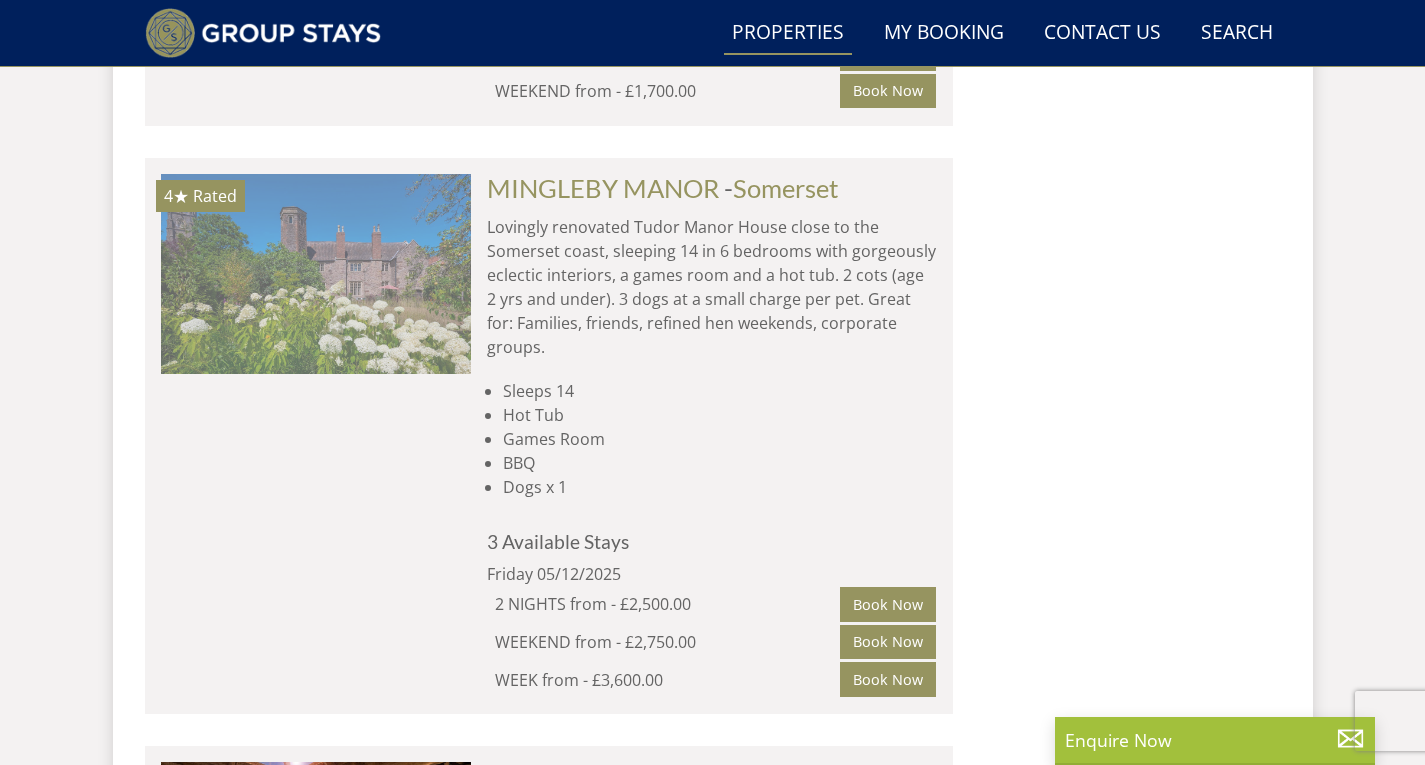 click at bounding box center (316, 274) 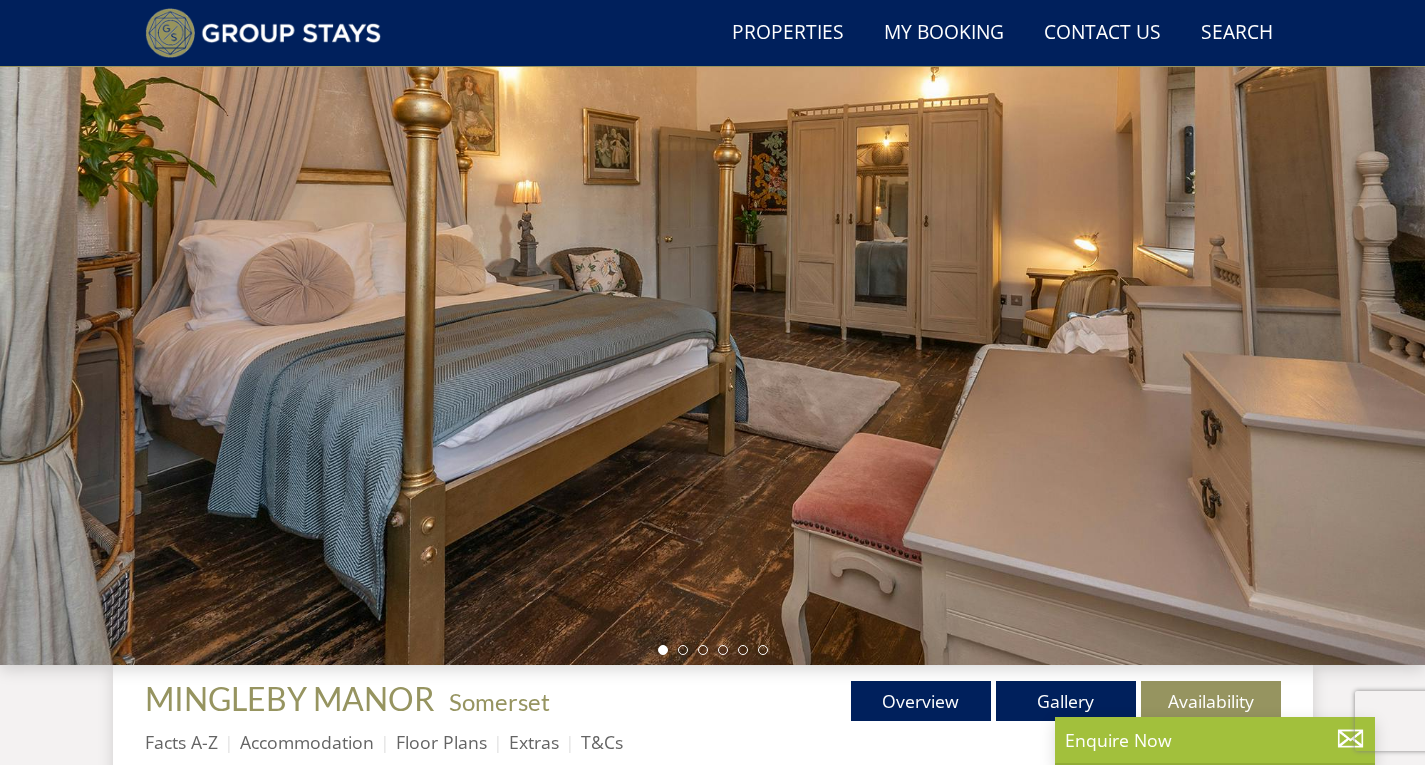 scroll, scrollTop: 169, scrollLeft: 0, axis: vertical 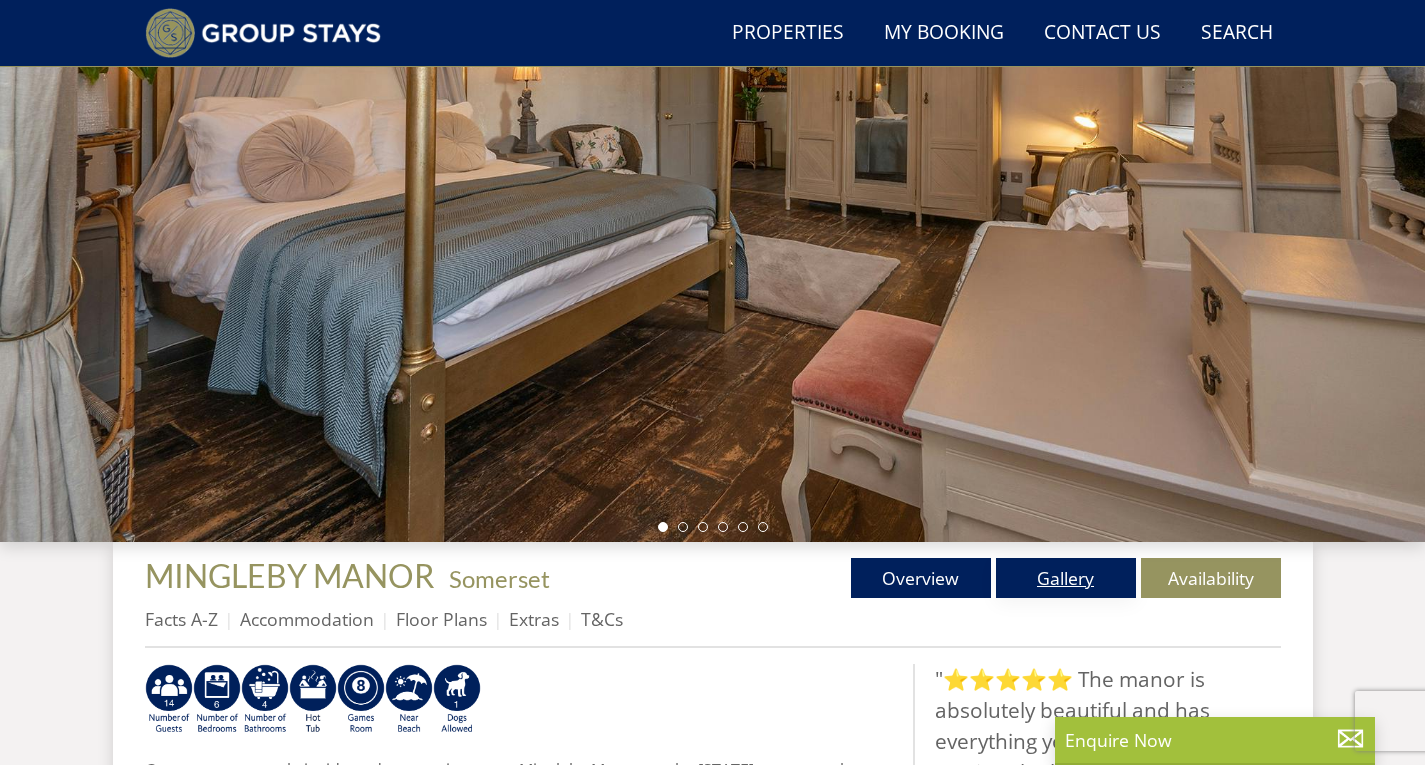 click on "Gallery" at bounding box center (1066, 578) 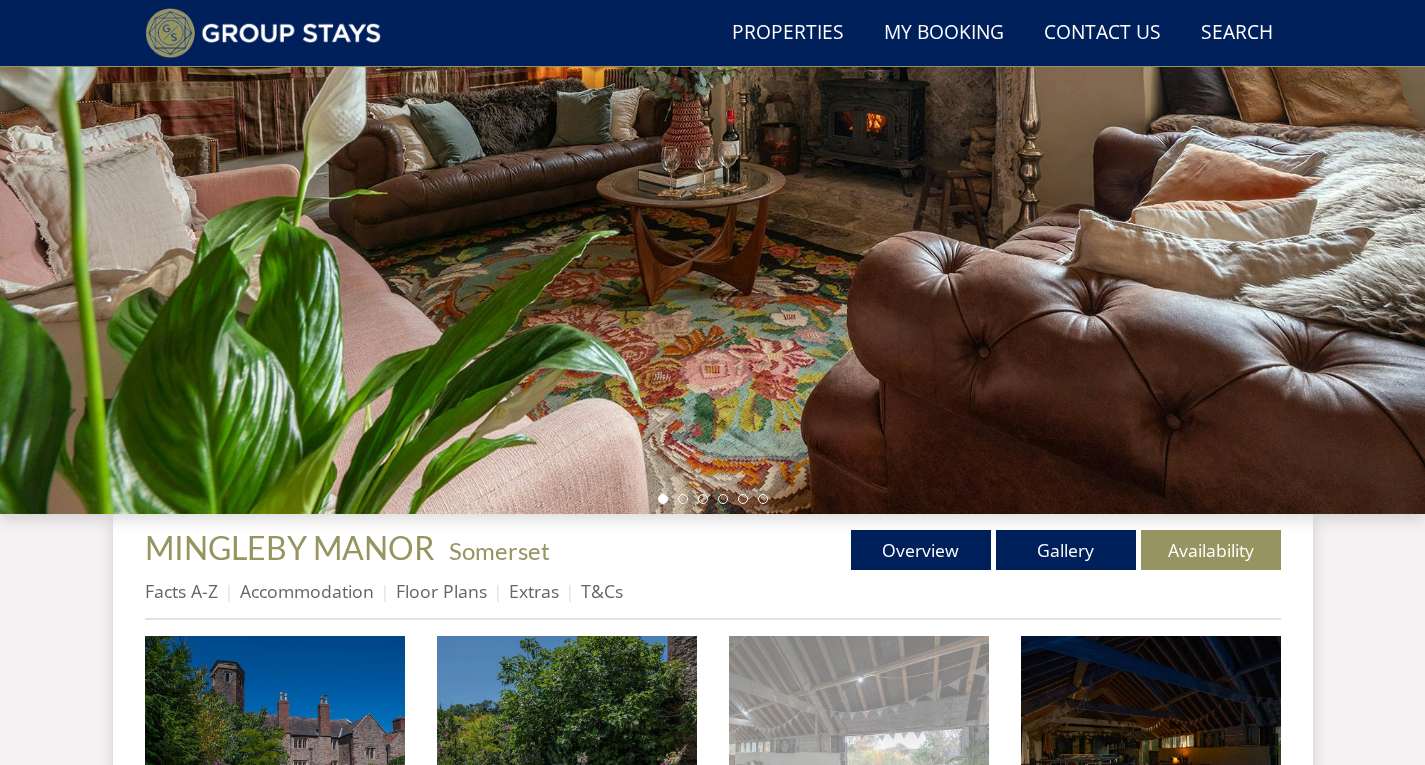 scroll, scrollTop: 496, scrollLeft: 0, axis: vertical 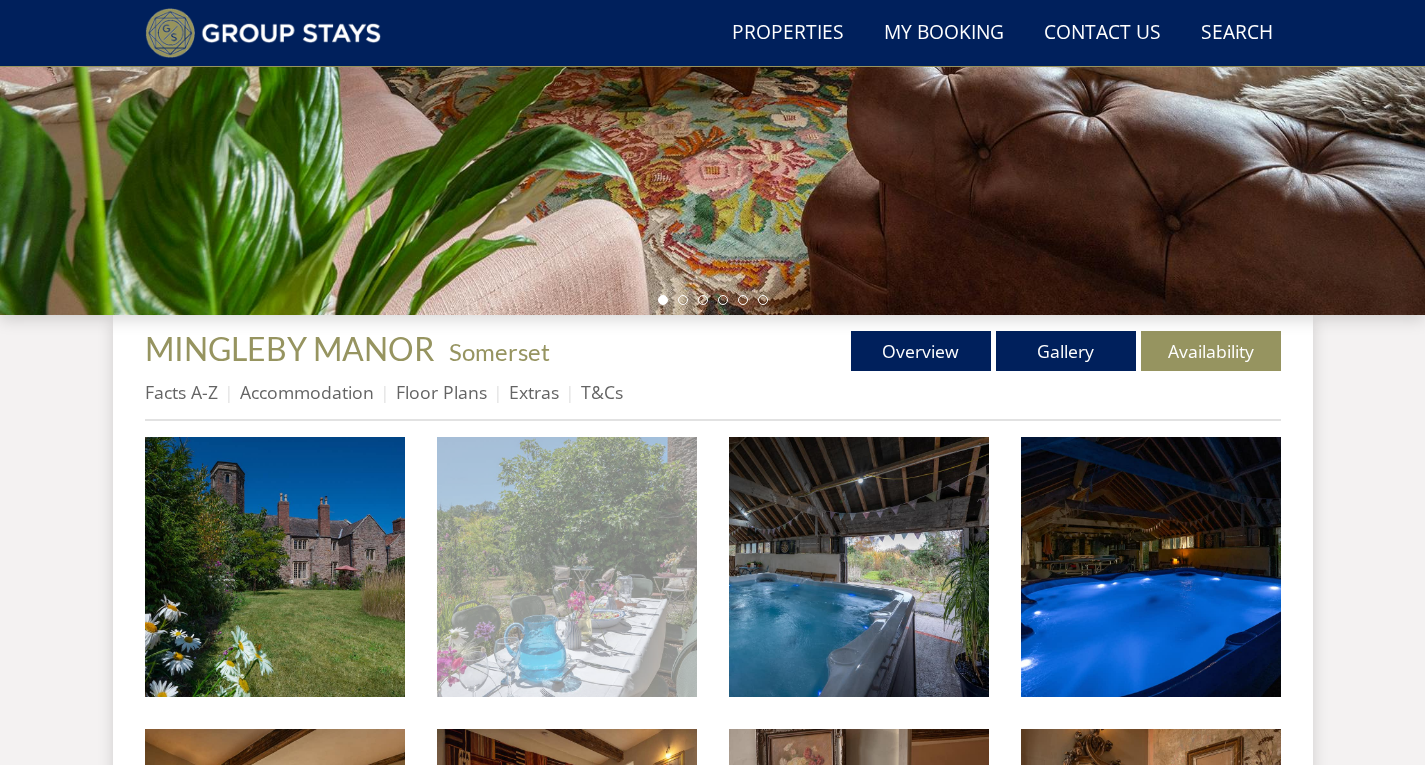 click at bounding box center (567, 567) 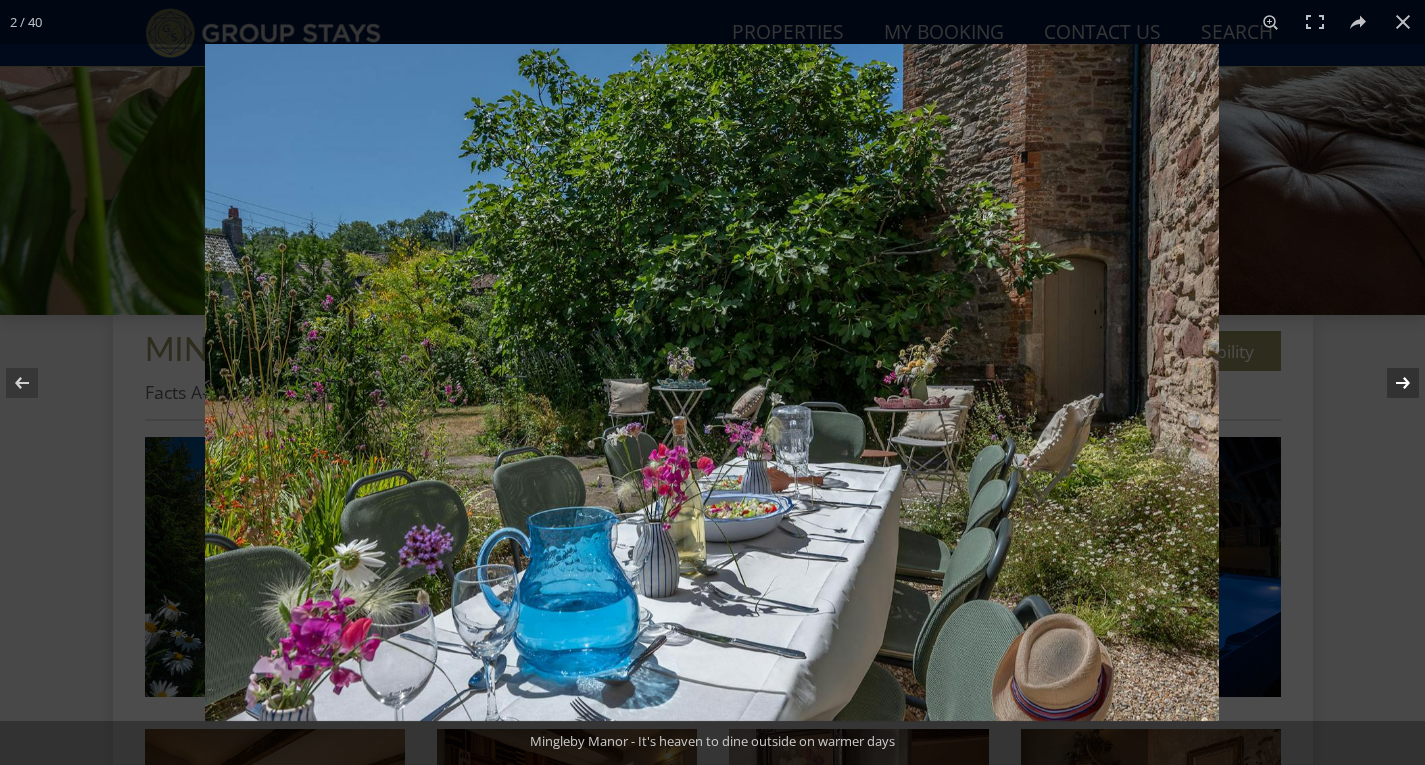 click at bounding box center (1390, 383) 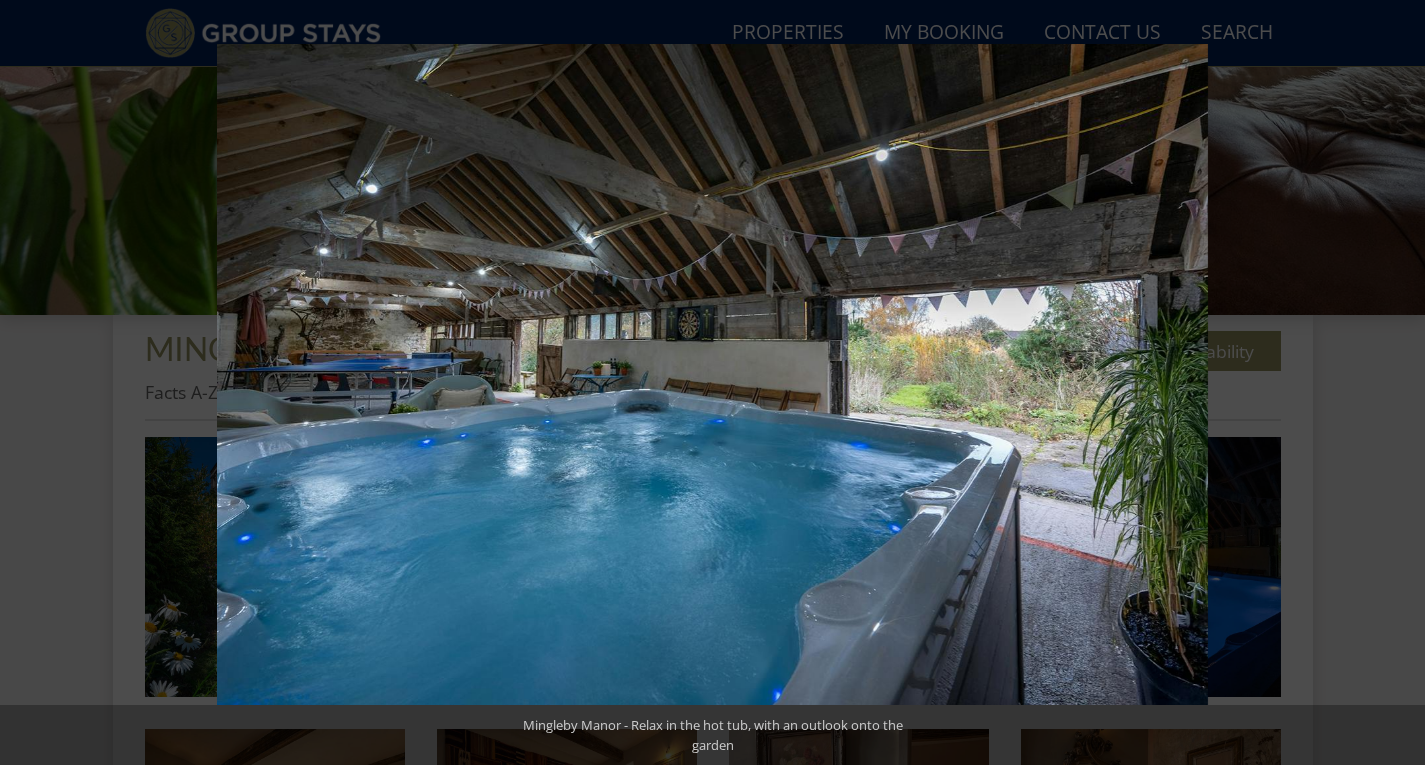 click at bounding box center (1390, 383) 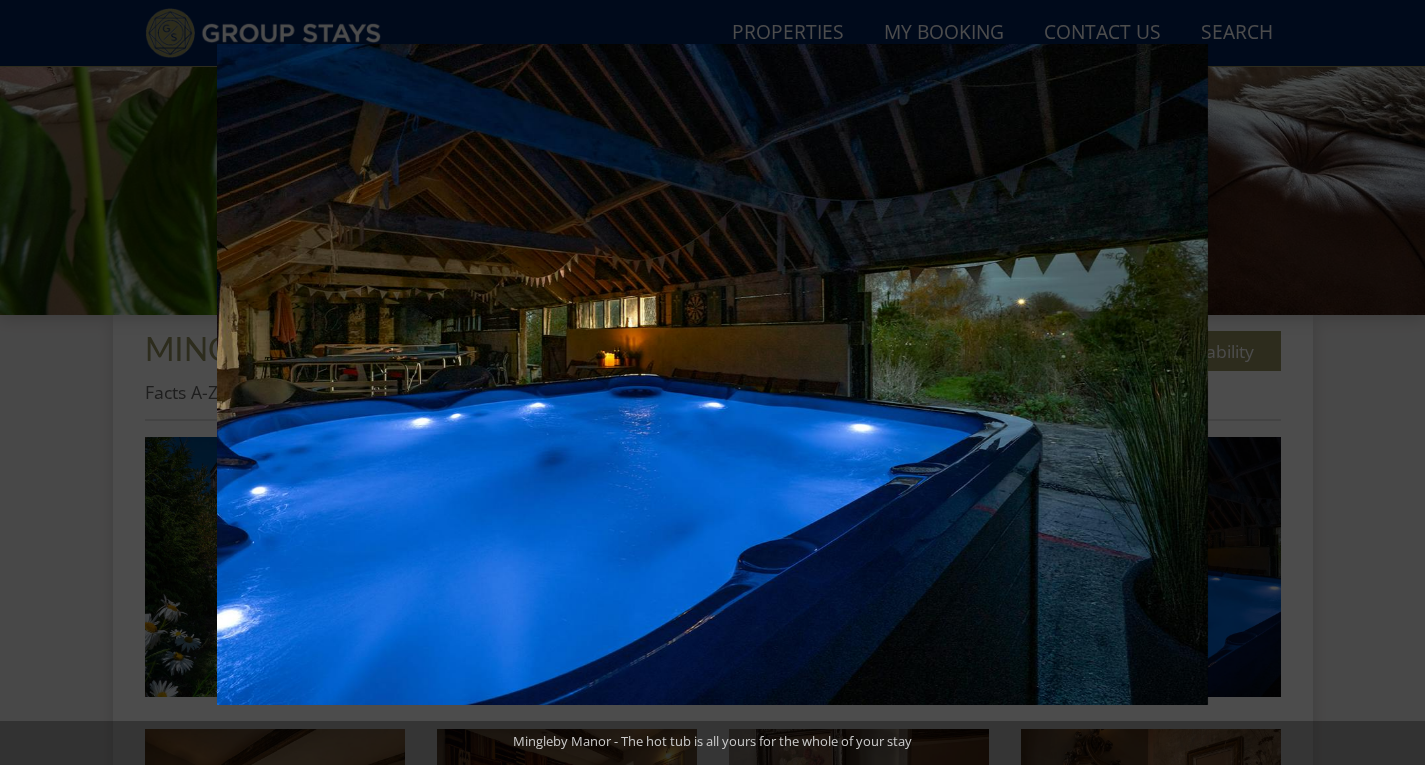 click at bounding box center (1390, 383) 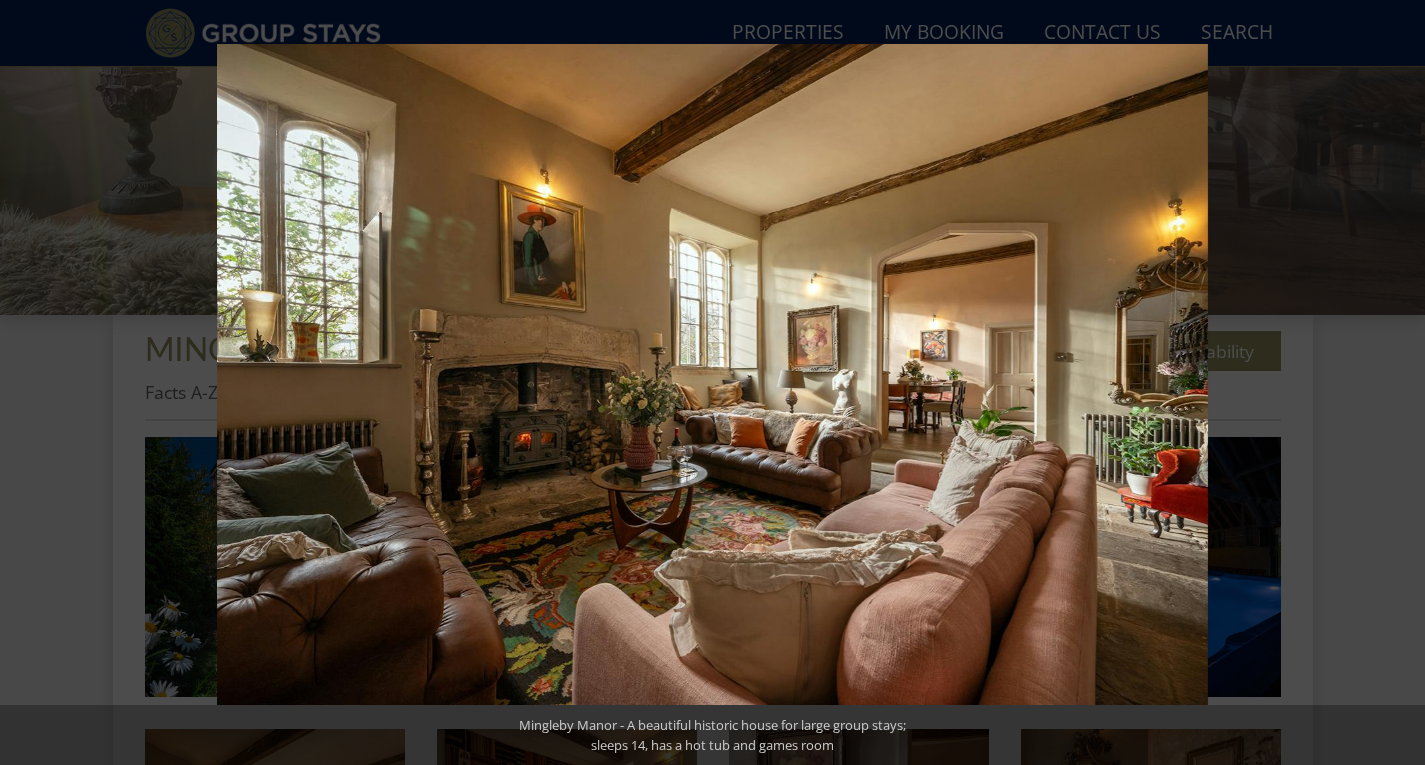 click at bounding box center (1390, 383) 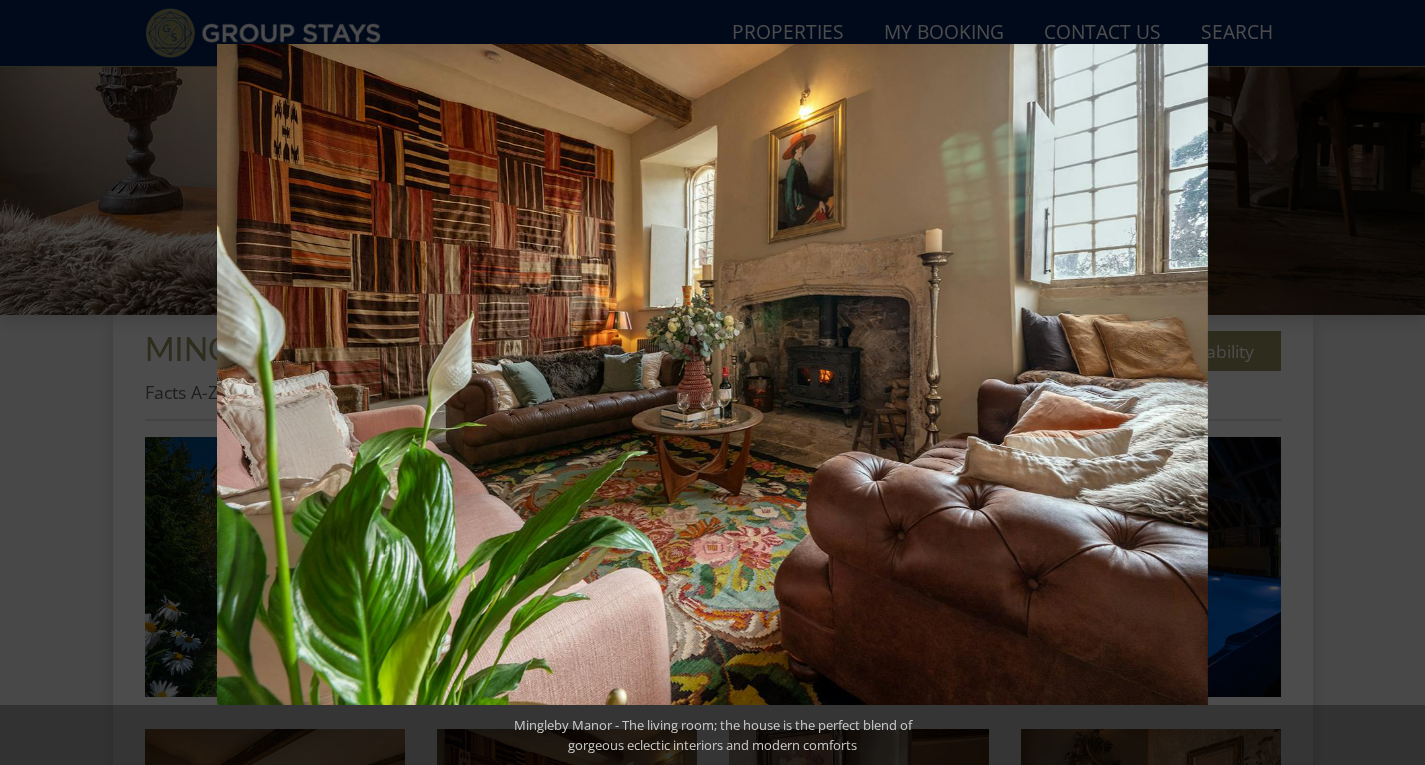click at bounding box center [1390, 383] 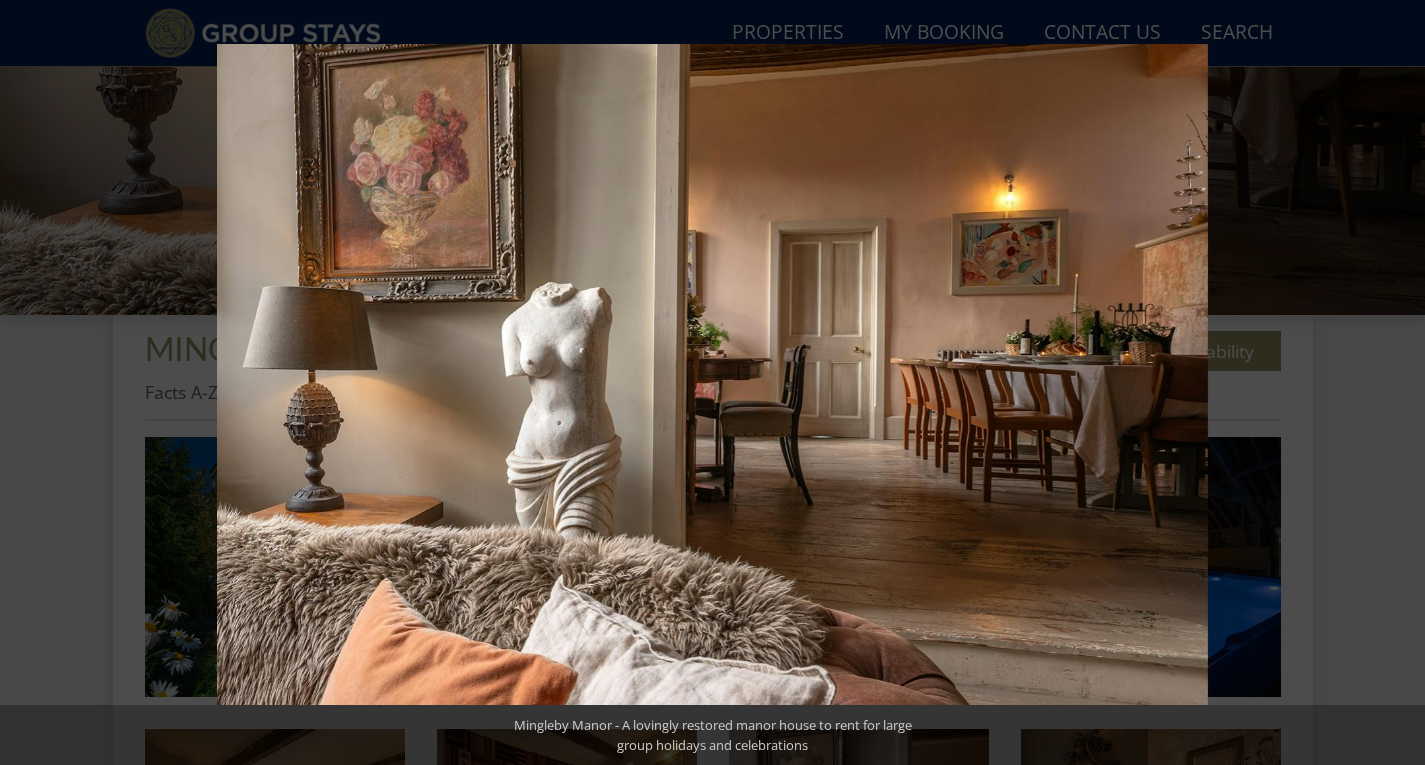 click at bounding box center [1390, 383] 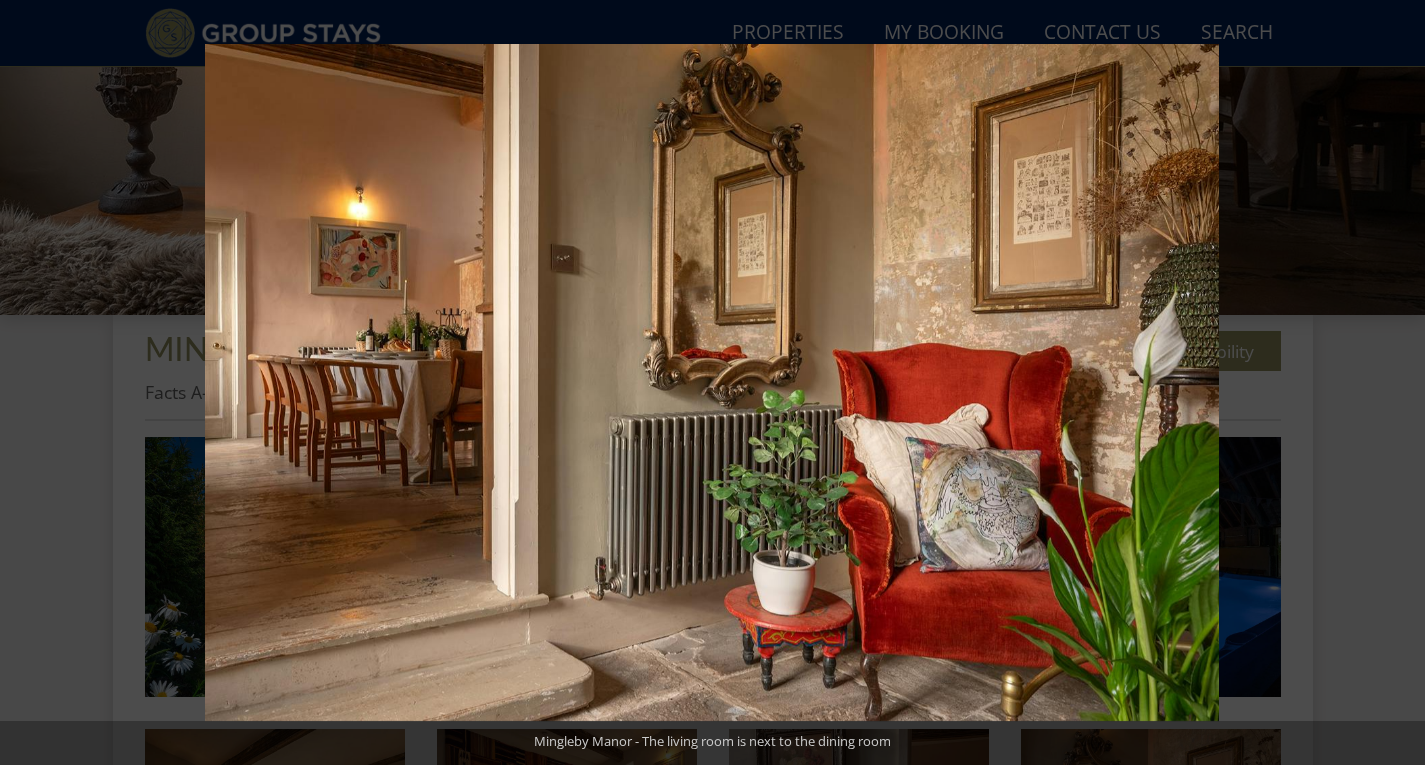 click at bounding box center (1390, 383) 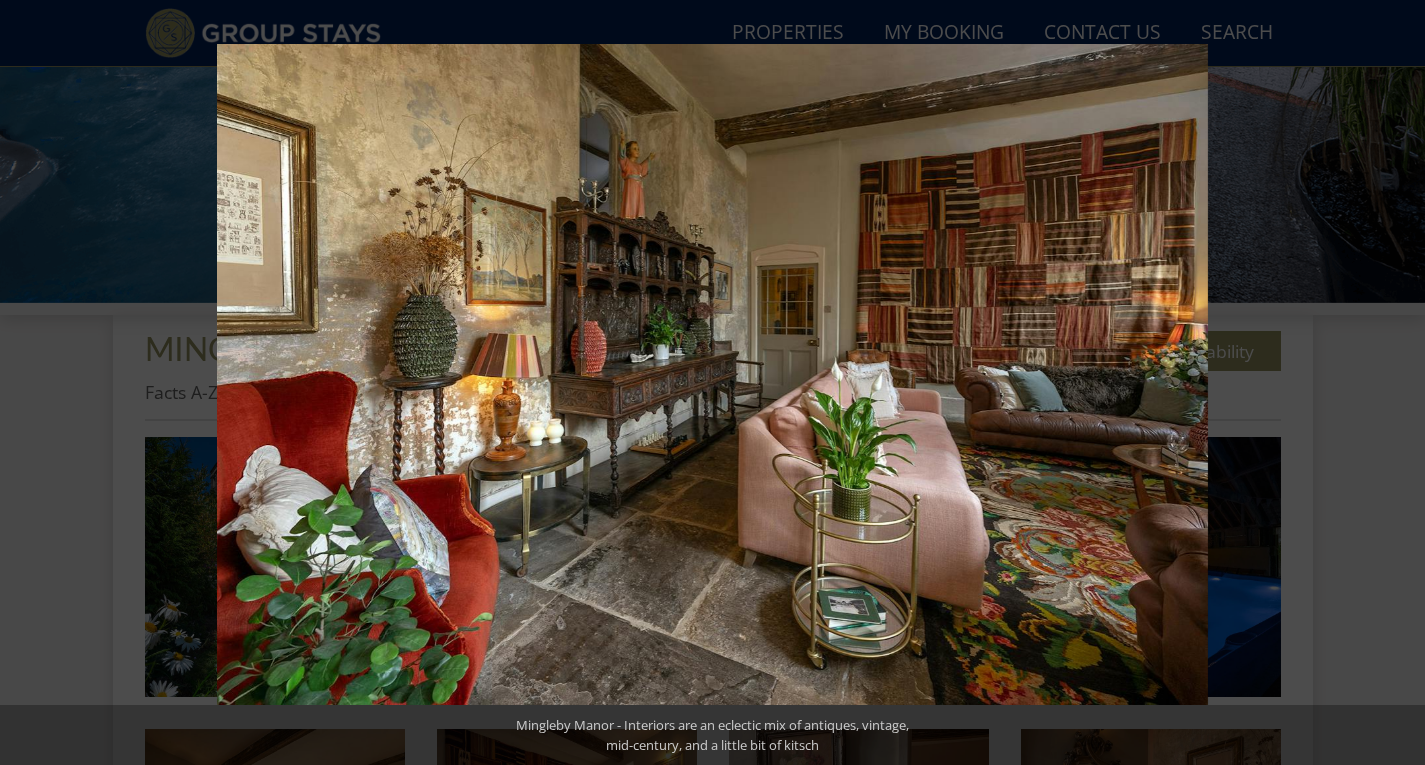 click at bounding box center [1390, 383] 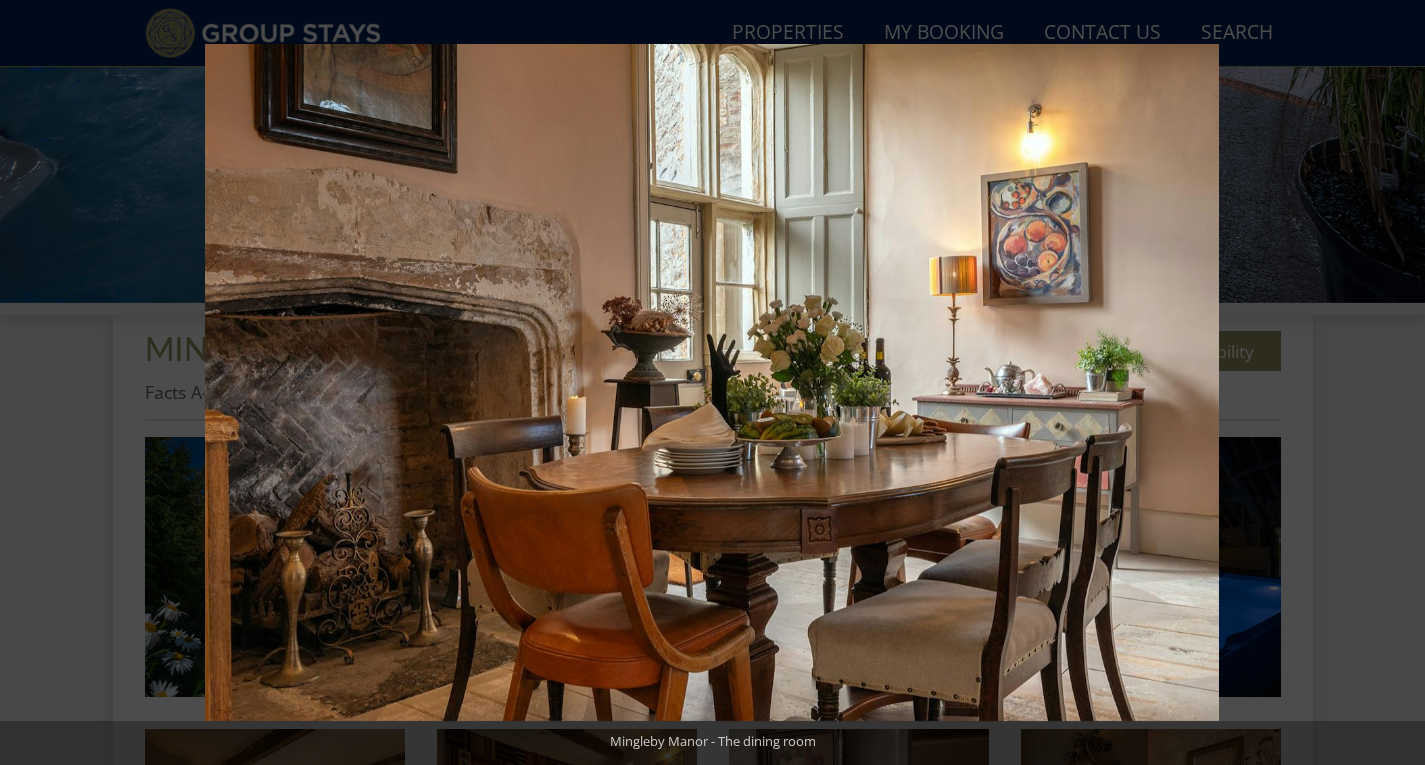 click at bounding box center [1390, 383] 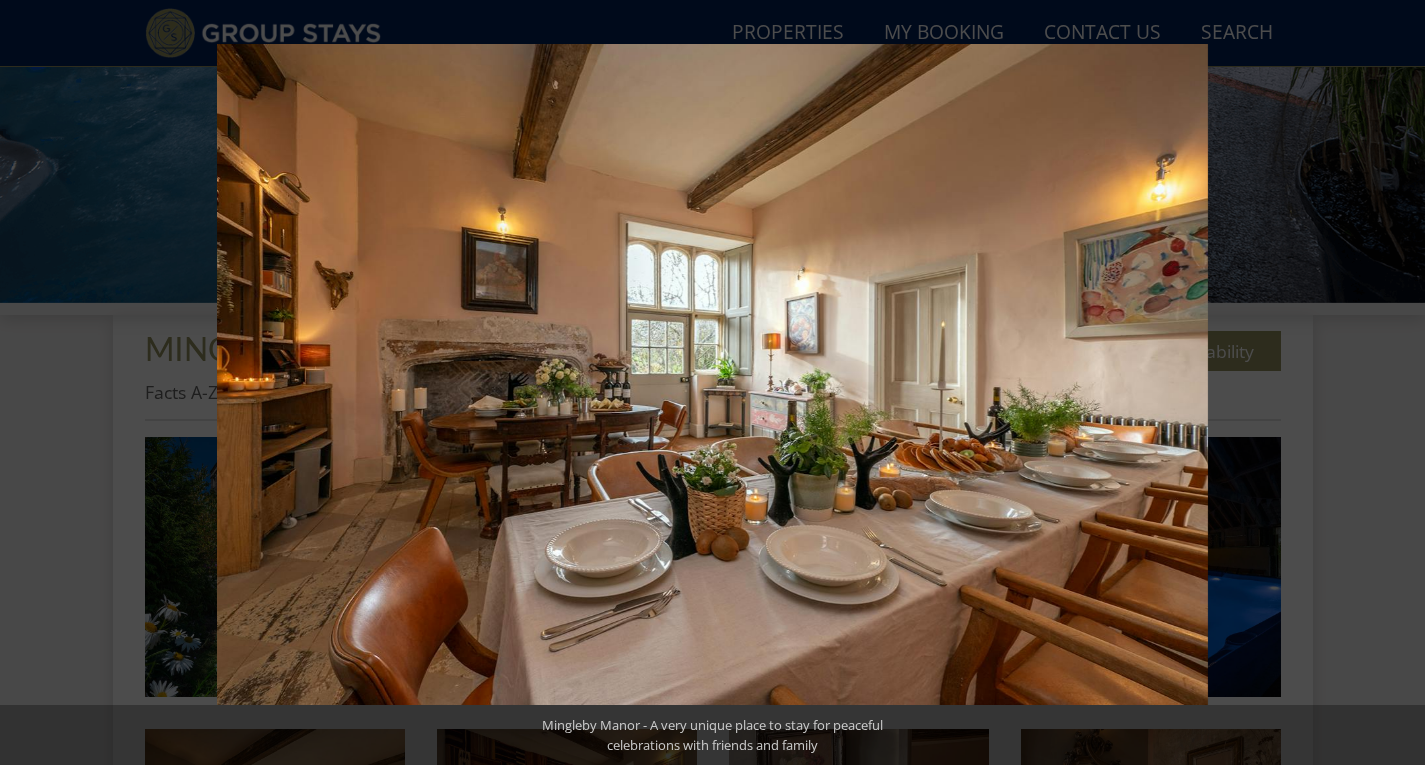 click at bounding box center (1390, 383) 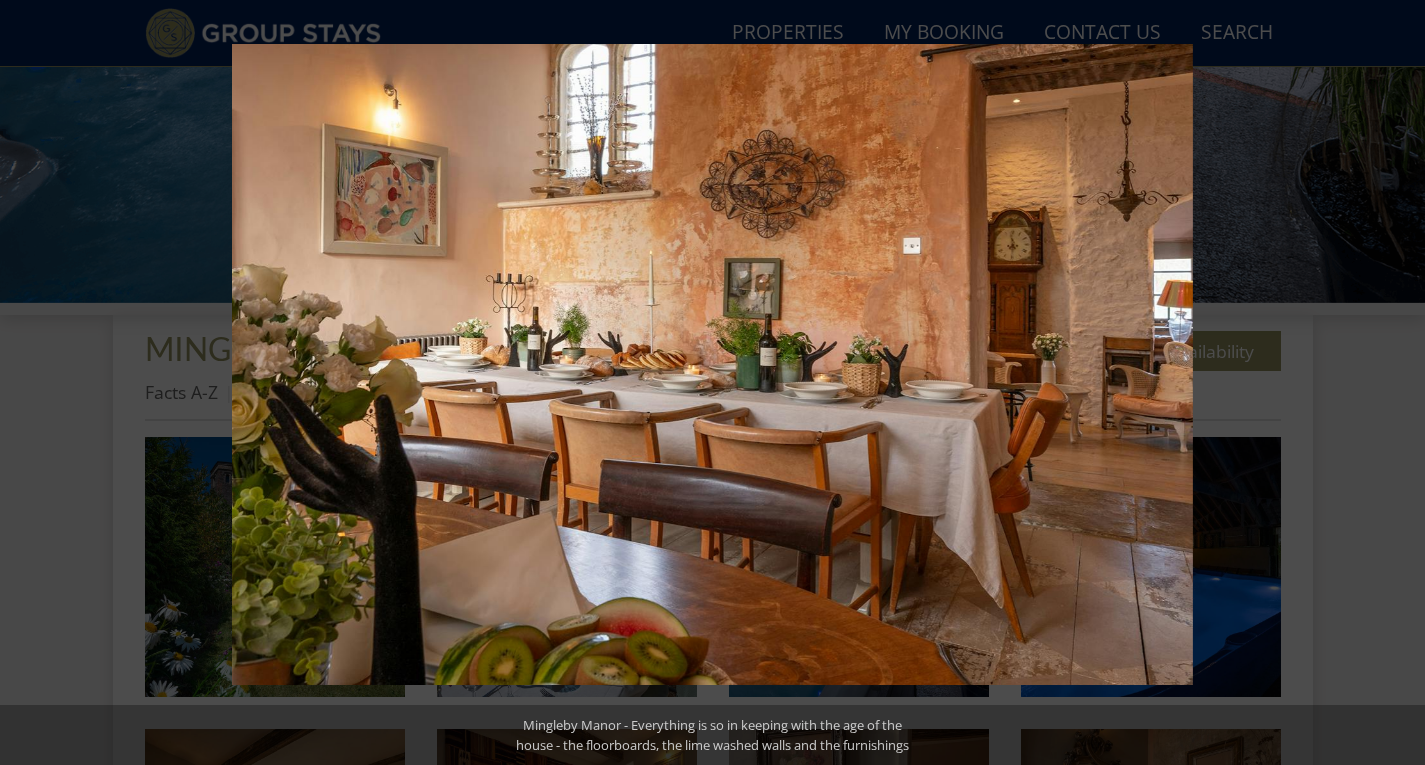 click at bounding box center (1390, 383) 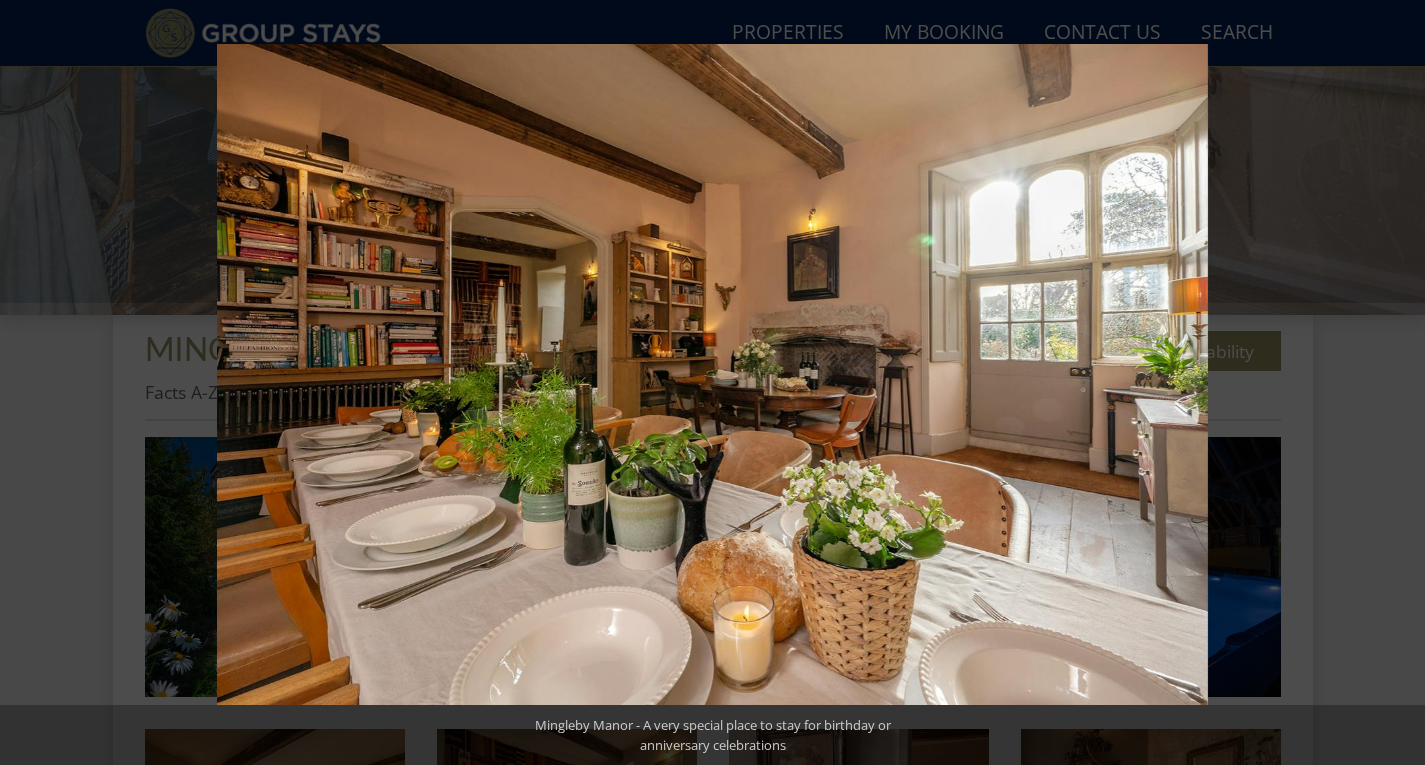 click at bounding box center (1390, 383) 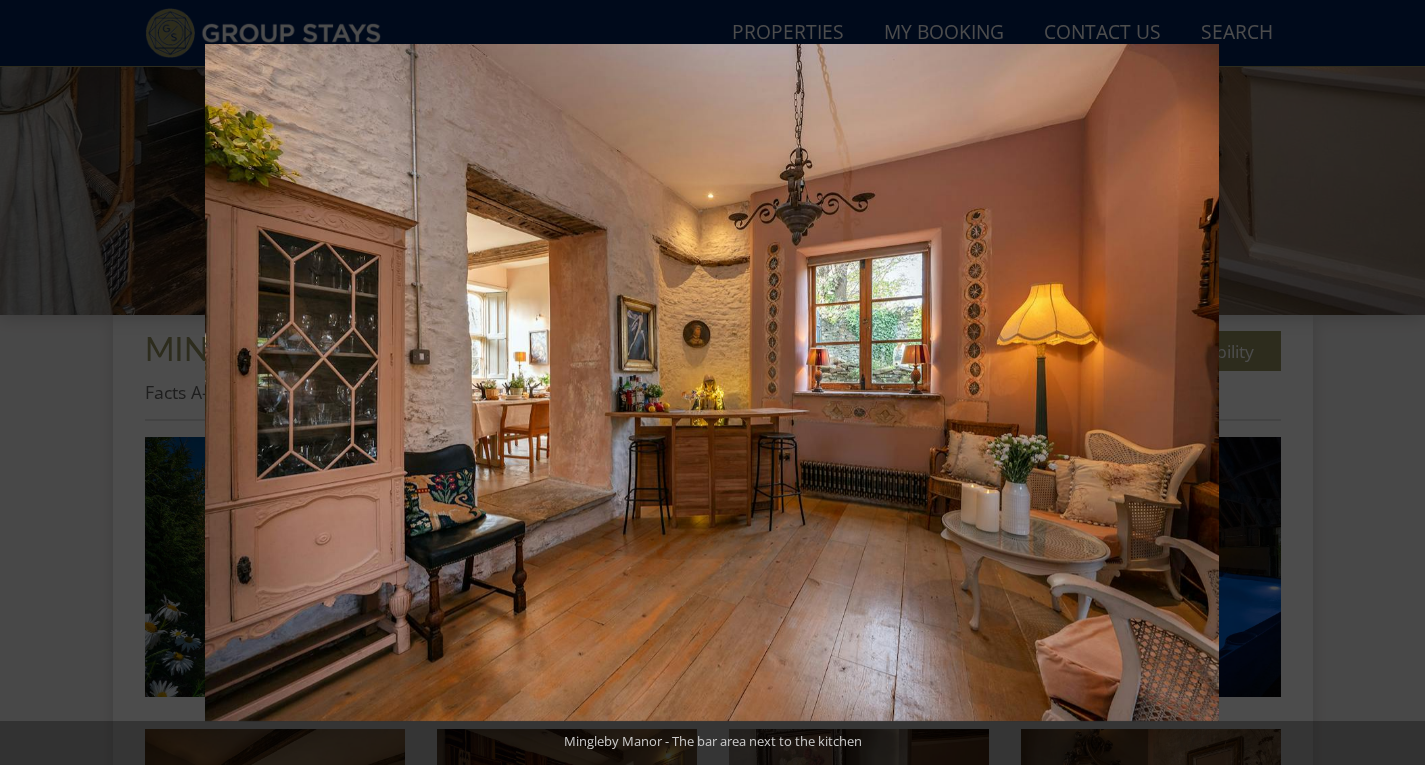 click at bounding box center [1390, 383] 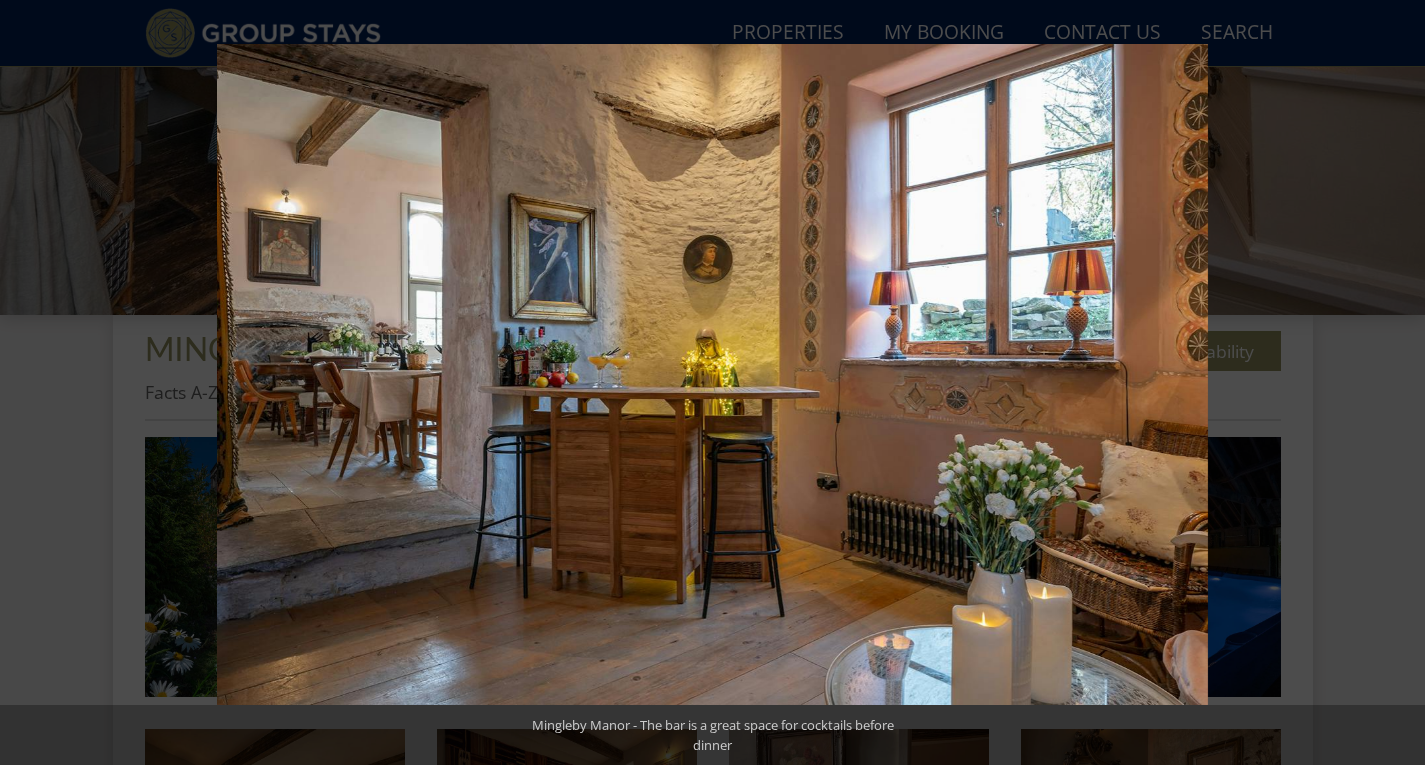 click at bounding box center (1390, 383) 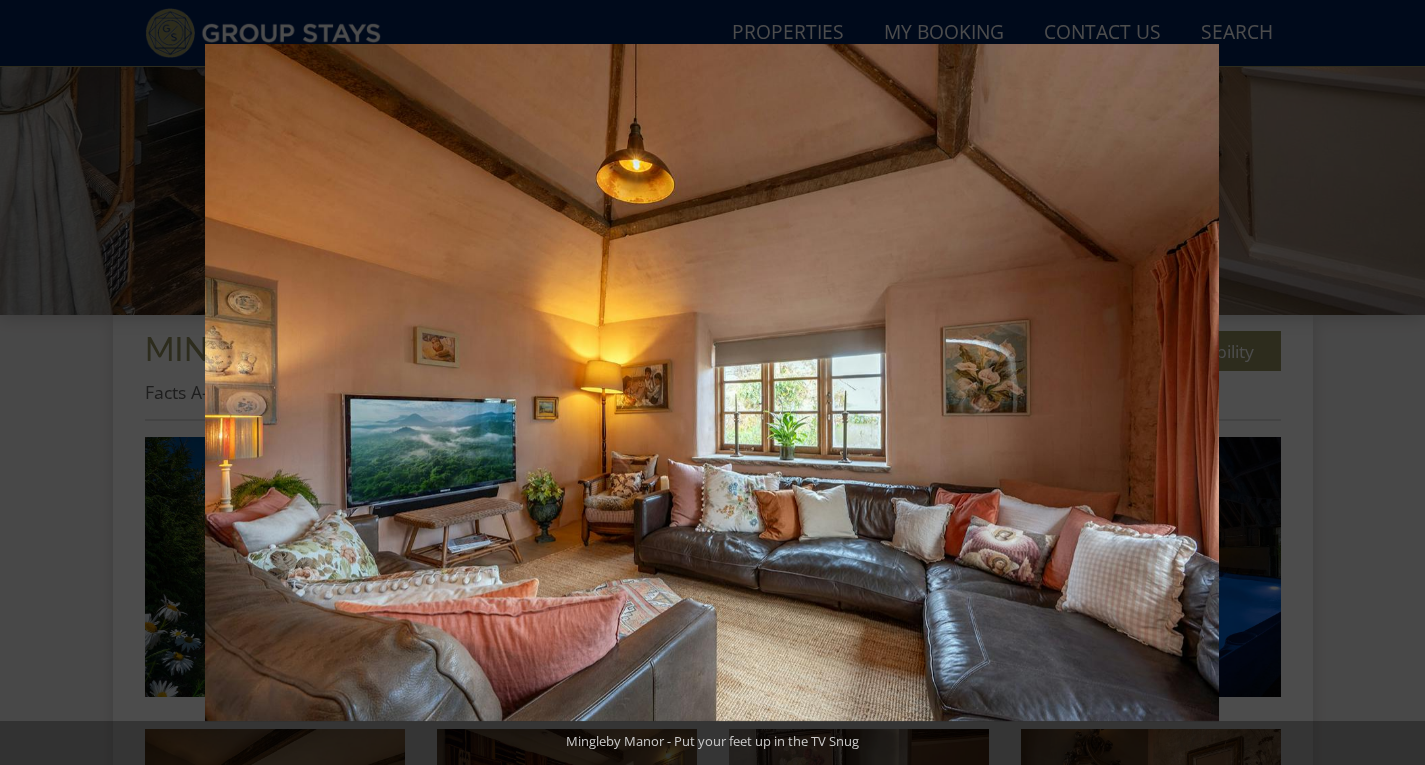click at bounding box center (1390, 383) 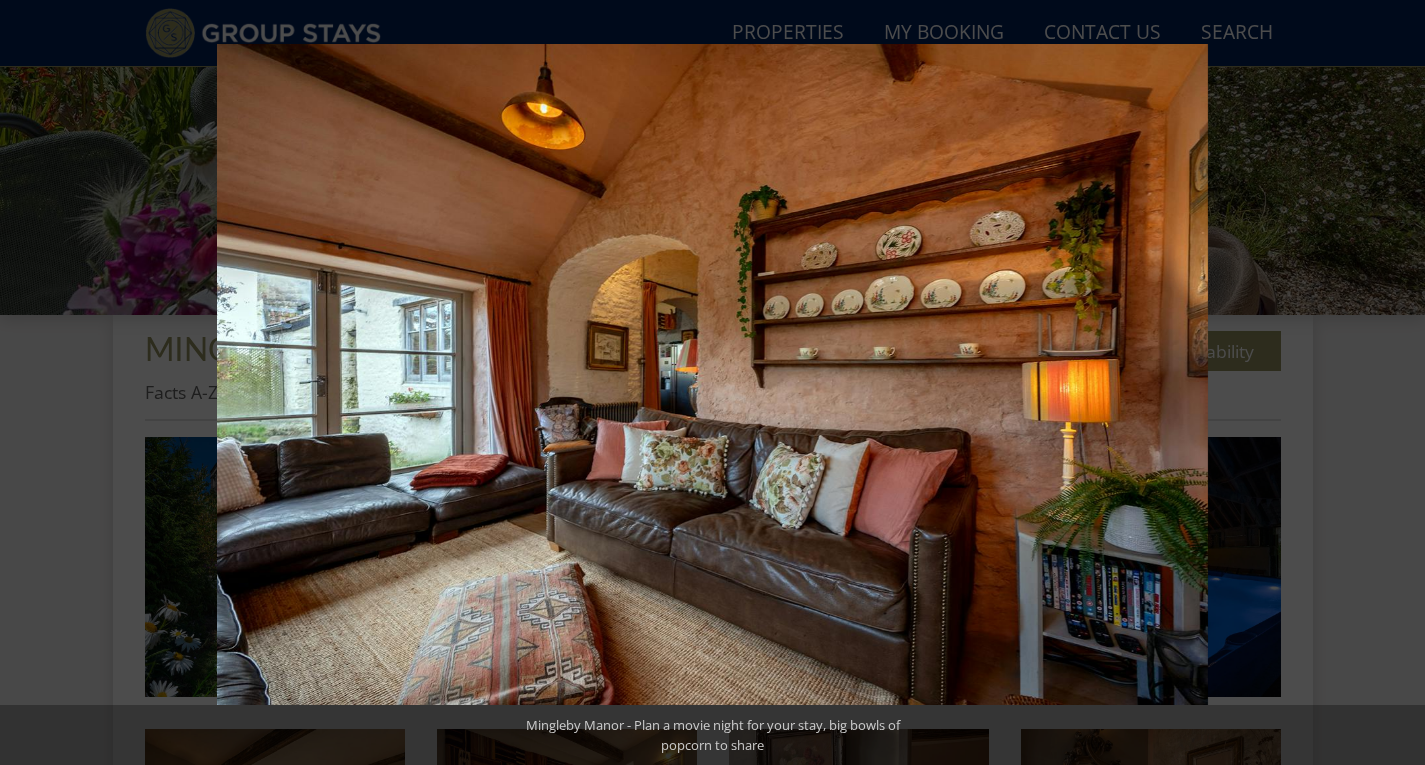 click at bounding box center (1390, 383) 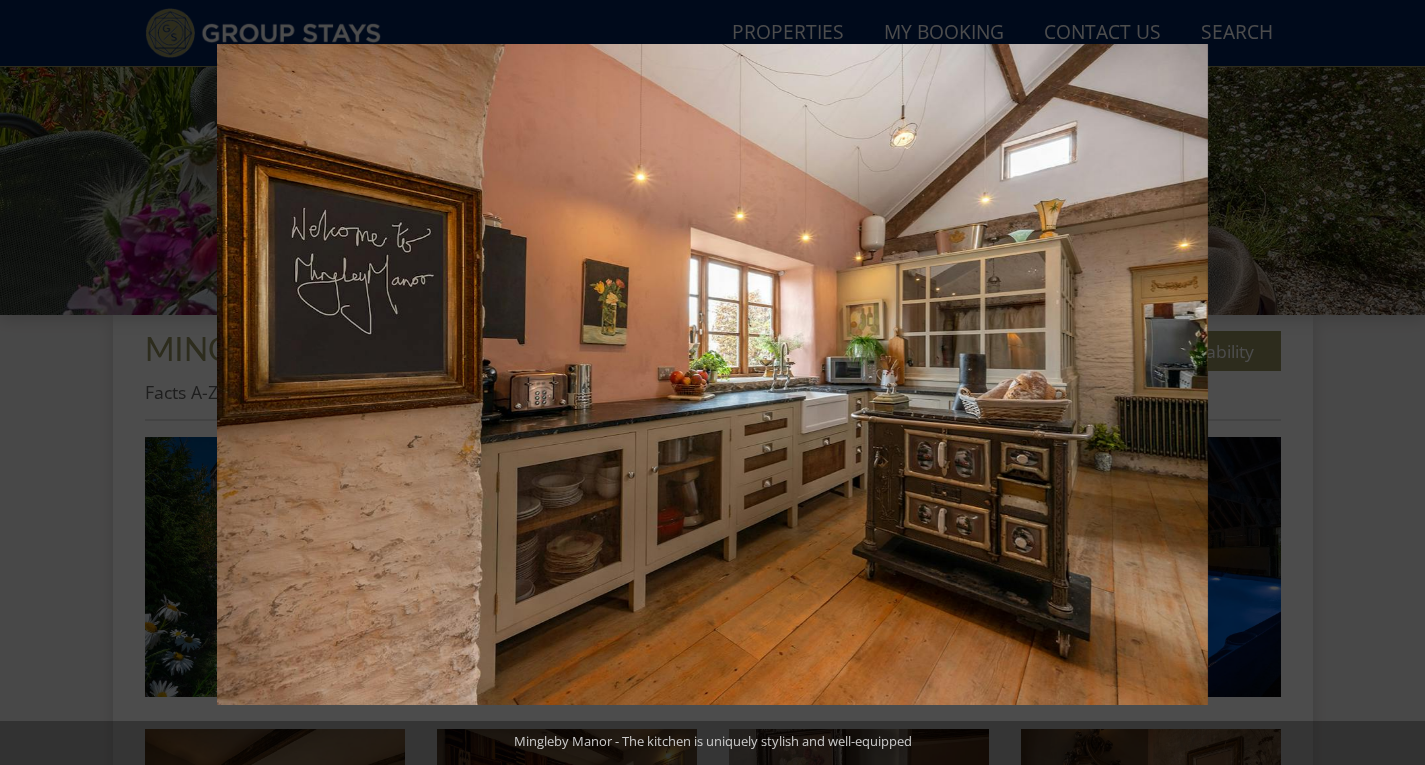 click at bounding box center (1390, 383) 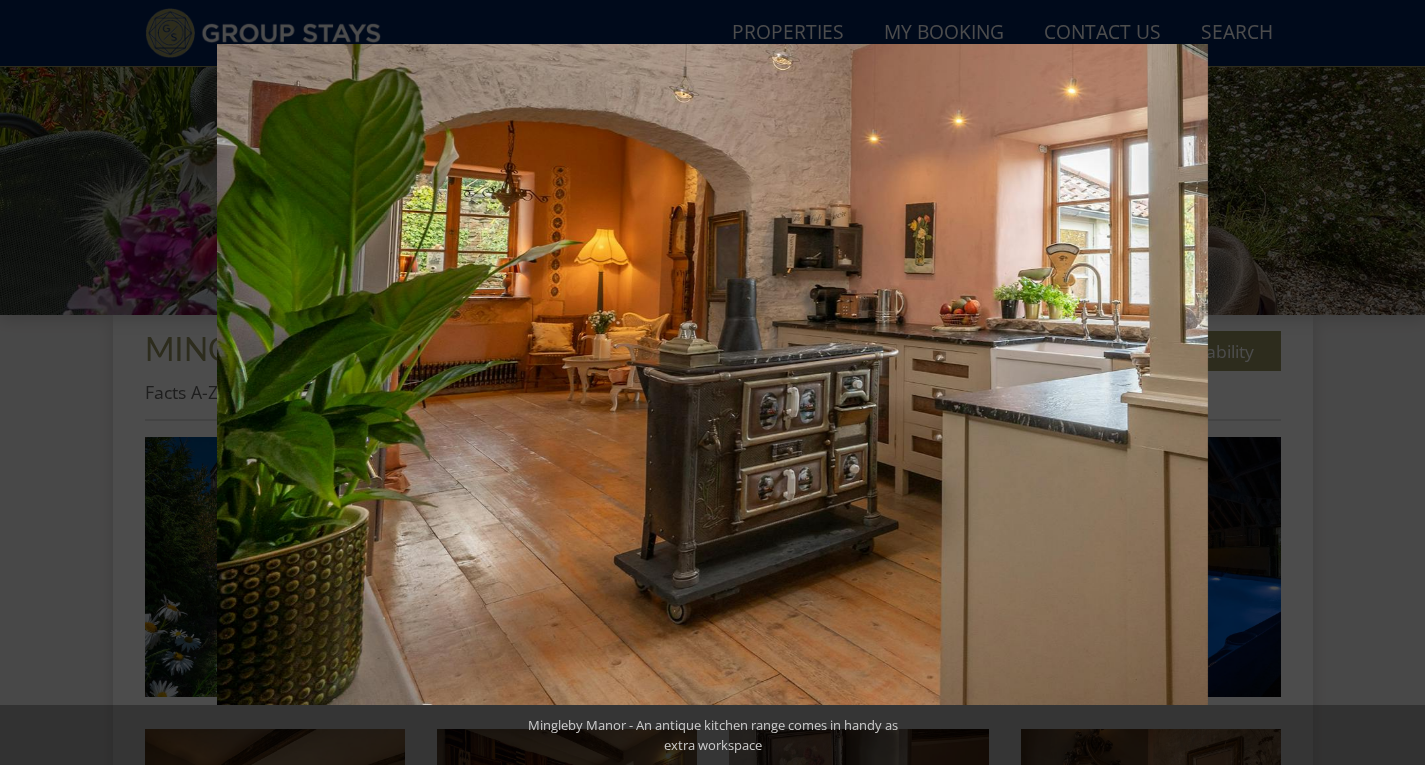 click at bounding box center (1390, 383) 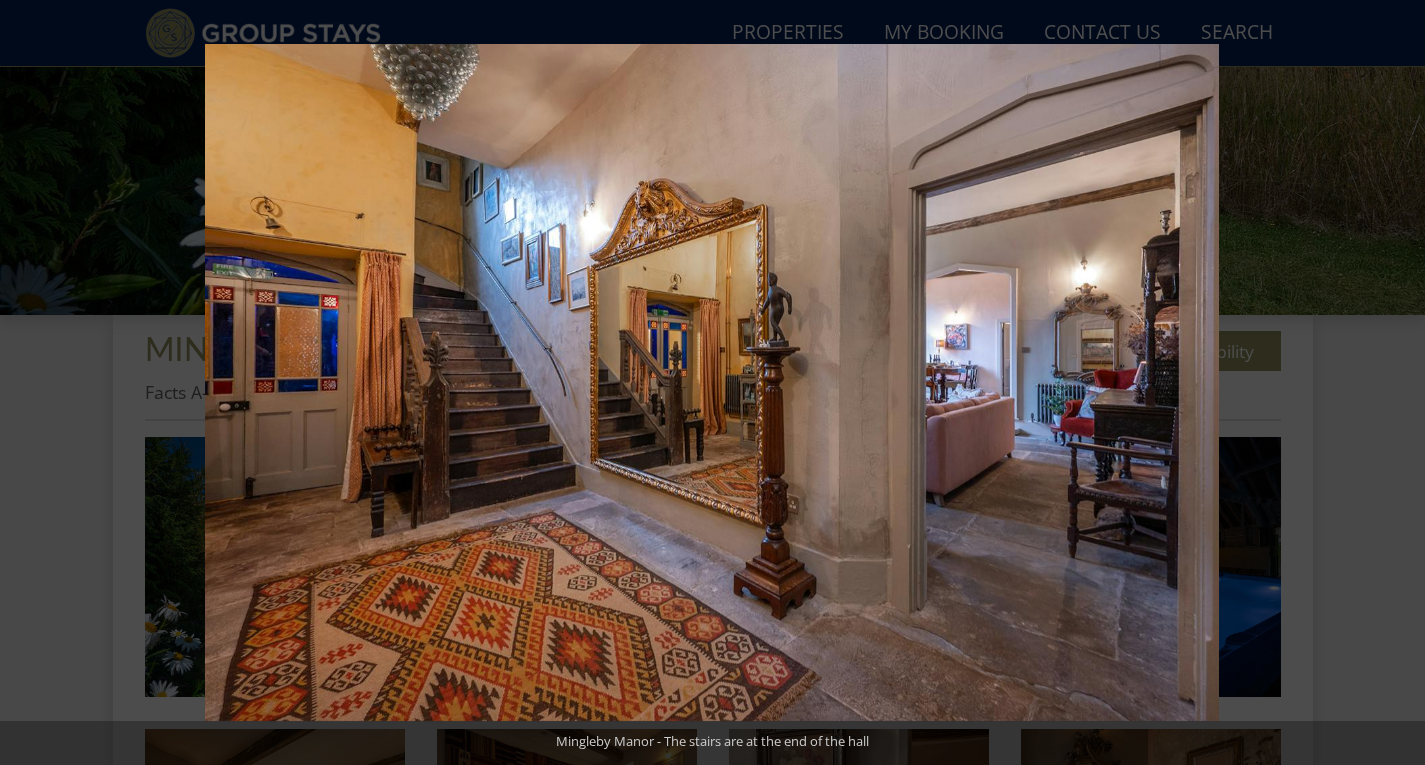 click at bounding box center [1390, 383] 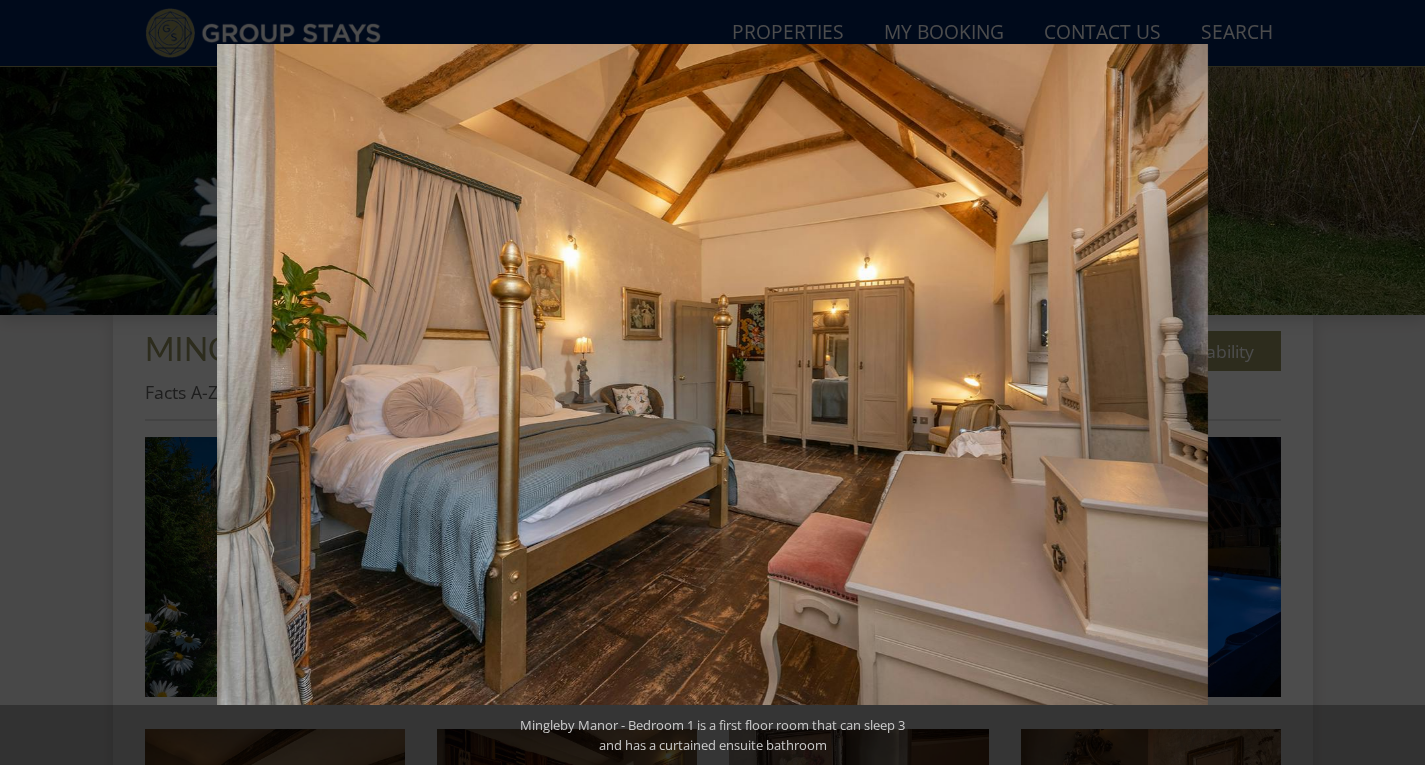 click at bounding box center [1390, 383] 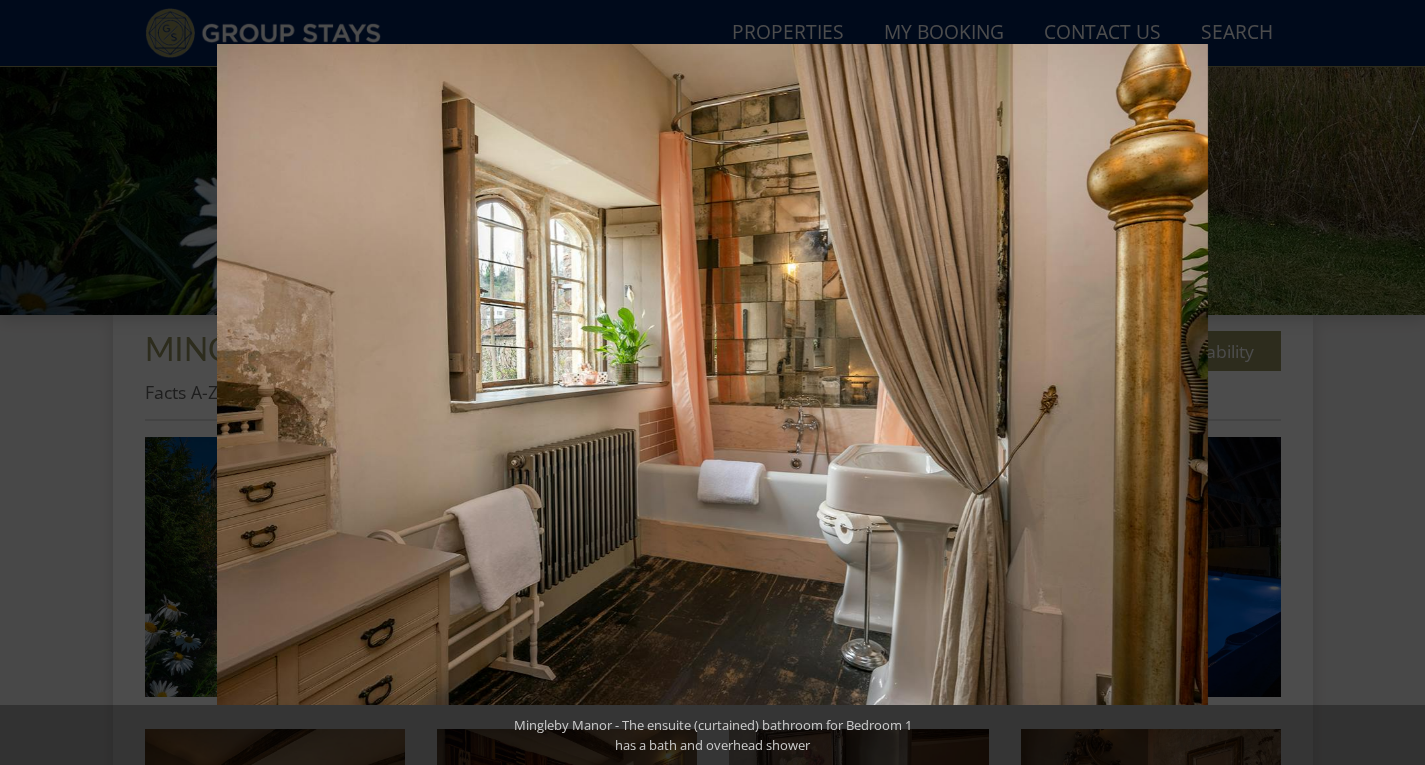 click at bounding box center (1390, 383) 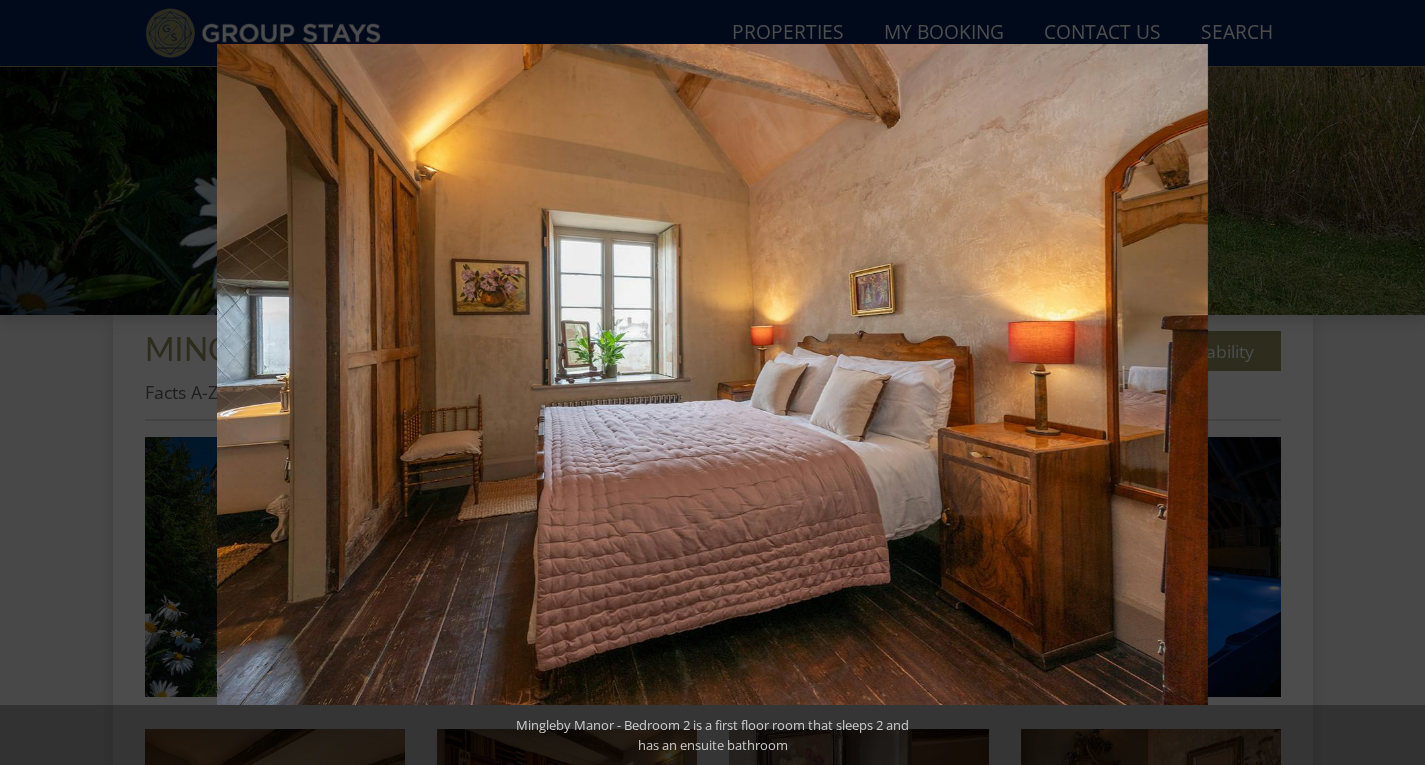 click at bounding box center [1390, 383] 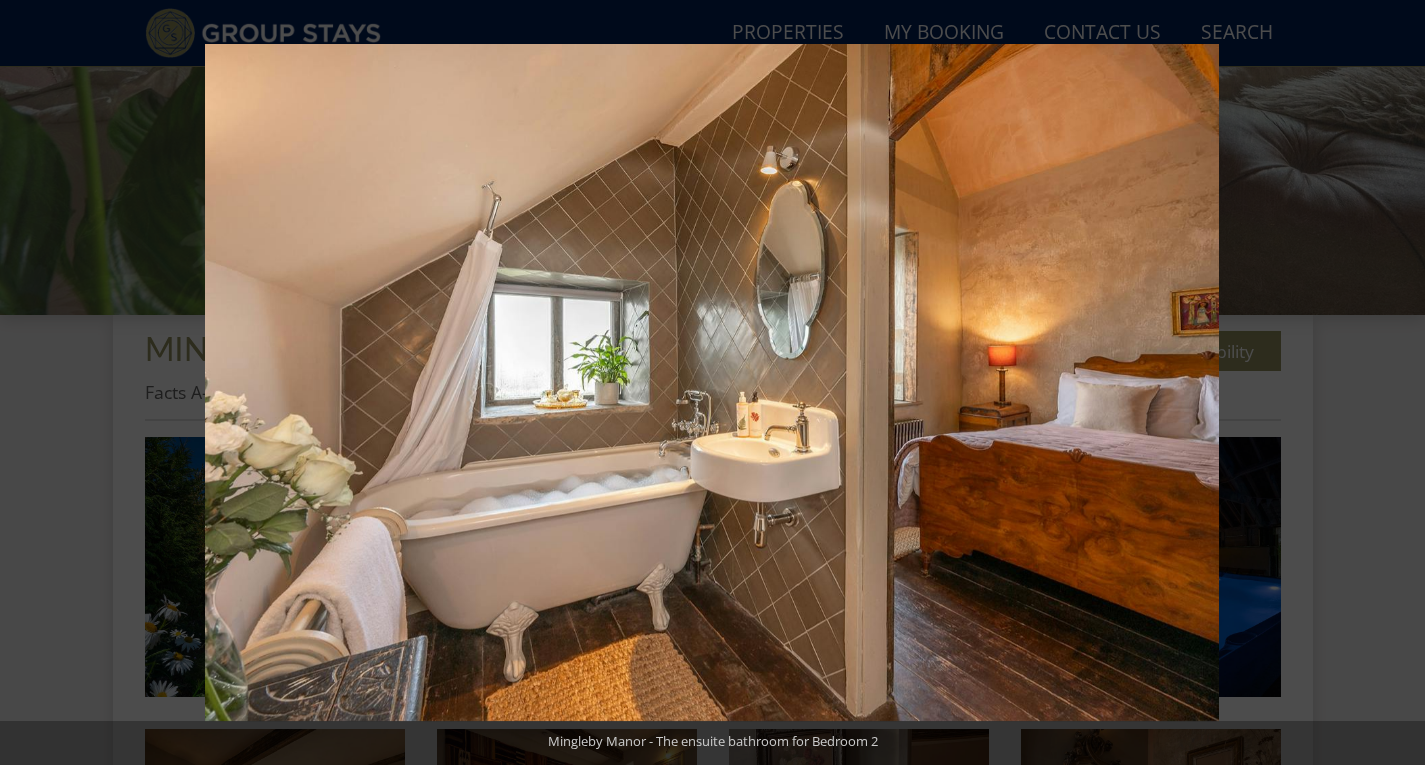 click at bounding box center [1390, 383] 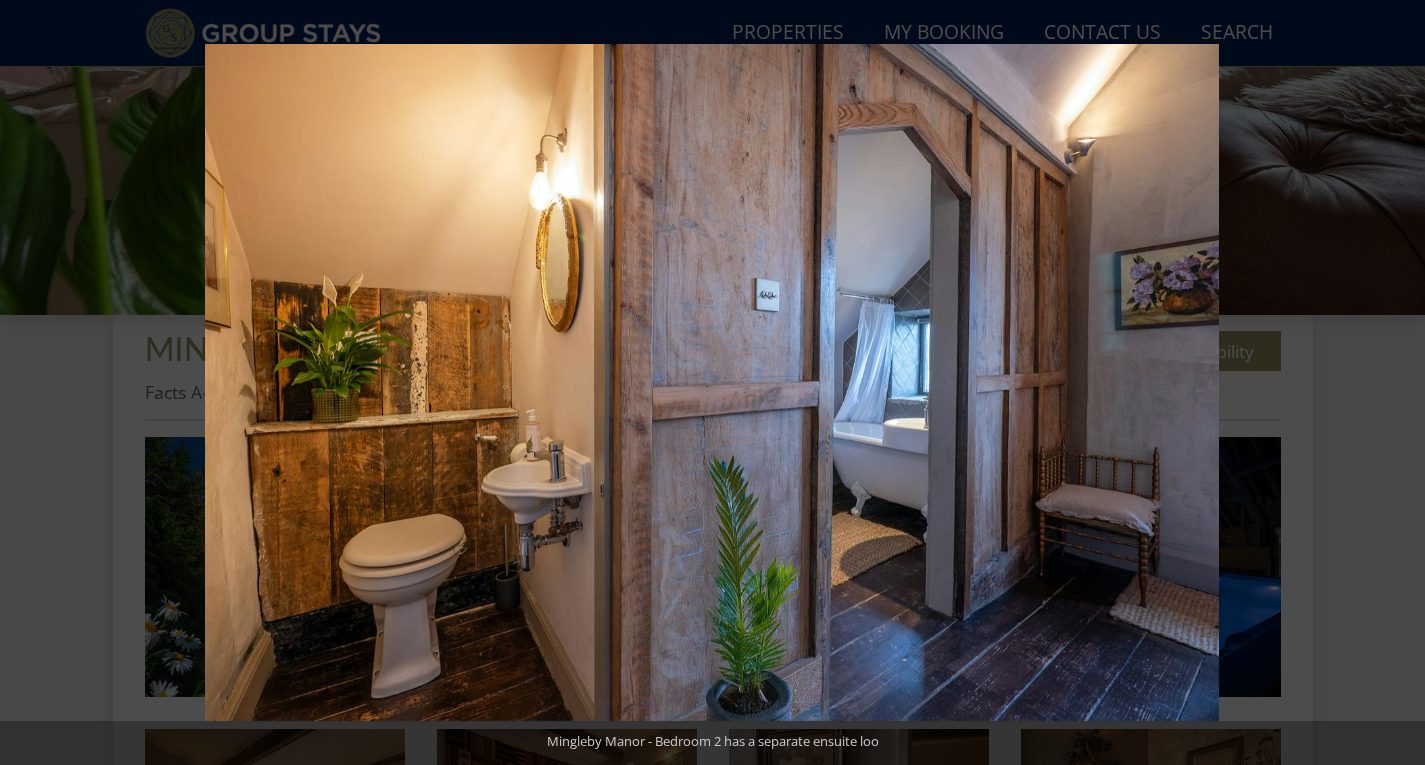 click at bounding box center [1390, 383] 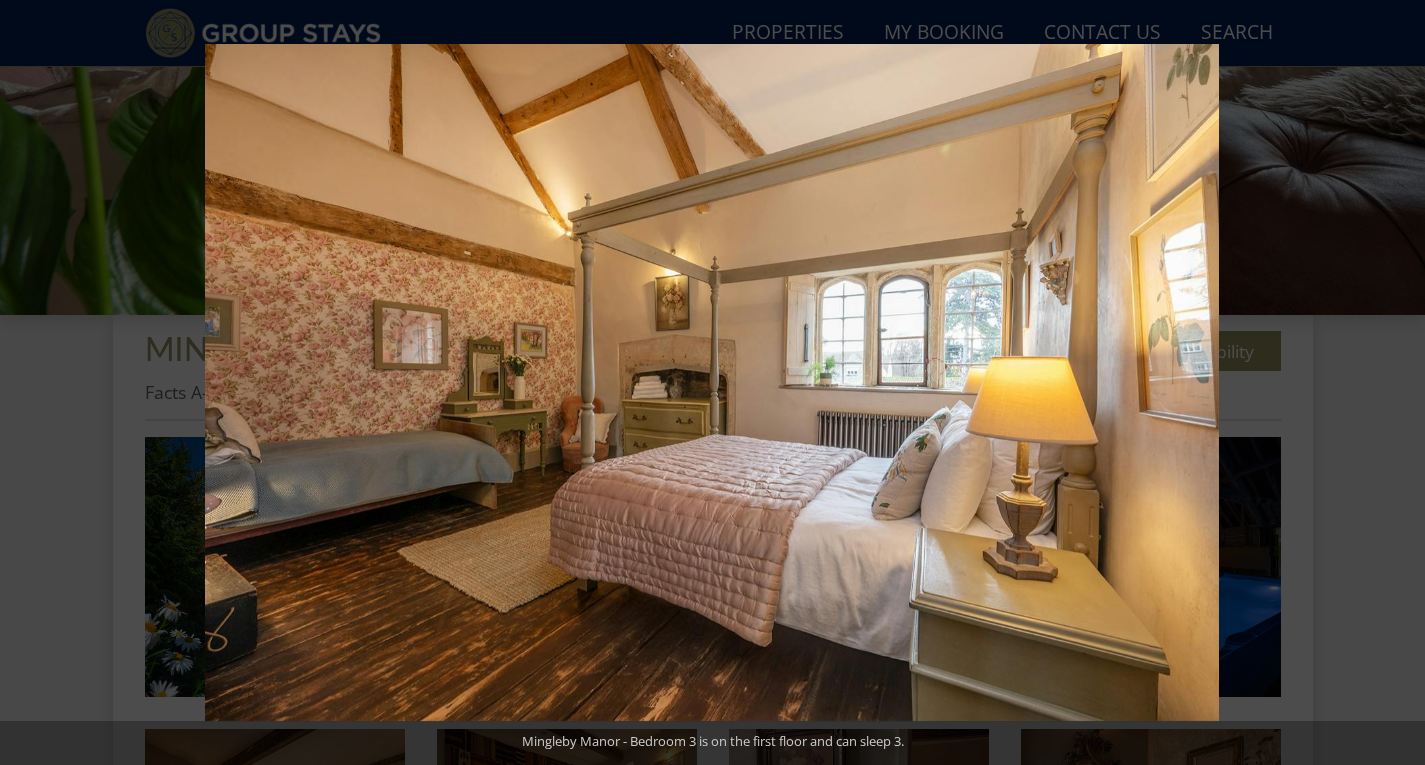 click at bounding box center [1390, 383] 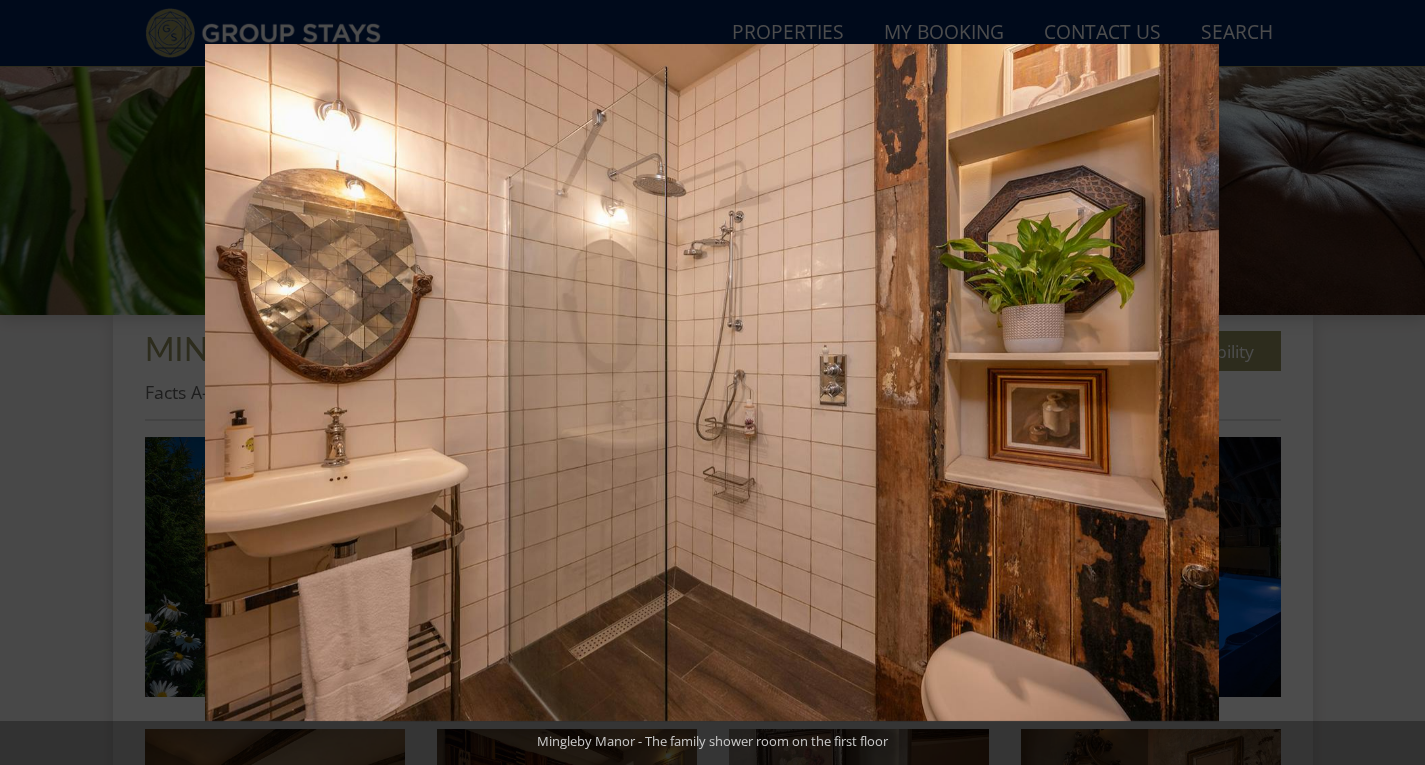 click at bounding box center [1390, 383] 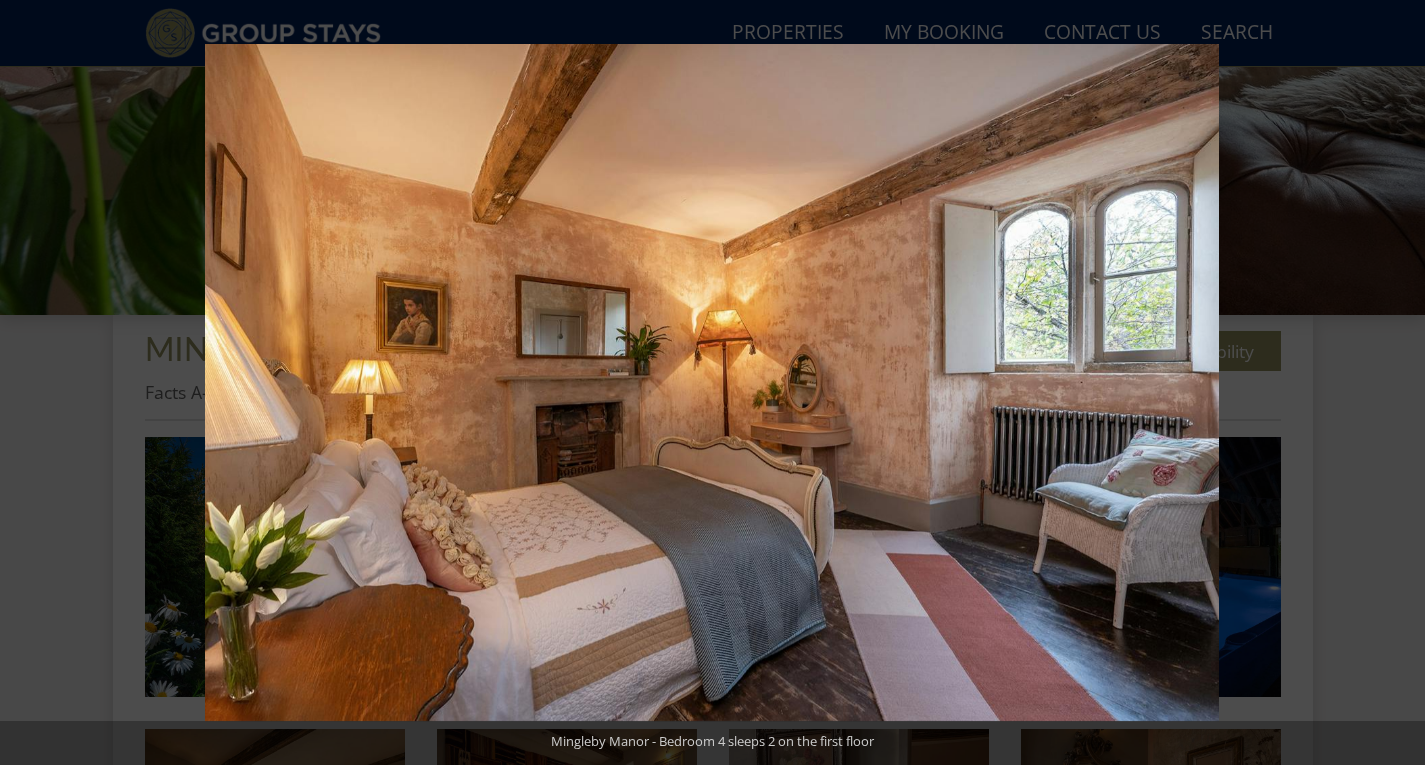 click at bounding box center (1390, 383) 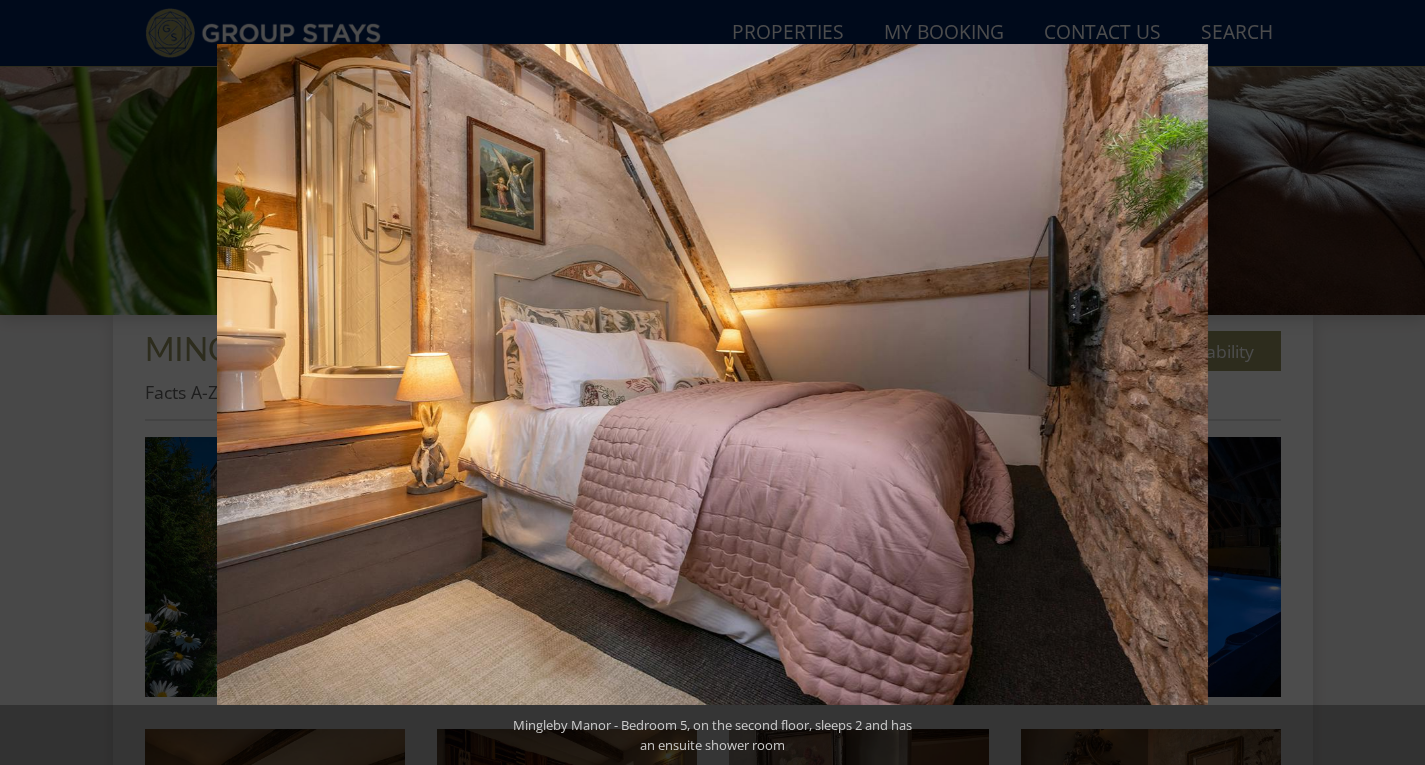 click at bounding box center [1390, 383] 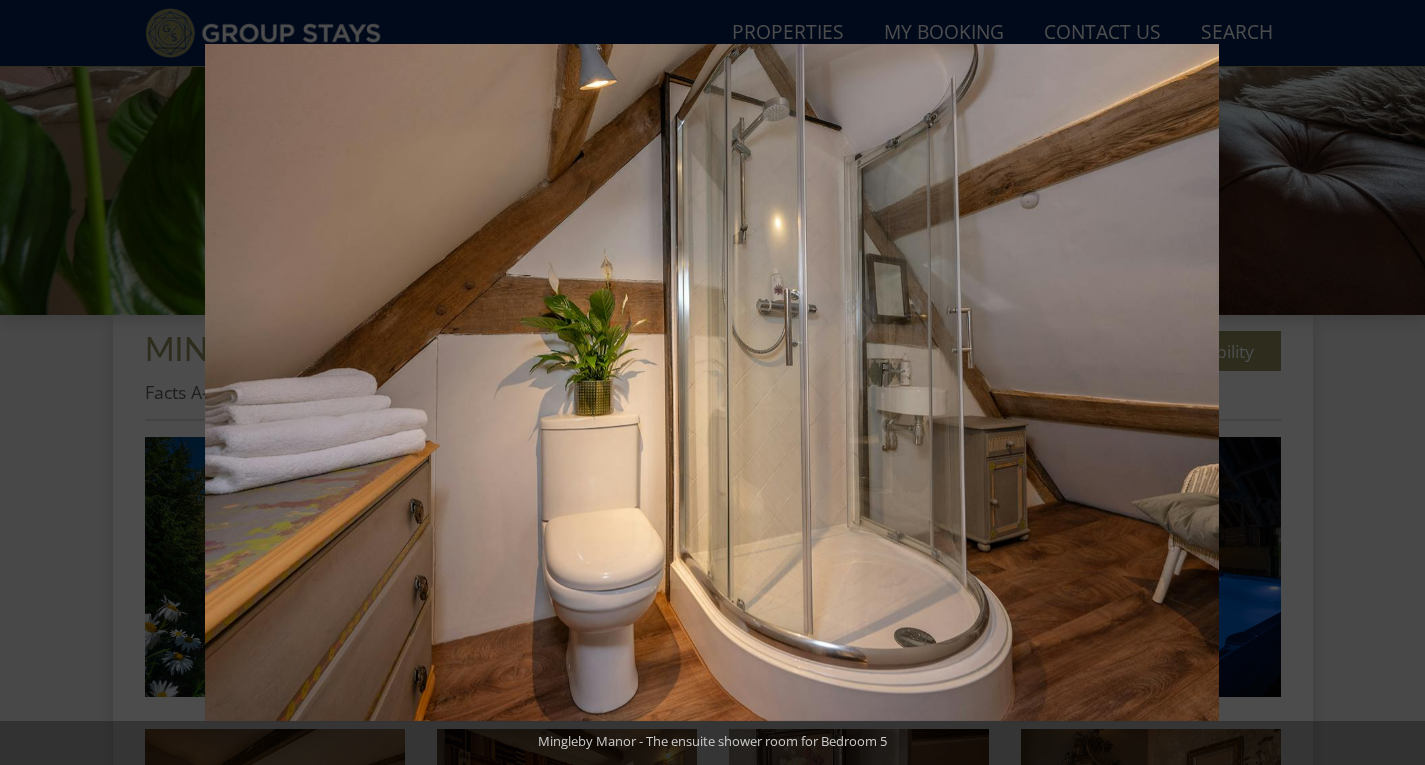 click at bounding box center (1390, 383) 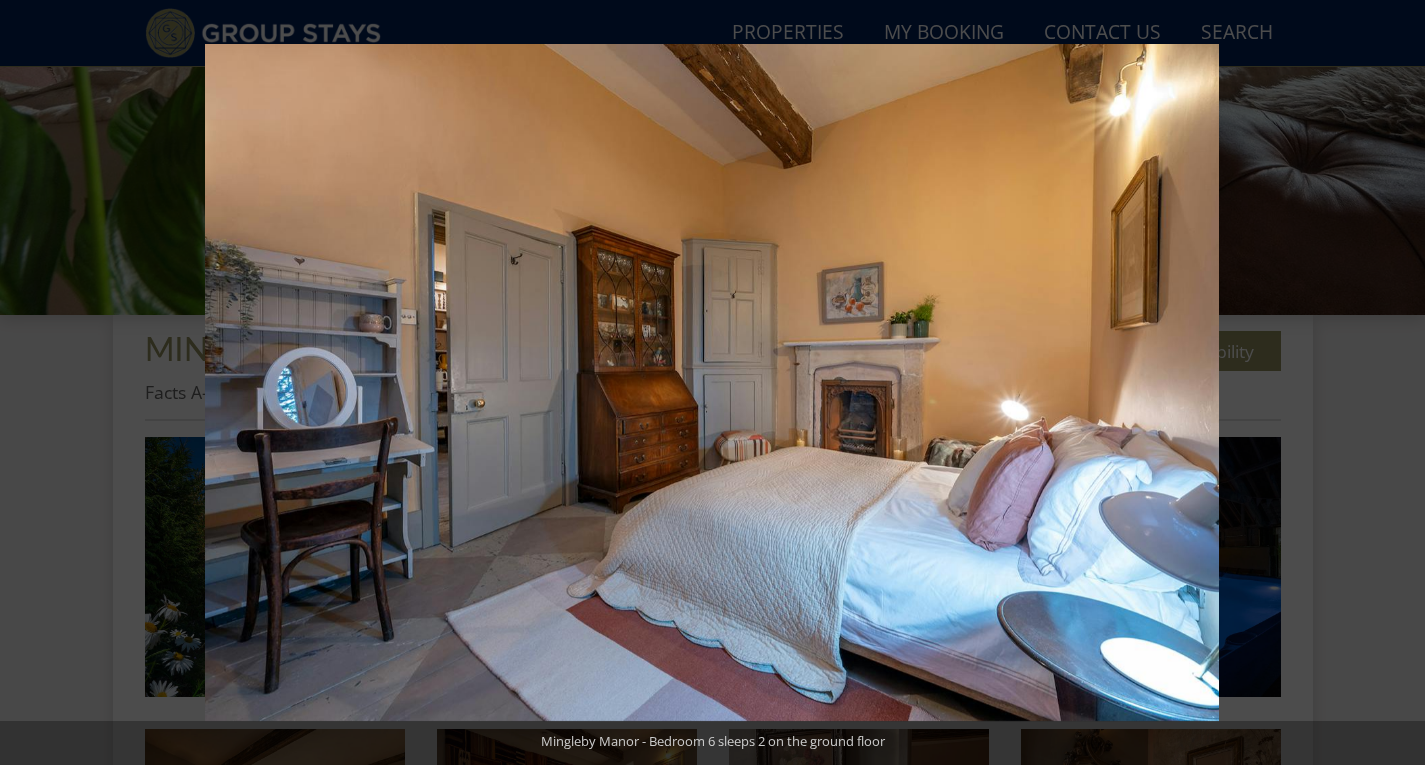 click at bounding box center [1390, 383] 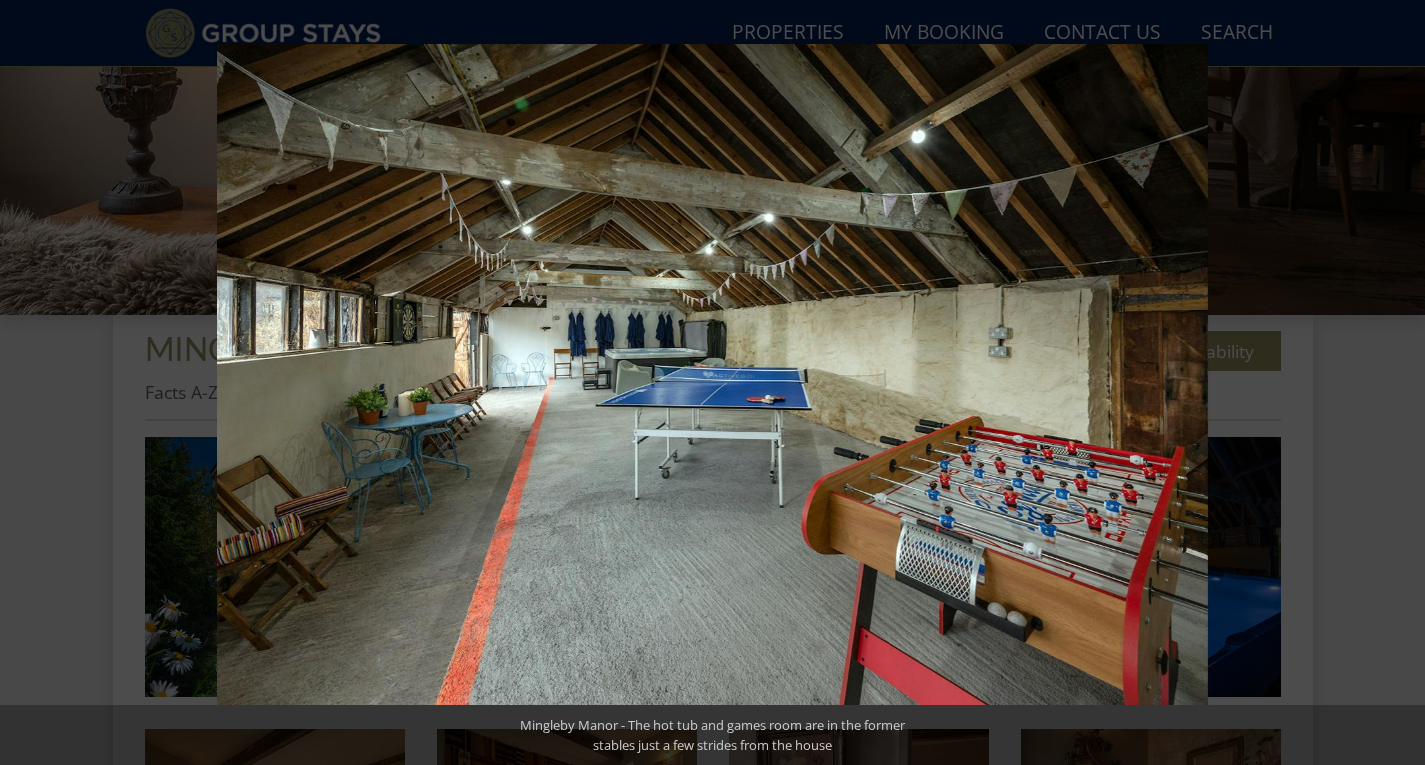 click at bounding box center [1390, 383] 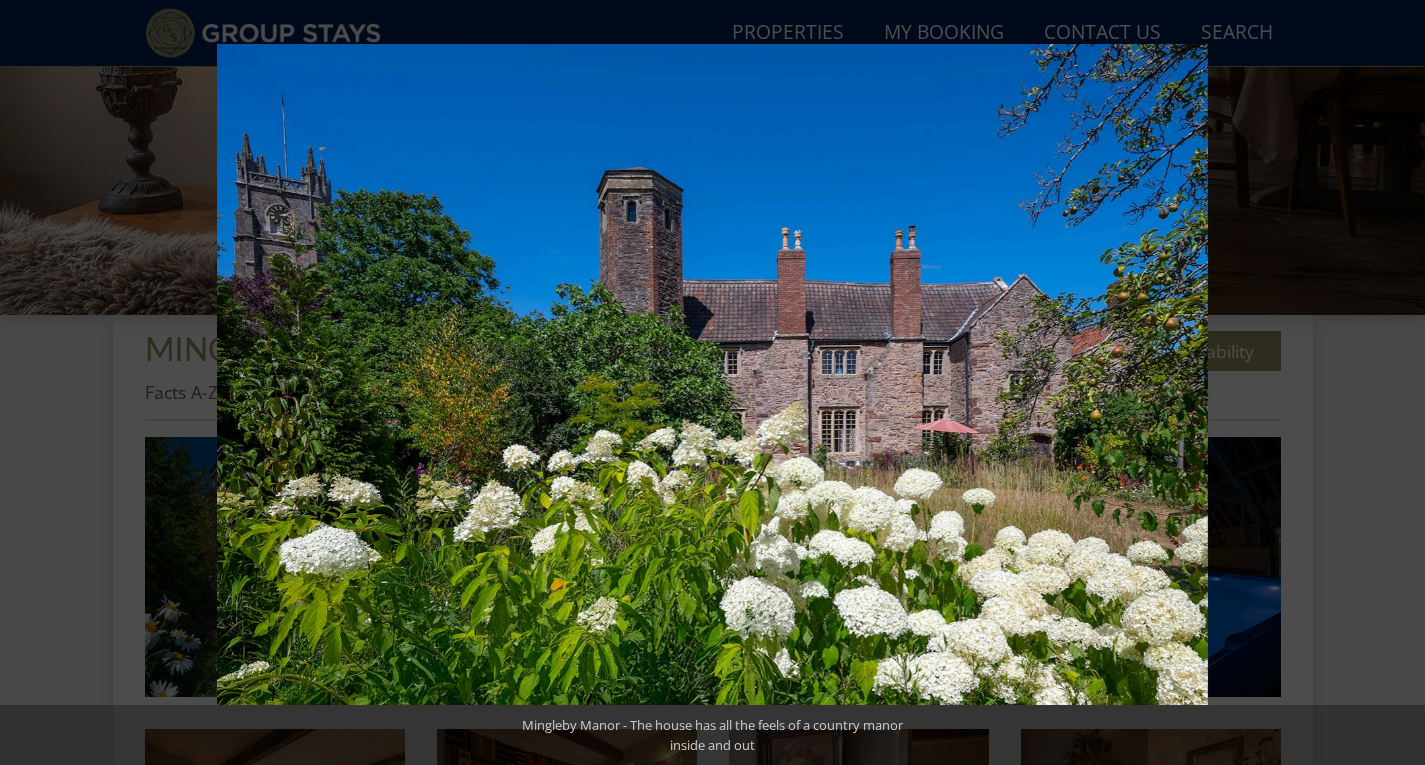 click at bounding box center [1390, 383] 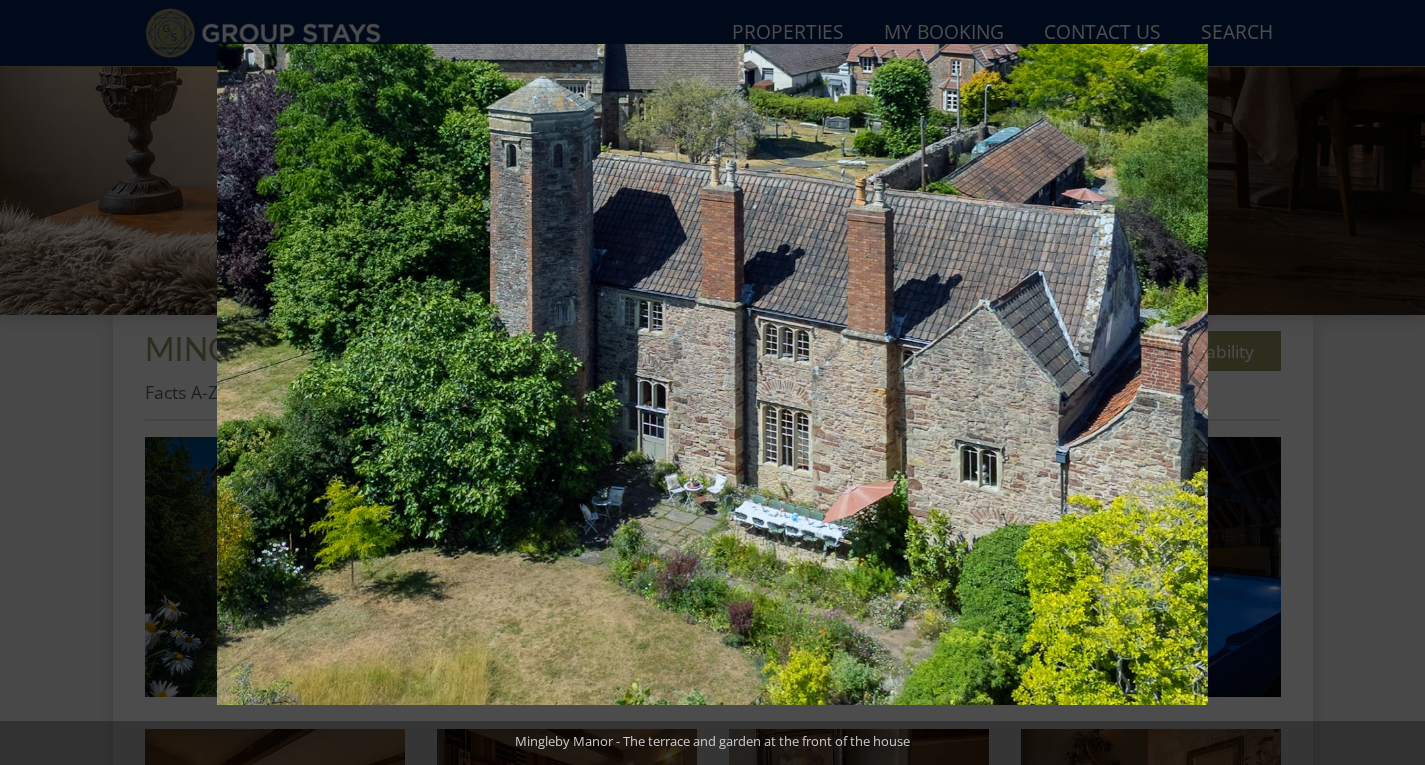 click at bounding box center [1390, 383] 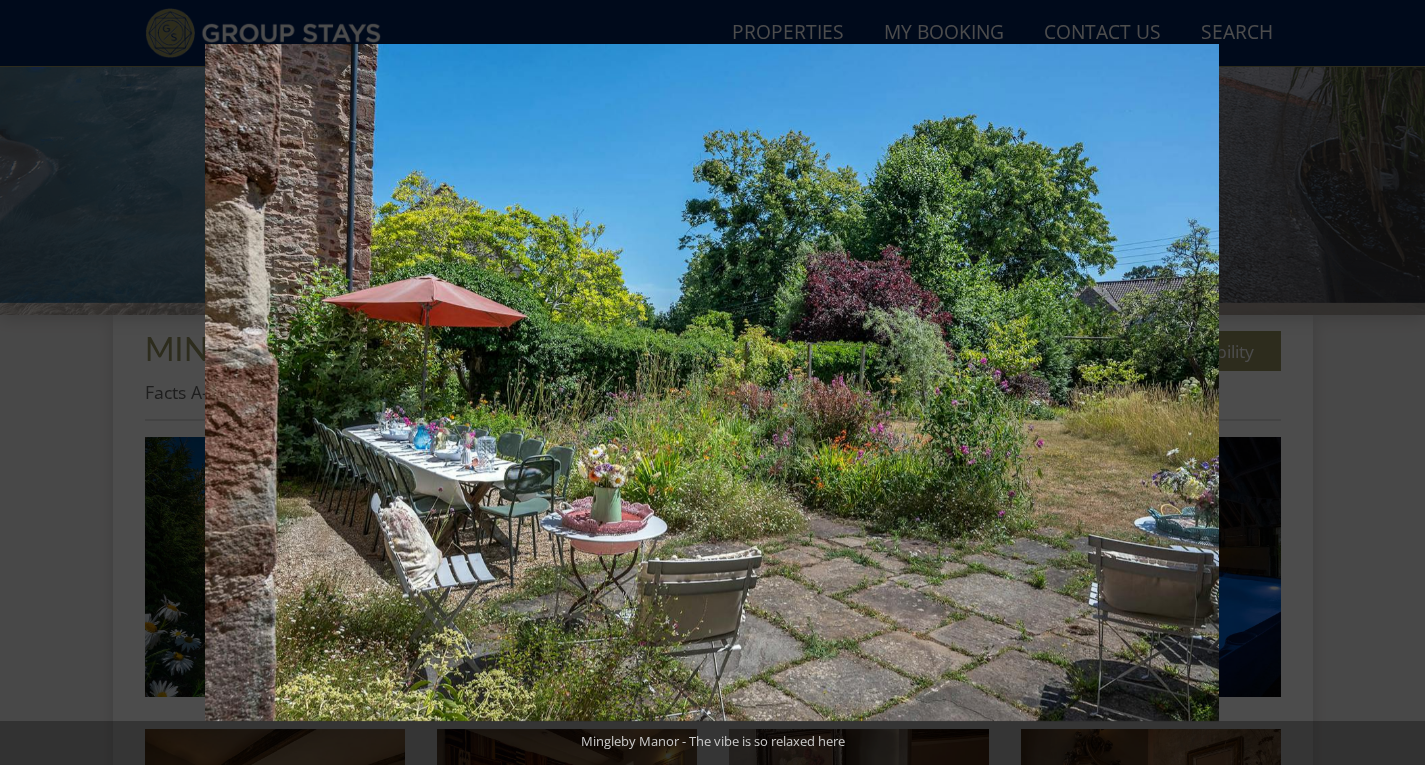 click at bounding box center [1390, 383] 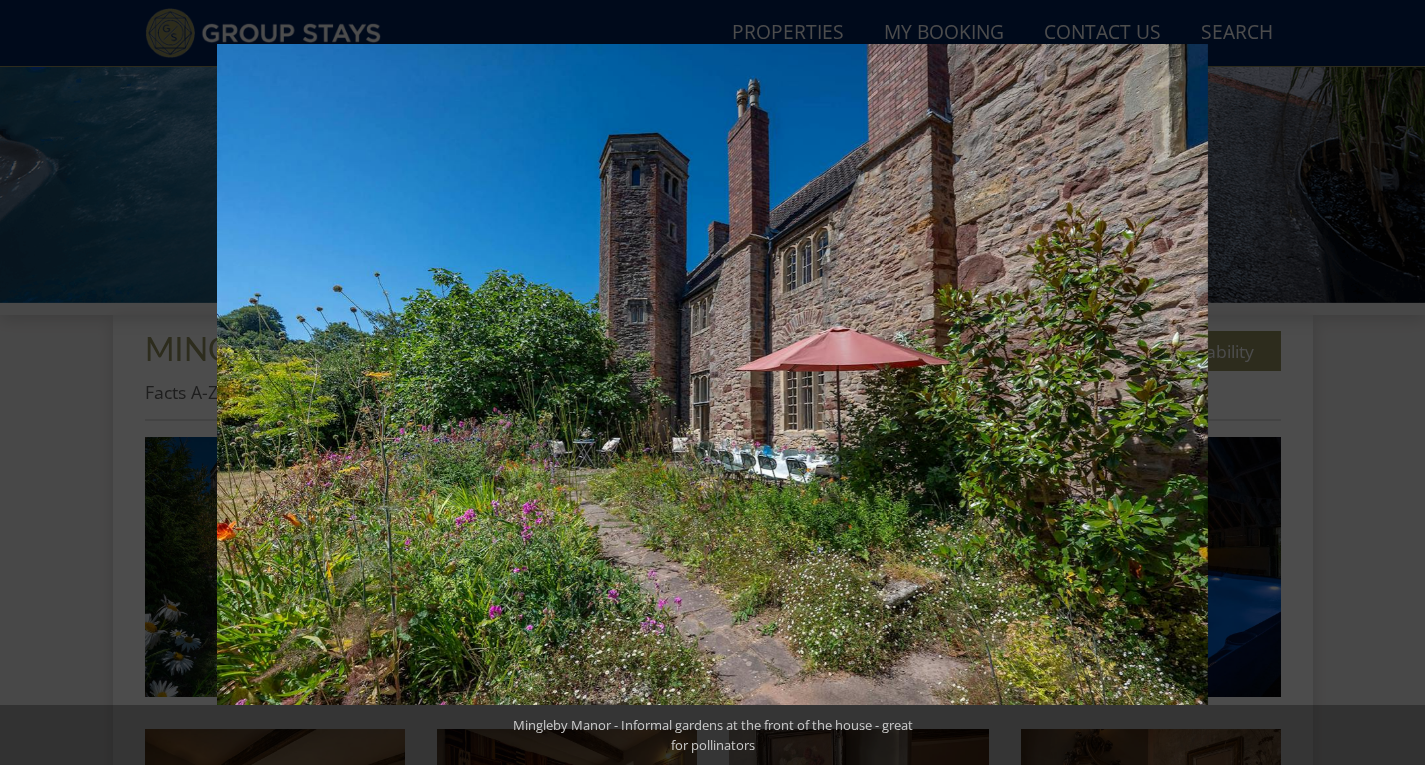 click at bounding box center [1390, 383] 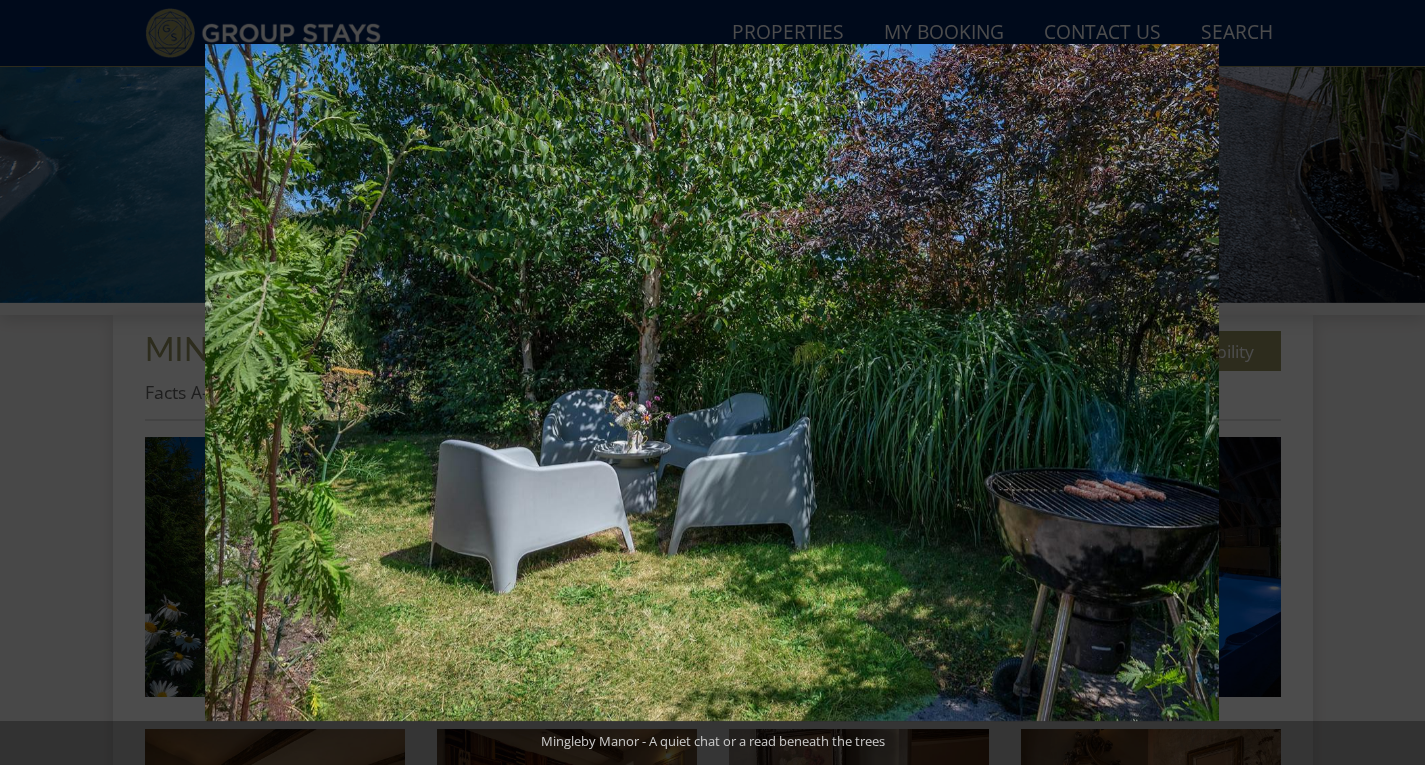 click at bounding box center [1390, 383] 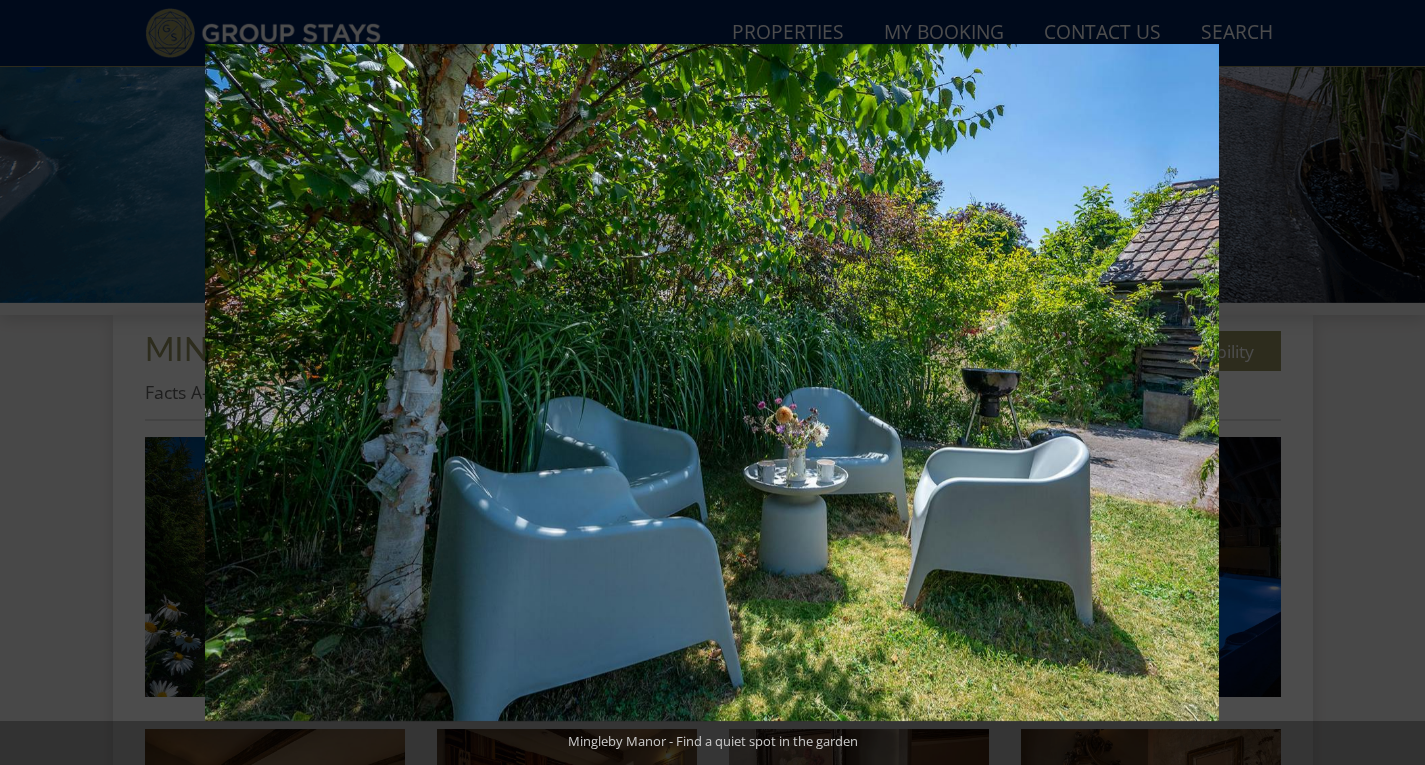 click at bounding box center [1390, 383] 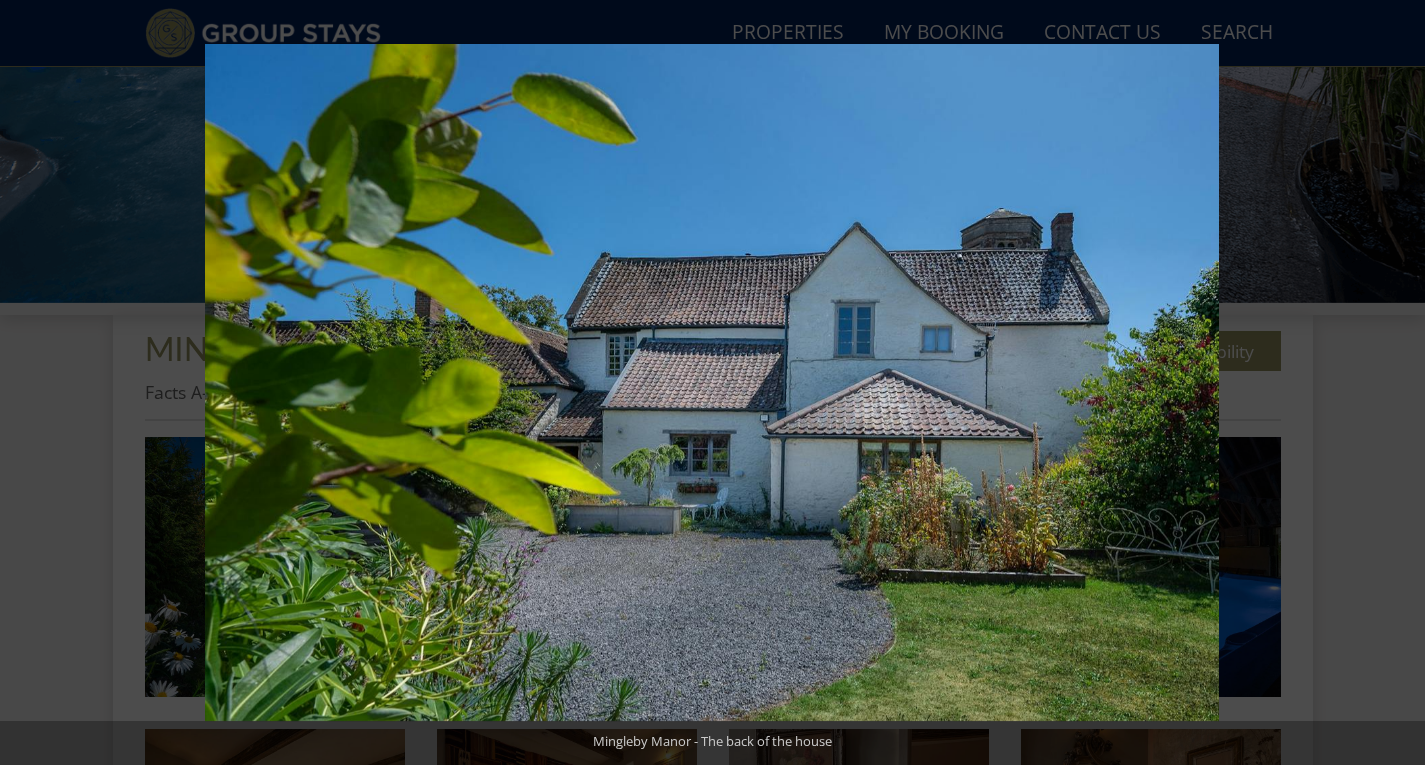 click at bounding box center (1390, 383) 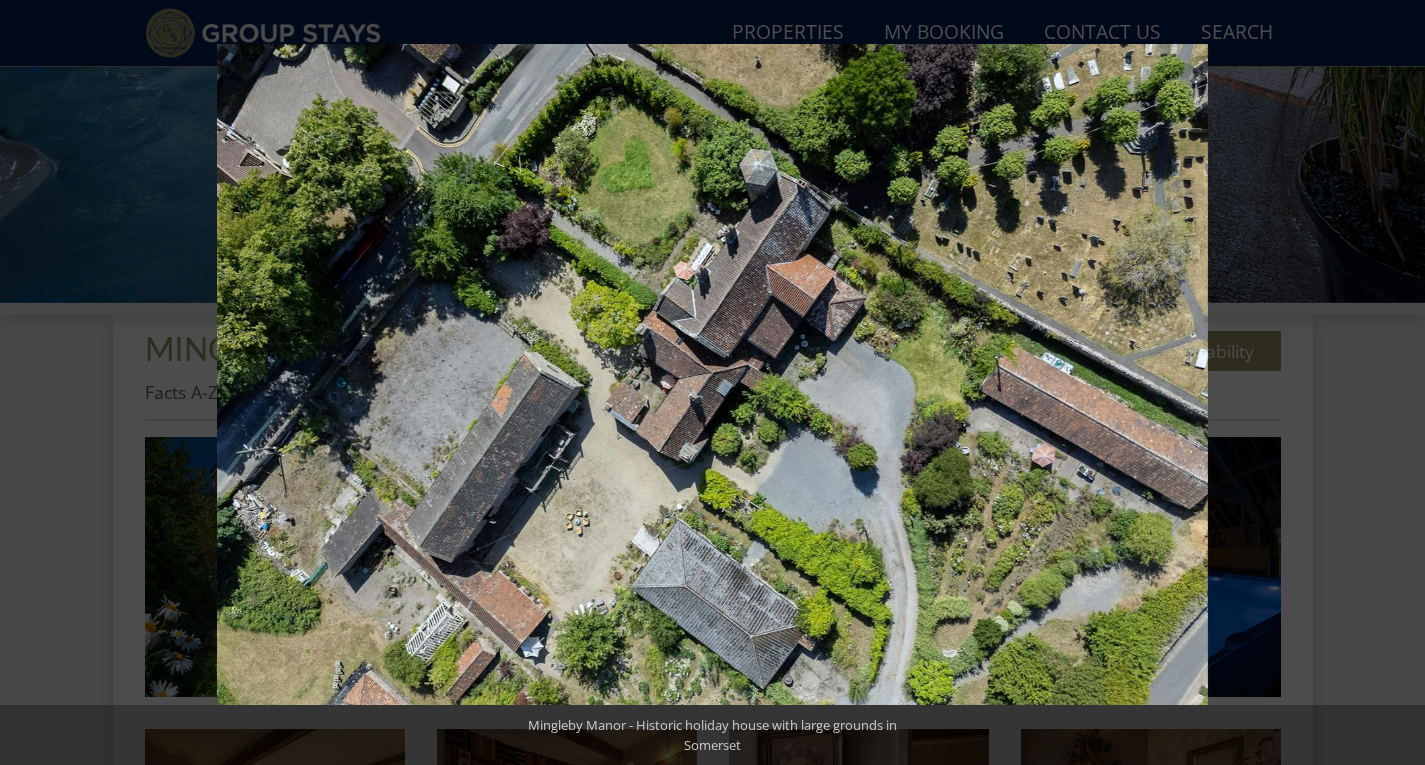 click at bounding box center [1390, 383] 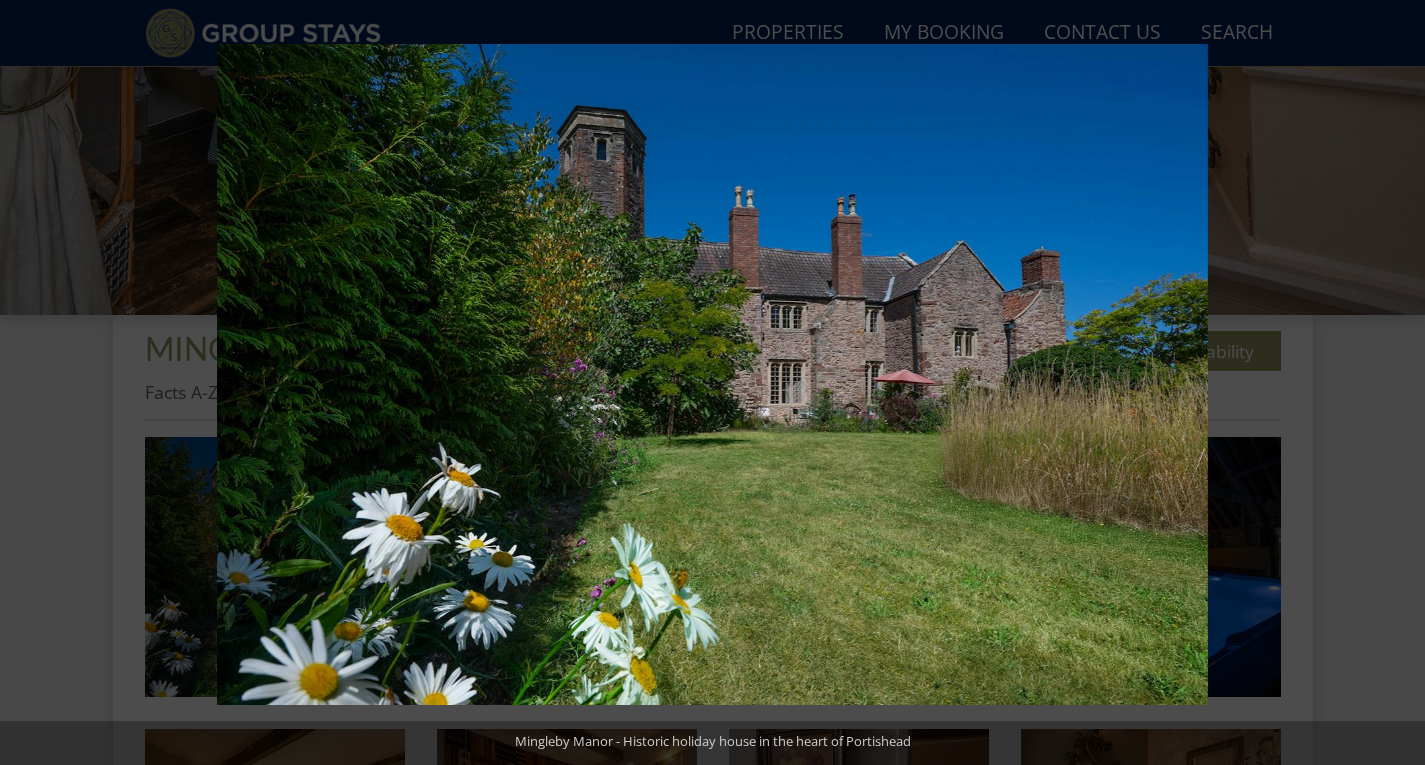 click at bounding box center (1390, 383) 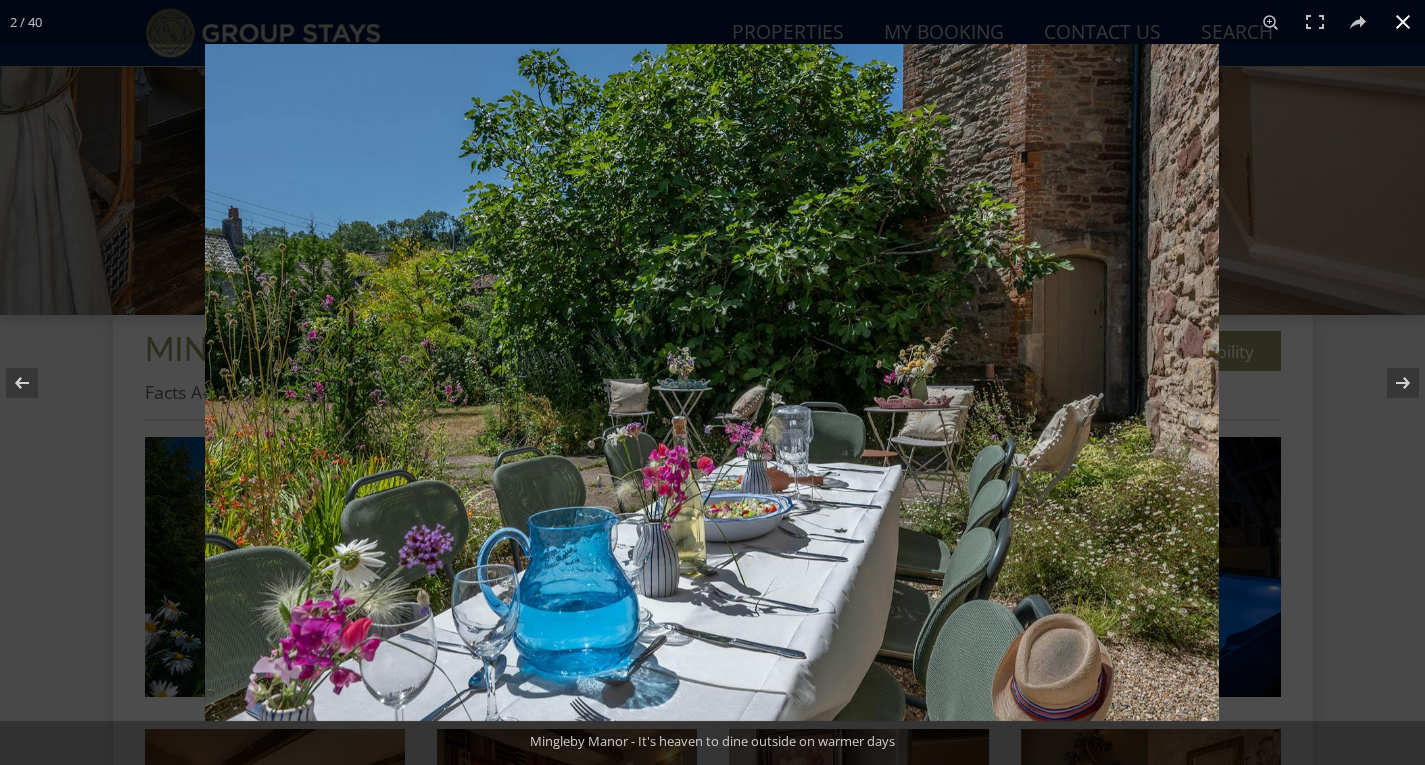 click at bounding box center [1403, 22] 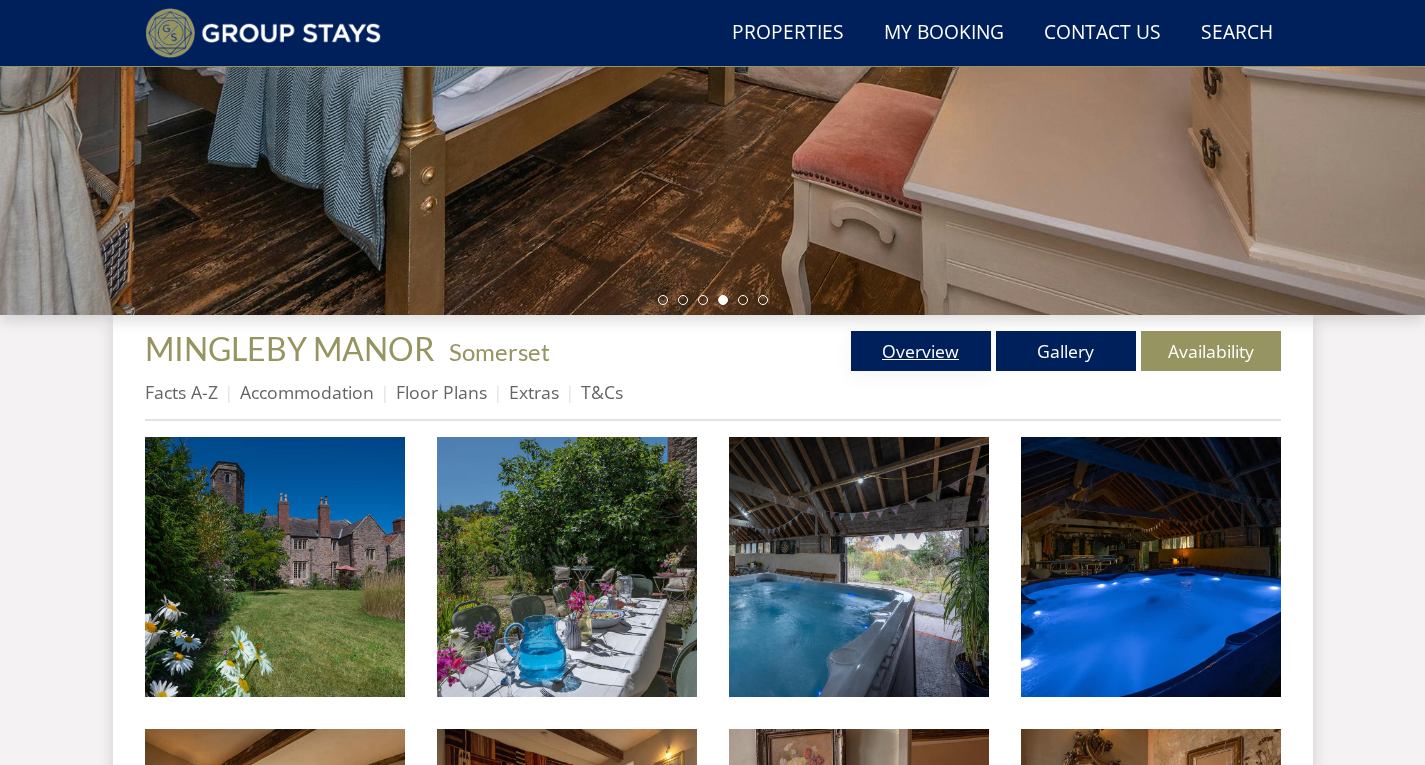 click on "Overview" at bounding box center (921, 351) 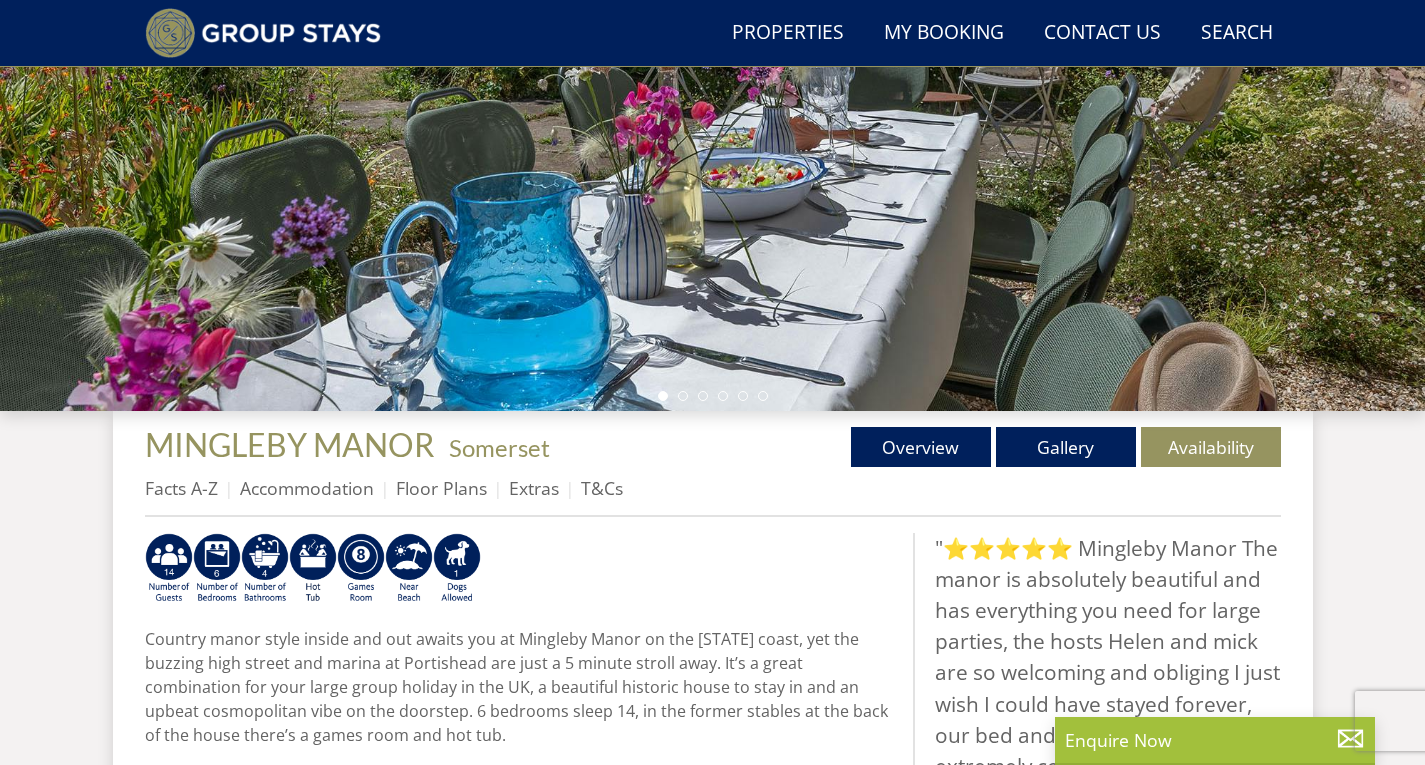 scroll, scrollTop: 398, scrollLeft: 0, axis: vertical 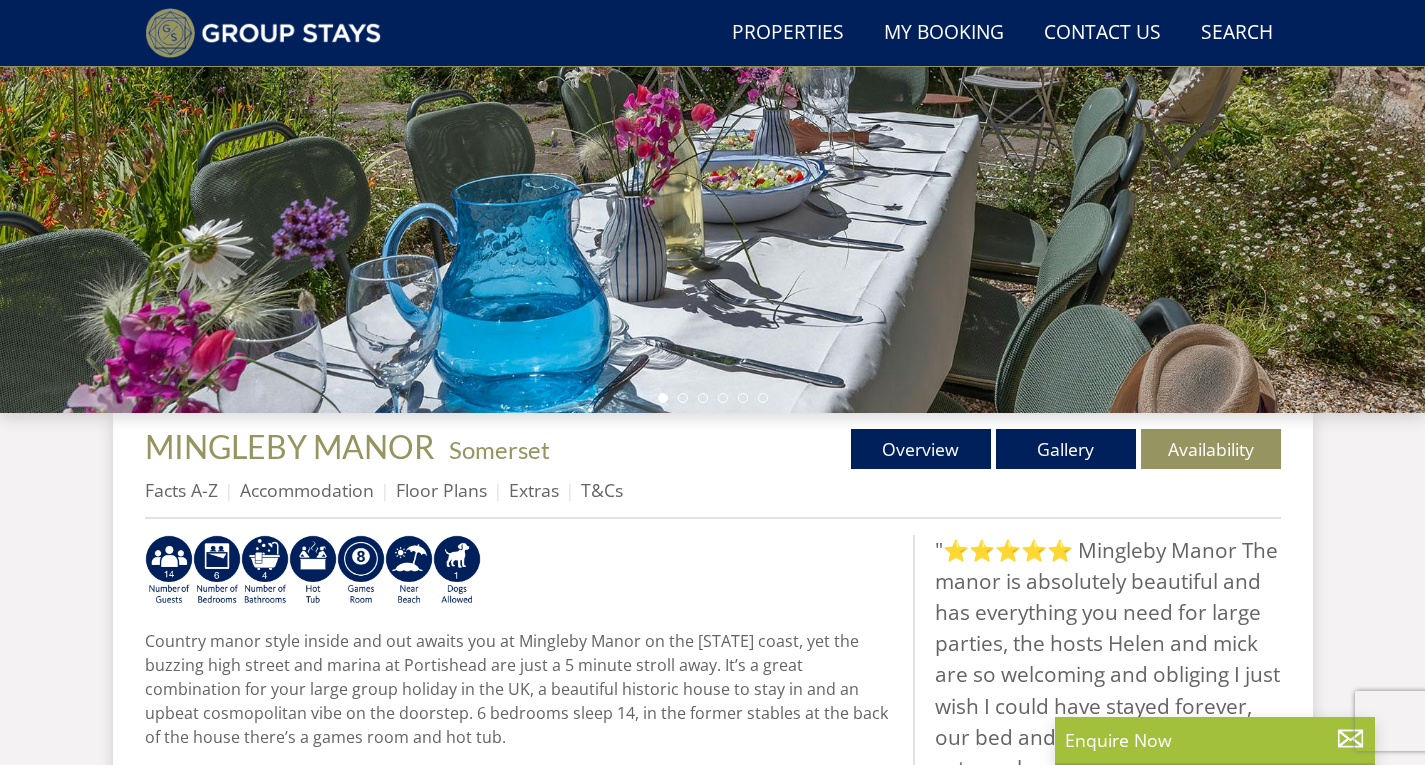 click on "Accommodation" at bounding box center (318, 490) 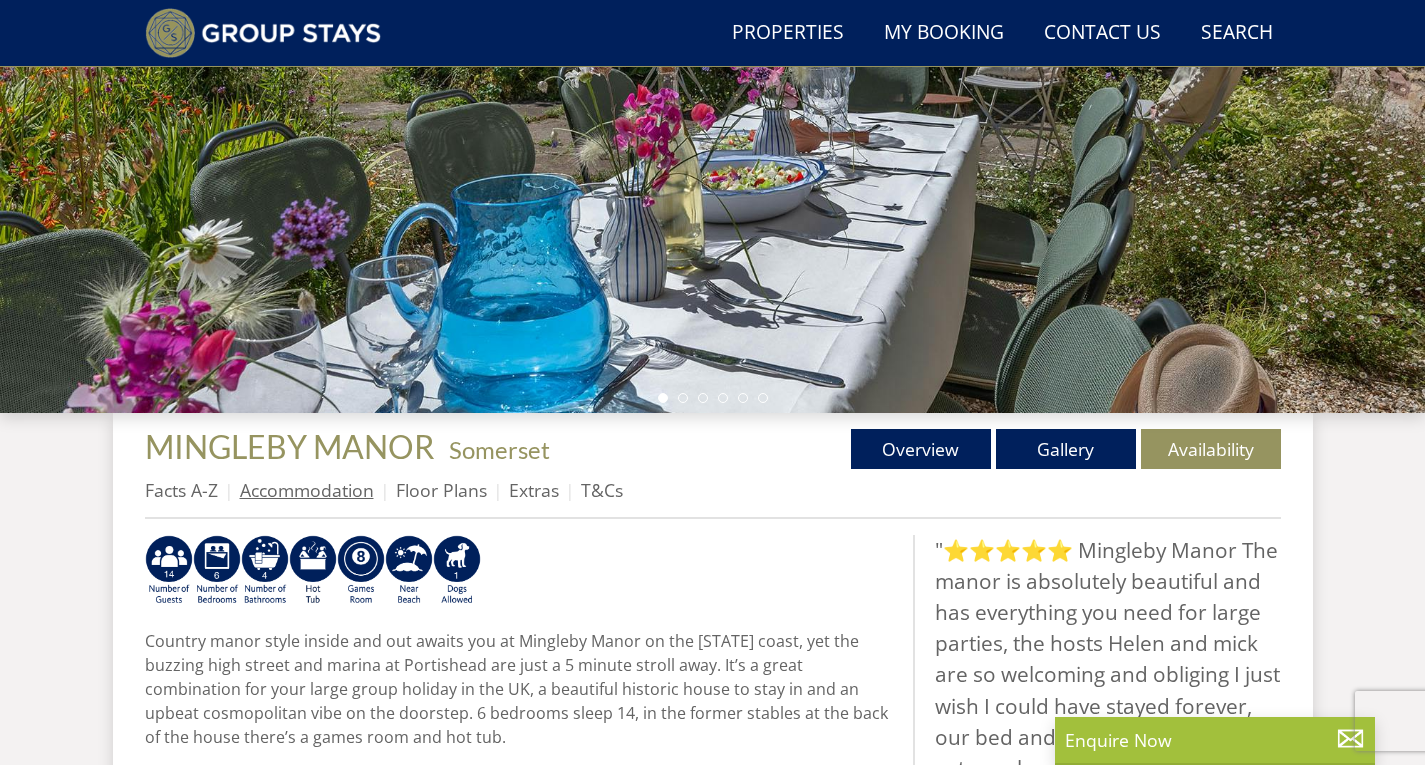 click on "Accommodation" at bounding box center [307, 490] 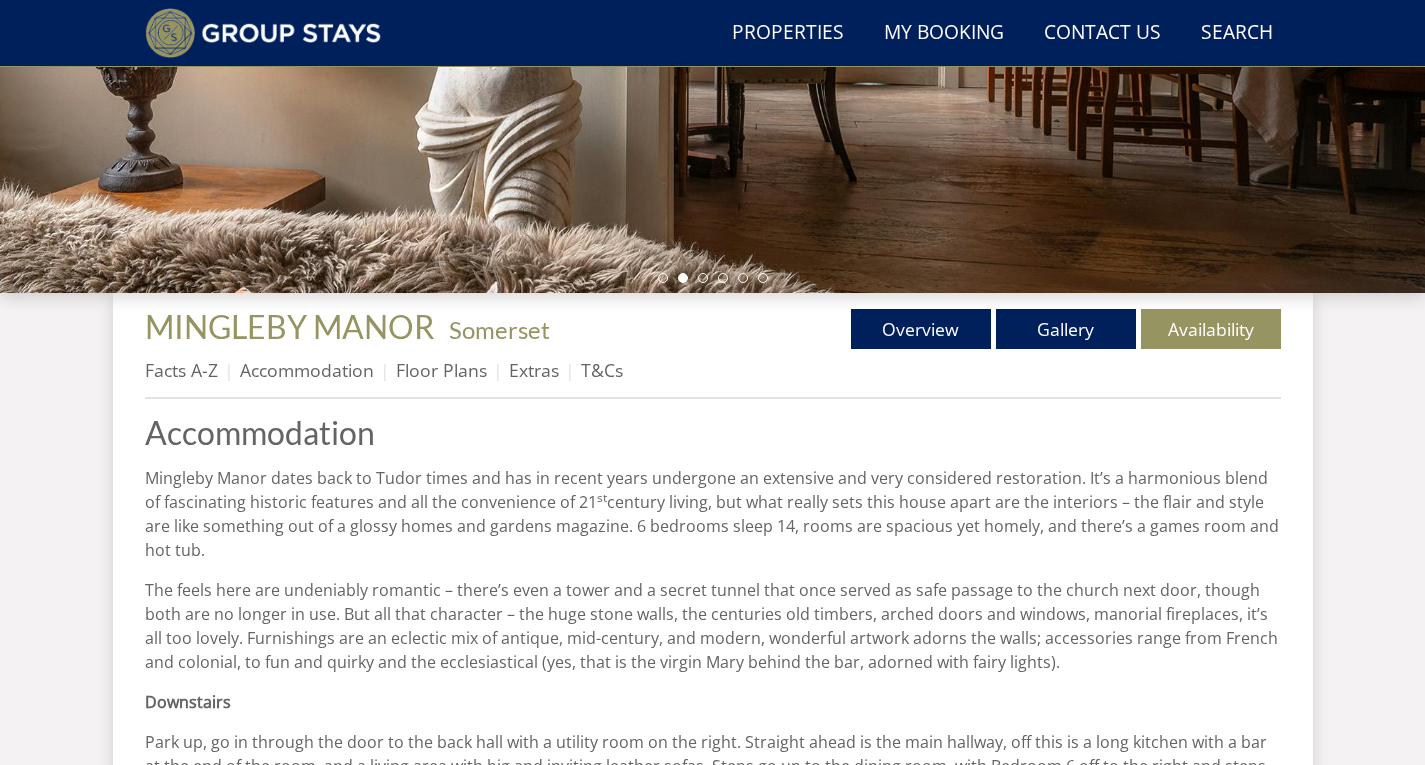 scroll, scrollTop: 398, scrollLeft: 0, axis: vertical 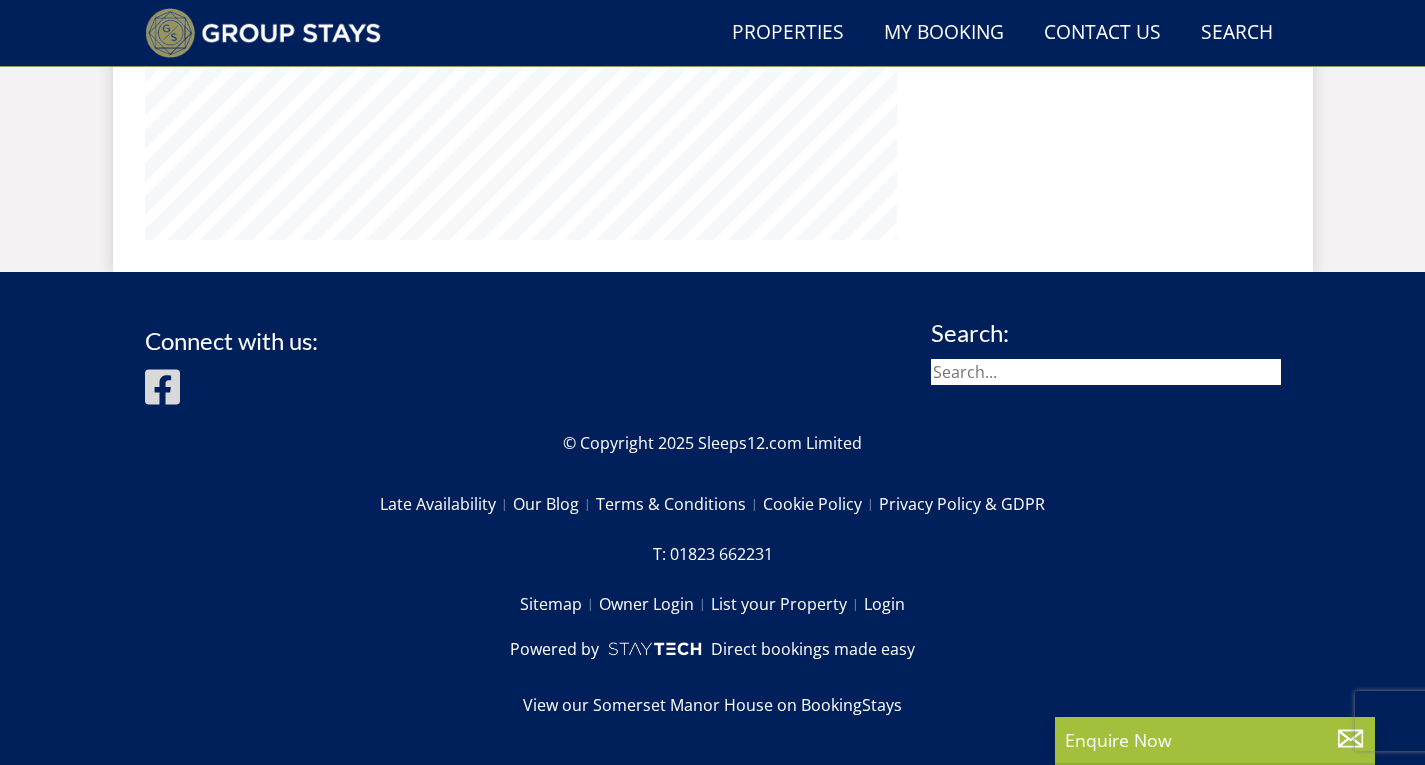 select on "13" 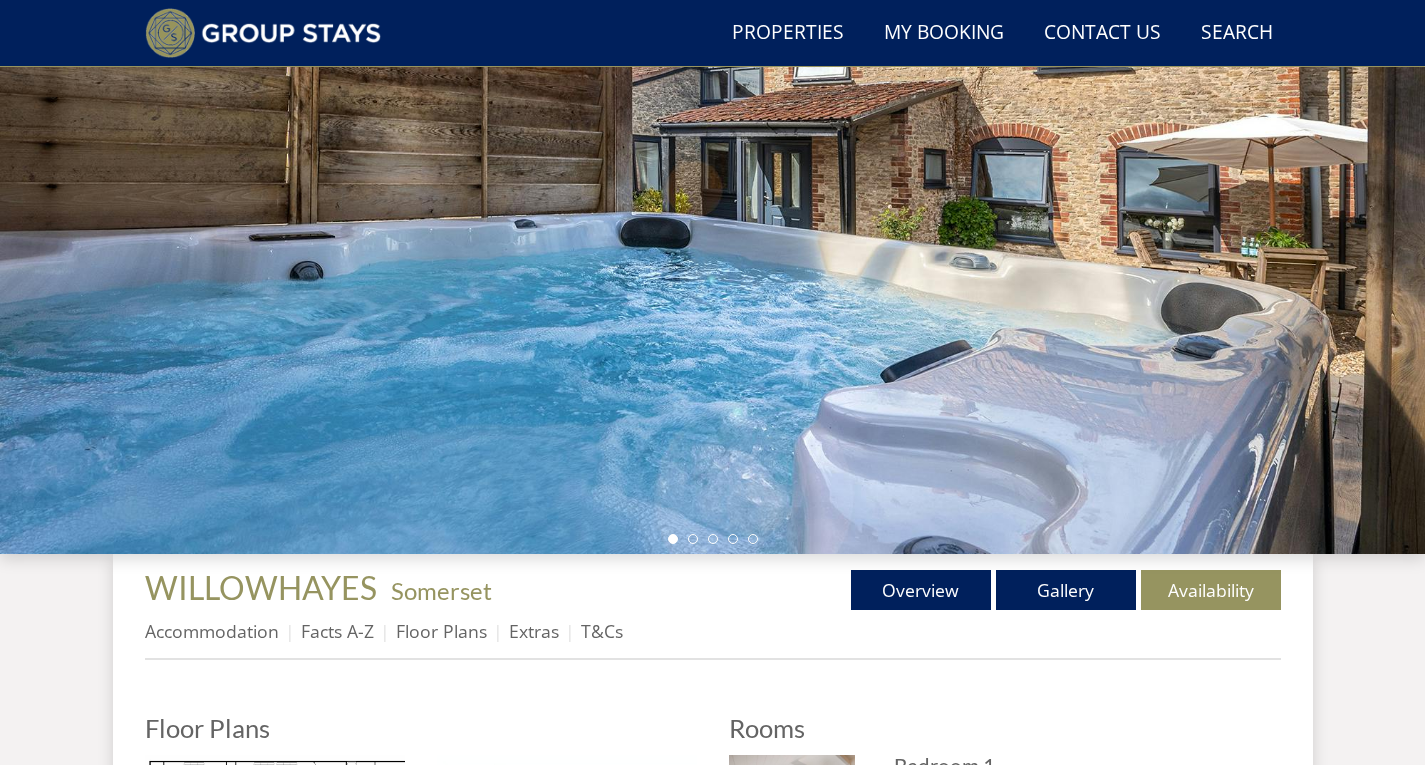 scroll, scrollTop: 253, scrollLeft: 0, axis: vertical 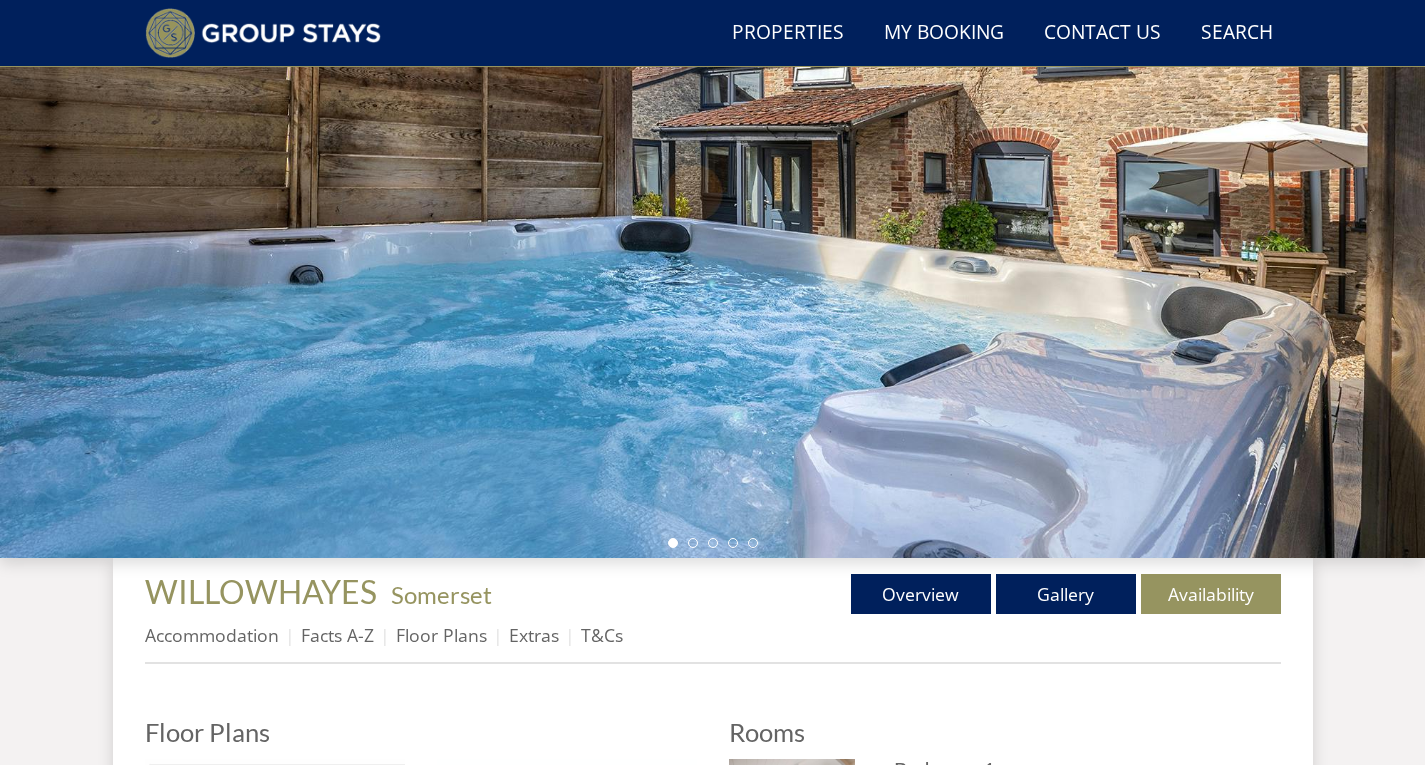 select on "13" 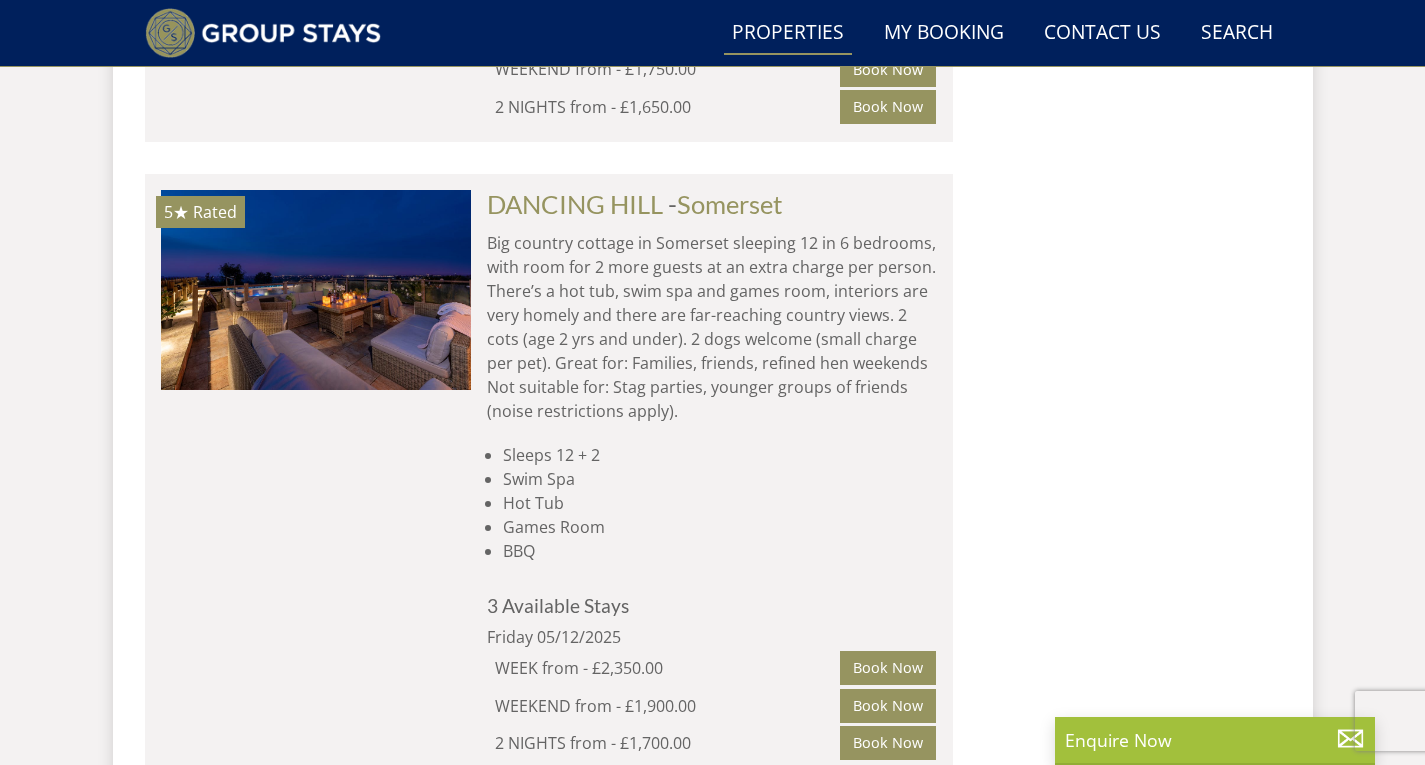 scroll, scrollTop: 3485, scrollLeft: 0, axis: vertical 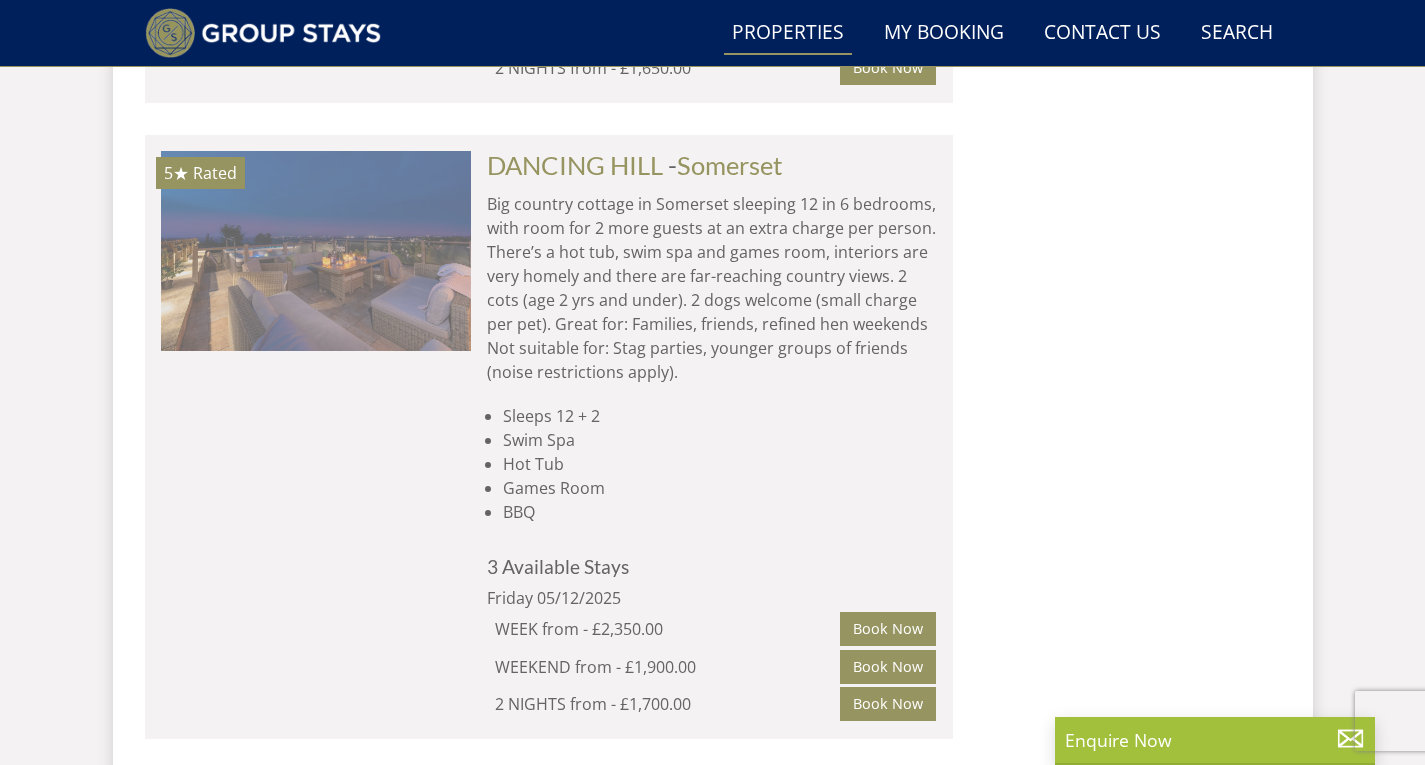 click at bounding box center [316, 251] 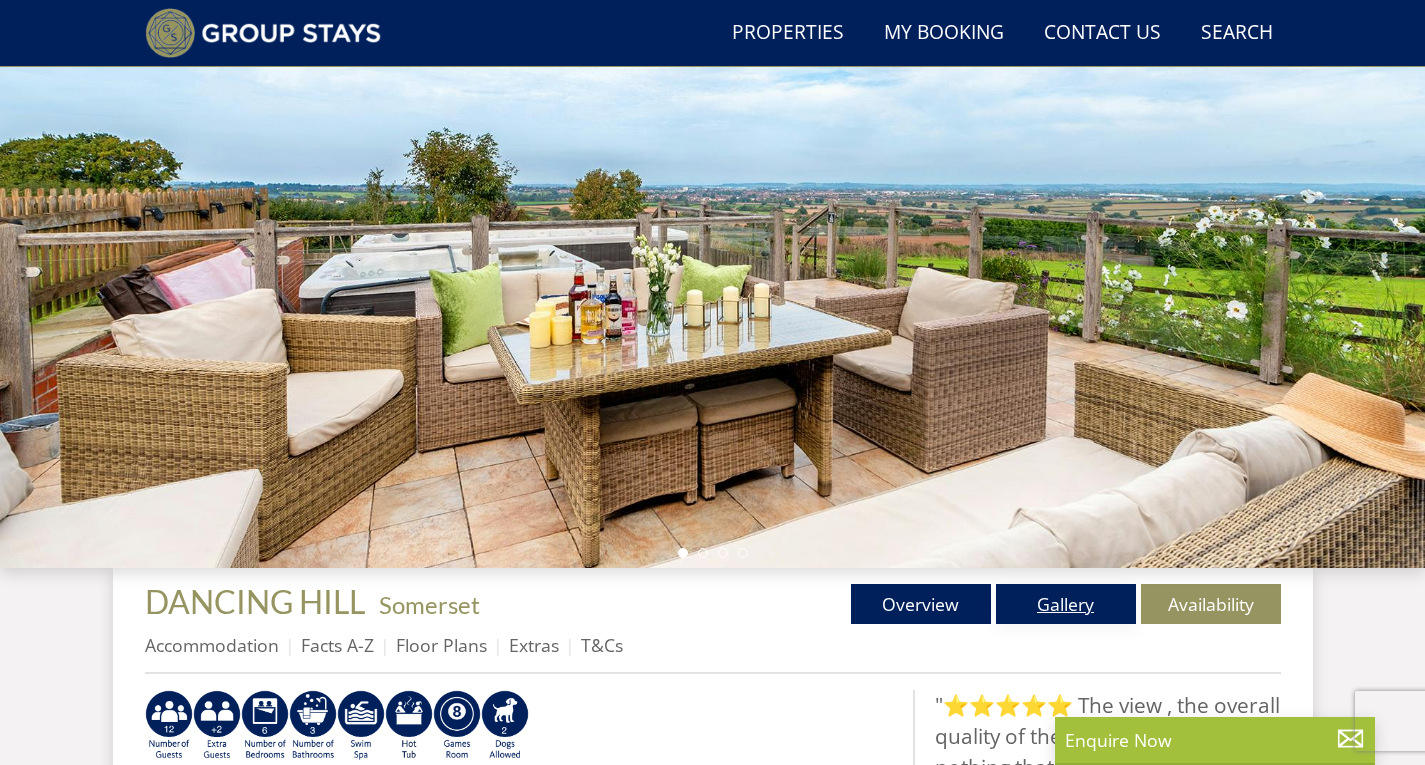 scroll, scrollTop: 283, scrollLeft: 0, axis: vertical 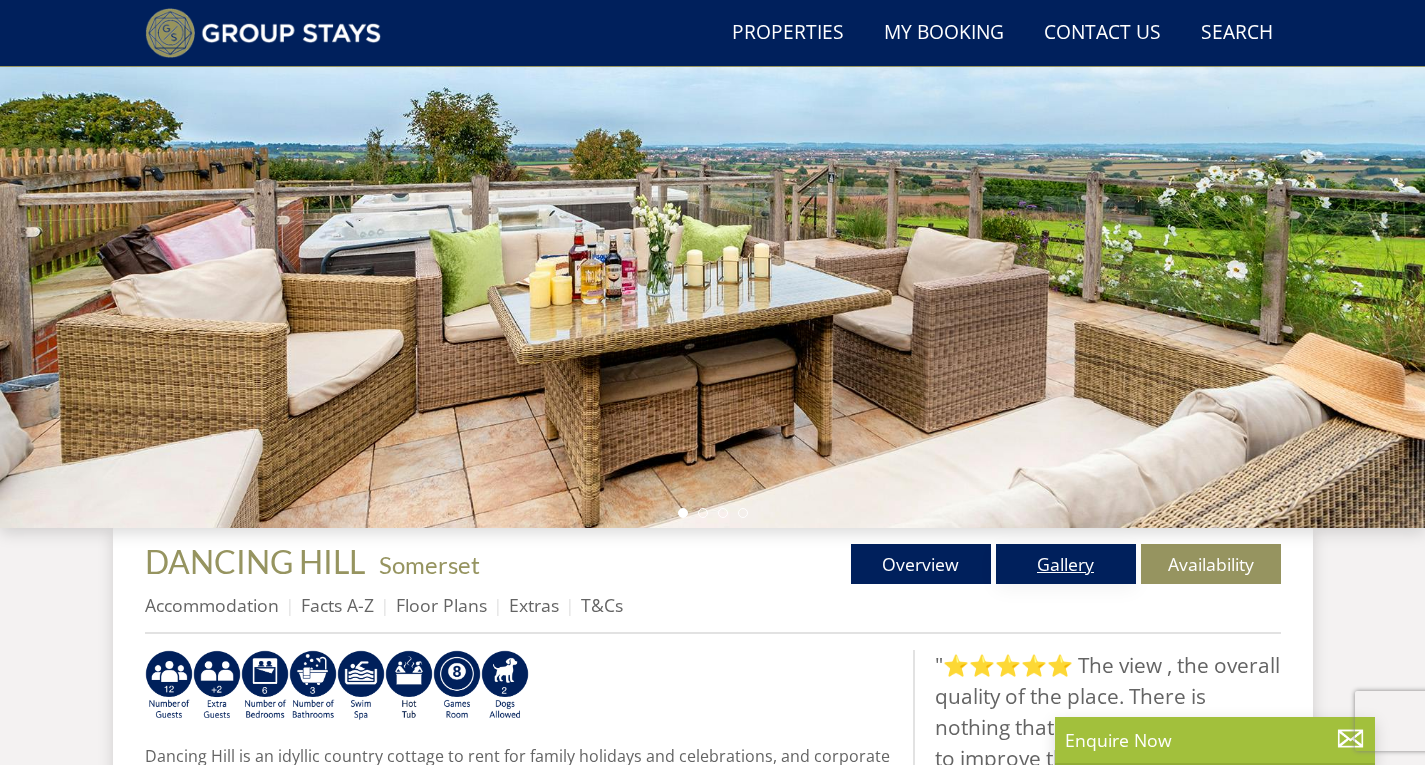 click on "Gallery" at bounding box center [1066, 564] 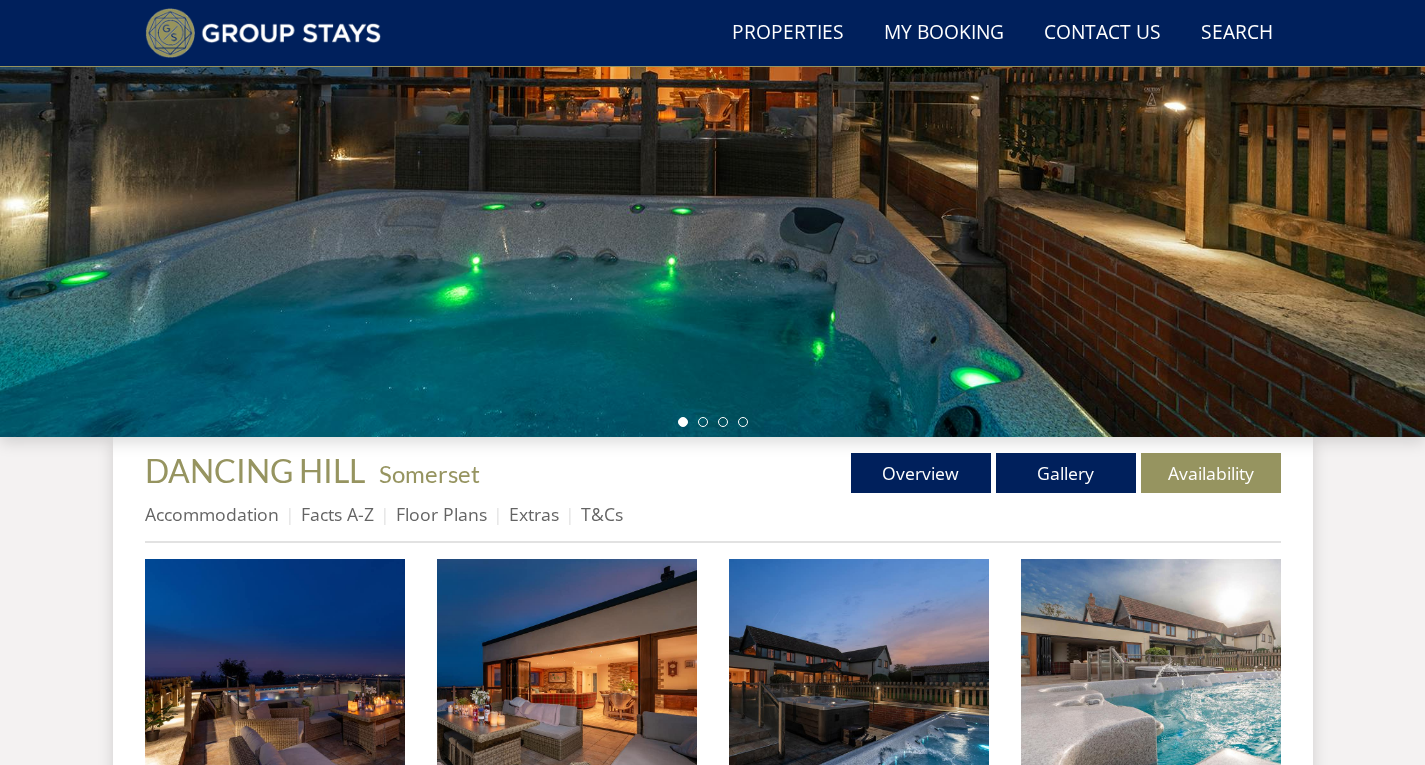 scroll, scrollTop: 197, scrollLeft: 0, axis: vertical 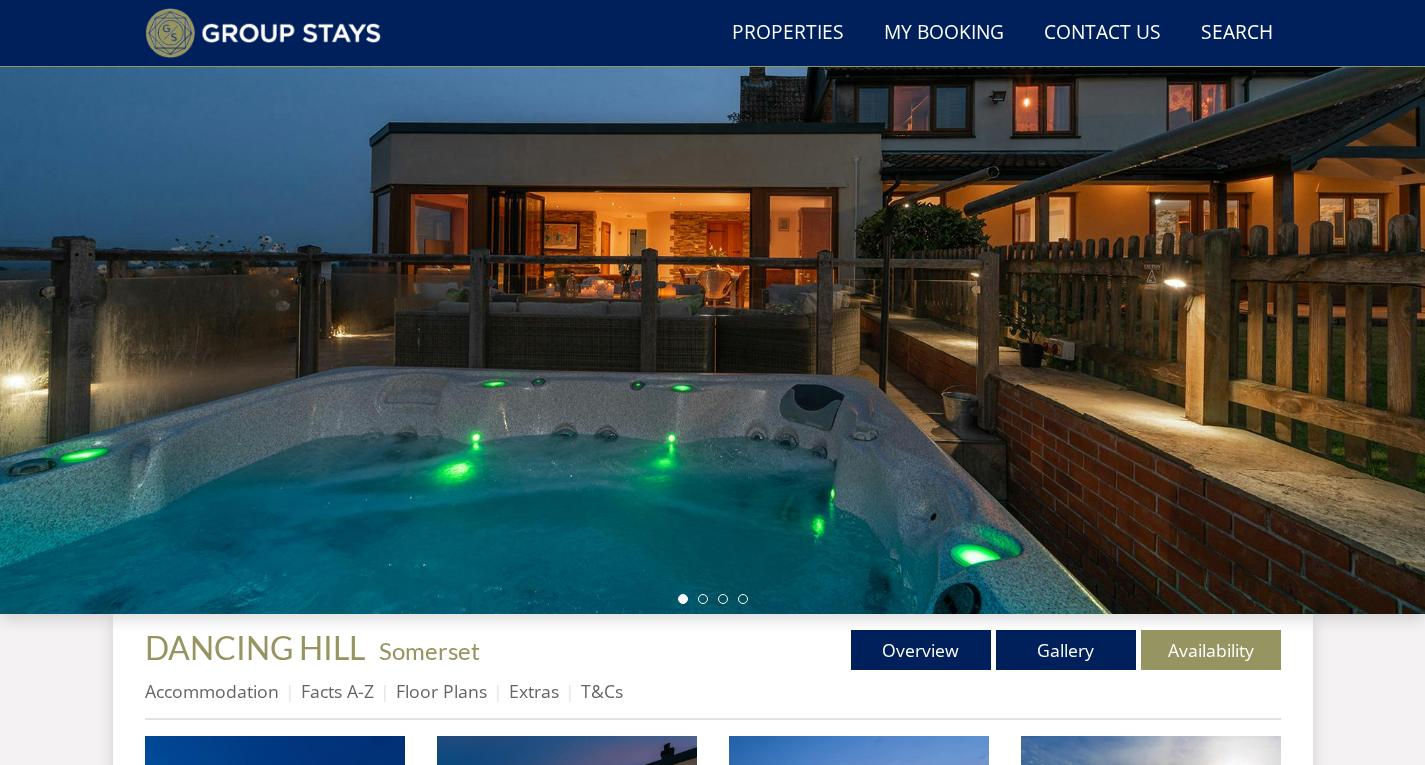 click at bounding box center (712, 264) 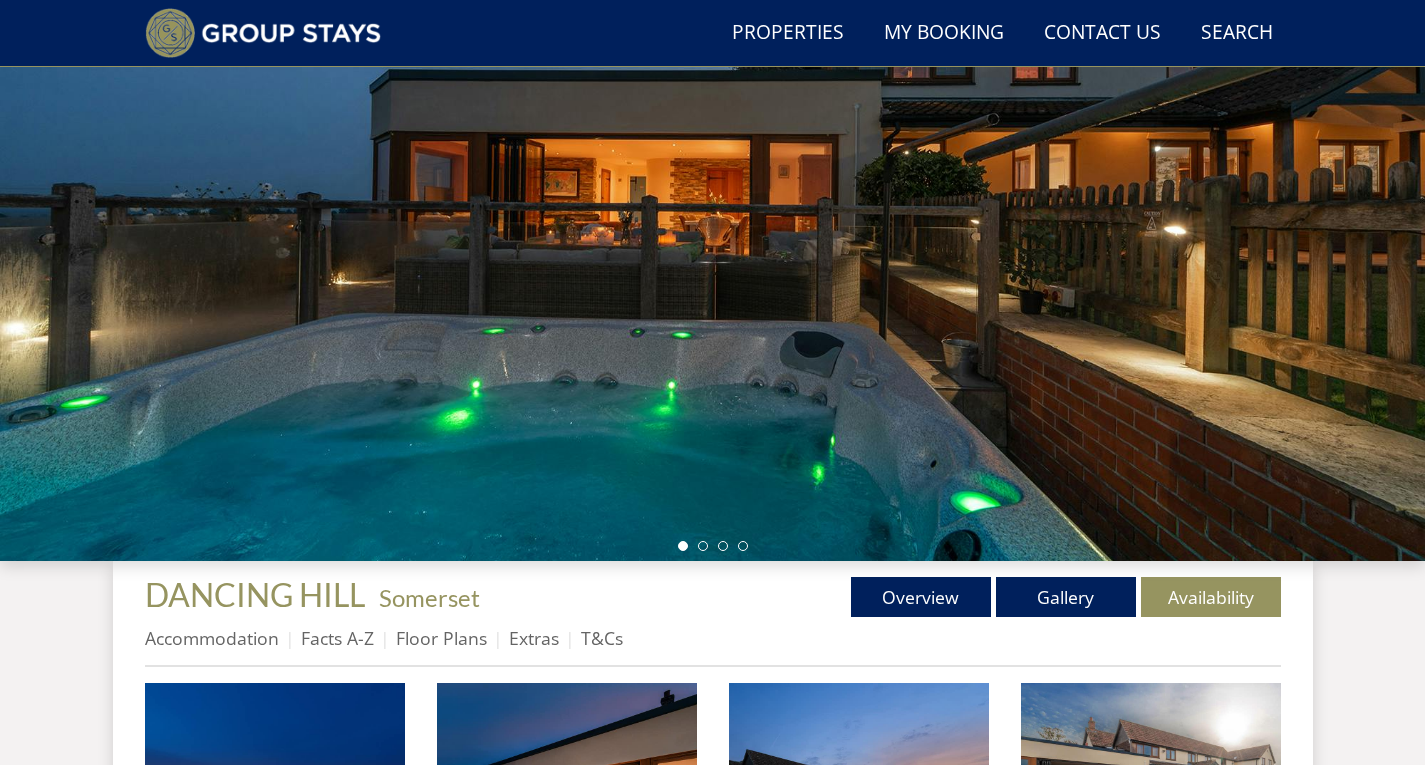 scroll, scrollTop: 297, scrollLeft: 0, axis: vertical 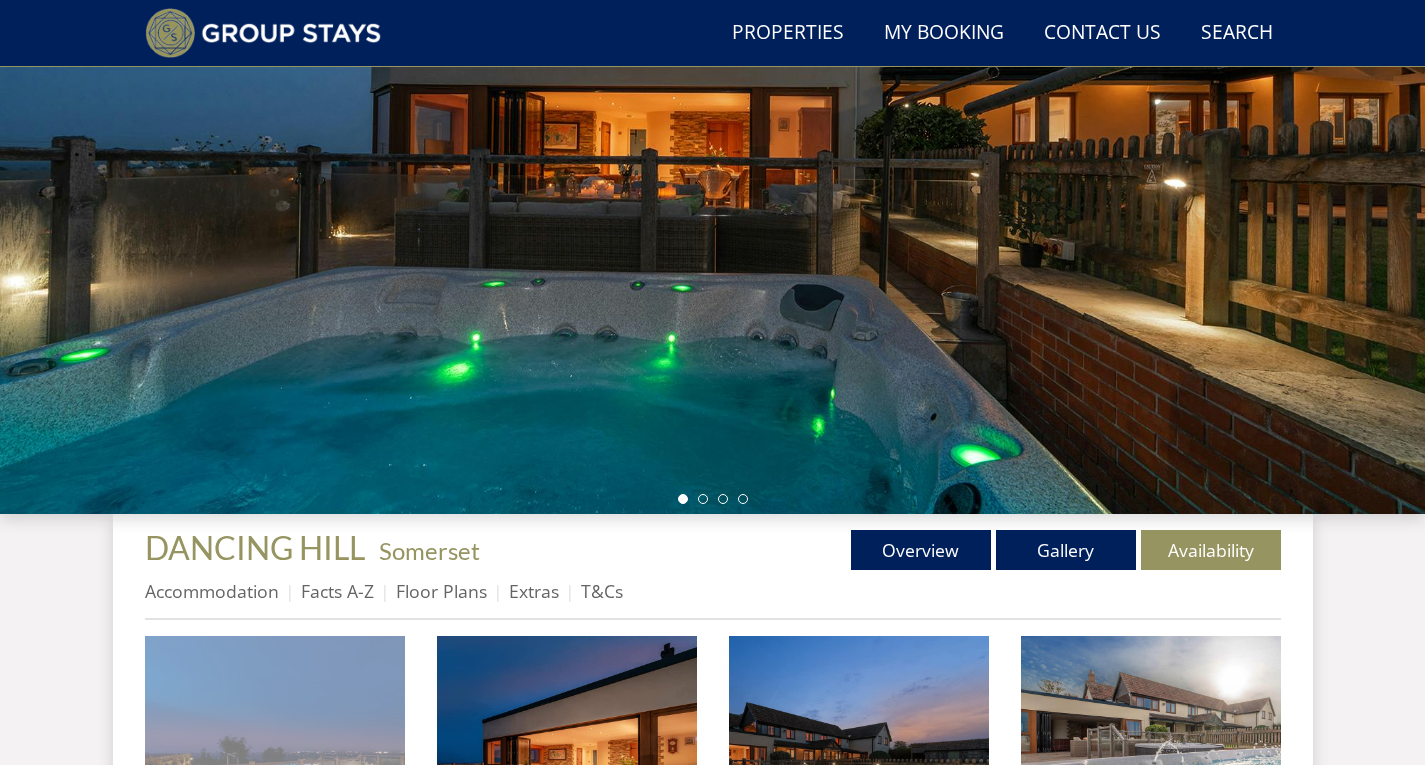 click at bounding box center (275, 766) 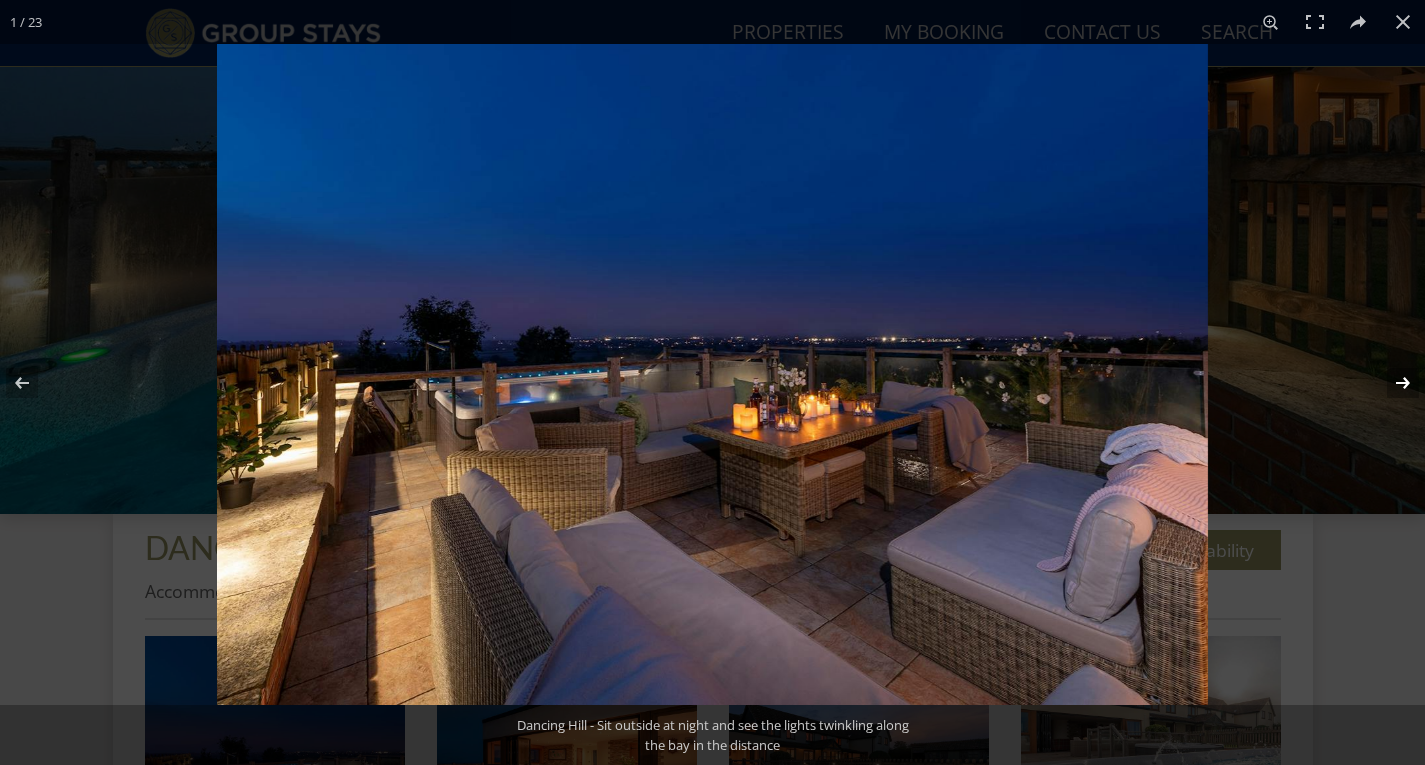 click at bounding box center (1390, 383) 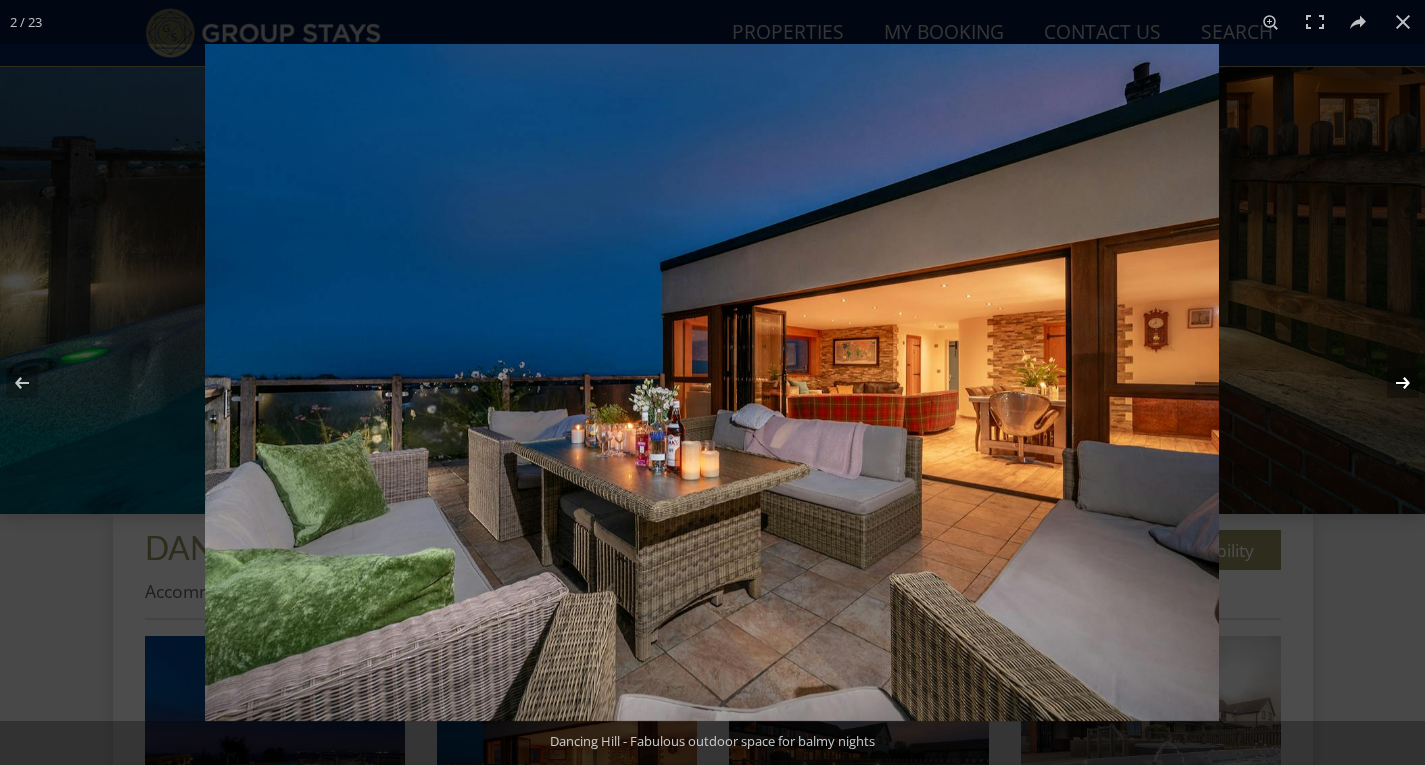 click at bounding box center [1390, 383] 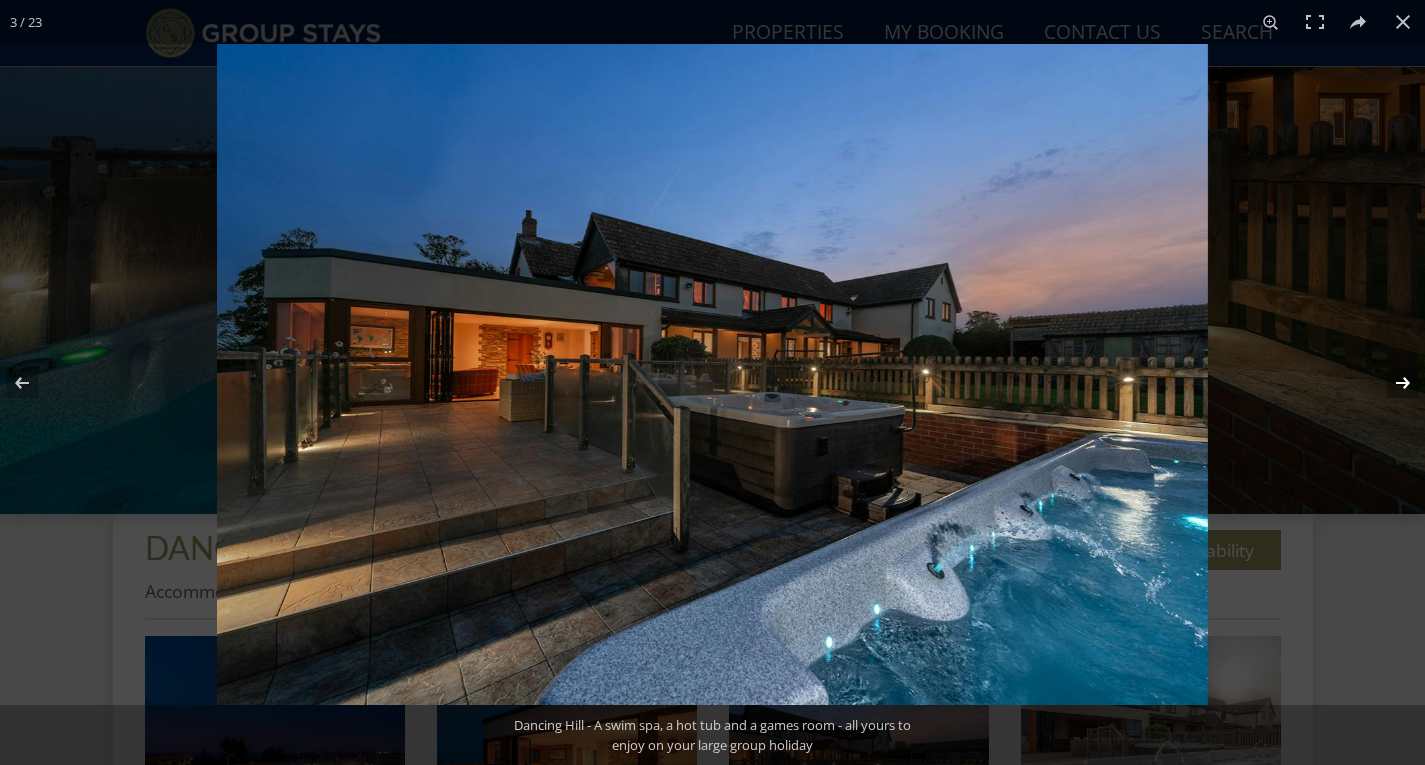 click at bounding box center (1390, 383) 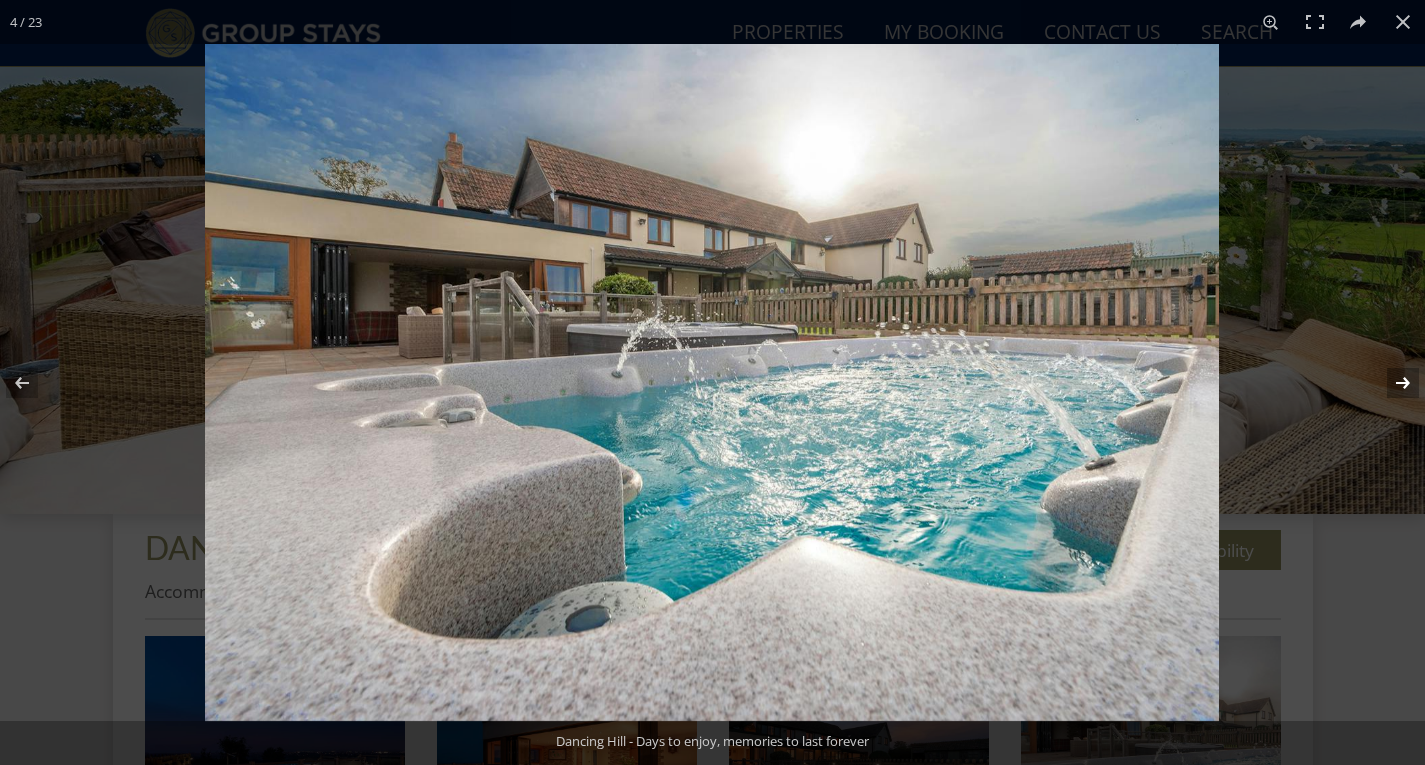 click at bounding box center (1390, 383) 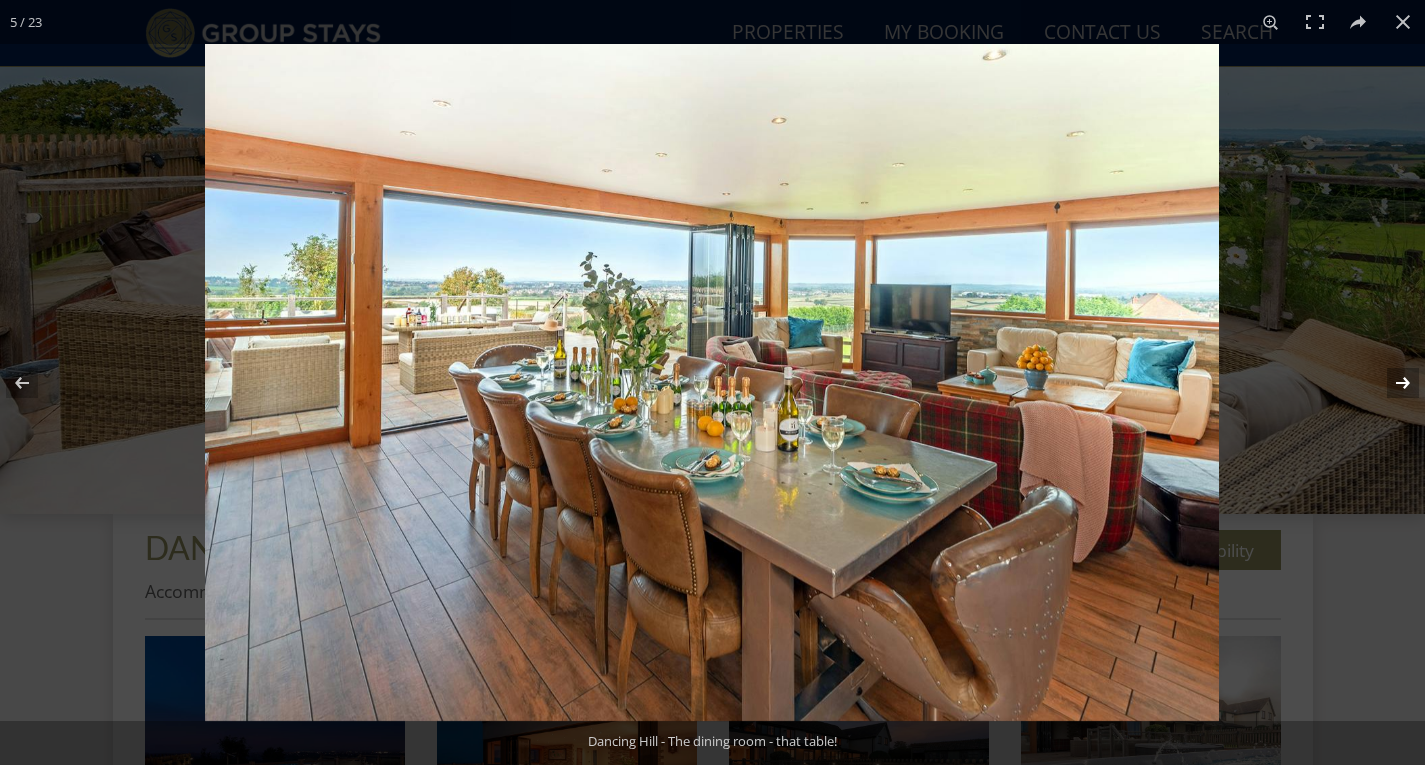 click at bounding box center (1390, 383) 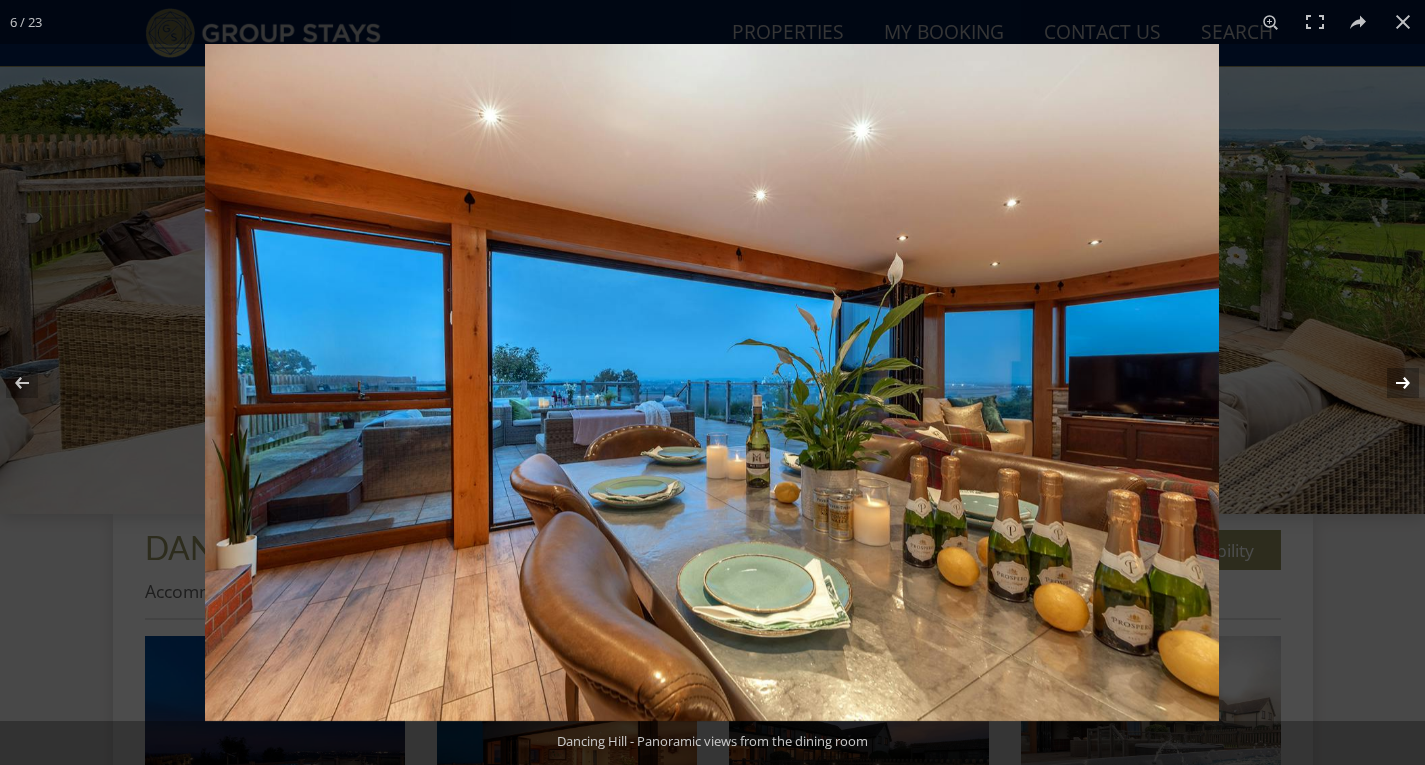click at bounding box center (1390, 383) 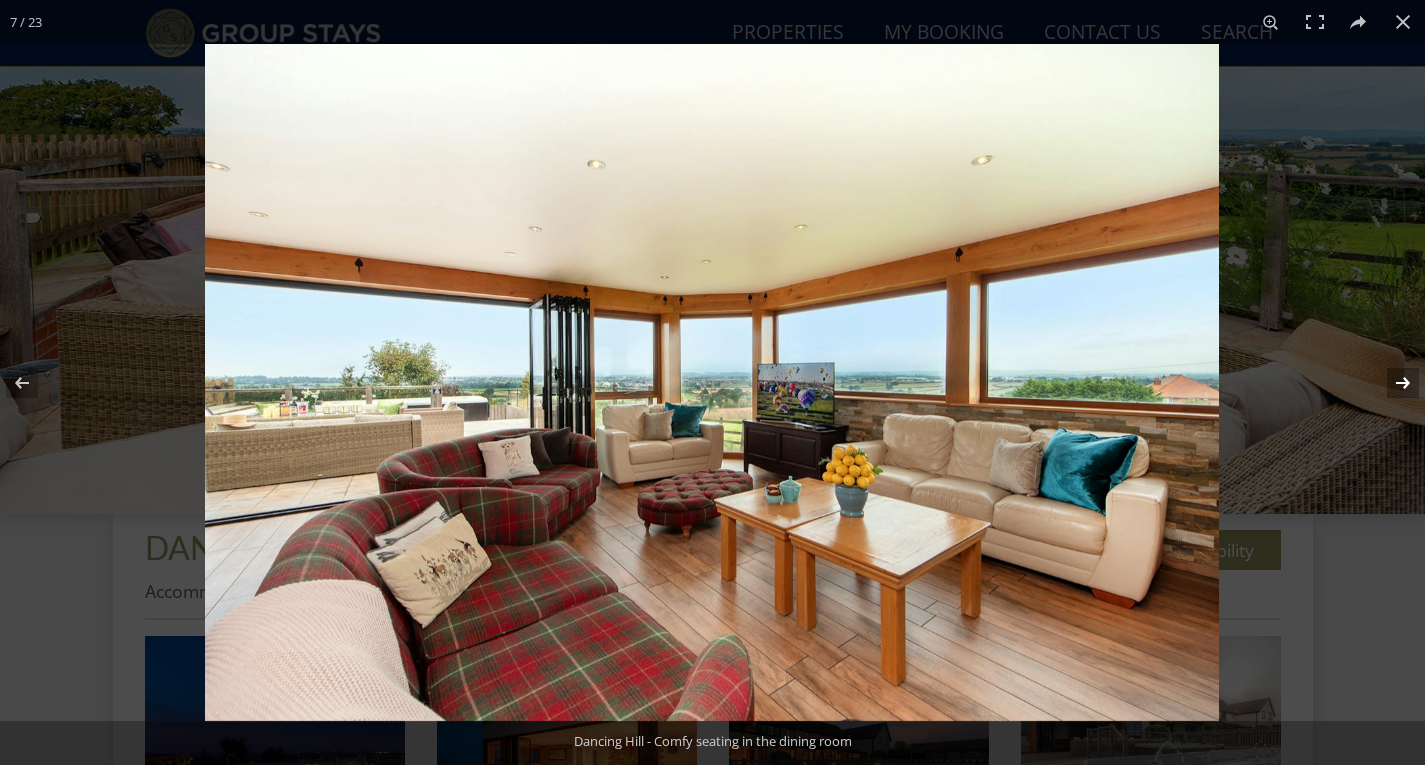 click at bounding box center [1390, 383] 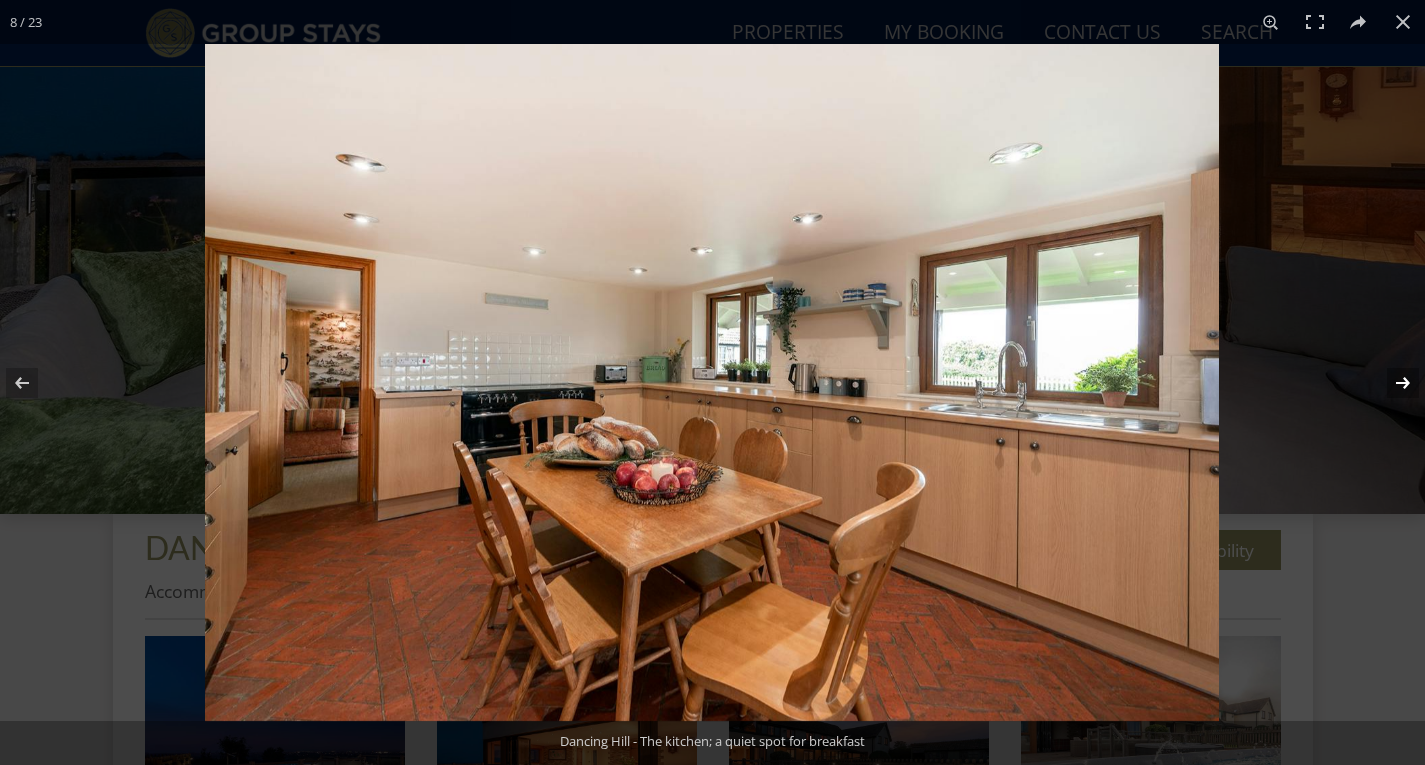 click at bounding box center (1390, 383) 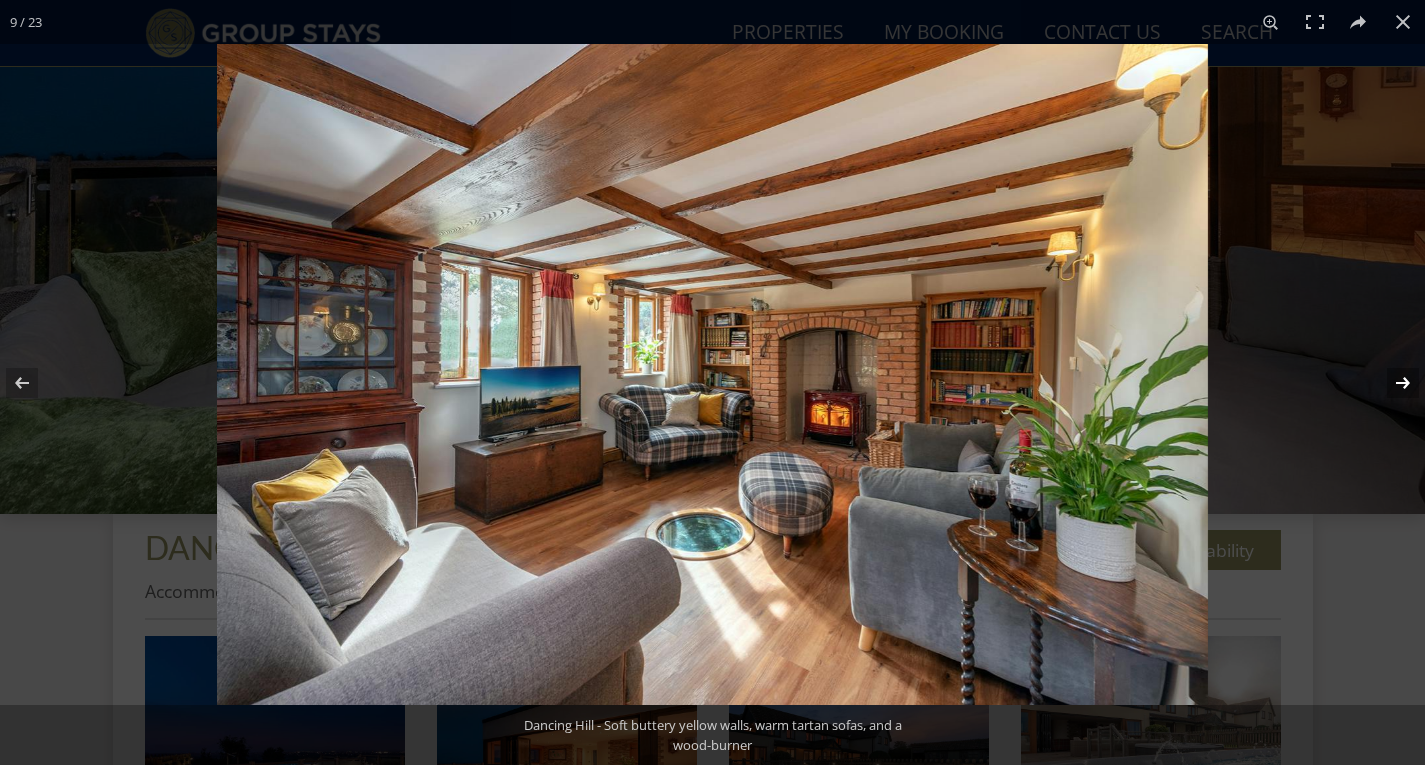 click at bounding box center (1390, 383) 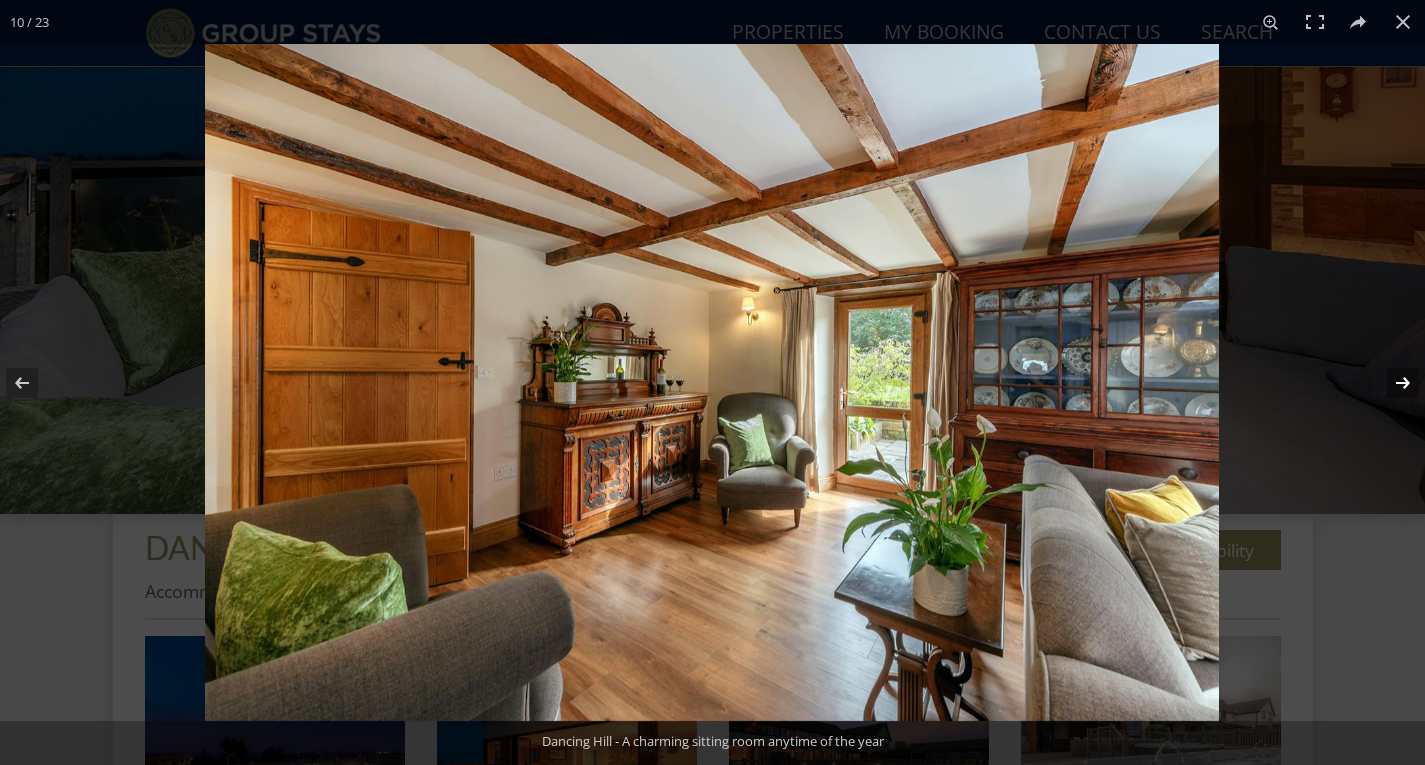 click at bounding box center (1390, 383) 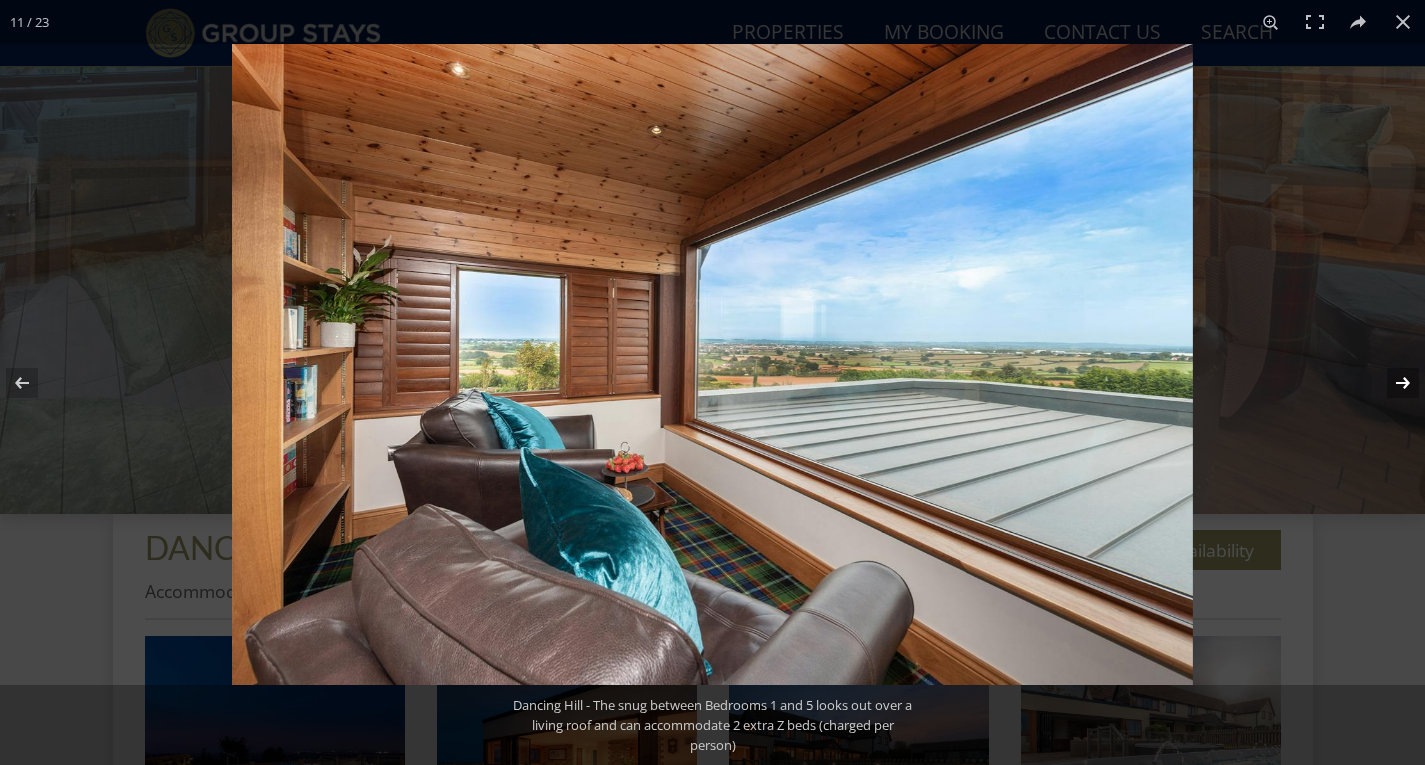 click at bounding box center [1390, 383] 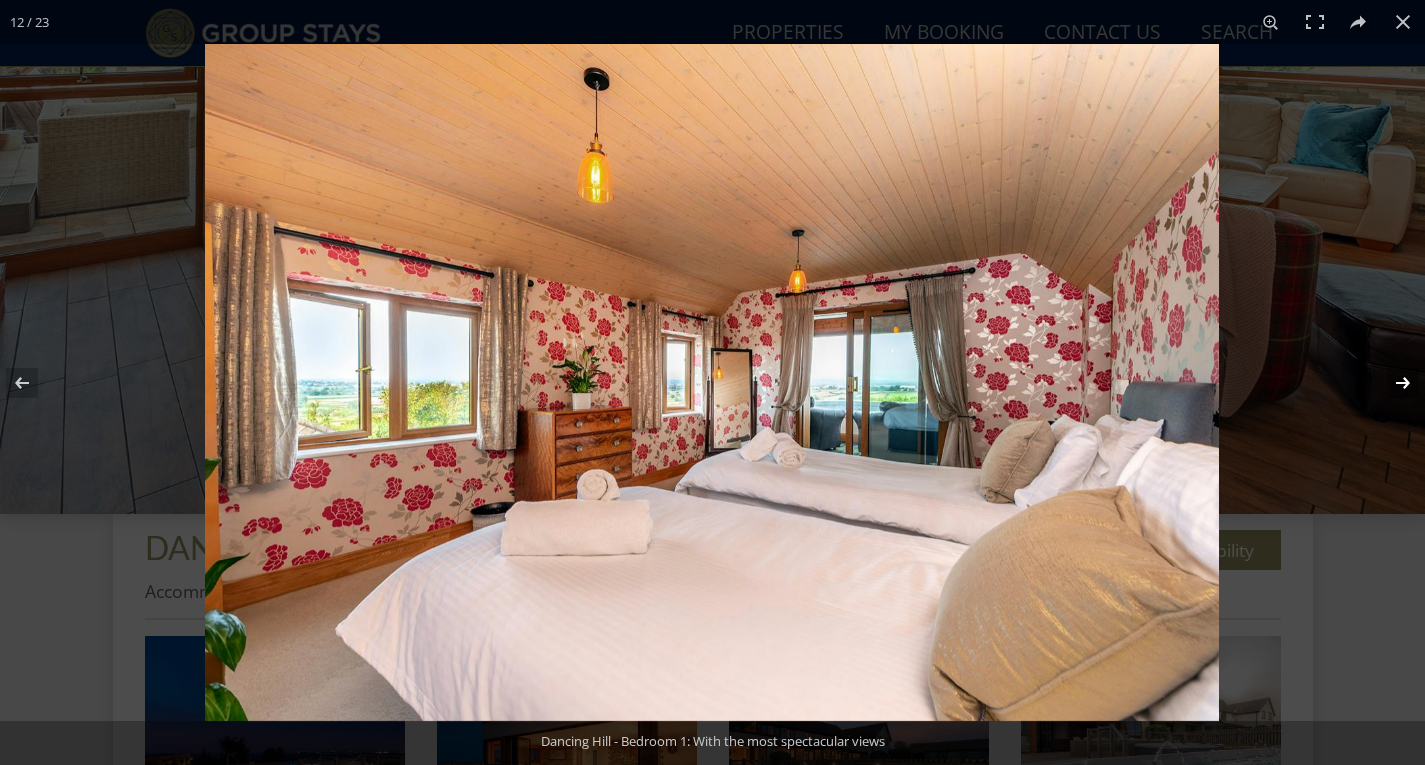 click at bounding box center (1390, 383) 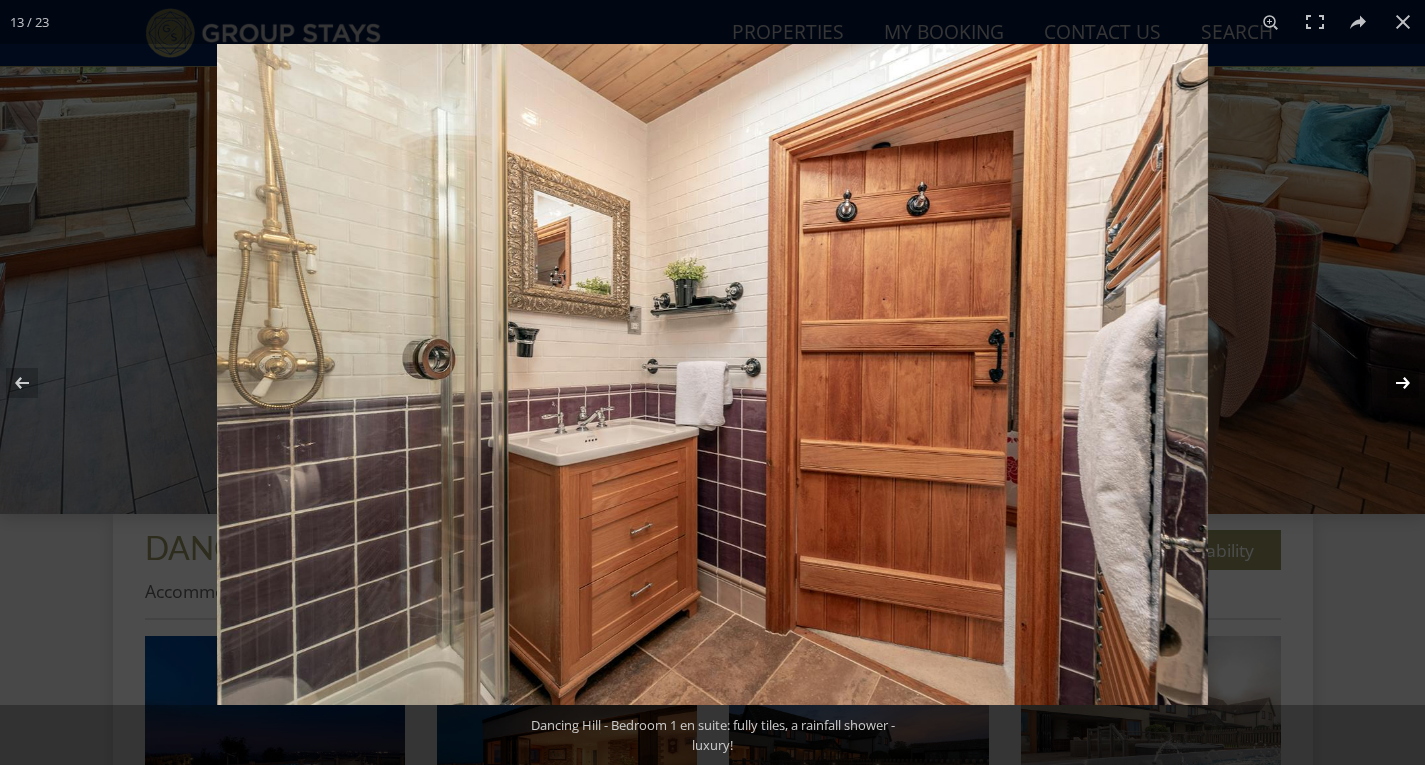 click at bounding box center (1390, 383) 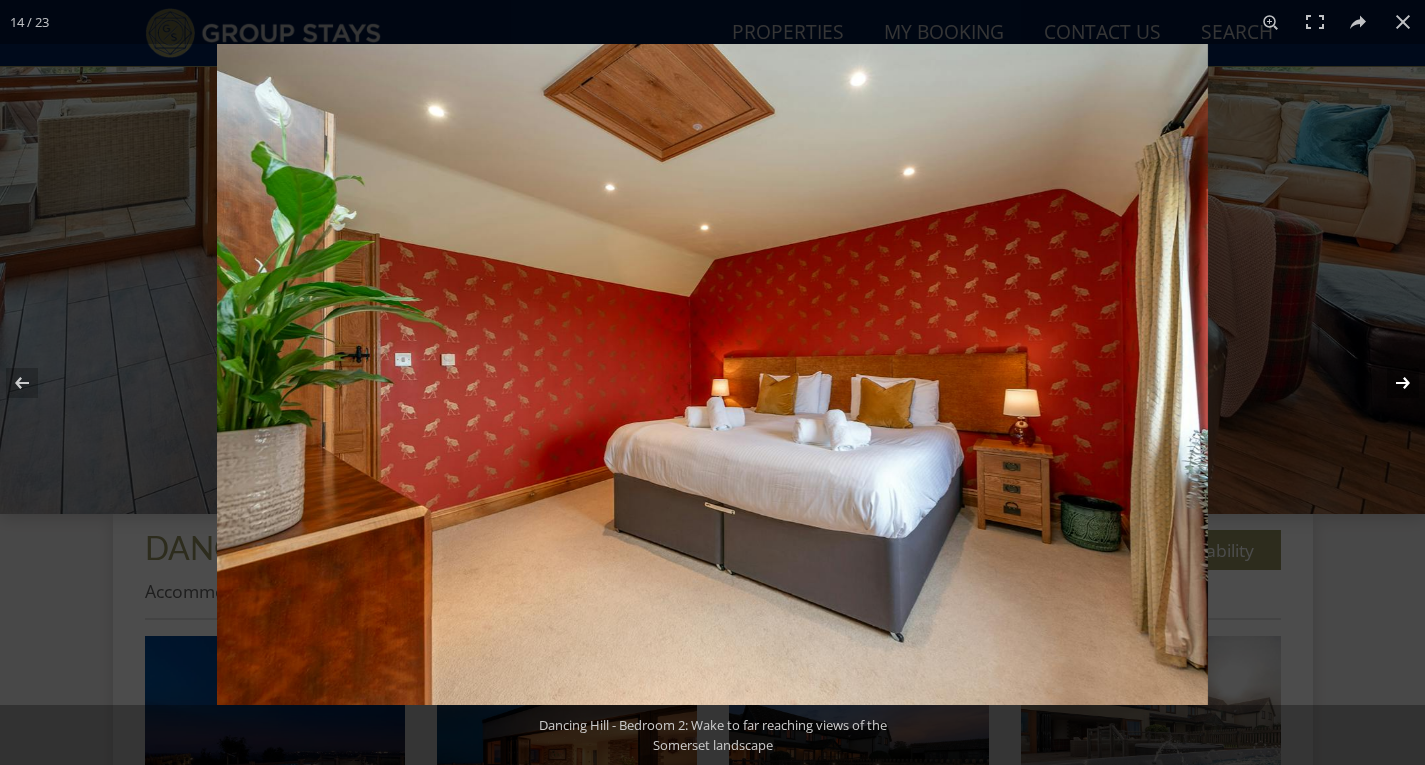 click at bounding box center [1390, 383] 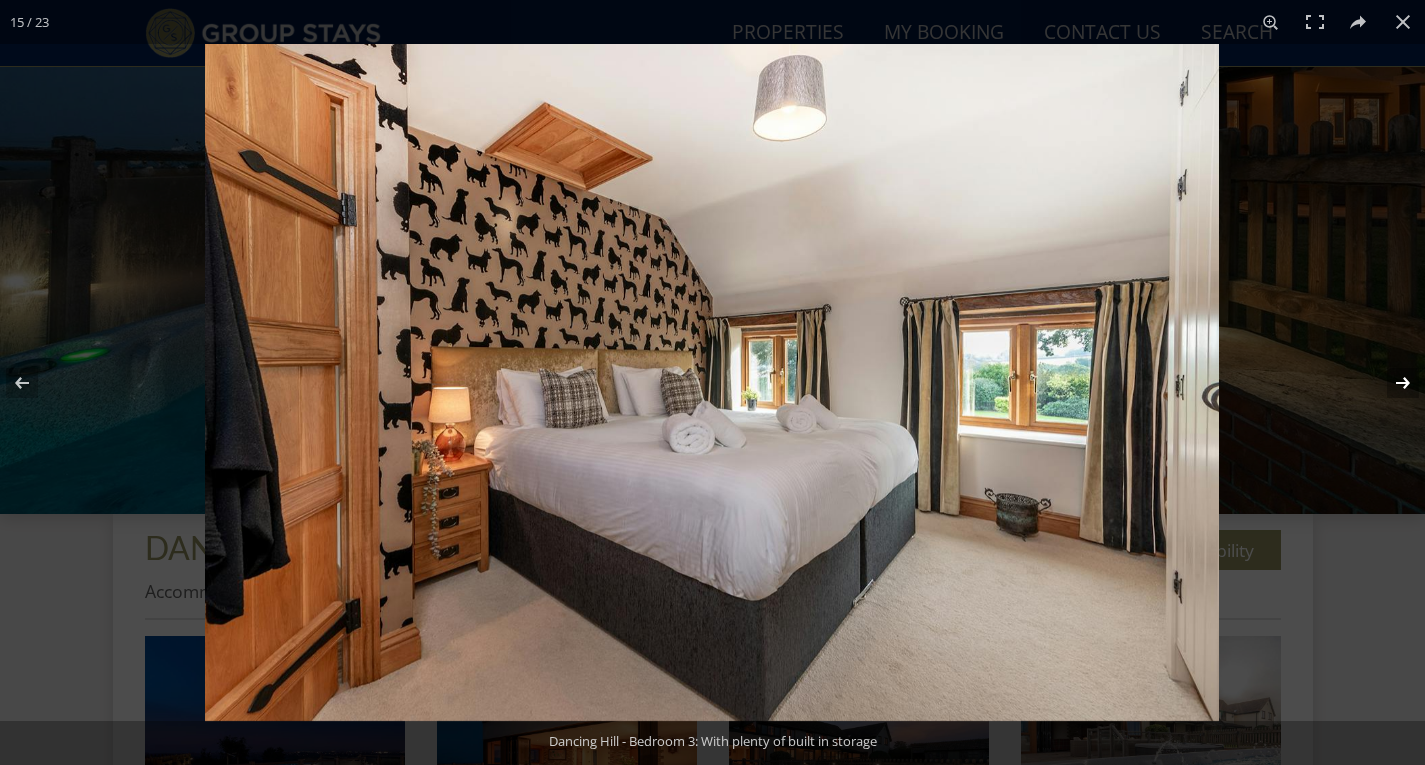 click at bounding box center [1390, 383] 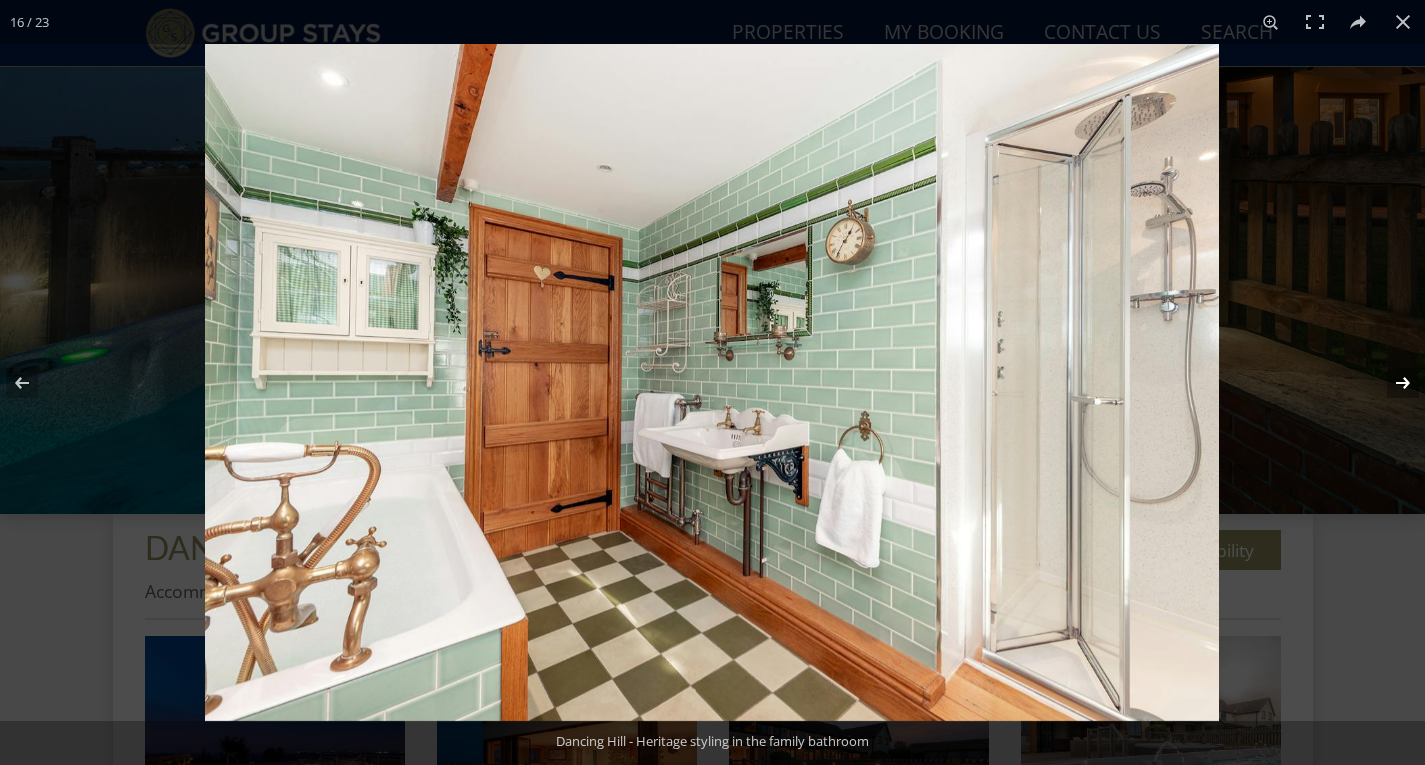 click at bounding box center (1390, 383) 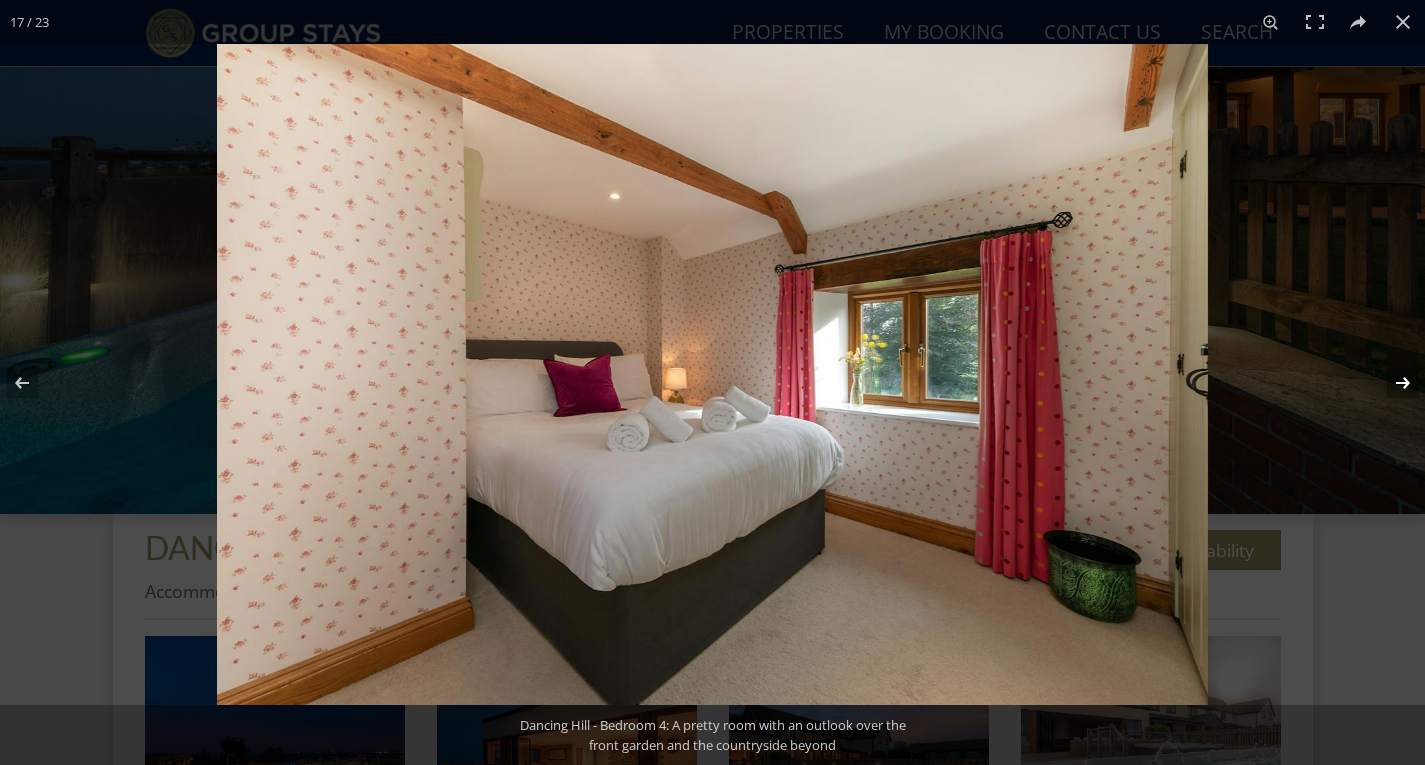 click at bounding box center [1390, 383] 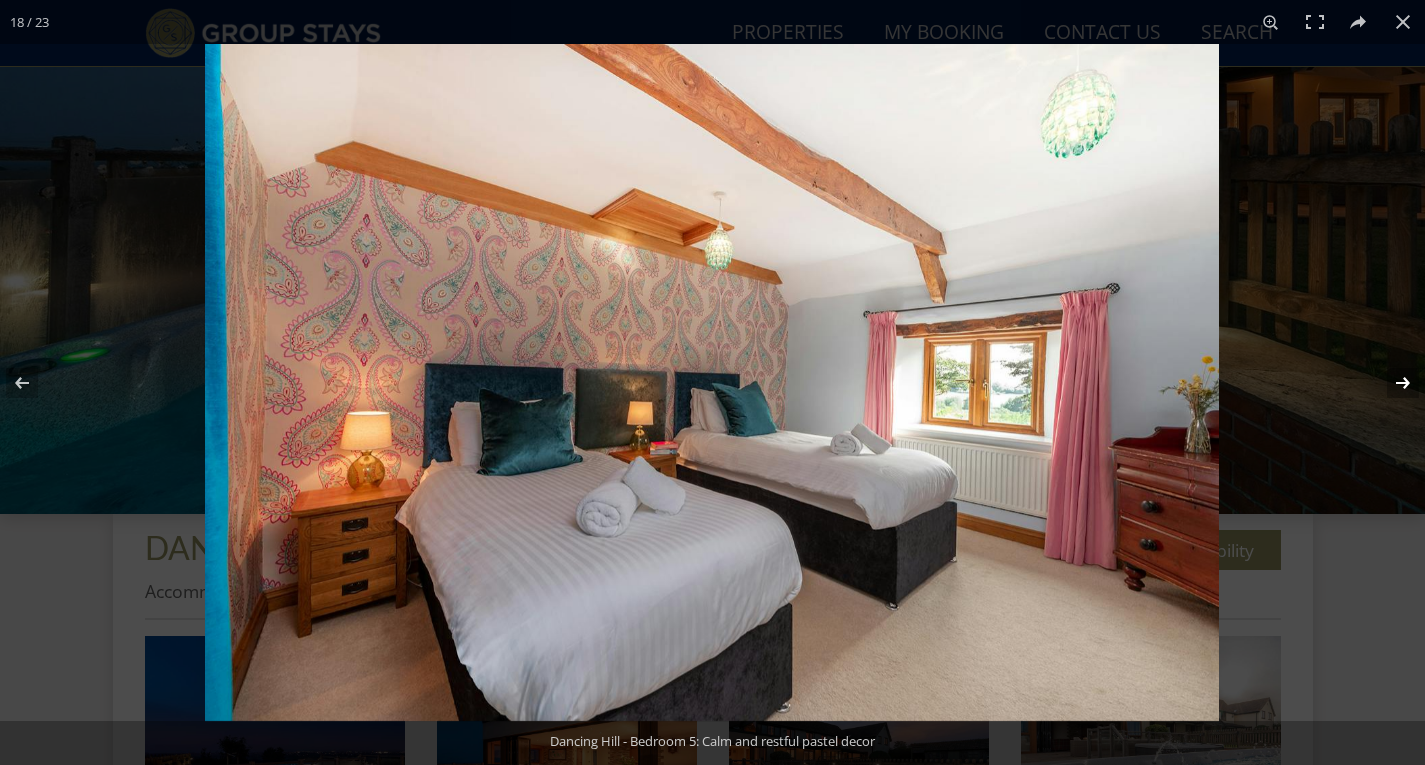 click at bounding box center [1390, 383] 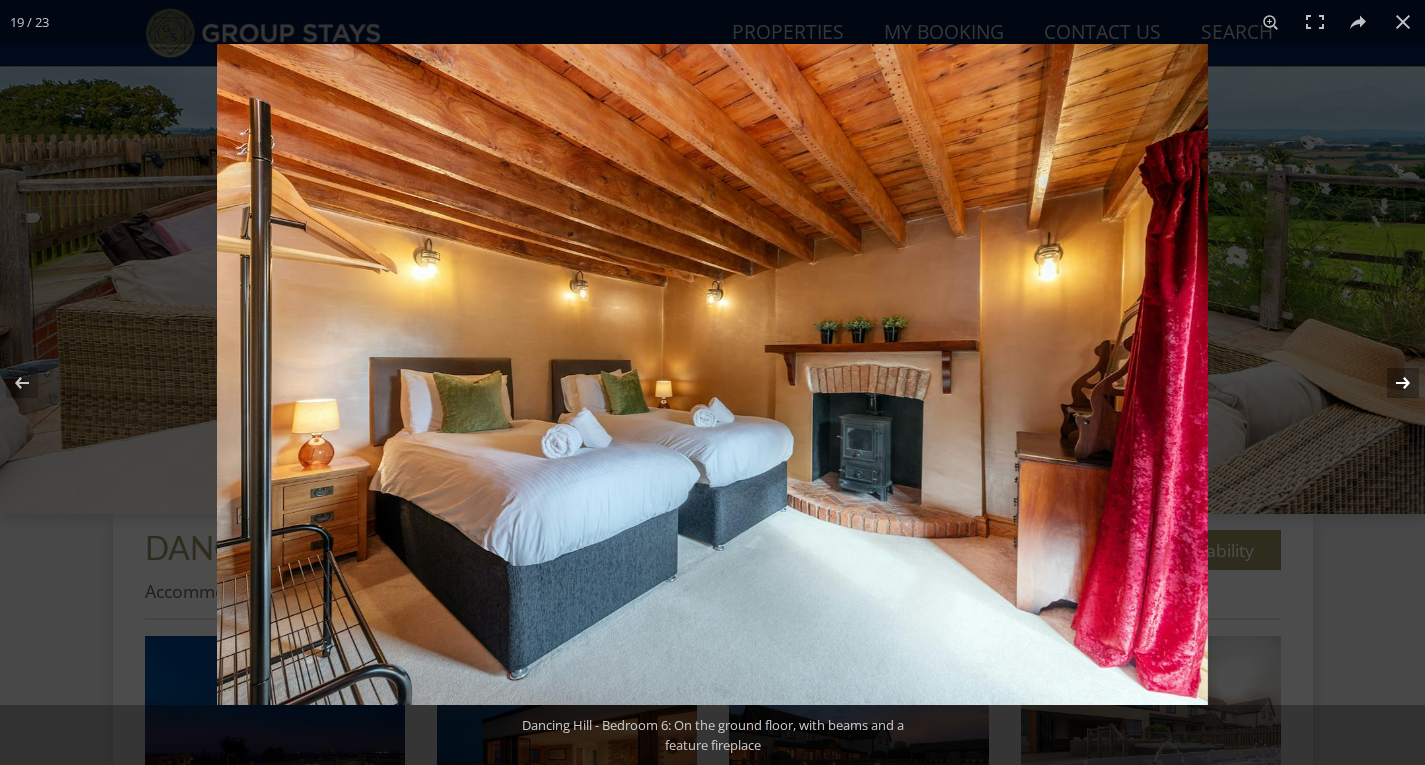 click at bounding box center (1390, 383) 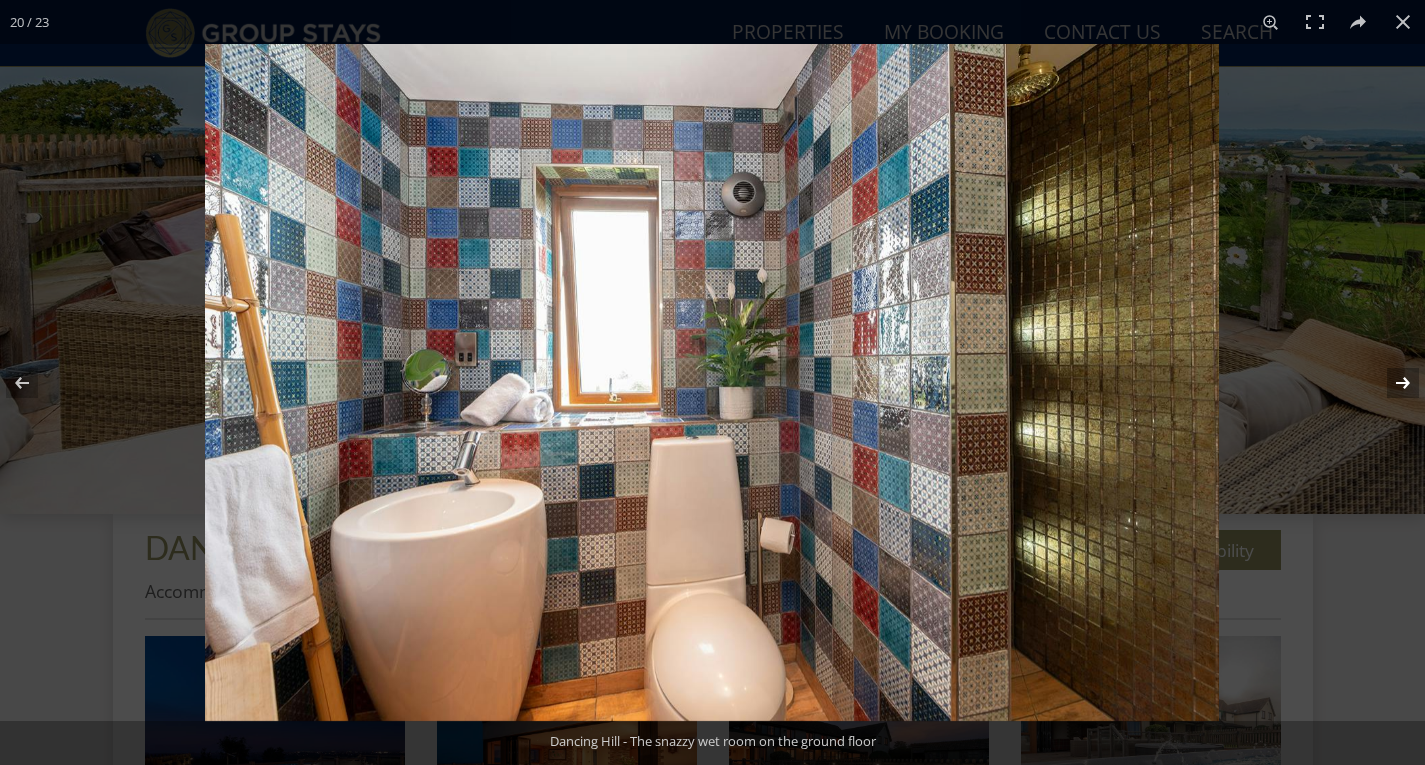 click at bounding box center (1390, 383) 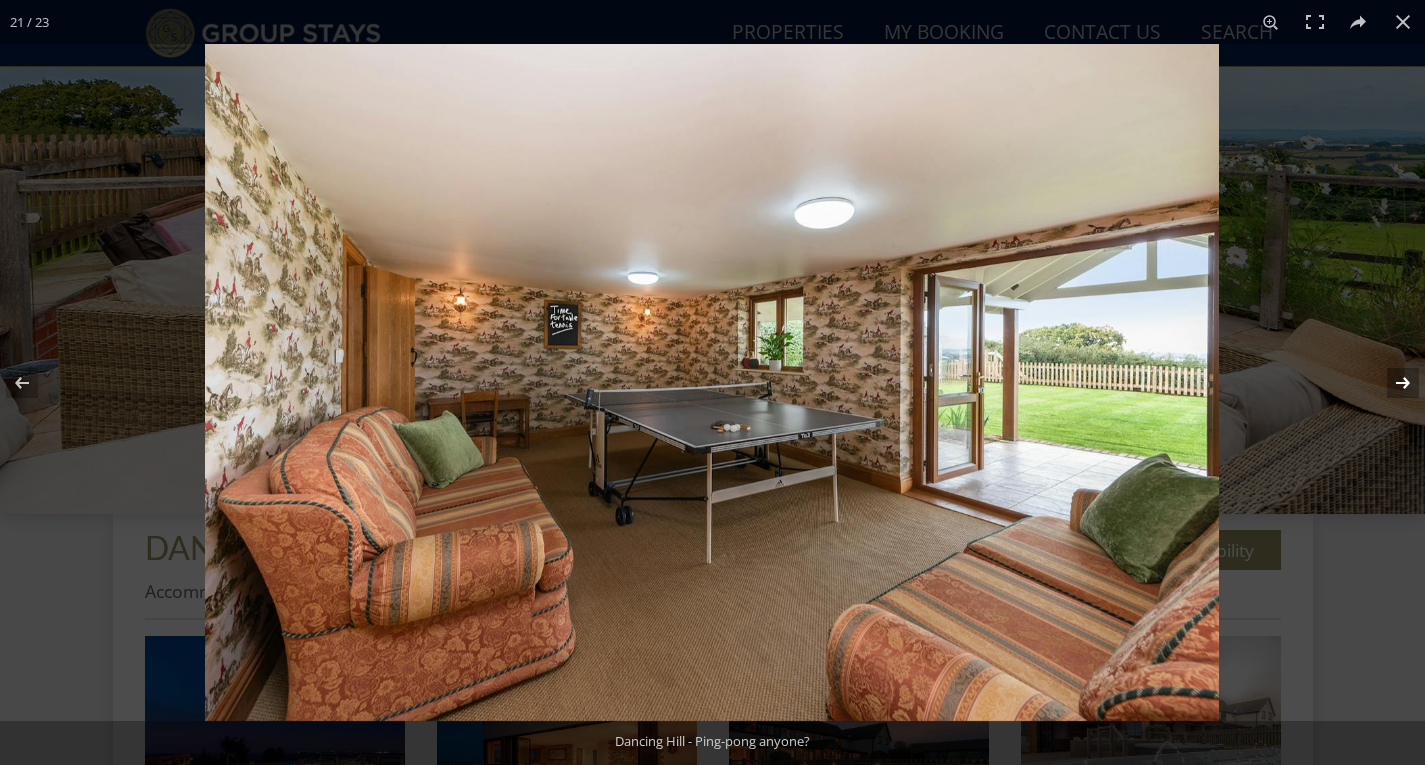 click at bounding box center (1390, 383) 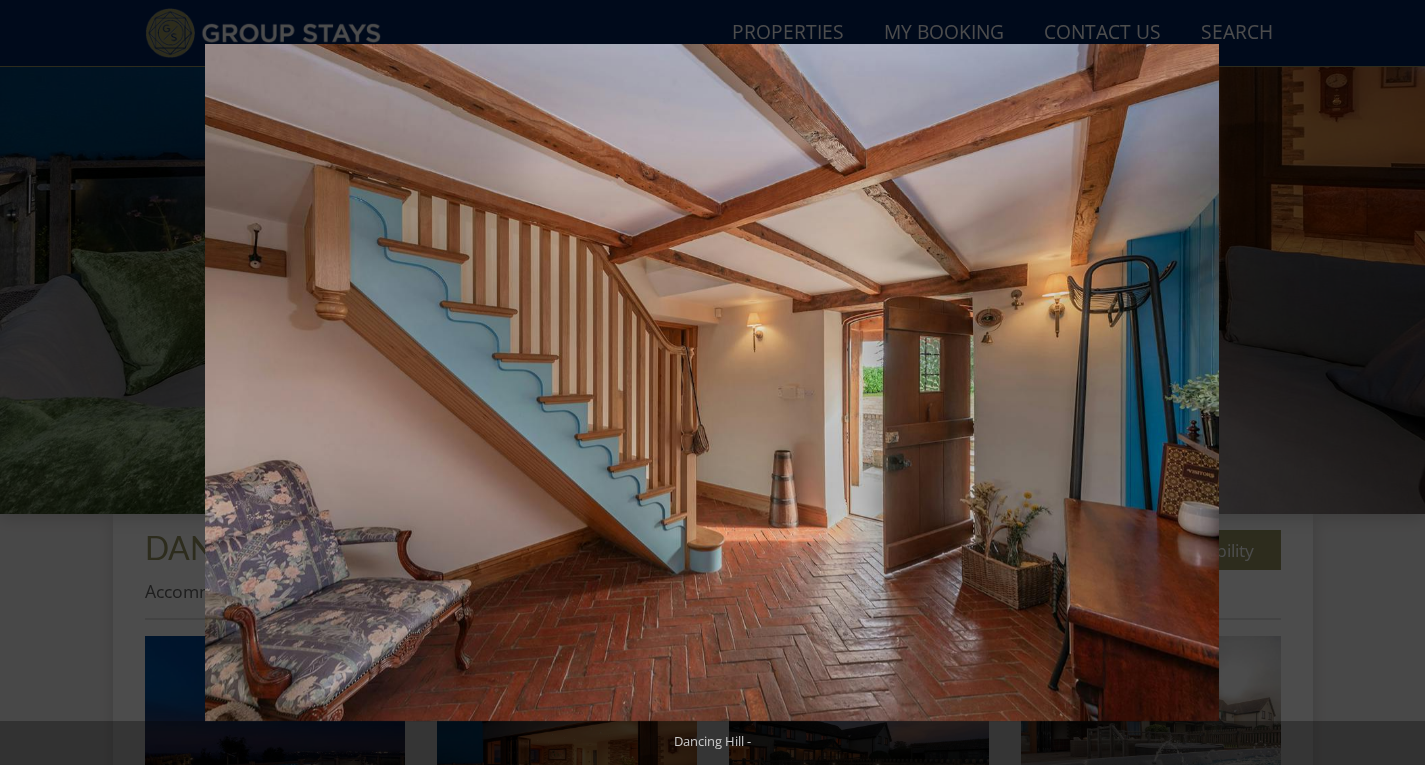 click at bounding box center [1390, 383] 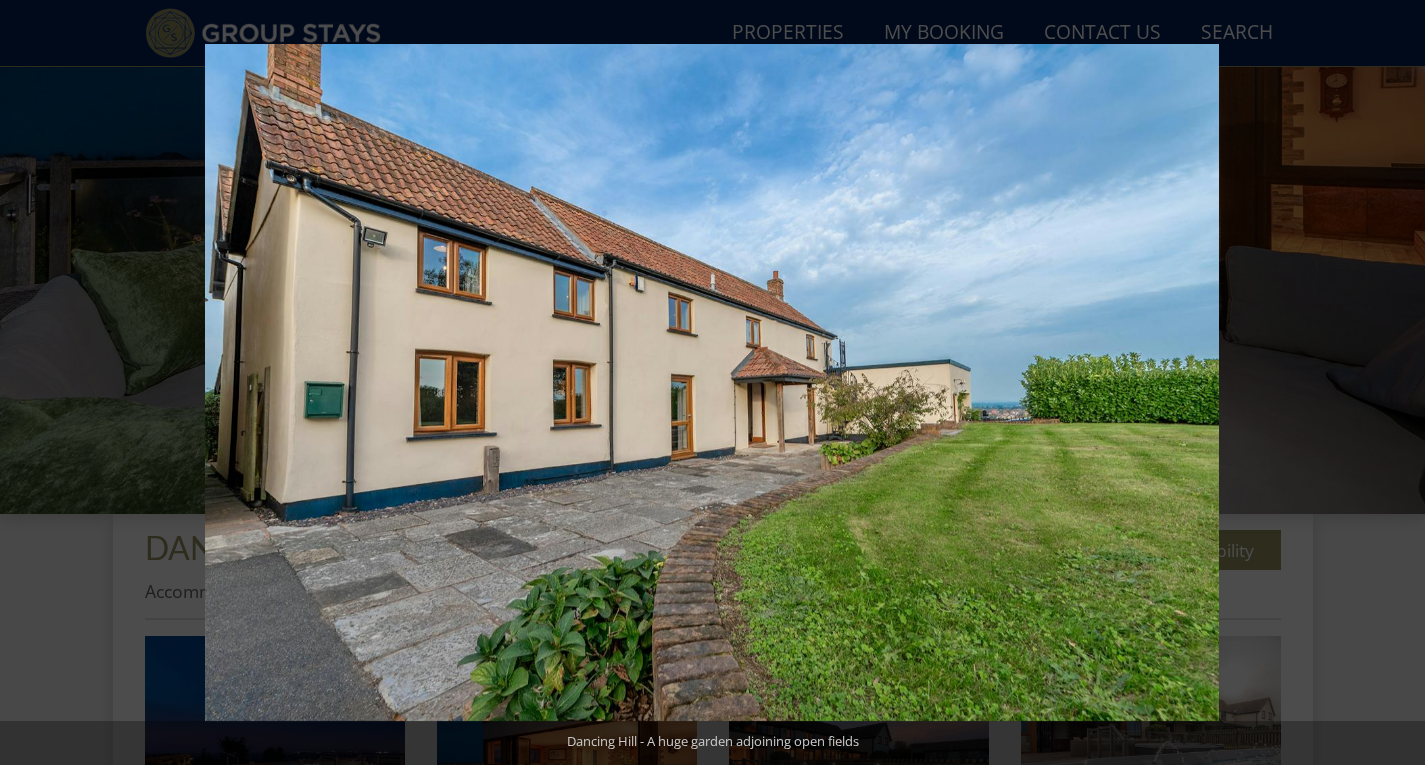 click at bounding box center (1390, 383) 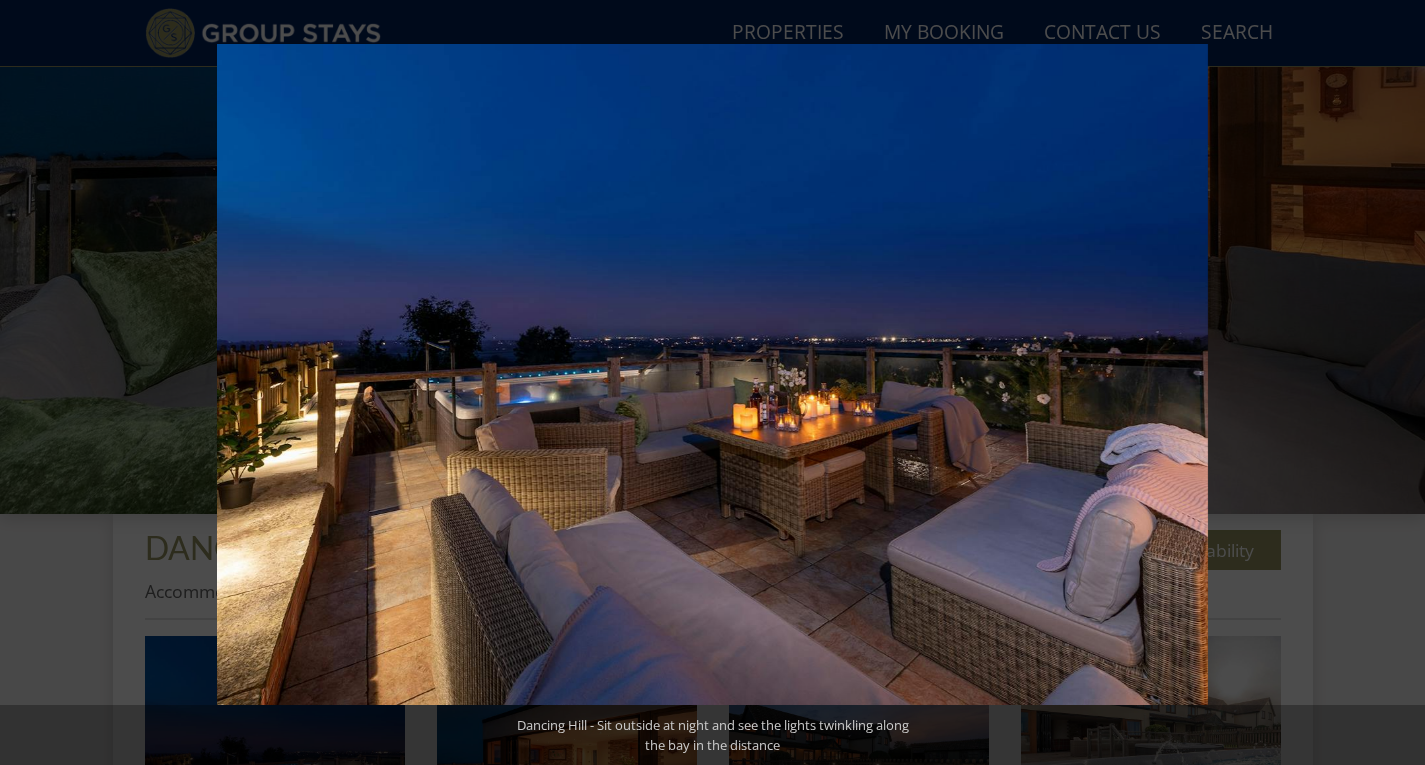 click at bounding box center (1390, 383) 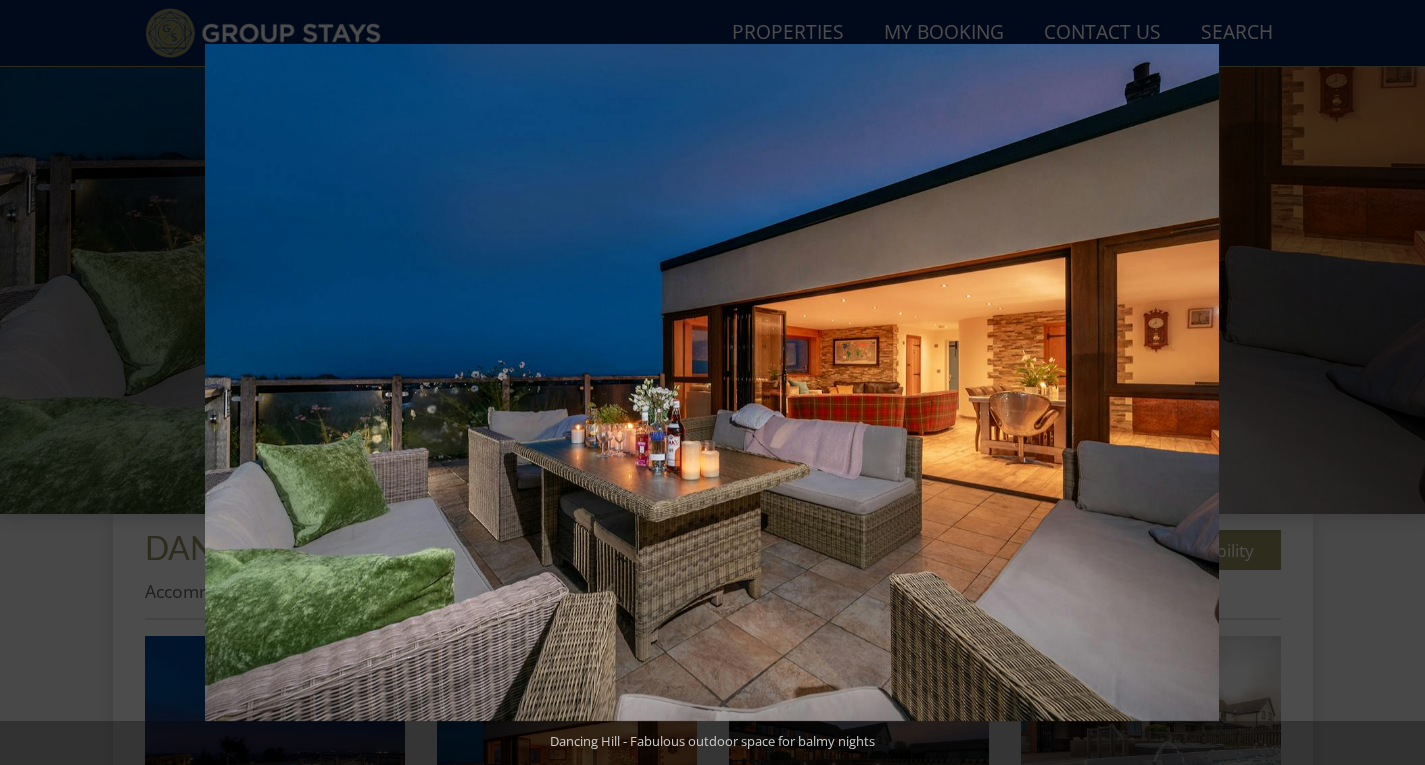 click at bounding box center (1390, 383) 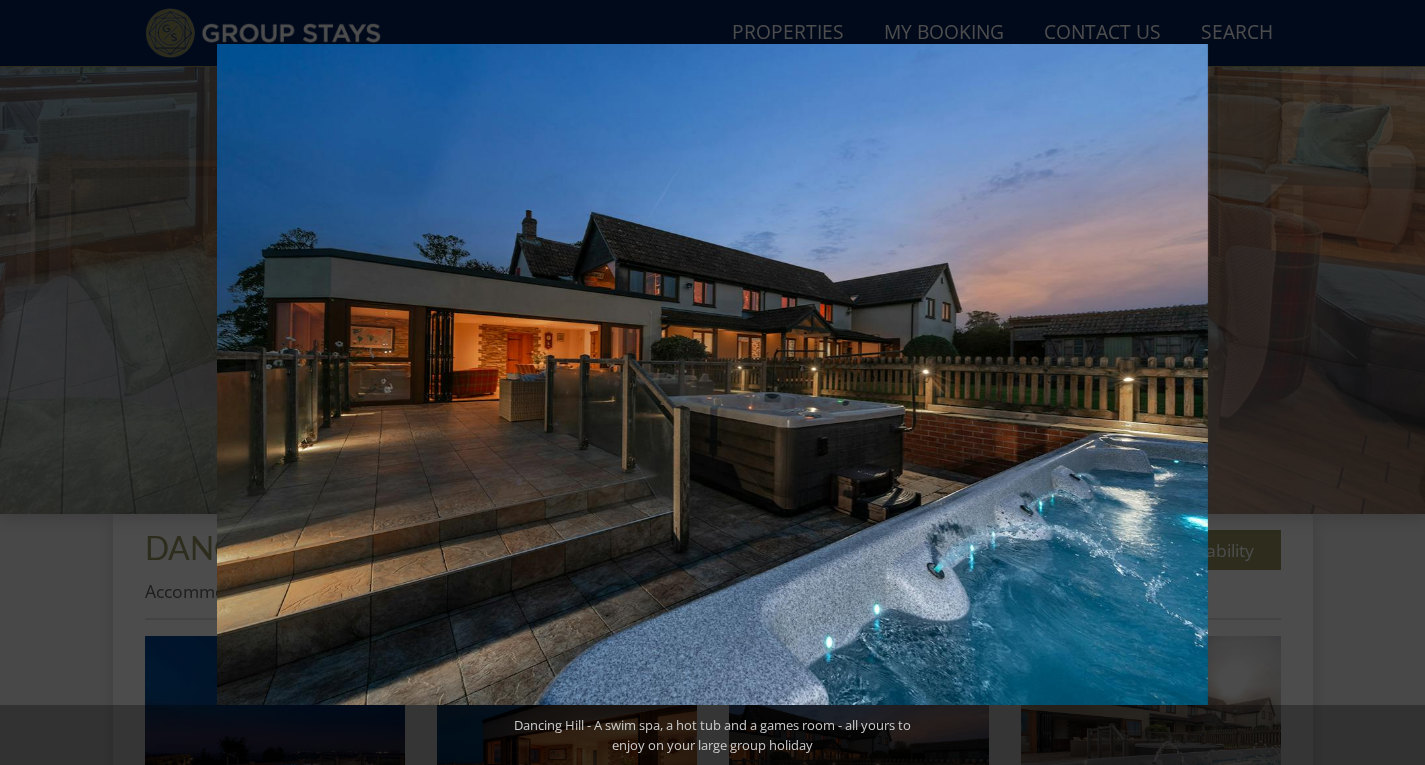 click at bounding box center [1390, 383] 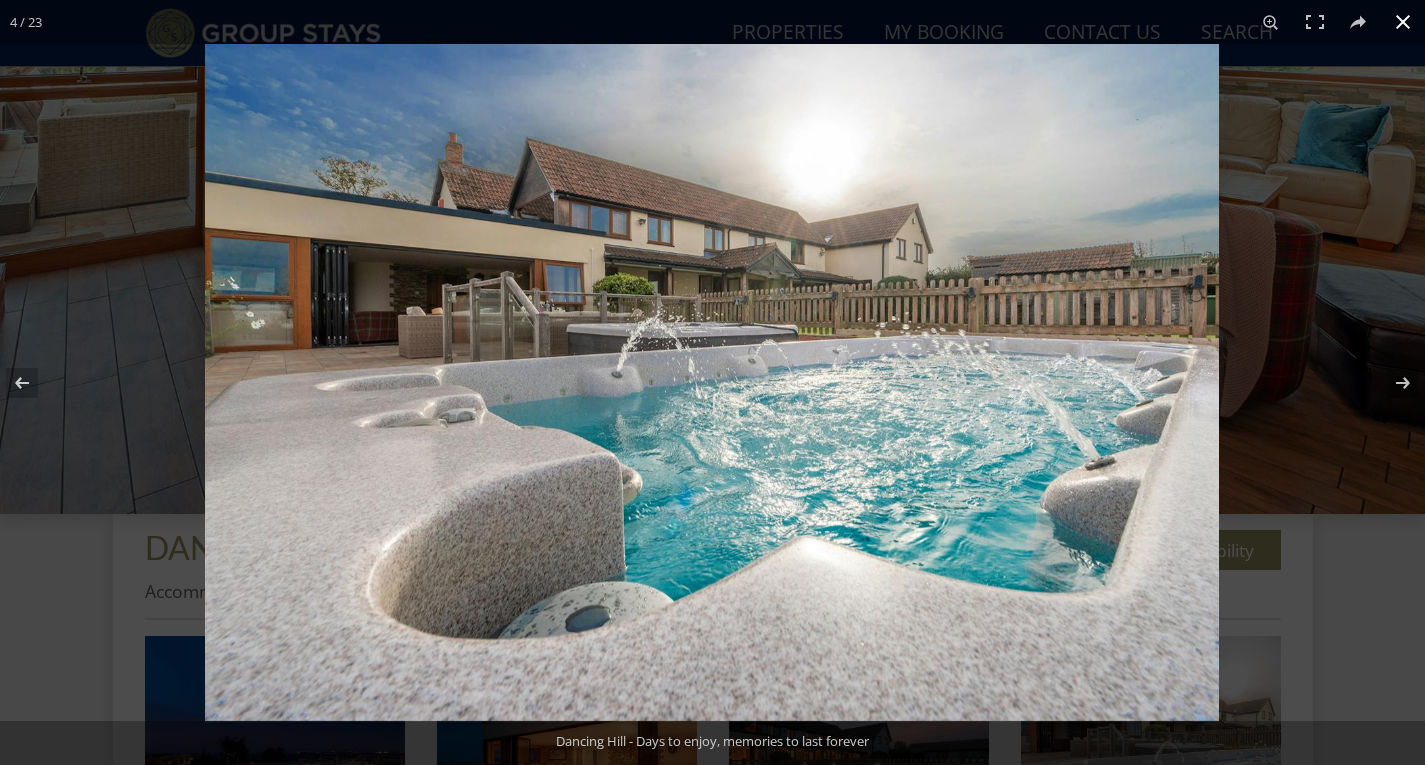 click at bounding box center (1403, 22) 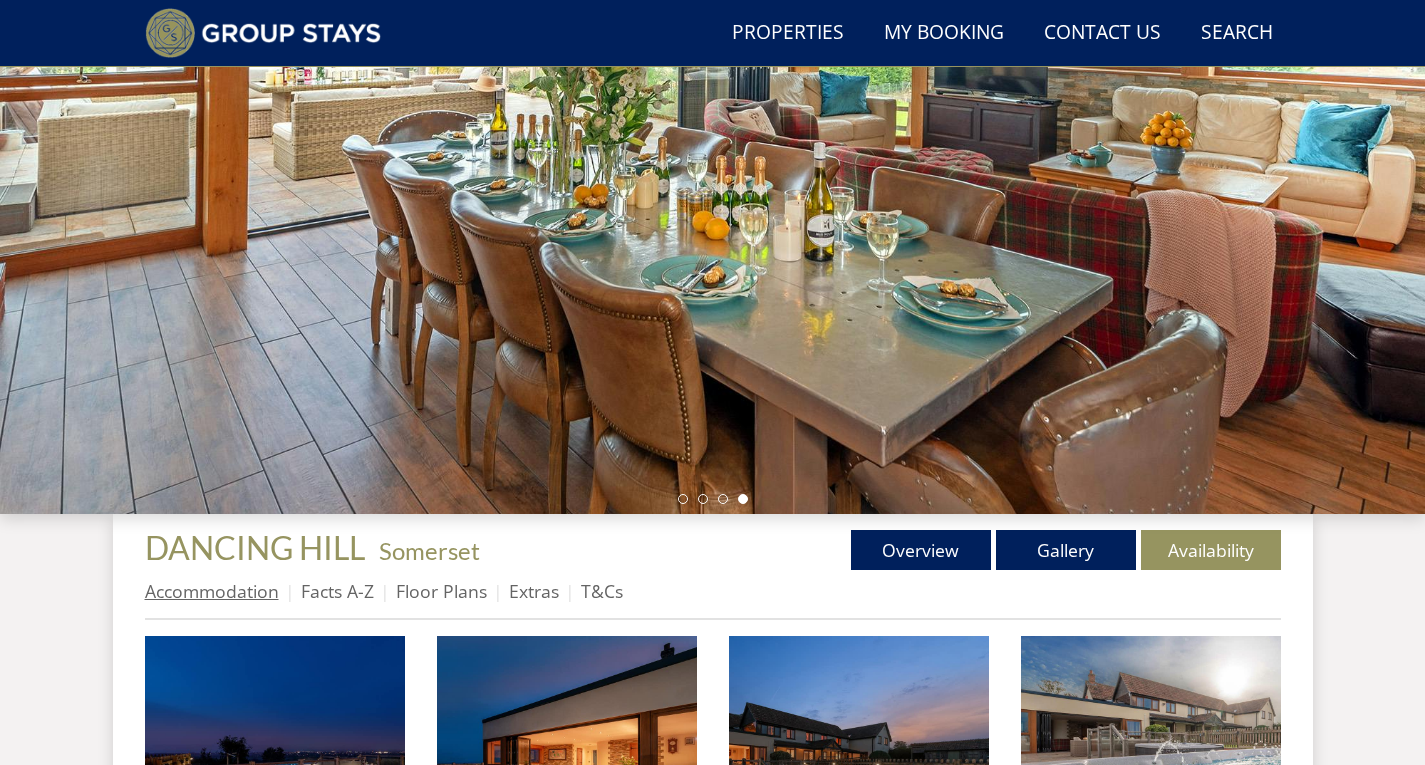 click on "Accommodation" at bounding box center [212, 591] 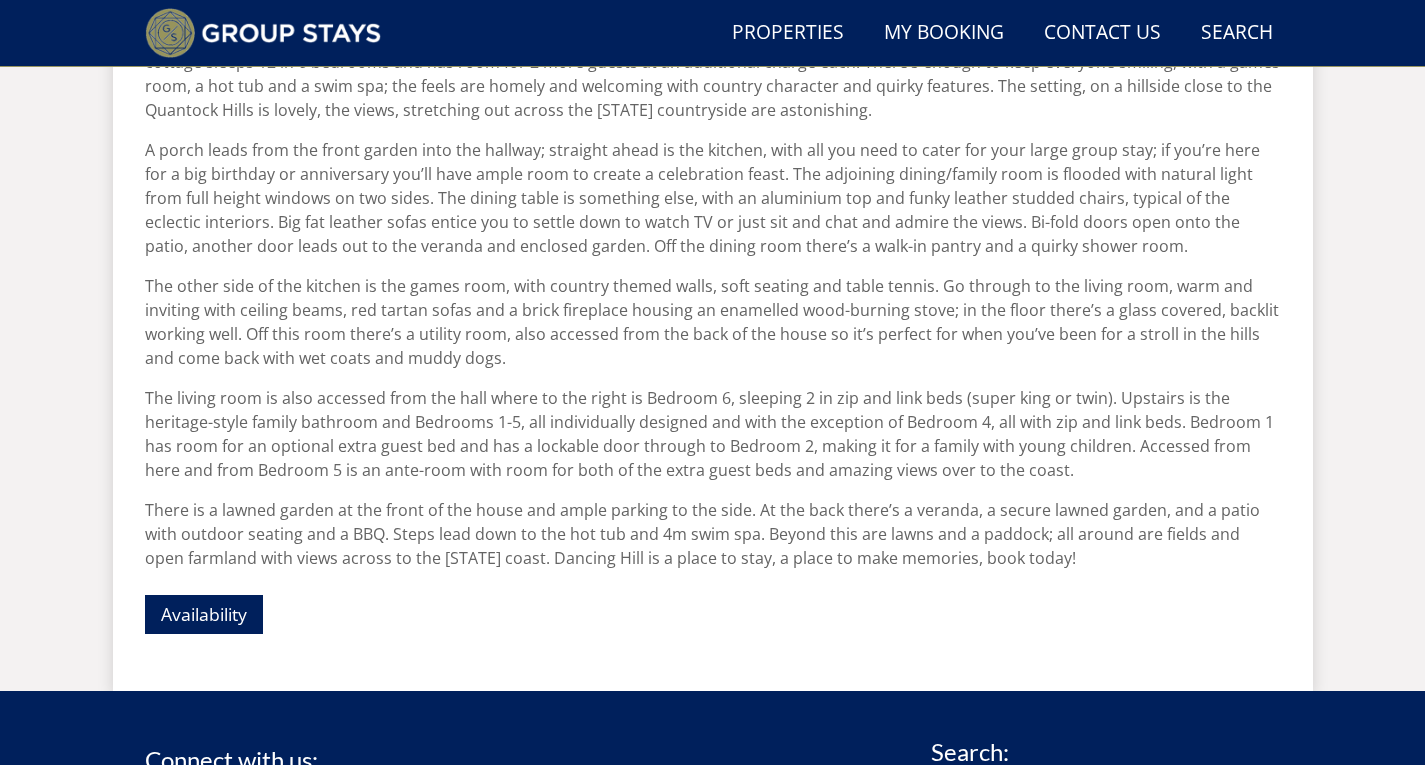 scroll, scrollTop: 996, scrollLeft: 0, axis: vertical 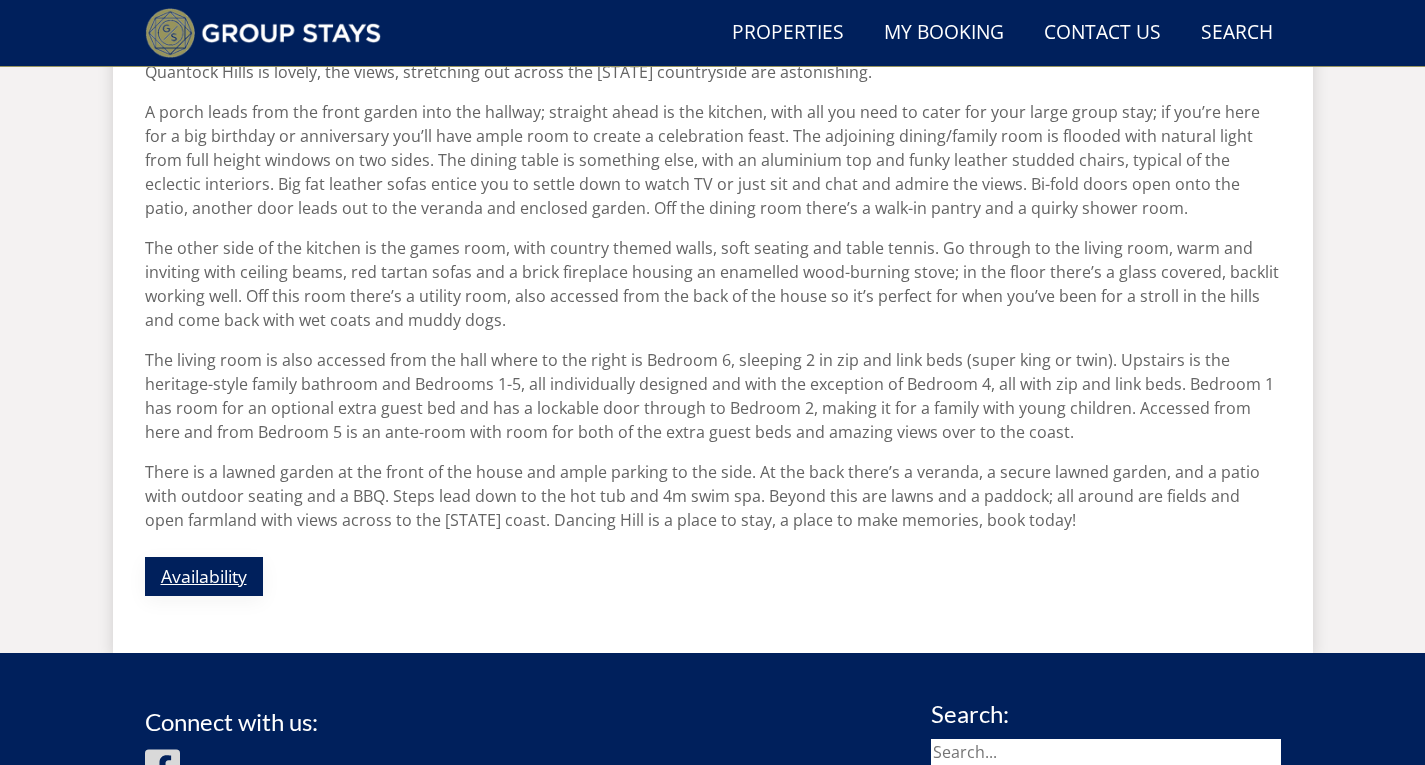 click on "Availability" at bounding box center [204, 576] 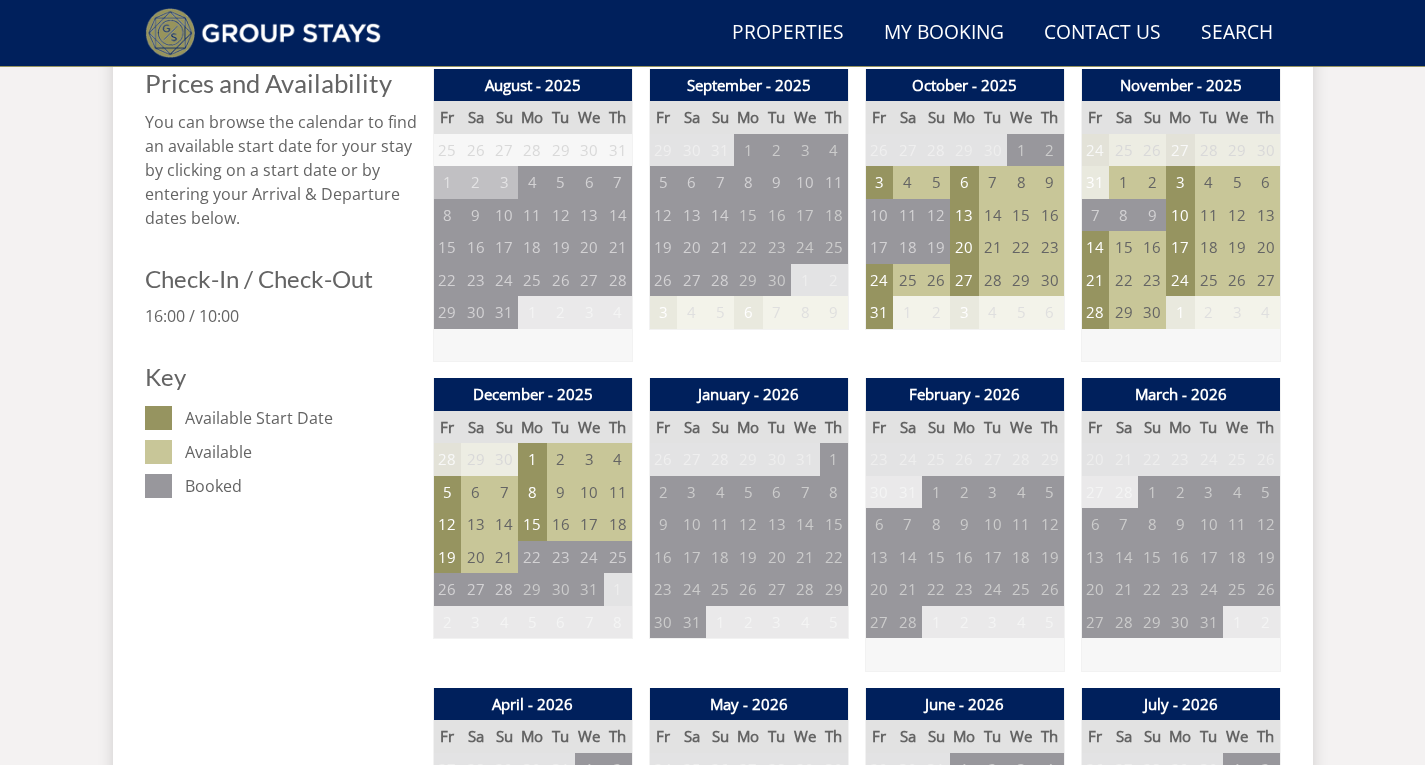 scroll, scrollTop: 899, scrollLeft: 0, axis: vertical 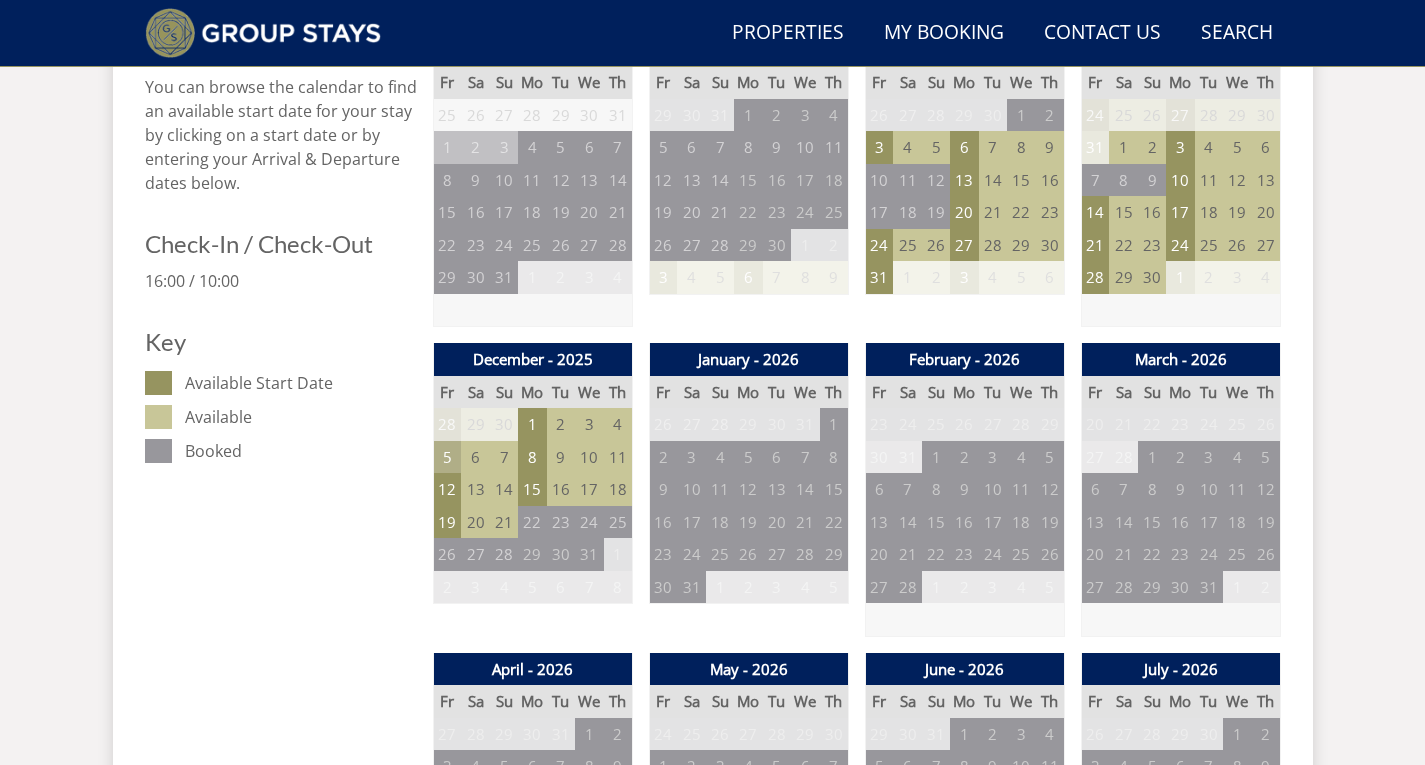 click on "5" at bounding box center (447, 457) 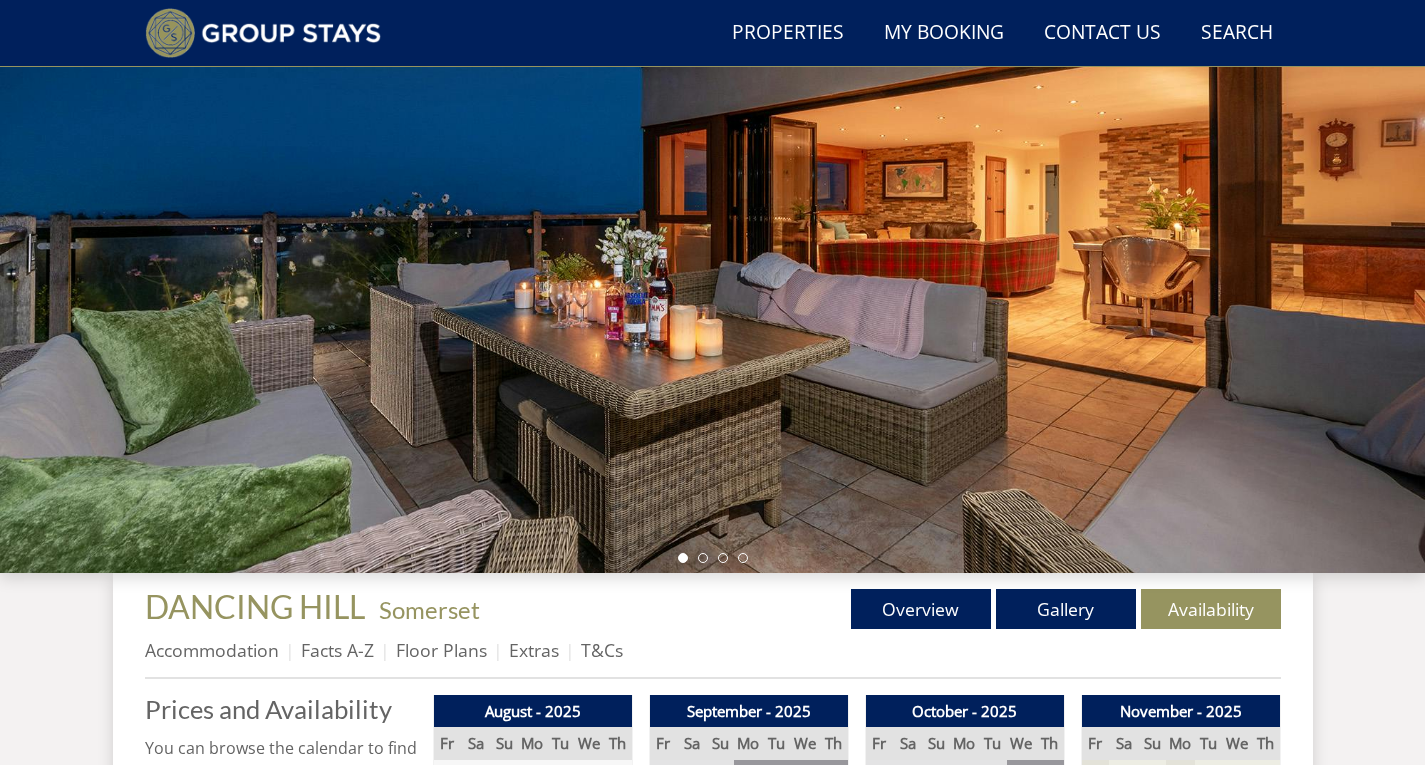 scroll, scrollTop: 99, scrollLeft: 0, axis: vertical 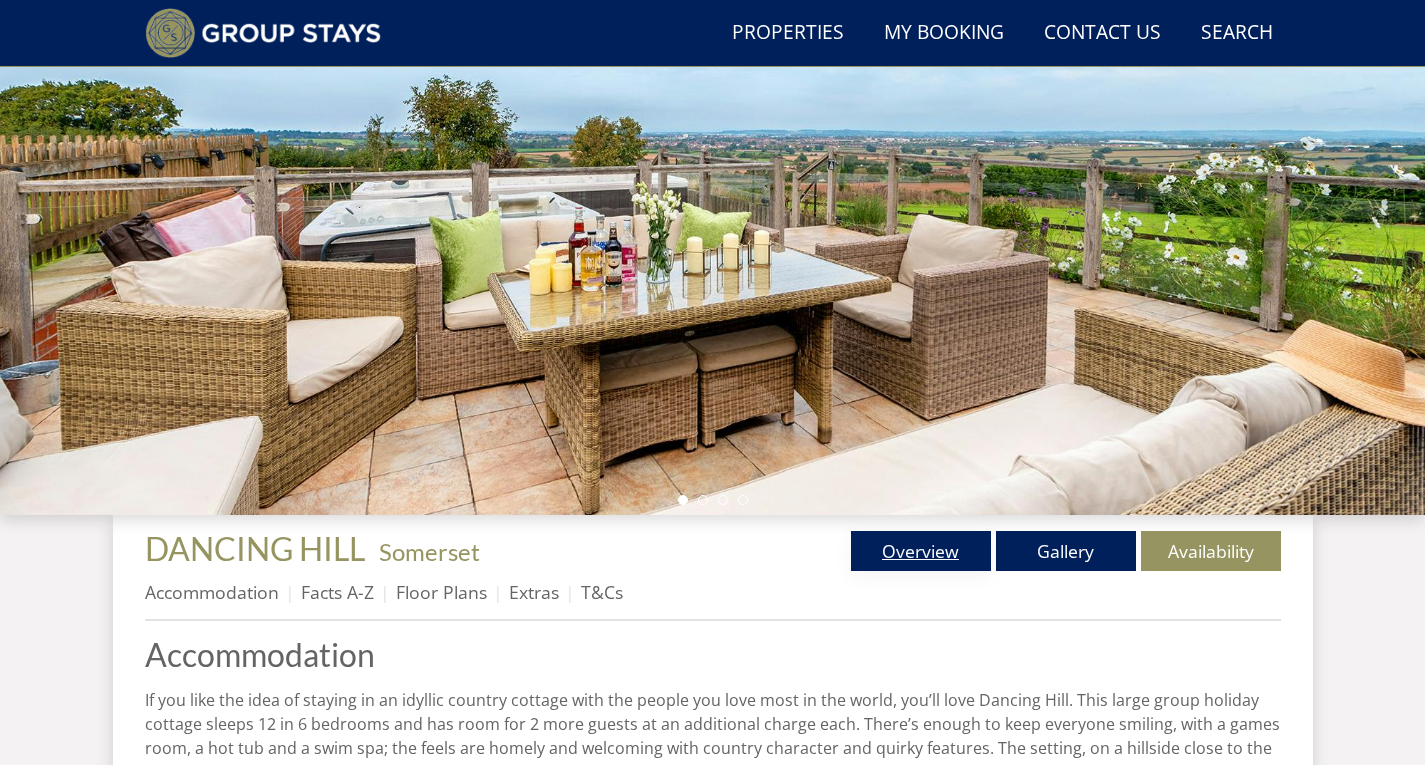 click on "Overview" at bounding box center (921, 551) 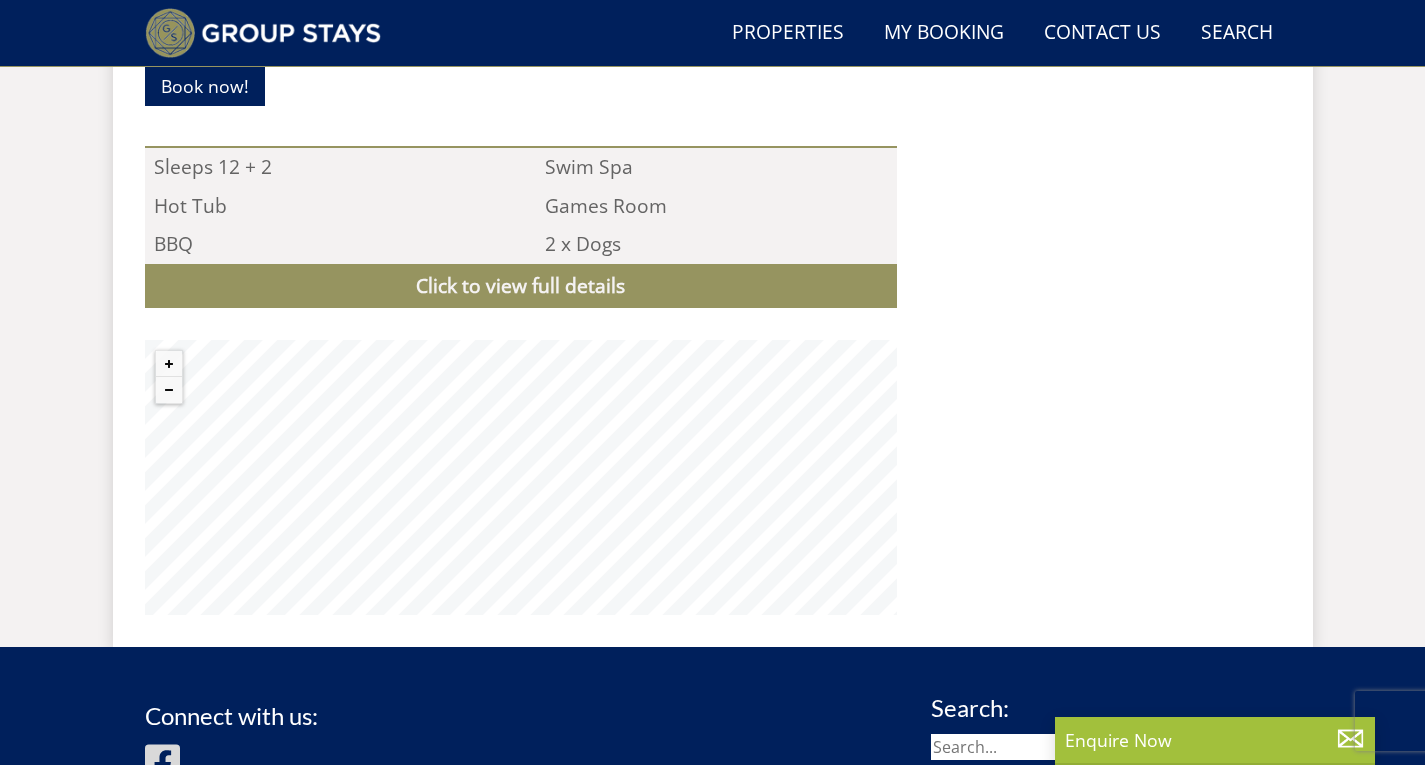 scroll, scrollTop: 1975, scrollLeft: 0, axis: vertical 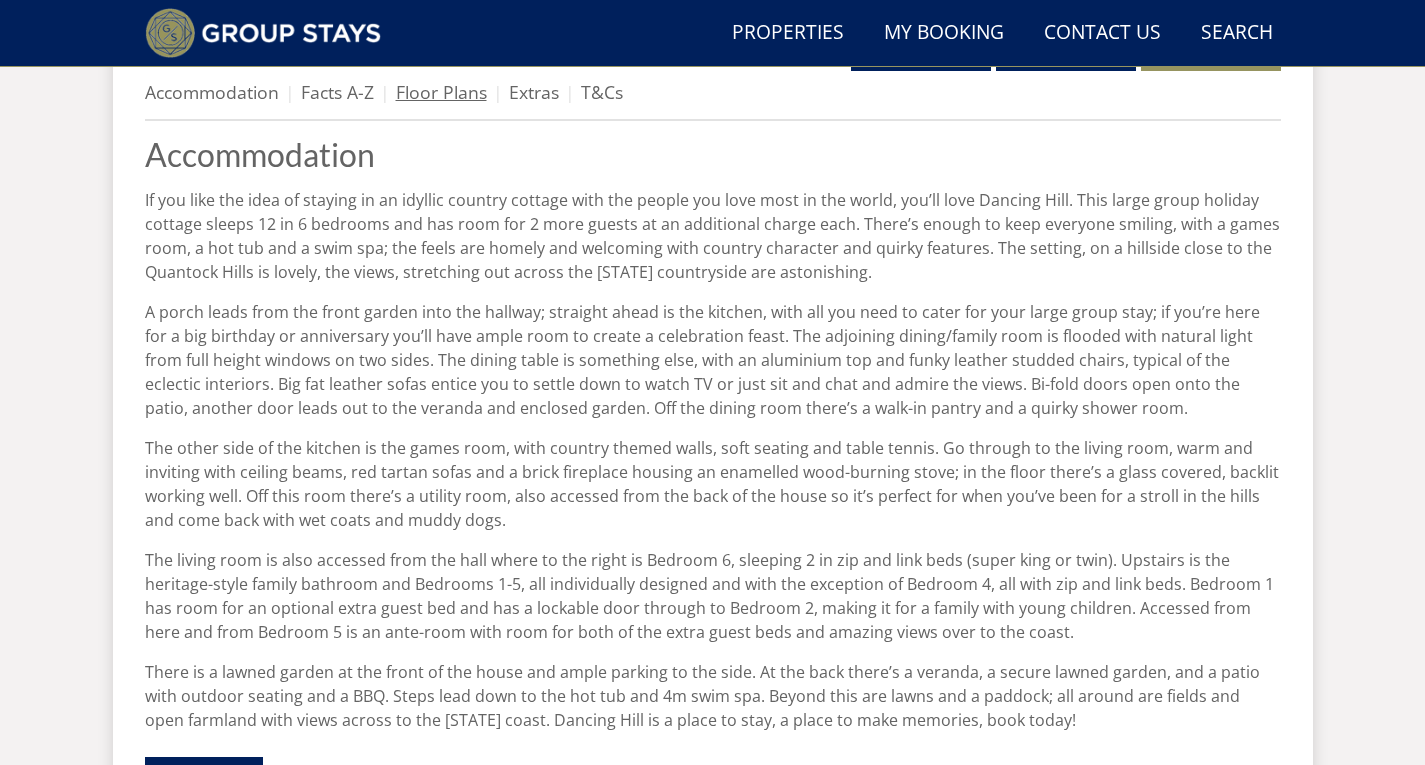 click on "Floor Plans" at bounding box center (441, 92) 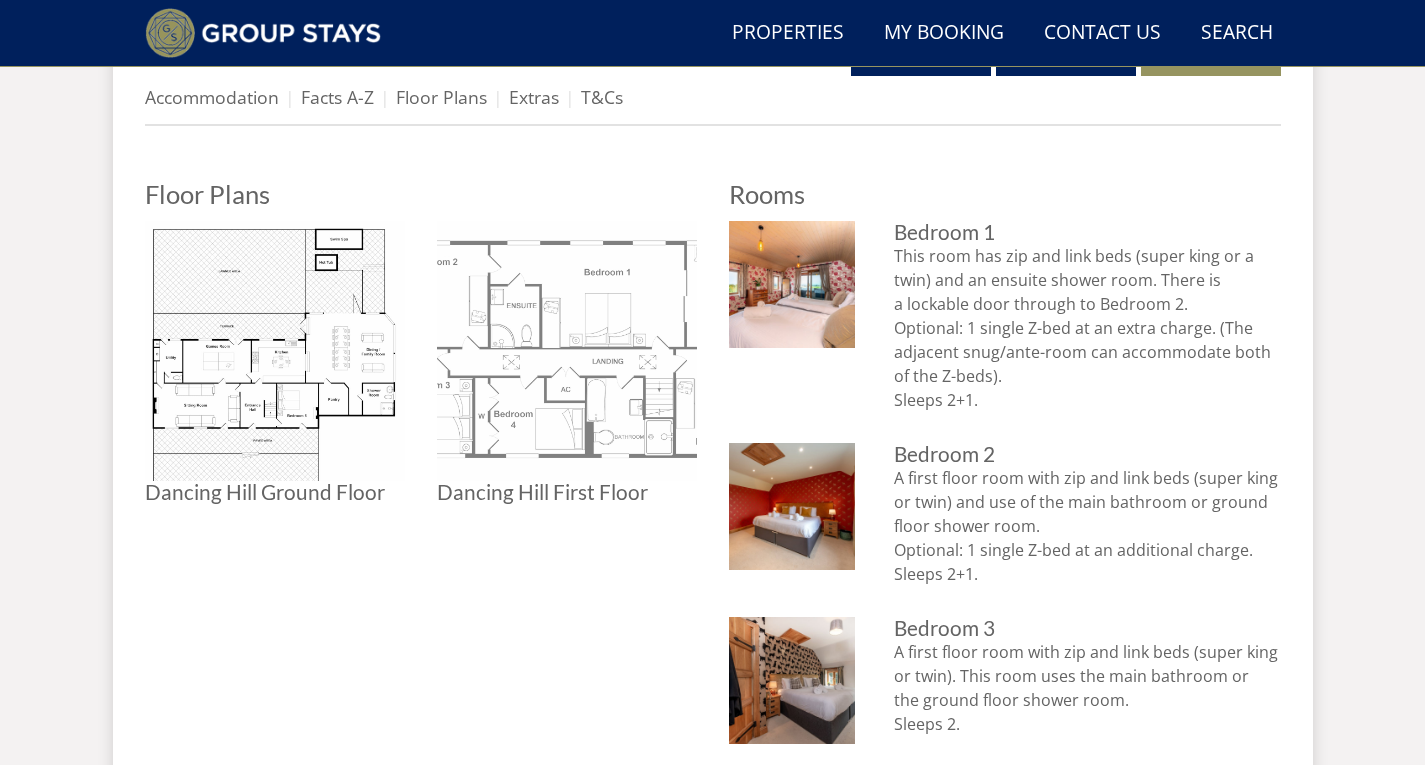 scroll, scrollTop: 797, scrollLeft: 0, axis: vertical 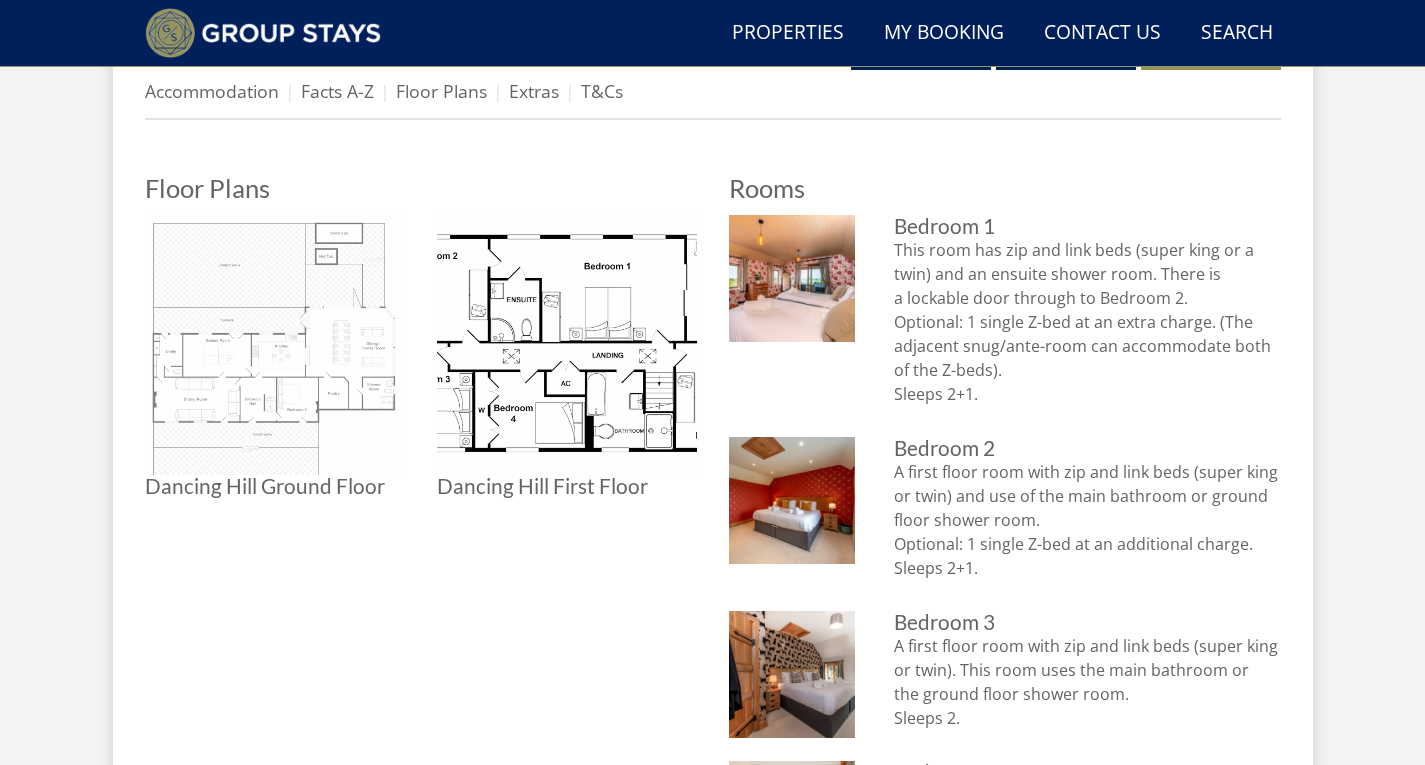 click at bounding box center [275, 345] 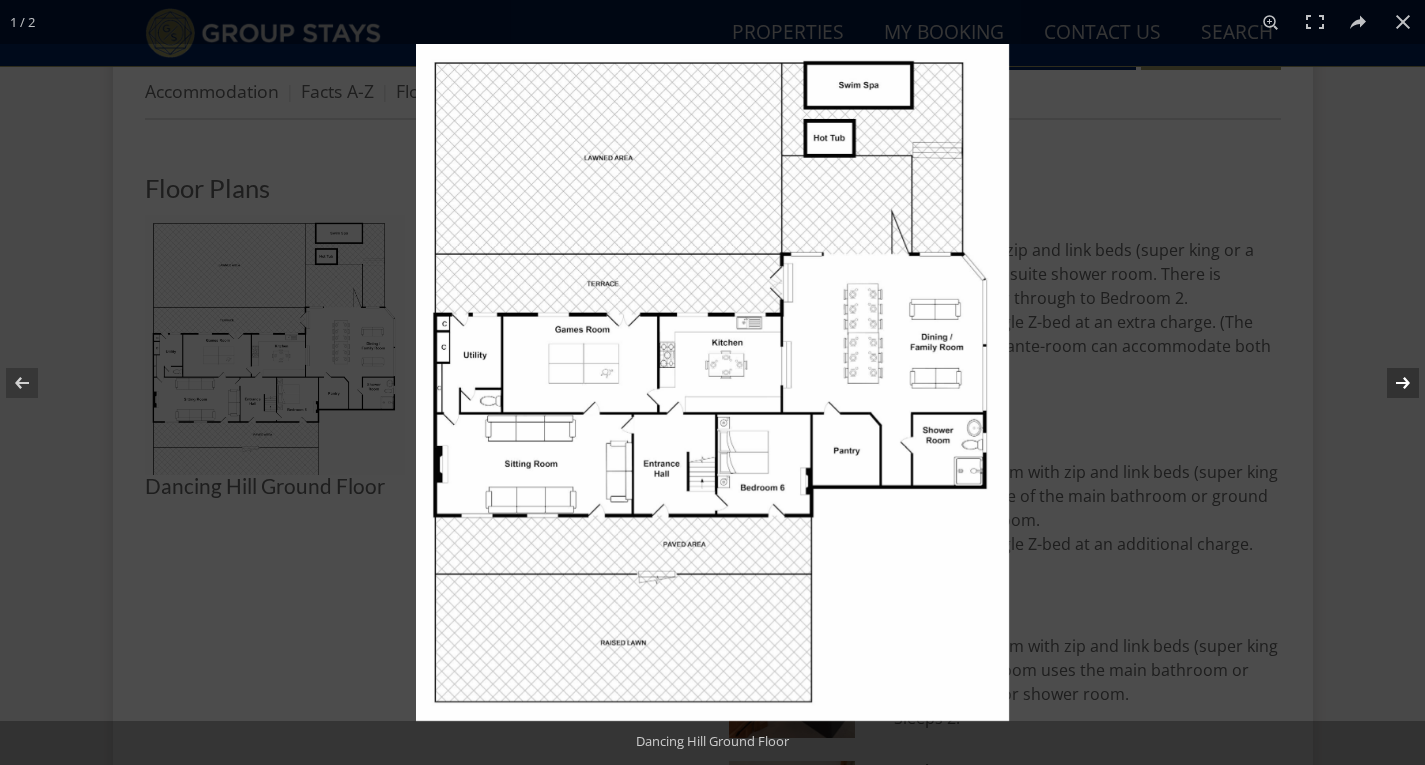 click at bounding box center (1390, 383) 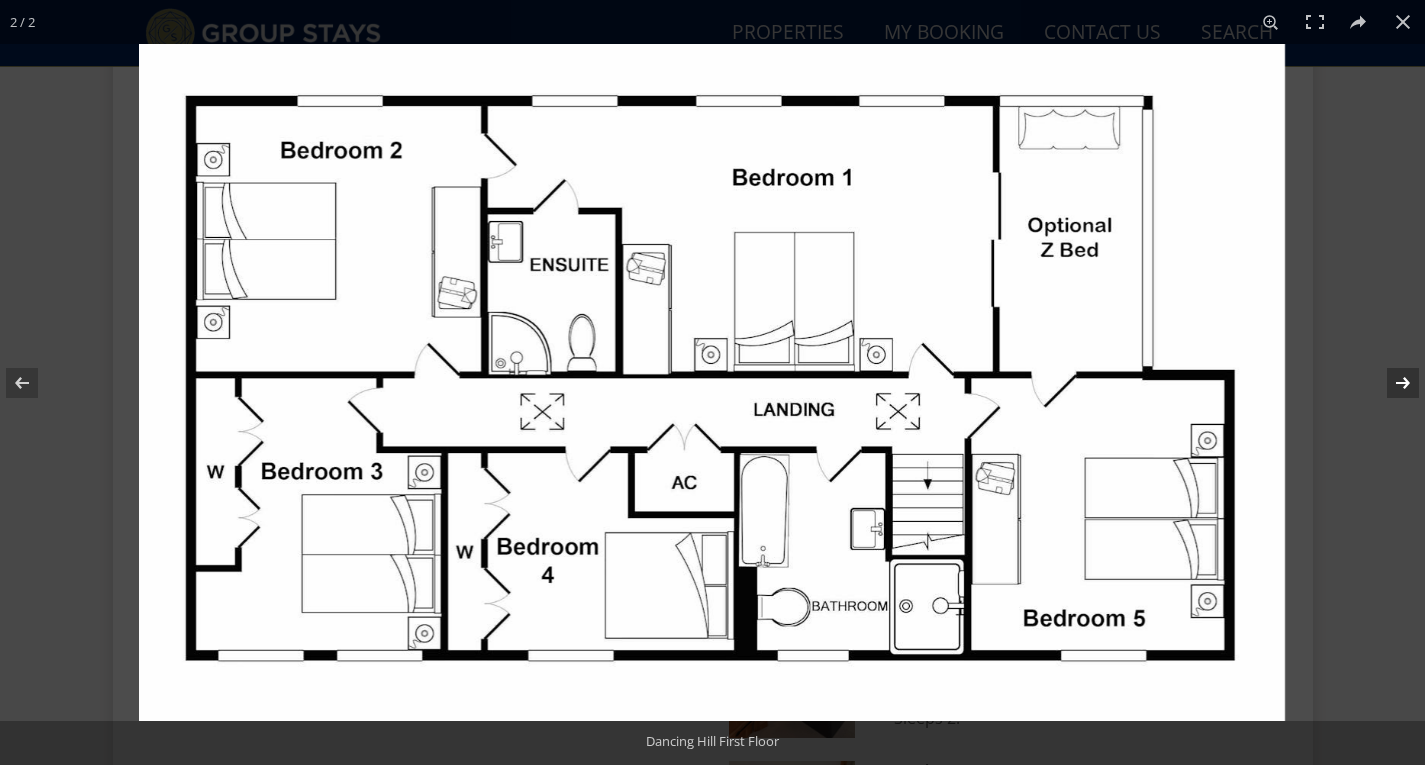 click at bounding box center [1390, 383] 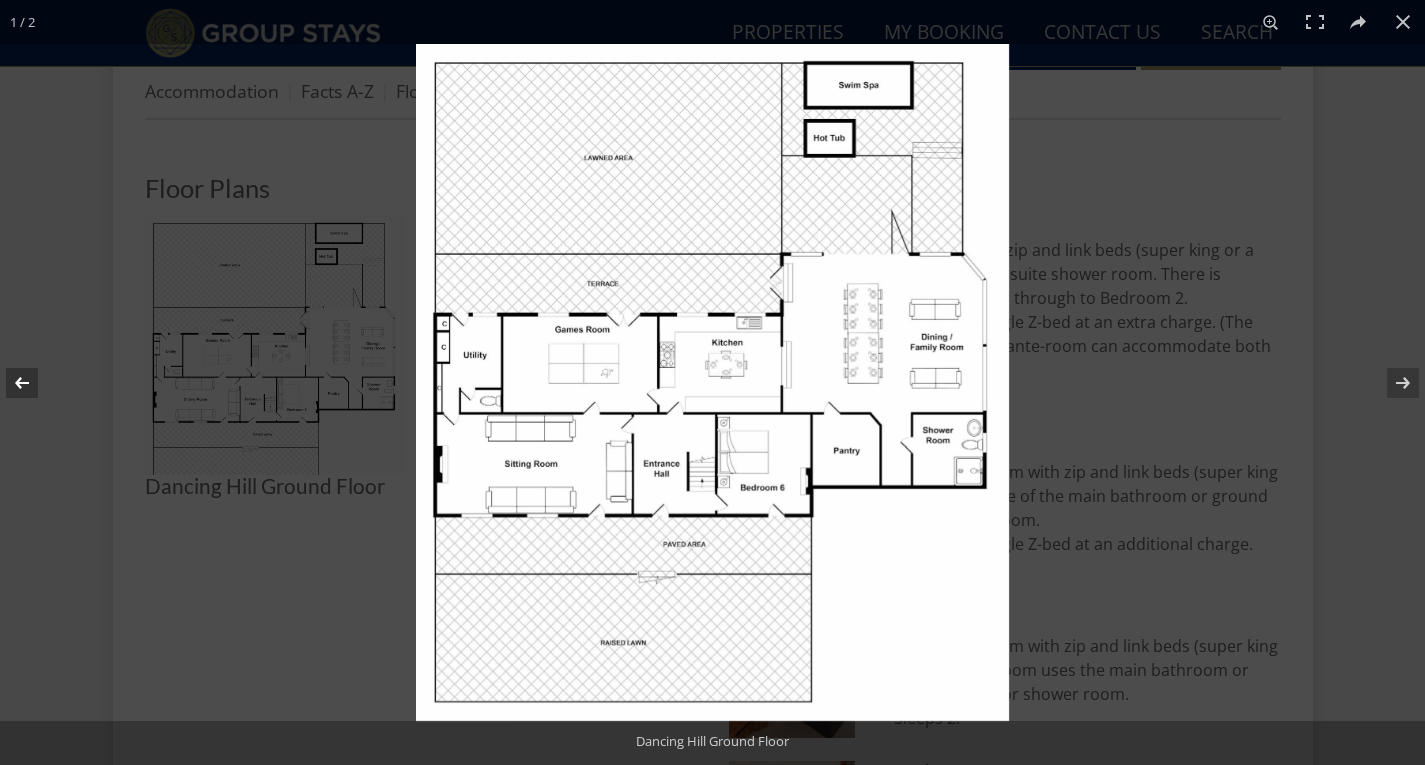 click at bounding box center [35, 383] 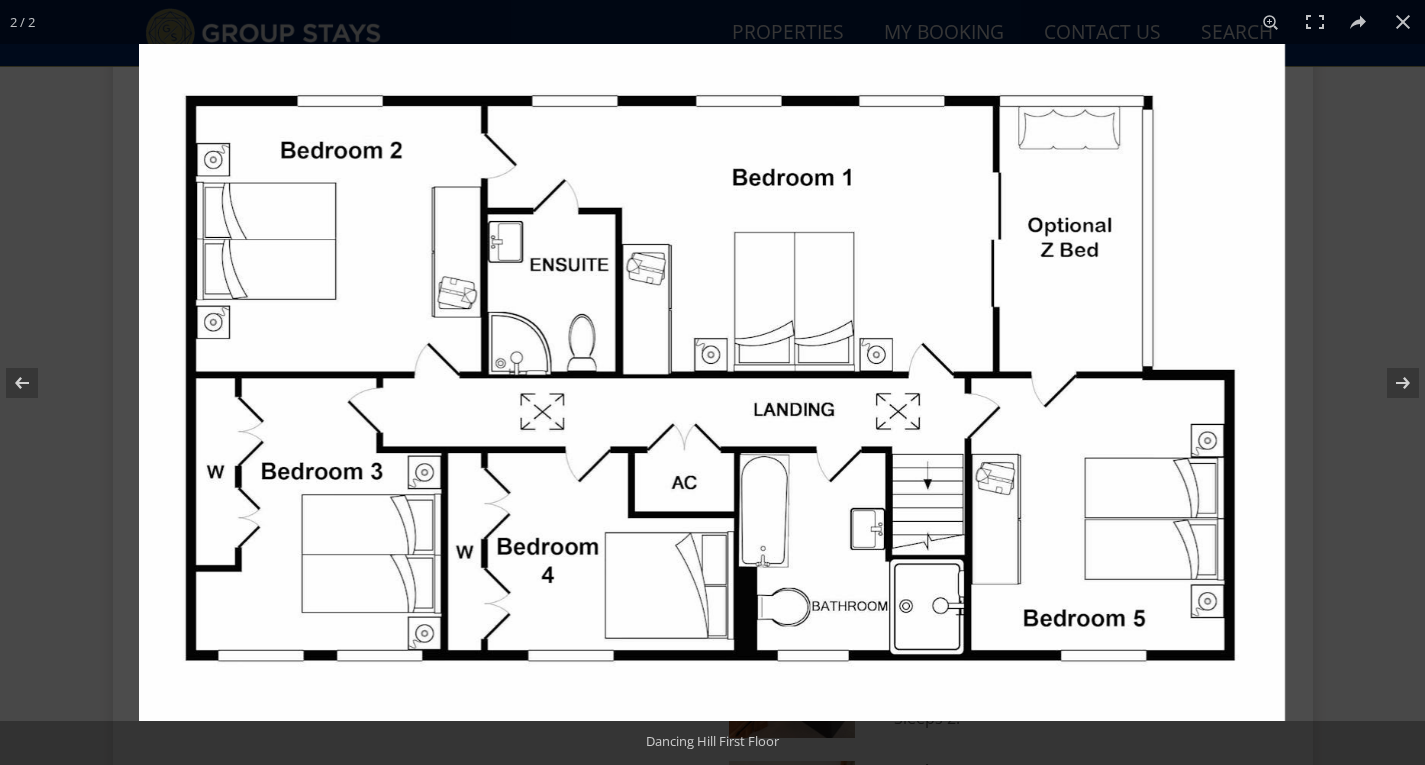 click at bounding box center [712, 382] 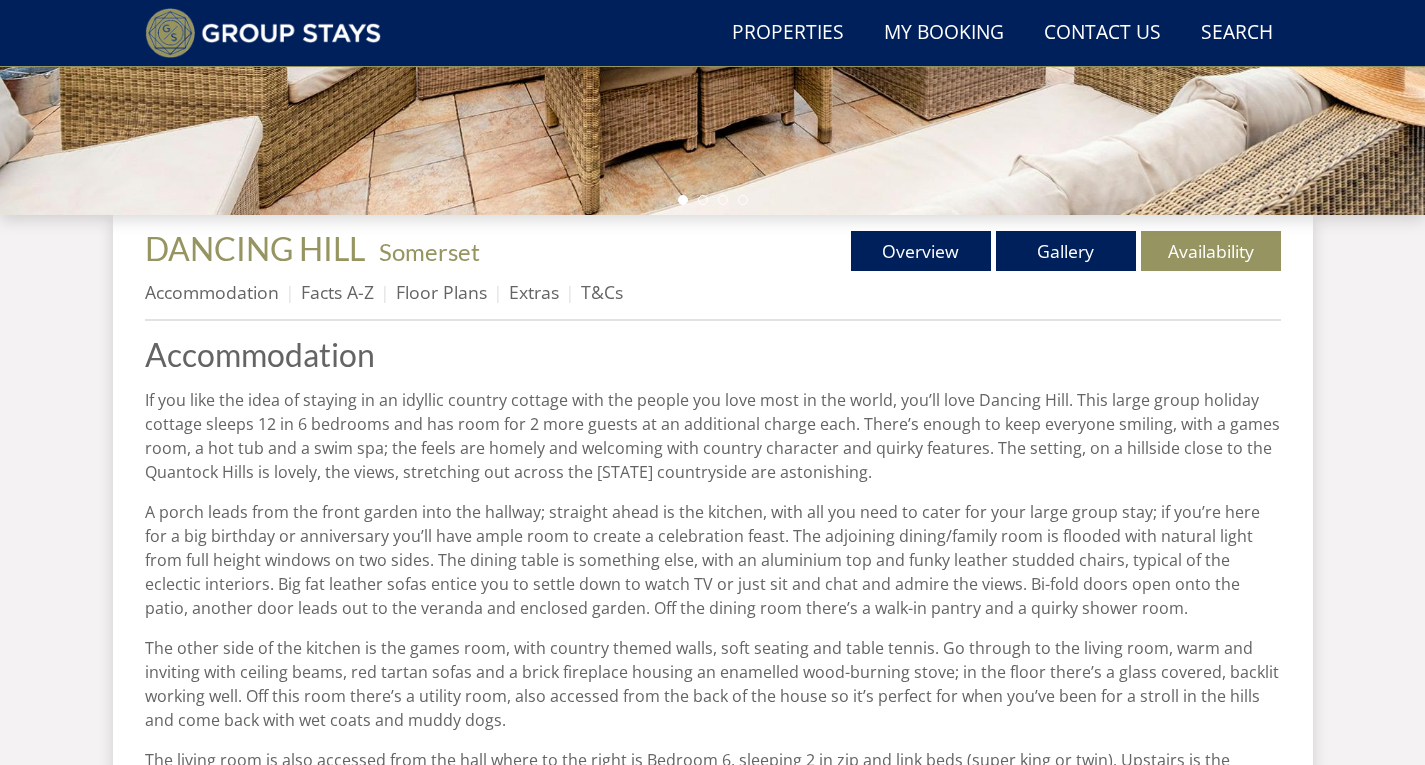 scroll, scrollTop: 296, scrollLeft: 0, axis: vertical 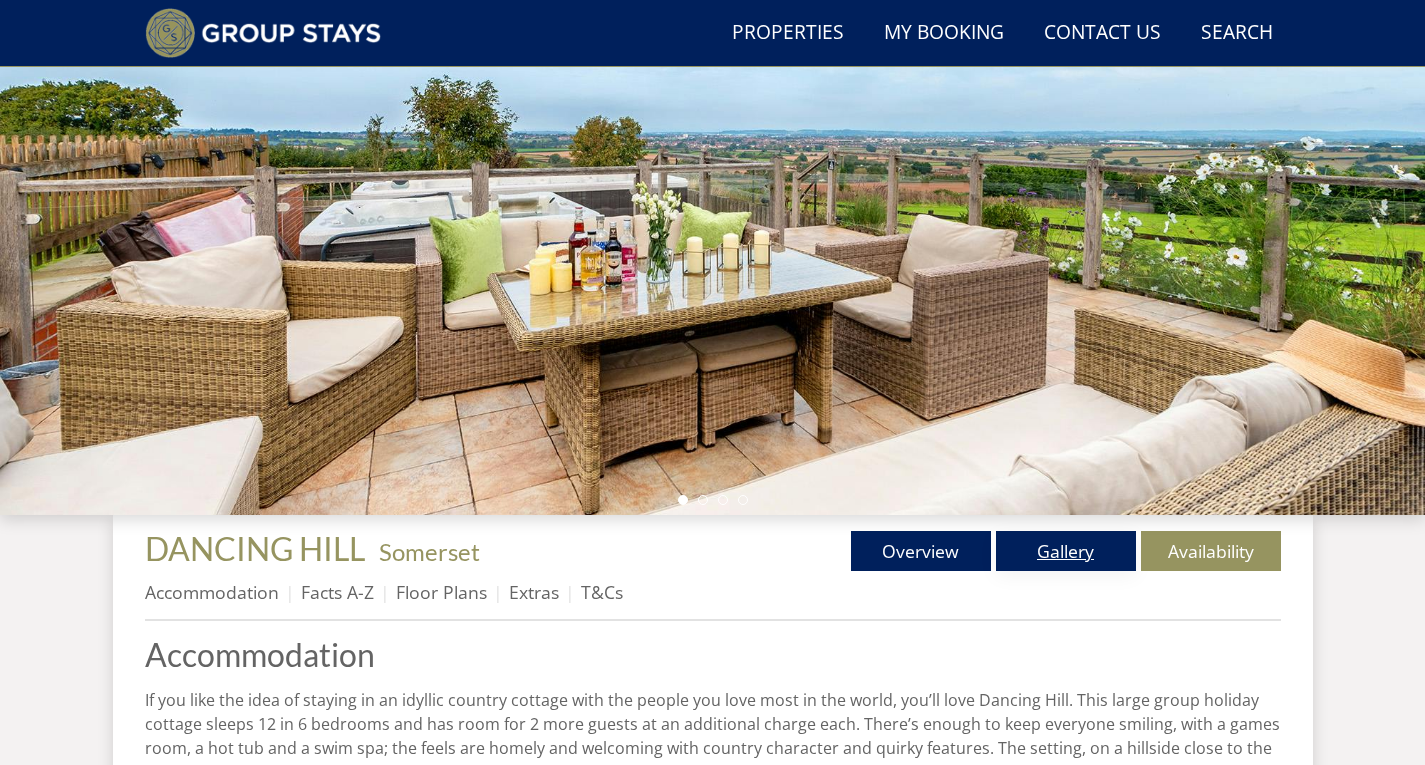 drag, startPoint x: 1077, startPoint y: 565, endPoint x: 1058, endPoint y: 544, distance: 28.319605 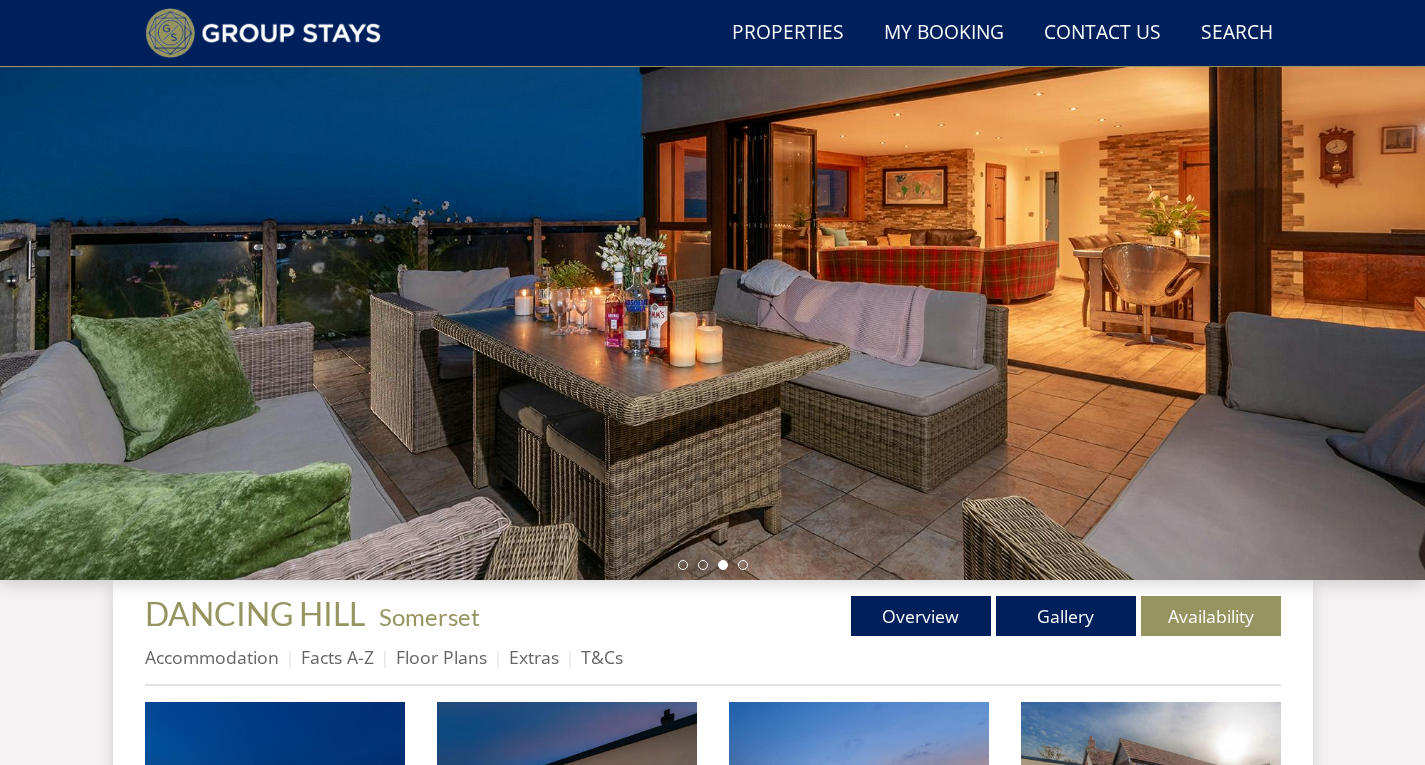 scroll, scrollTop: 0, scrollLeft: 0, axis: both 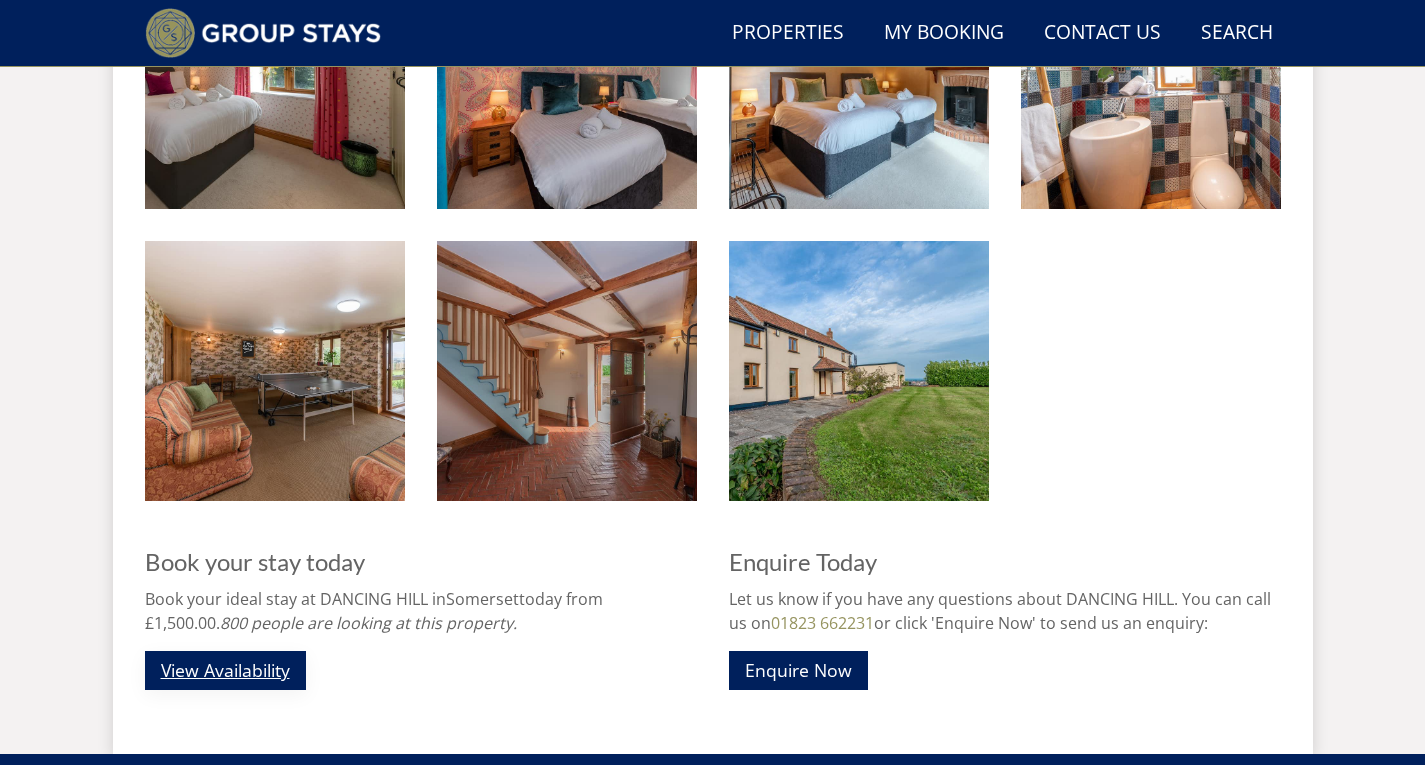click on "View Availability" at bounding box center (225, 670) 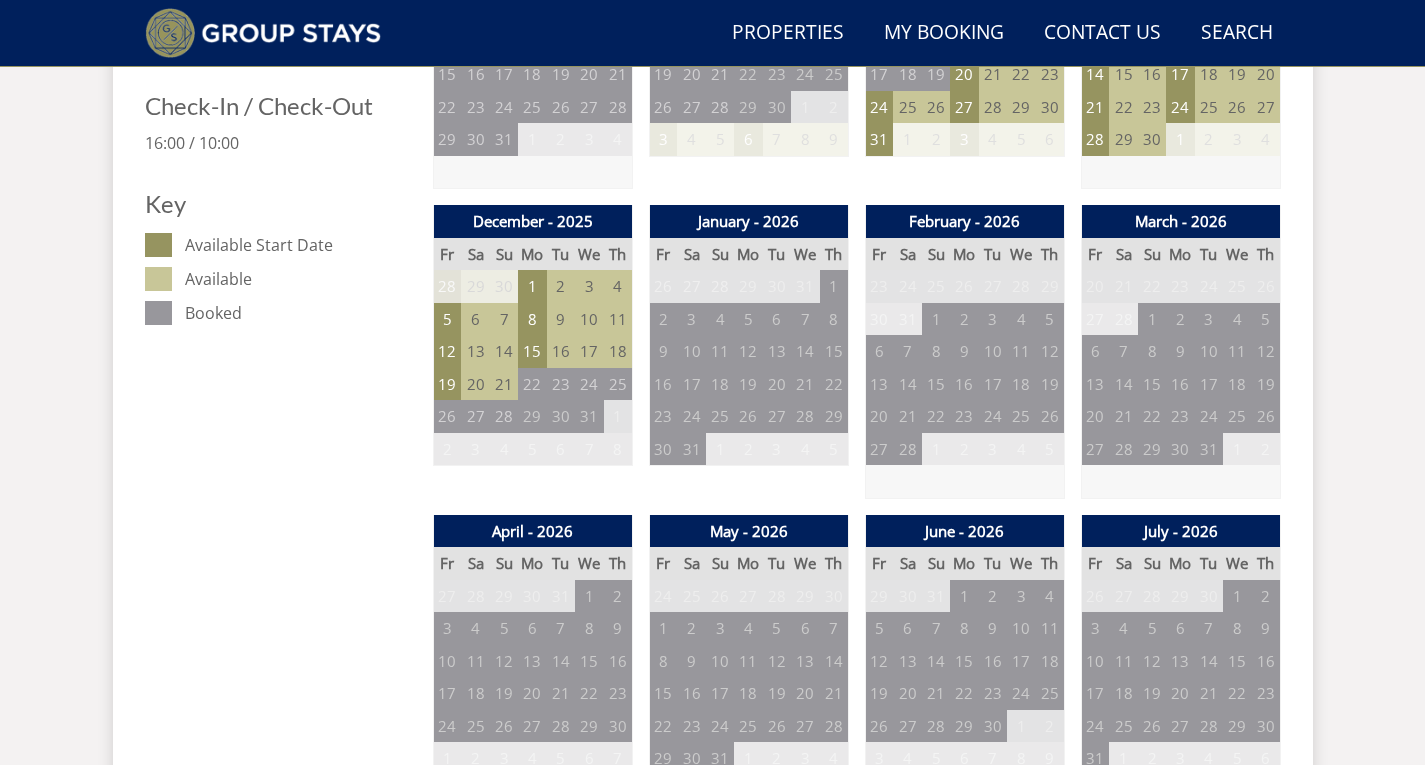 scroll, scrollTop: 1084, scrollLeft: 0, axis: vertical 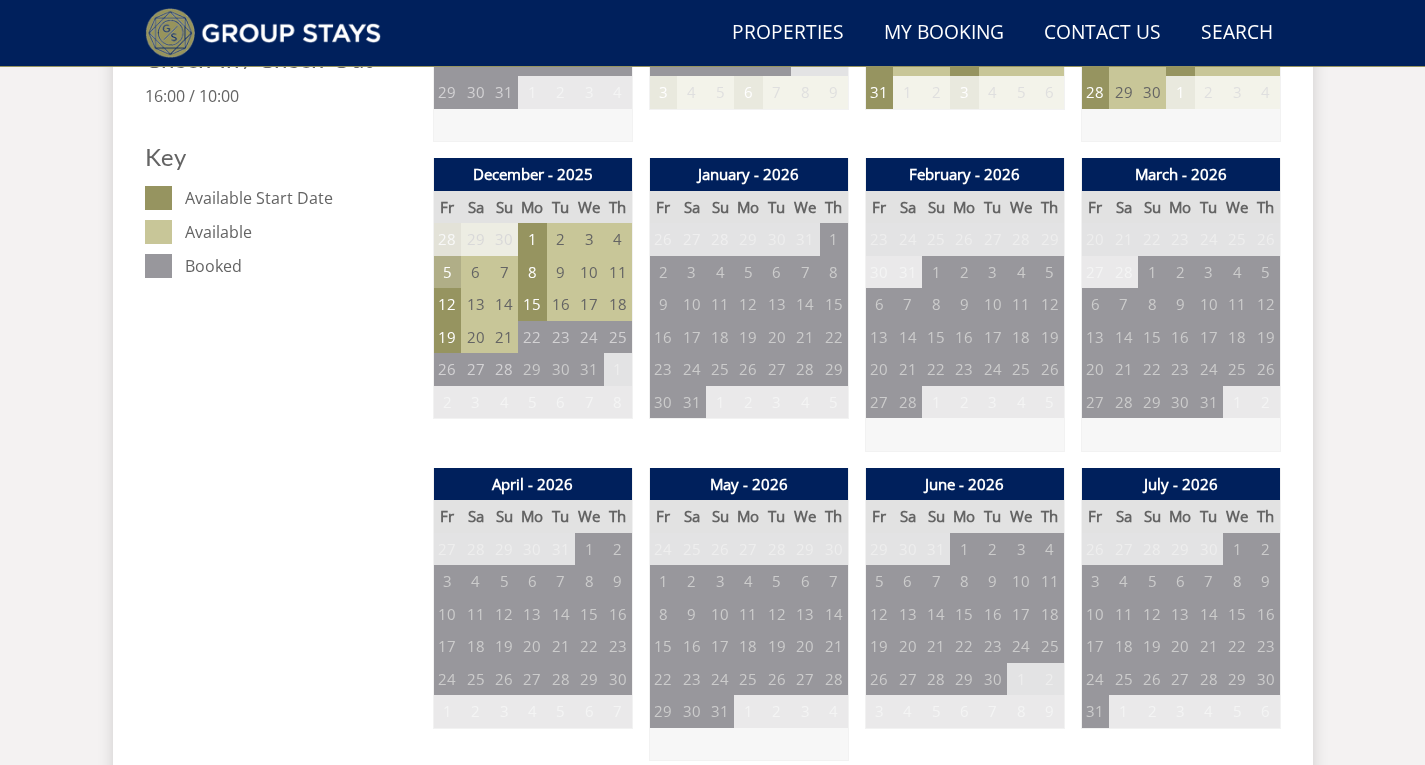 click on "5" at bounding box center [447, 272] 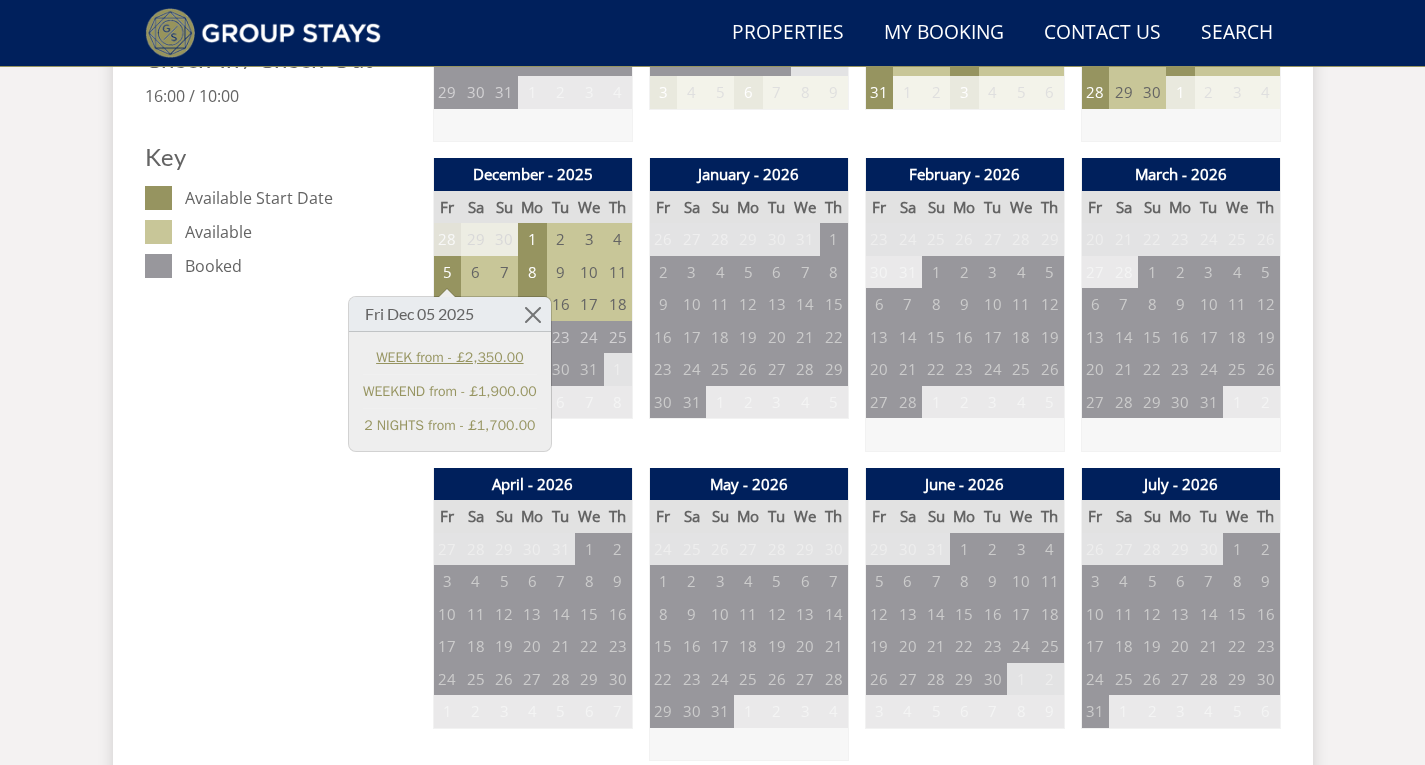 click on "WEEK from  - £2,350.00" at bounding box center [450, 357] 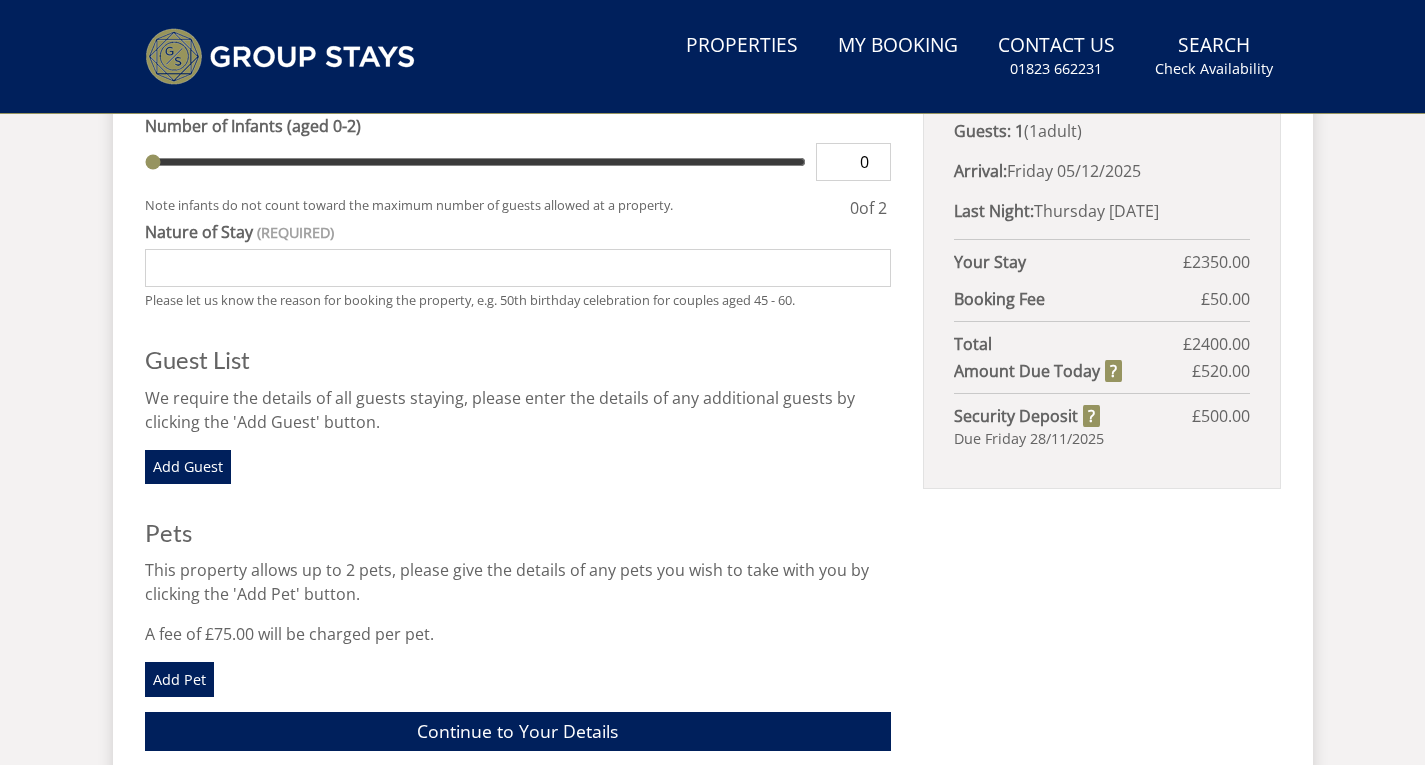 scroll, scrollTop: 0, scrollLeft: 0, axis: both 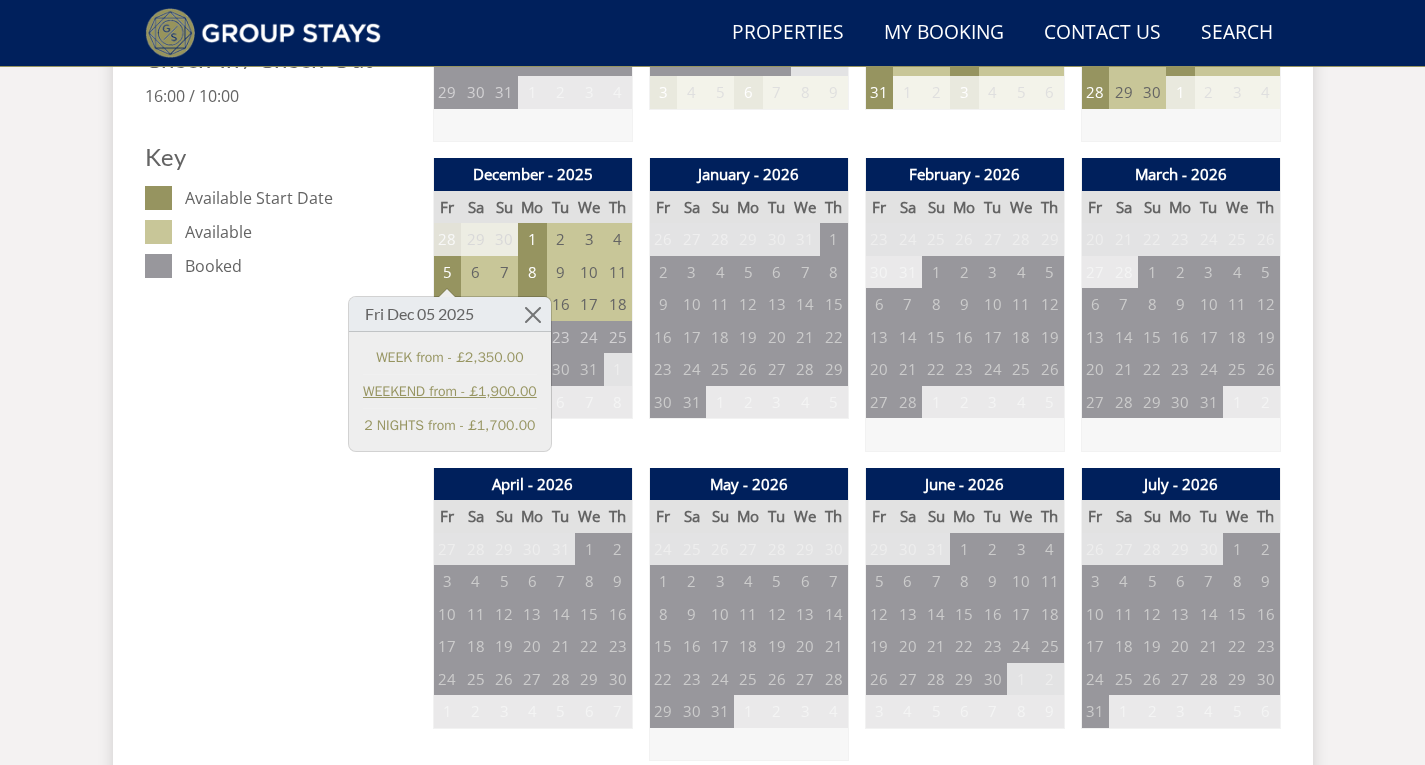 click on "WEEKEND from  - £1,900.00" at bounding box center [450, 391] 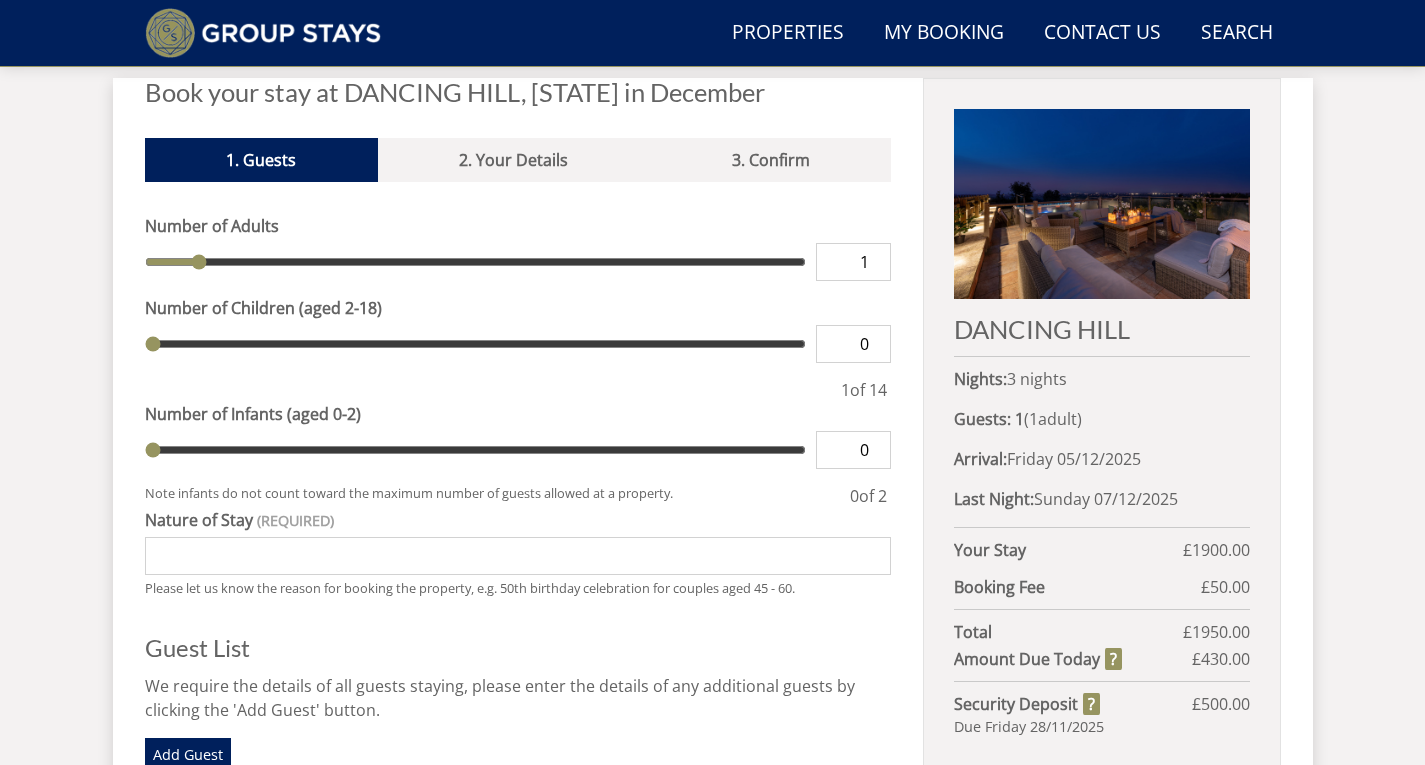 scroll, scrollTop: 796, scrollLeft: 0, axis: vertical 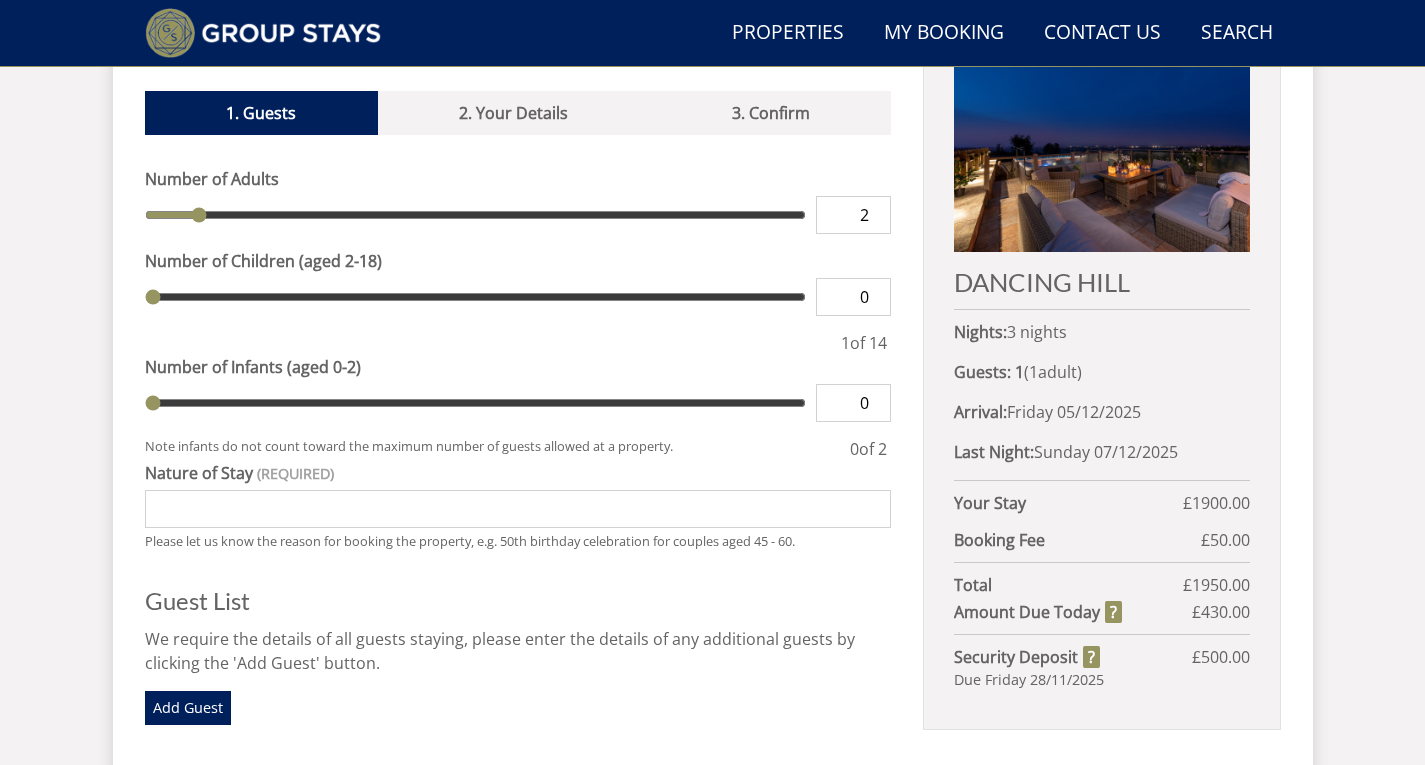 type on "2" 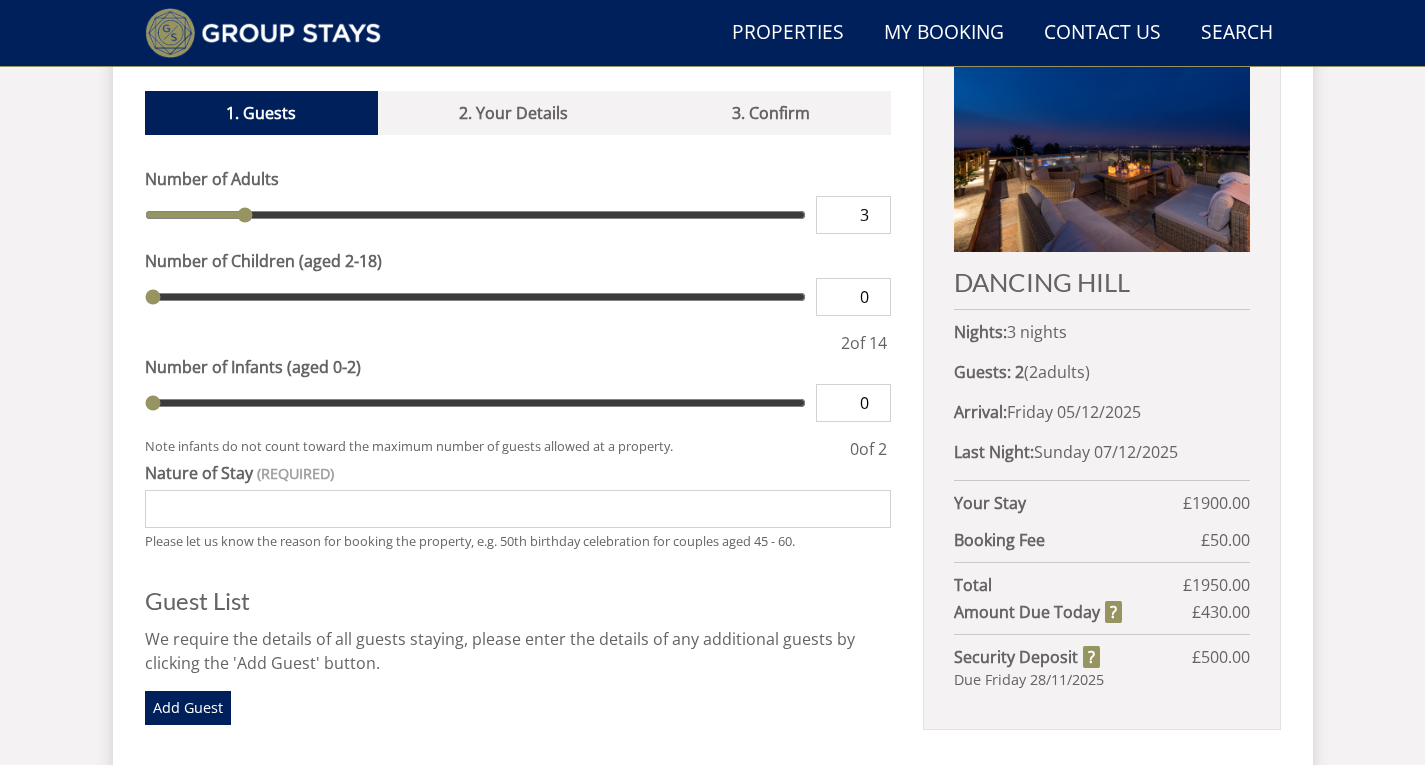 type on "3" 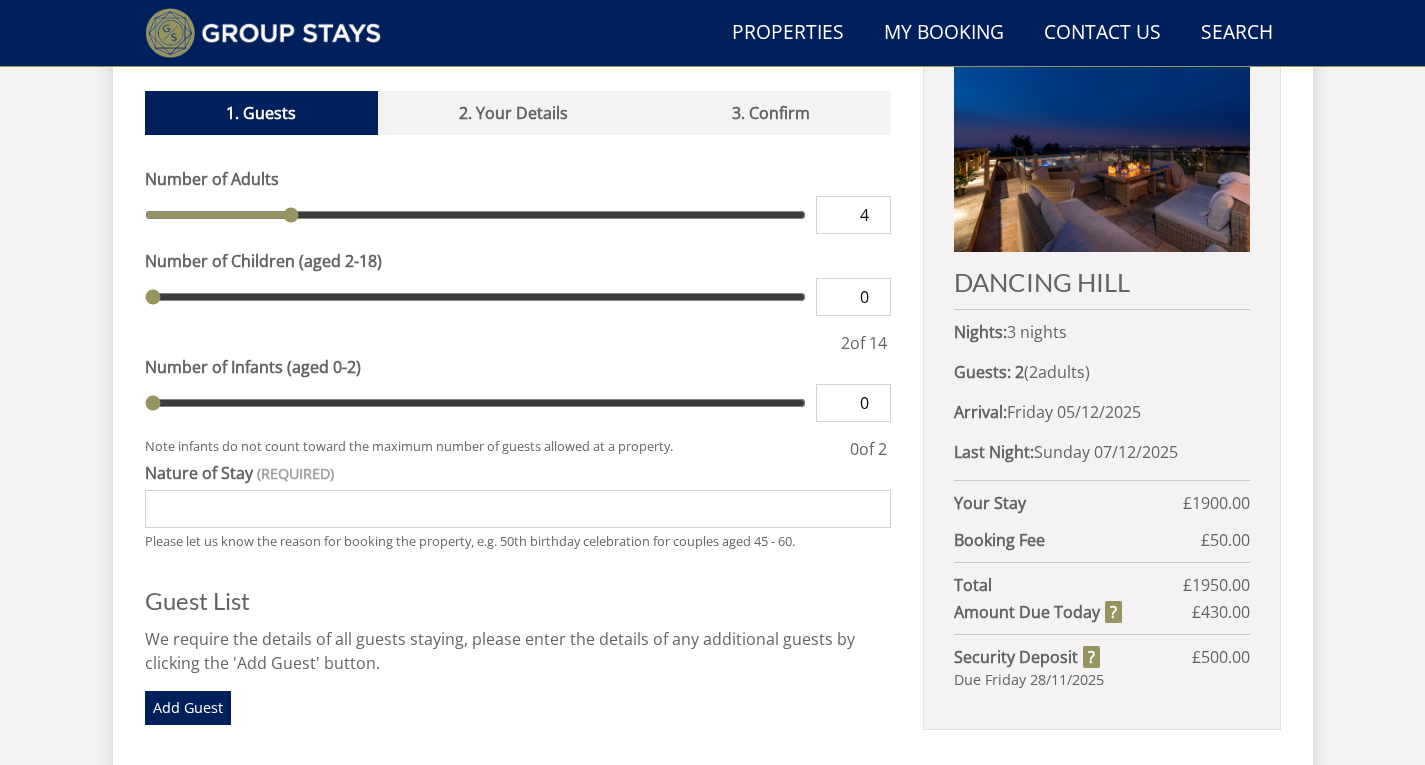 type on "4" 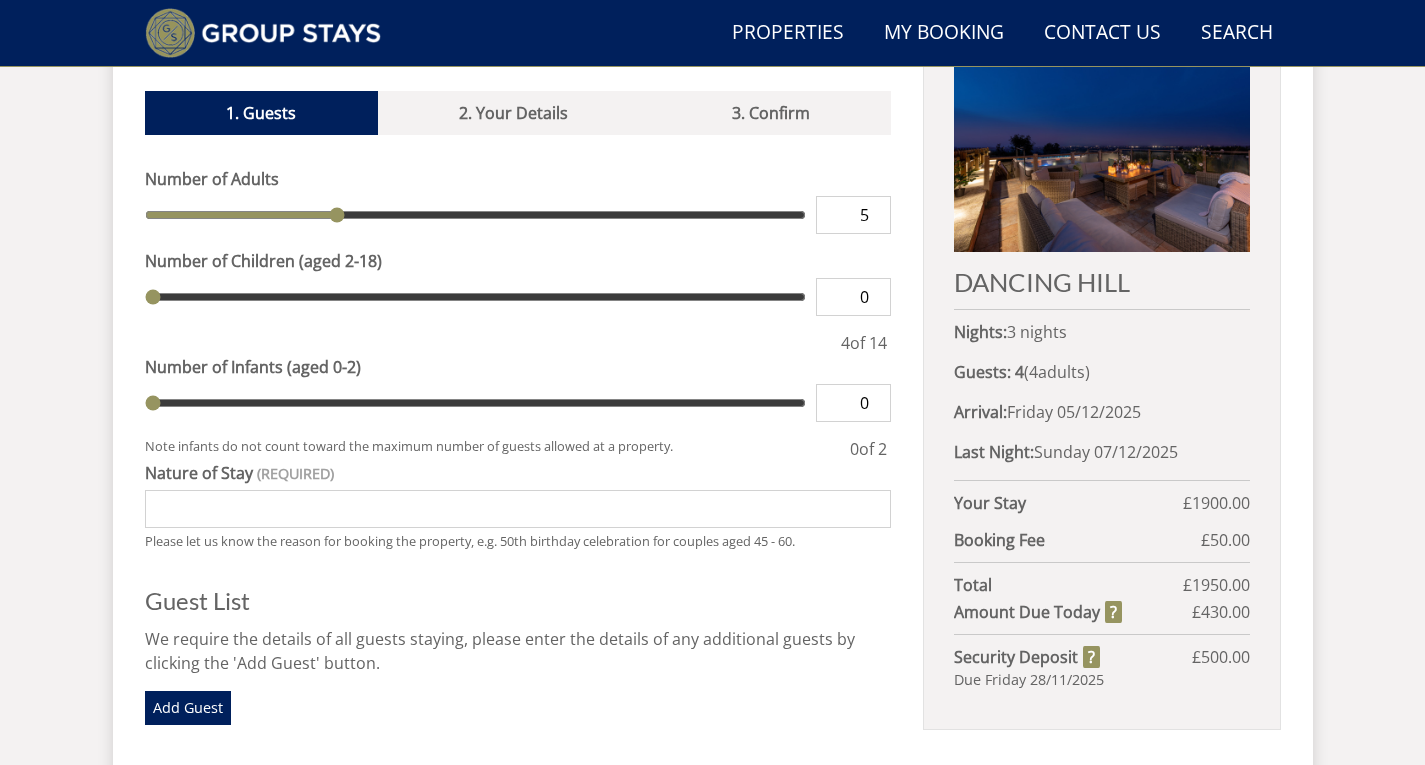 type on "5" 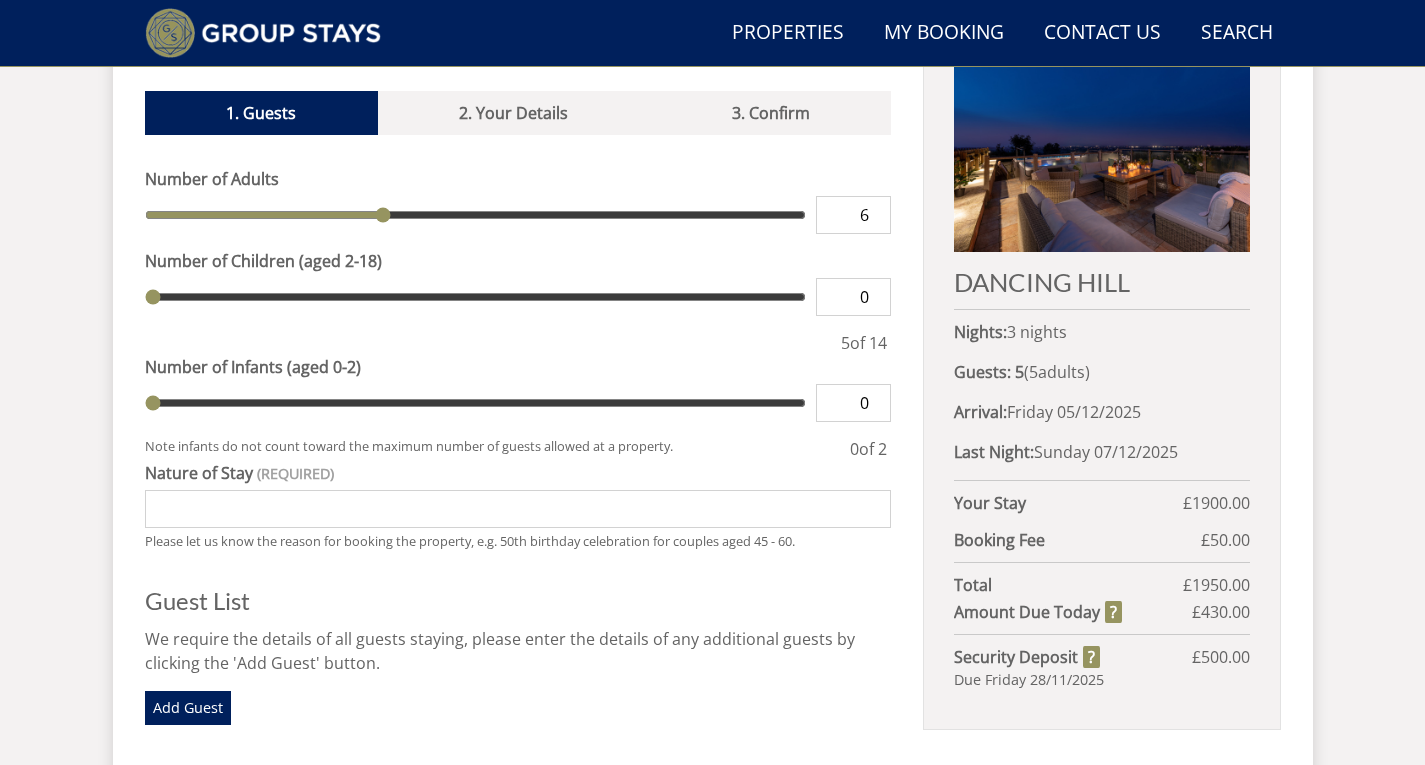 type on "6" 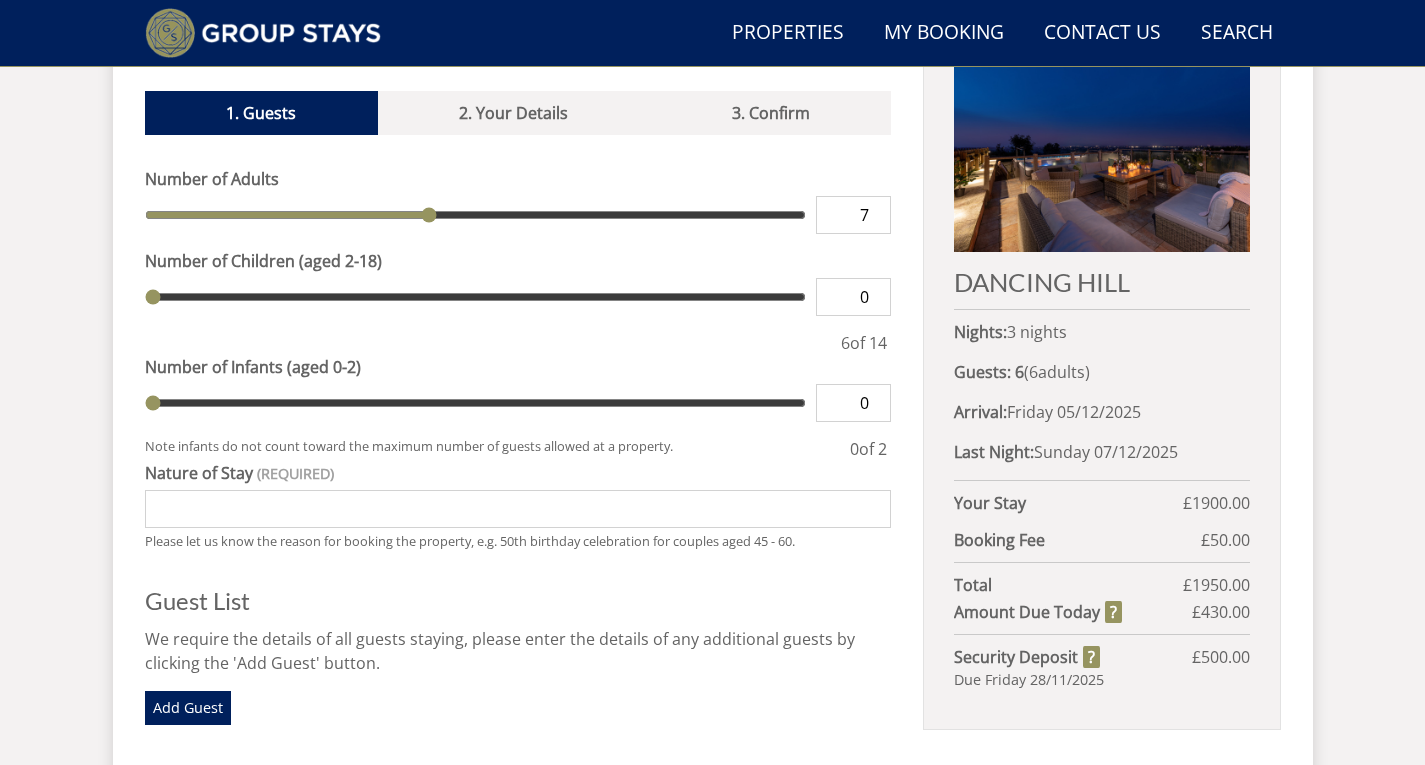 type on "7" 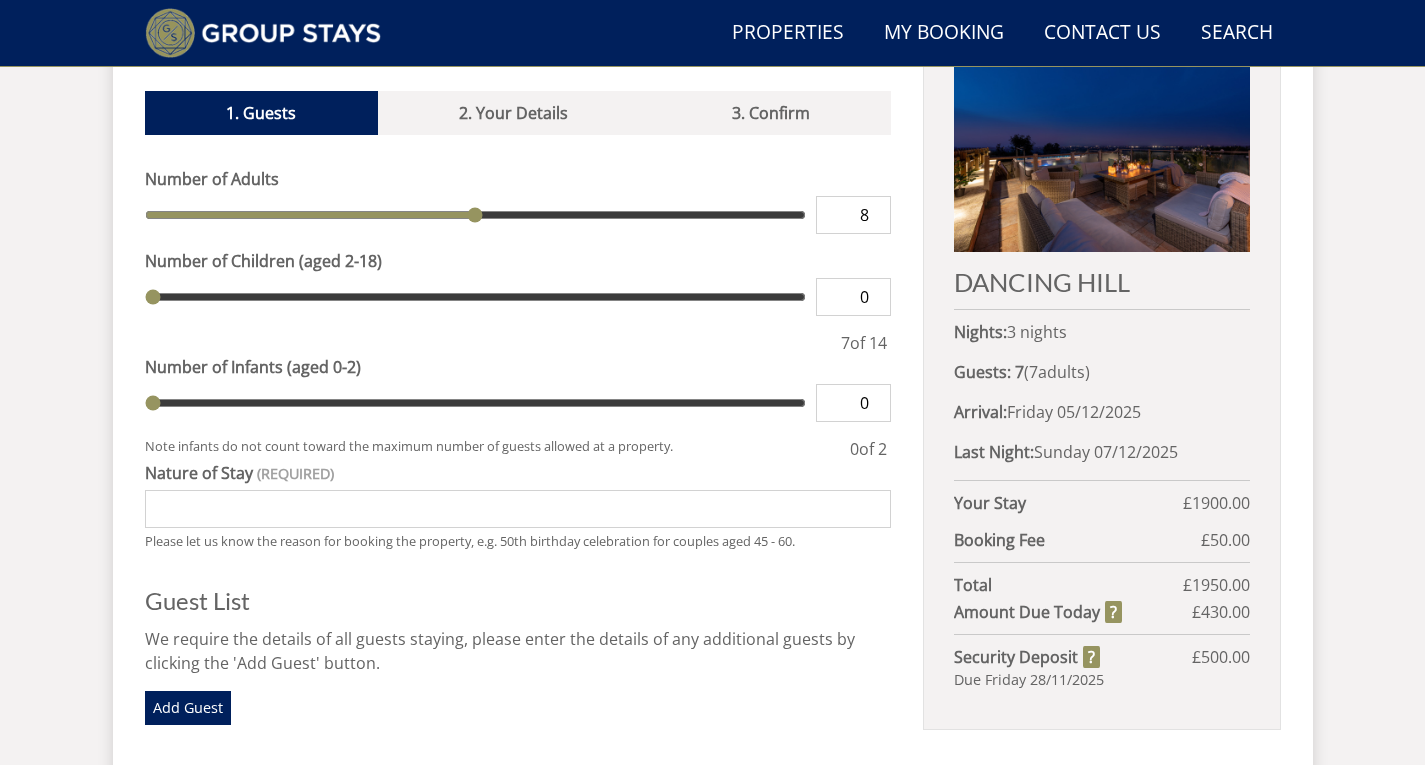 type on "8" 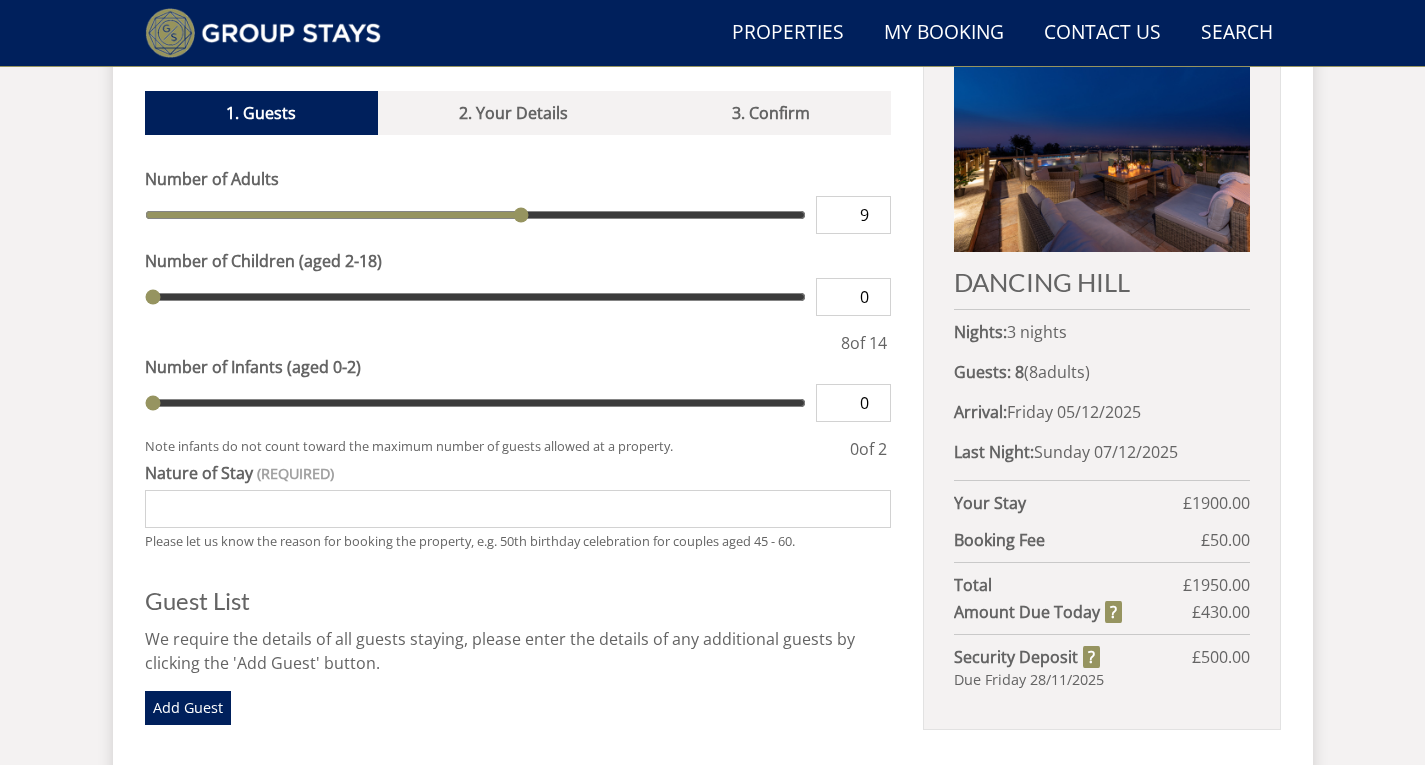 type on "9" 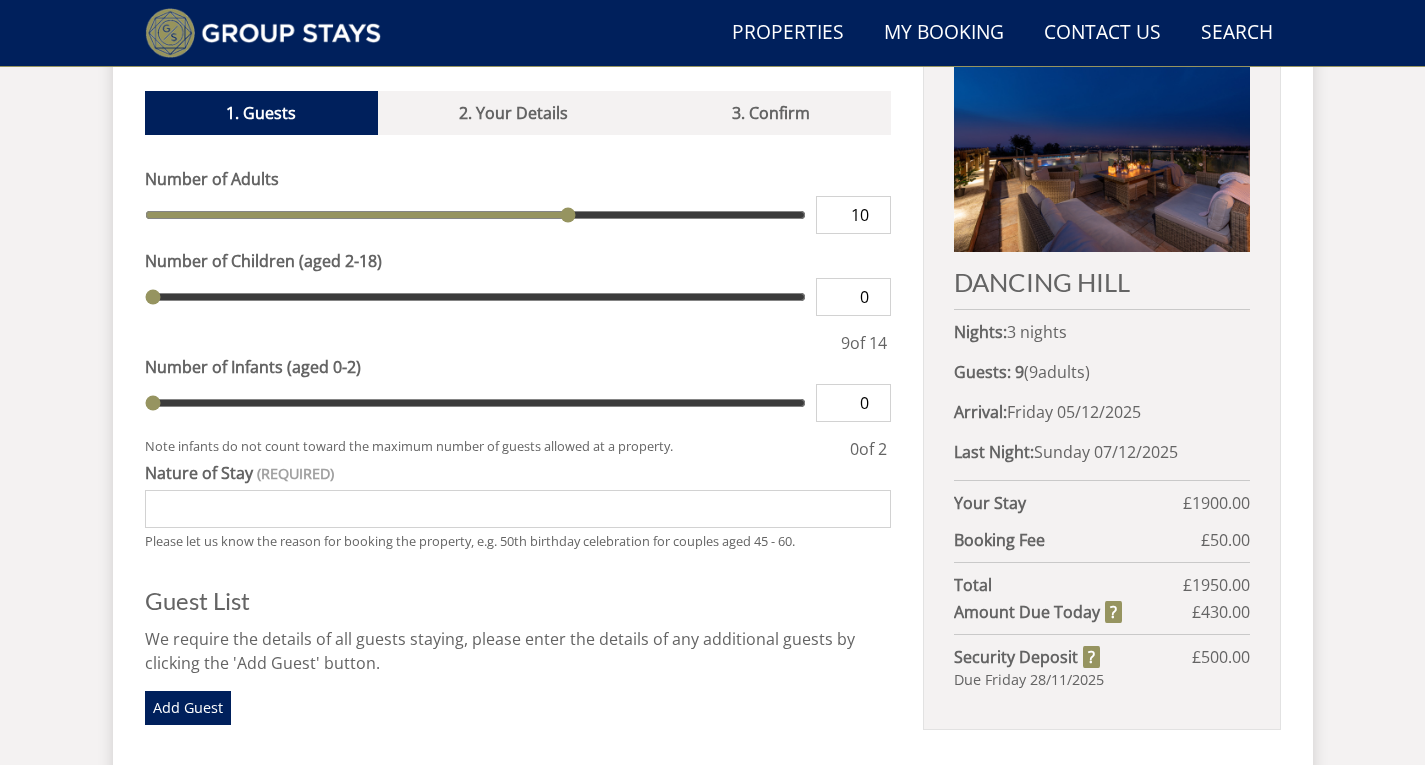 type on "10" 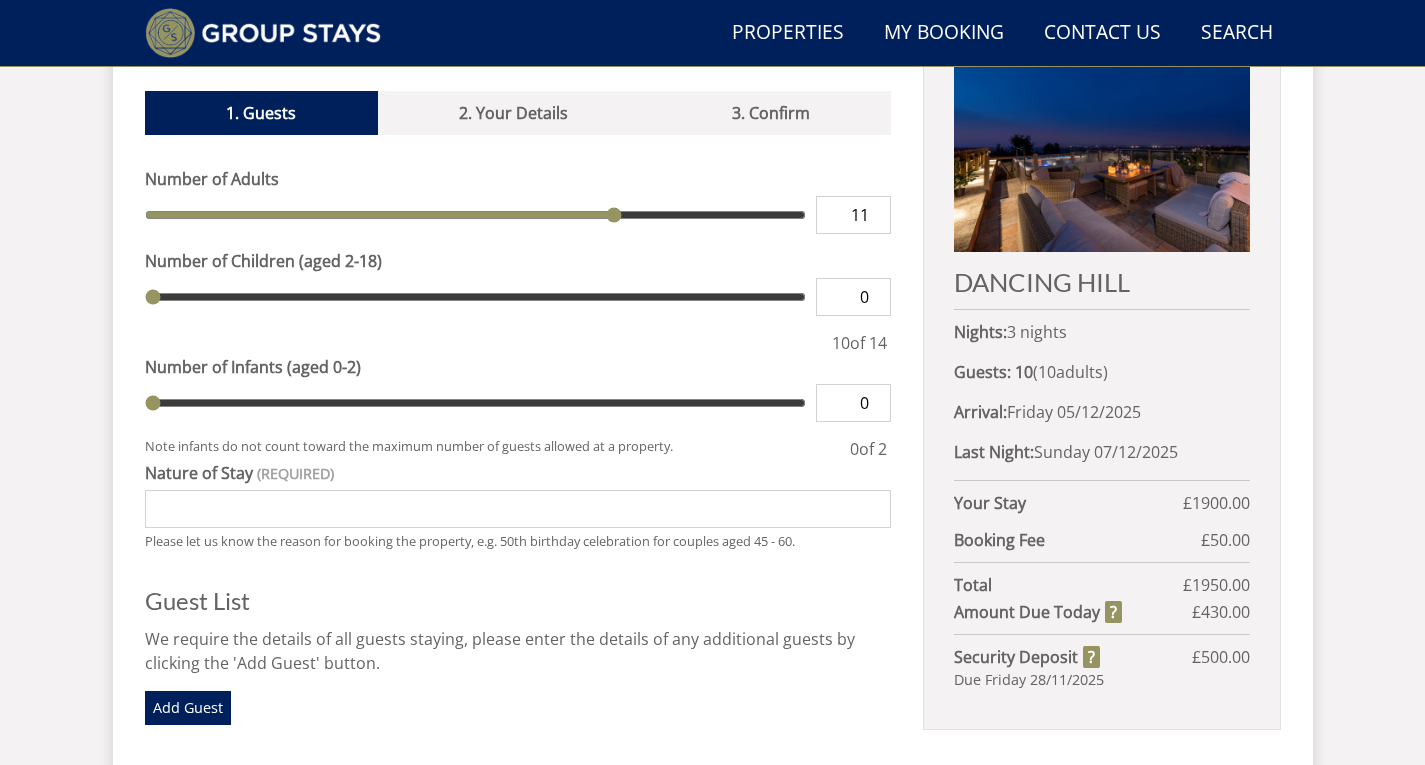type on "11" 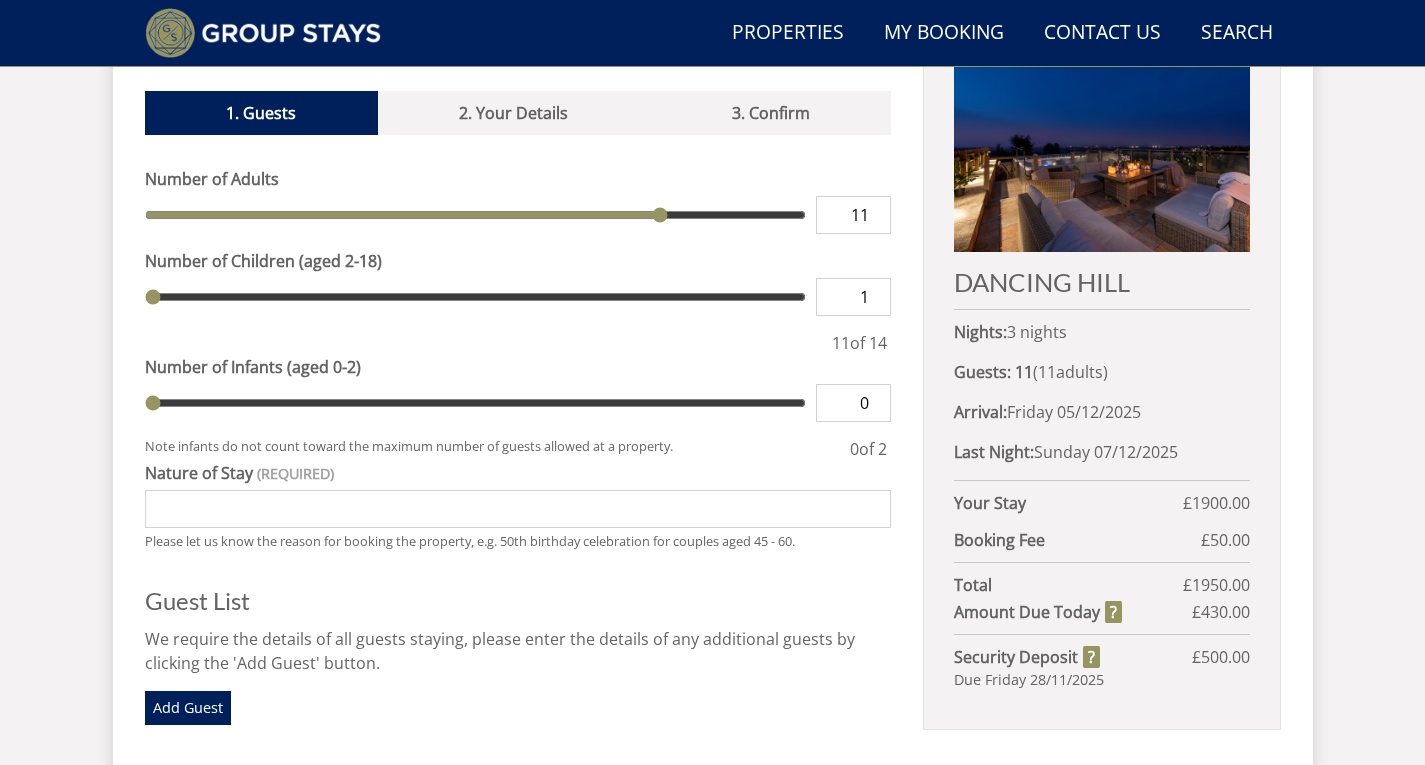 type on "1" 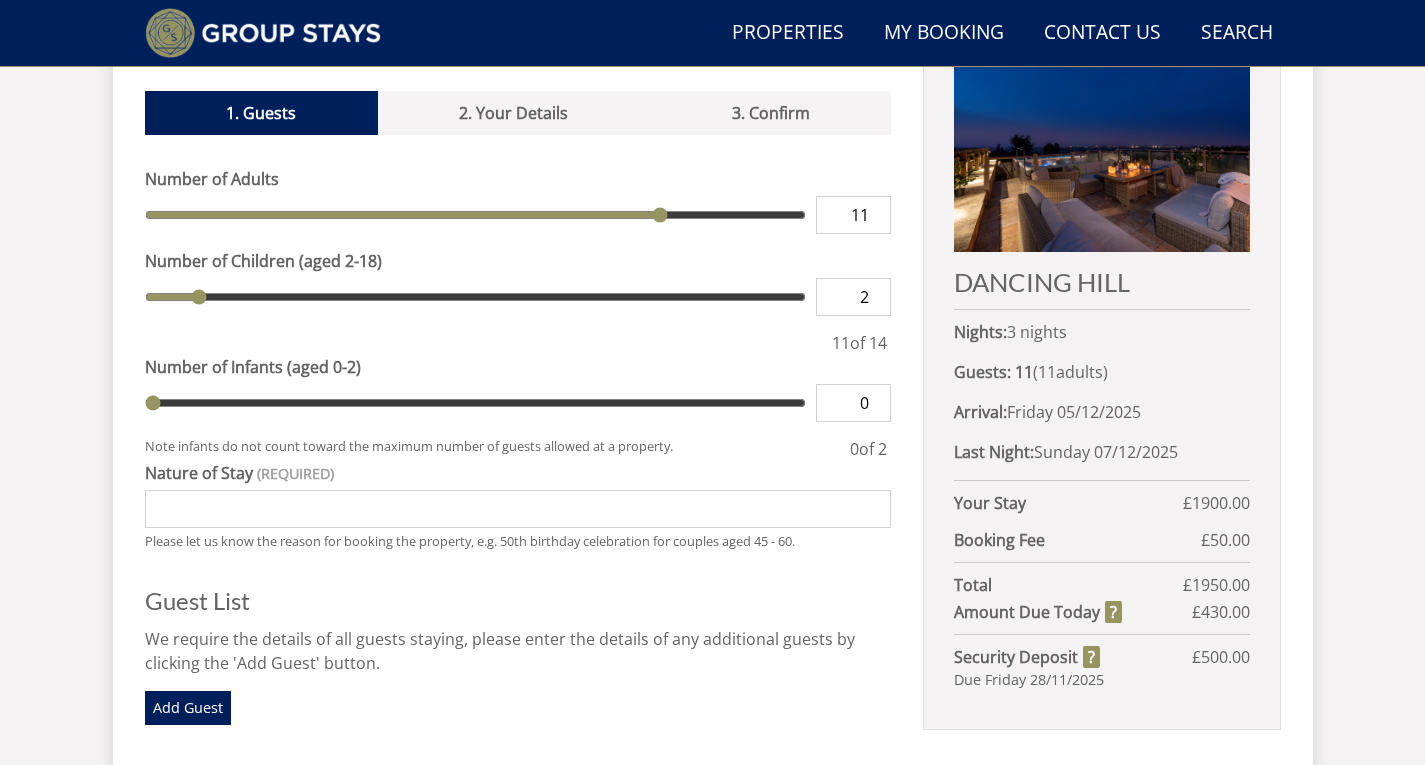 type on "2" 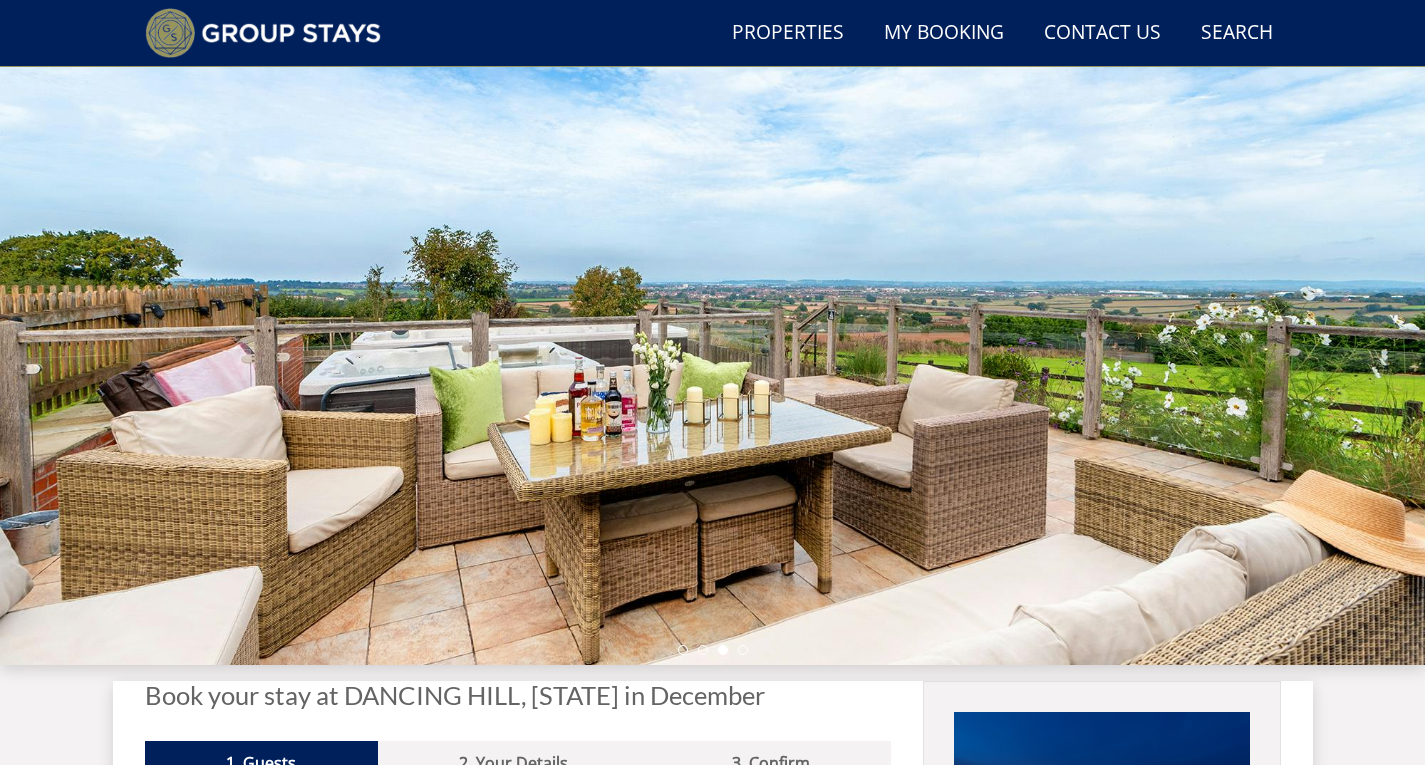 scroll, scrollTop: 96, scrollLeft: 0, axis: vertical 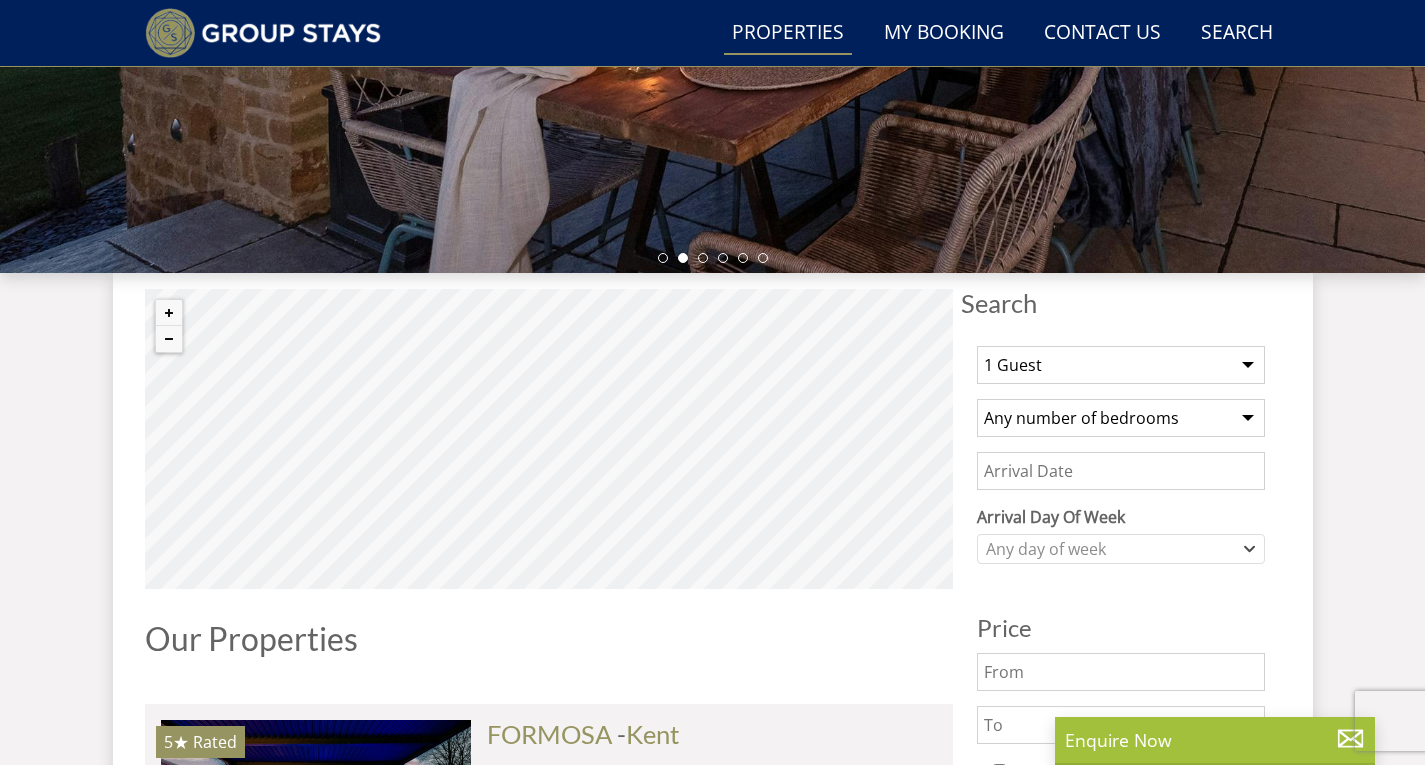 click on "1 Guest
2 Guests
3 Guests
4 Guests
5 Guests
6 Guests
7 Guests
8 Guests
9 Guests
10 Guests
11 Guests
12 Guests
13 Guests
14 Guests
15 Guests
16 Guests
17 Guests
18 Guests
19 Guests
20 Guests
21 Guests
22 Guests
23 Guests
24 Guests
25 Guests
26 Guests
27 Guests
28 Guests
29 Guests
30 Guests
31 Guests
32 Guests" at bounding box center [1121, 365] 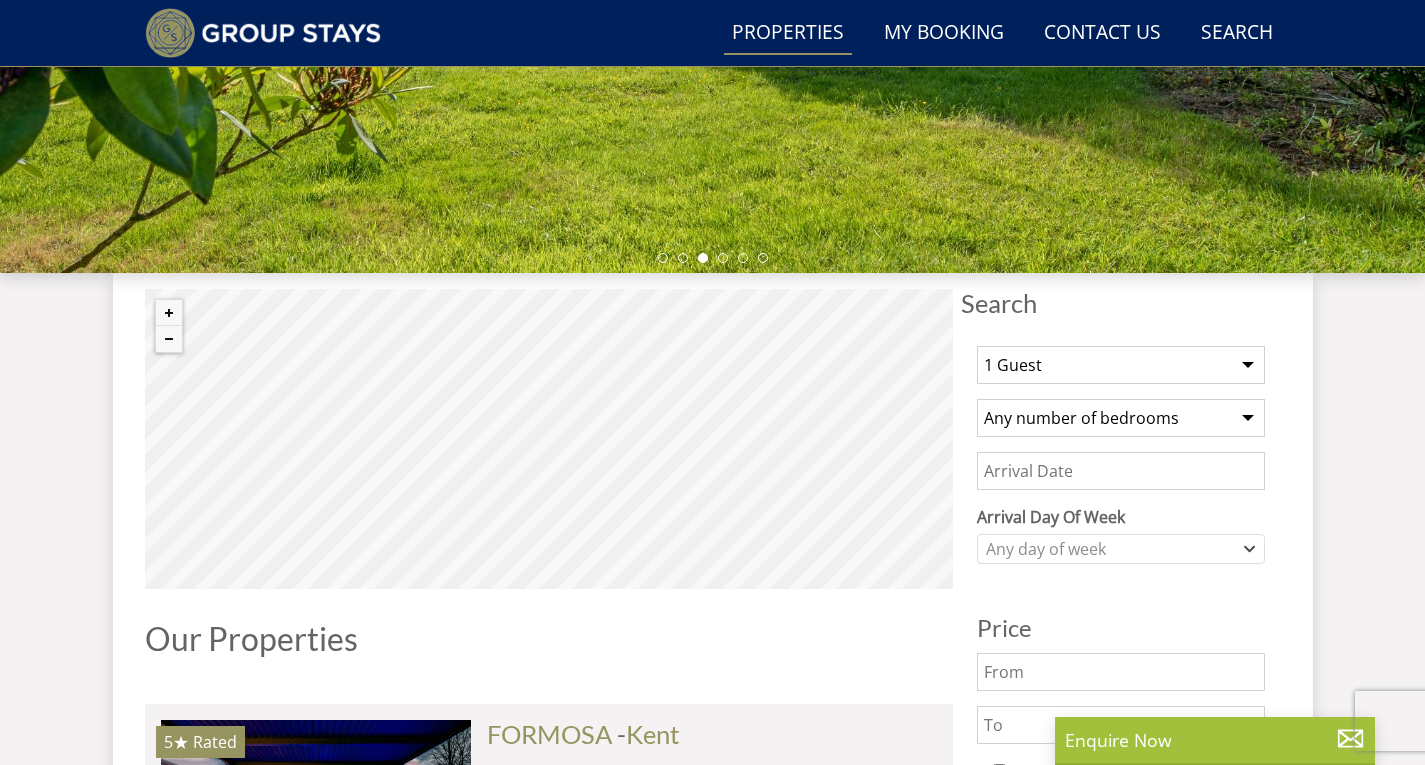 select on "13" 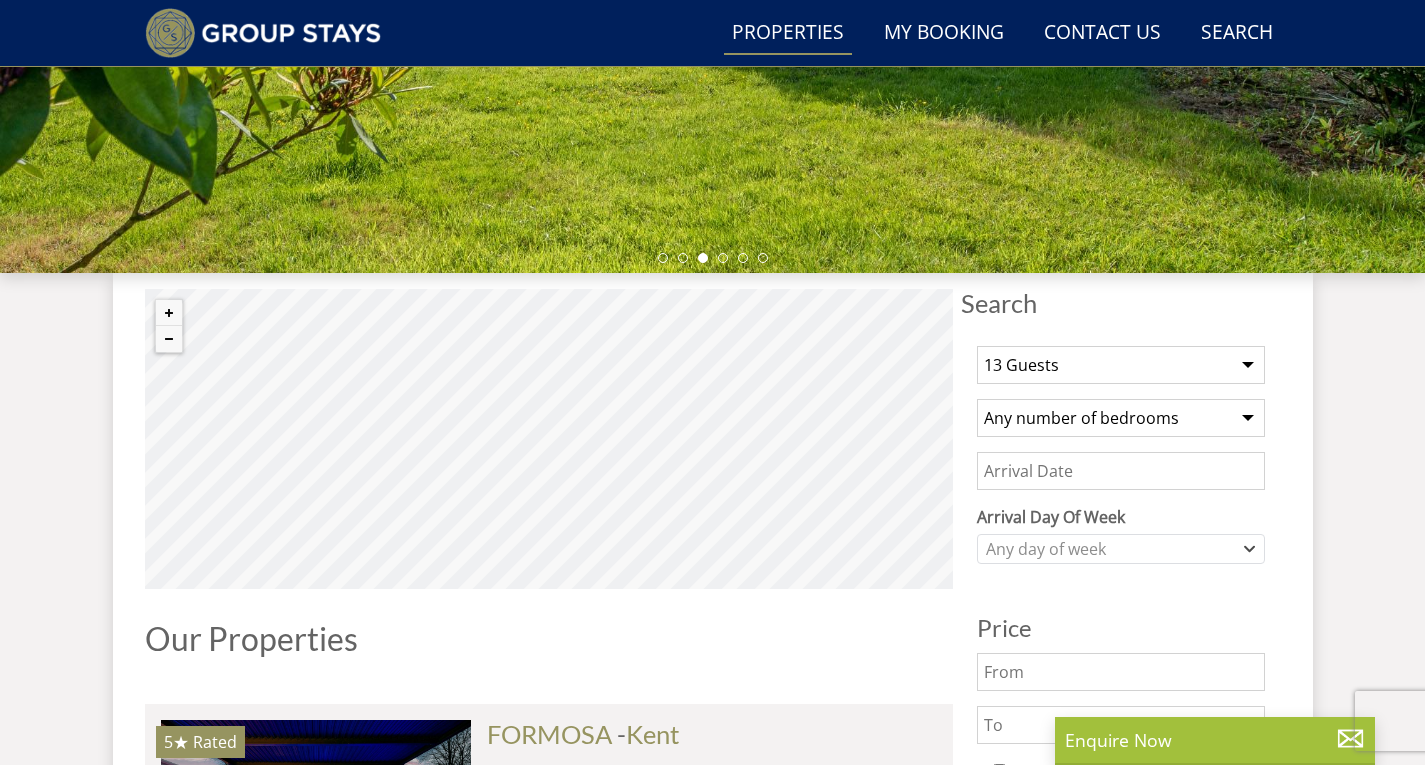 click on "1 Guest
2 Guests
3 Guests
4 Guests
5 Guests
6 Guests
7 Guests
8 Guests
9 Guests
10 Guests
11 Guests
12 Guests
13 Guests
14 Guests
15 Guests
16 Guests
17 Guests
18 Guests
19 Guests
20 Guests
21 Guests
22 Guests
23 Guests
24 Guests
25 Guests
26 Guests
27 Guests
28 Guests
29 Guests
30 Guests
31 Guests
32 Guests" at bounding box center [1121, 365] 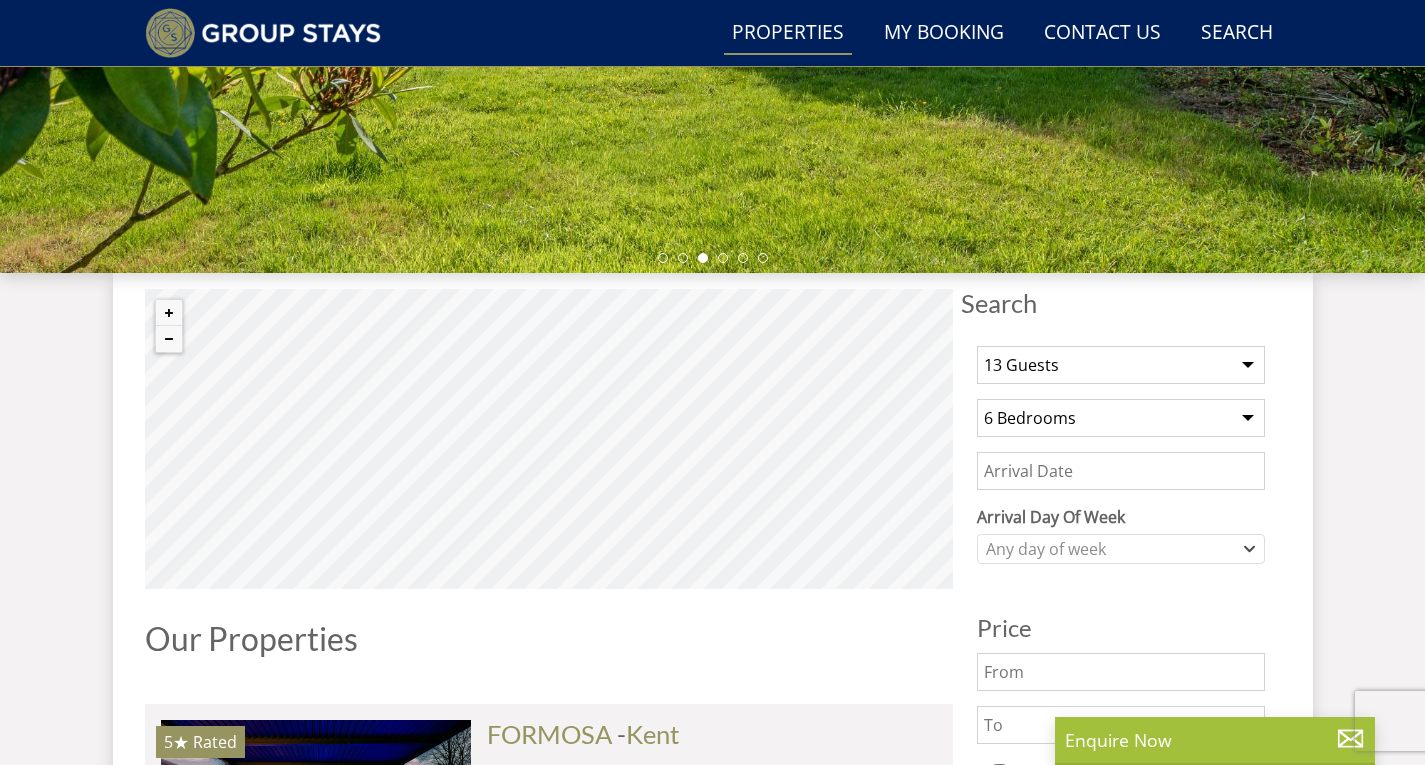 click on "Date" at bounding box center [1121, 471] 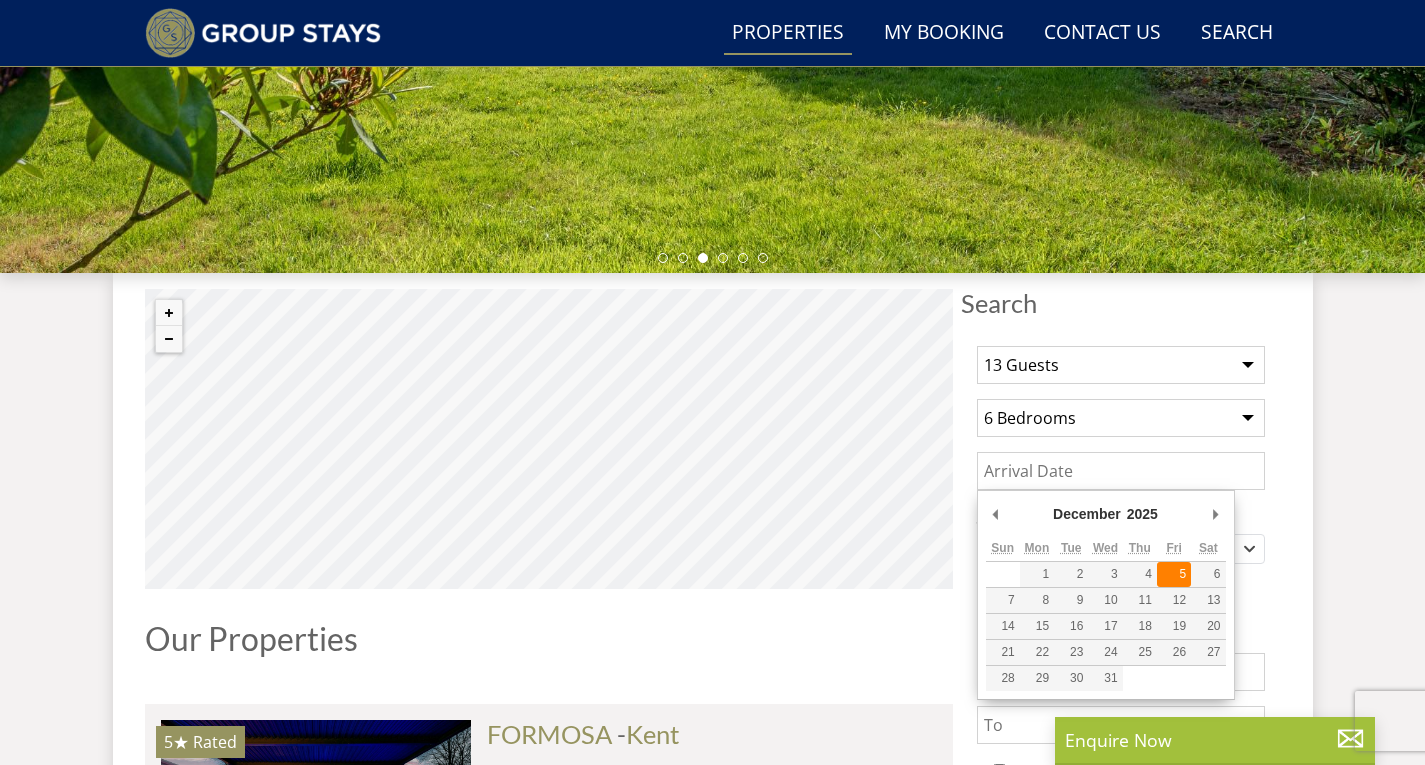 type on "05/12/2025" 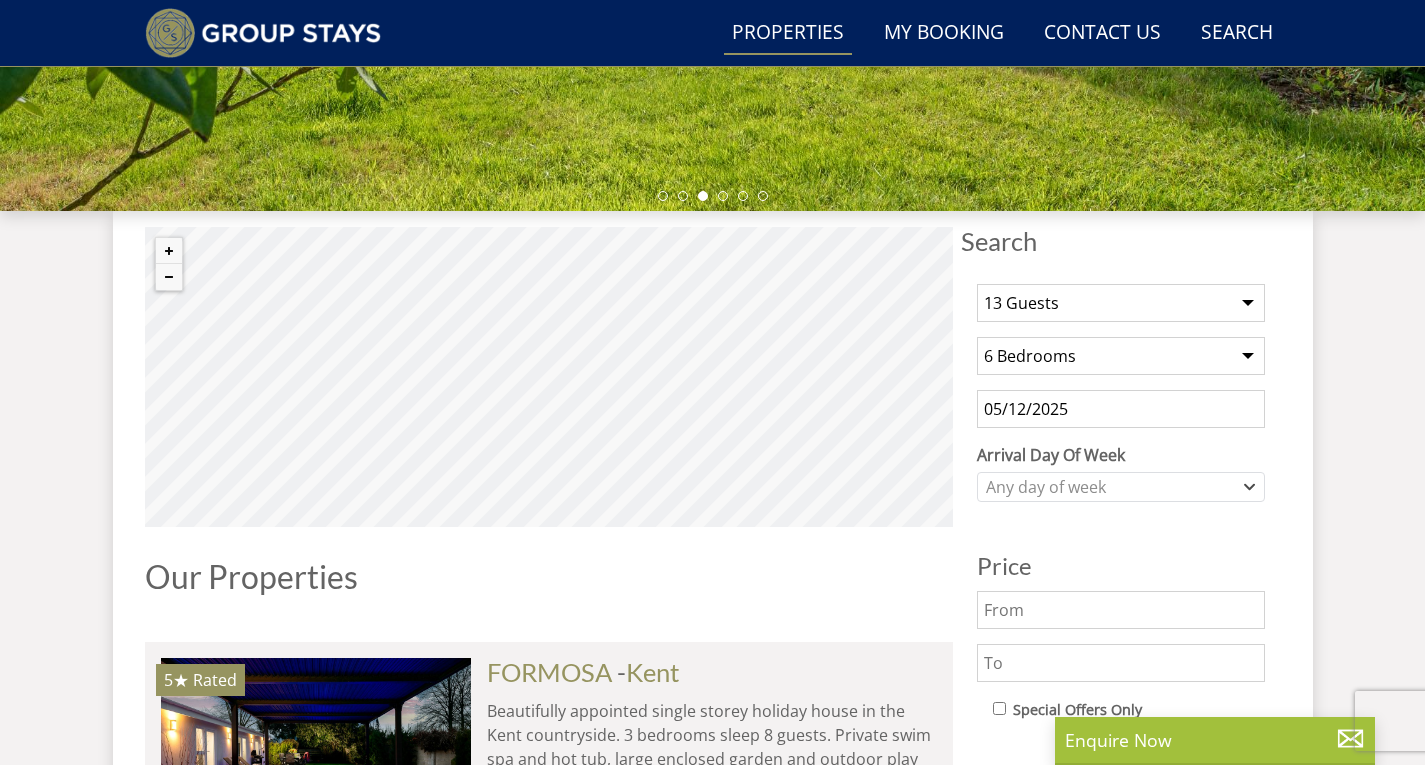 scroll, scrollTop: 838, scrollLeft: 0, axis: vertical 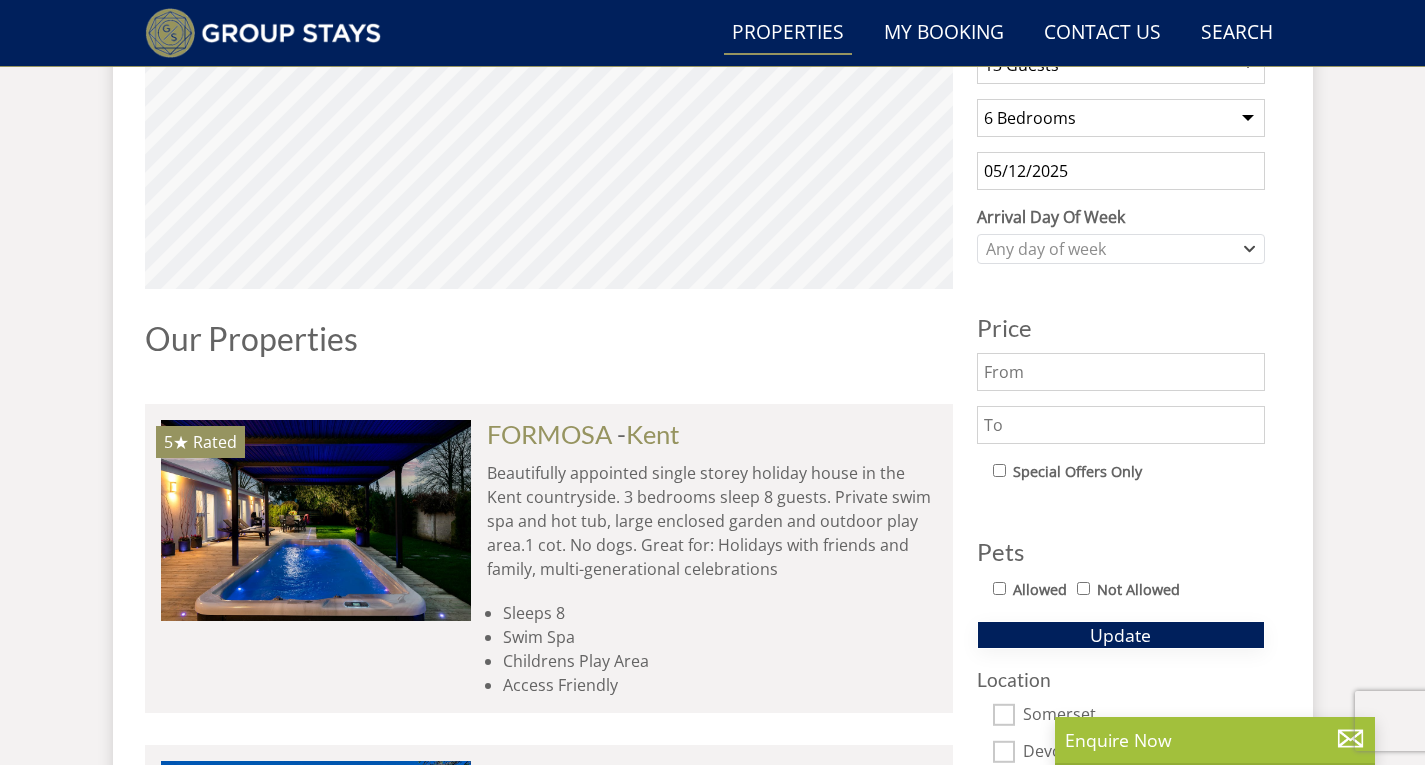 click on "Update" at bounding box center [1120, 635] 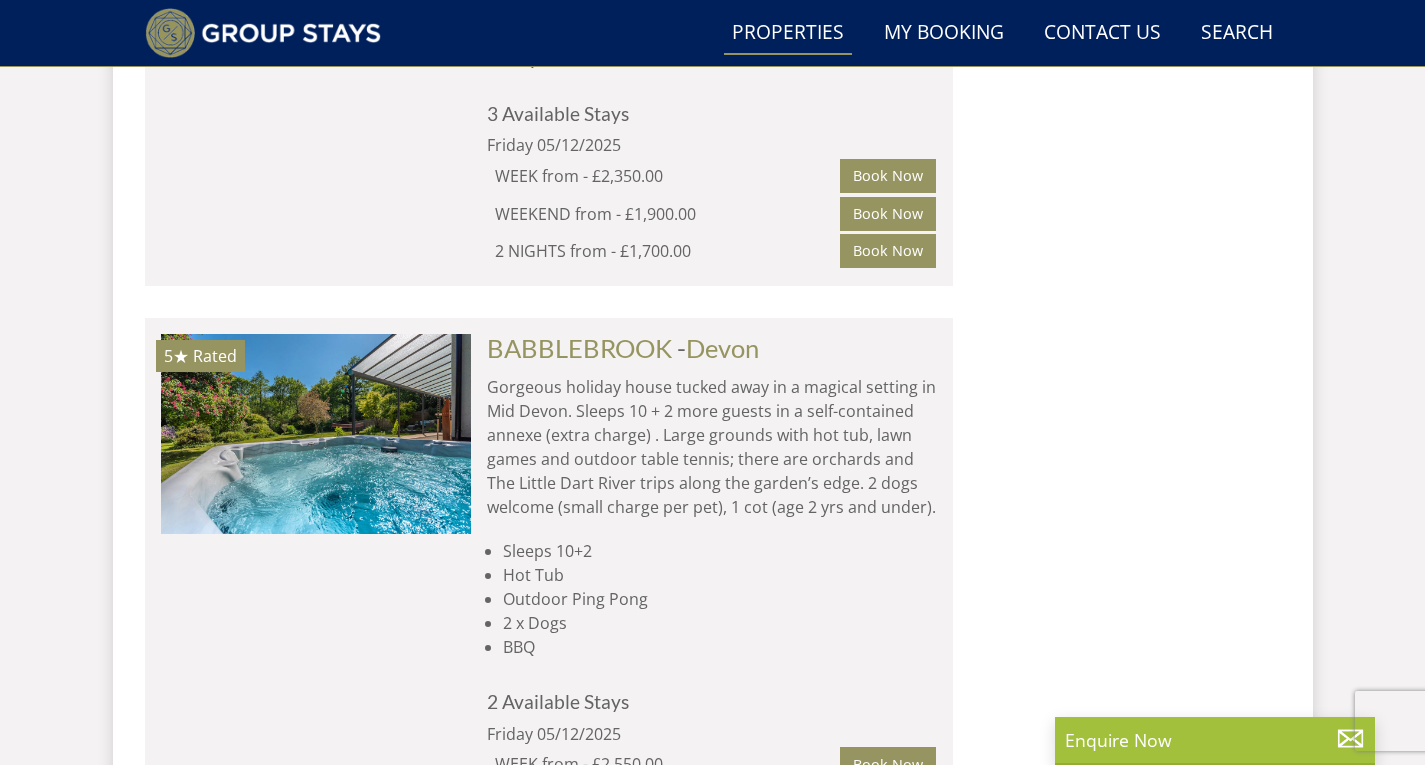 scroll, scrollTop: 4038, scrollLeft: 0, axis: vertical 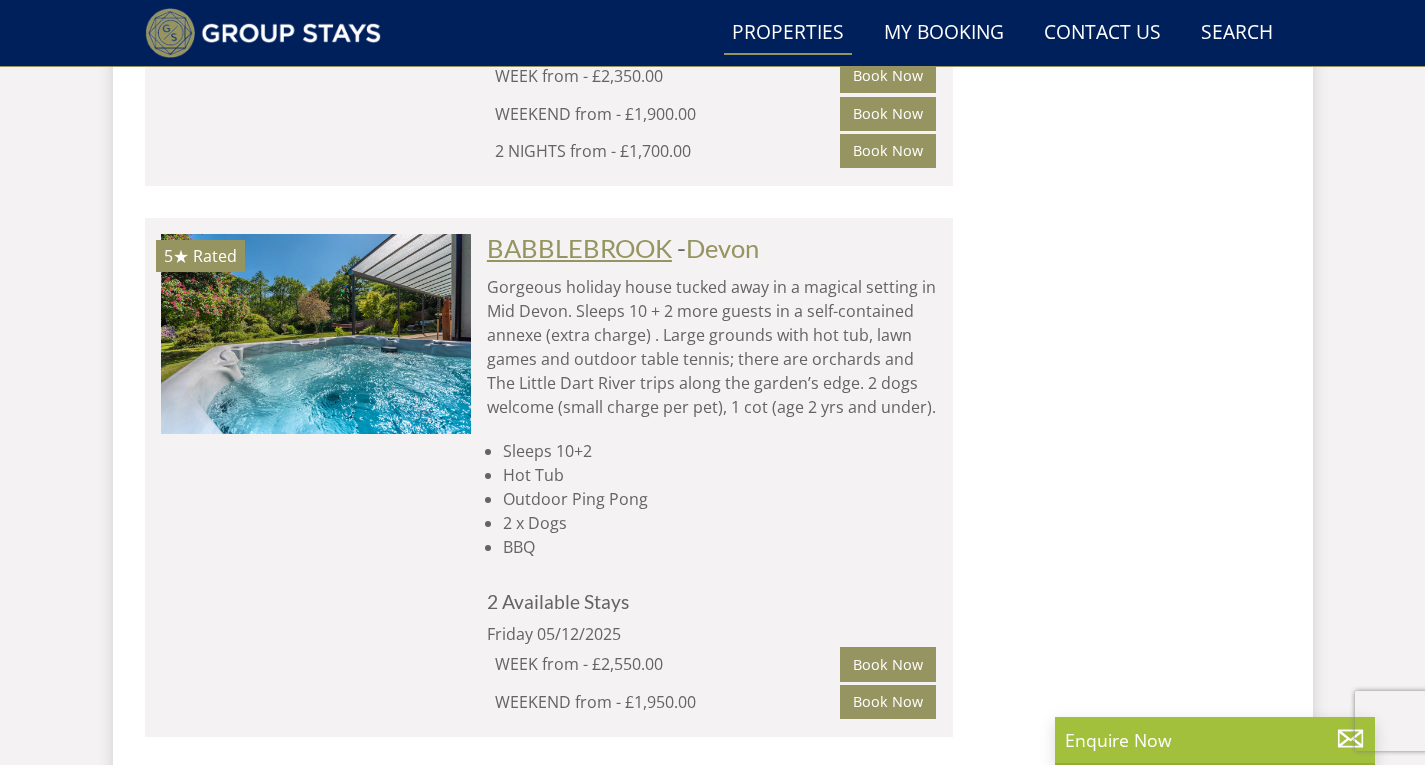 click on "BABBLEBROOK" at bounding box center (579, 248) 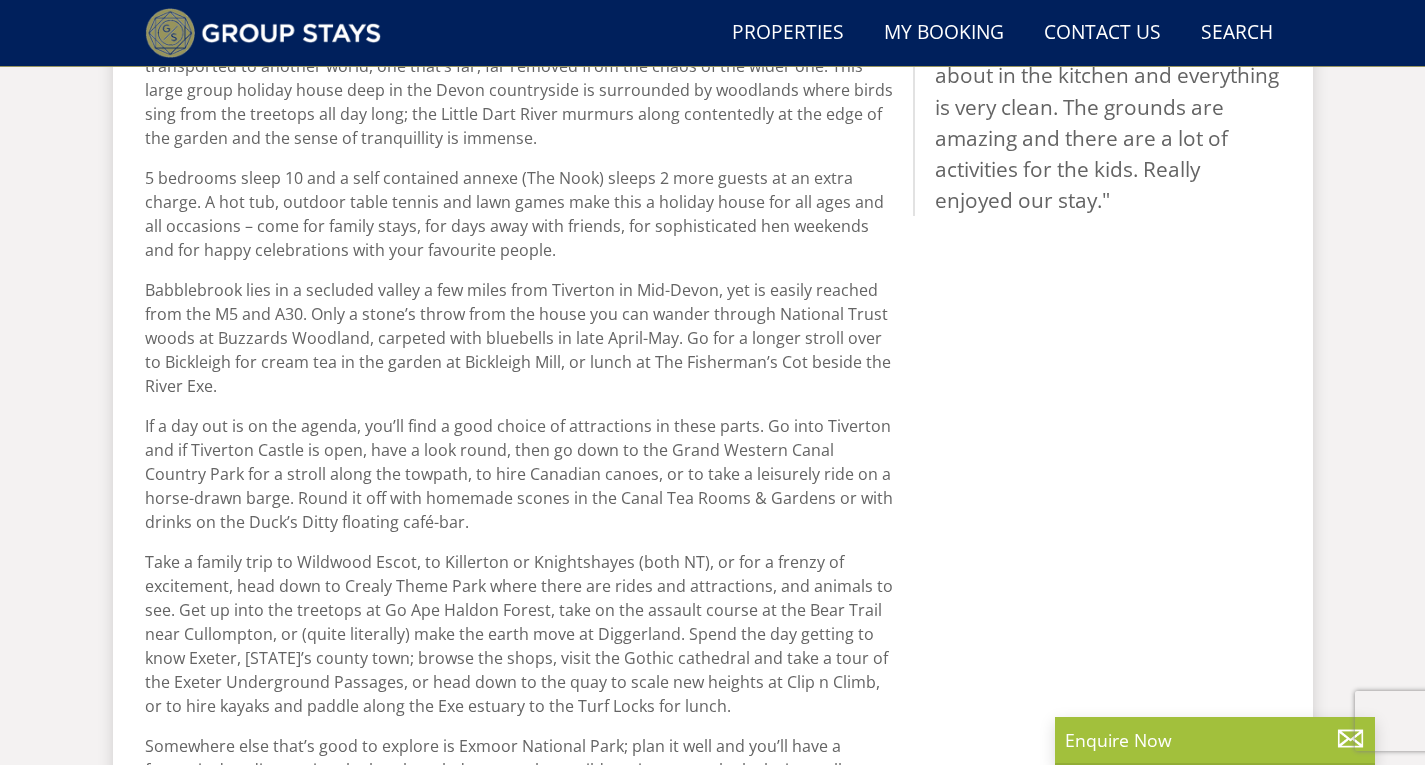 scroll, scrollTop: 1097, scrollLeft: 0, axis: vertical 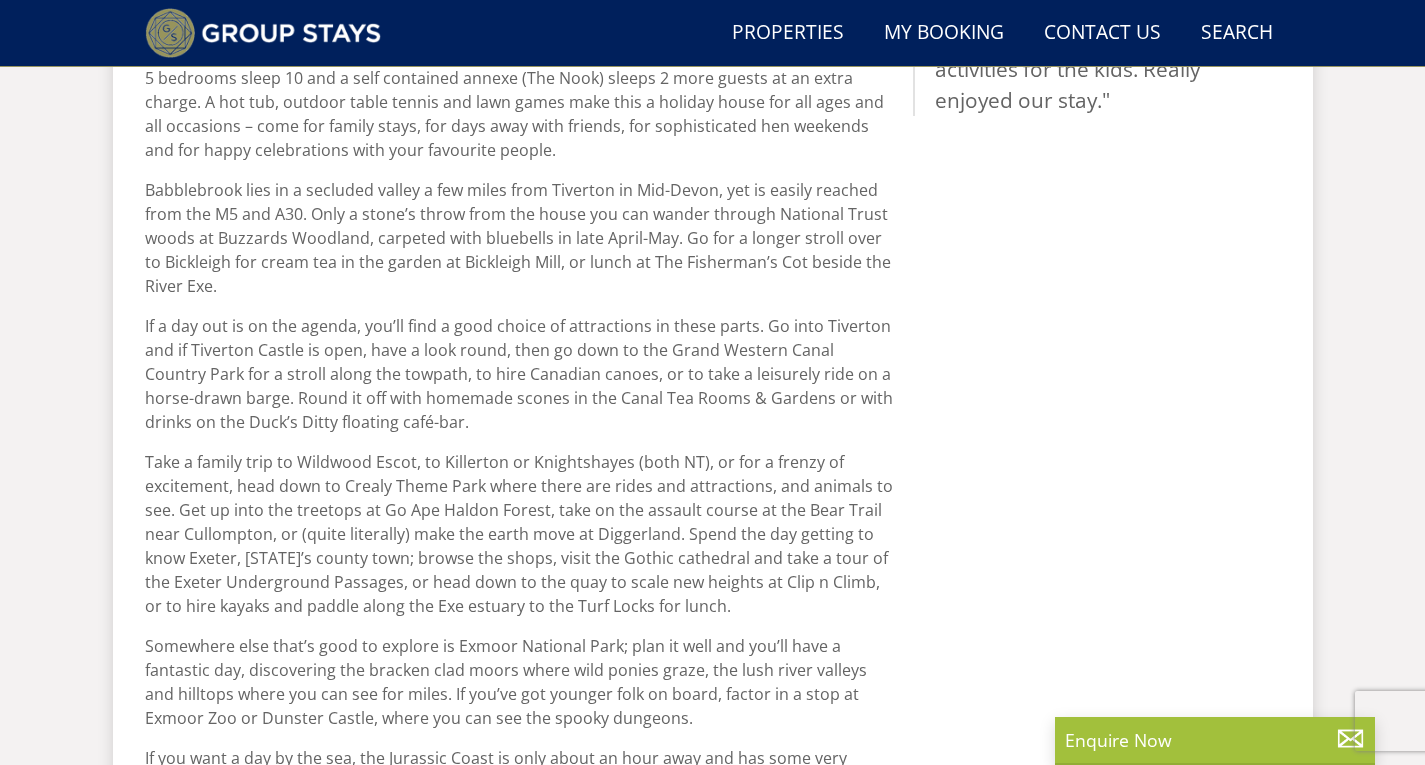 click on "Babblebrook lies in a secluded valley a few miles from Tiverton in Mid-Devon, yet is easily reached from the M5 and A30. Only a stone’s throw from the house you can wander through National Trust woods at Buzzards Woodland, carpeted with bluebells in late April-May. Go for a longer stroll over to Bickleigh for cream tea in the garden at Bickleigh Mill, or lunch at The Fisherman’s Cot beside the River Exe." at bounding box center [521, 238] 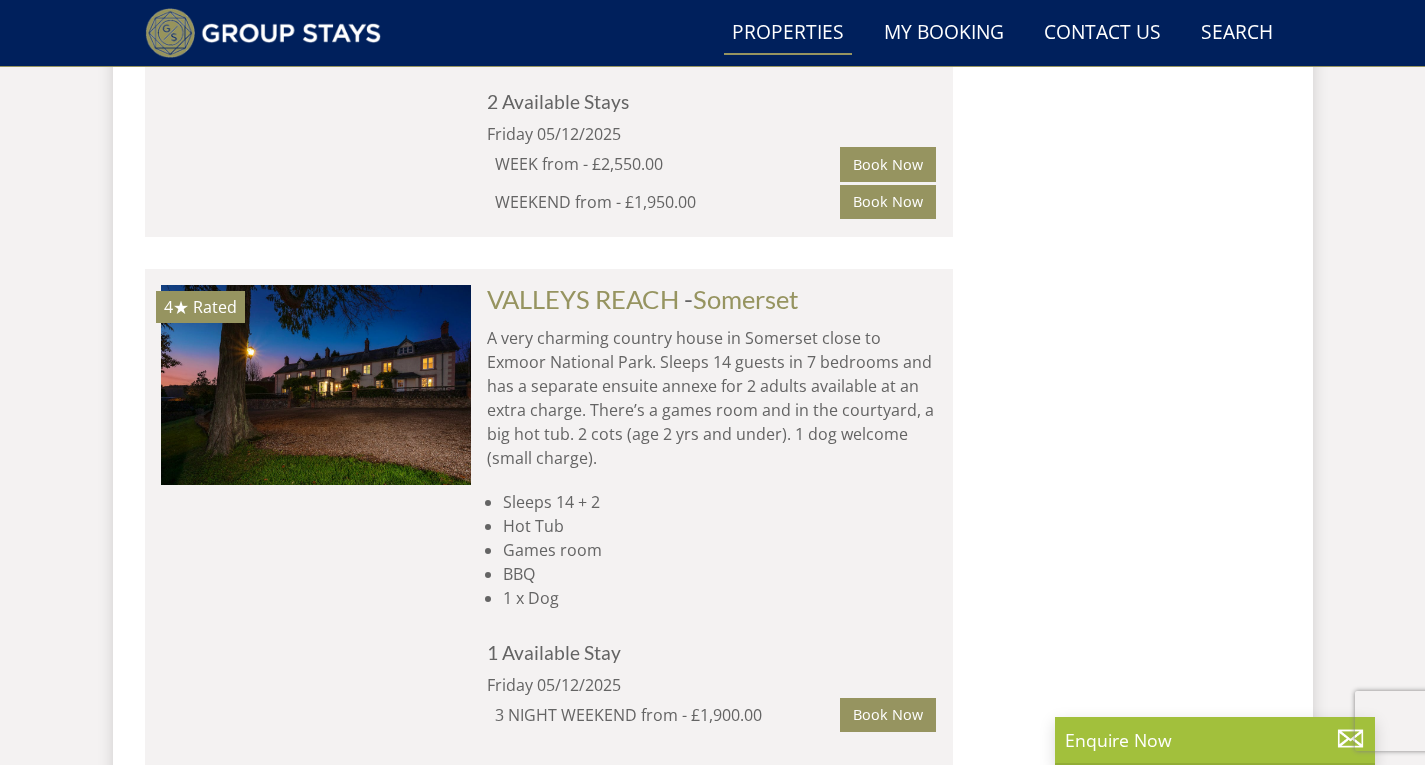 scroll, scrollTop: 4638, scrollLeft: 0, axis: vertical 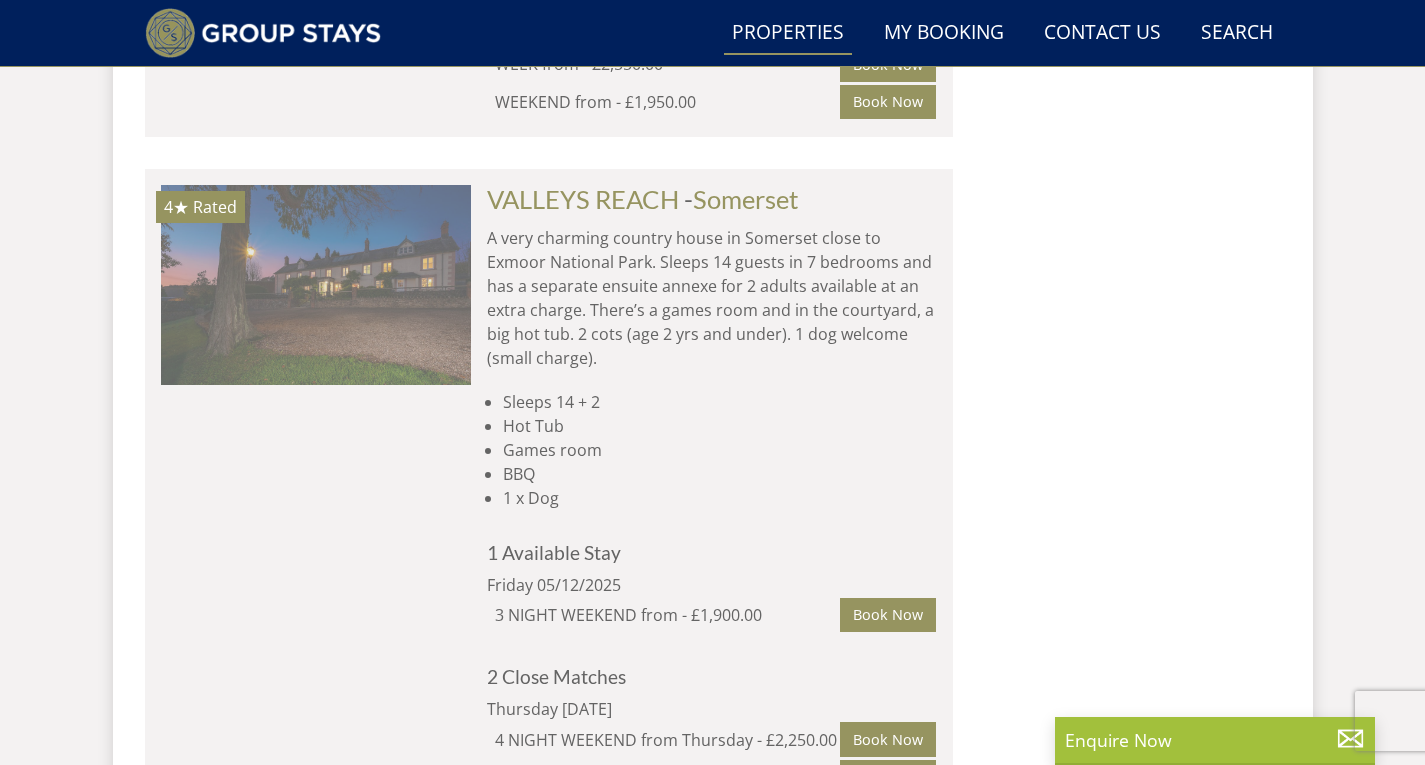 click at bounding box center (316, 285) 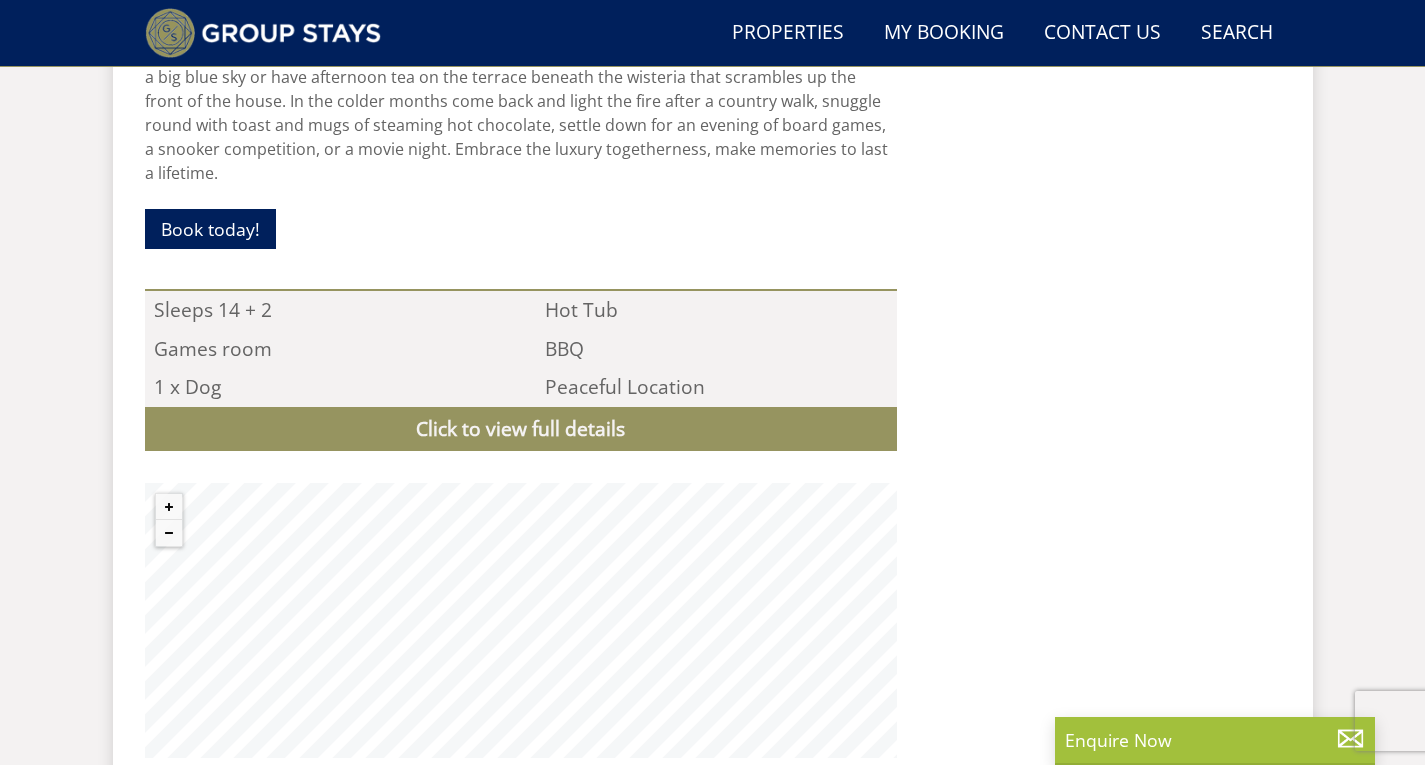 scroll, scrollTop: 1894, scrollLeft: 0, axis: vertical 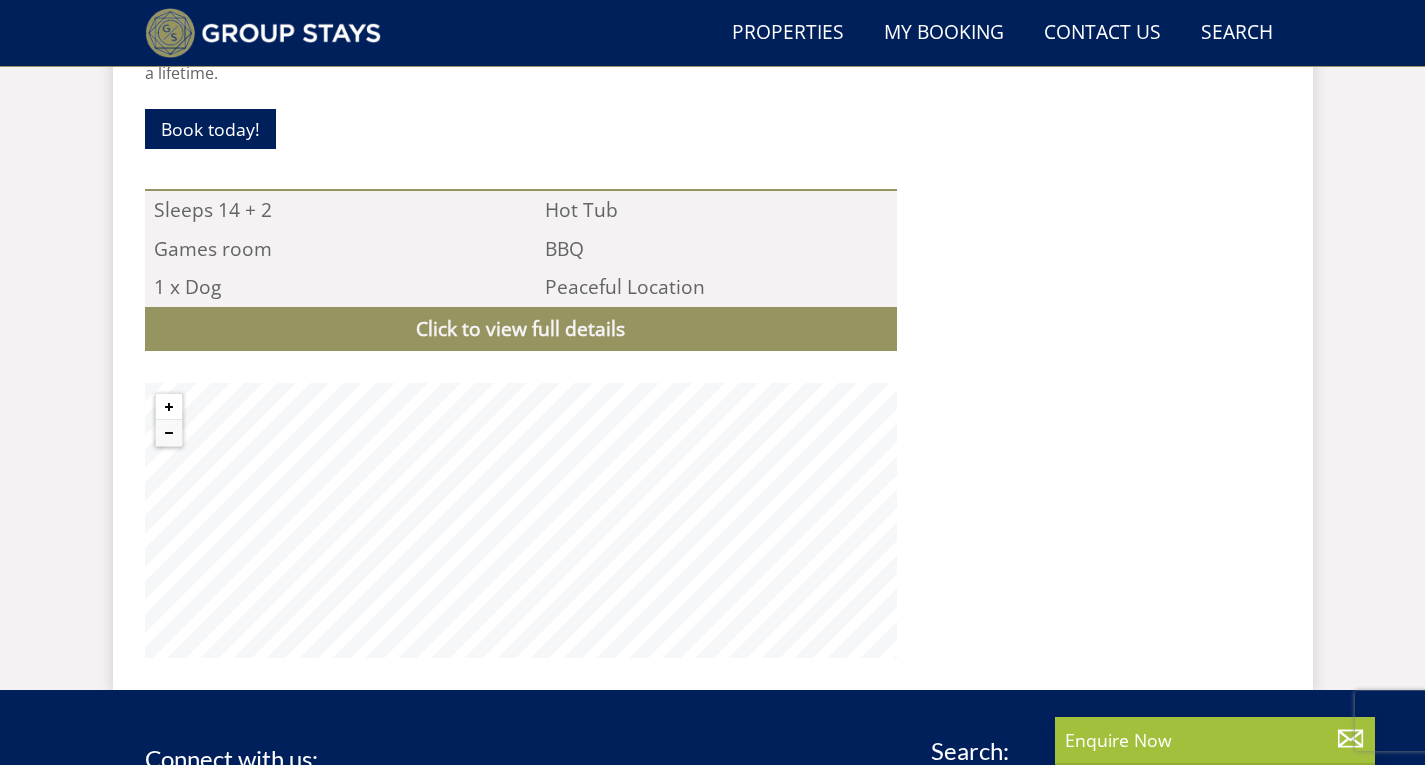 click at bounding box center (169, 407) 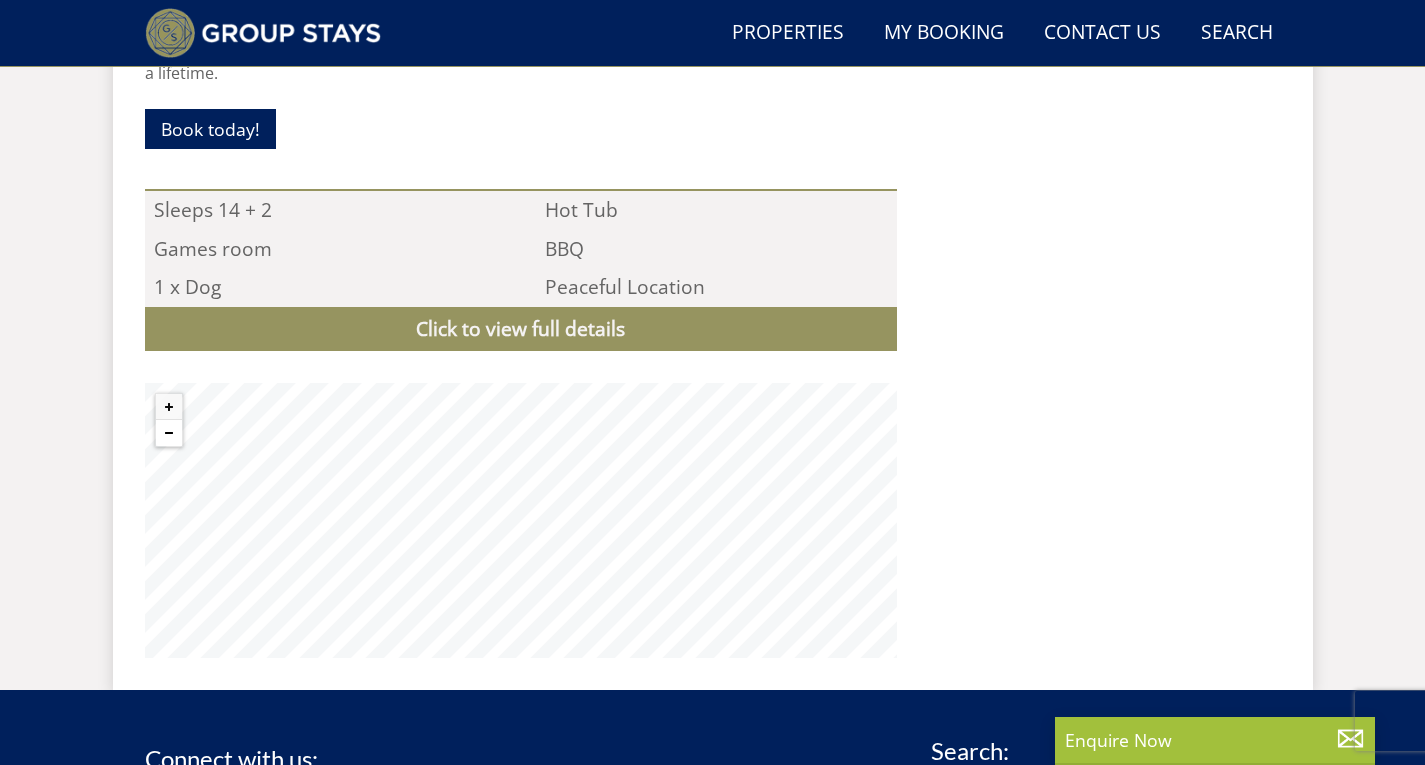 click at bounding box center (169, 433) 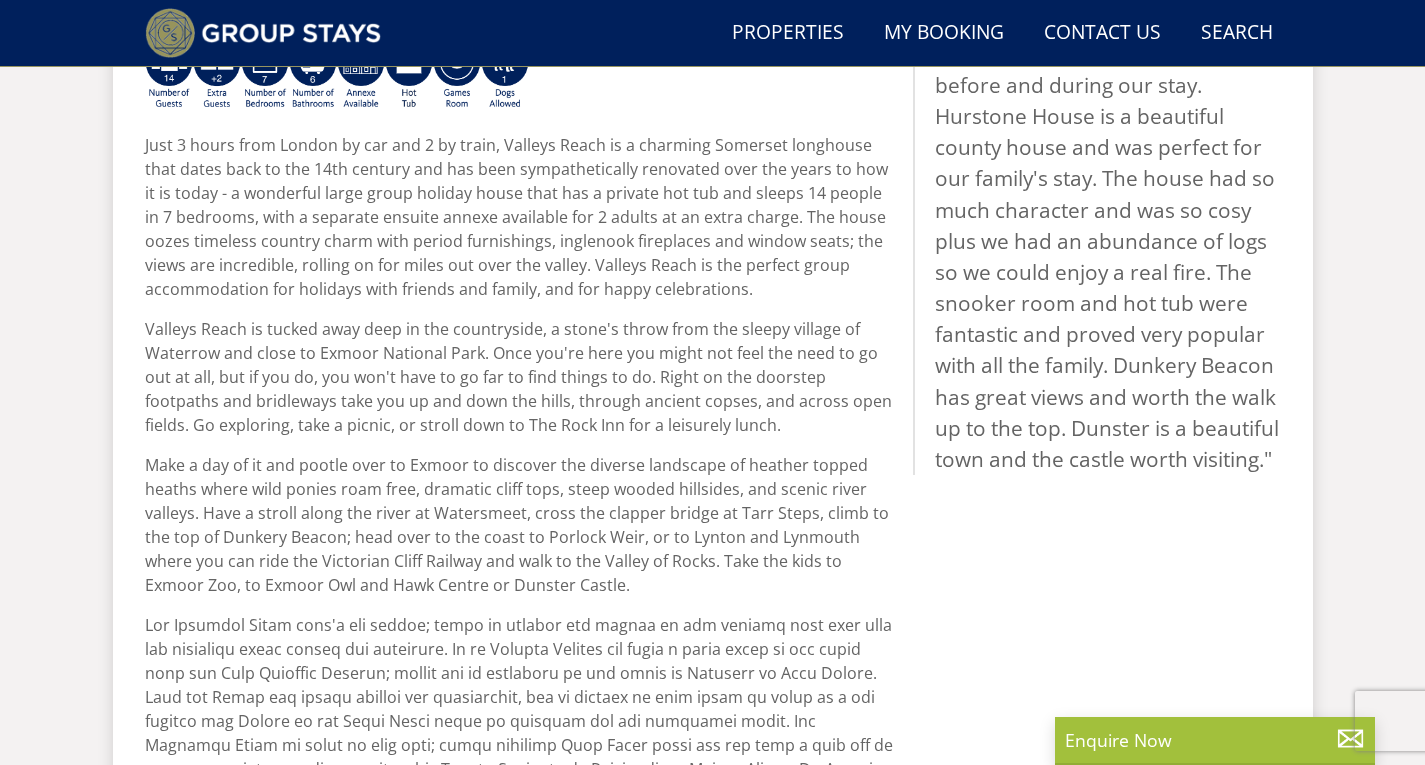 scroll, scrollTop: 594, scrollLeft: 0, axis: vertical 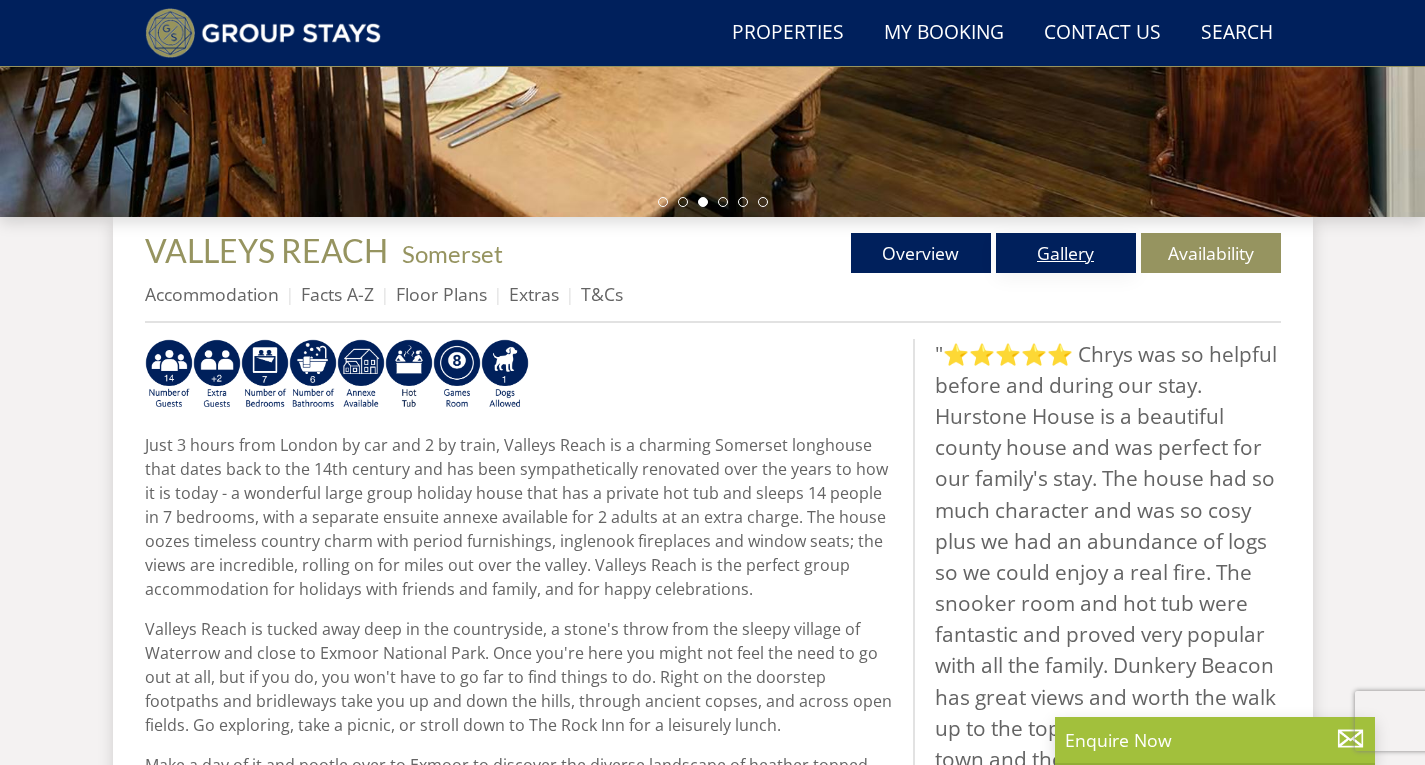 click on "Gallery" at bounding box center (1066, 253) 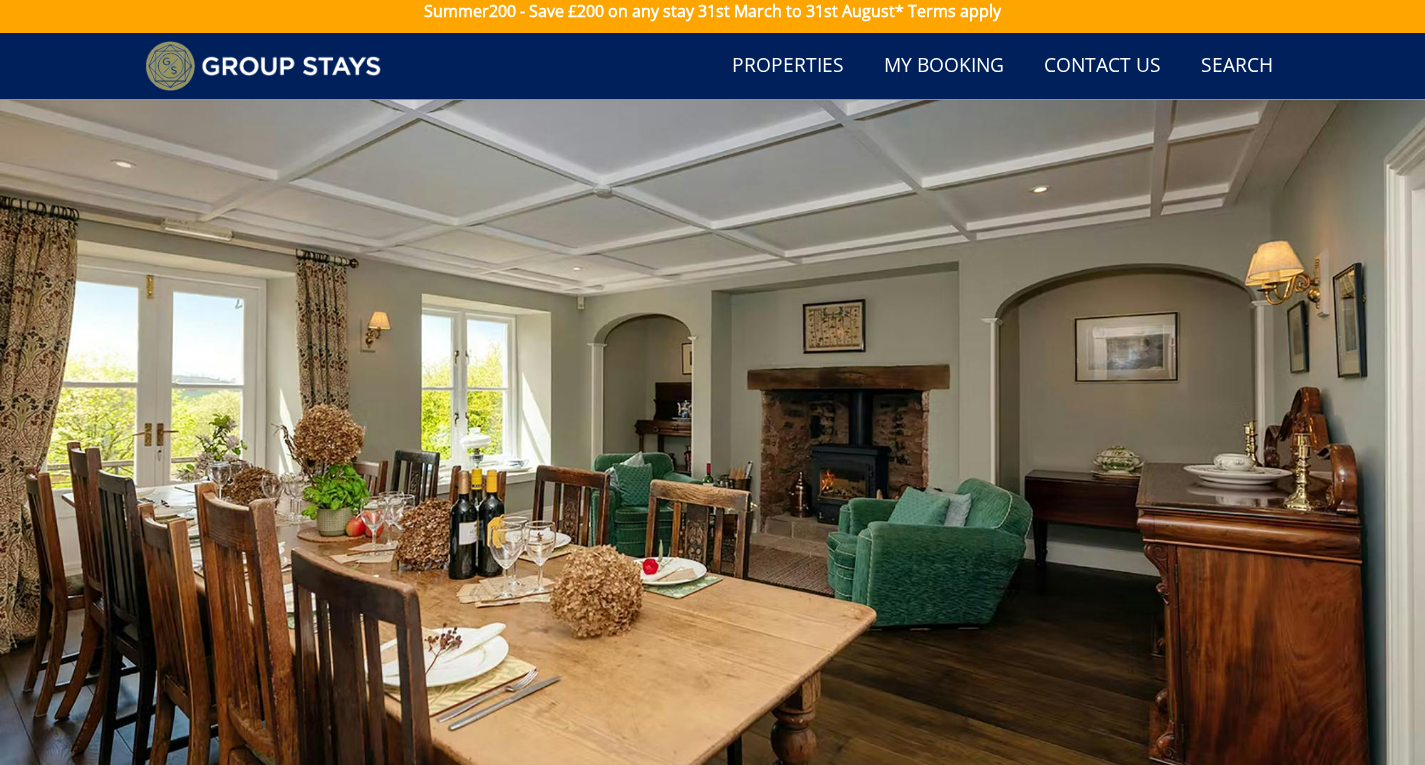 scroll, scrollTop: 0, scrollLeft: 0, axis: both 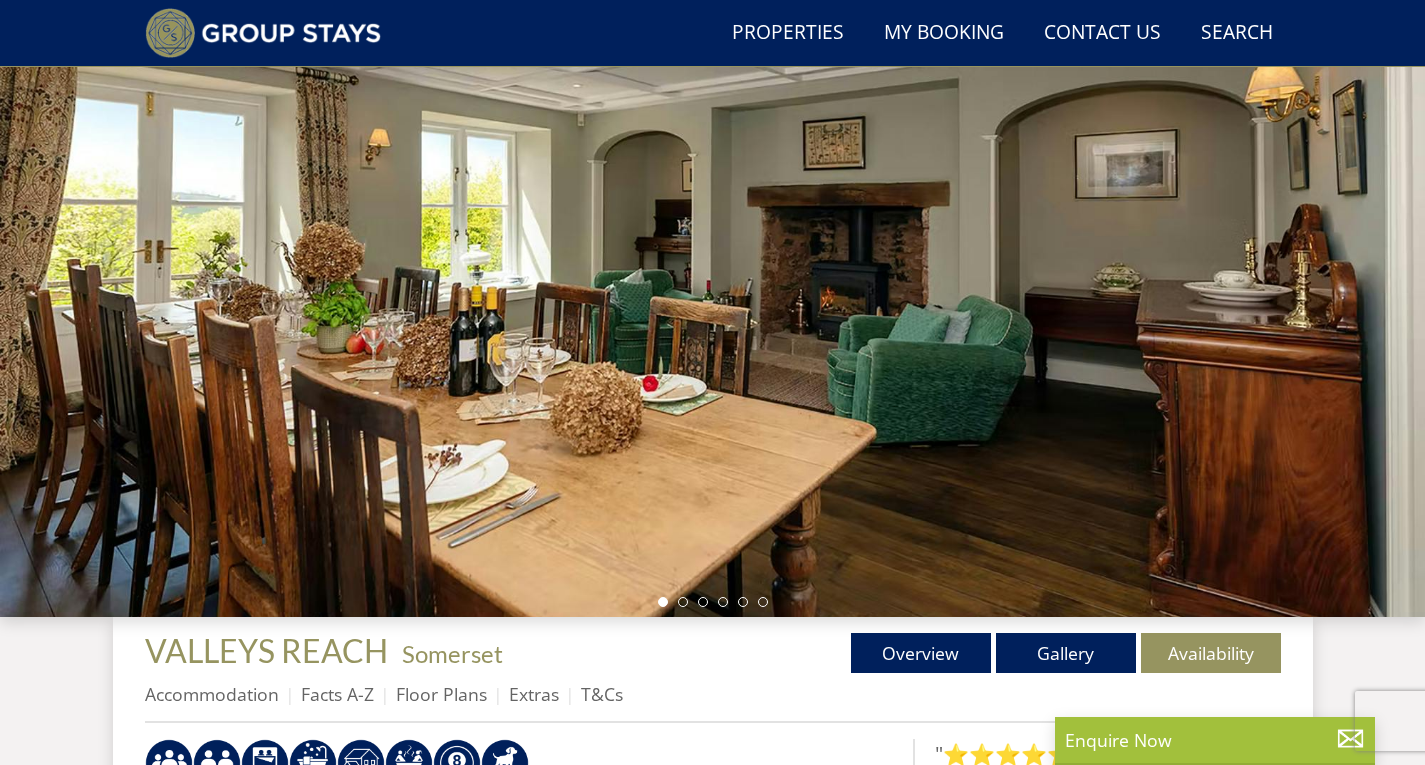 select on "13" 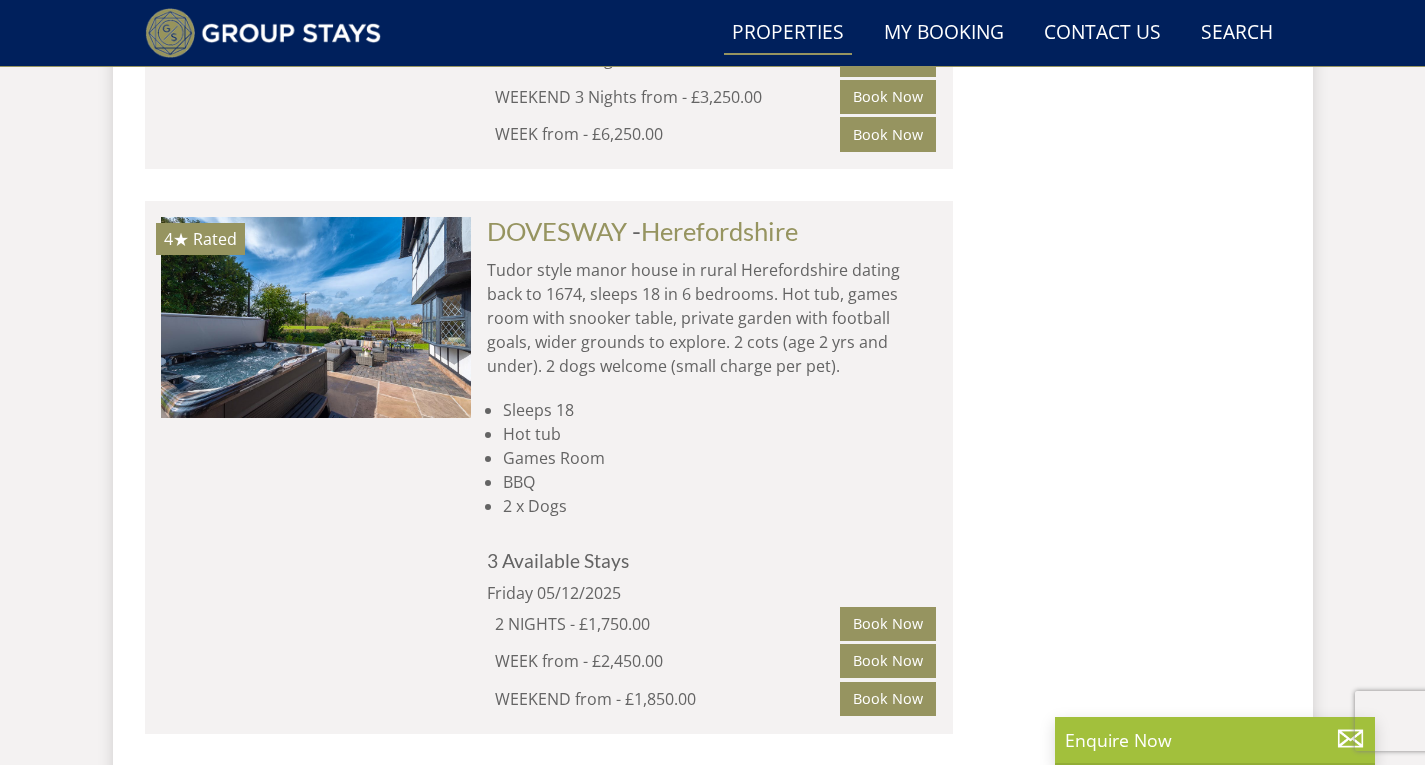 scroll, scrollTop: 9638, scrollLeft: 0, axis: vertical 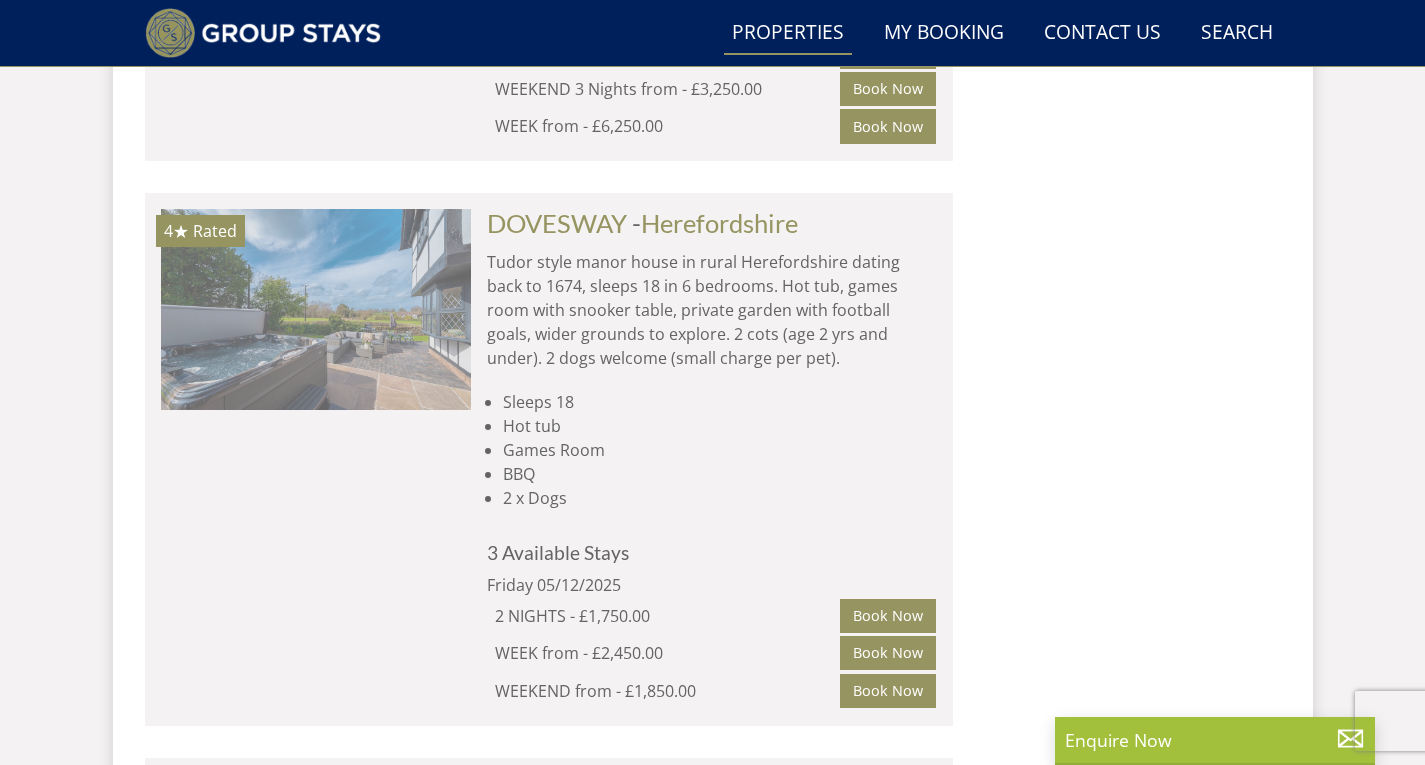 click at bounding box center [316, 309] 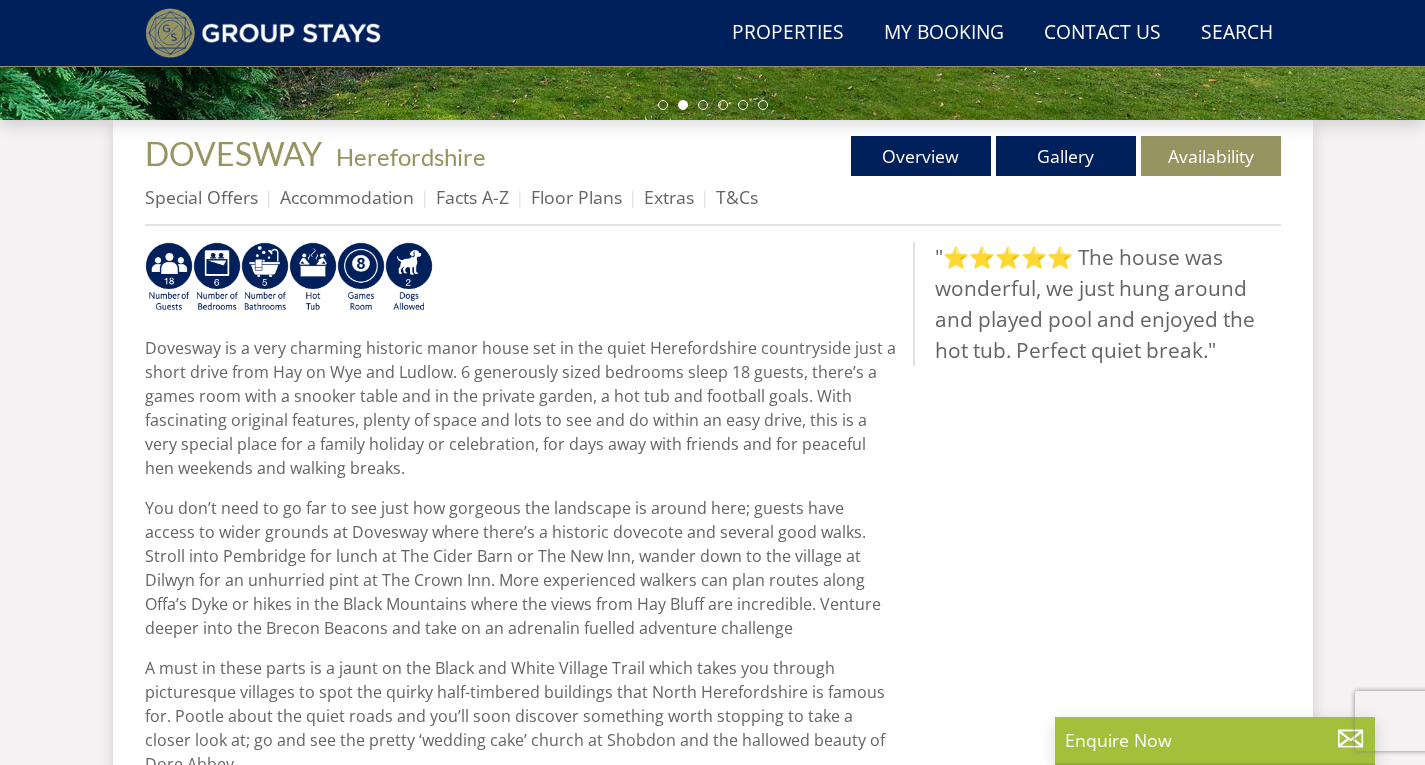 scroll, scrollTop: 291, scrollLeft: 0, axis: vertical 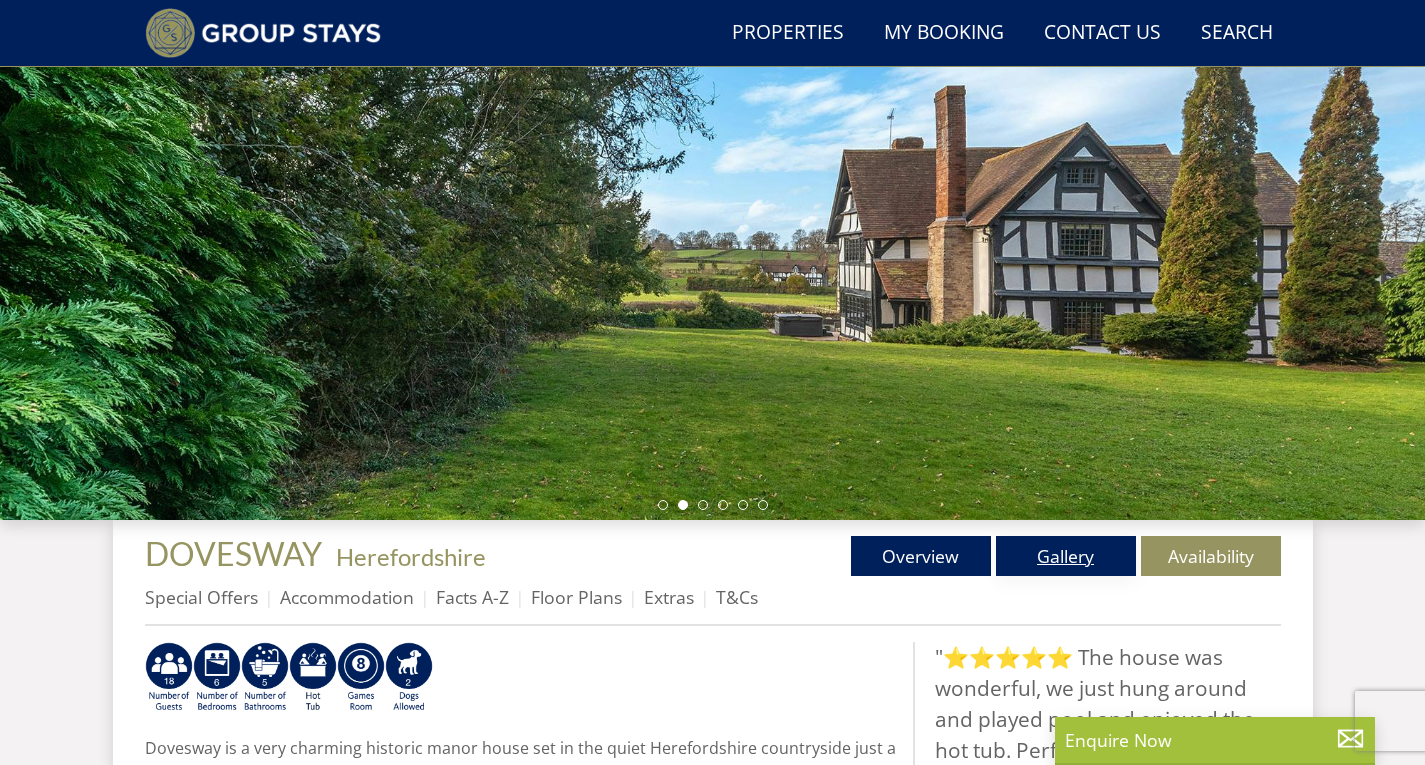 click on "Gallery" at bounding box center (1066, 556) 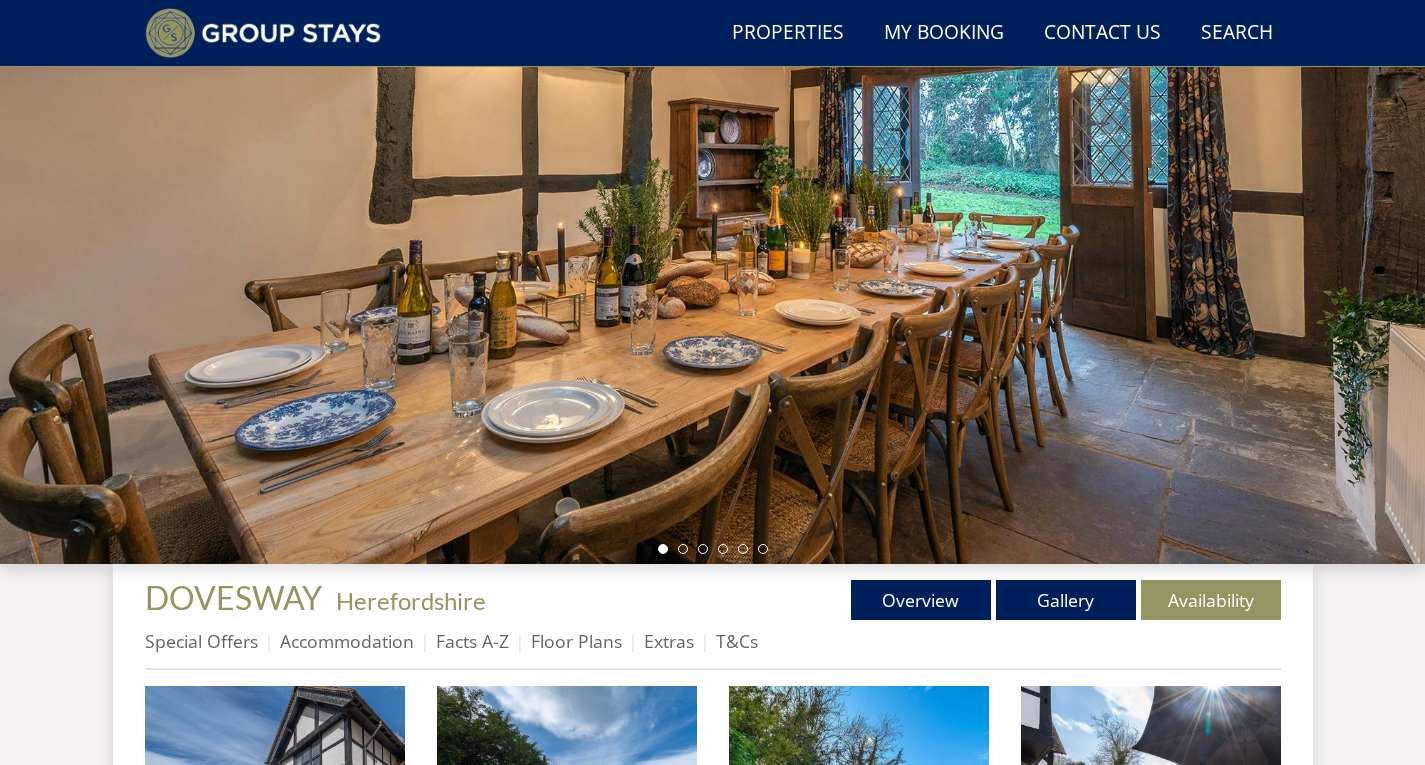 scroll, scrollTop: 198, scrollLeft: 0, axis: vertical 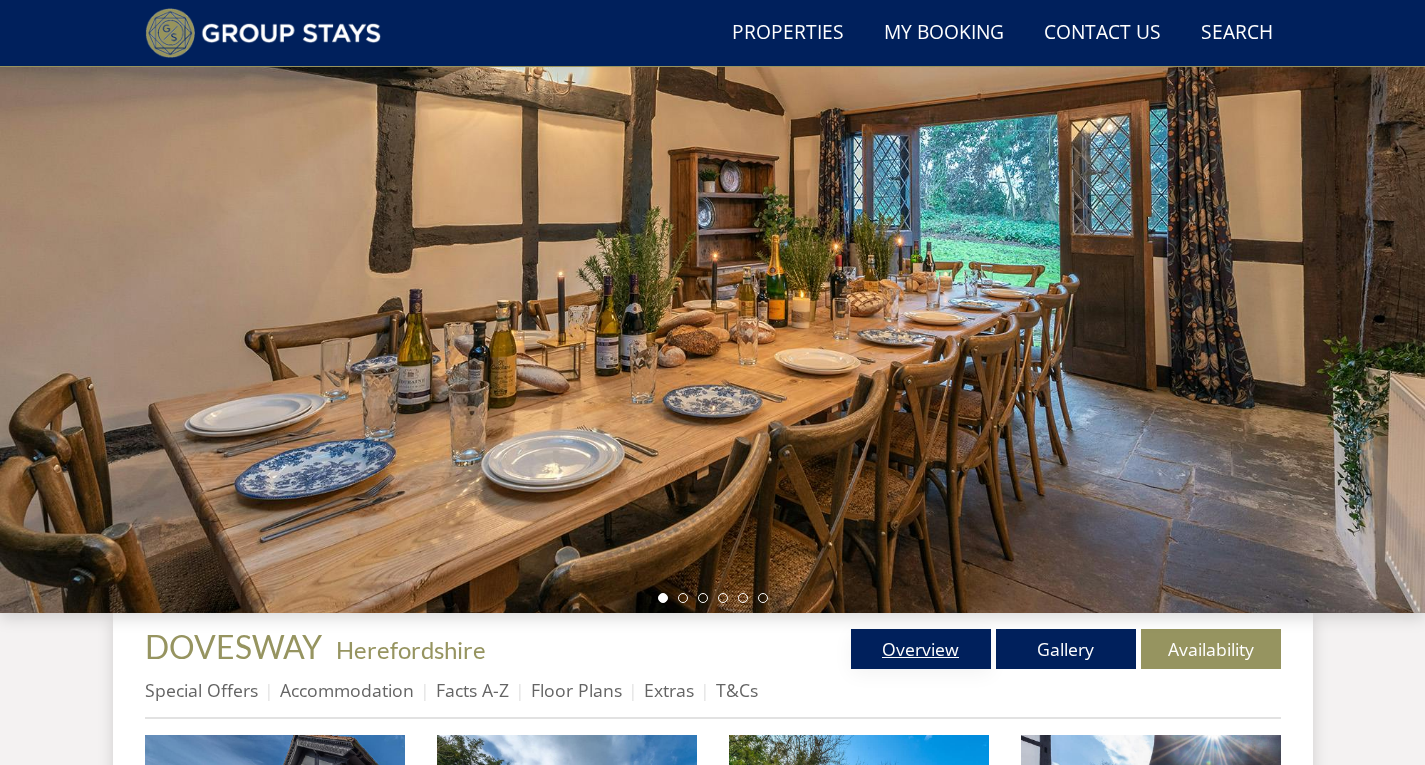 click on "Overview" at bounding box center (921, 649) 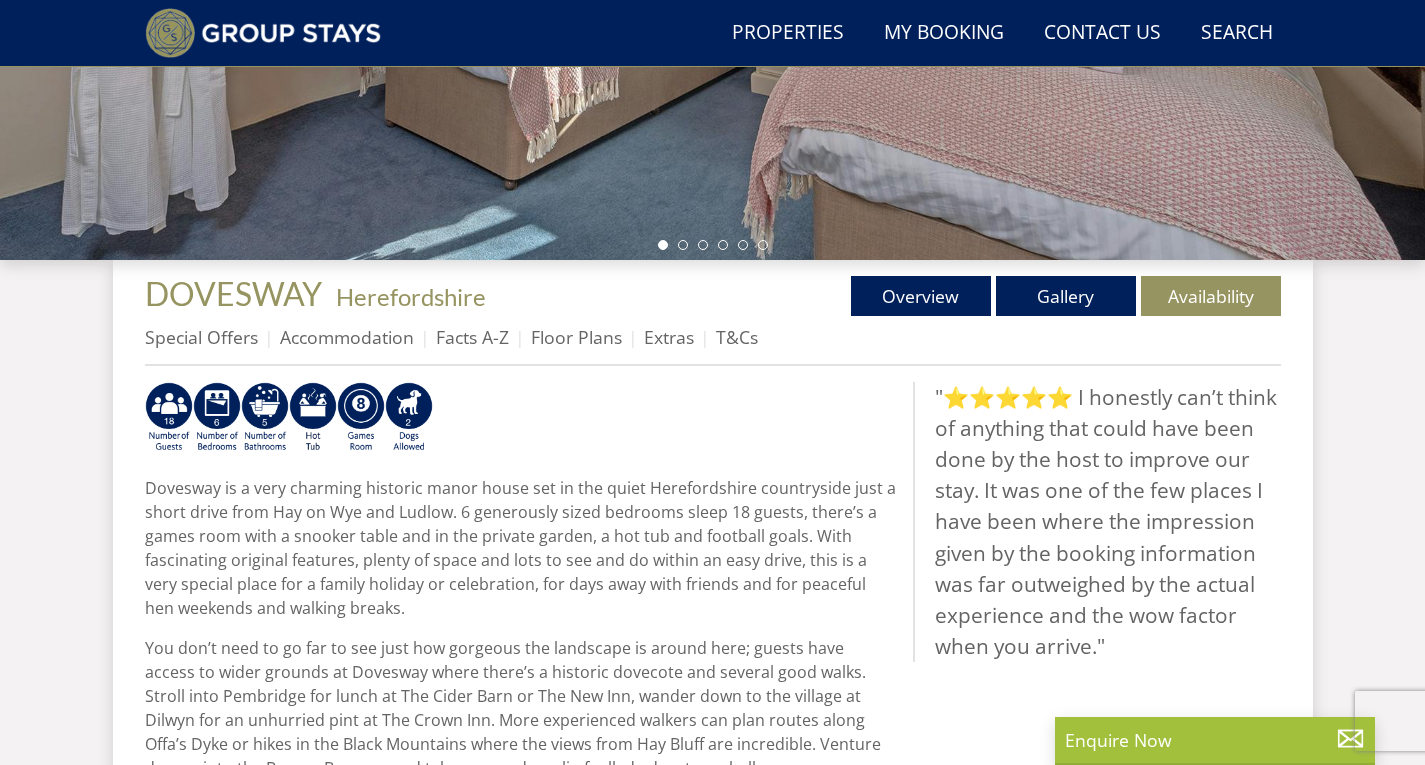 scroll, scrollTop: 594, scrollLeft: 0, axis: vertical 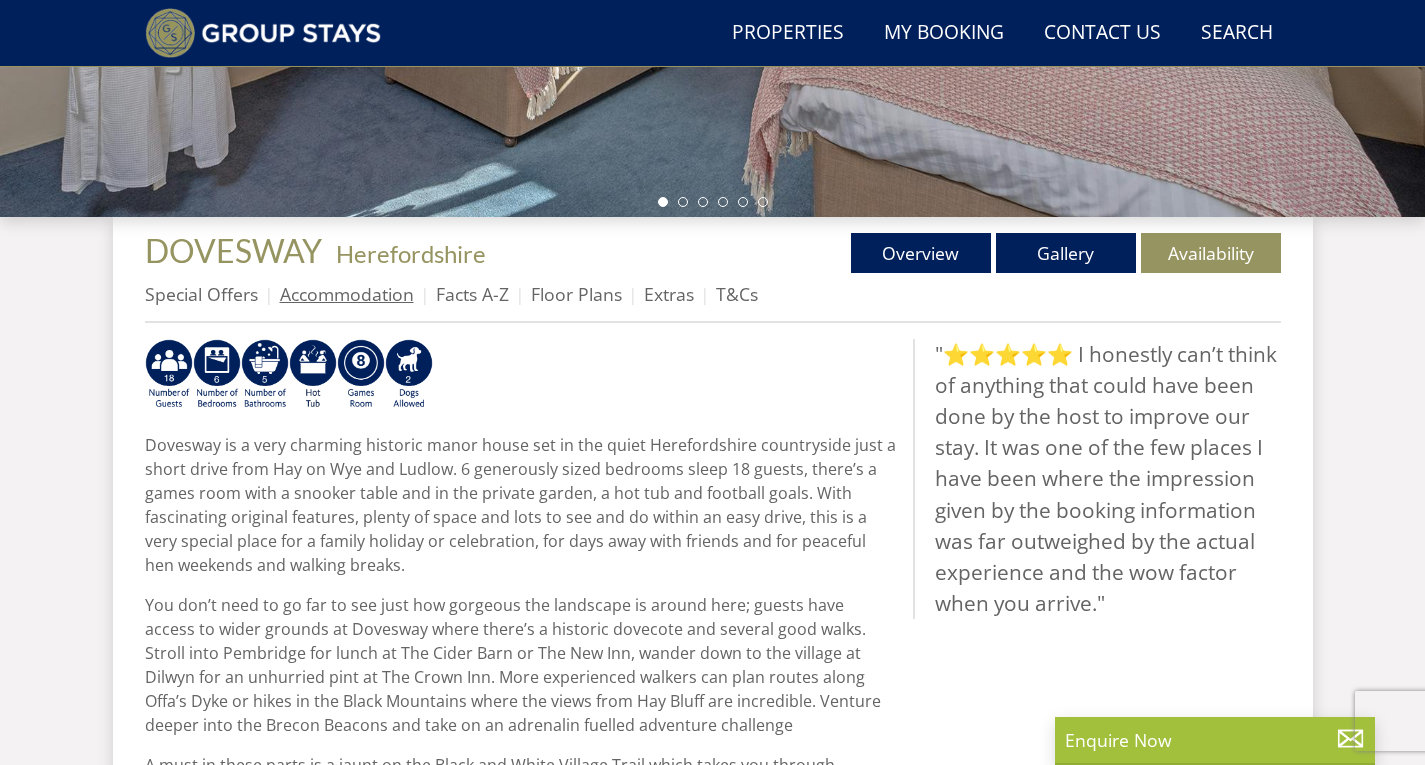 click on "Accommodation" at bounding box center (347, 294) 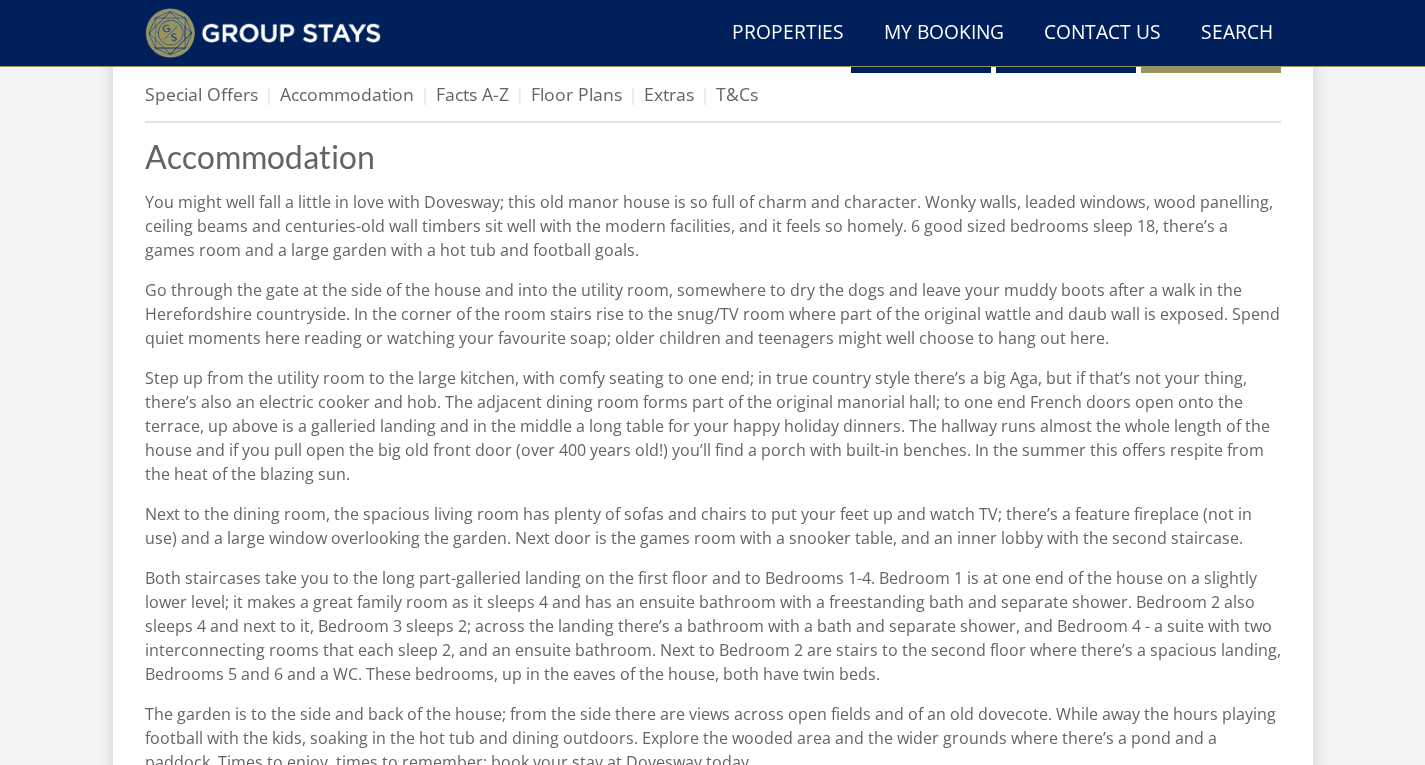 scroll, scrollTop: 594, scrollLeft: 0, axis: vertical 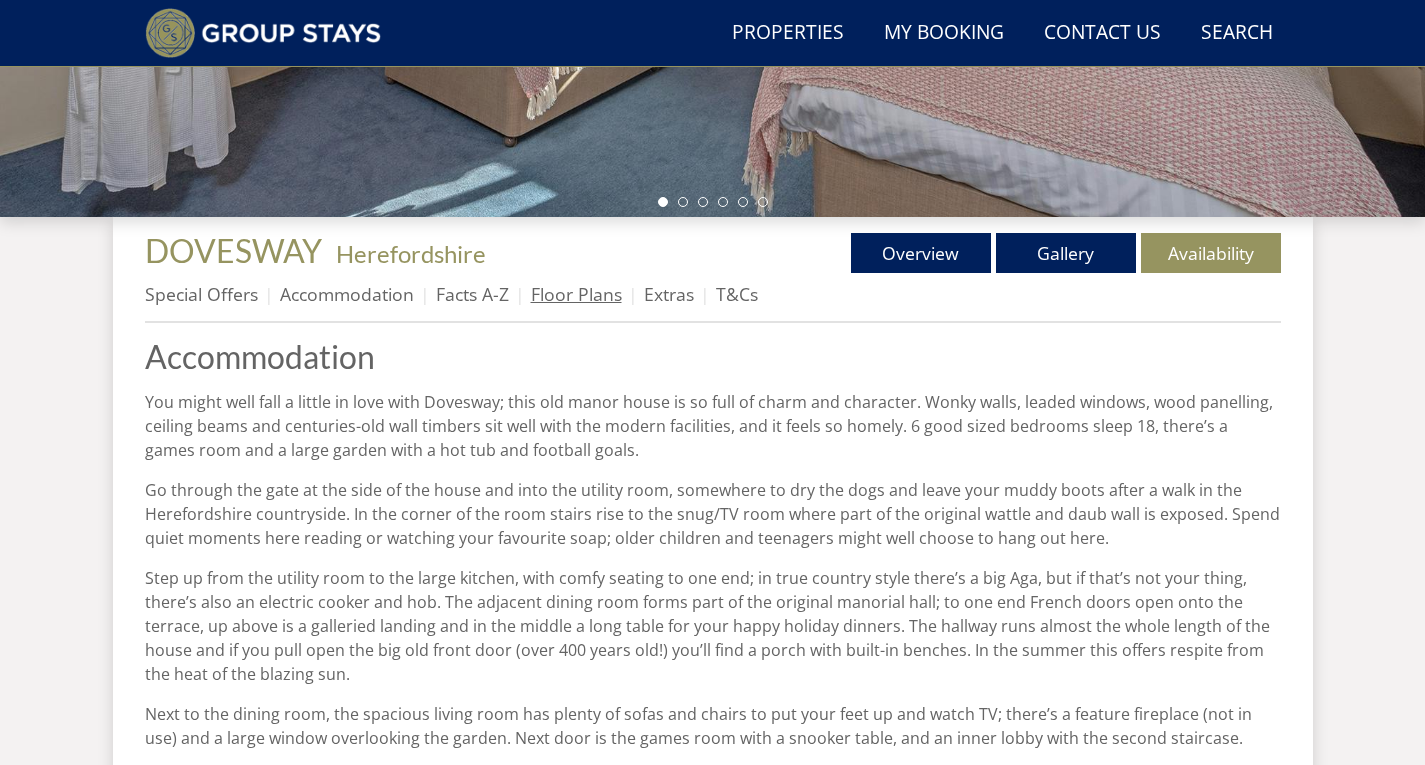 click on "Floor Plans" at bounding box center [576, 294] 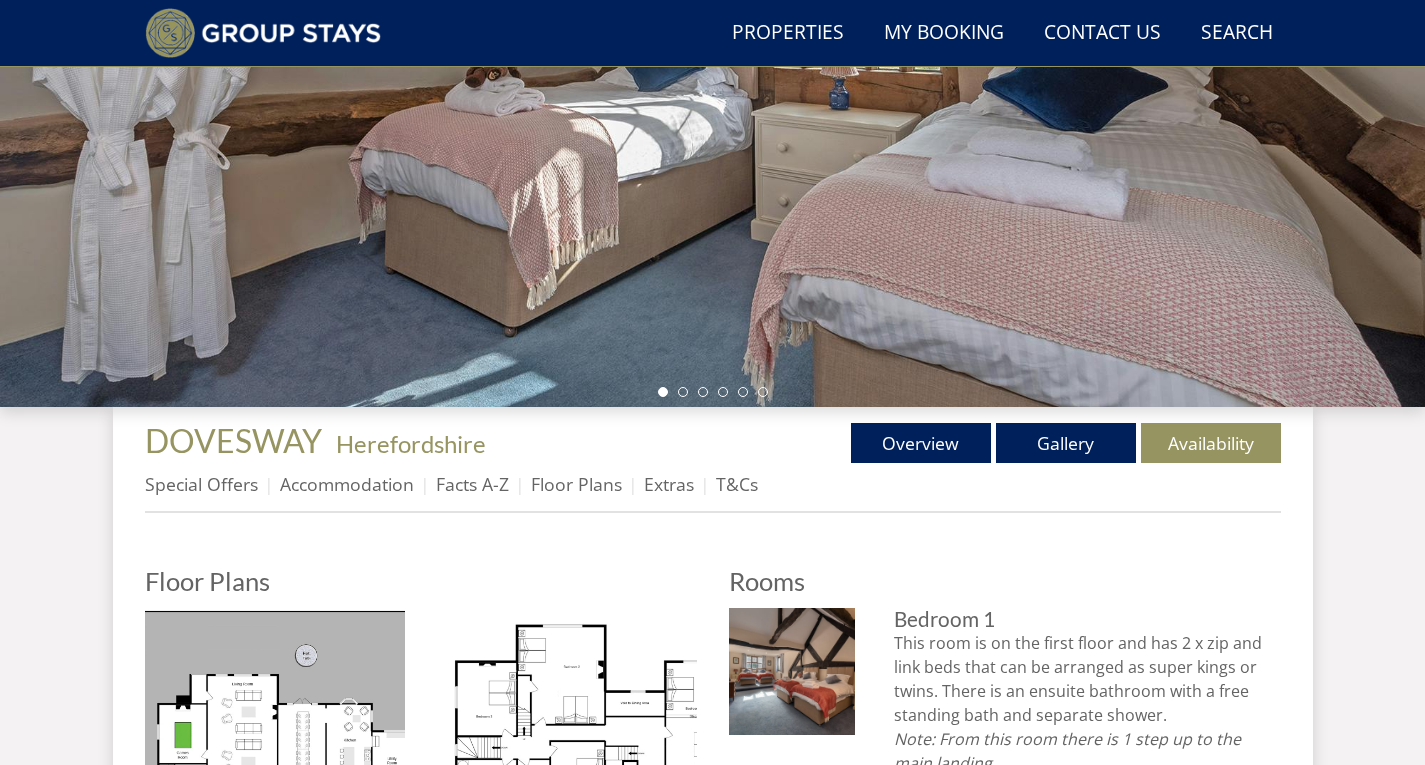 scroll, scrollTop: 683, scrollLeft: 0, axis: vertical 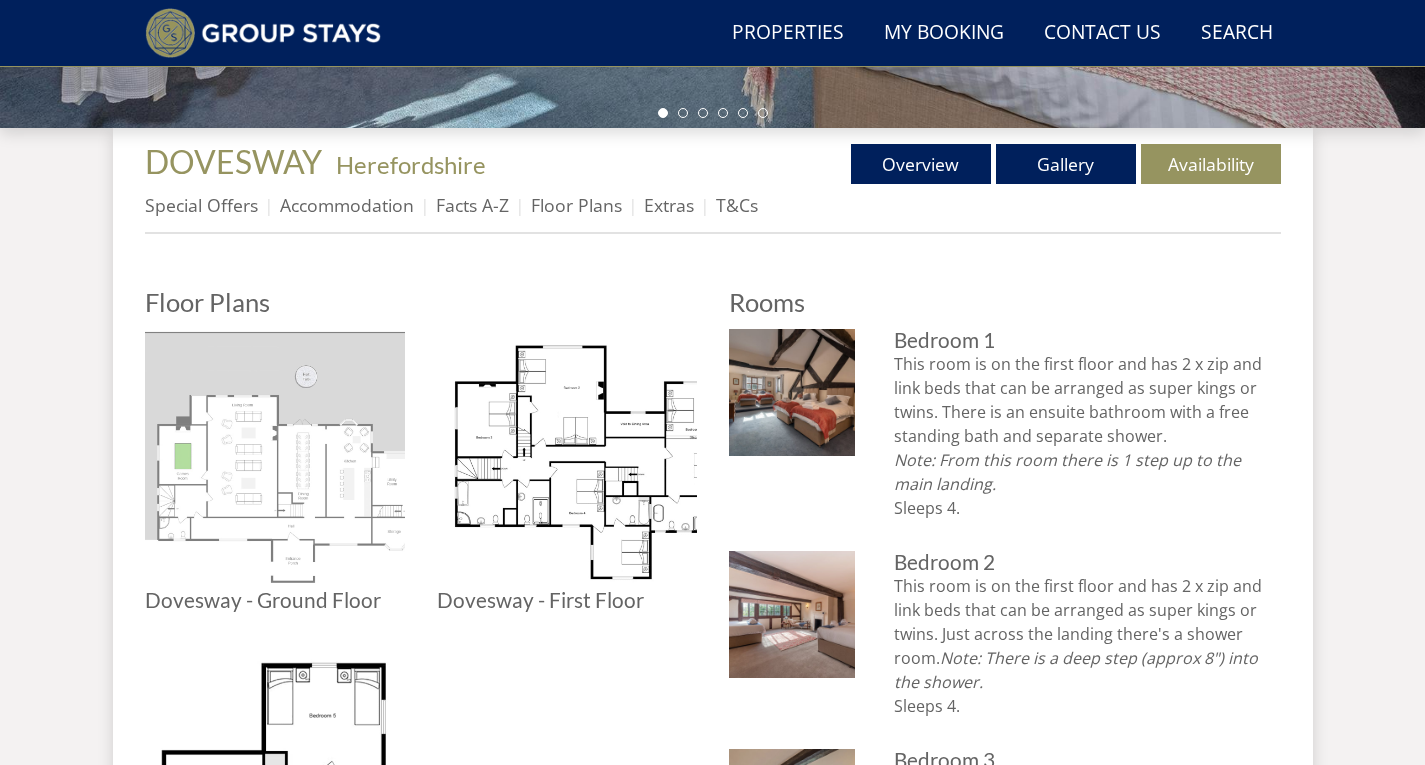 click at bounding box center [275, 459] 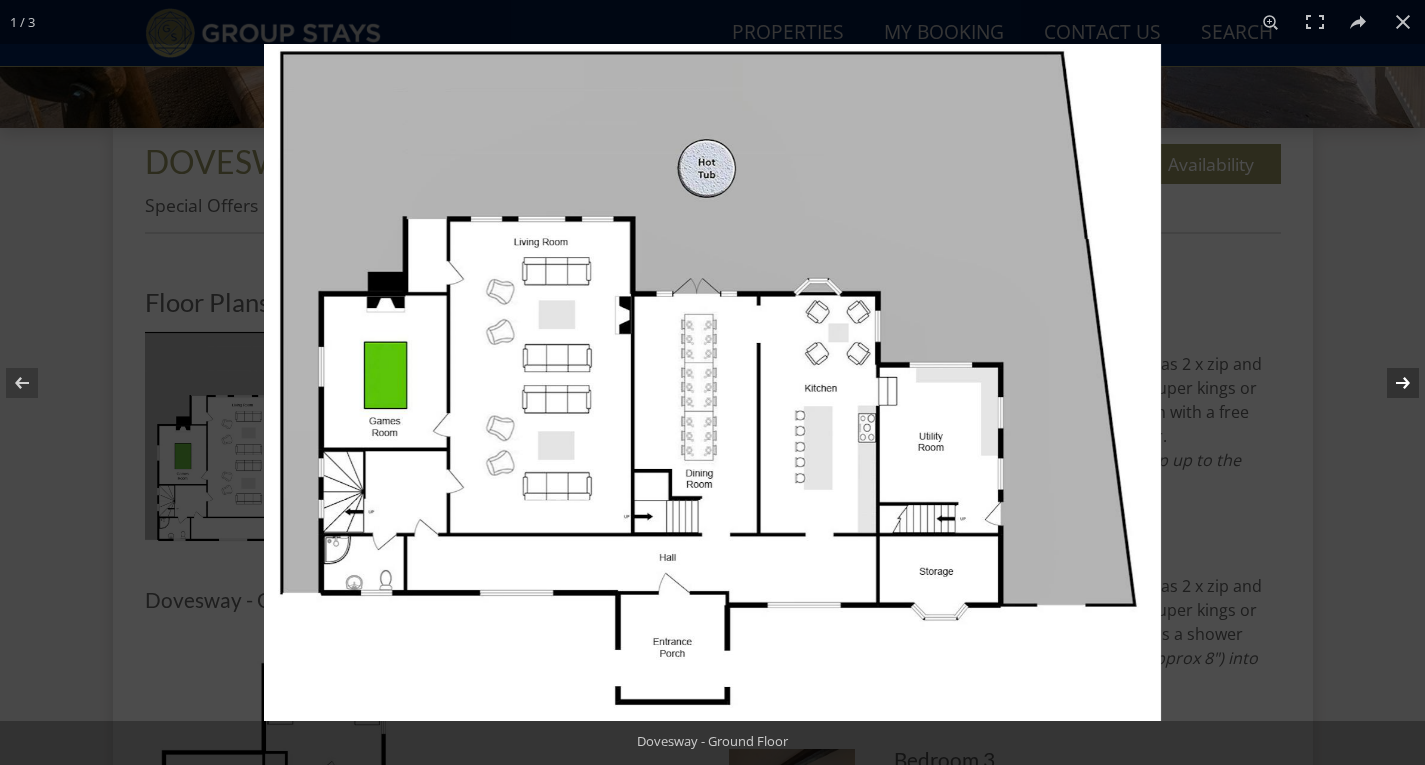 click at bounding box center [1390, 383] 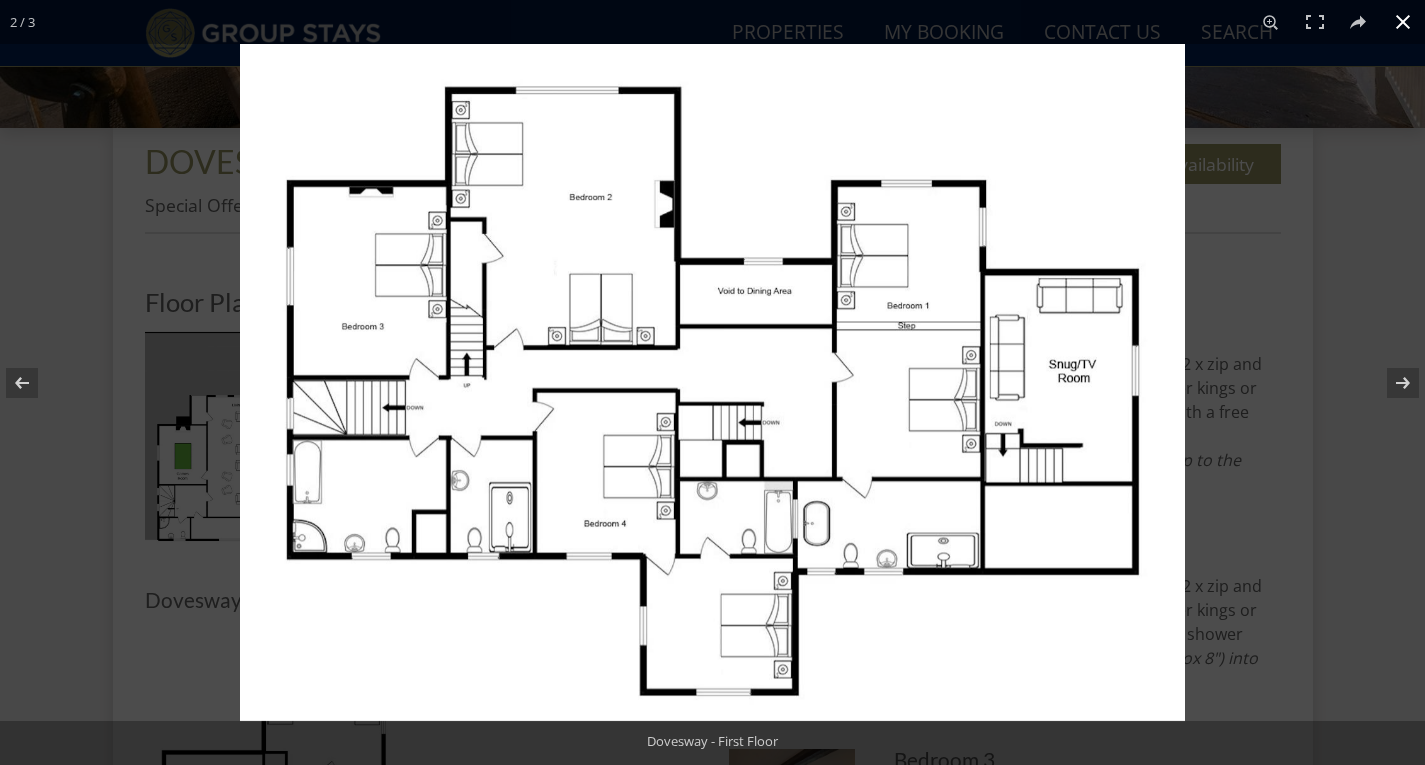 click at bounding box center [1403, 22] 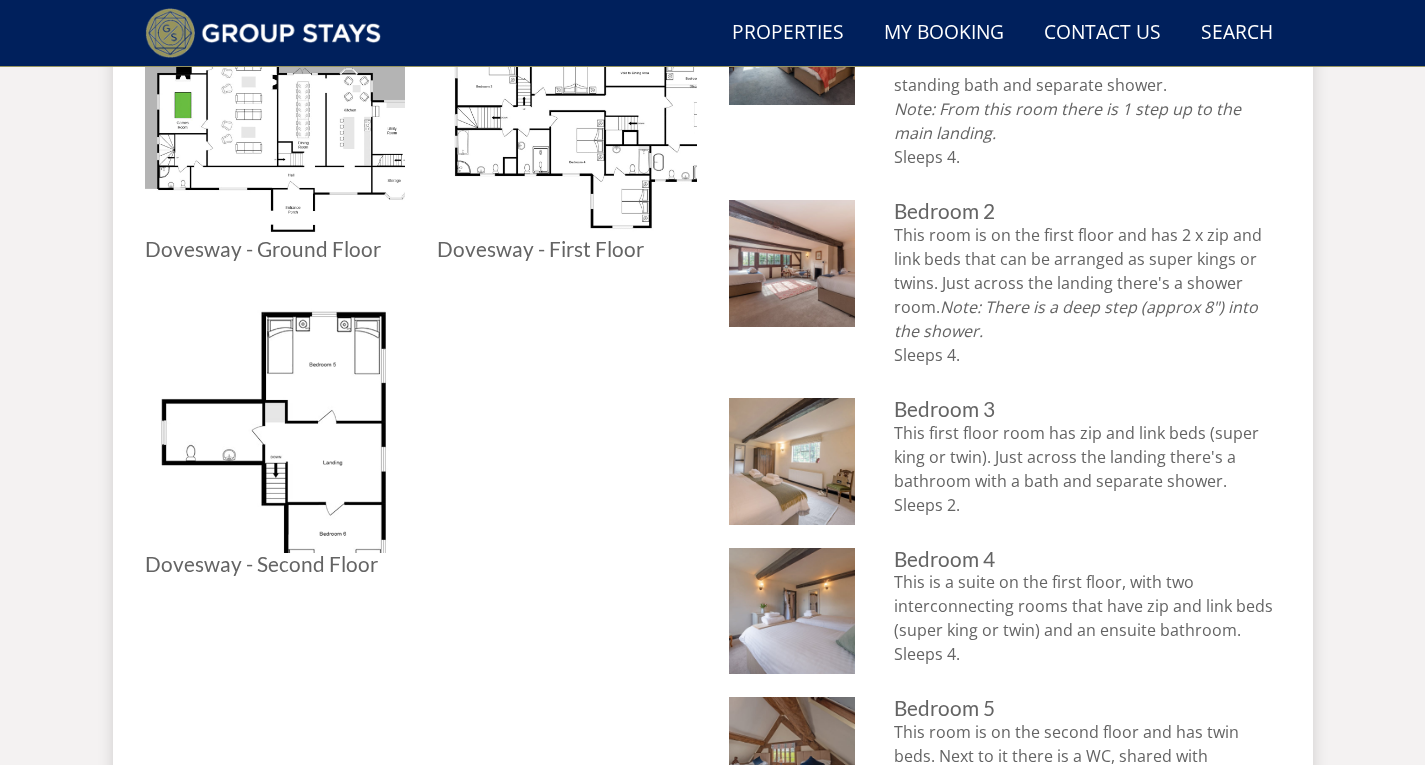 scroll, scrollTop: 1083, scrollLeft: 0, axis: vertical 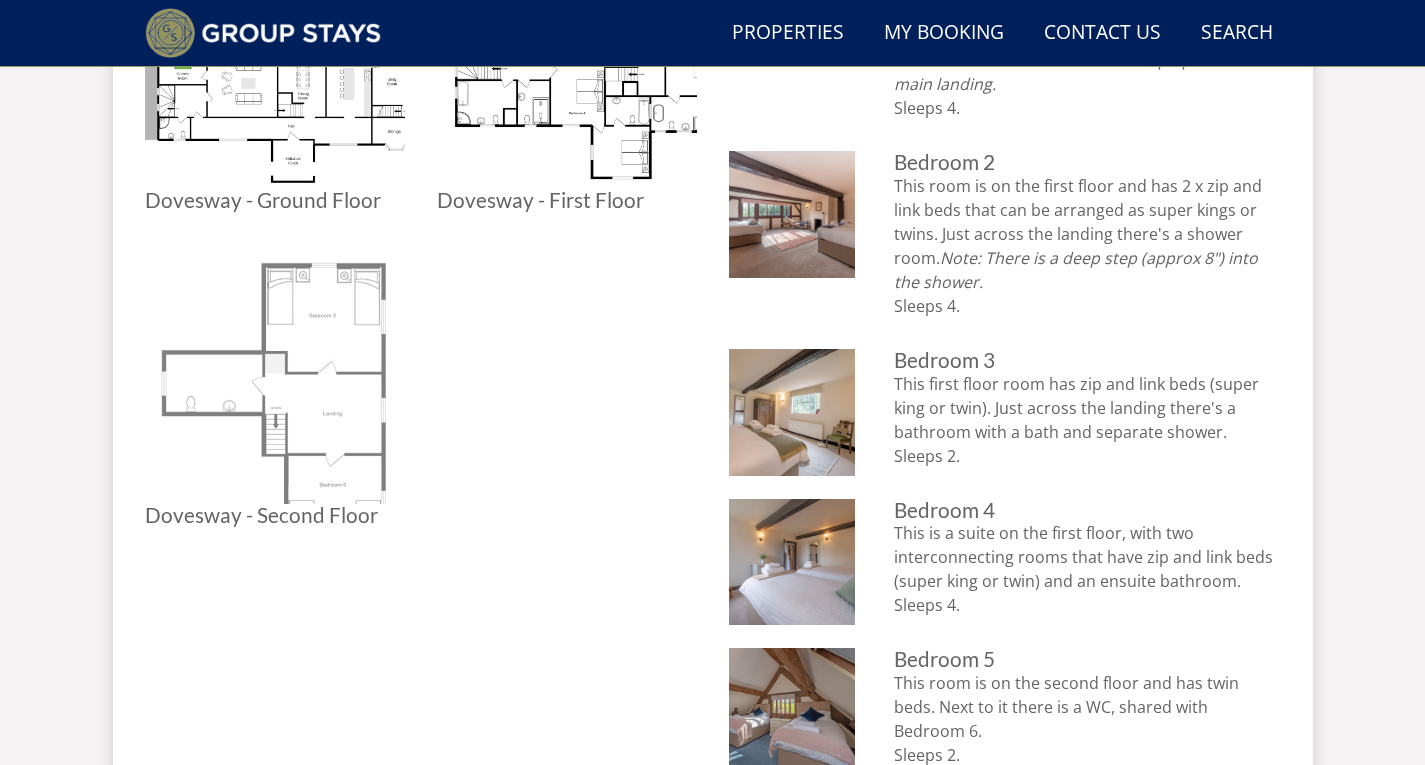 click at bounding box center (275, 374) 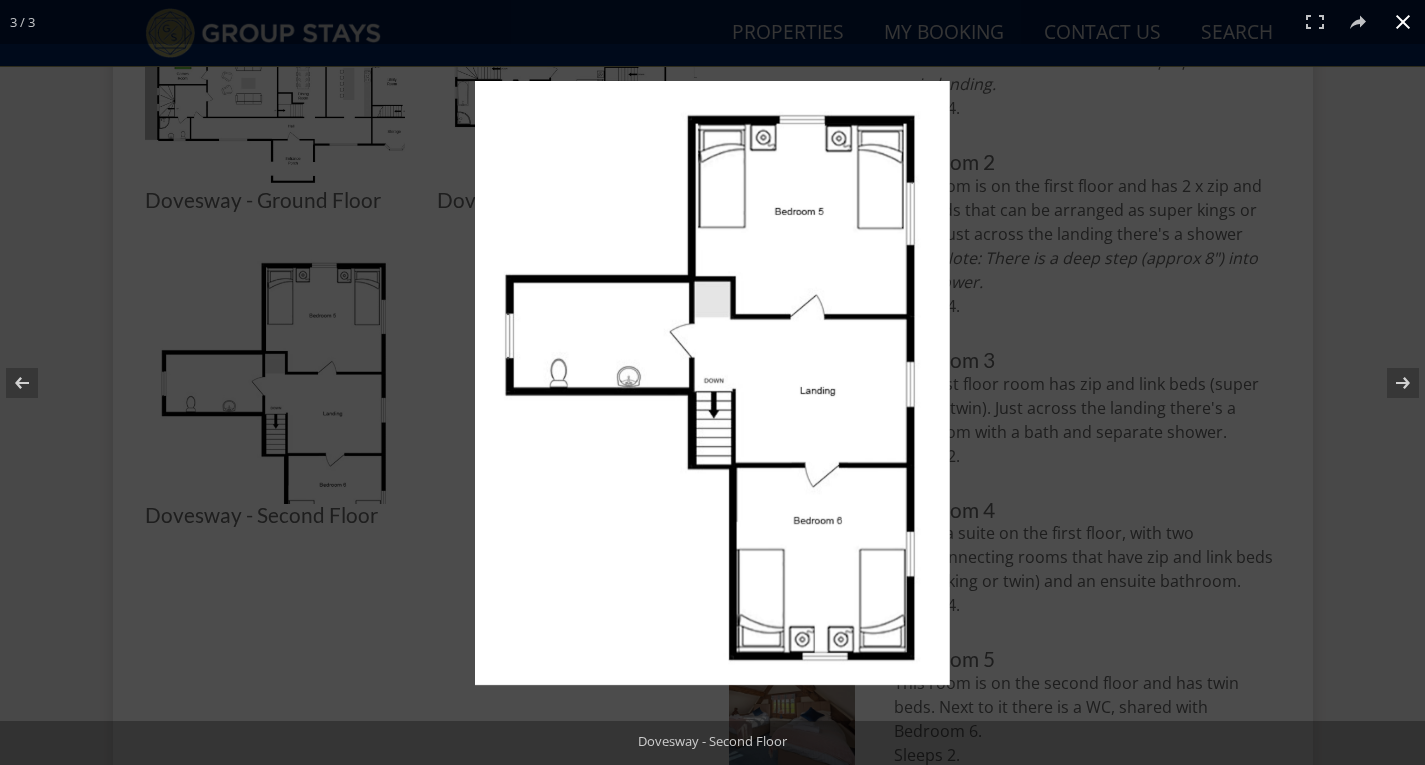 click at bounding box center (1403, 22) 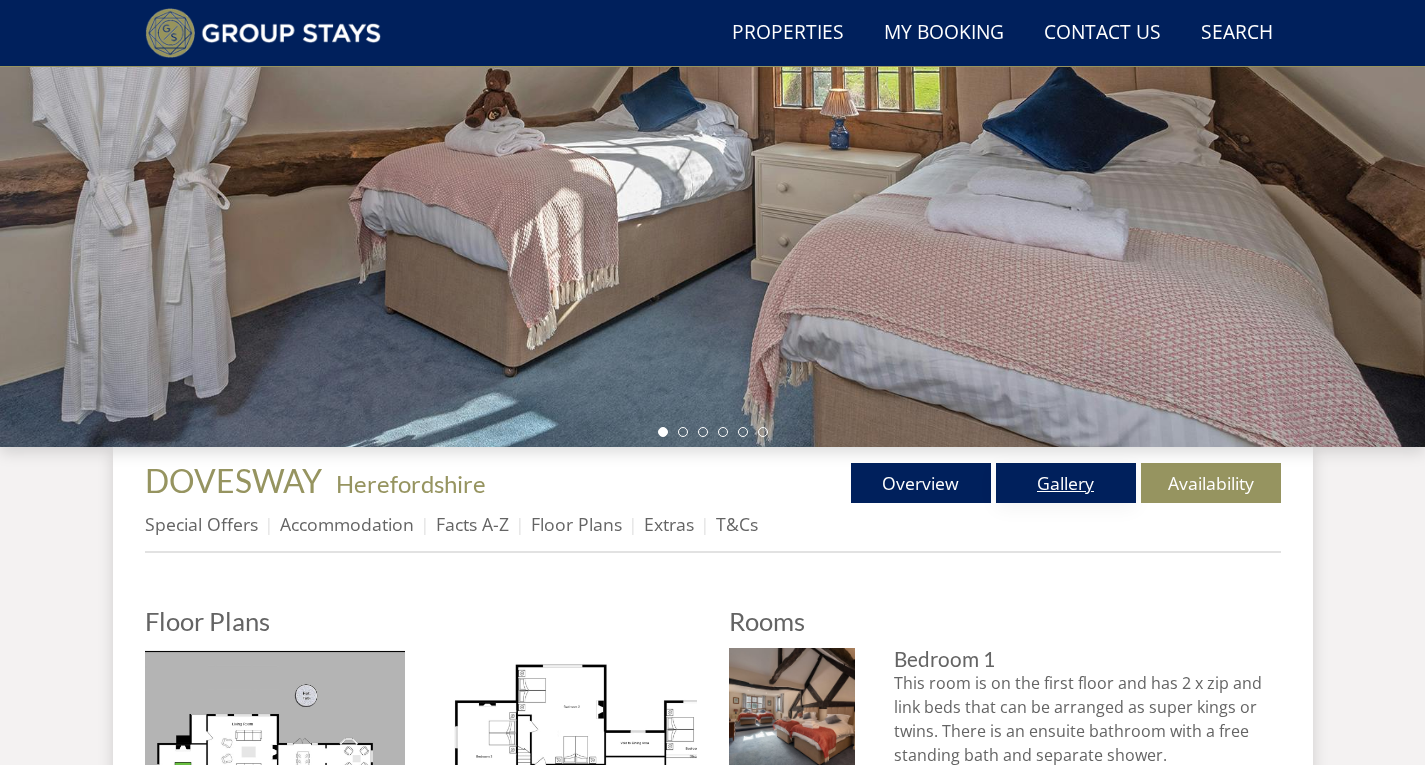 scroll, scrollTop: 383, scrollLeft: 0, axis: vertical 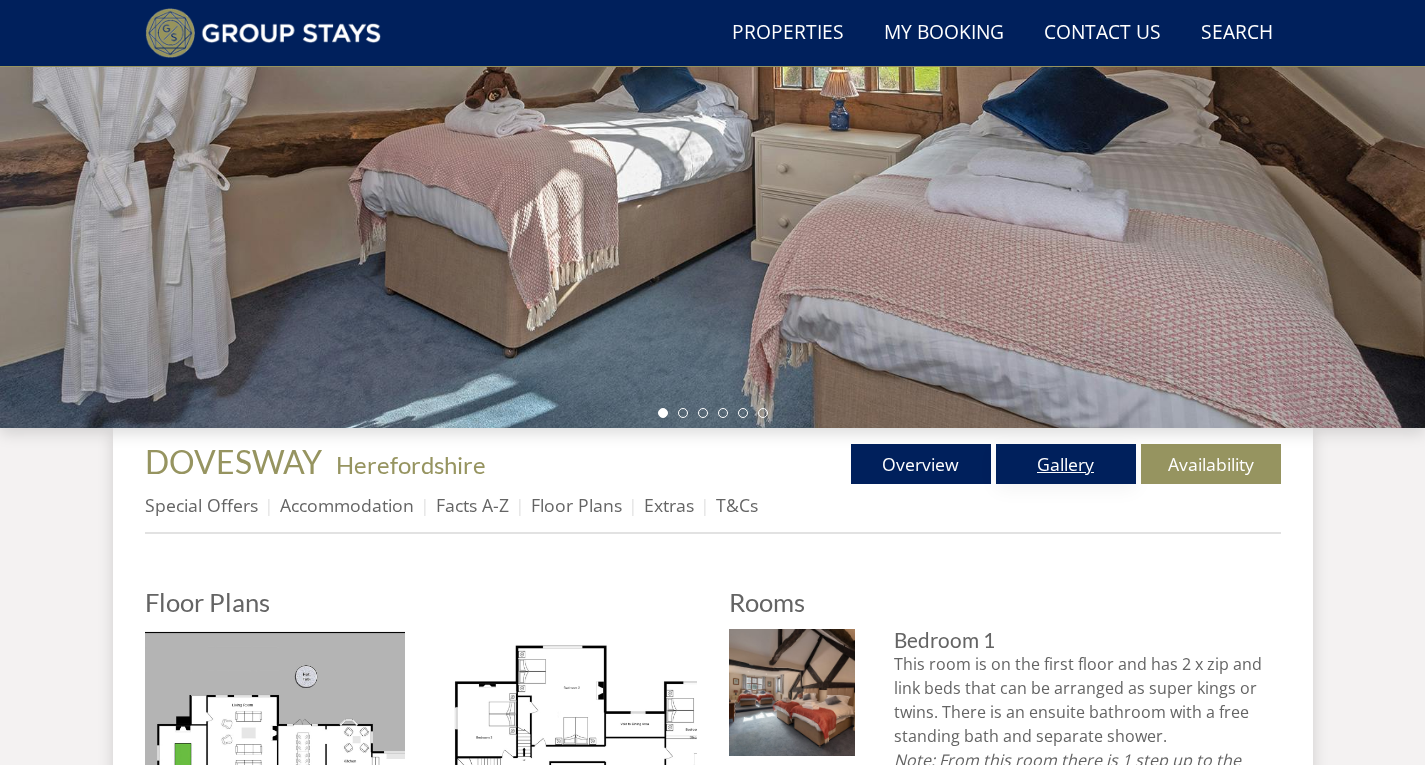click on "Gallery" at bounding box center [1066, 464] 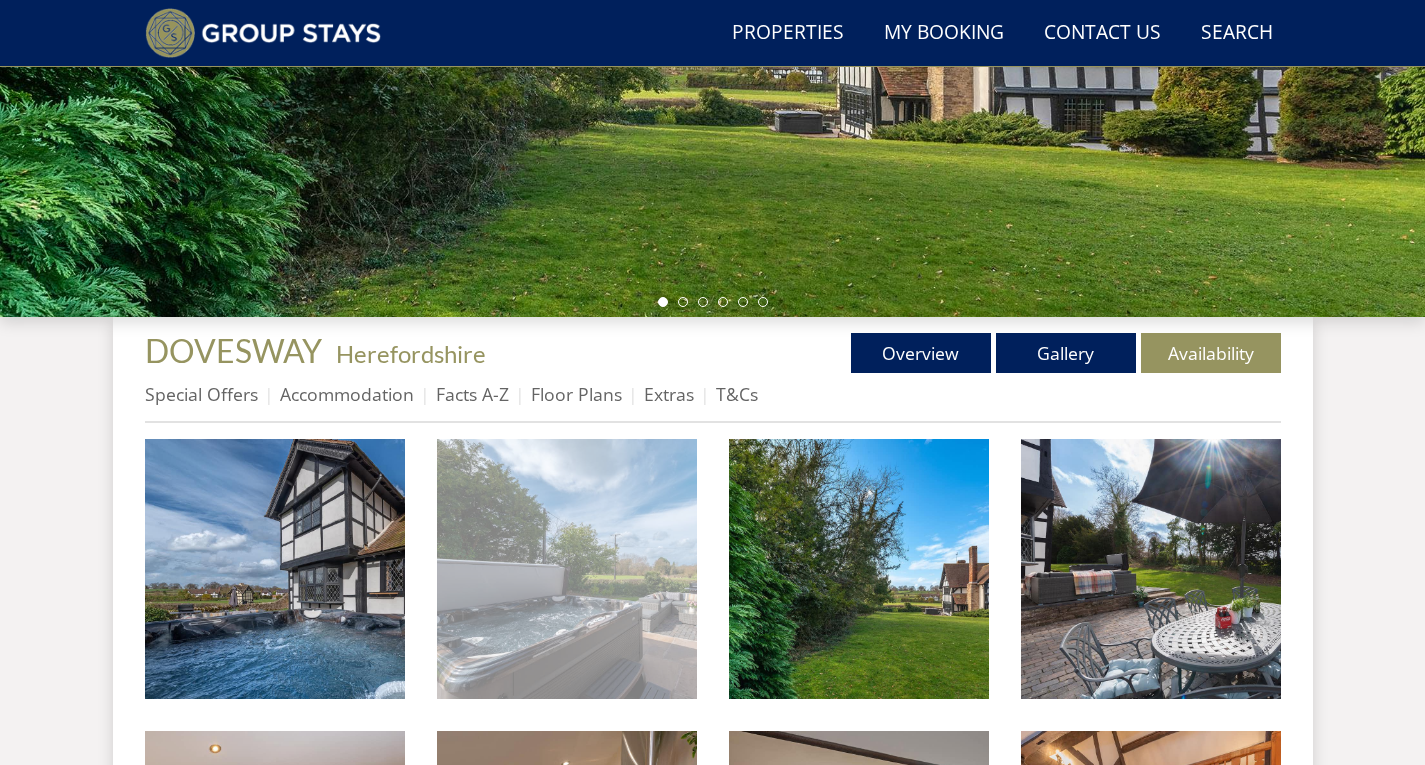 scroll, scrollTop: 594, scrollLeft: 0, axis: vertical 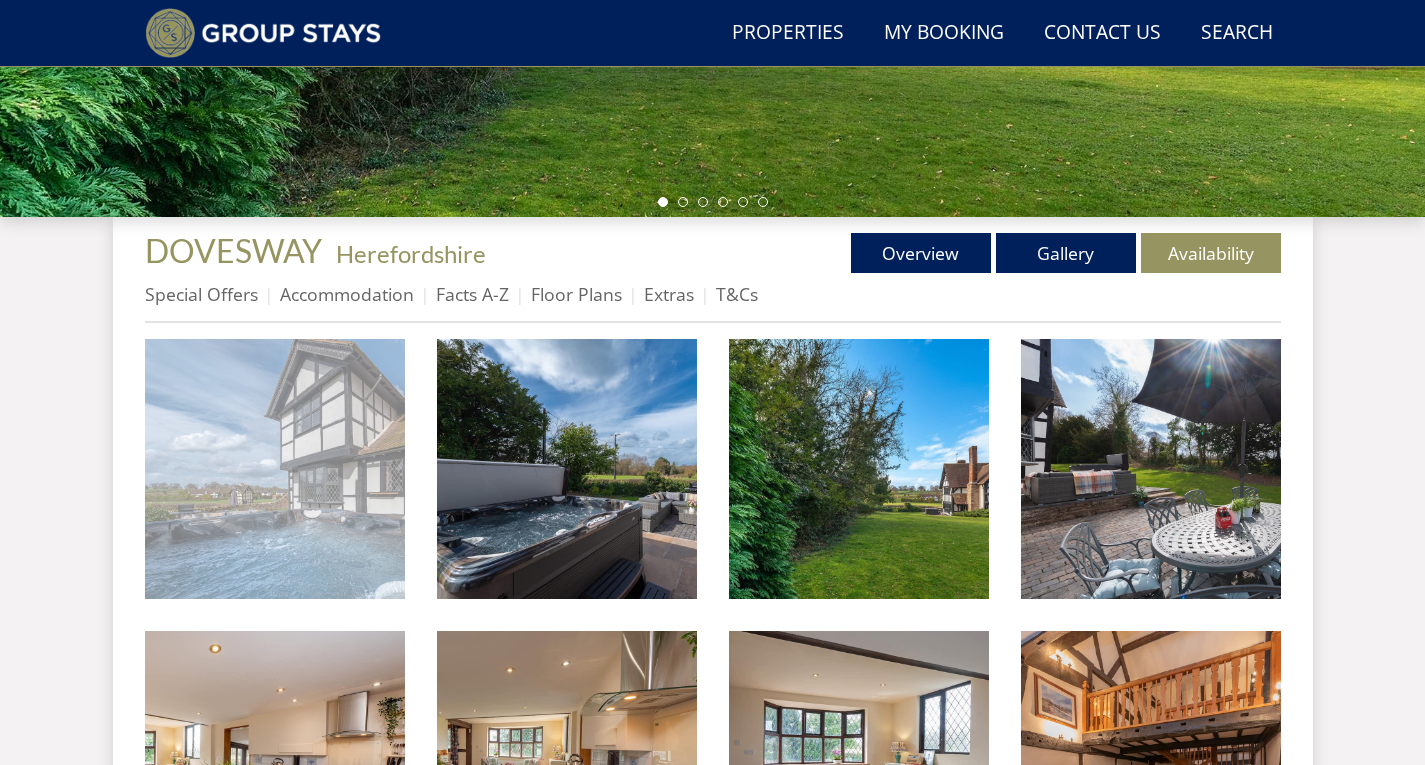 click at bounding box center (275, 469) 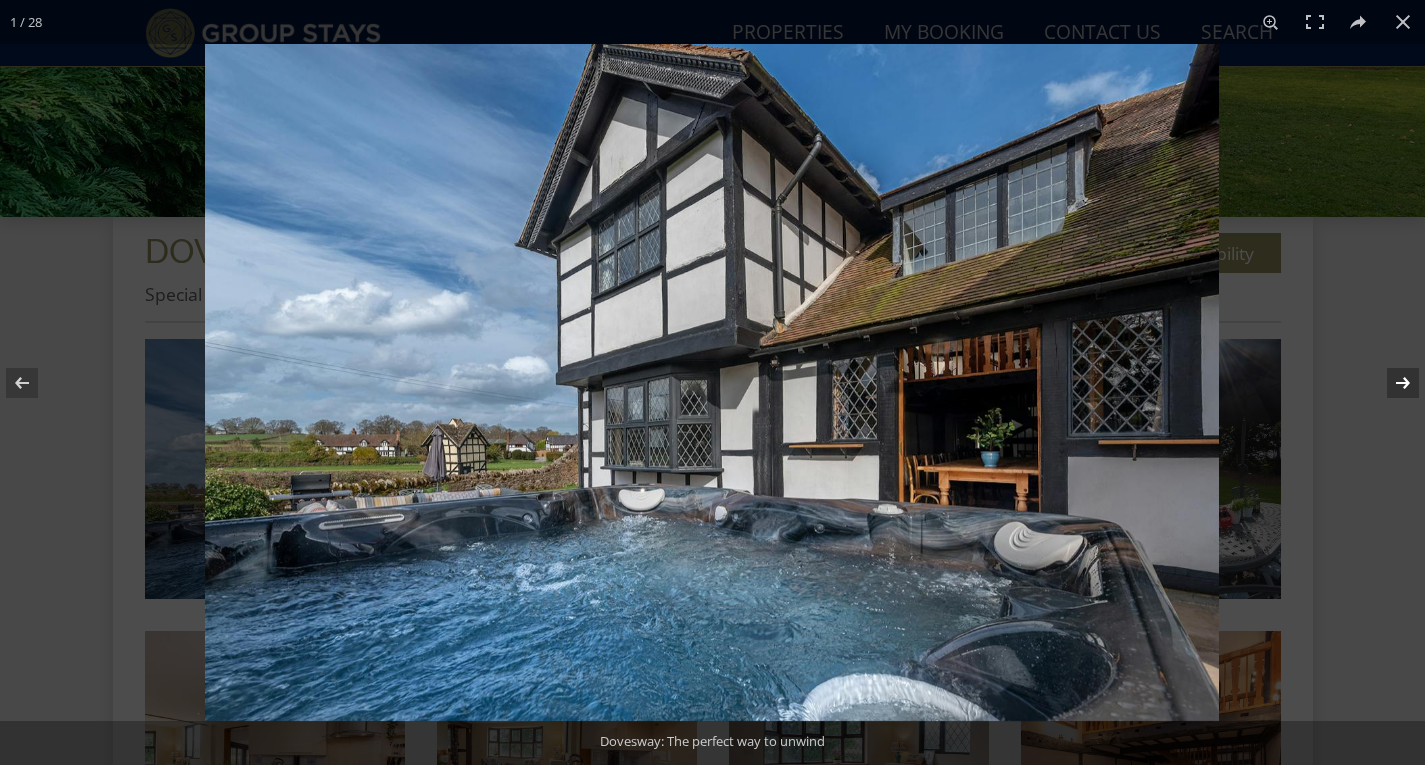 click at bounding box center (1390, 383) 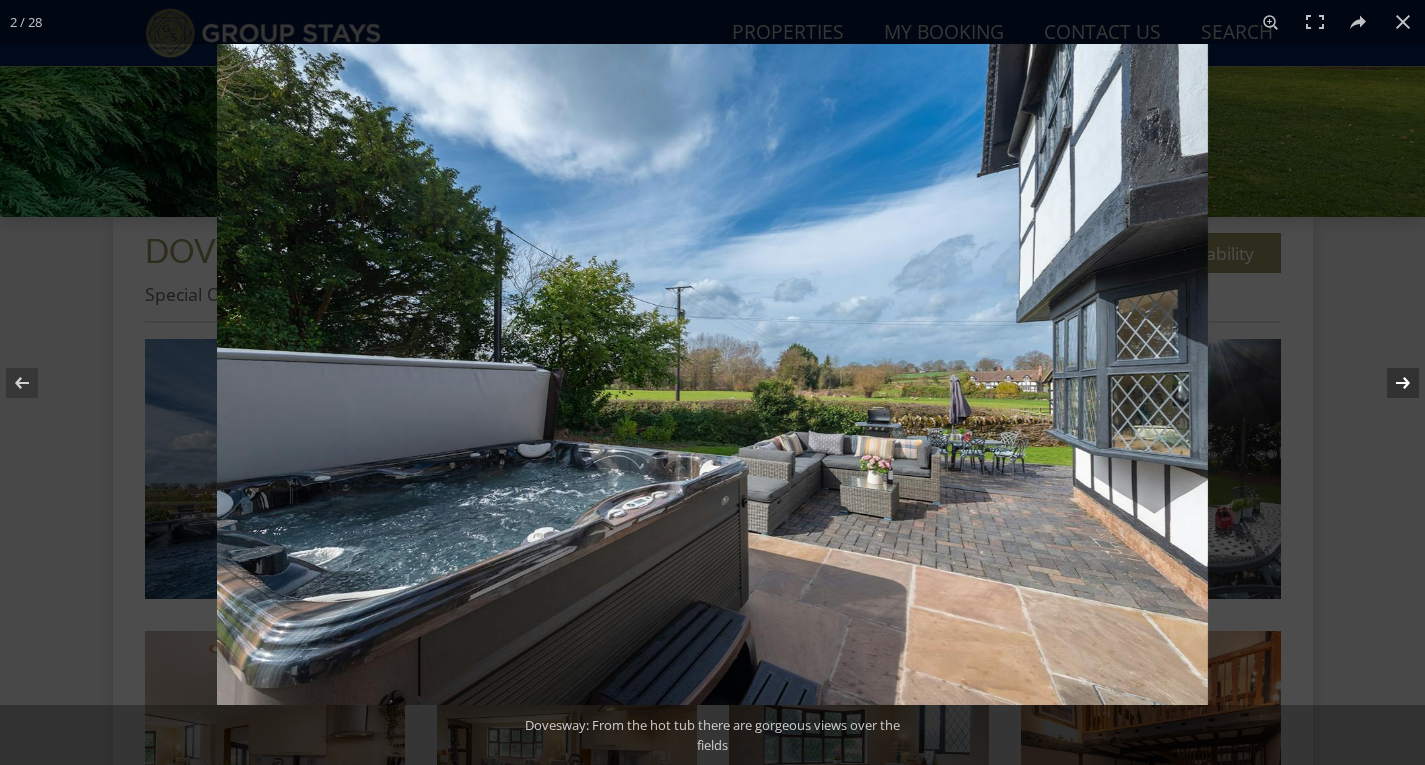 click at bounding box center [1390, 383] 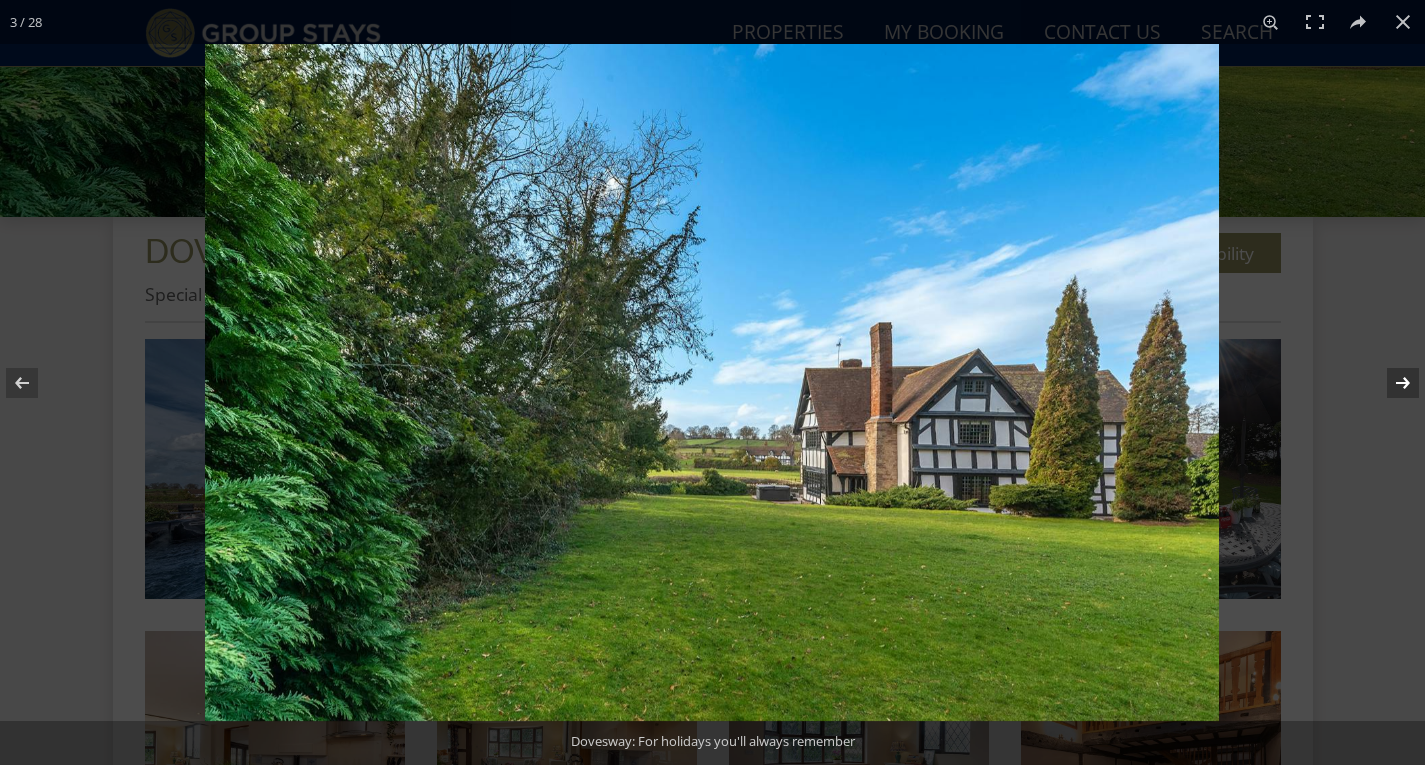 click at bounding box center [1390, 383] 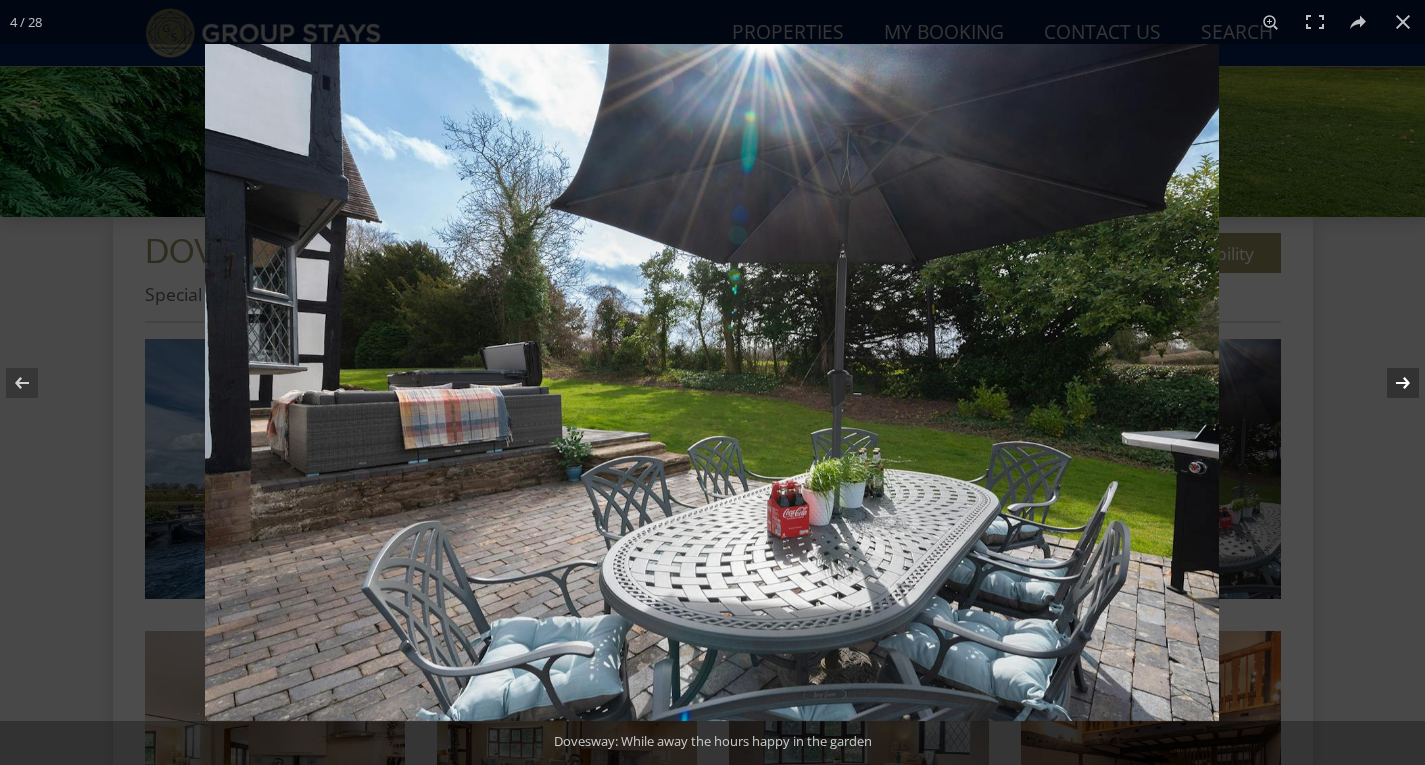 click at bounding box center [1390, 383] 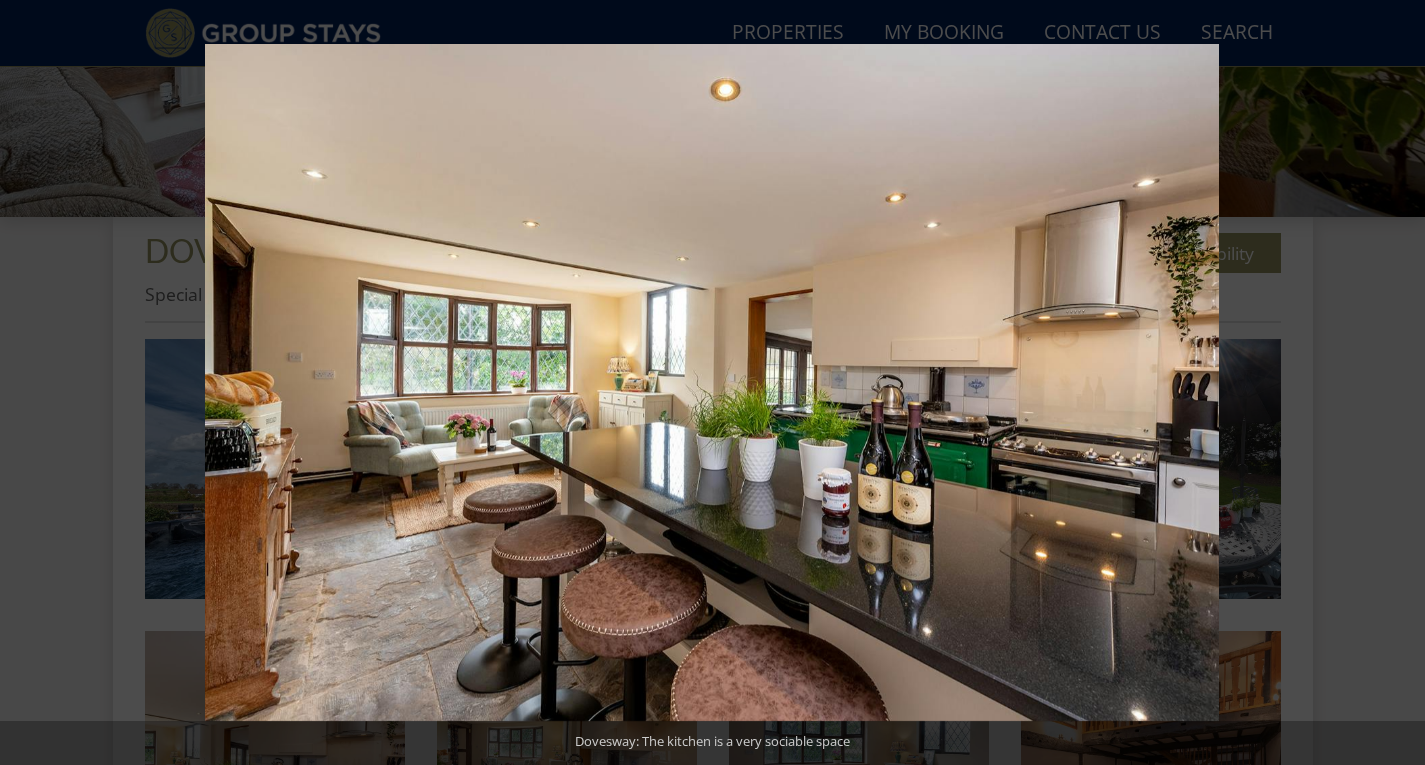 click at bounding box center [1390, 383] 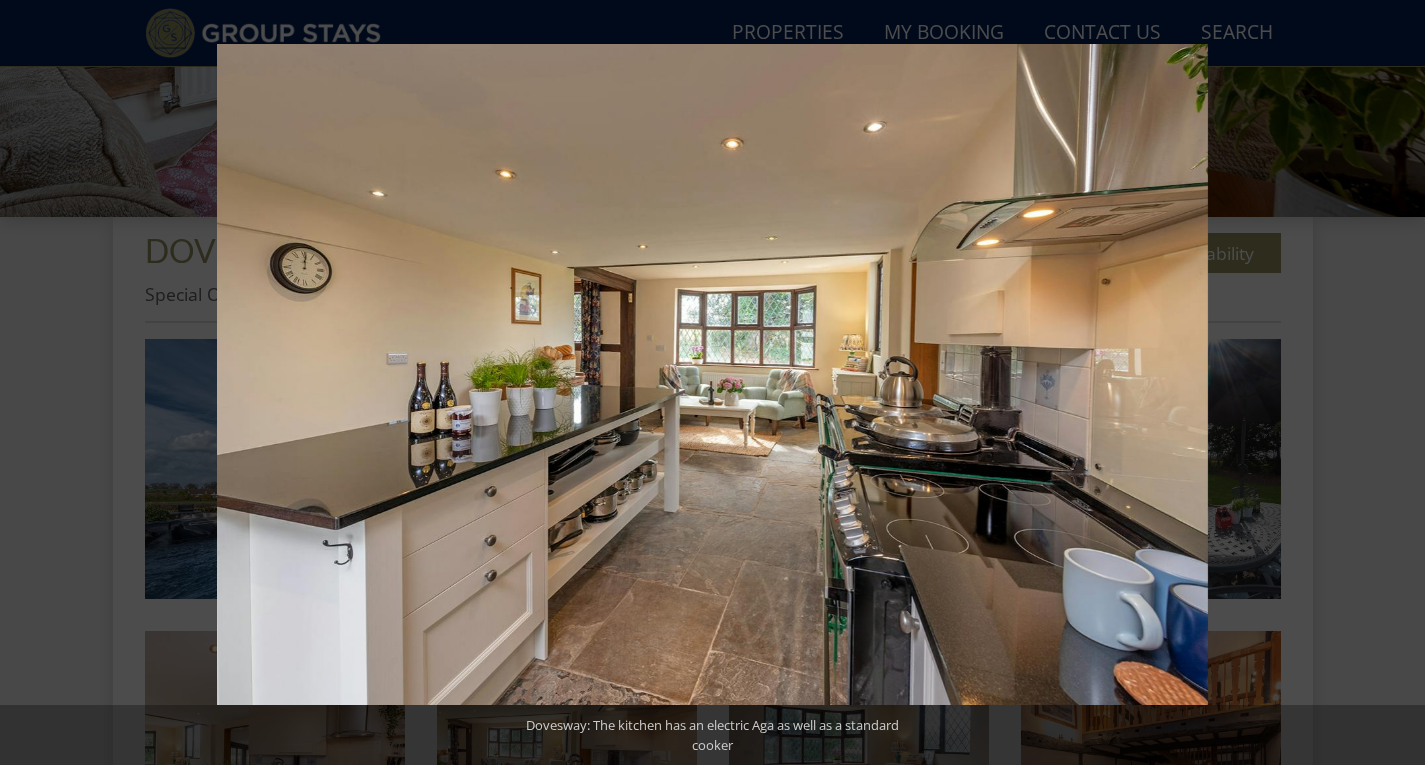 click at bounding box center [1390, 383] 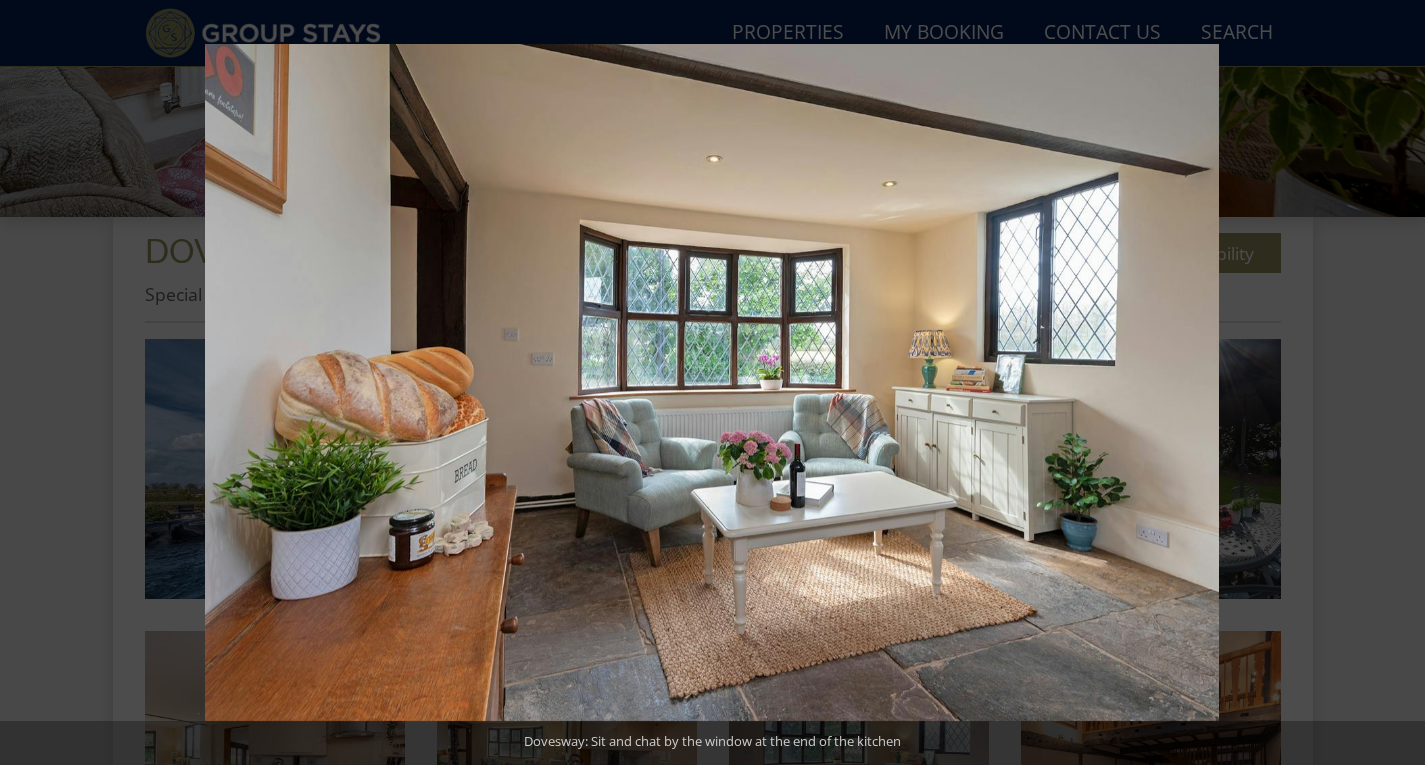 click at bounding box center (1390, 383) 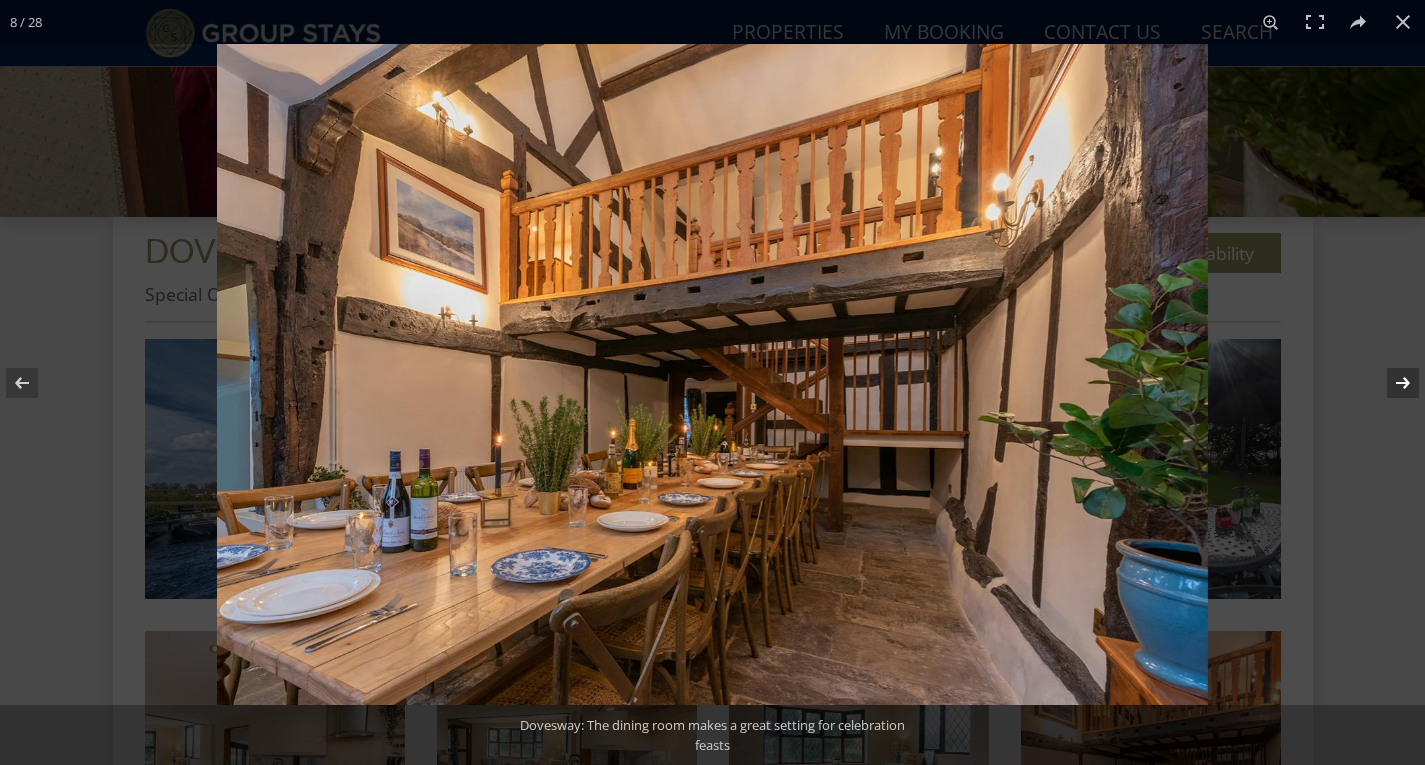 click at bounding box center (1390, 383) 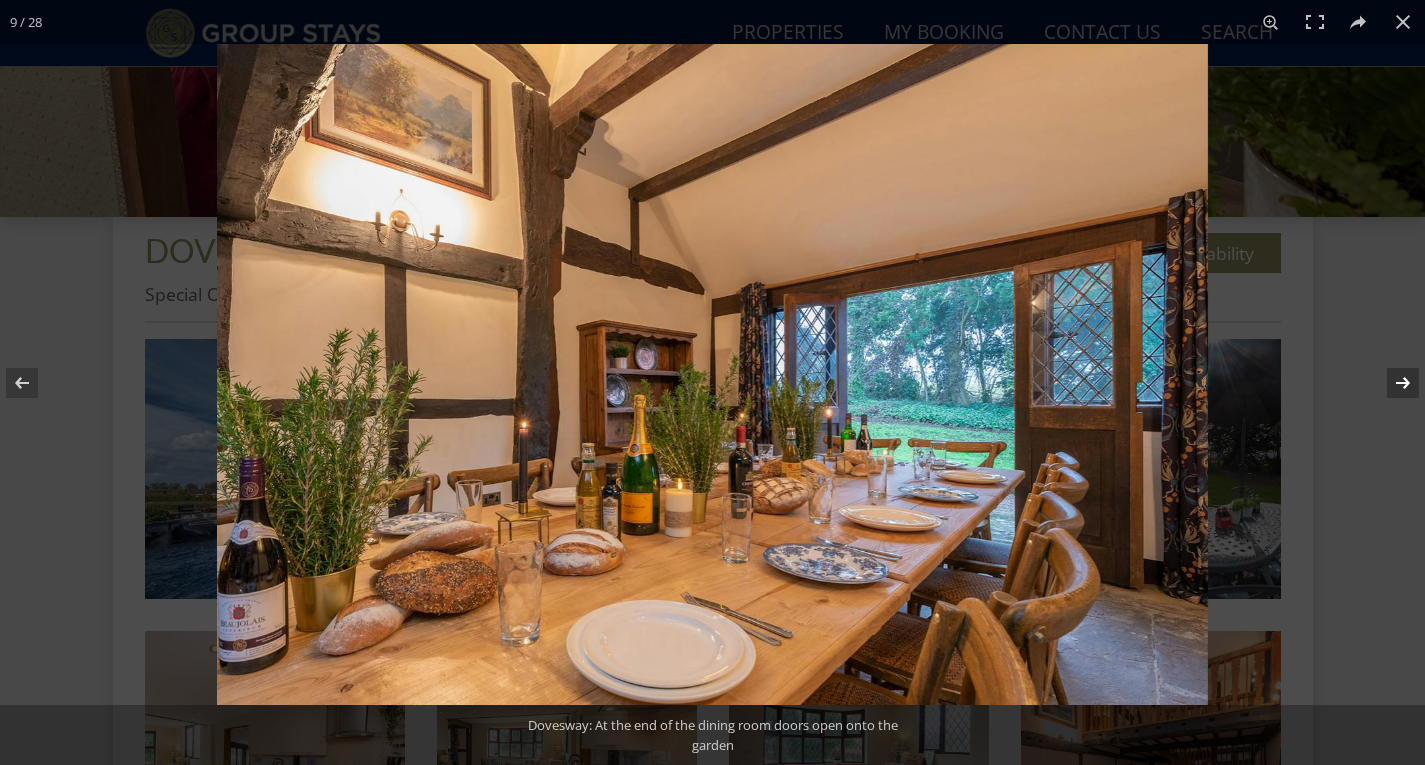 click at bounding box center (1390, 383) 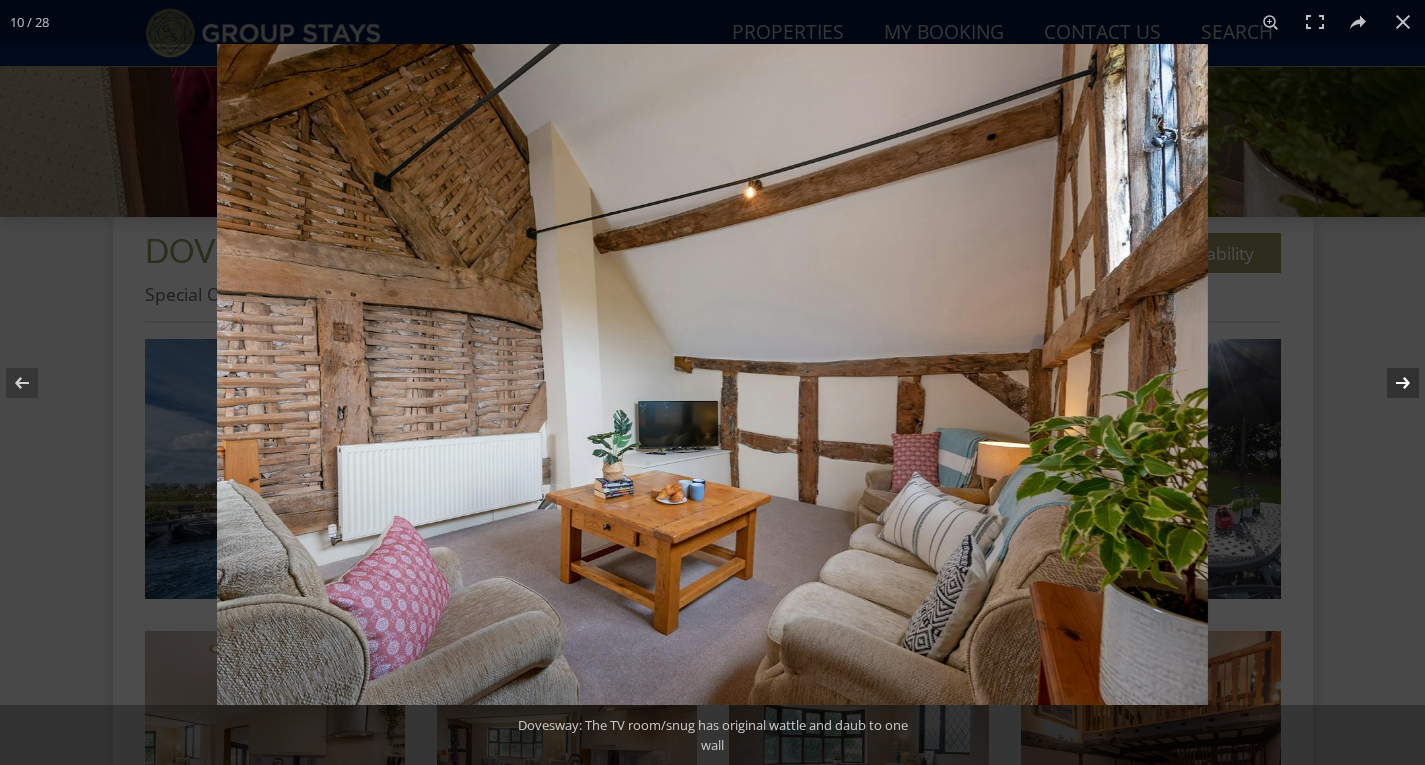 click at bounding box center [1390, 383] 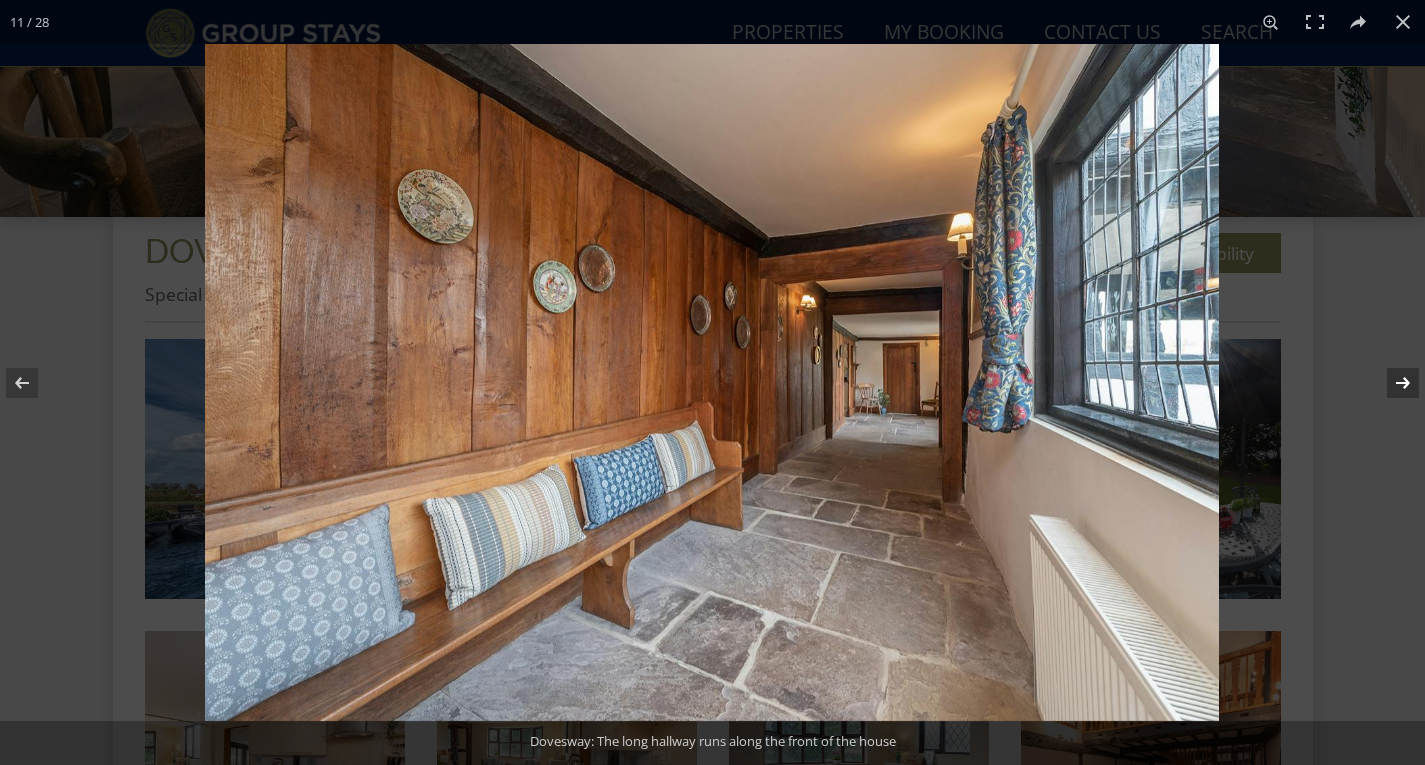 click at bounding box center (1390, 383) 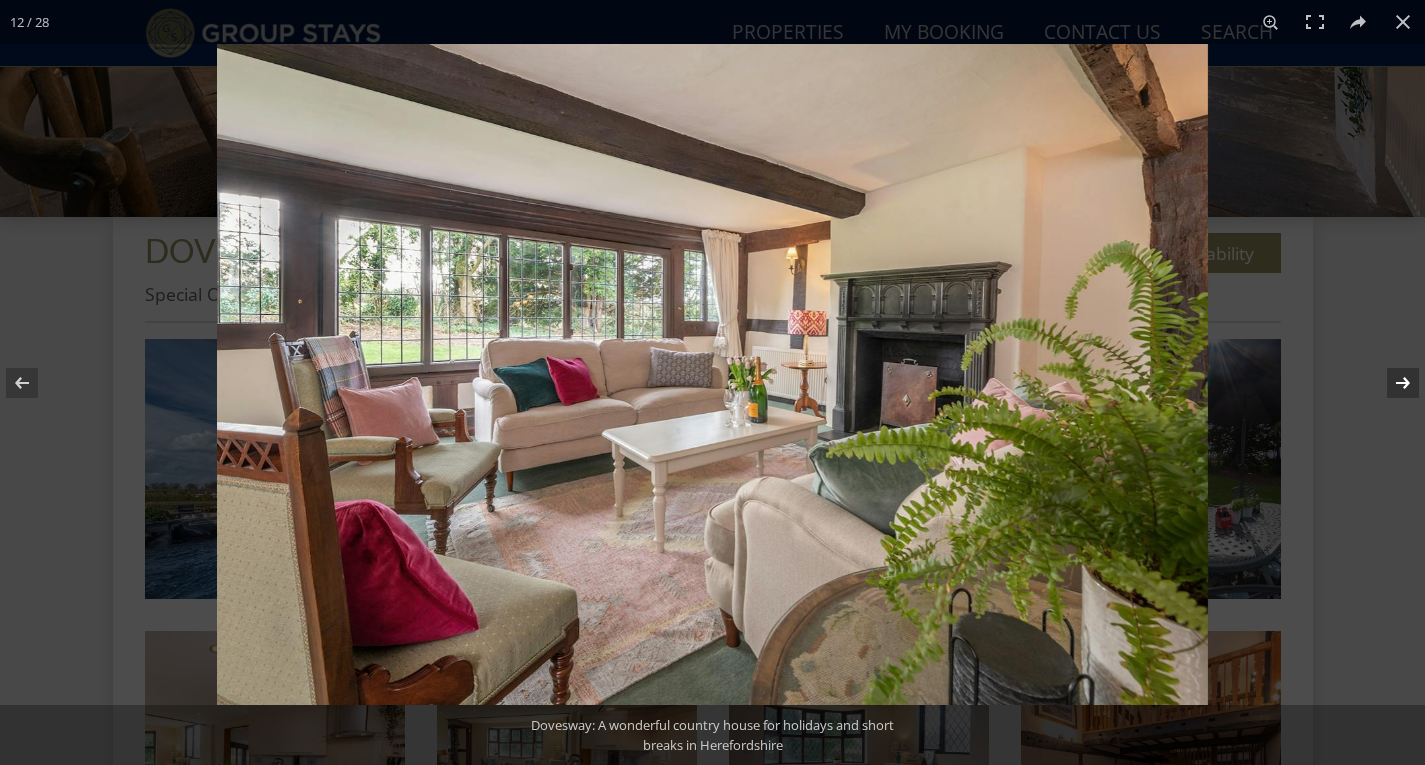 click at bounding box center (1390, 383) 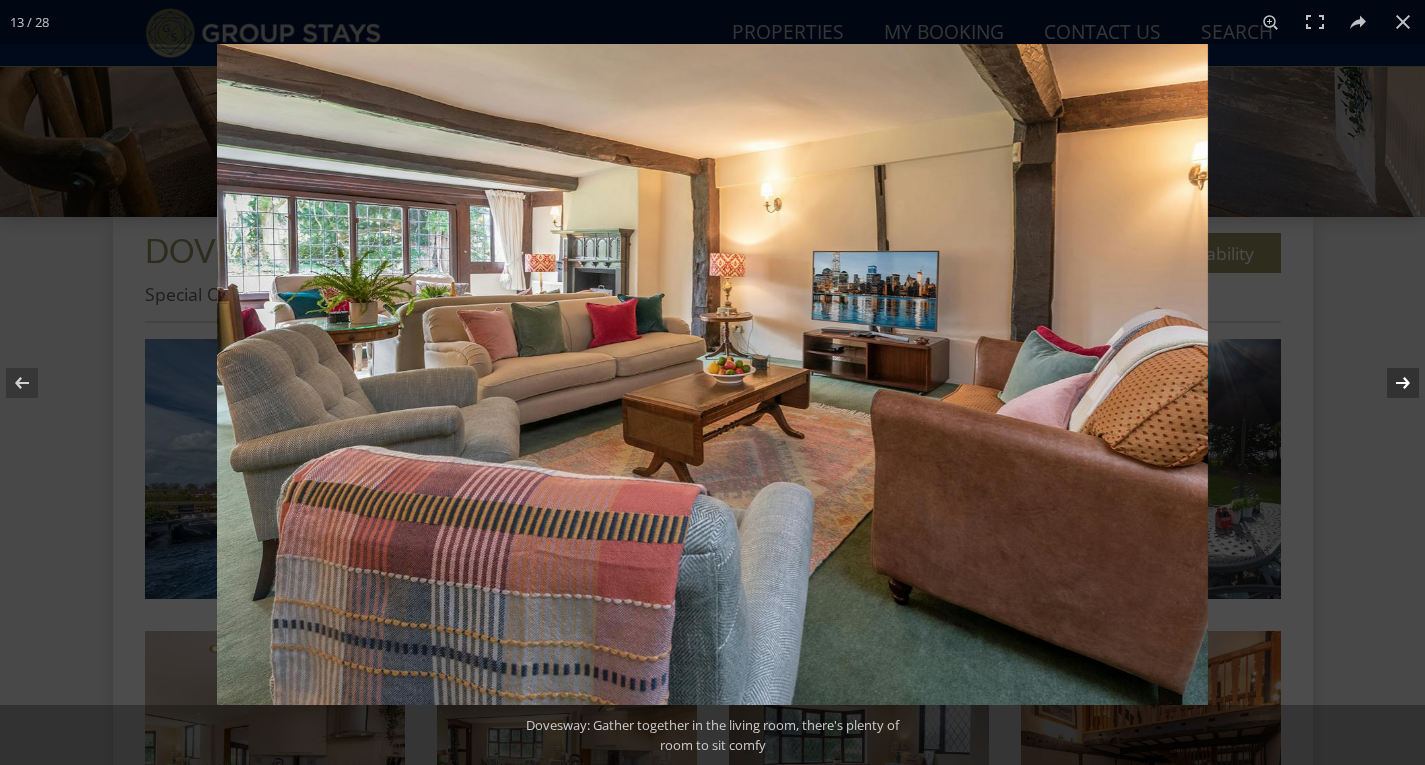 click at bounding box center (1390, 383) 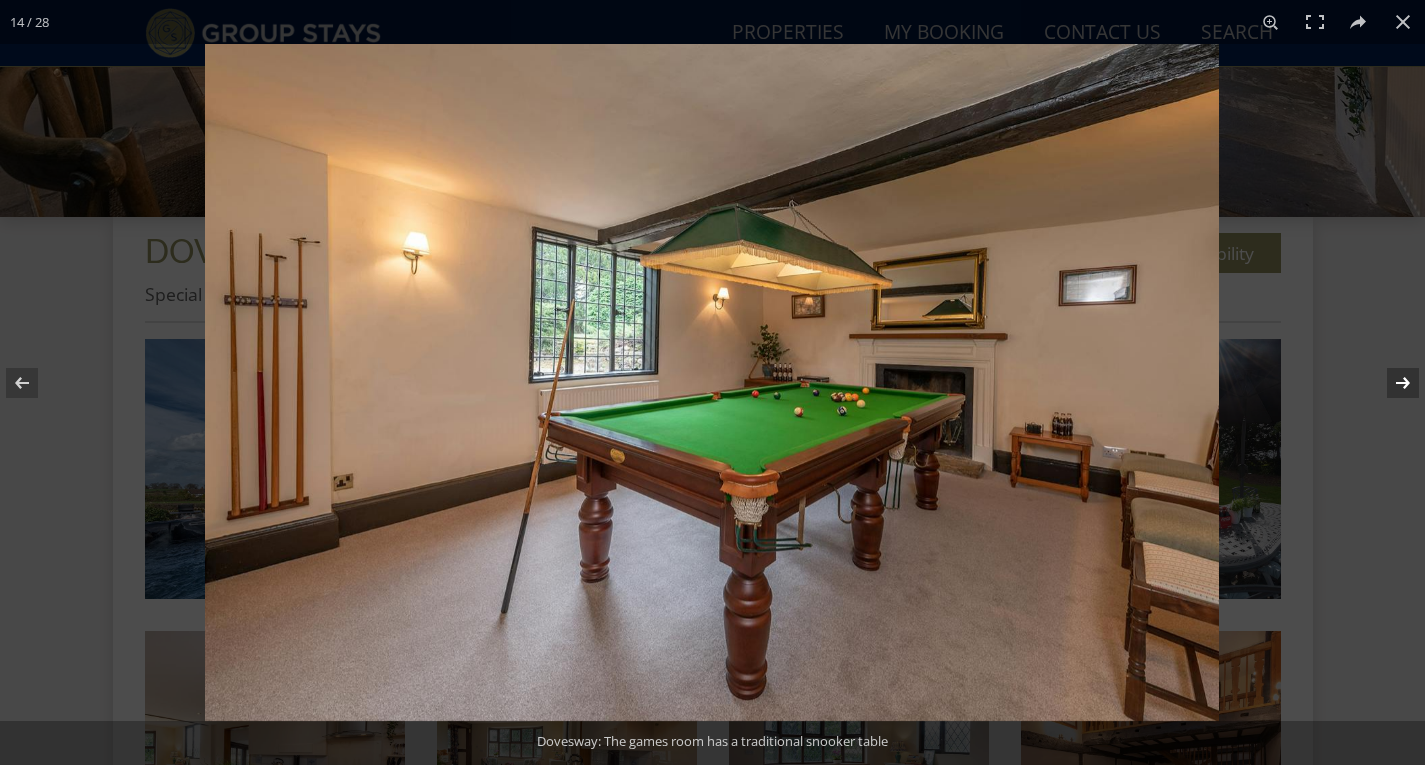 click at bounding box center (1390, 383) 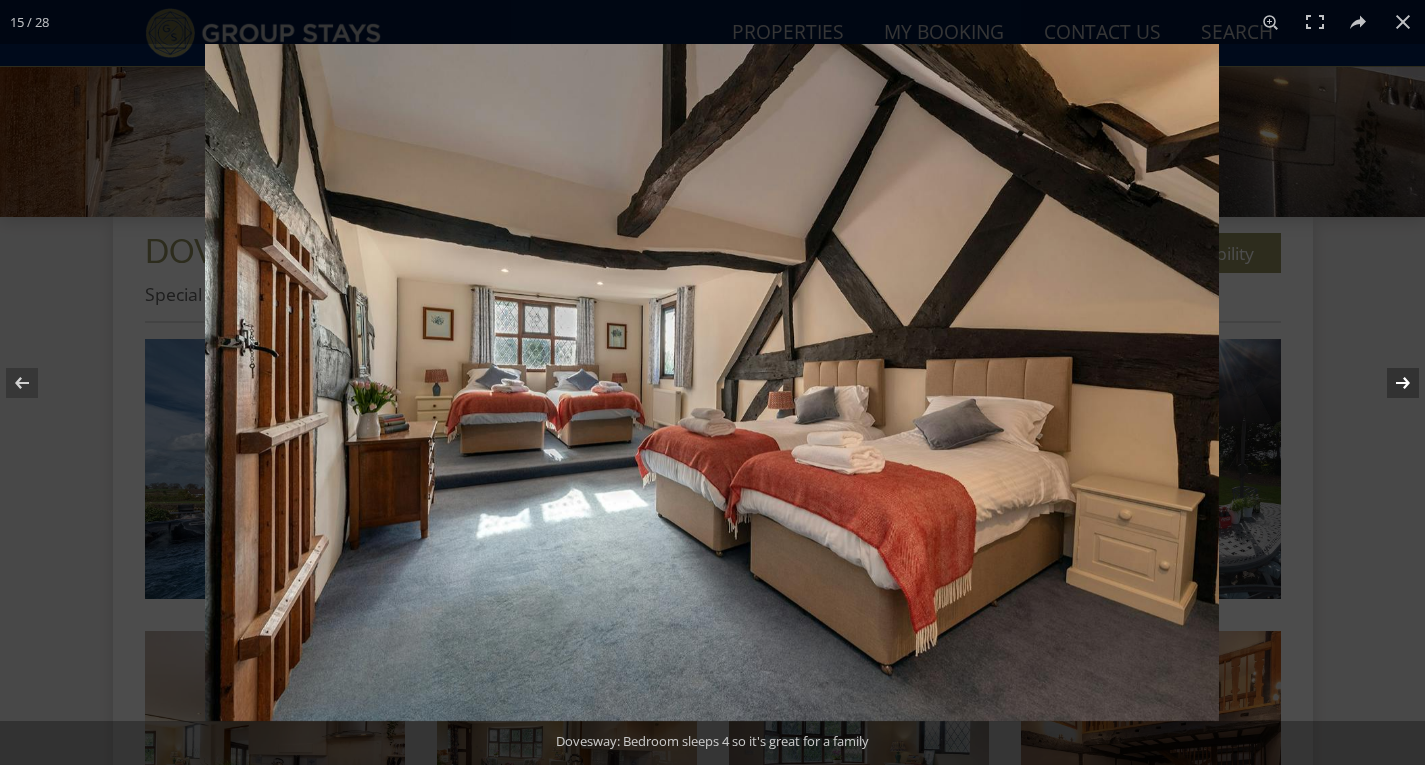 click at bounding box center [1390, 383] 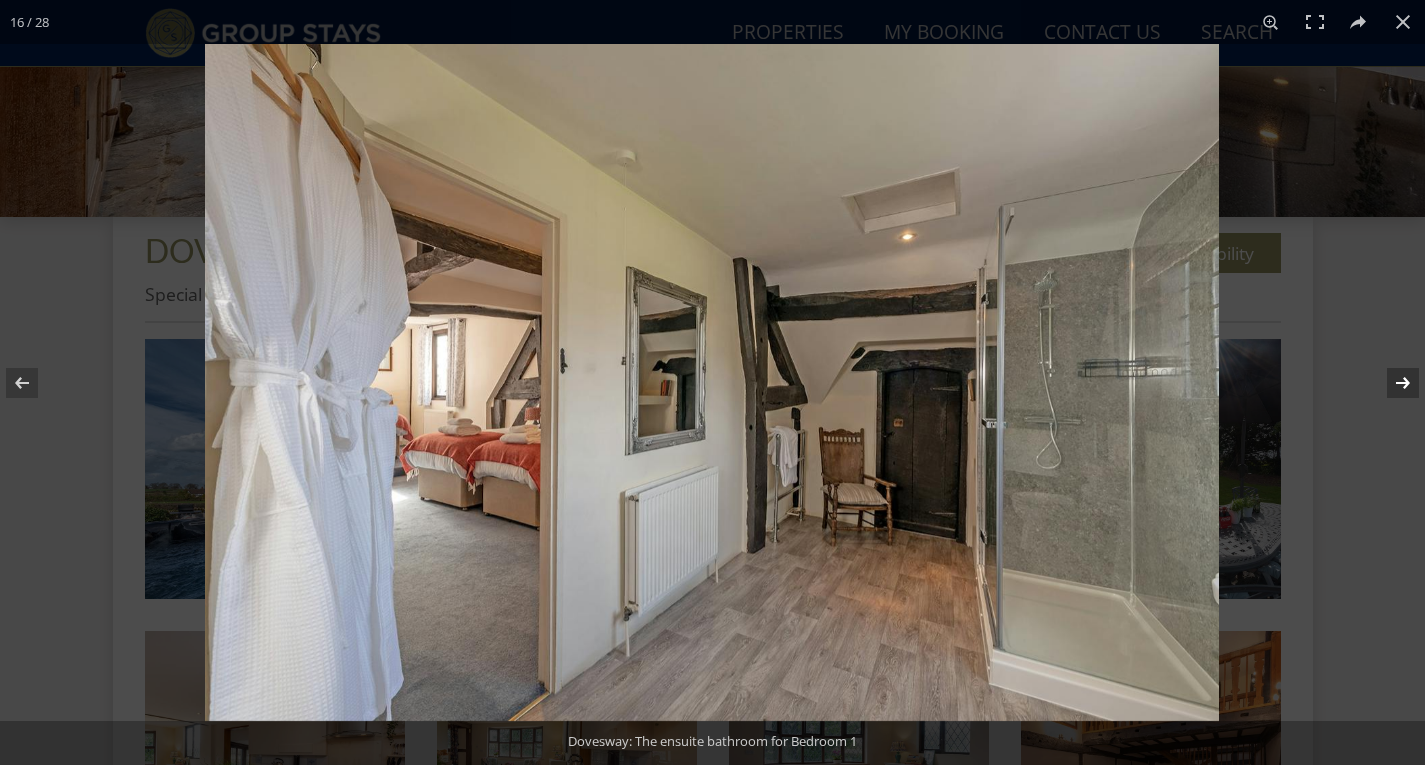 click at bounding box center [1390, 383] 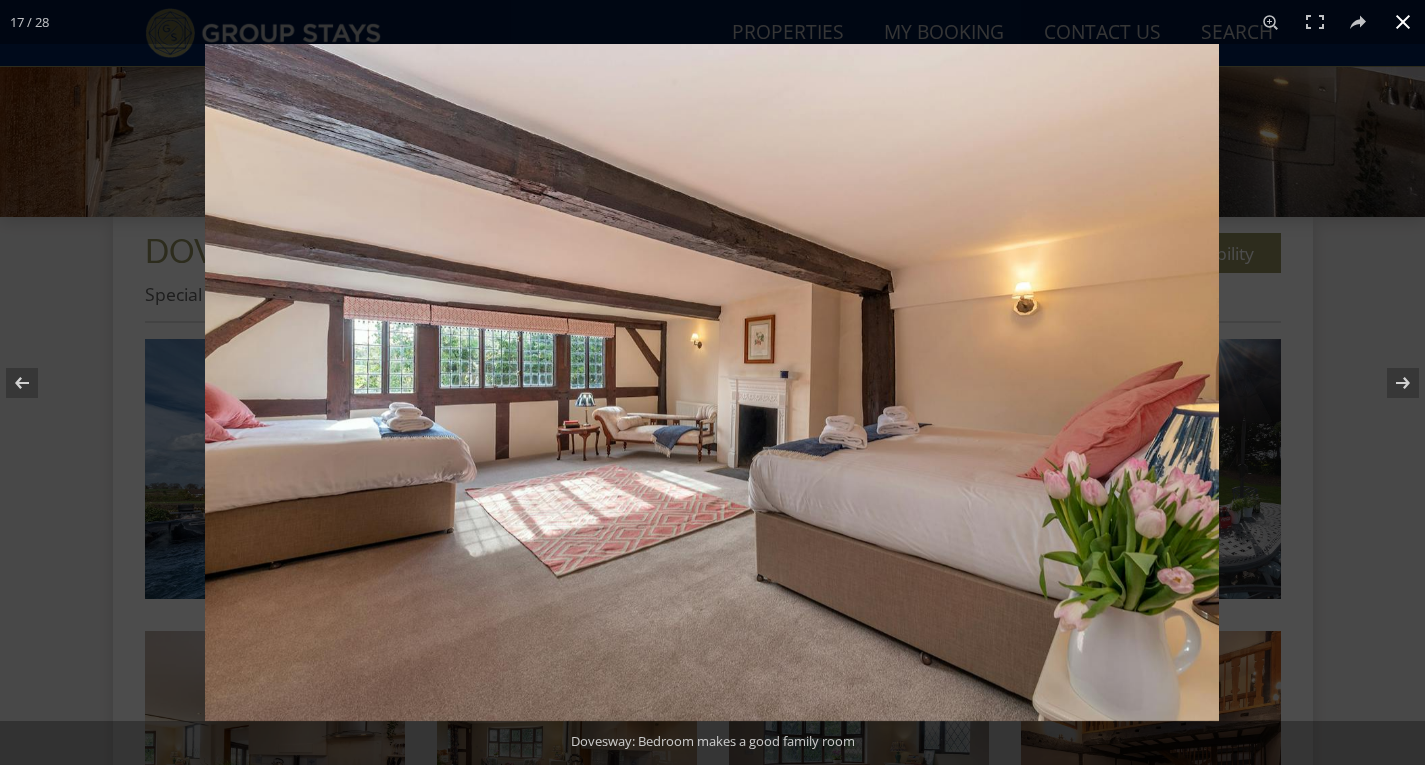 click at bounding box center [1403, 22] 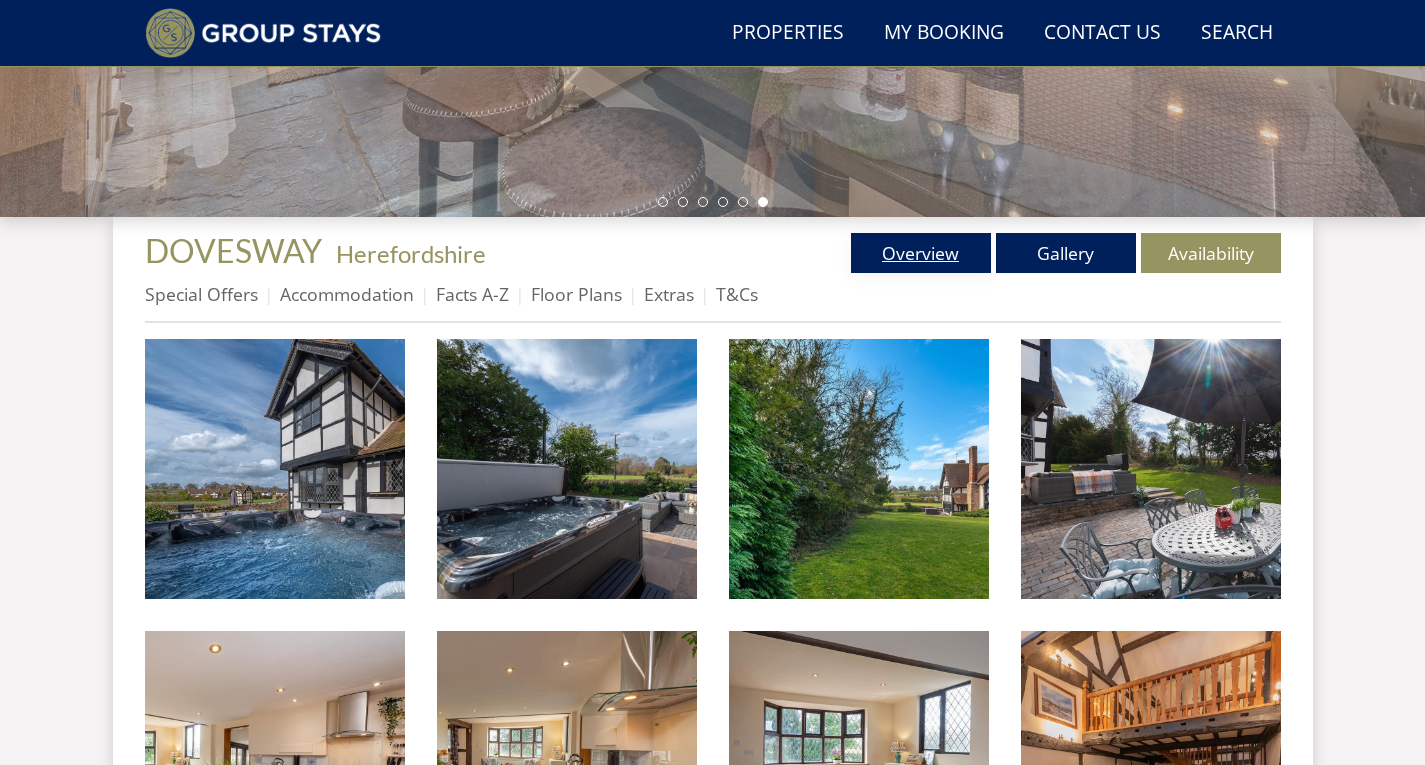 click on "Overview" at bounding box center [921, 253] 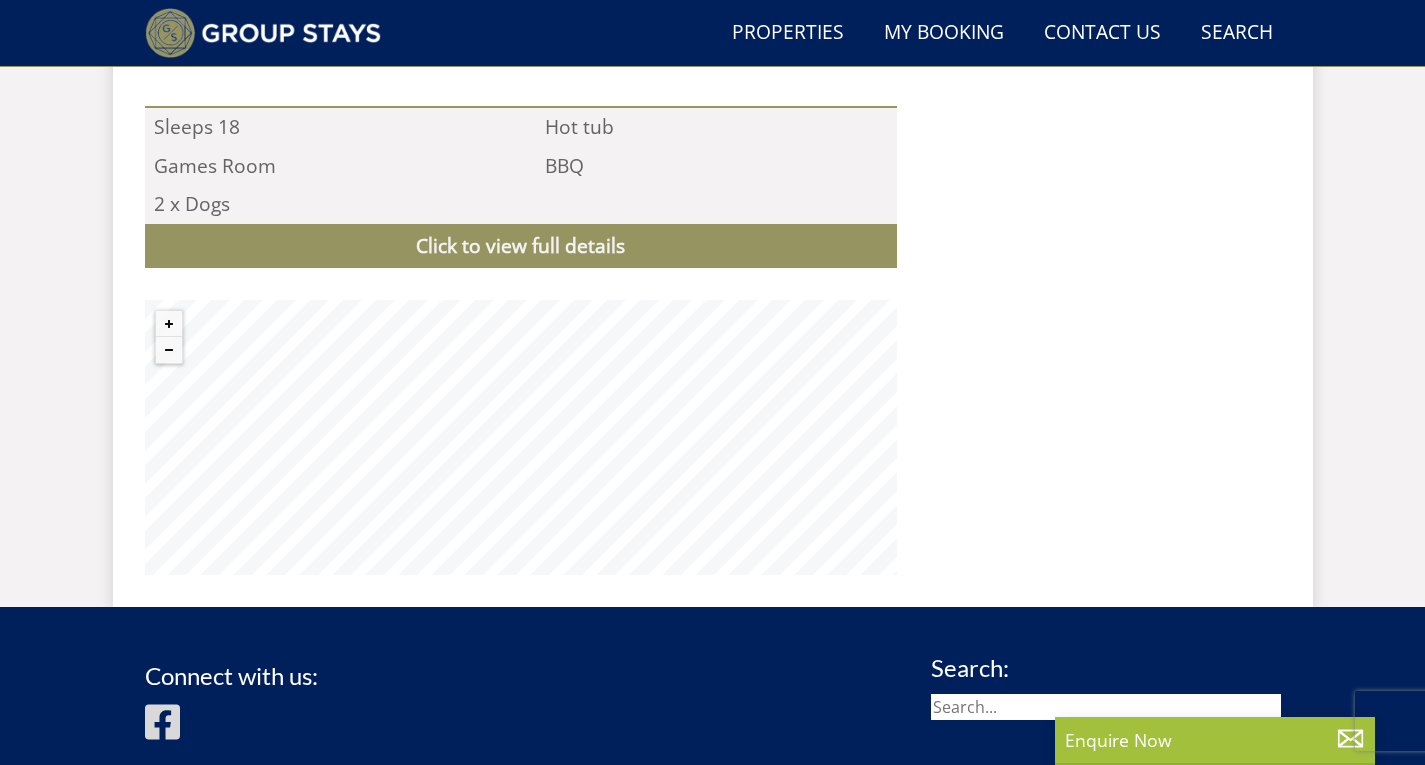 scroll, scrollTop: 1894, scrollLeft: 0, axis: vertical 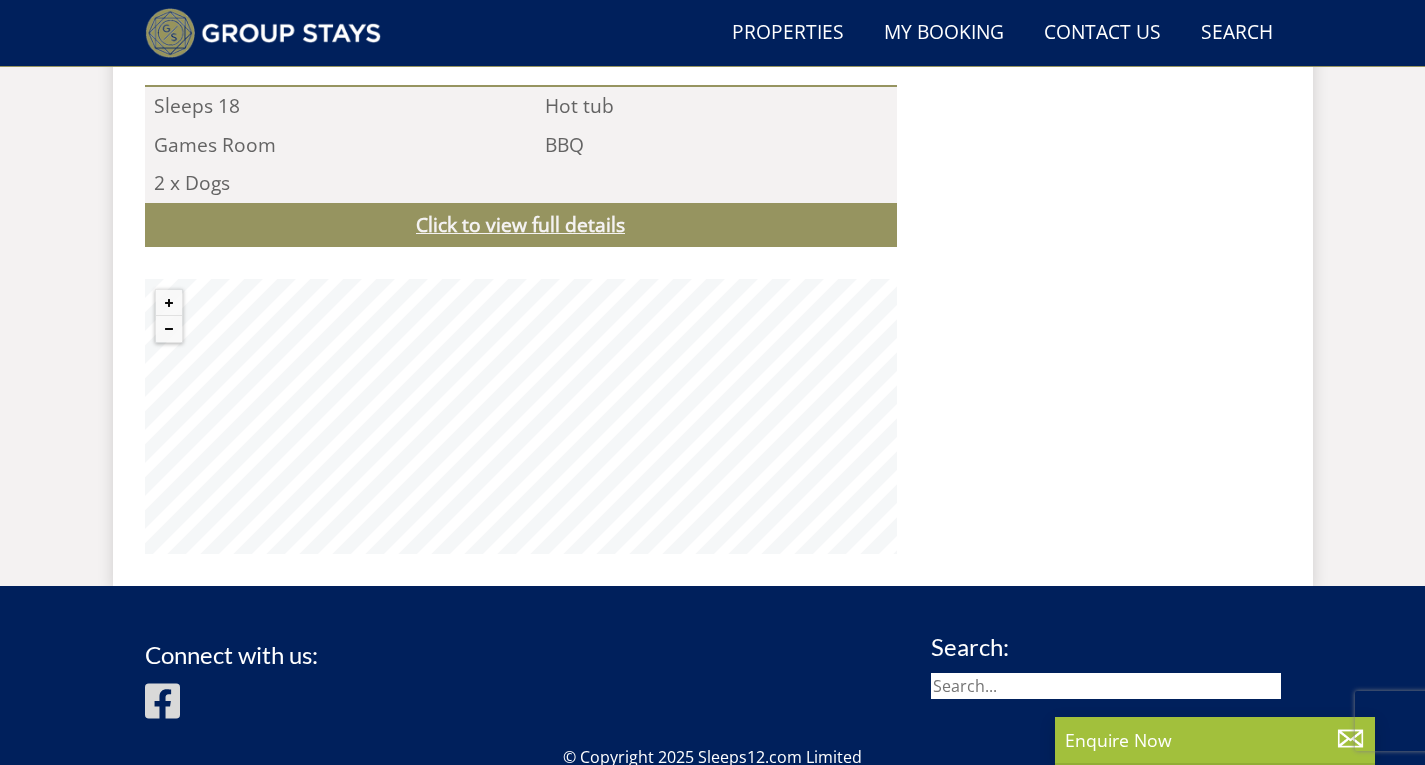 click on "Click to view full details" at bounding box center [521, 225] 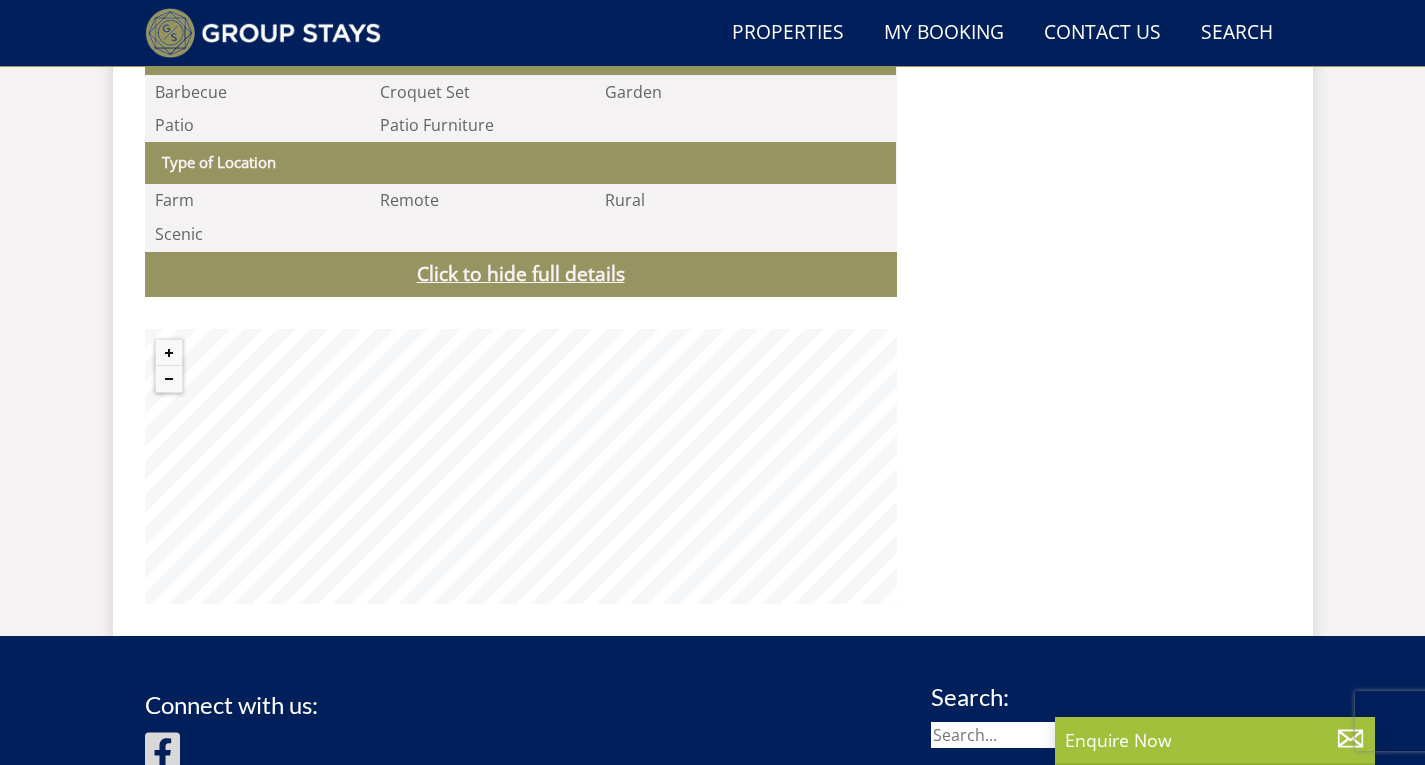 scroll, scrollTop: 3094, scrollLeft: 0, axis: vertical 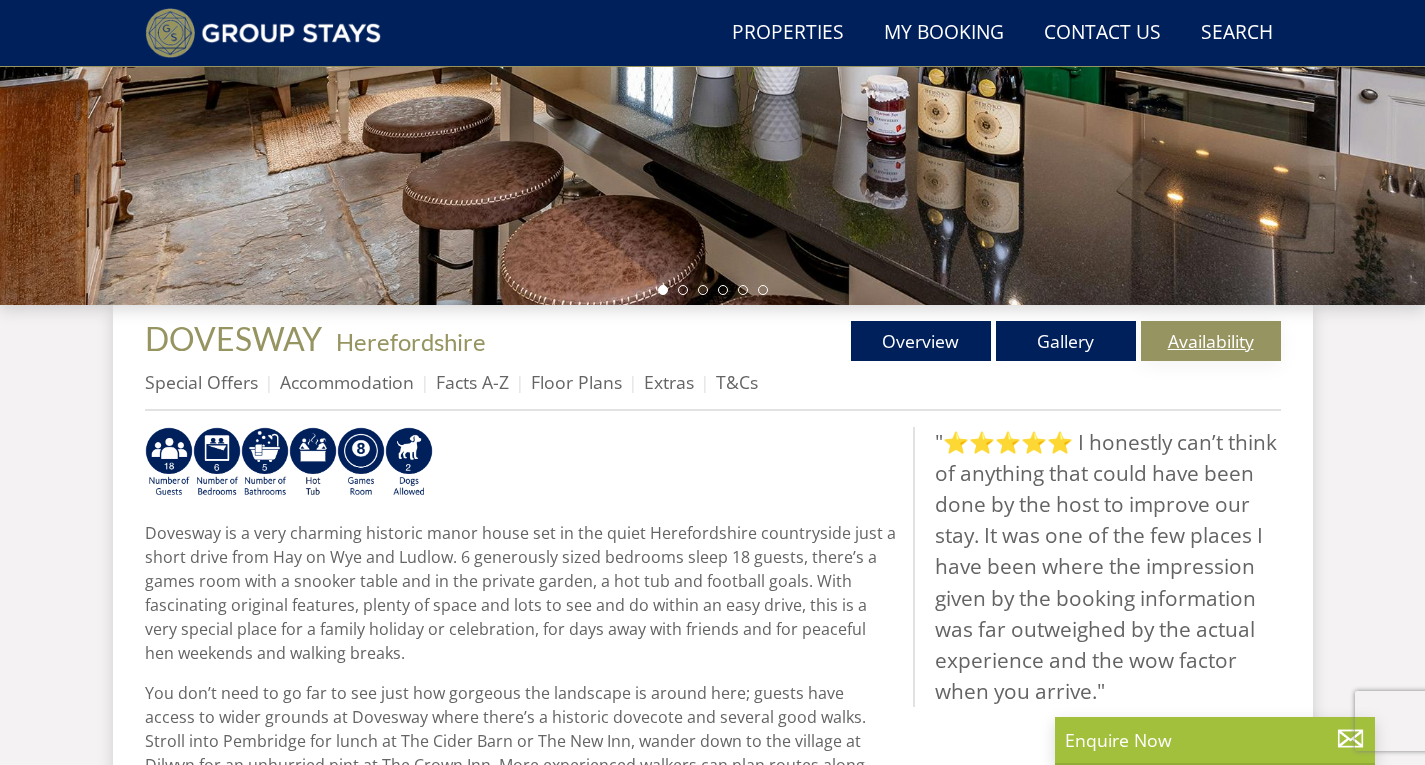 click on "Availability" at bounding box center (1211, 341) 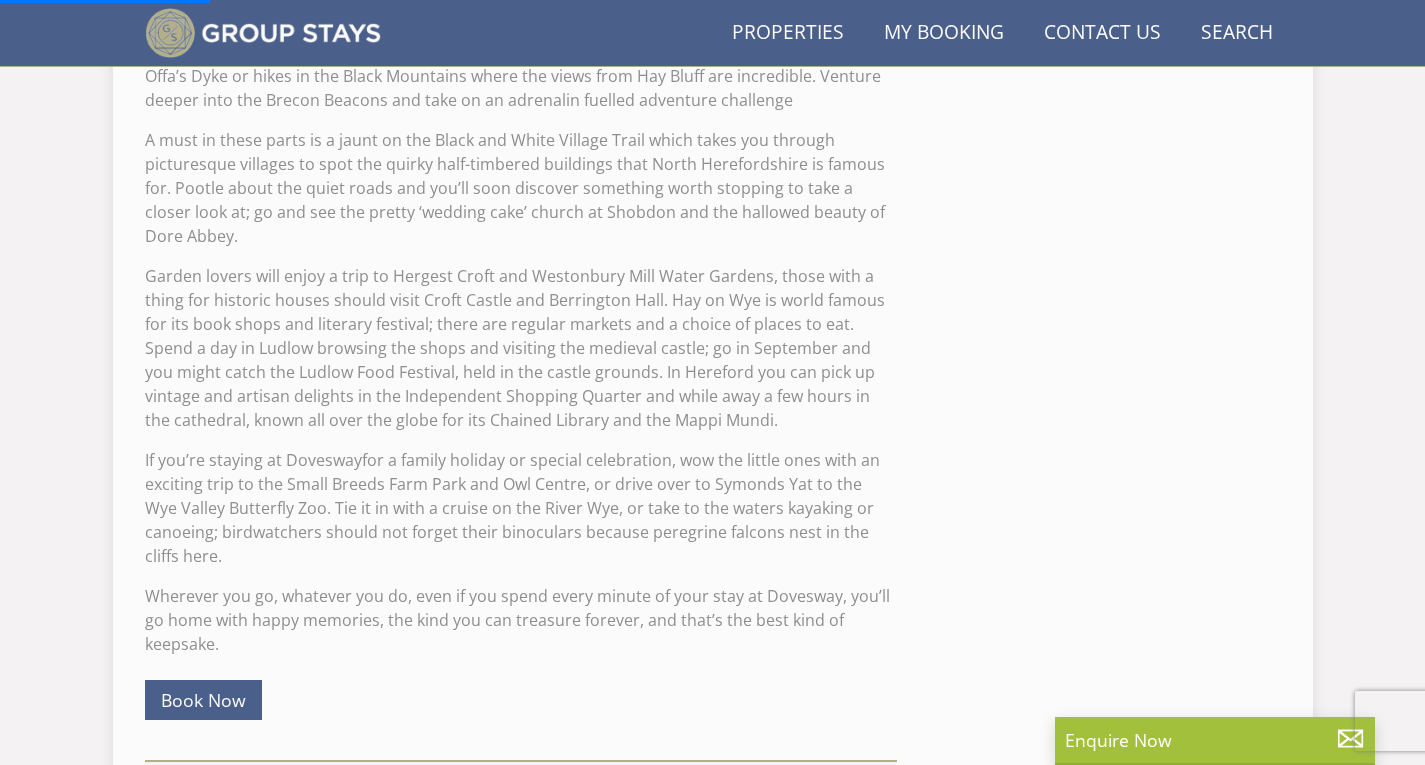 scroll, scrollTop: 1506, scrollLeft: 0, axis: vertical 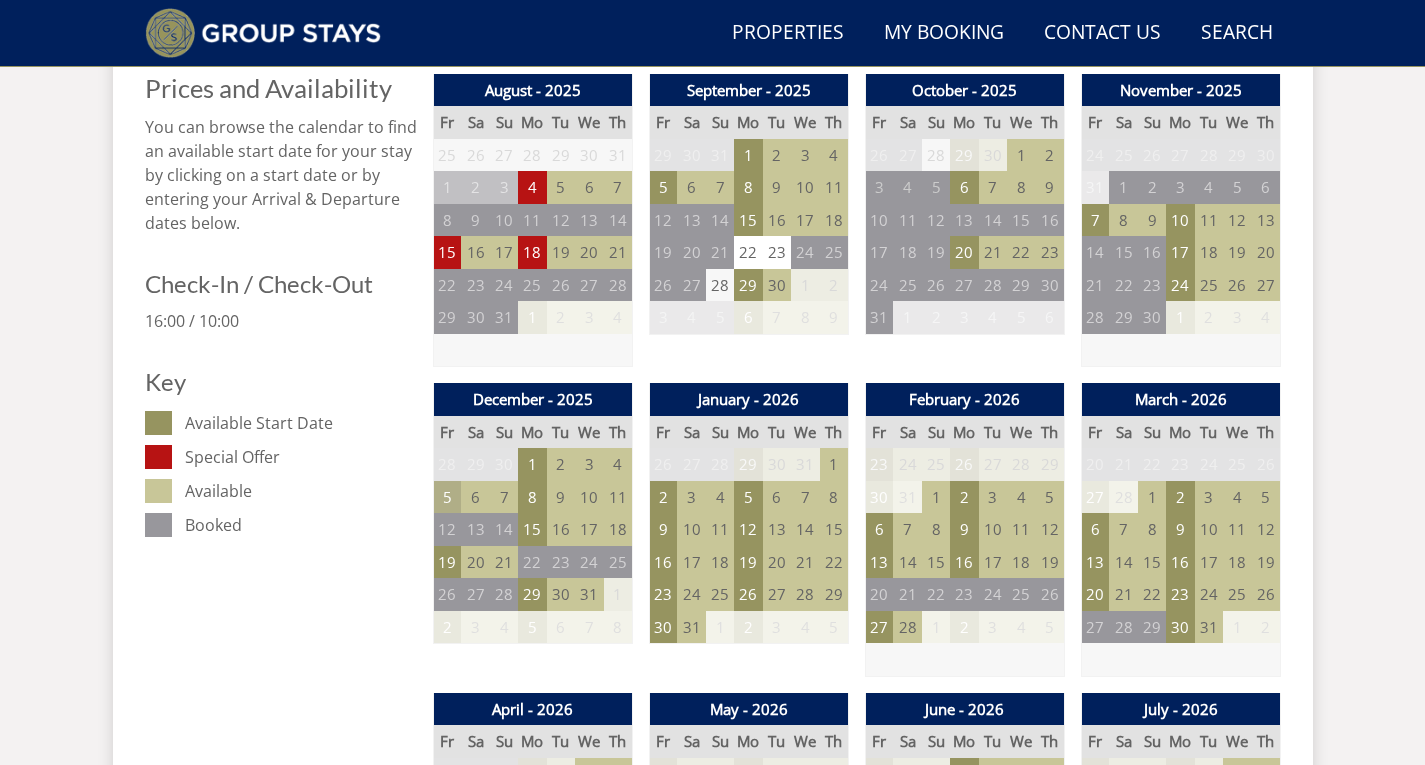 click on "5" at bounding box center (447, 497) 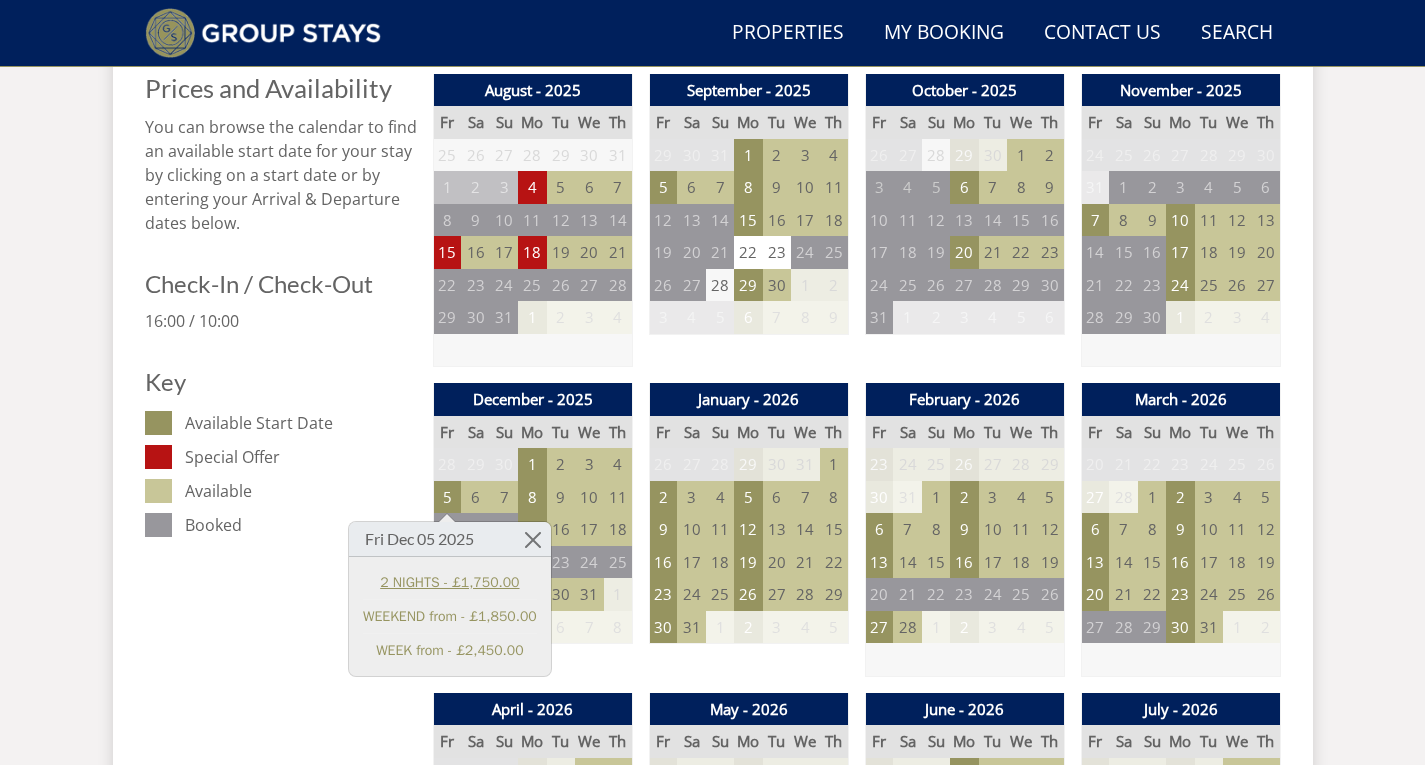 click on "2 NIGHTS  - £1,750.00" at bounding box center (450, 582) 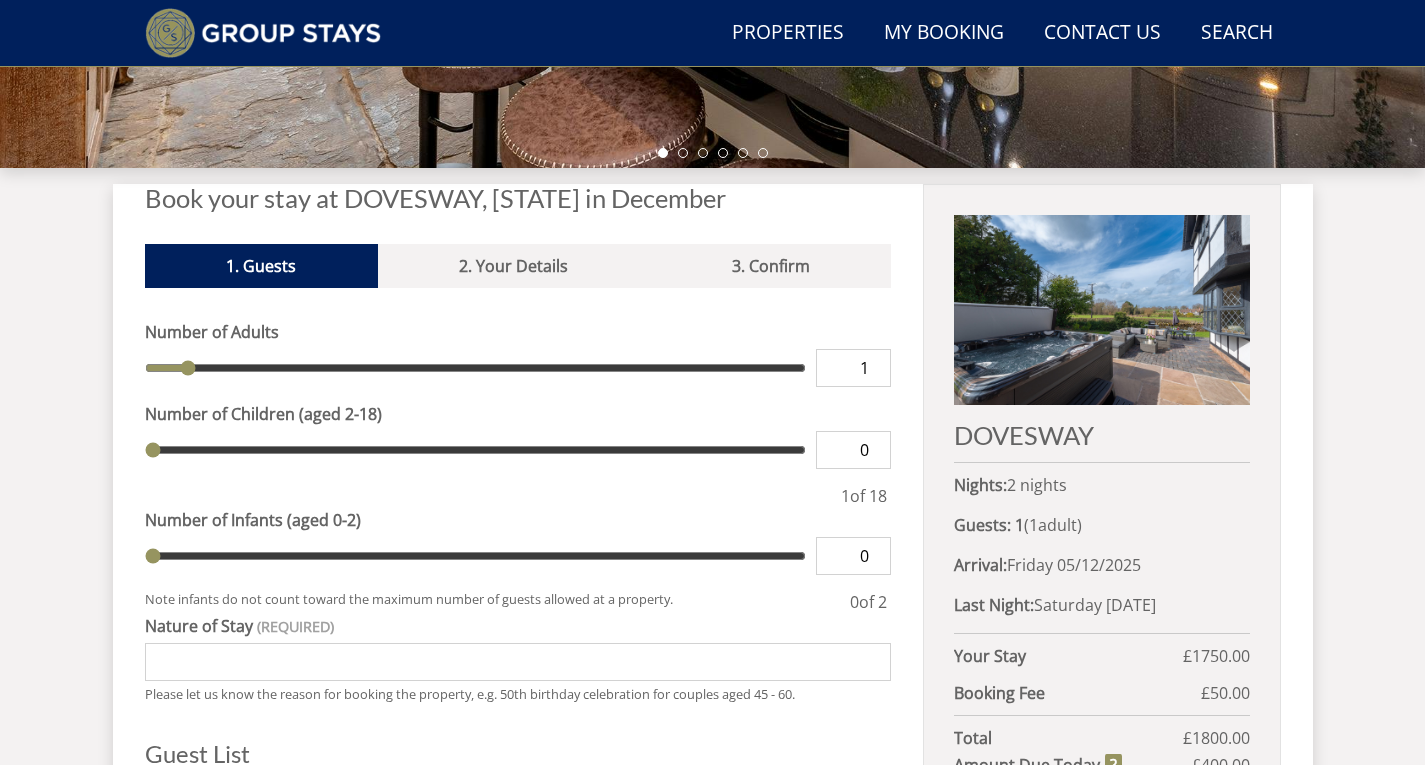 scroll, scrollTop: 687, scrollLeft: 0, axis: vertical 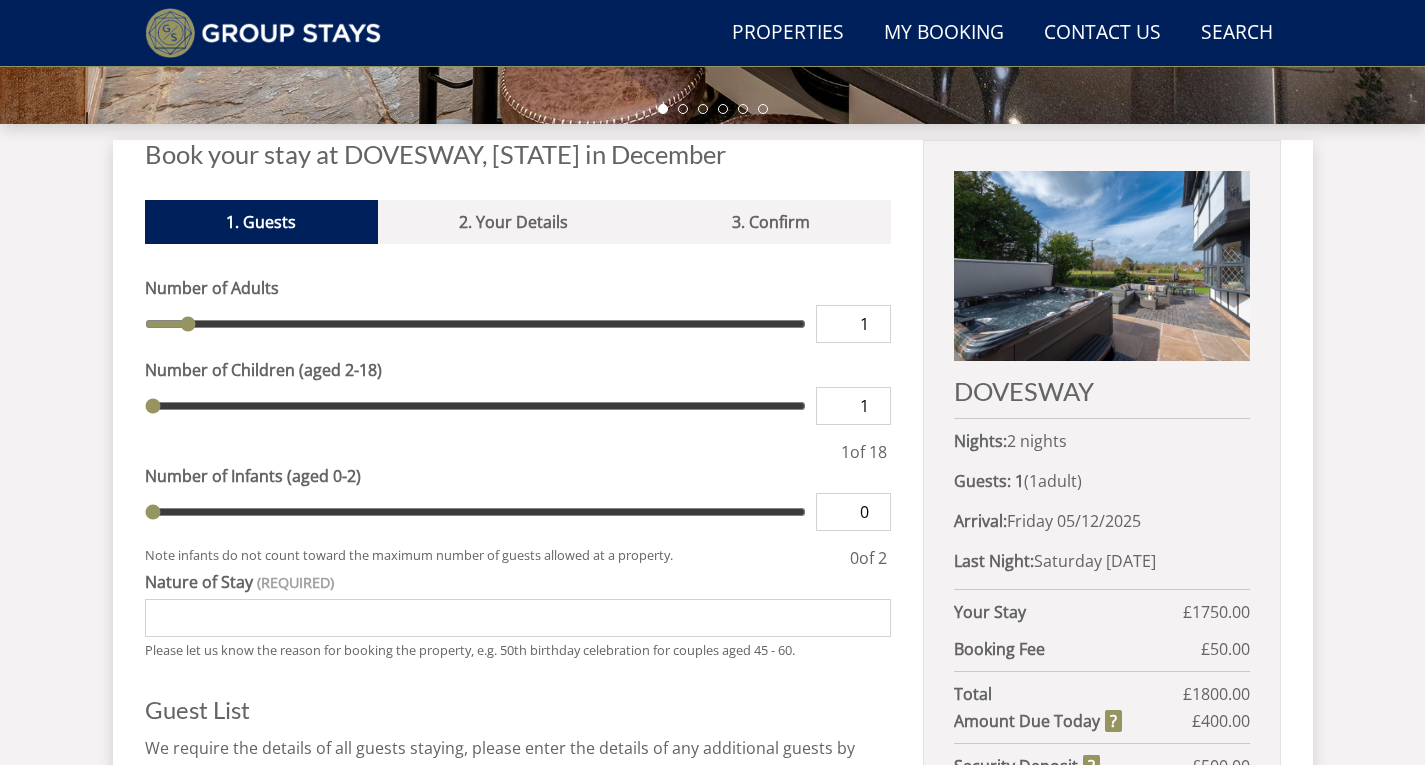 type on "1" 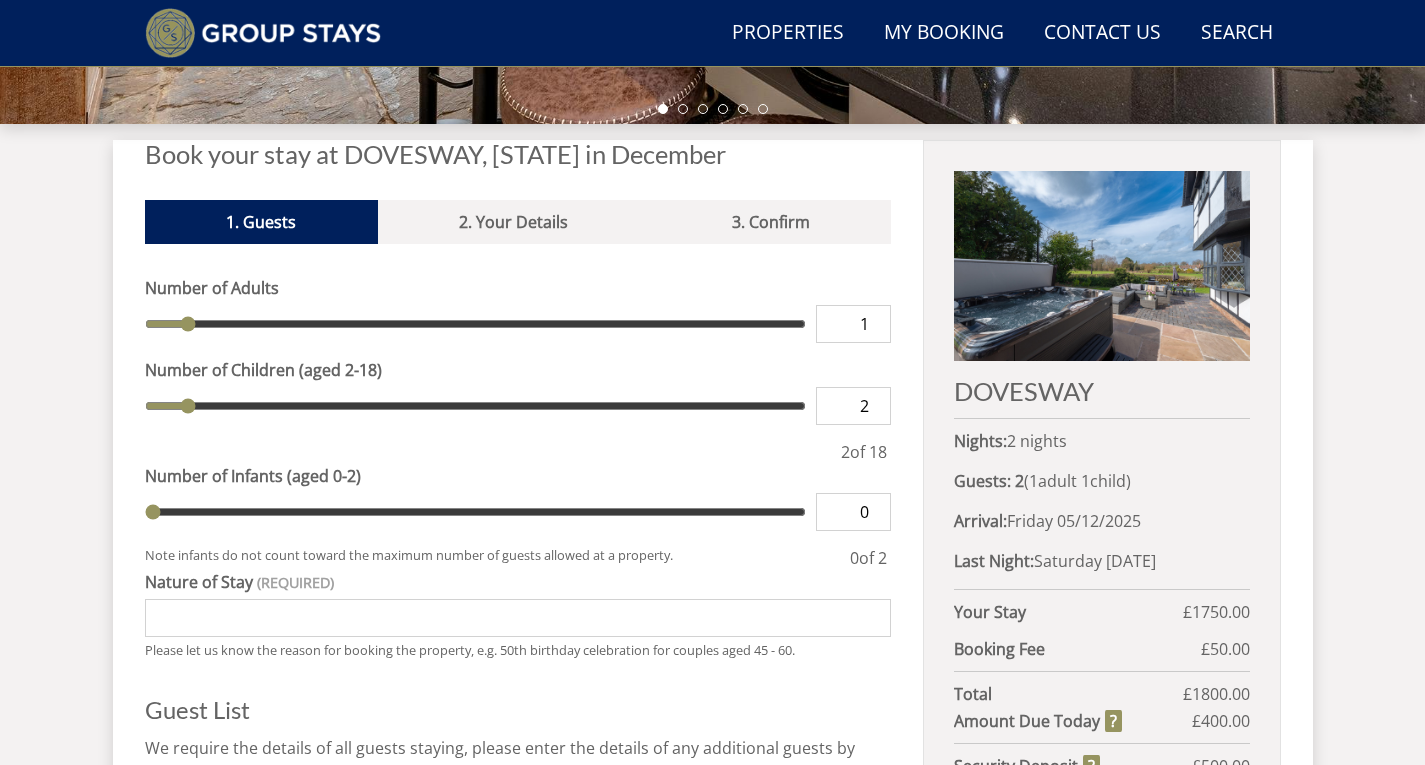 type on "2" 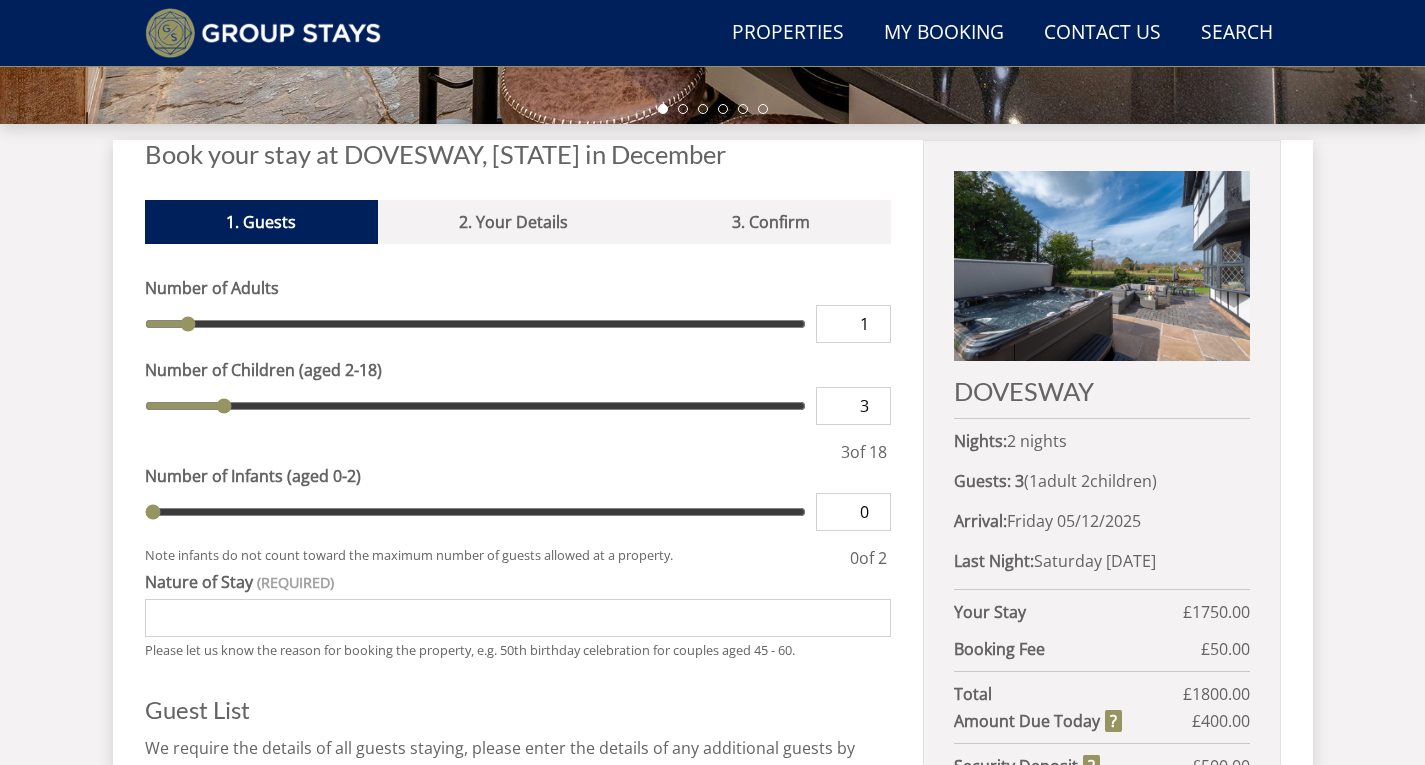 type on "3" 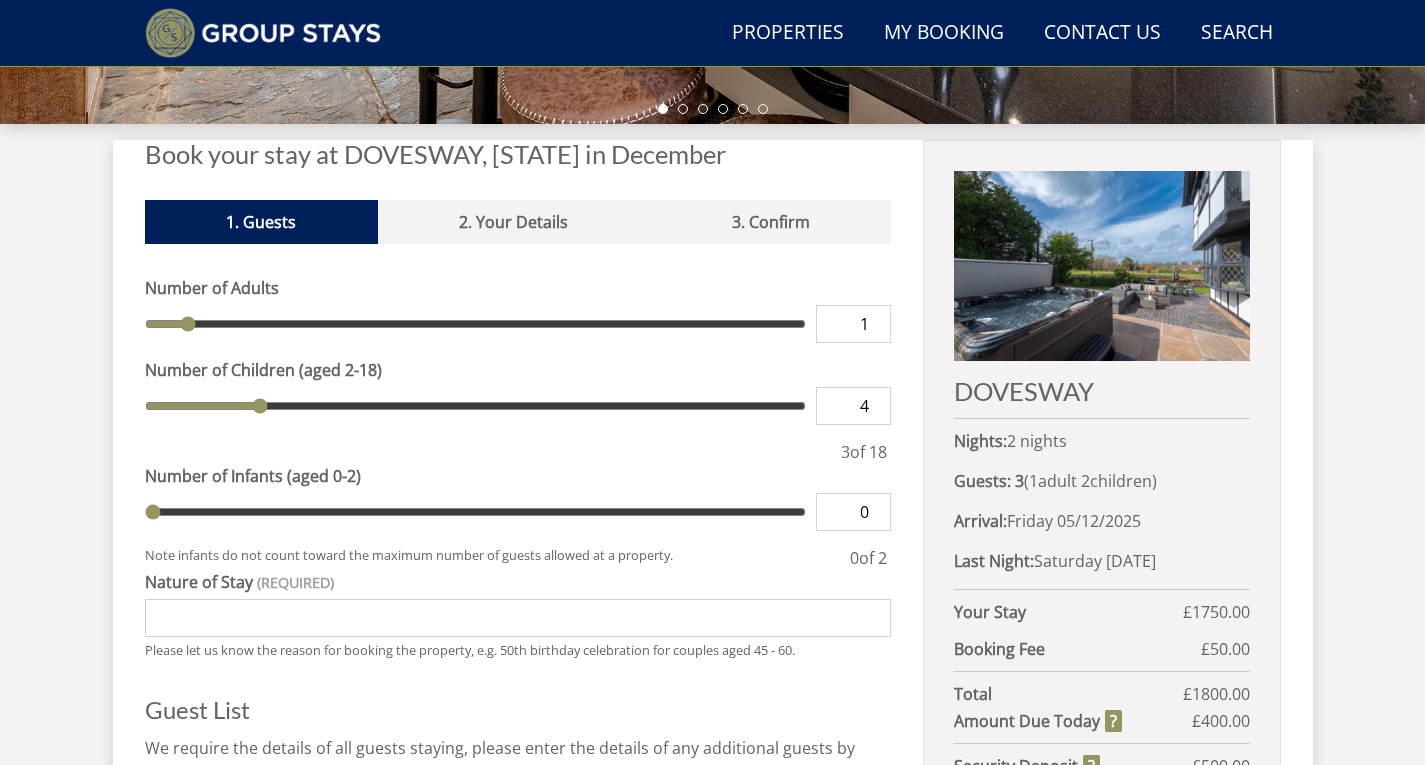 type on "4" 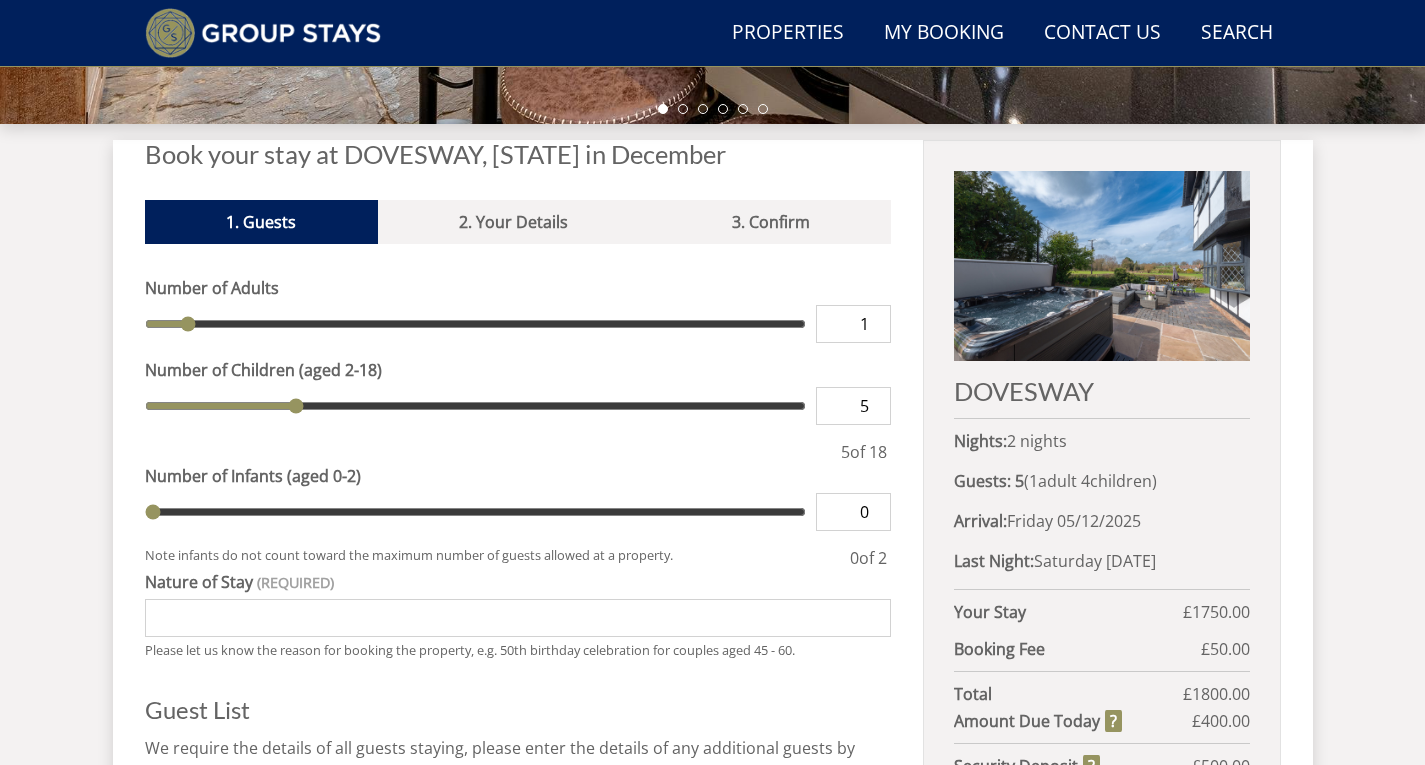 type on "5" 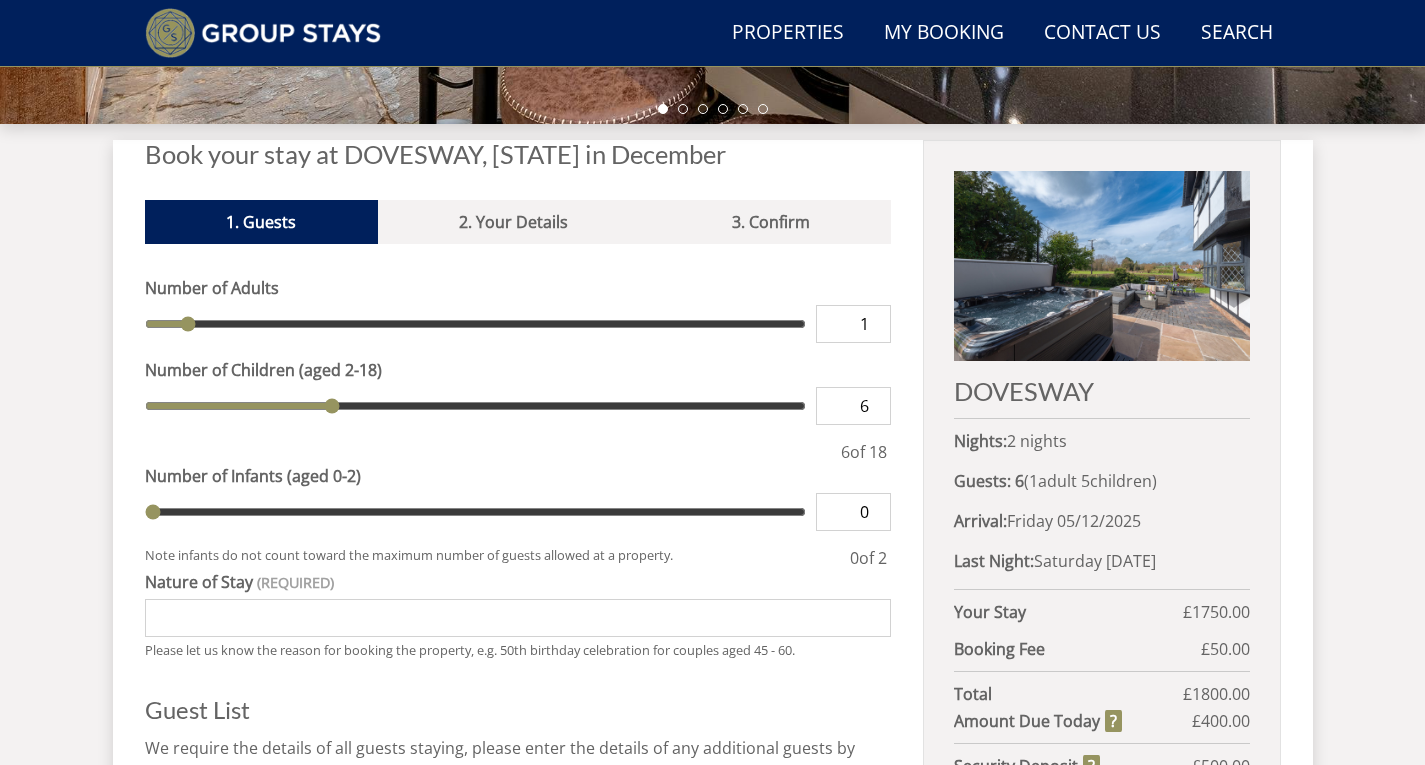 type on "6" 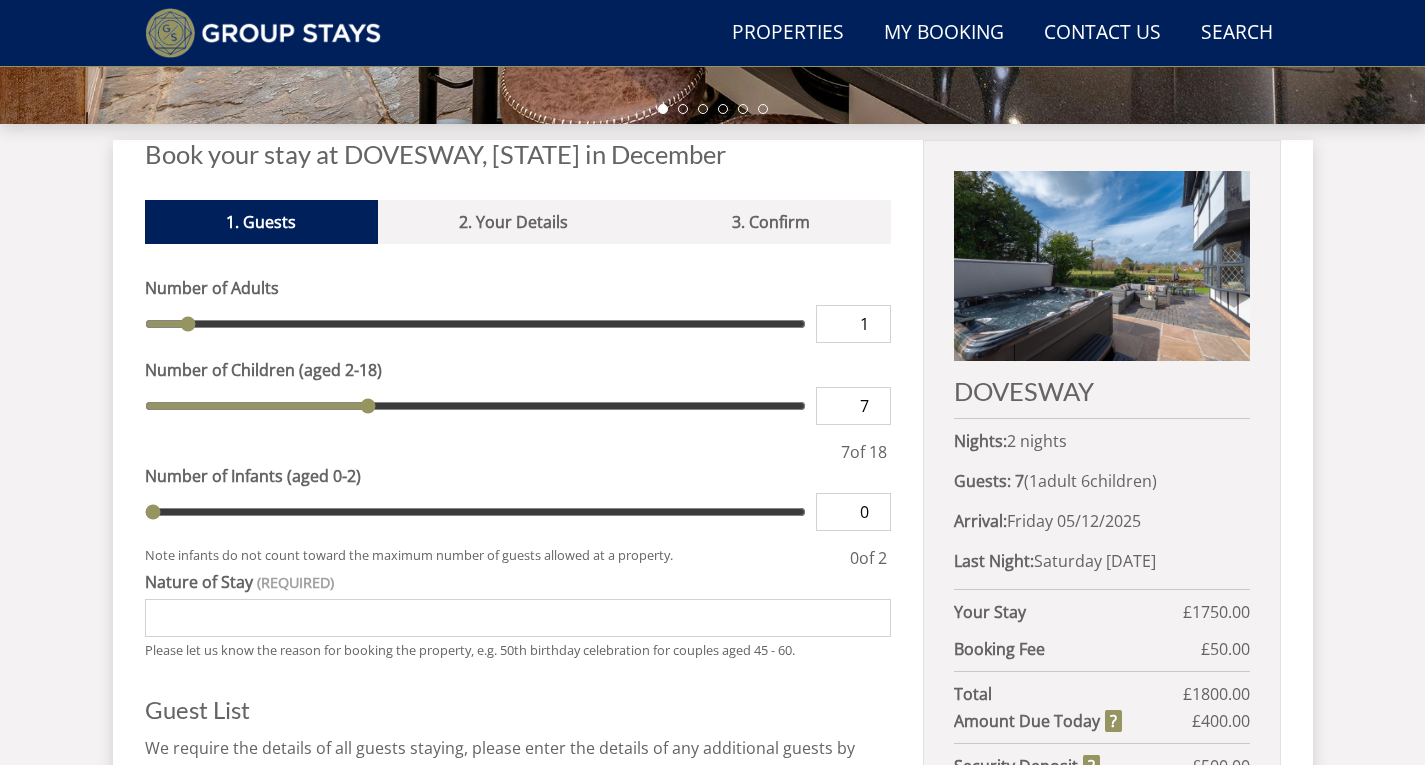 type on "7" 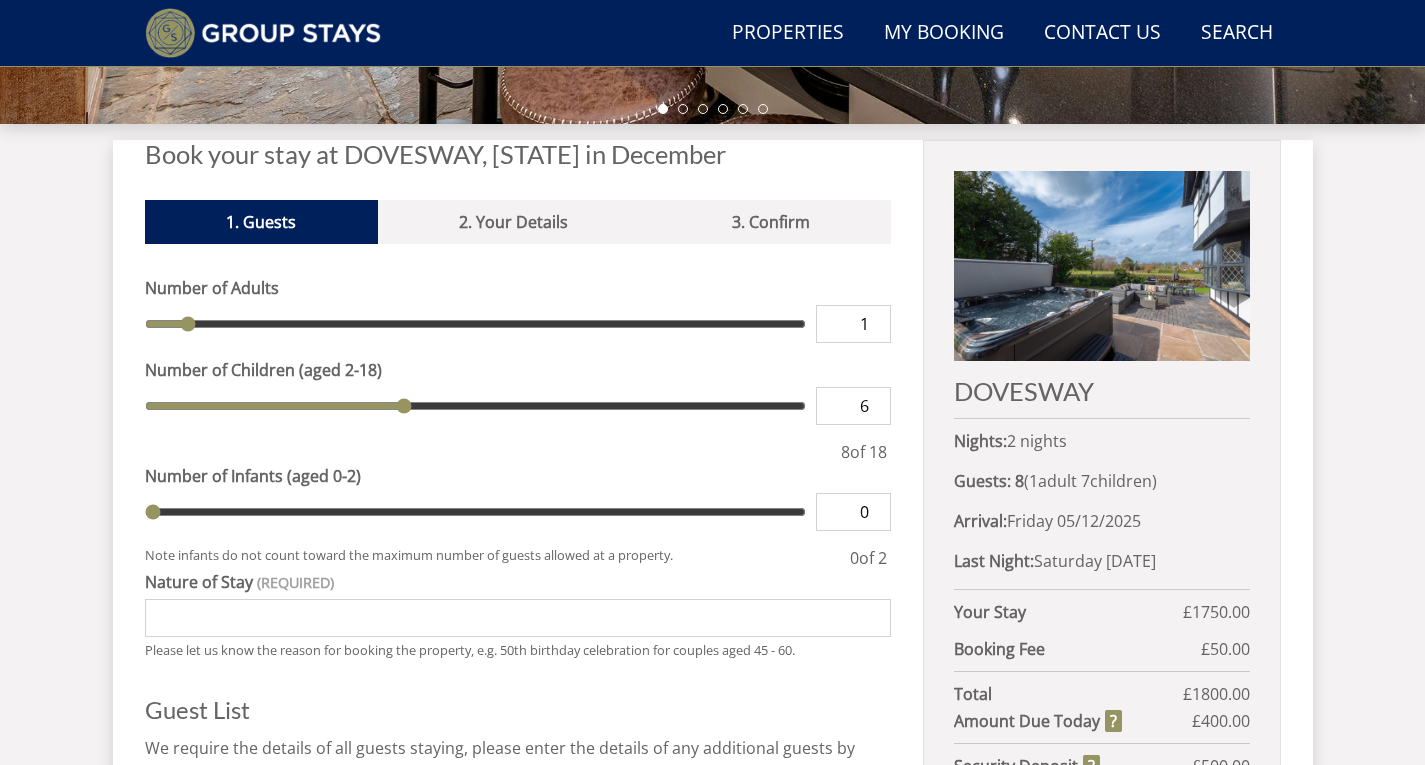 type on "6" 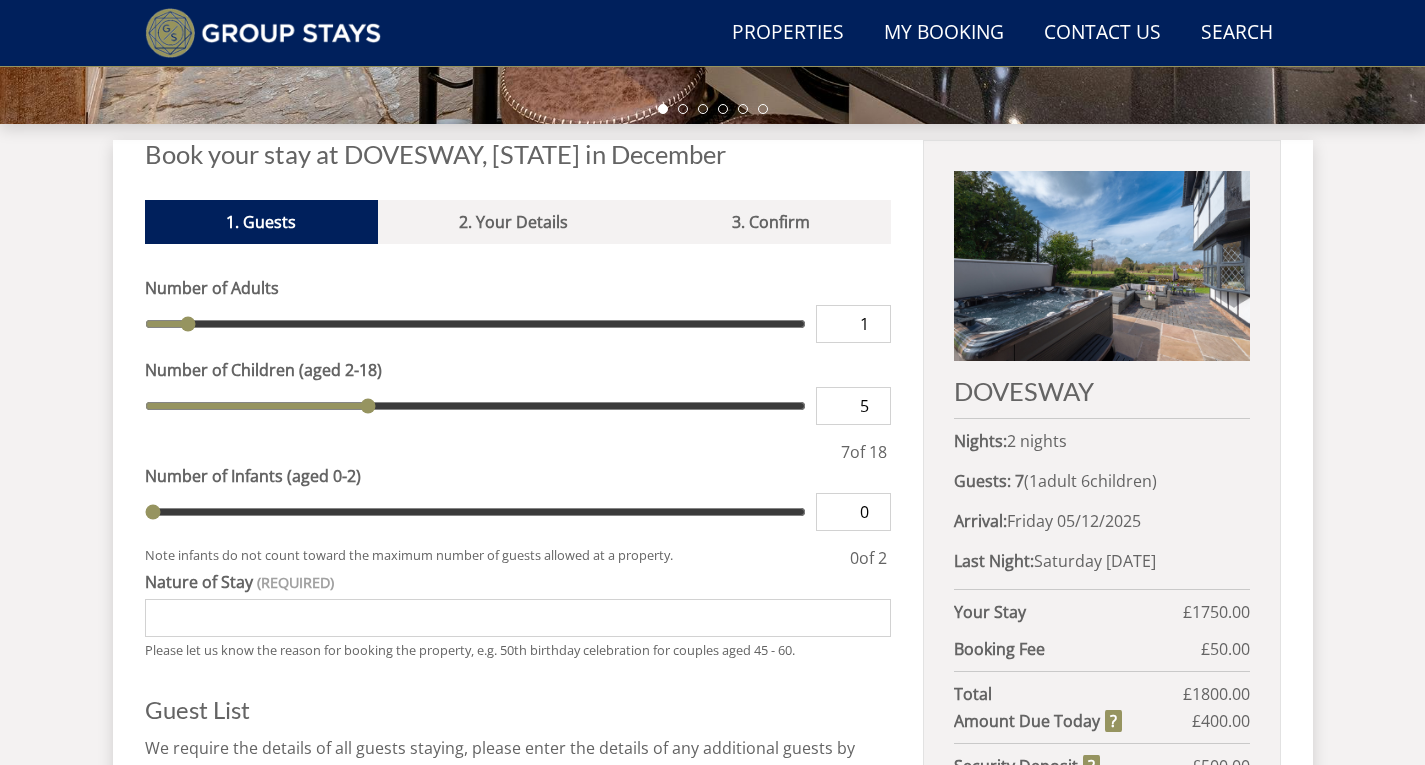 type on "5" 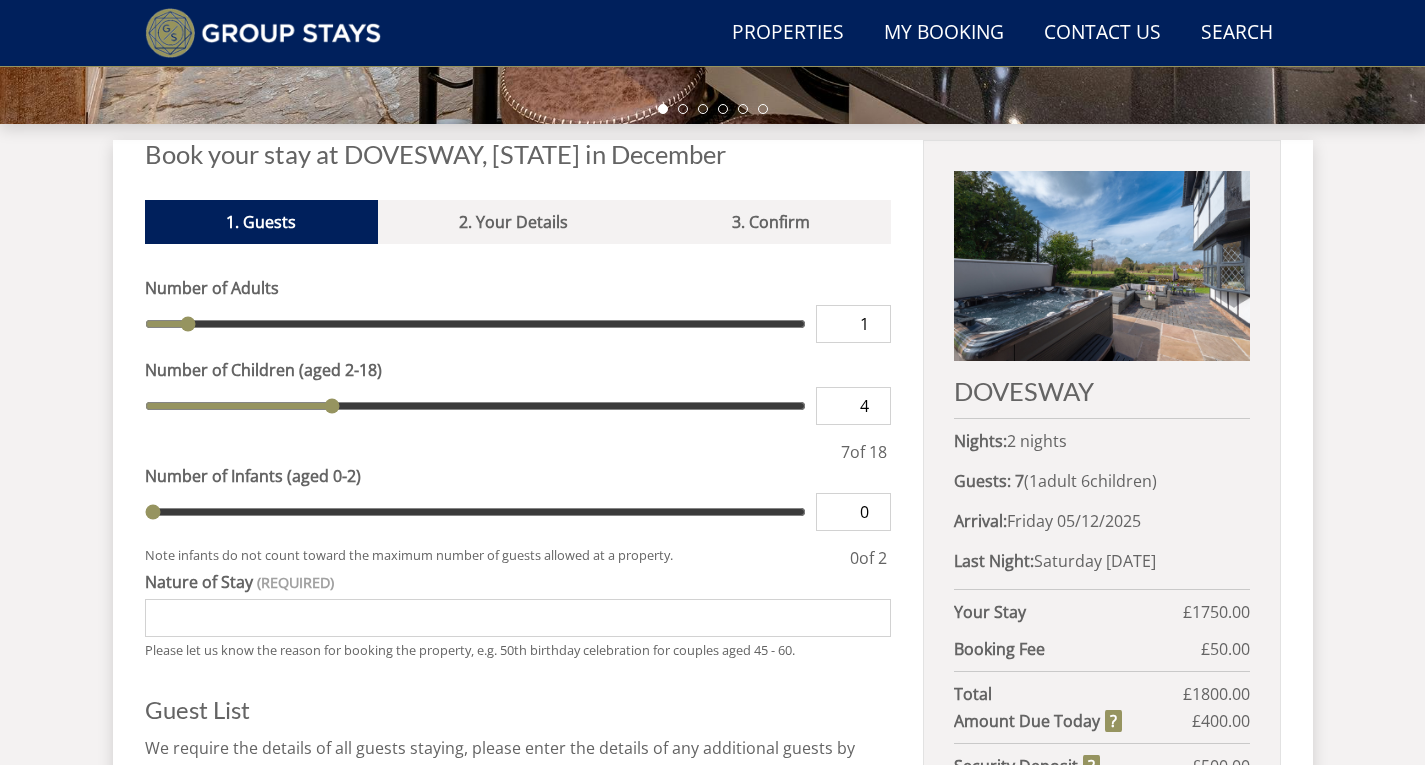 type on "4" 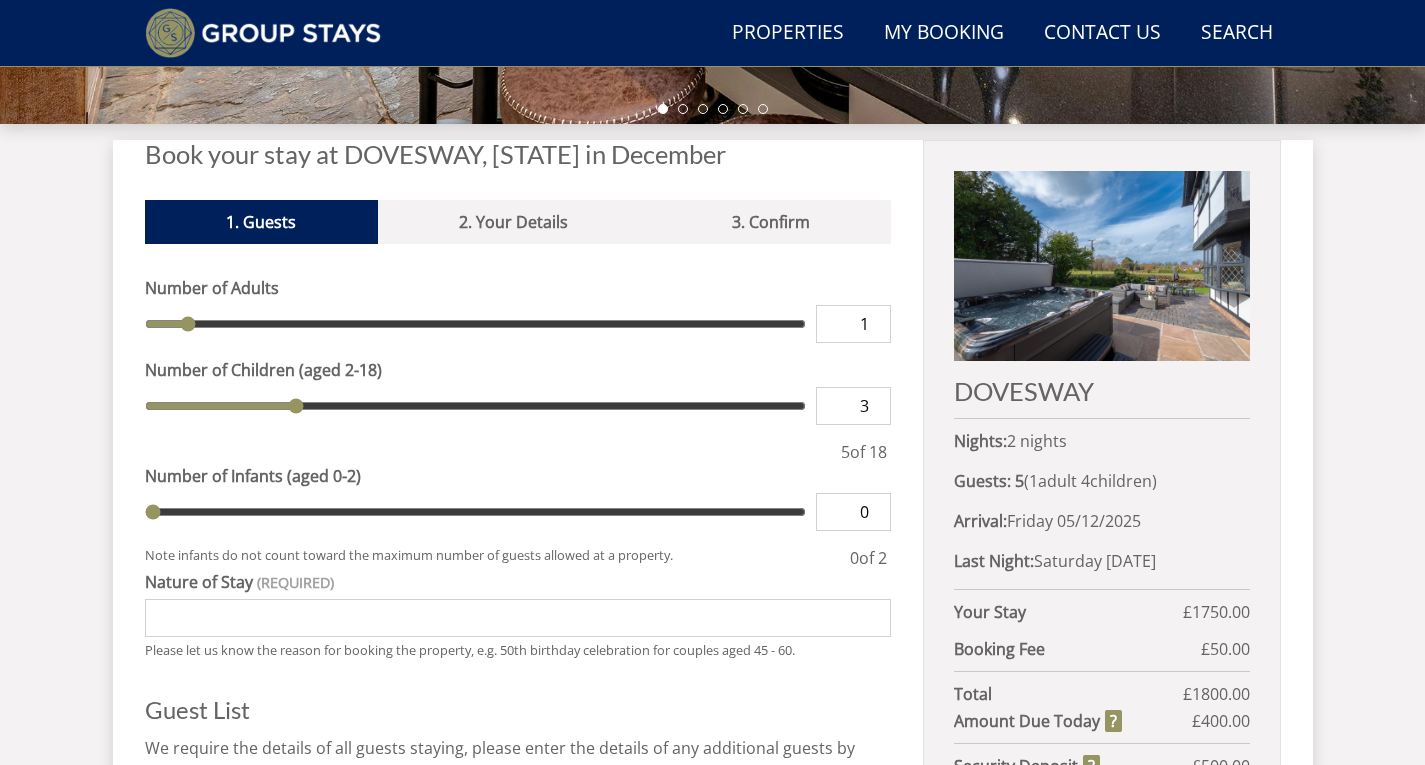type on "3" 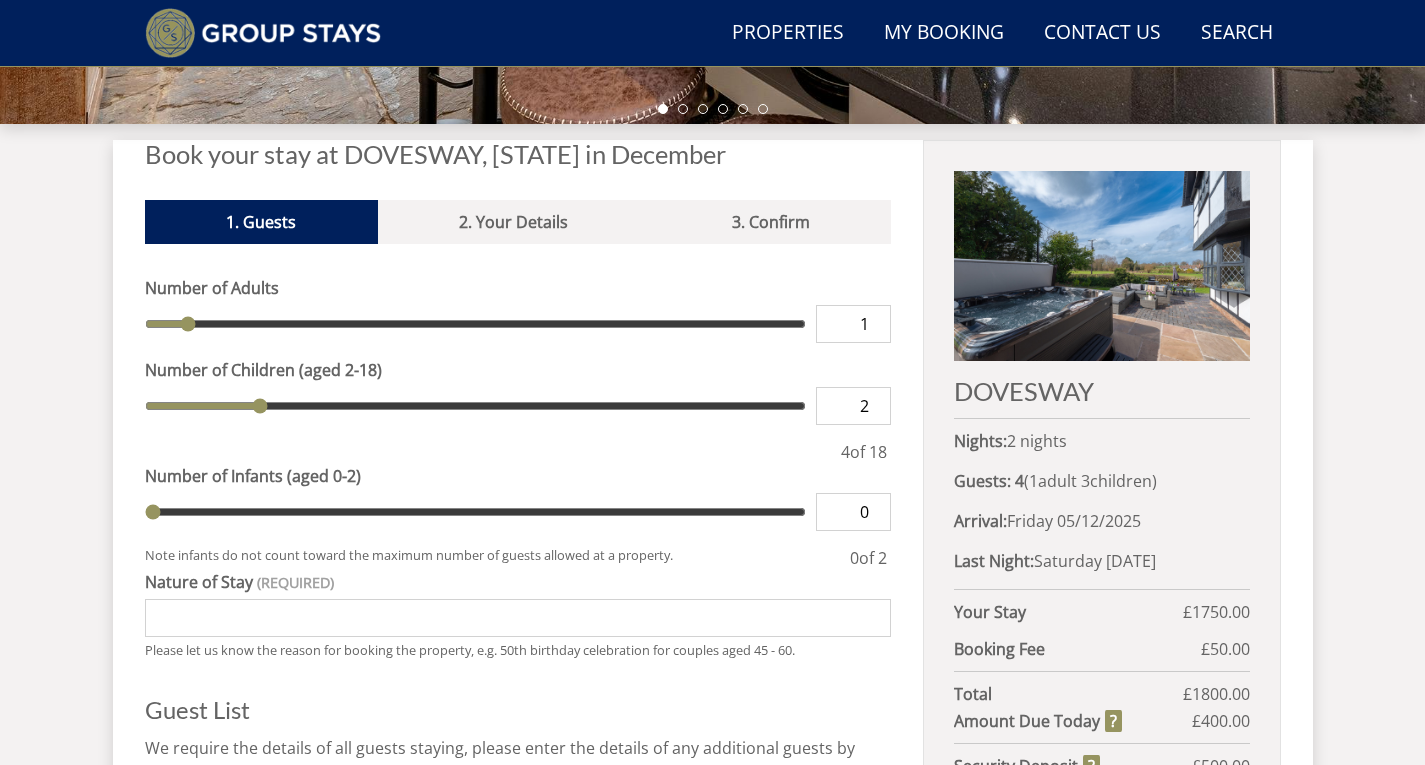 type on "2" 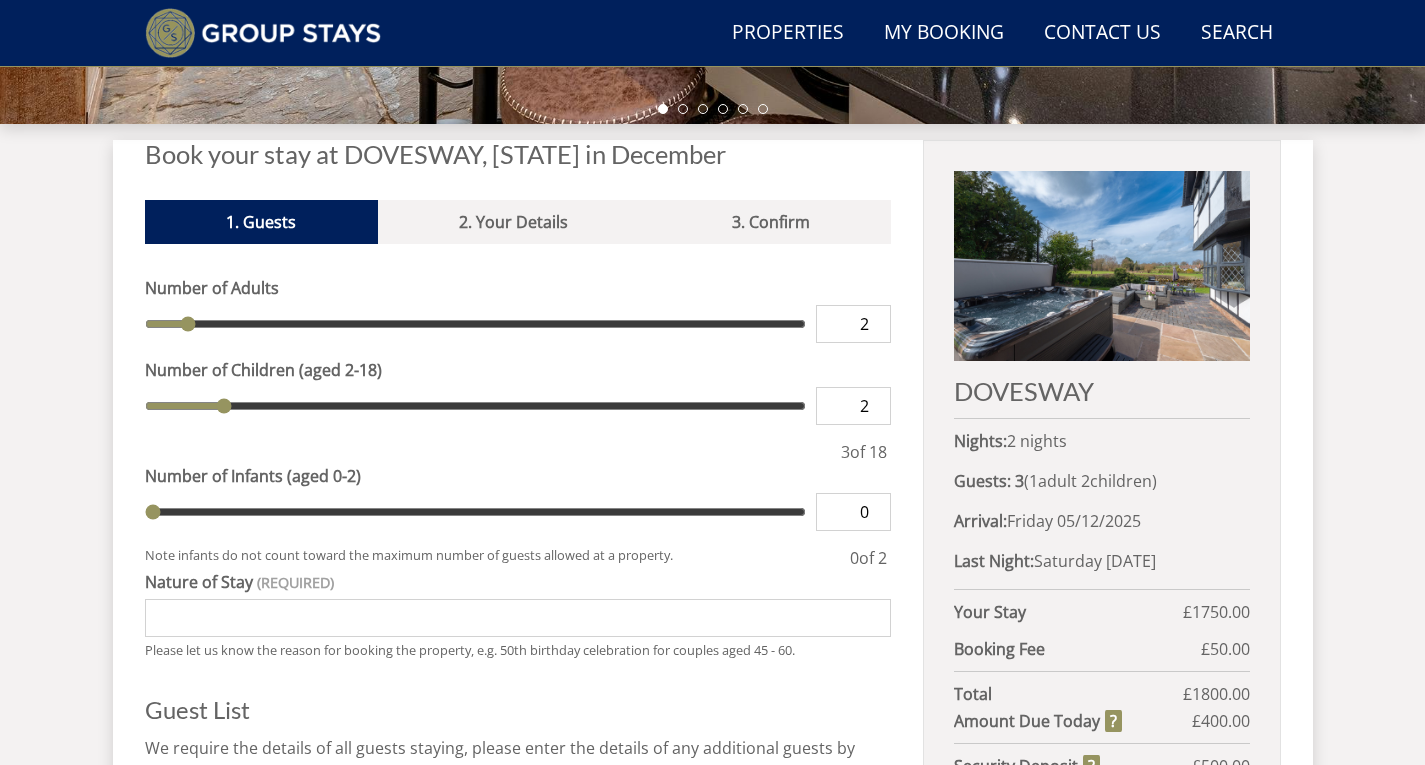 type on "2" 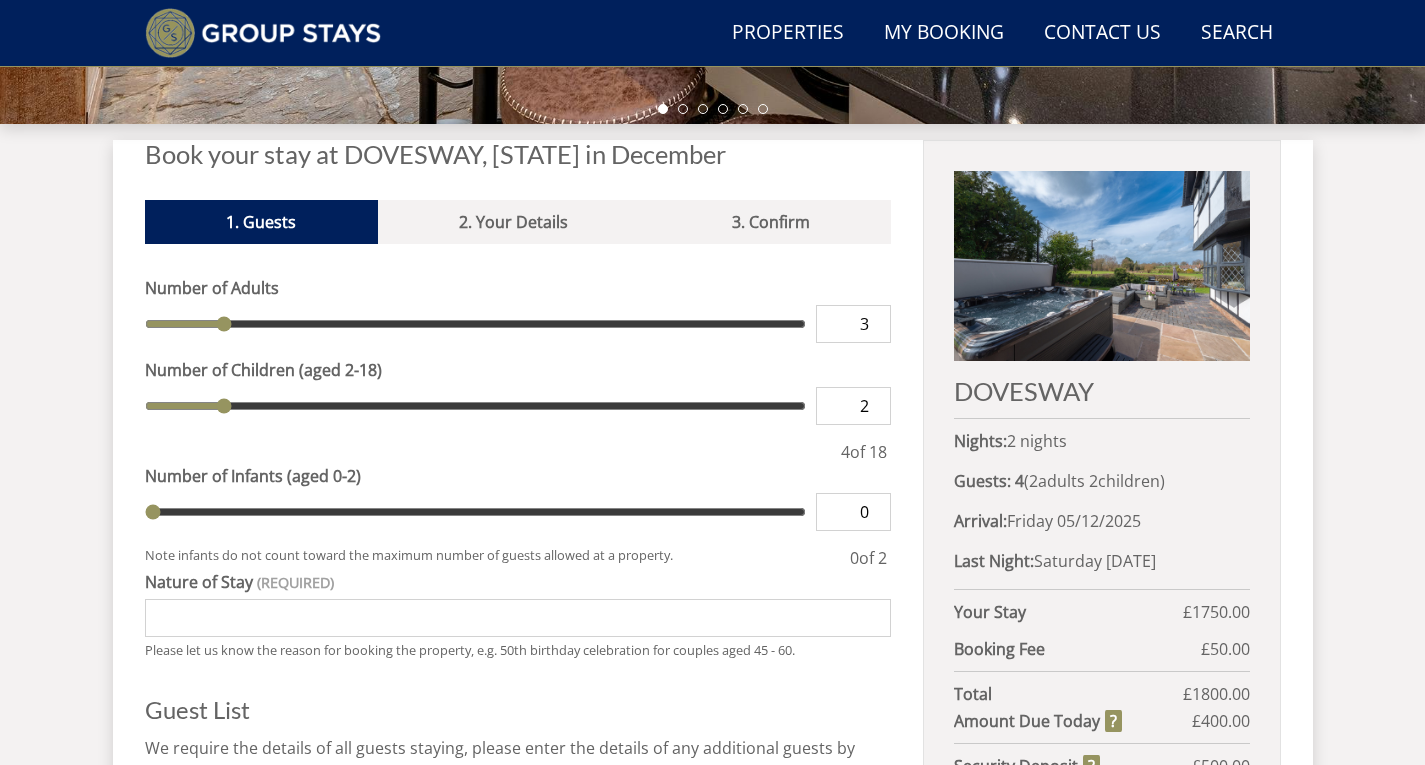 type on "3" 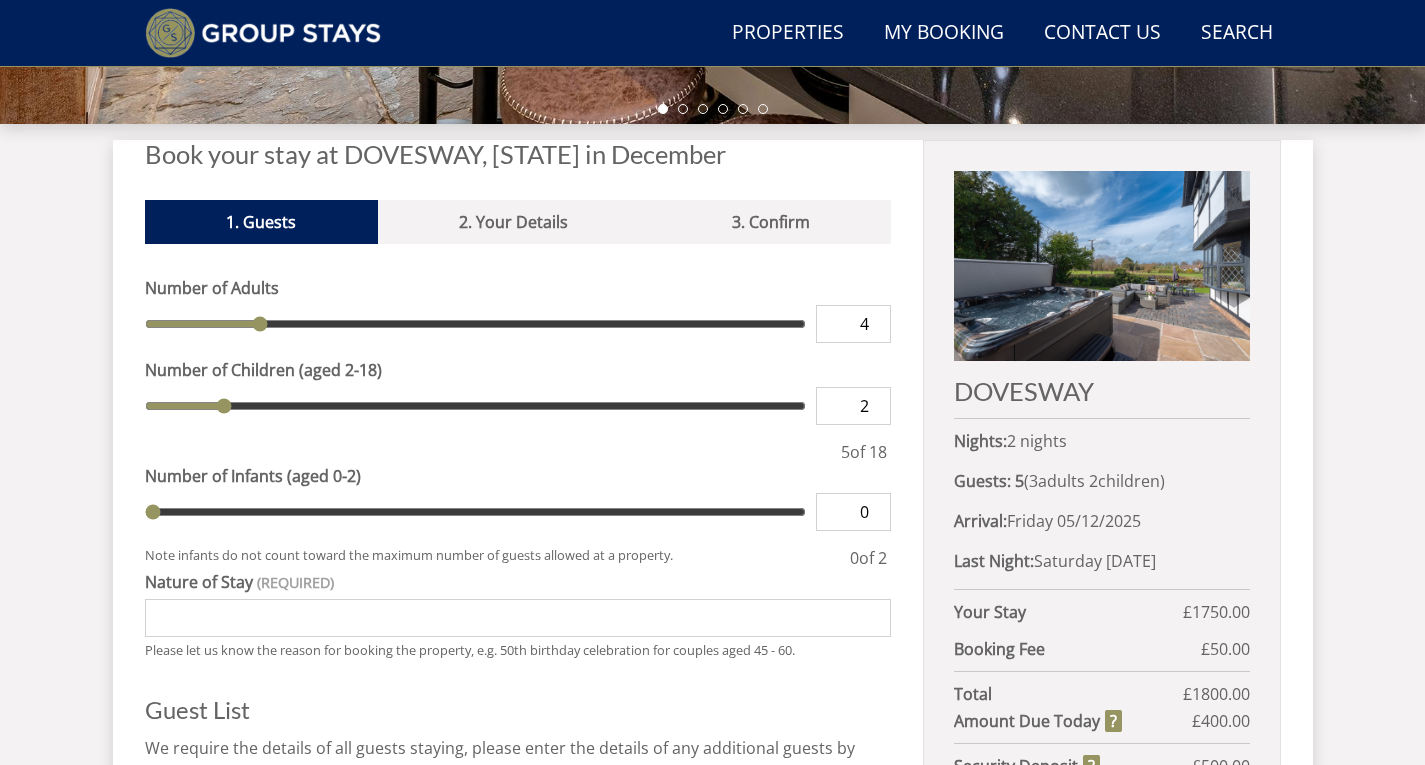 type on "4" 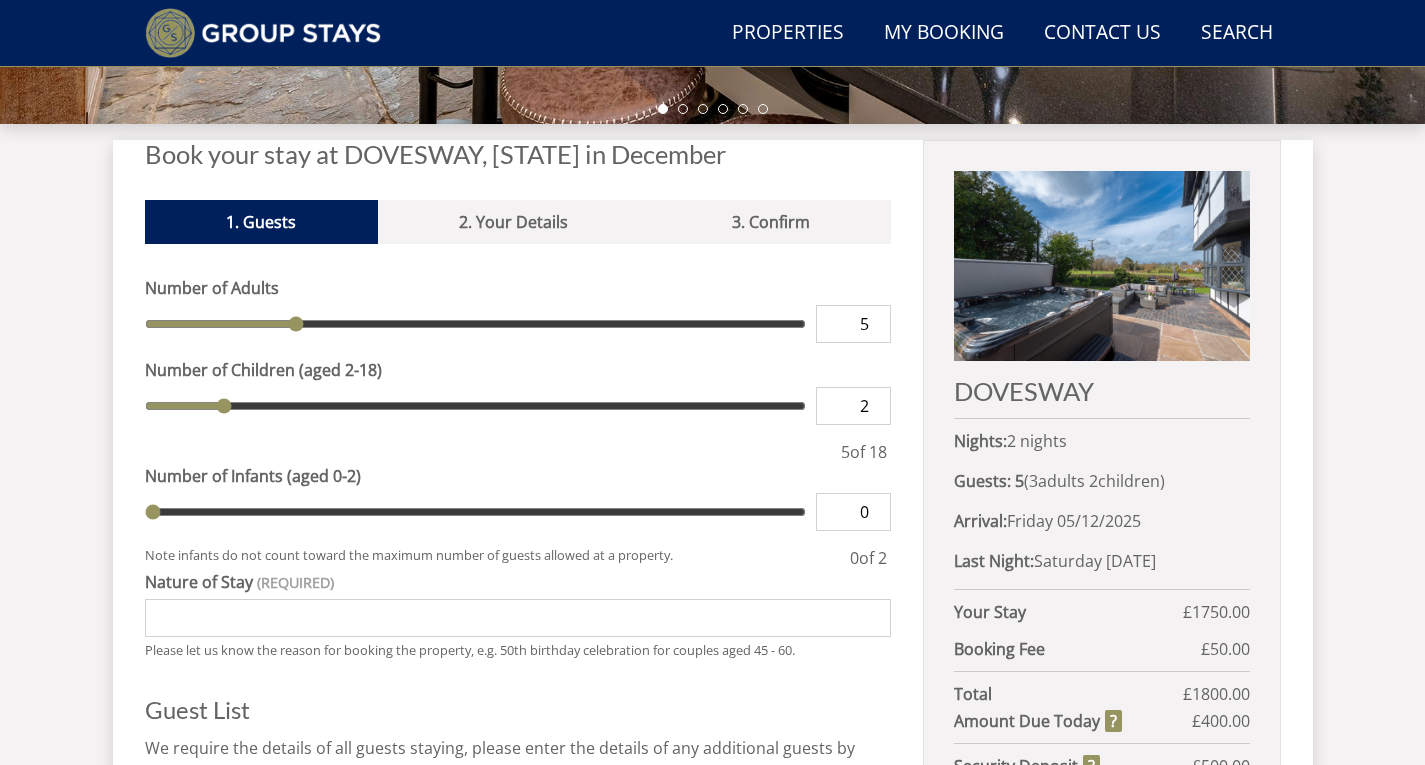 type on "5" 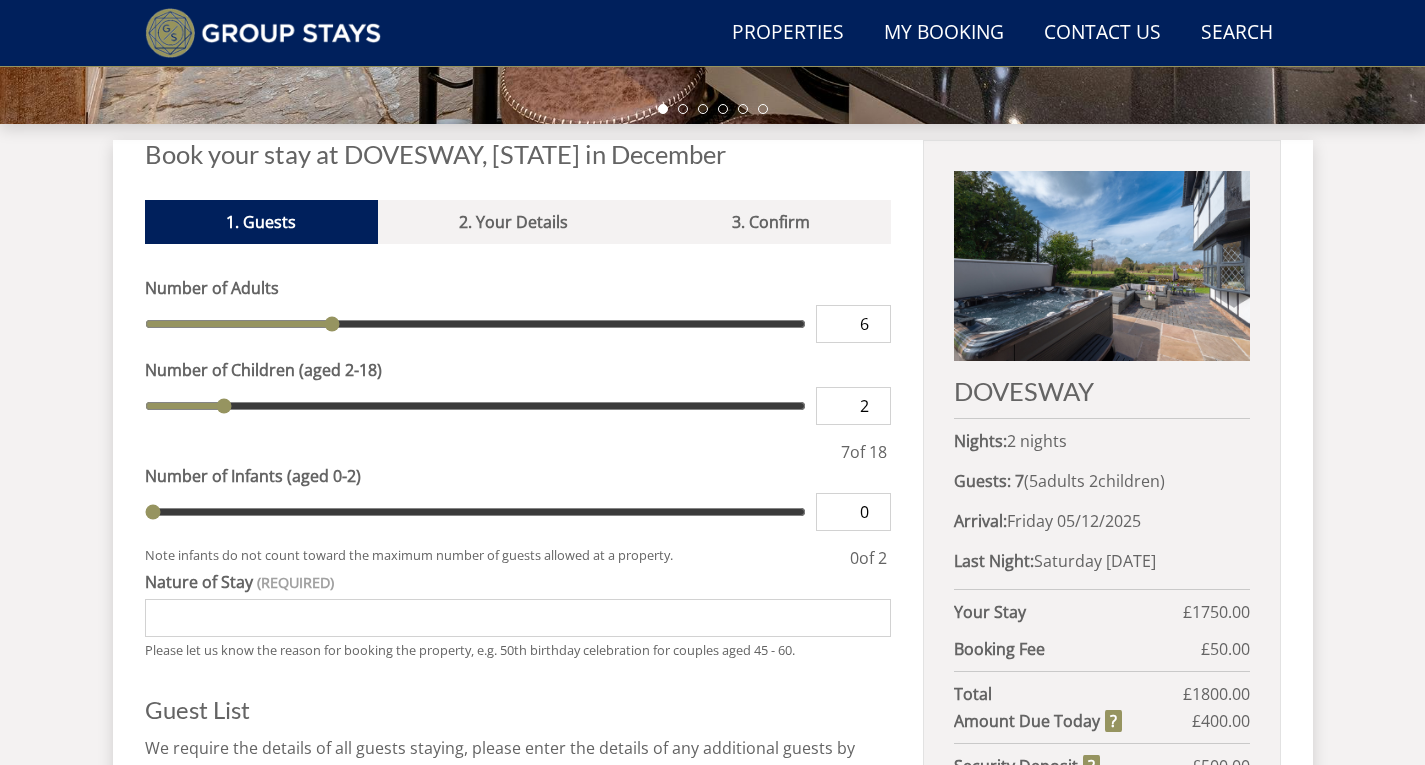 type on "6" 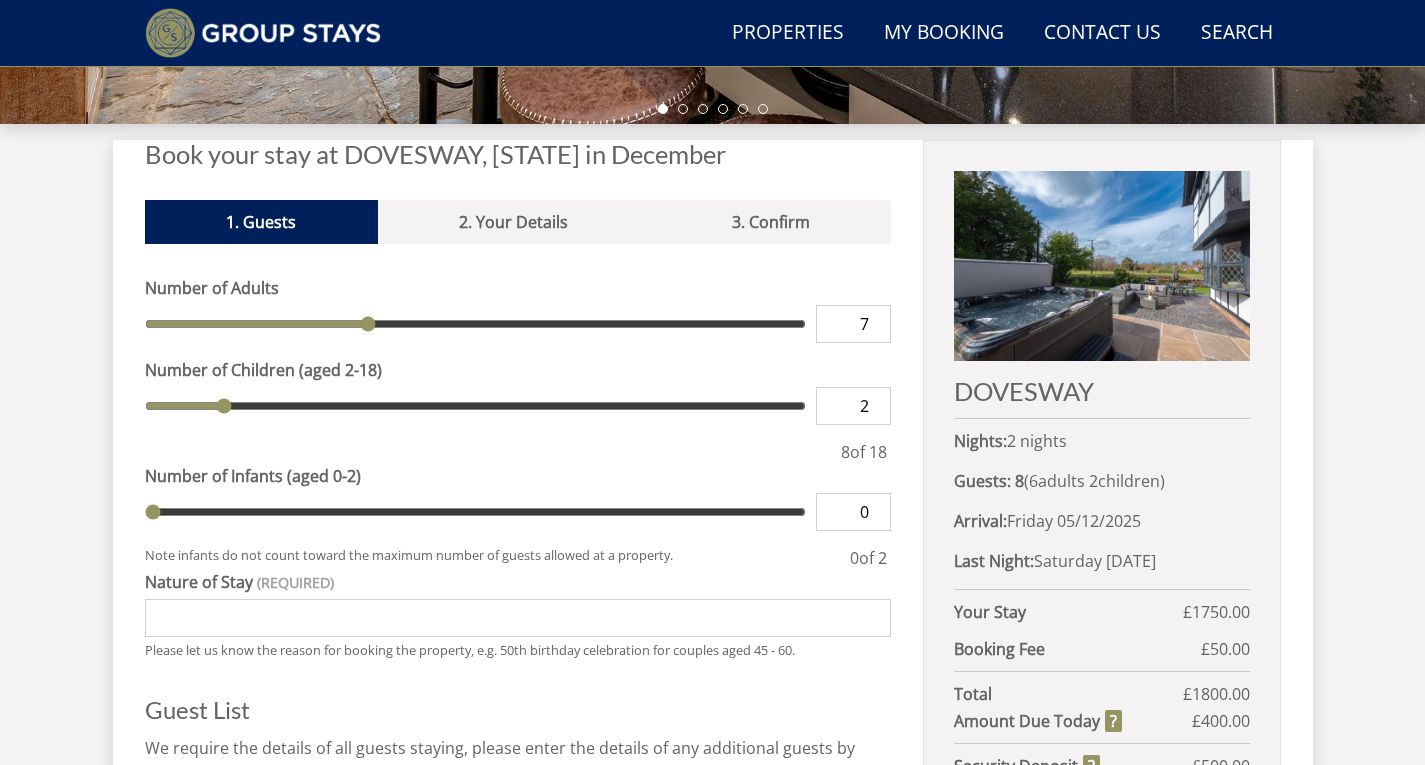 type on "7" 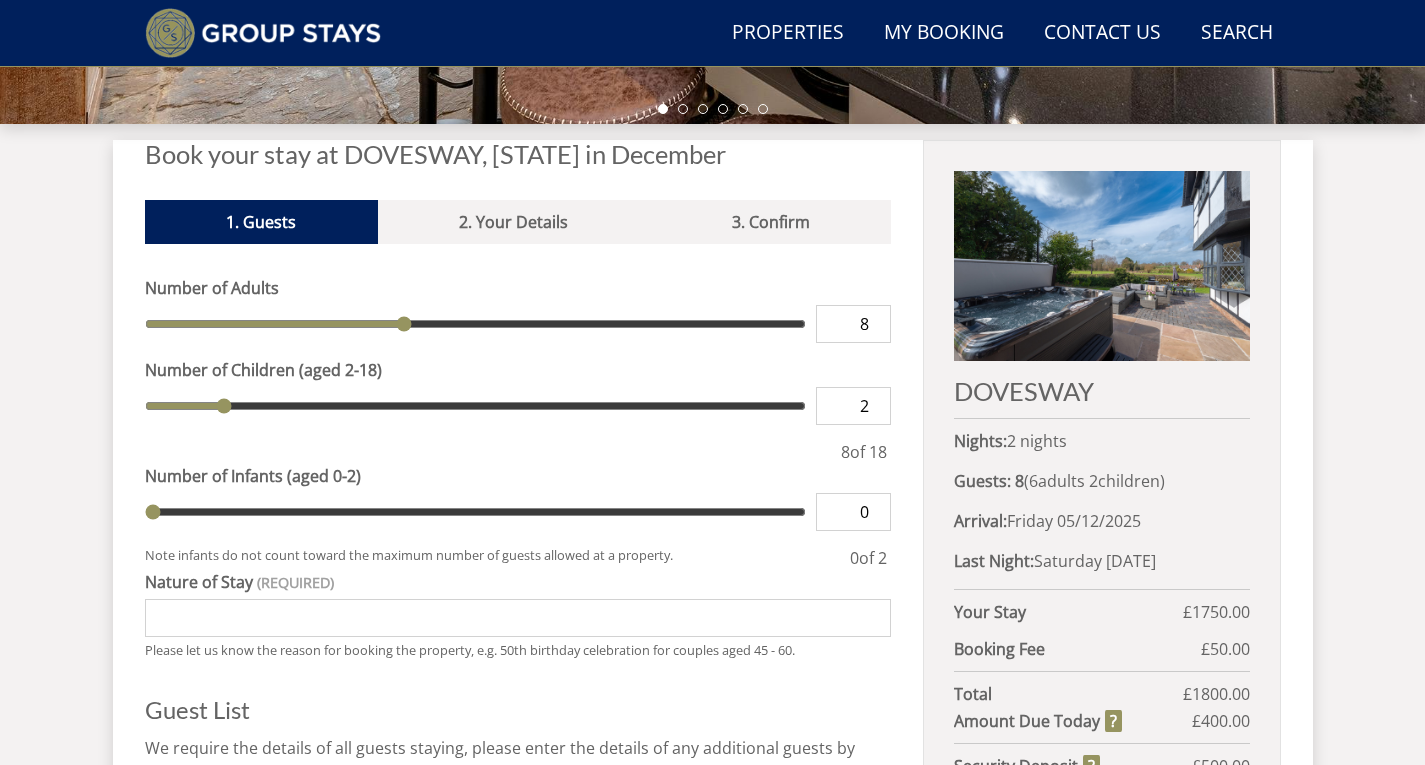 type on "8" 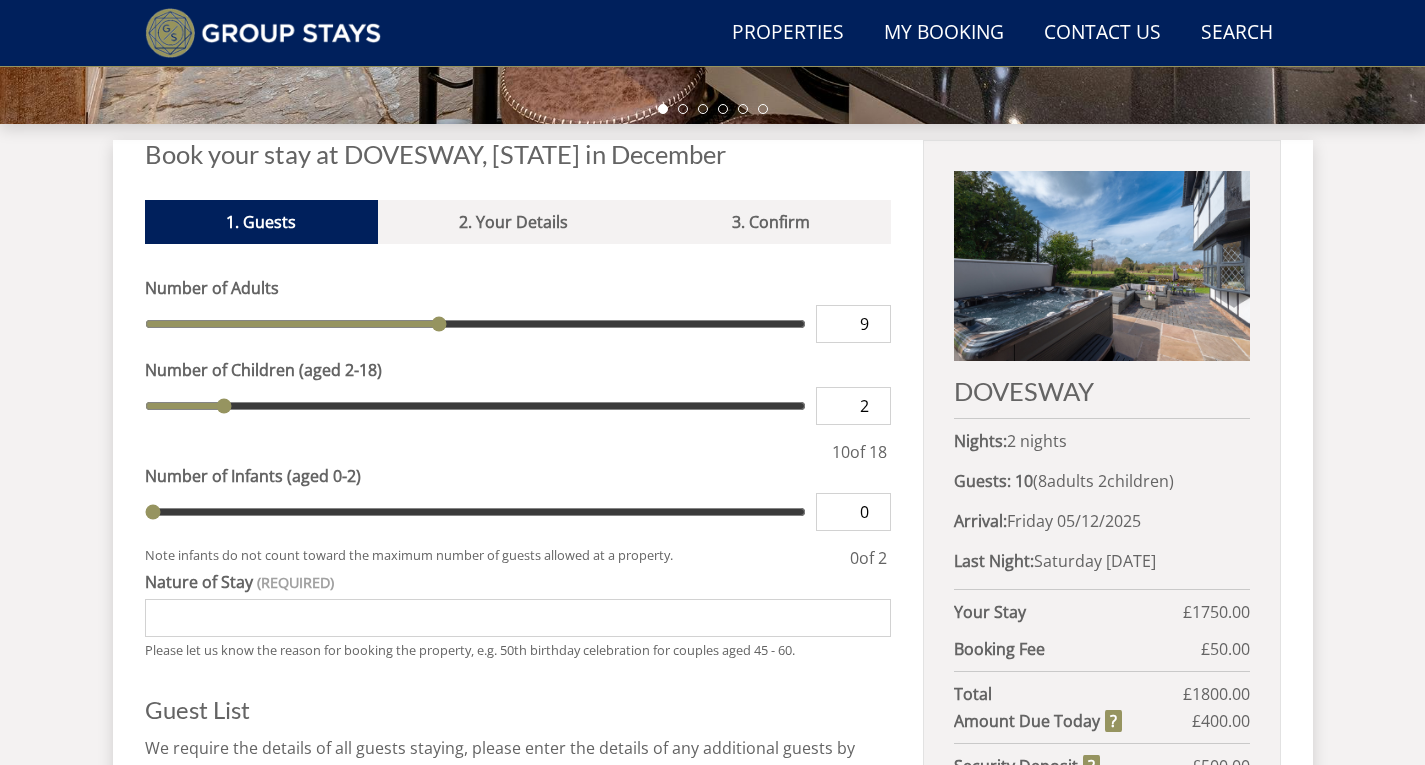 type on "9" 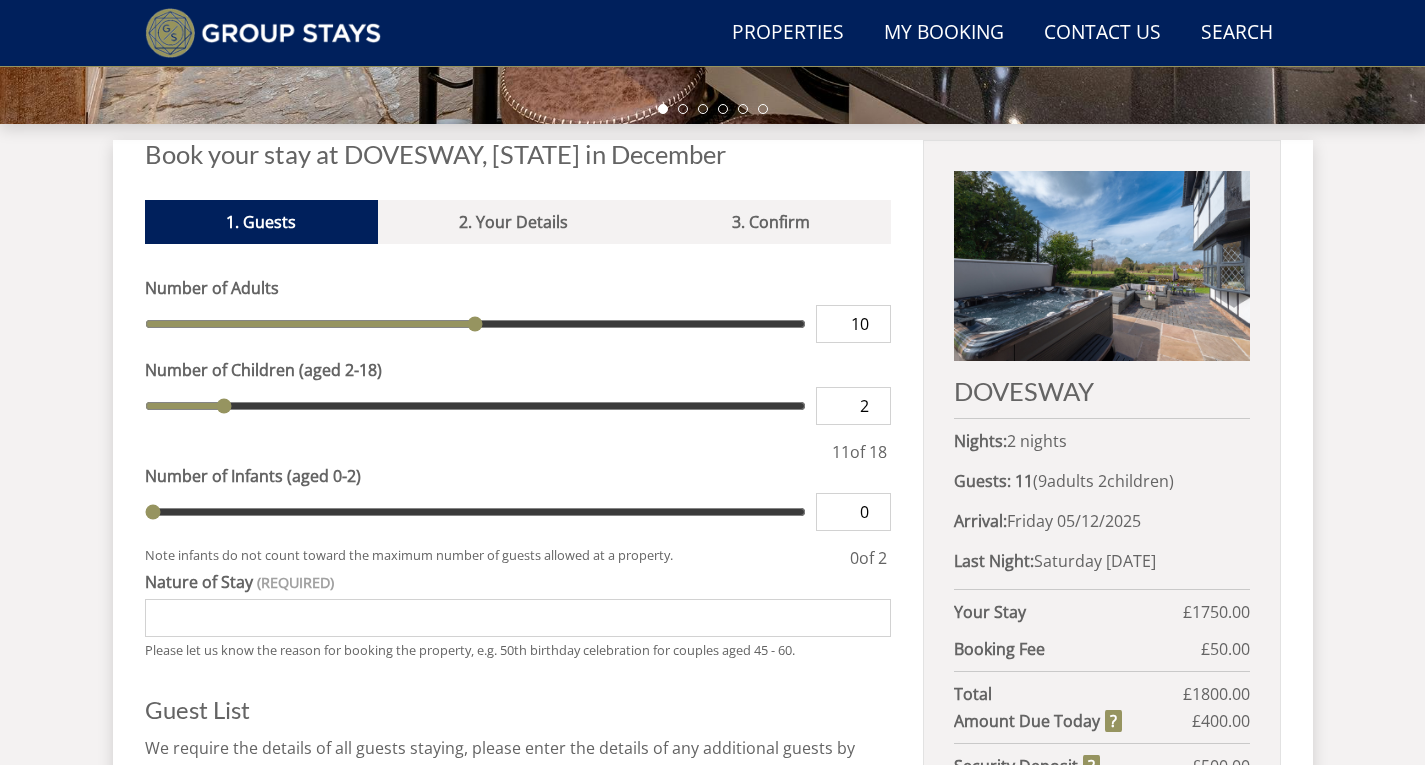 type on "10" 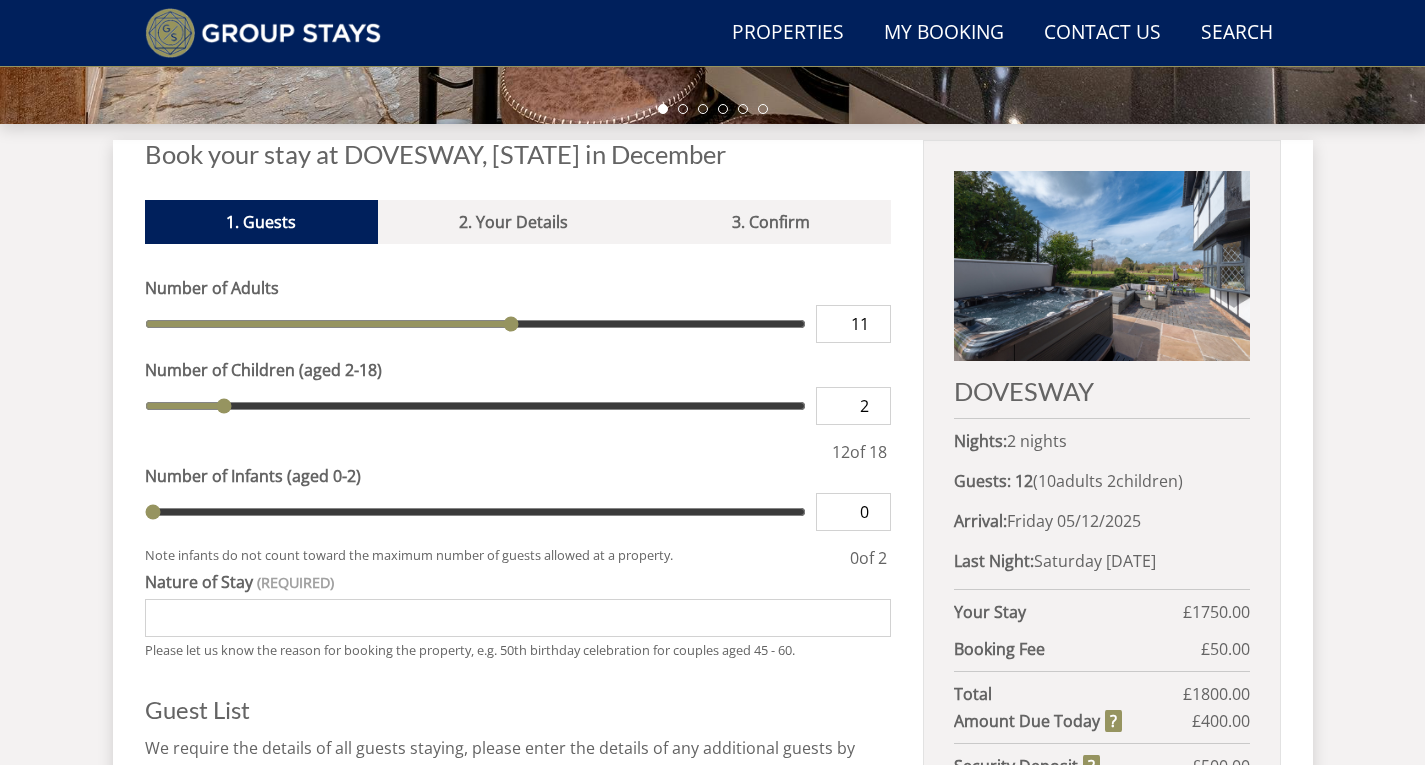 type on "11" 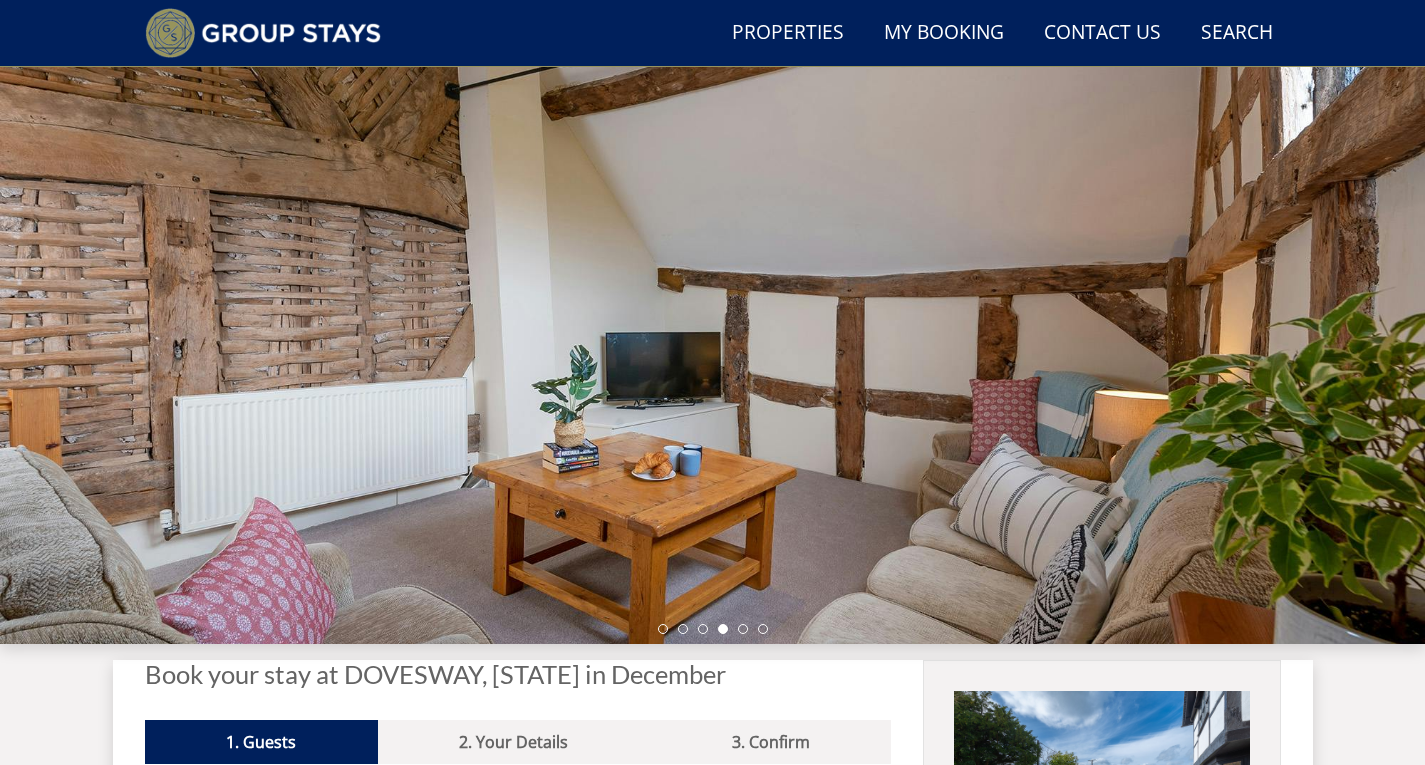 scroll, scrollTop: 0, scrollLeft: 0, axis: both 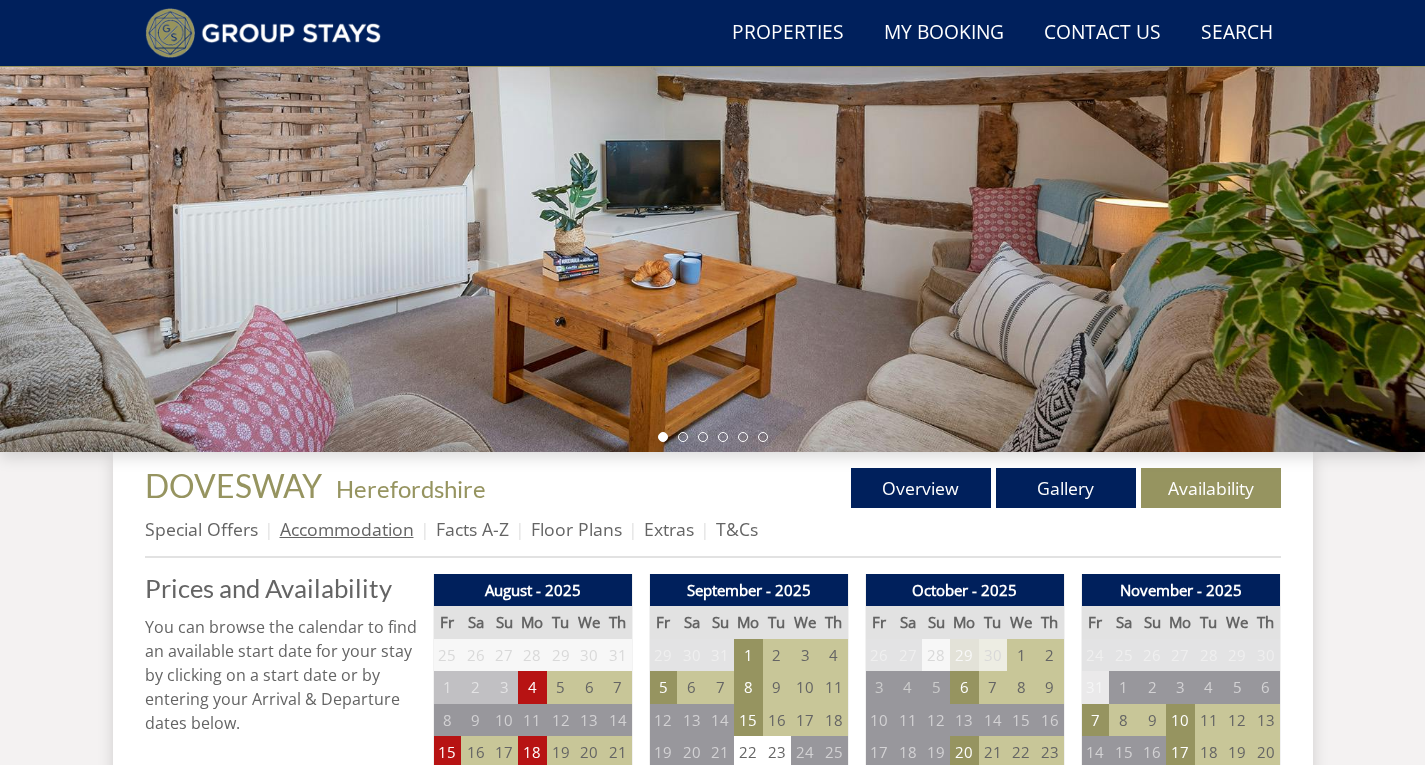 click on "Accommodation" at bounding box center [347, 529] 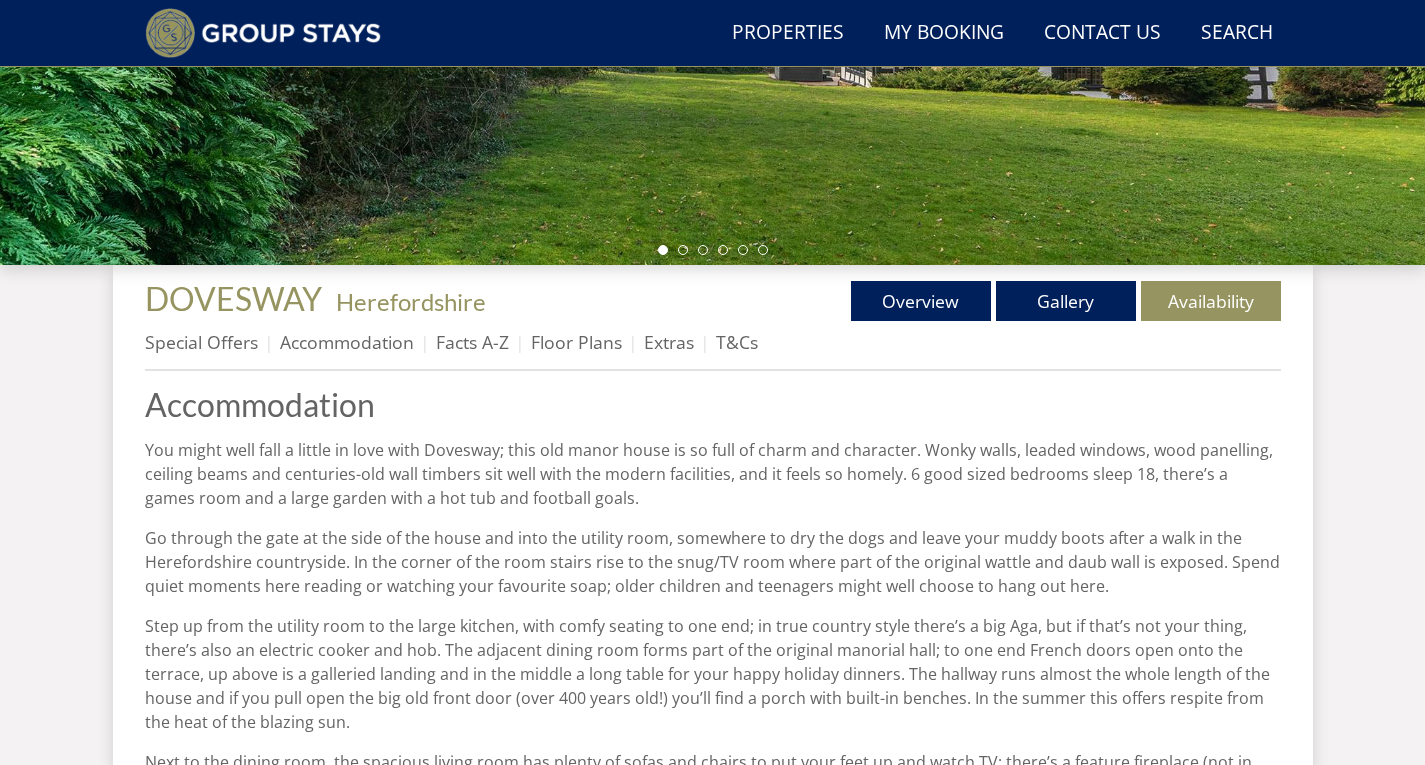 scroll, scrollTop: 594, scrollLeft: 0, axis: vertical 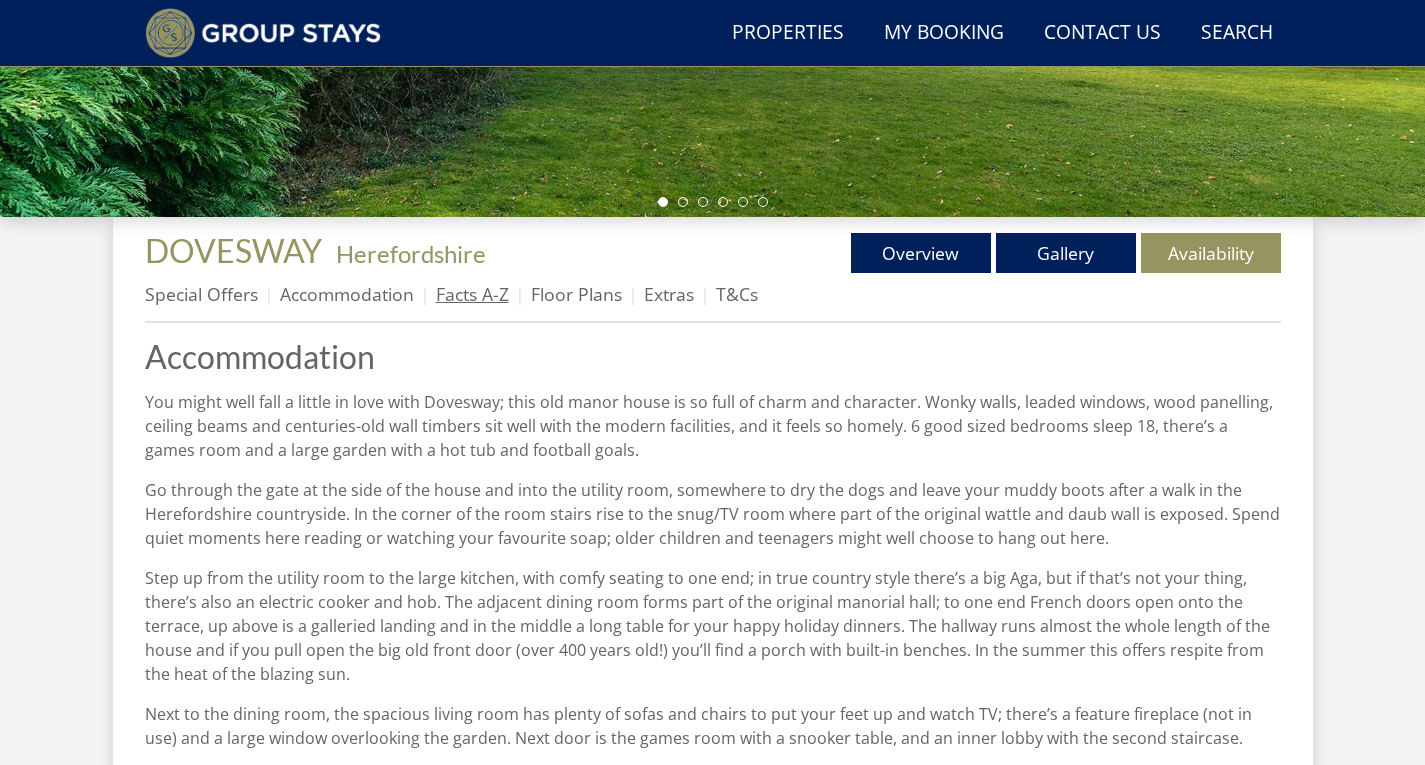 click on "Facts A-Z" at bounding box center (472, 294) 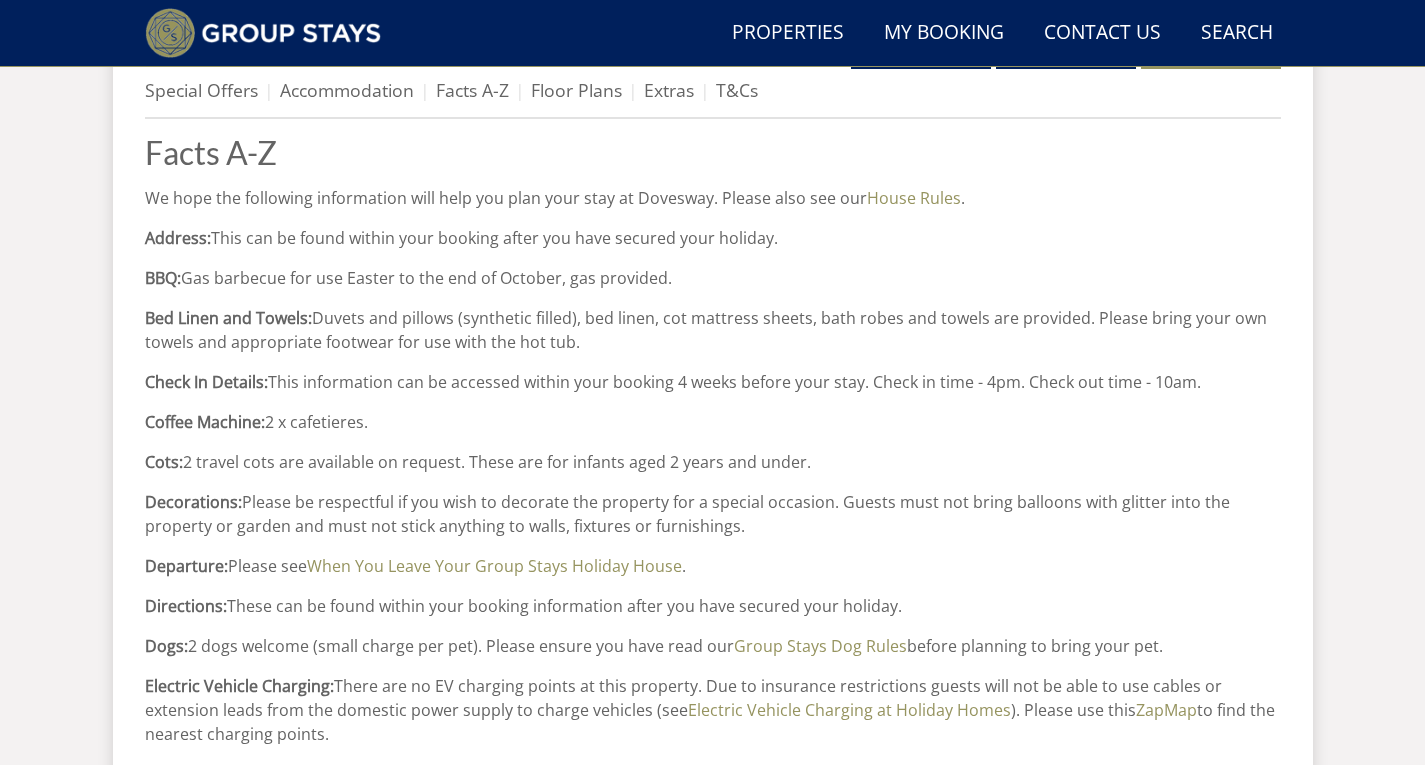 scroll, scrollTop: 498, scrollLeft: 0, axis: vertical 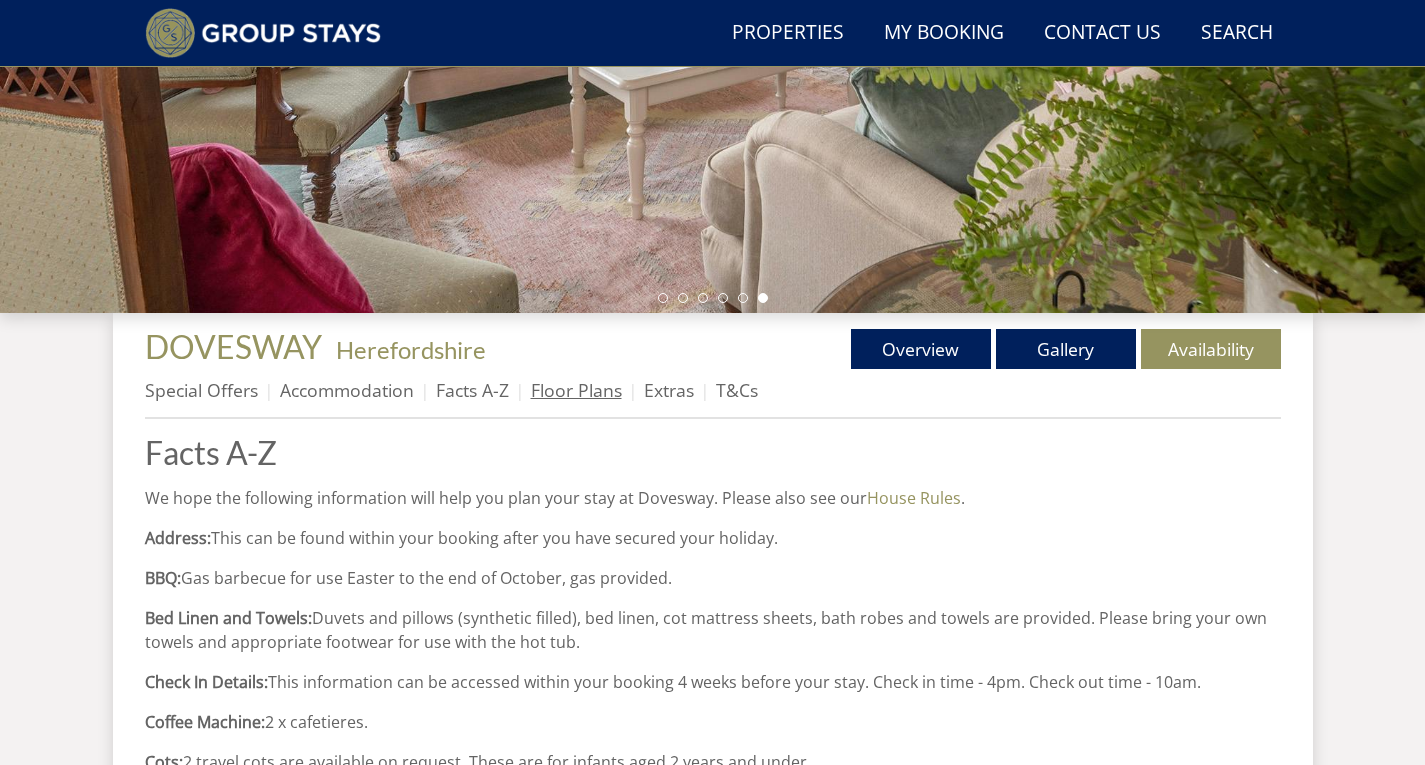 click on "Floor Plans" at bounding box center [576, 390] 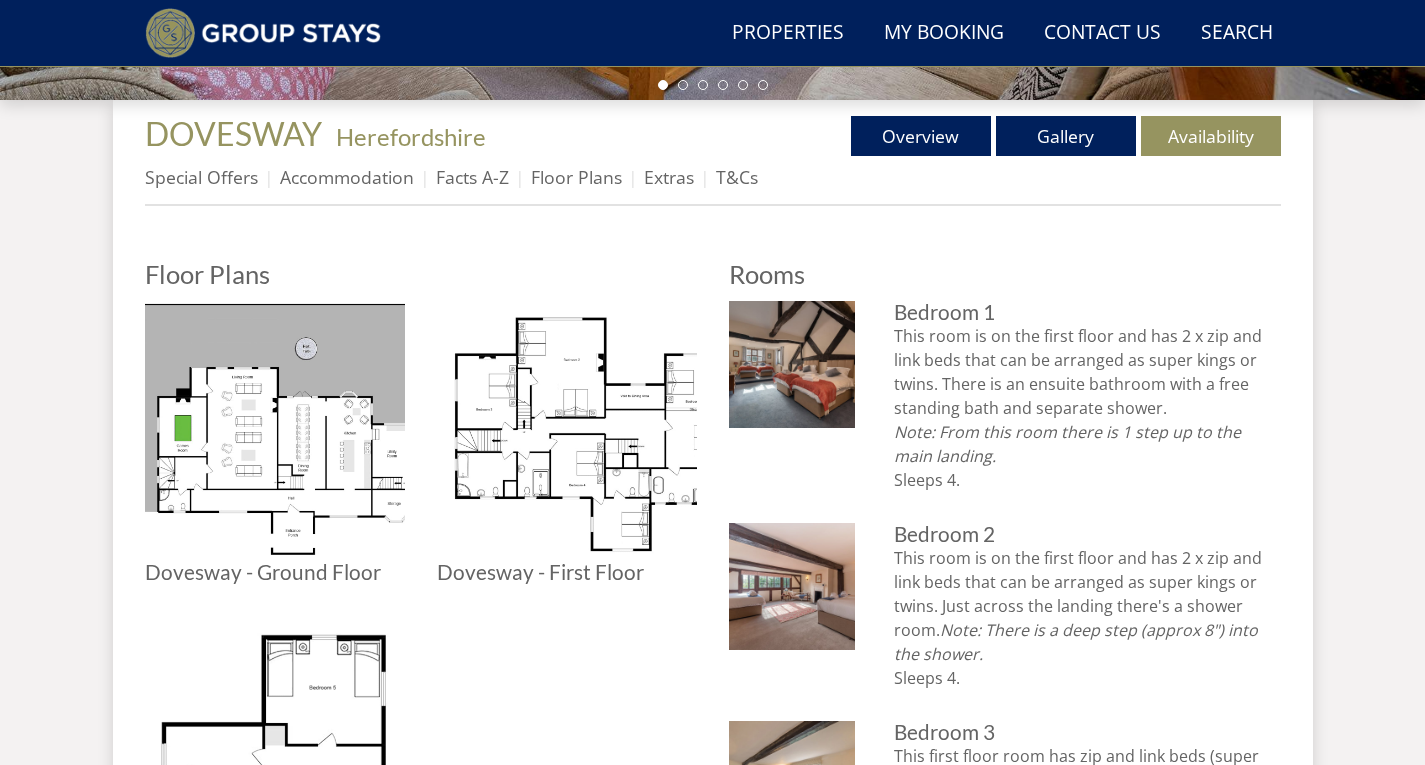 scroll, scrollTop: 783, scrollLeft: 0, axis: vertical 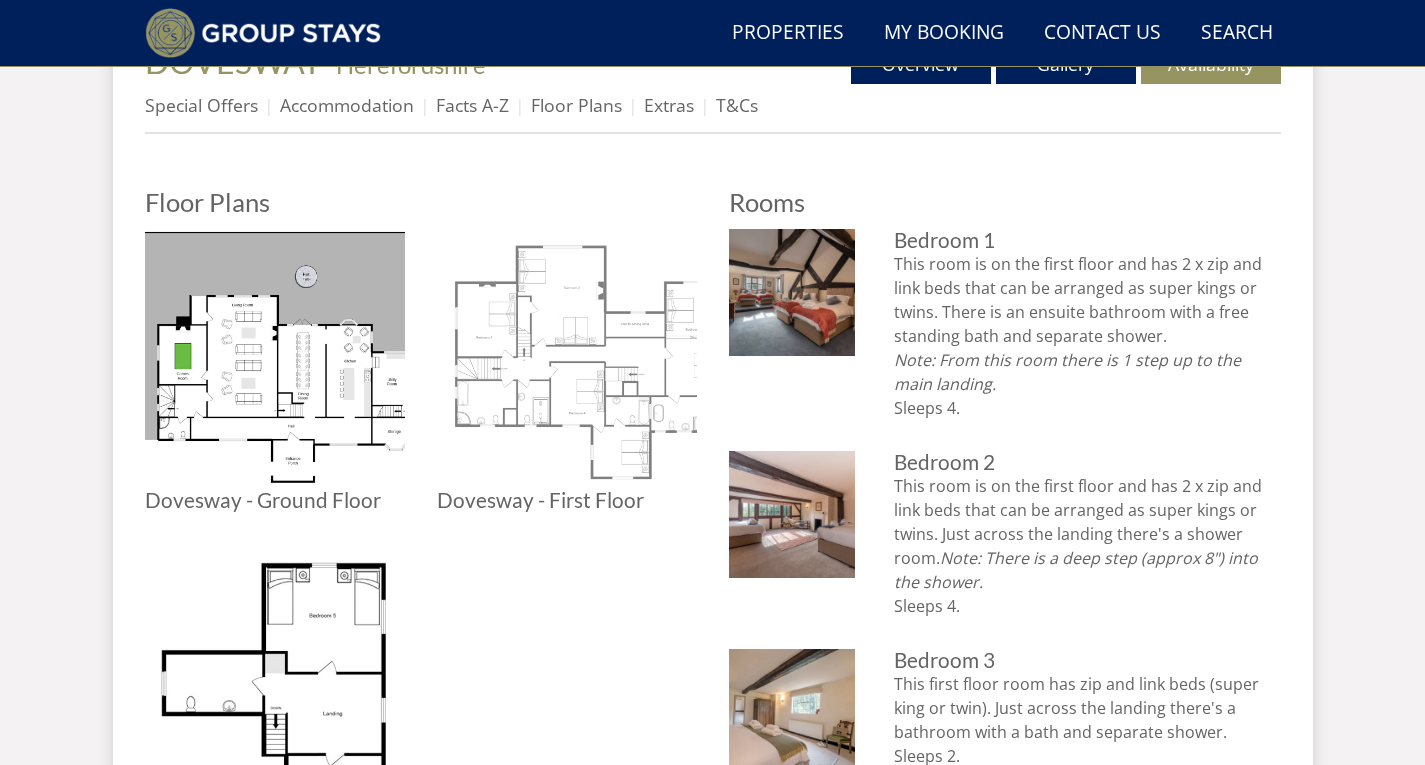 click at bounding box center [567, 359] 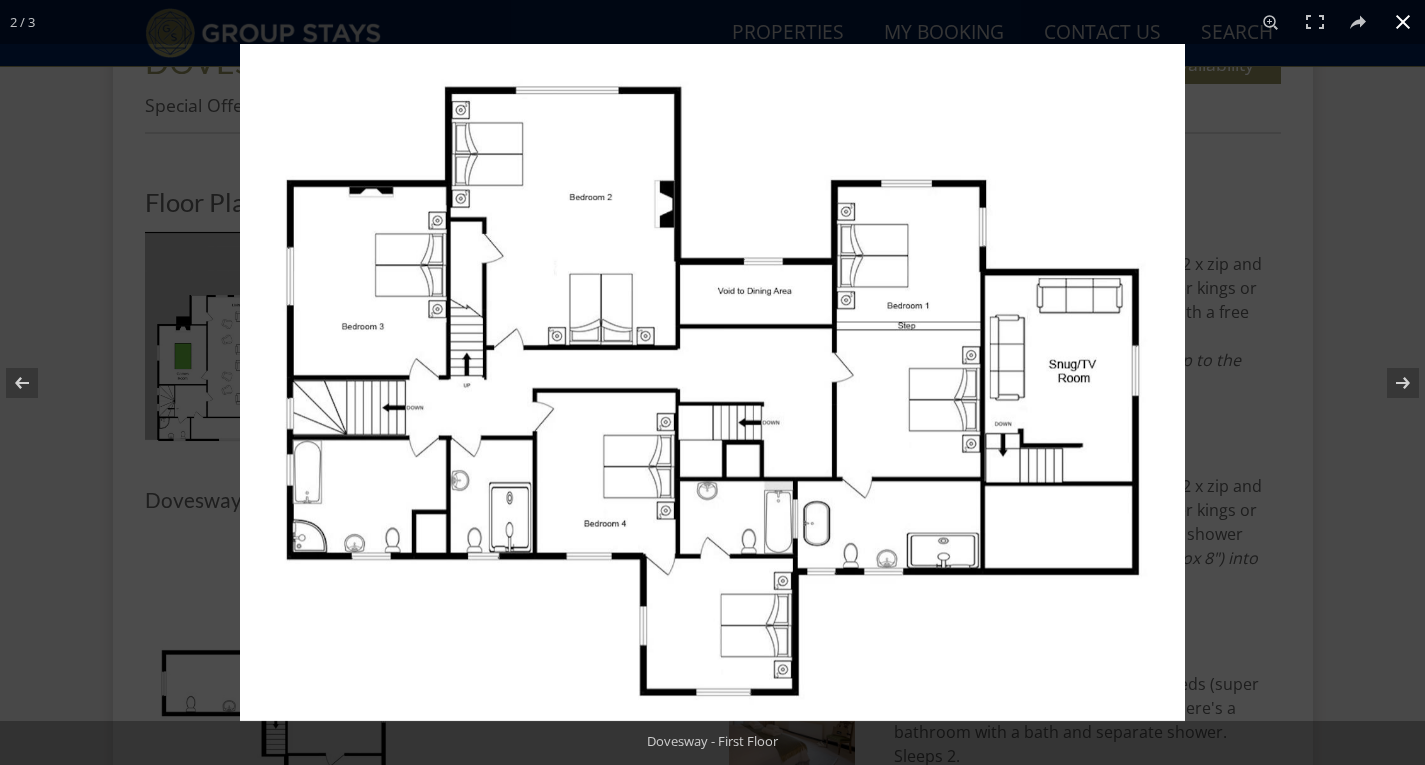 click at bounding box center (1403, 22) 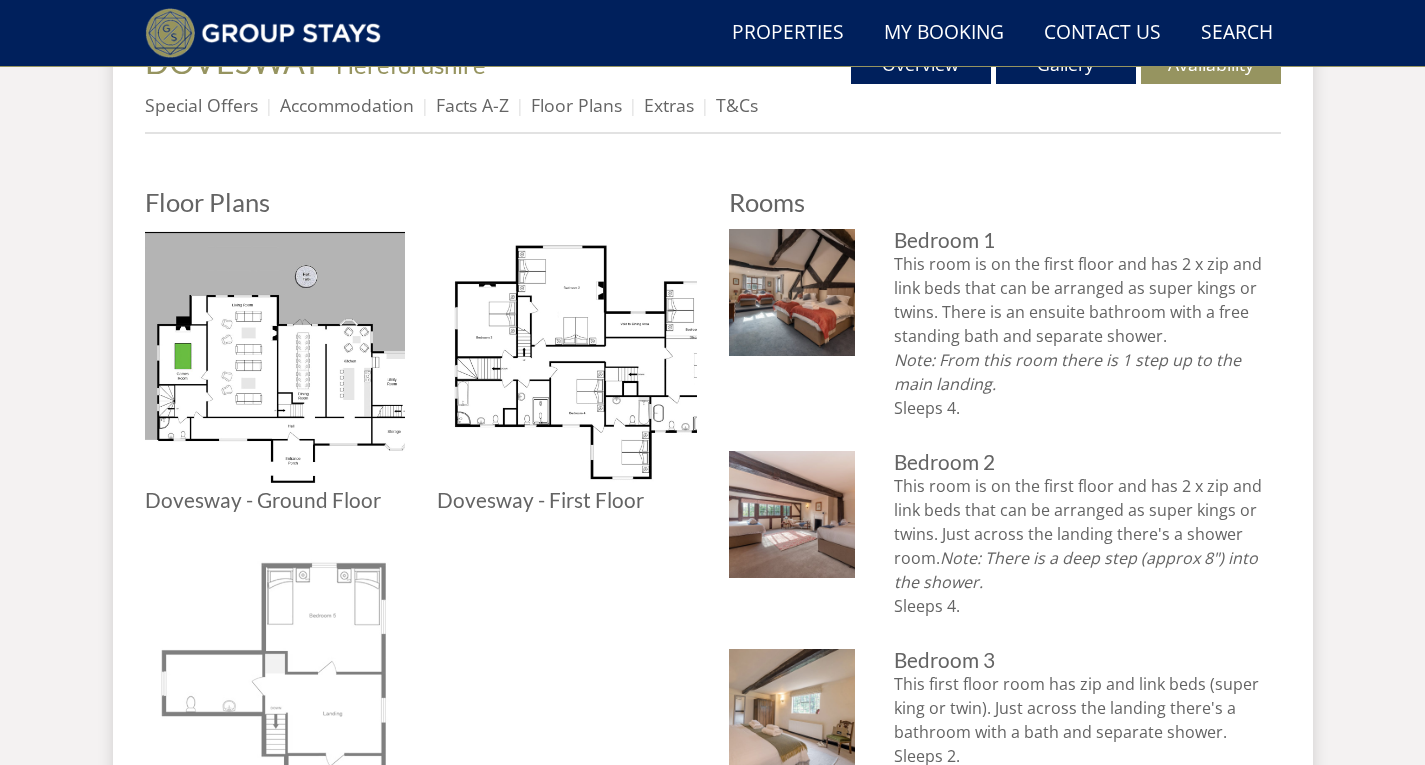 click at bounding box center [275, 674] 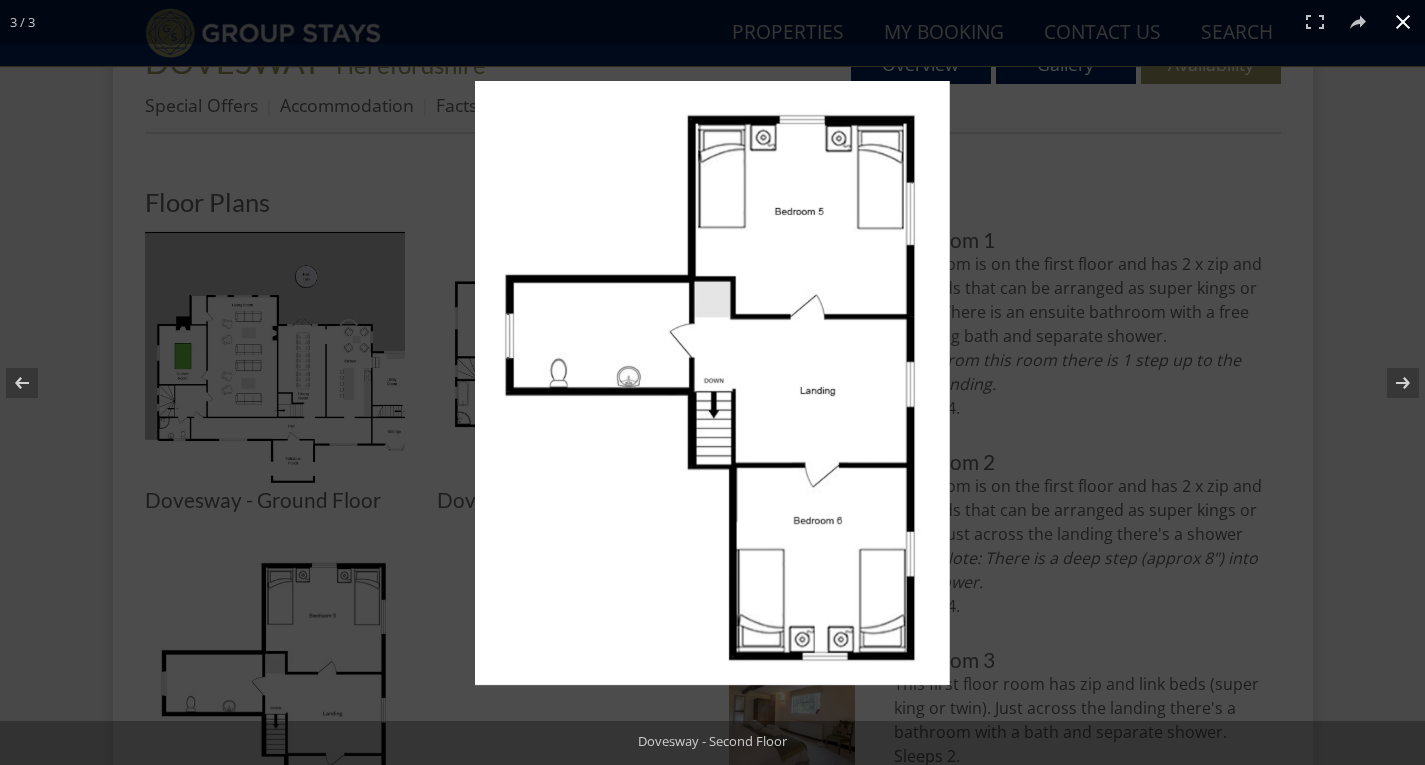 click at bounding box center (1403, 22) 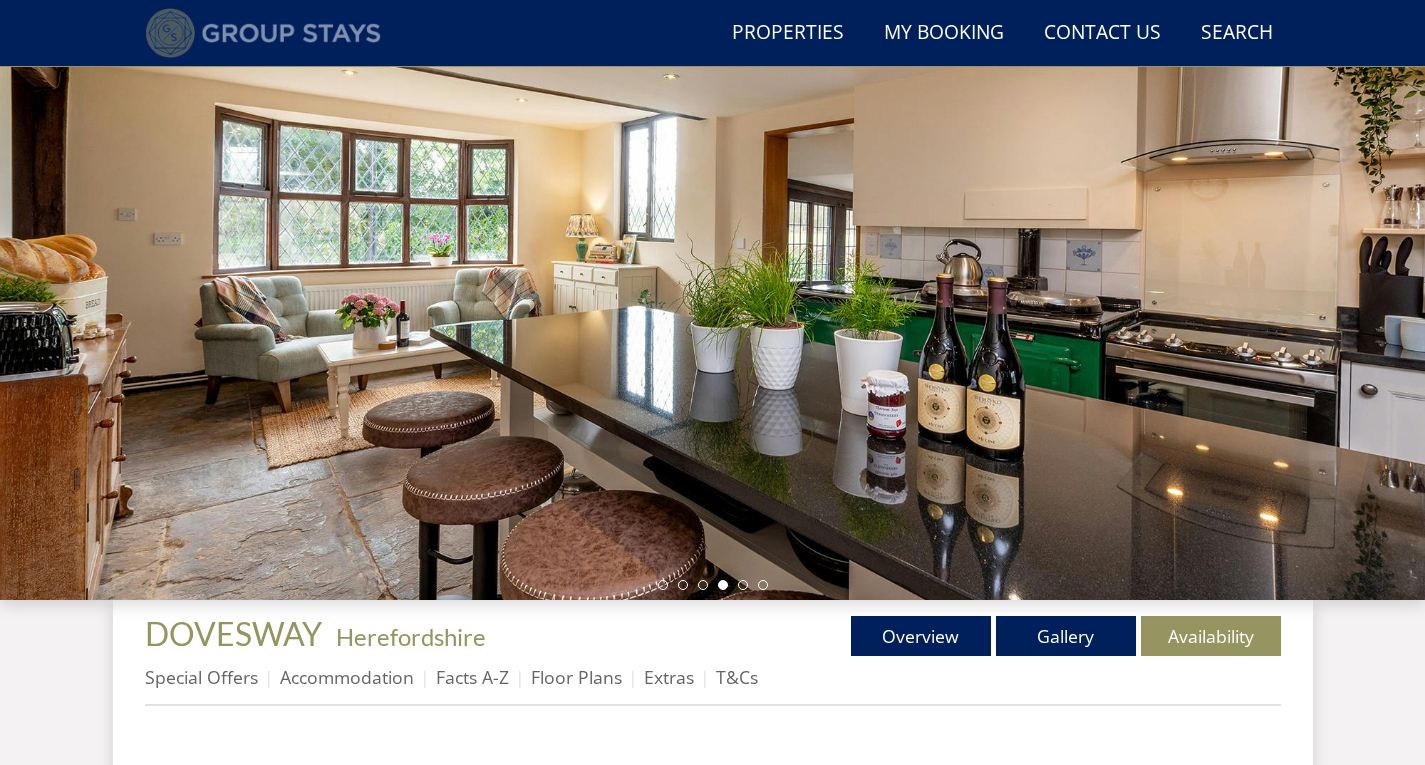 scroll, scrollTop: 0, scrollLeft: 0, axis: both 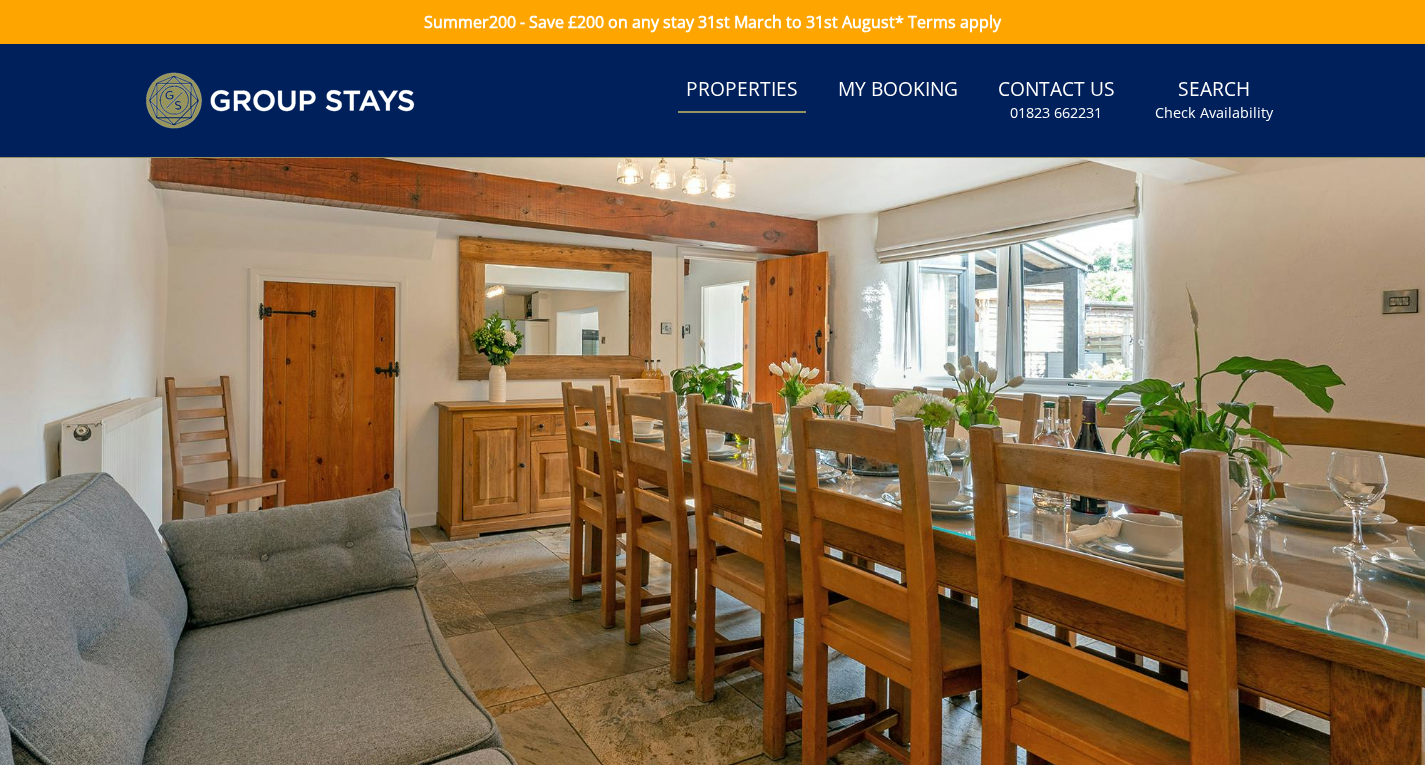 click on "Properties" at bounding box center (742, 90) 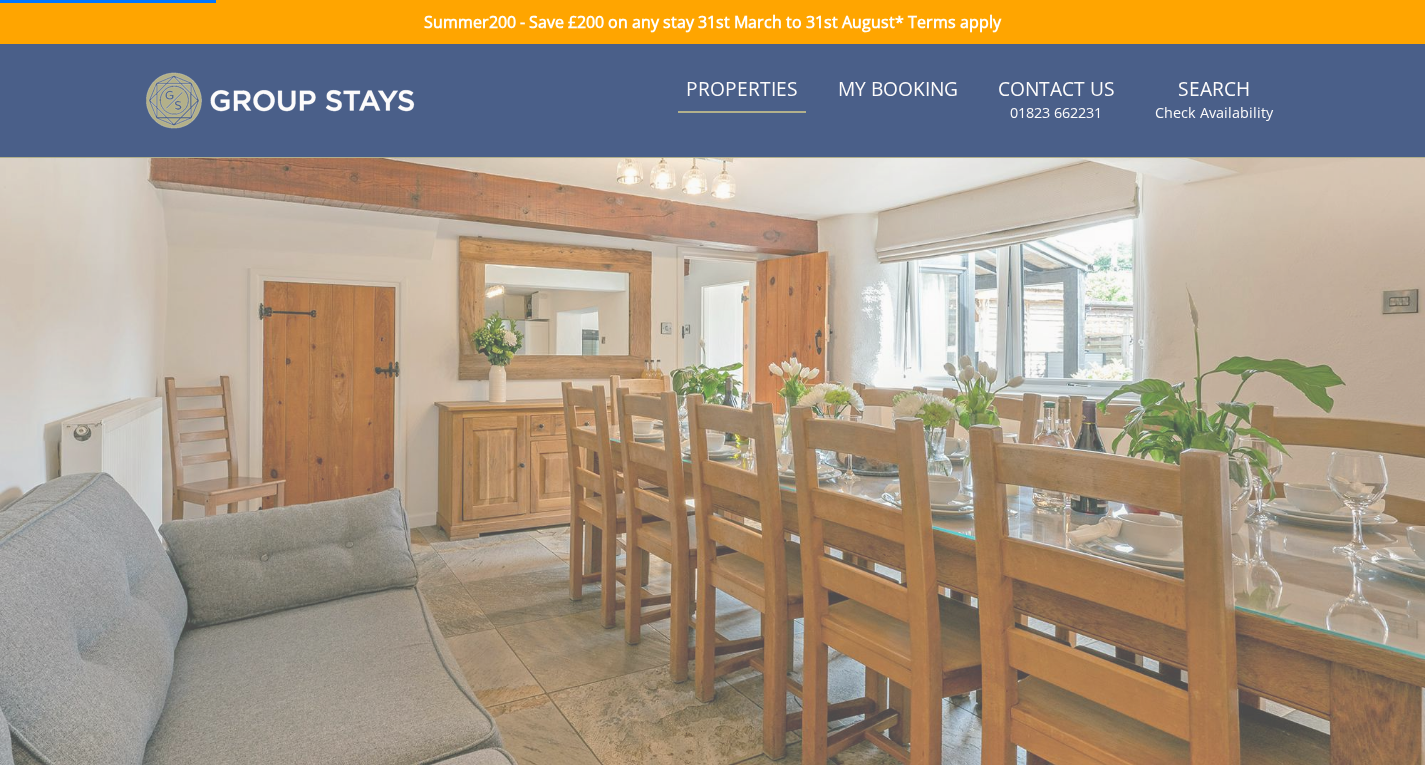 click on "Properties" at bounding box center (742, 90) 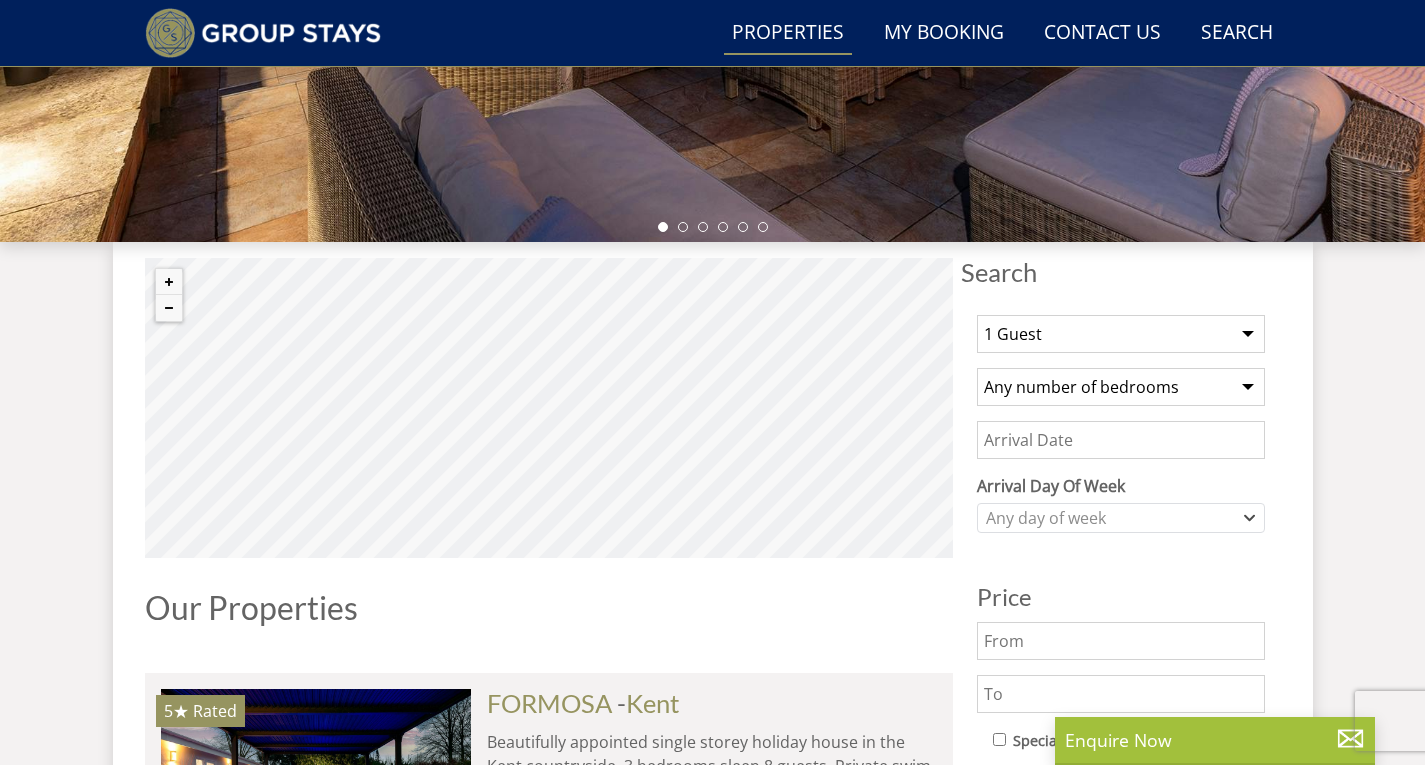 scroll, scrollTop: 568, scrollLeft: 0, axis: vertical 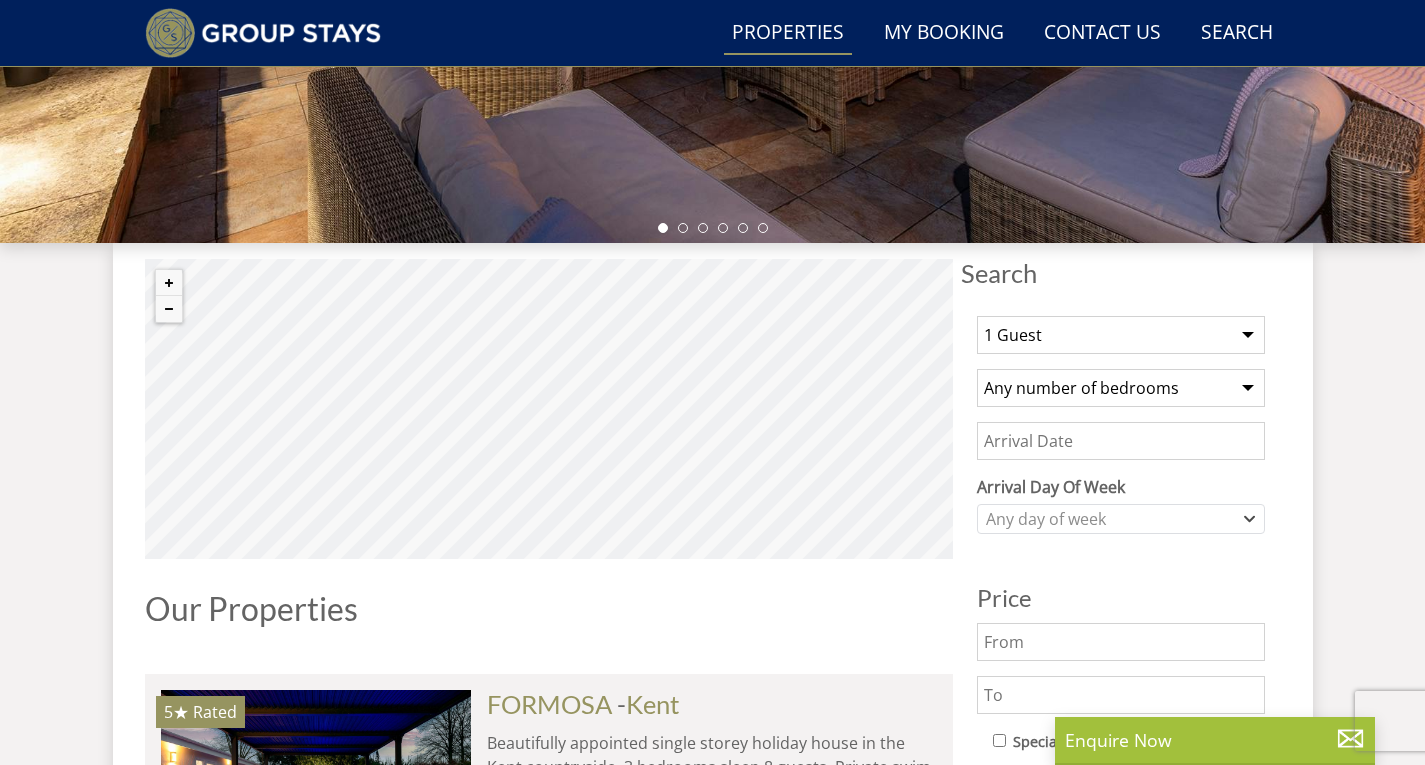 click on "1 Guest
2 Guests
3 Guests
4 Guests
5 Guests
6 Guests
7 Guests
8 Guests
9 Guests
10 Guests
11 Guests
12 Guests
13 Guests
14 Guests
15 Guests
16 Guests
17 Guests
18 Guests
19 Guests
20 Guests
21 Guests
22 Guests
23 Guests
24 Guests
25 Guests
26 Guests
27 Guests
28 Guests
29 Guests
30 Guests
31 Guests
32 Guests" at bounding box center [1121, 335] 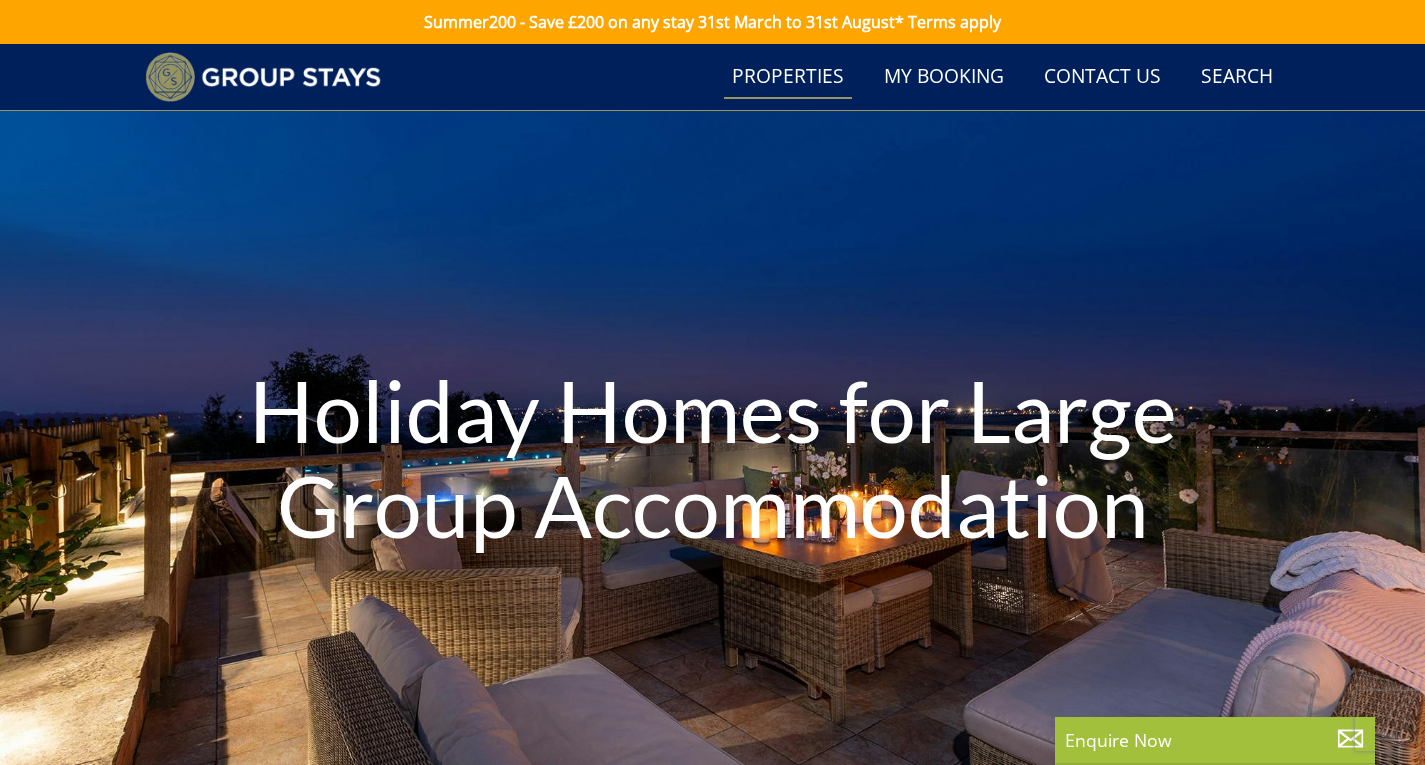 select on "13" 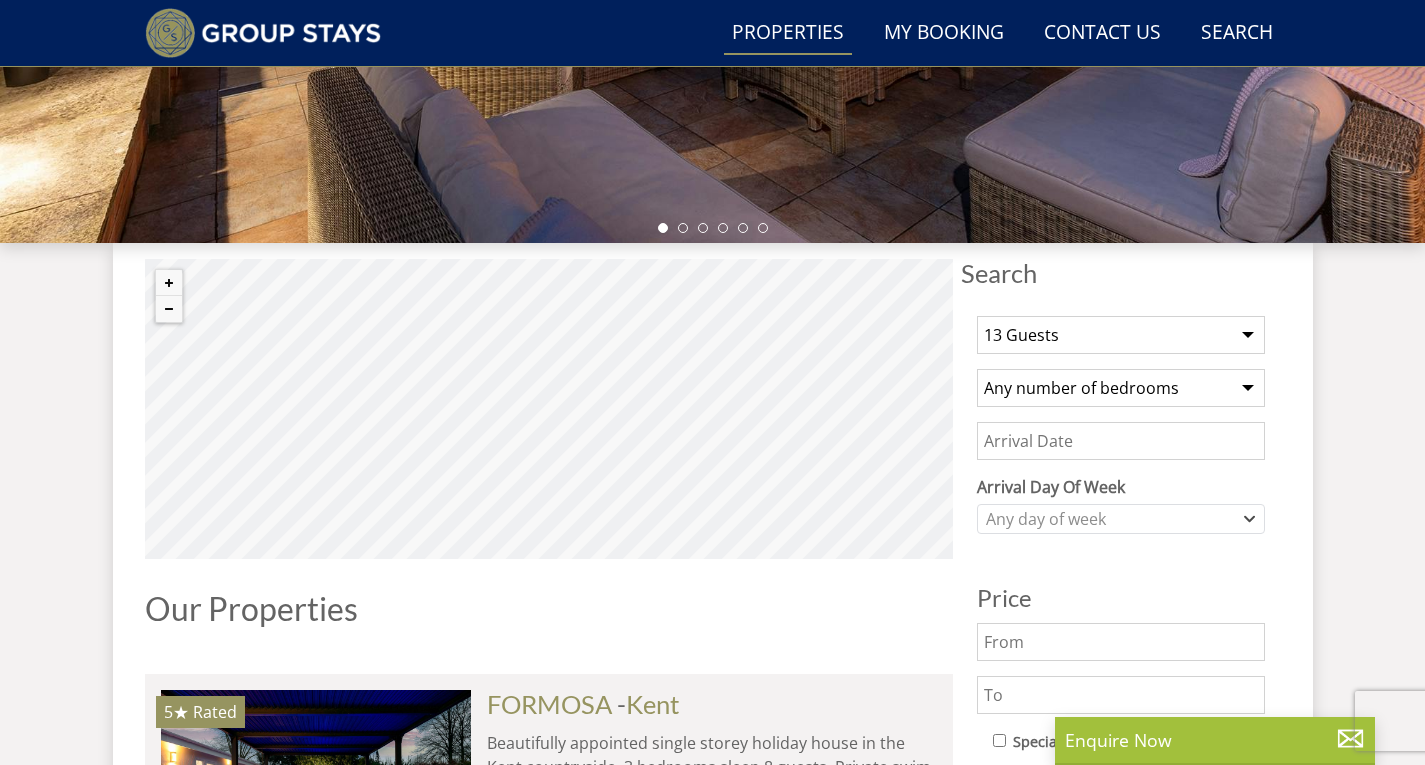 click on "Any number of bedrooms
4 Bedrooms
5 Bedrooms
6 Bedrooms
7 Bedrooms
8 Bedrooms
9 Bedrooms
10 Bedrooms
11 Bedrooms
12 Bedrooms
13 Bedrooms
14 Bedrooms
15 Bedrooms
16 Bedrooms" at bounding box center [1121, 388] 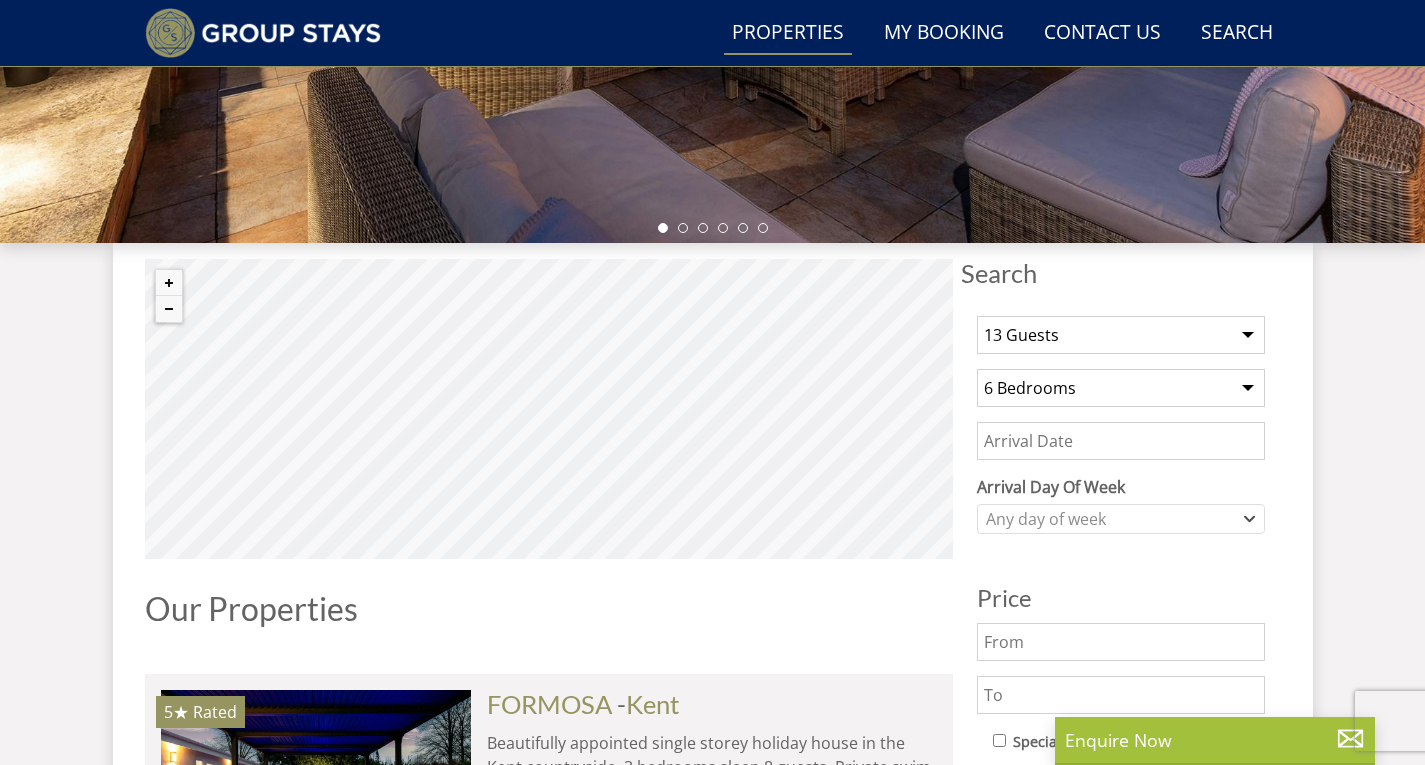 scroll, scrollTop: 768, scrollLeft: 0, axis: vertical 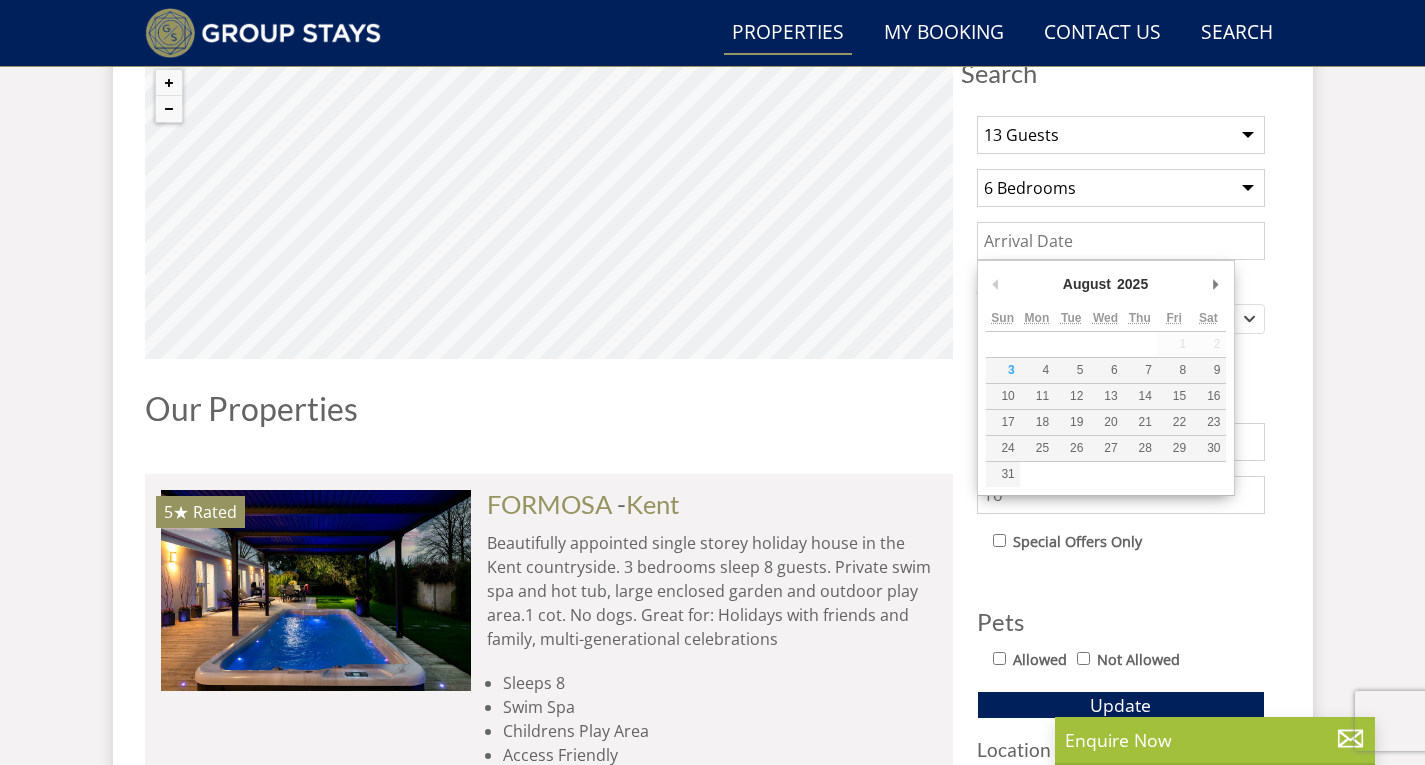 click on "Date" at bounding box center (1121, 241) 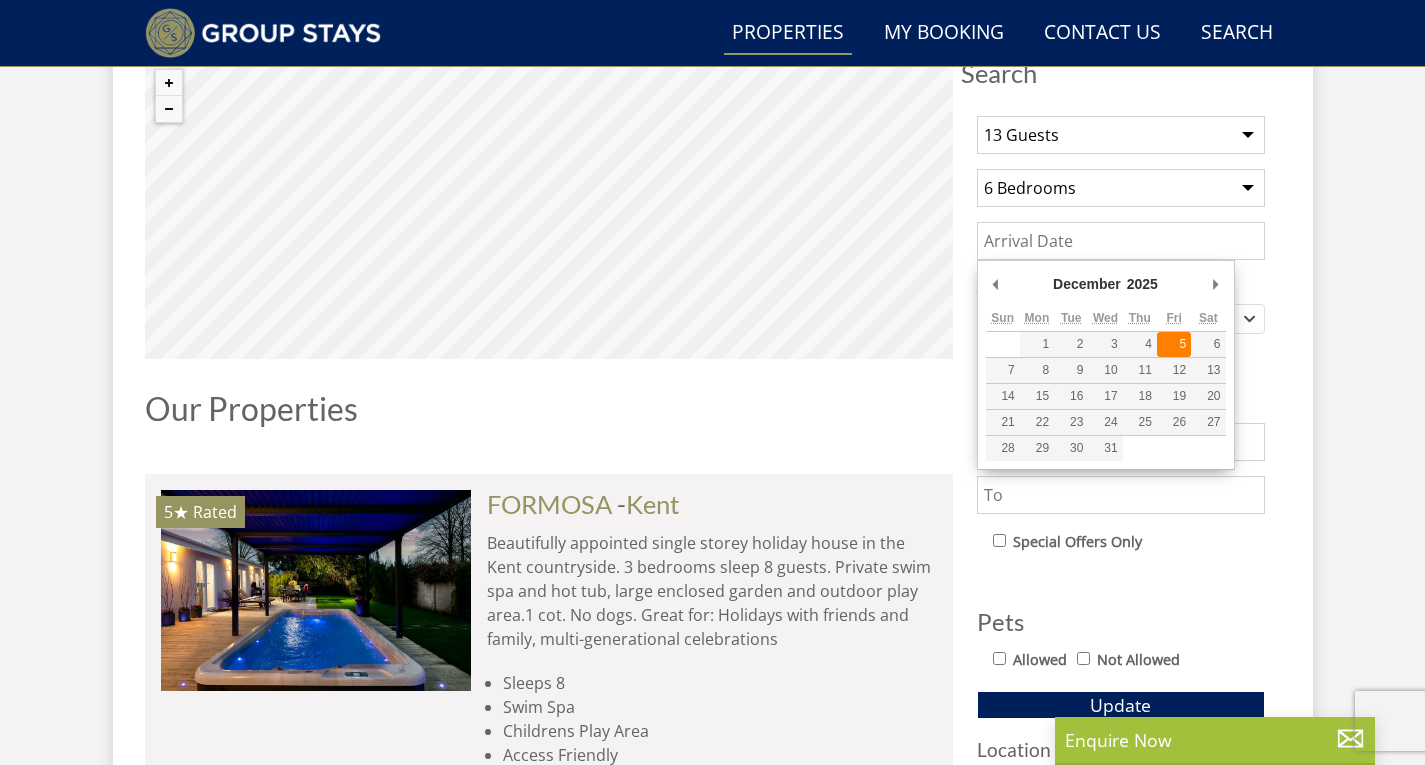 type on "05/12/2025" 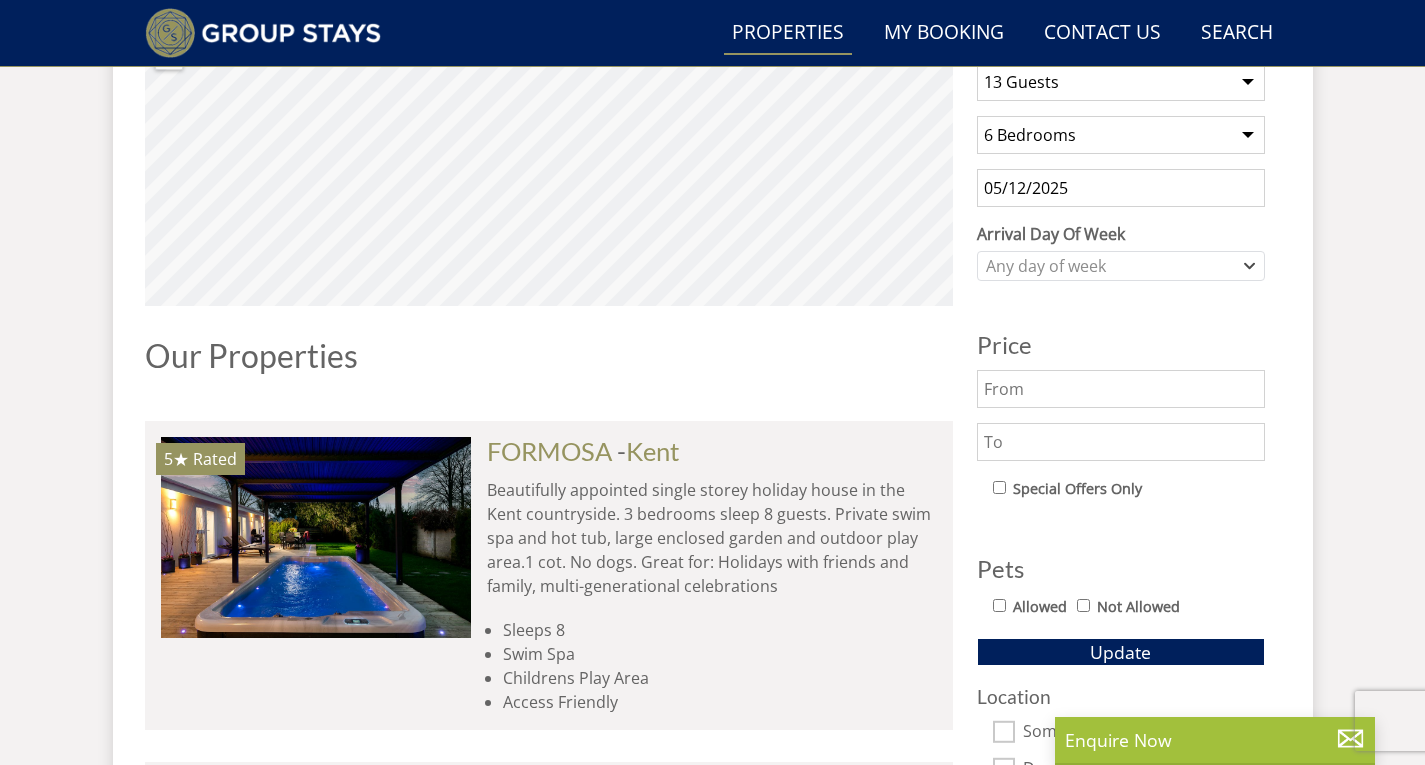 scroll, scrollTop: 968, scrollLeft: 0, axis: vertical 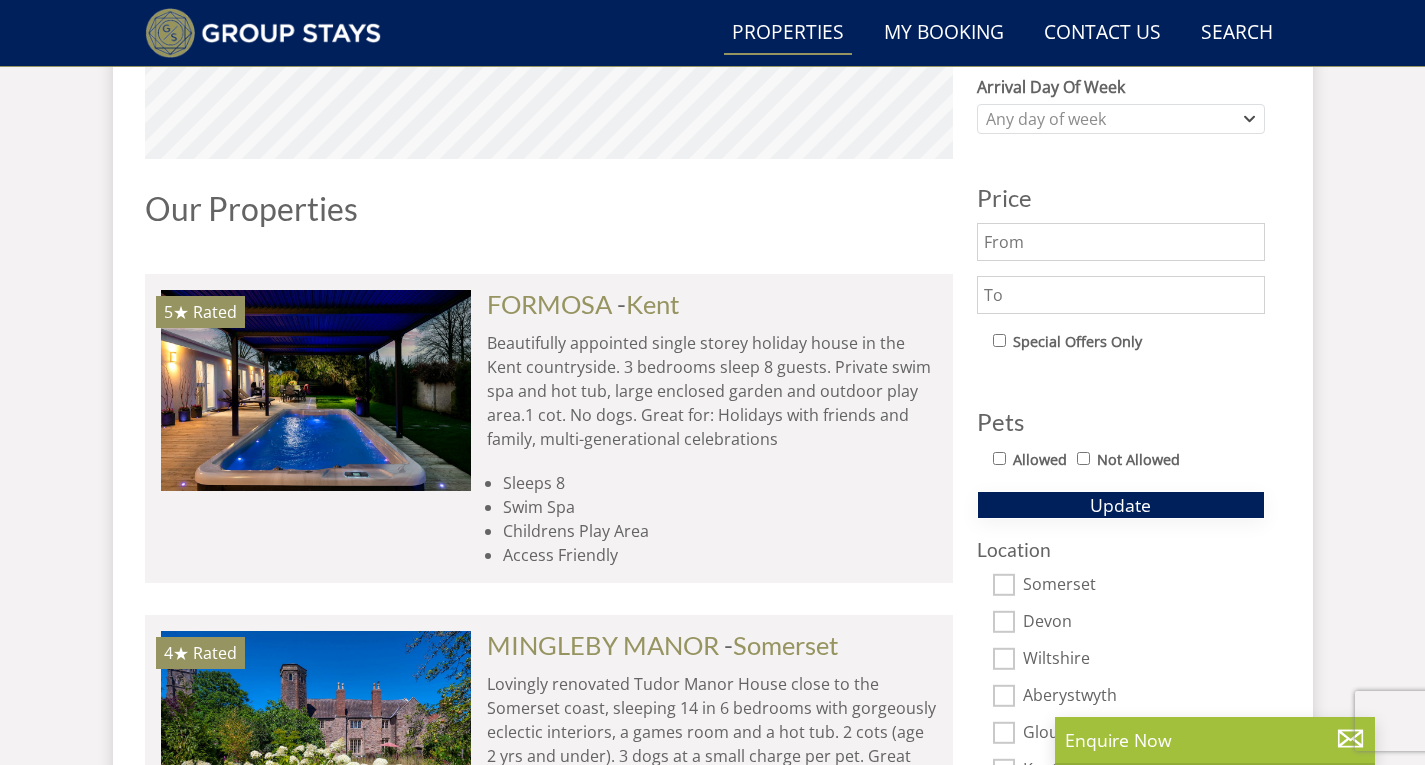 click on "Update" at bounding box center [1120, 505] 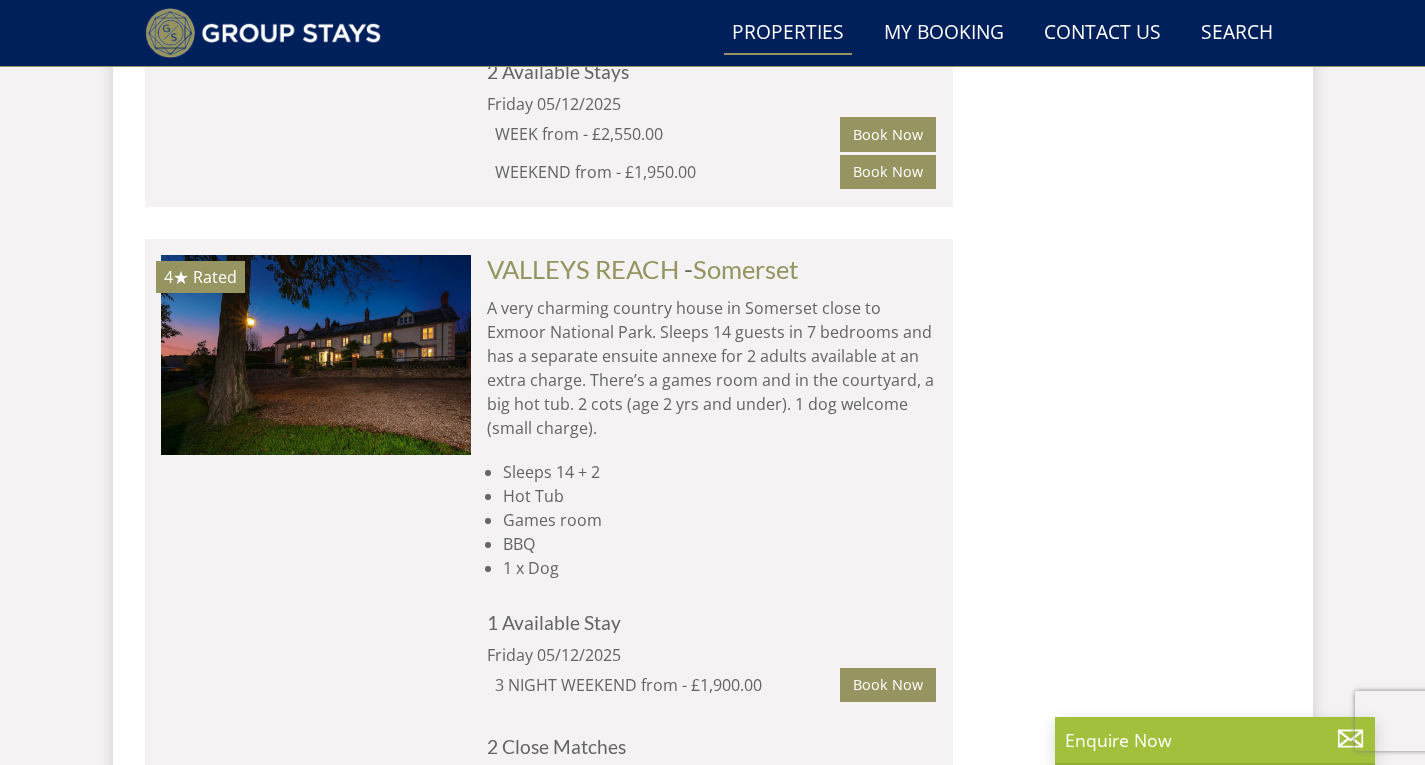 scroll, scrollTop: 4668, scrollLeft: 0, axis: vertical 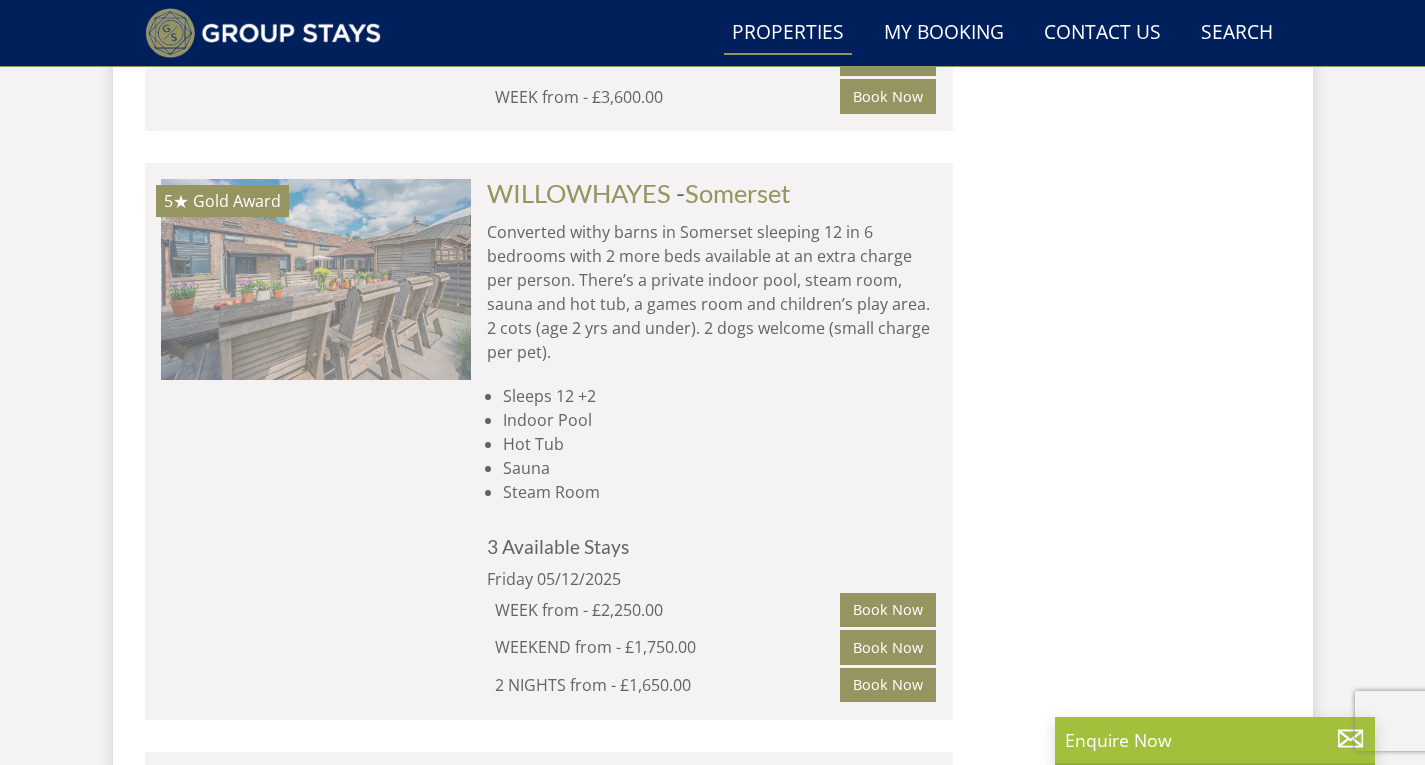 click at bounding box center [316, 279] 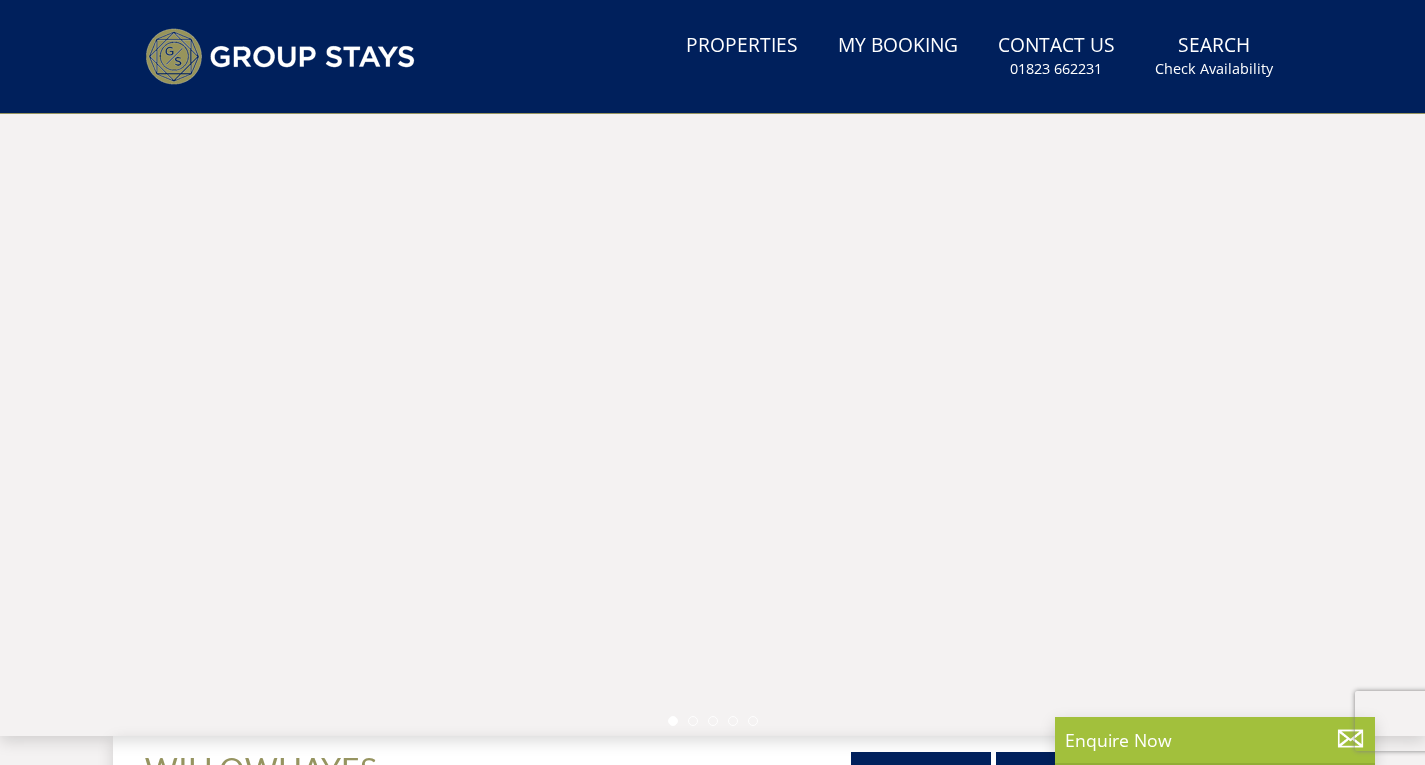 scroll, scrollTop: 298, scrollLeft: 0, axis: vertical 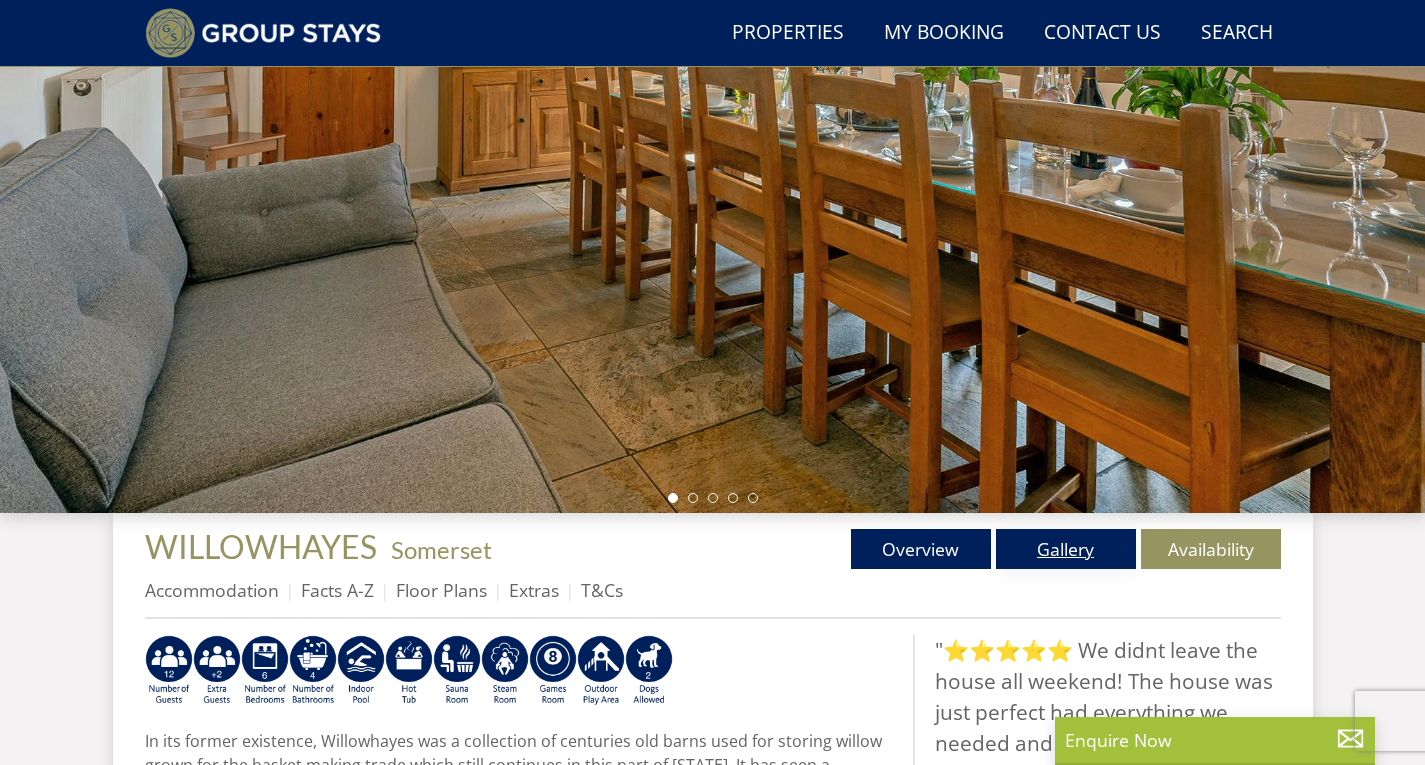click on "Gallery" at bounding box center [1066, 549] 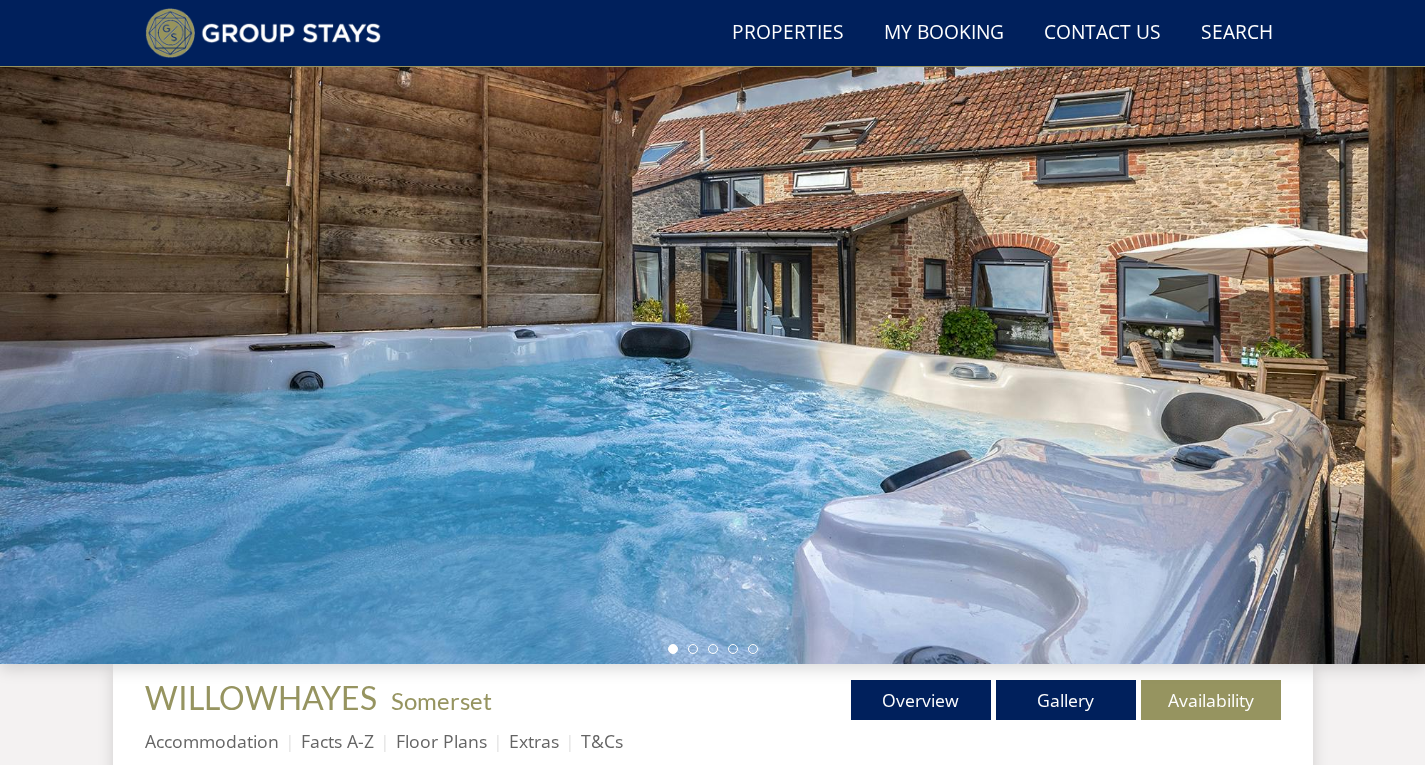 scroll, scrollTop: 268, scrollLeft: 0, axis: vertical 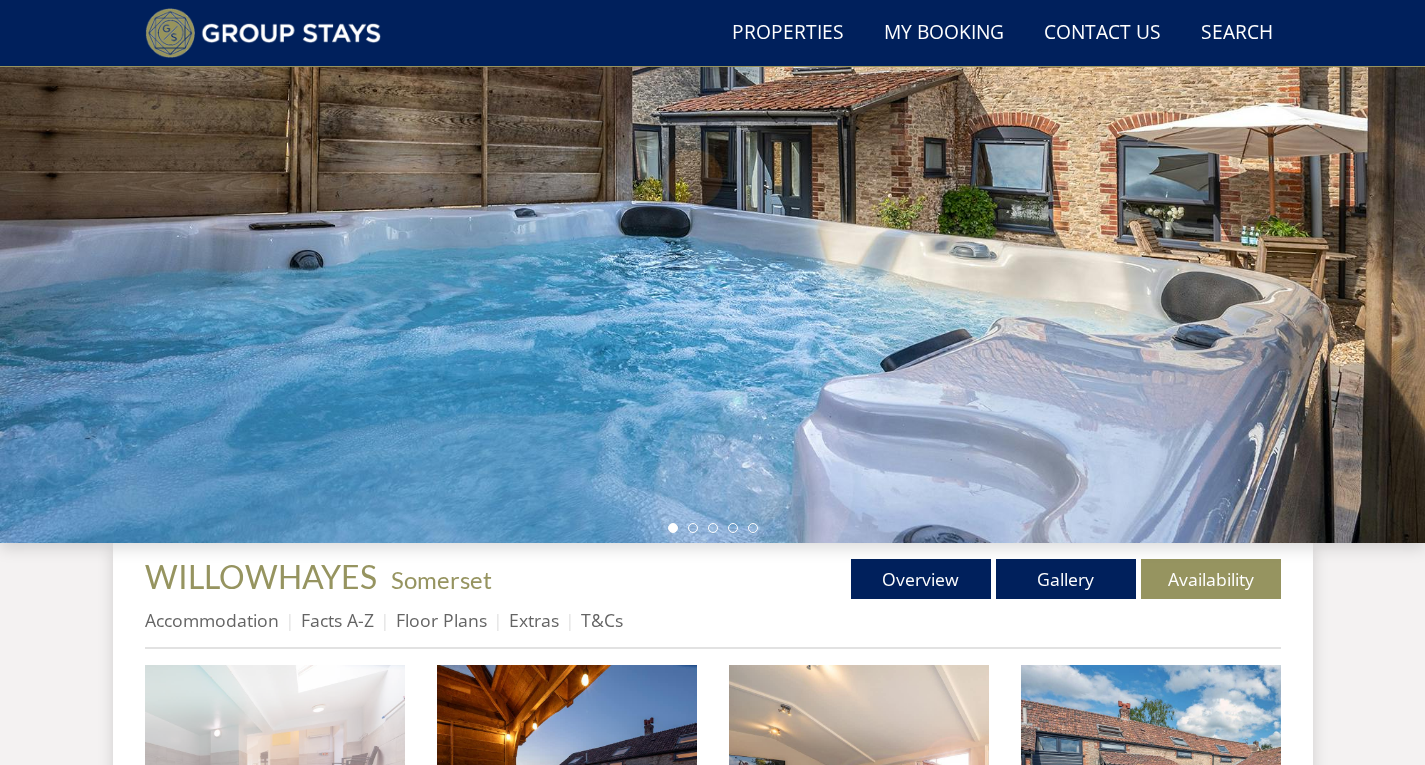 click at bounding box center [275, 795] 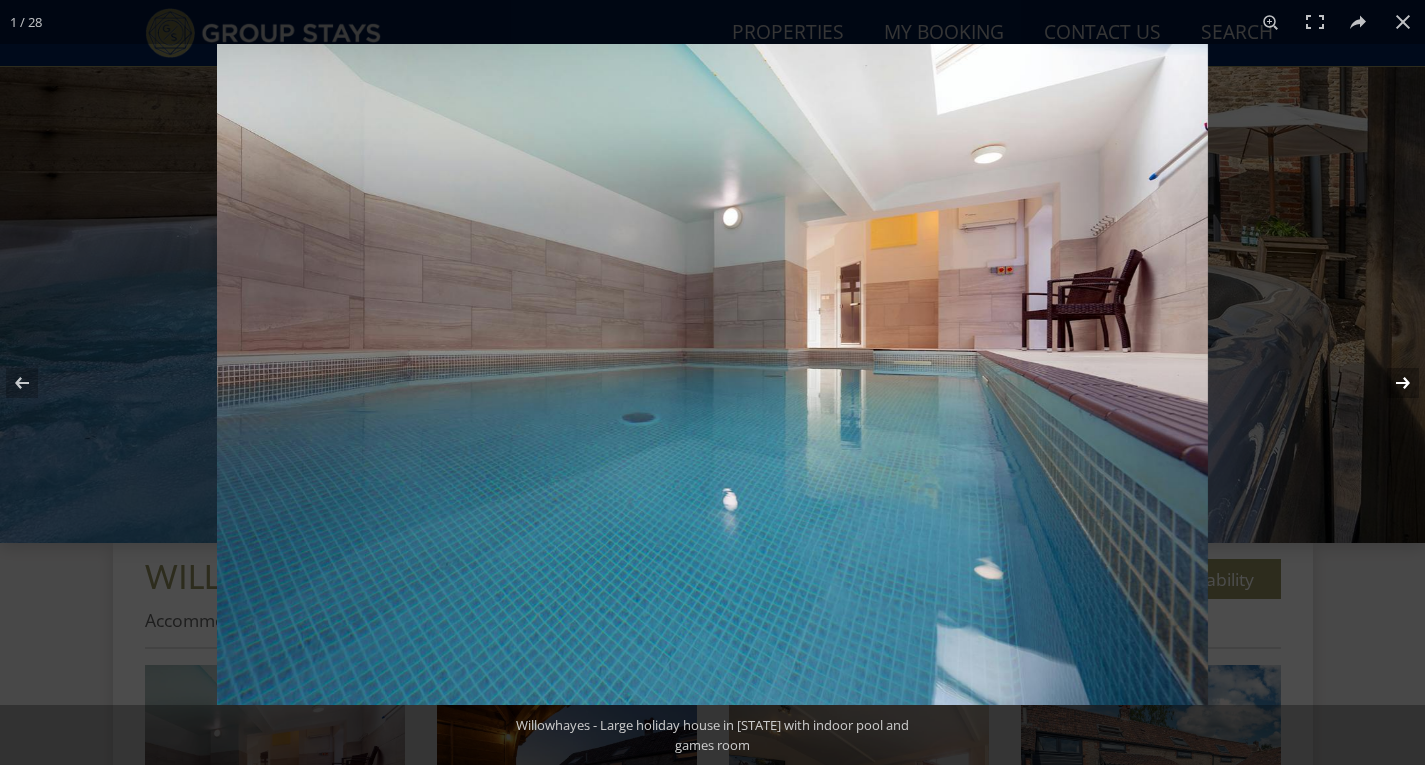 click at bounding box center [1390, 383] 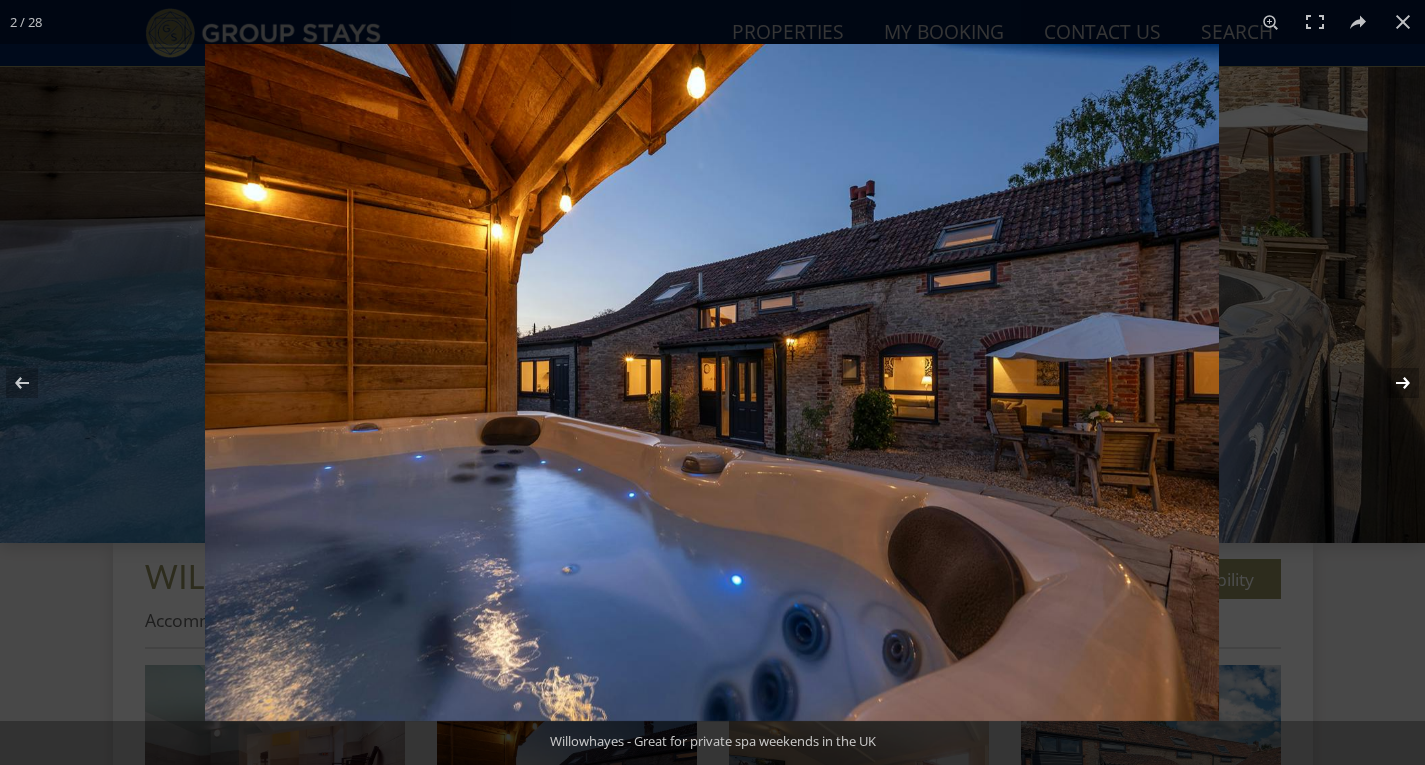 click at bounding box center (1390, 383) 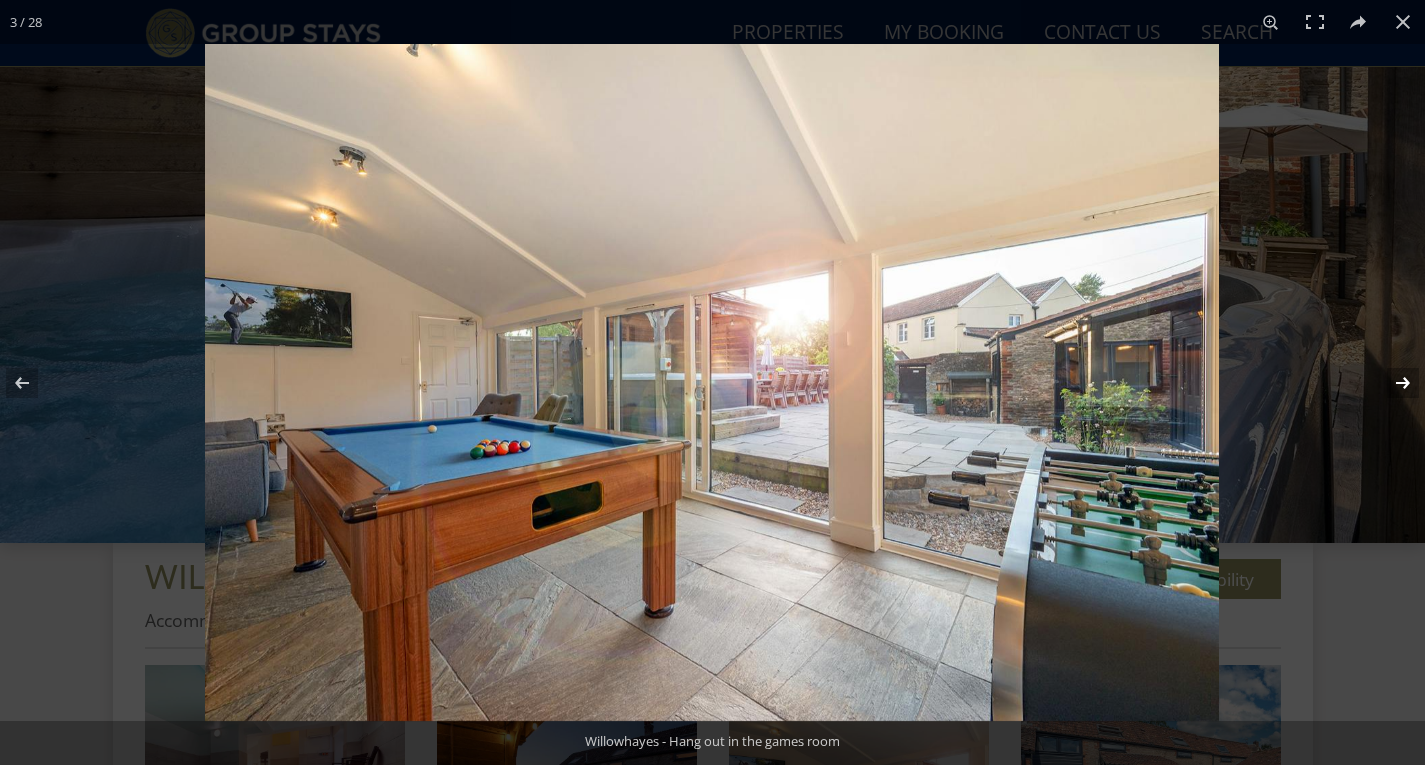 click at bounding box center [1390, 383] 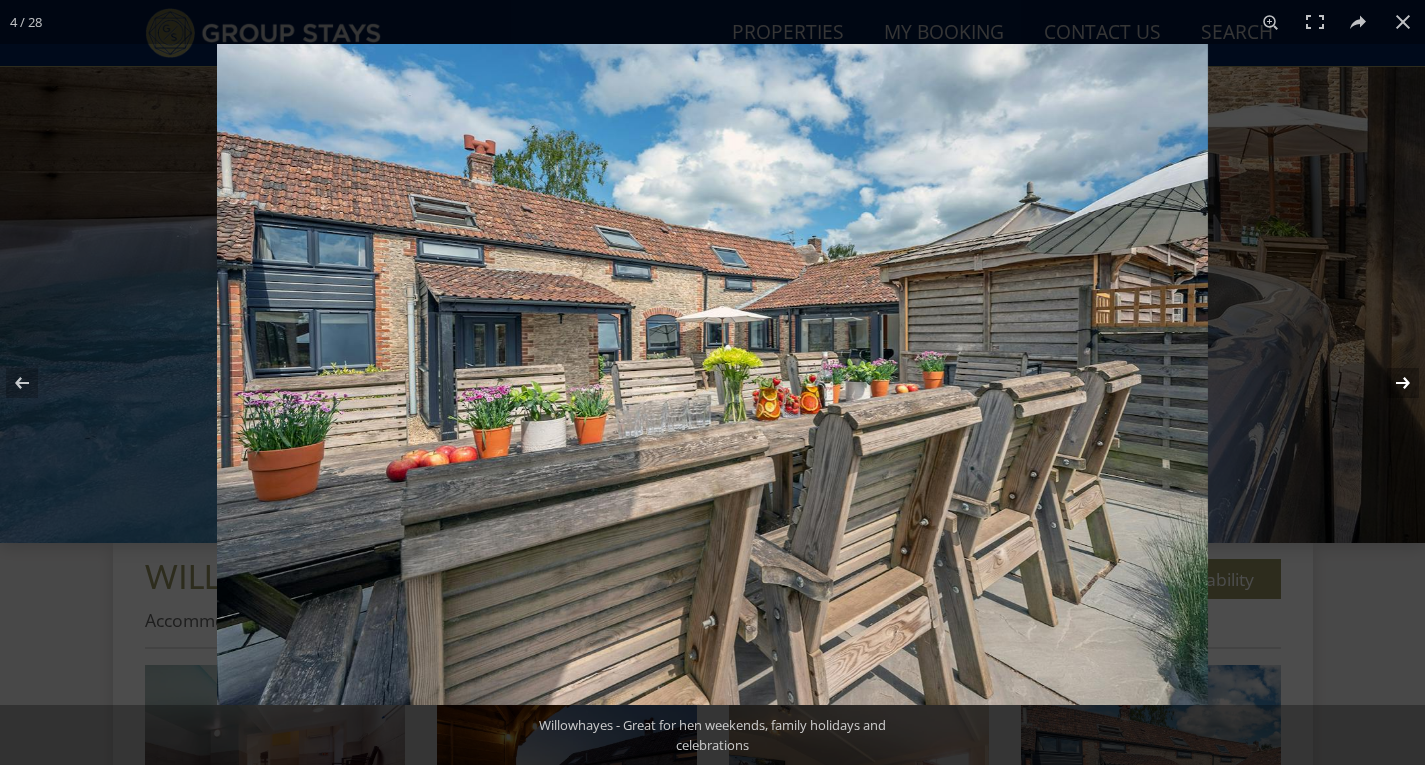click at bounding box center (1390, 383) 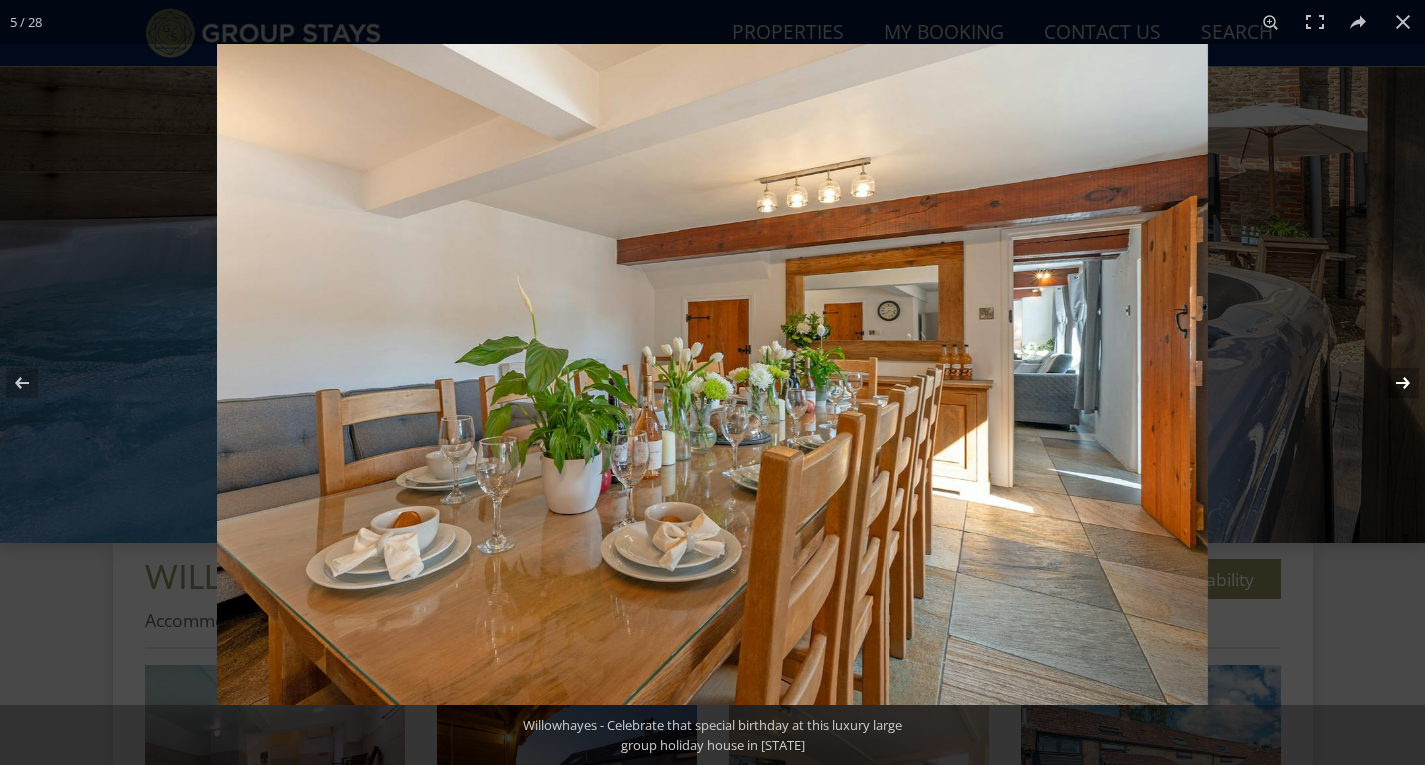 click at bounding box center [1390, 383] 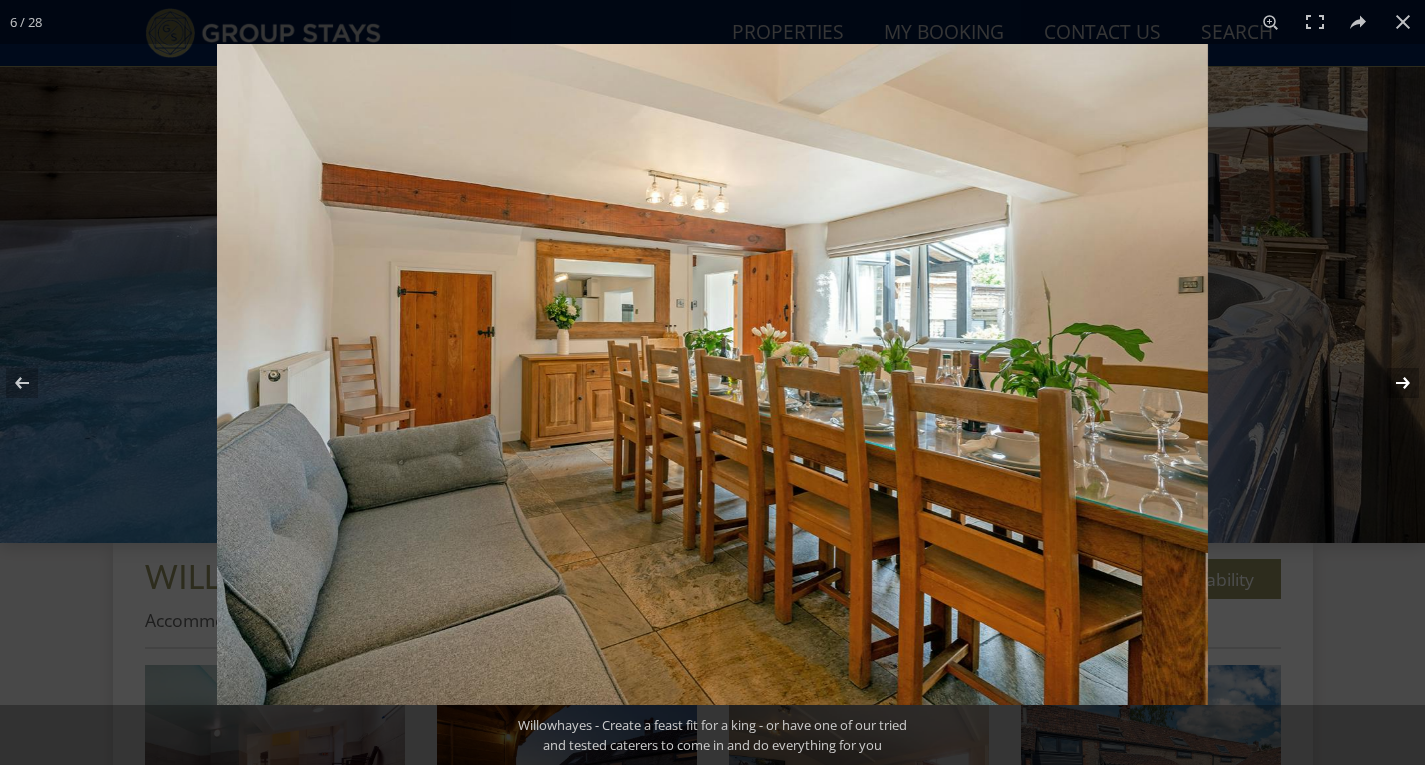 click at bounding box center (1390, 383) 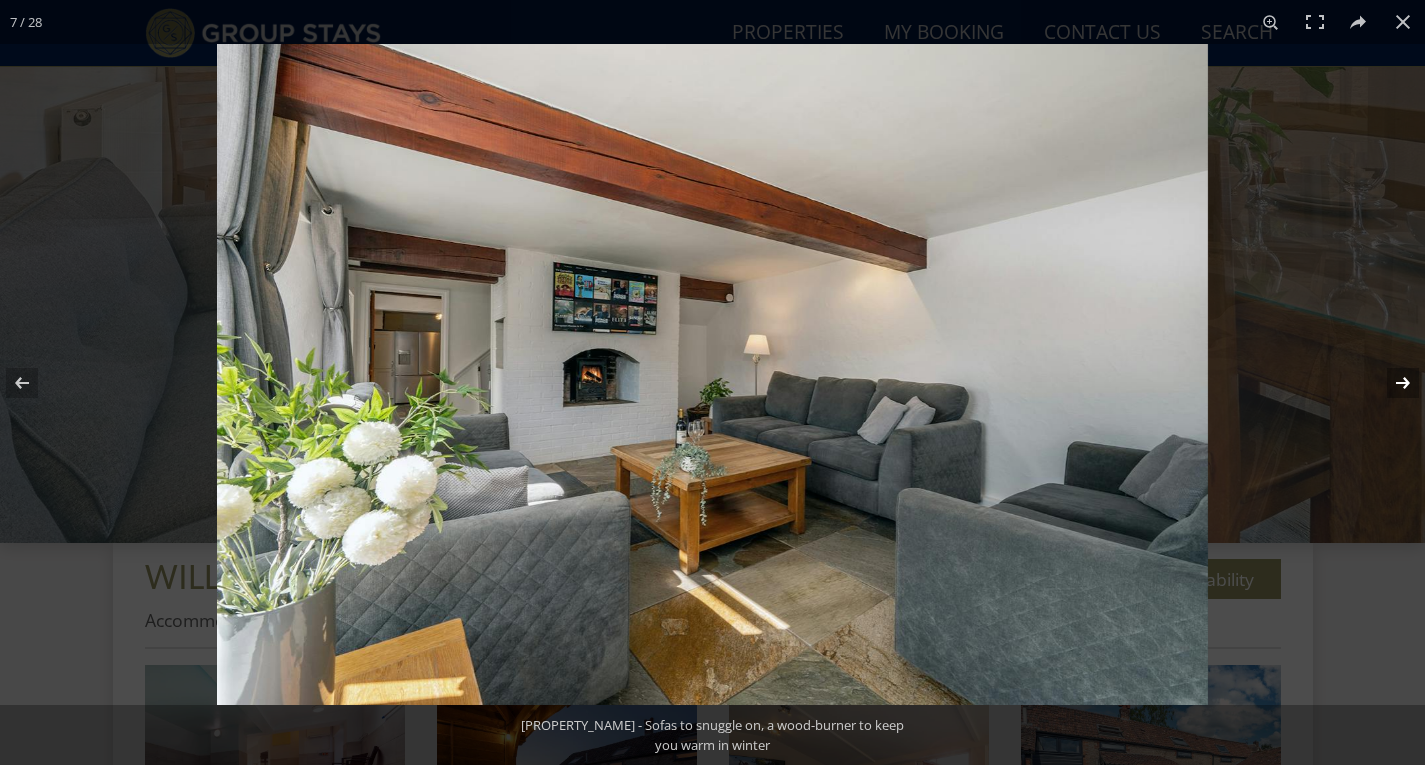 click at bounding box center [1390, 383] 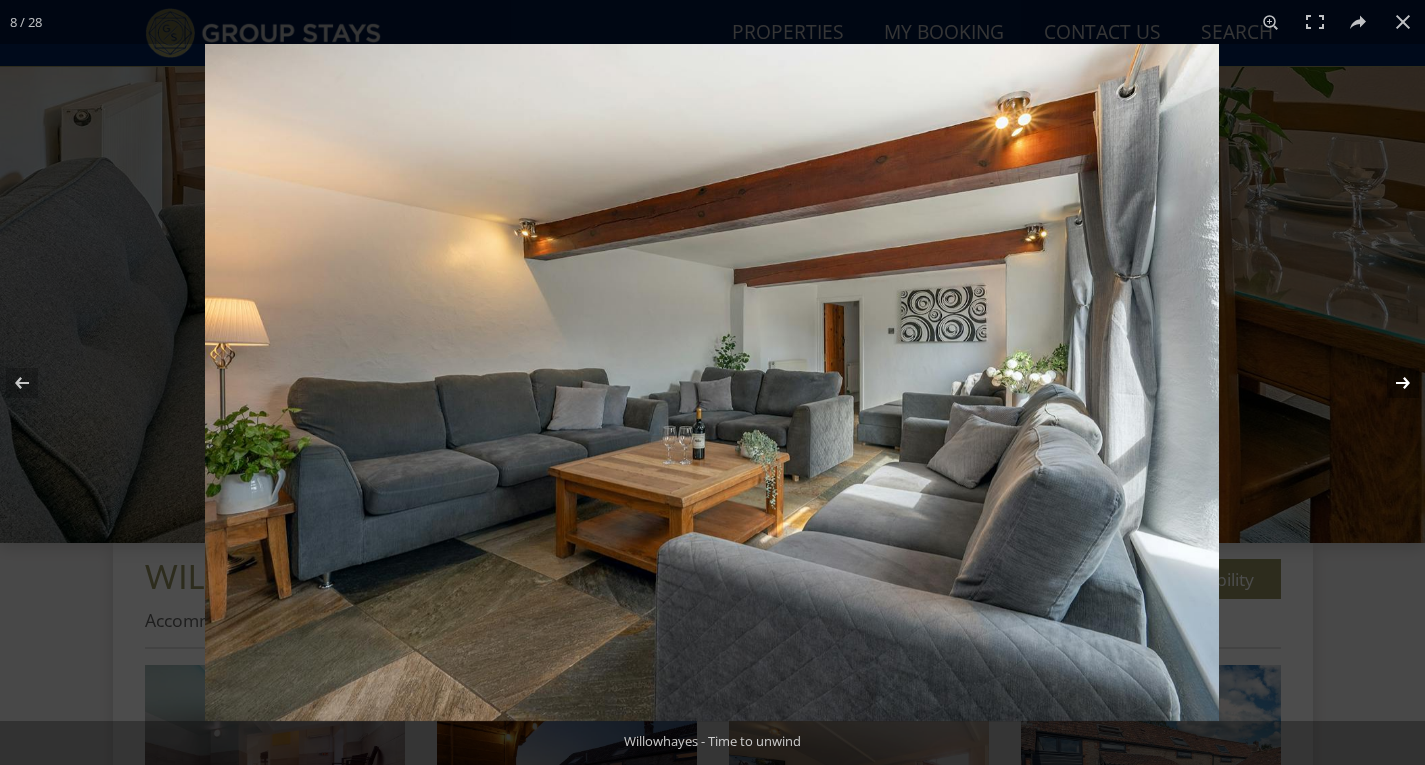 click at bounding box center (1390, 383) 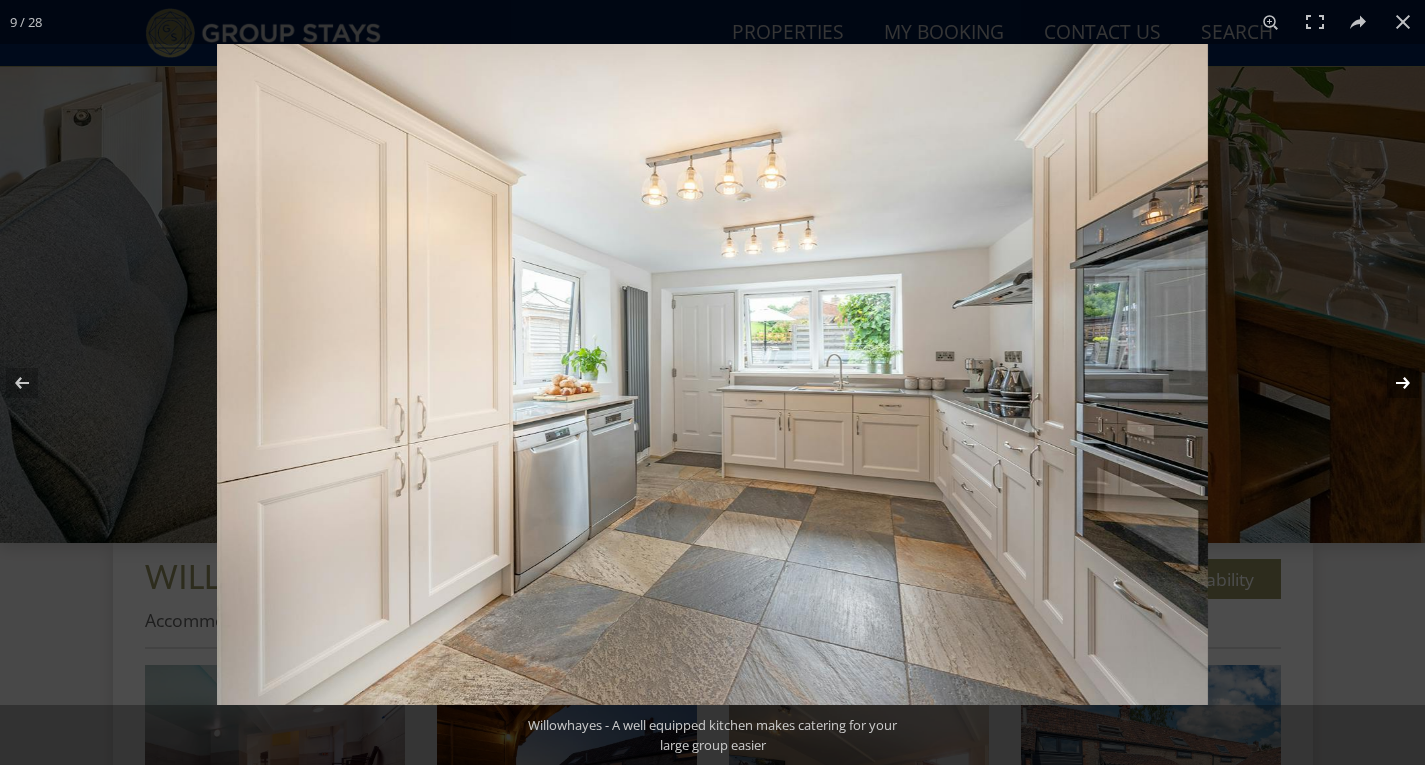 click at bounding box center [1390, 383] 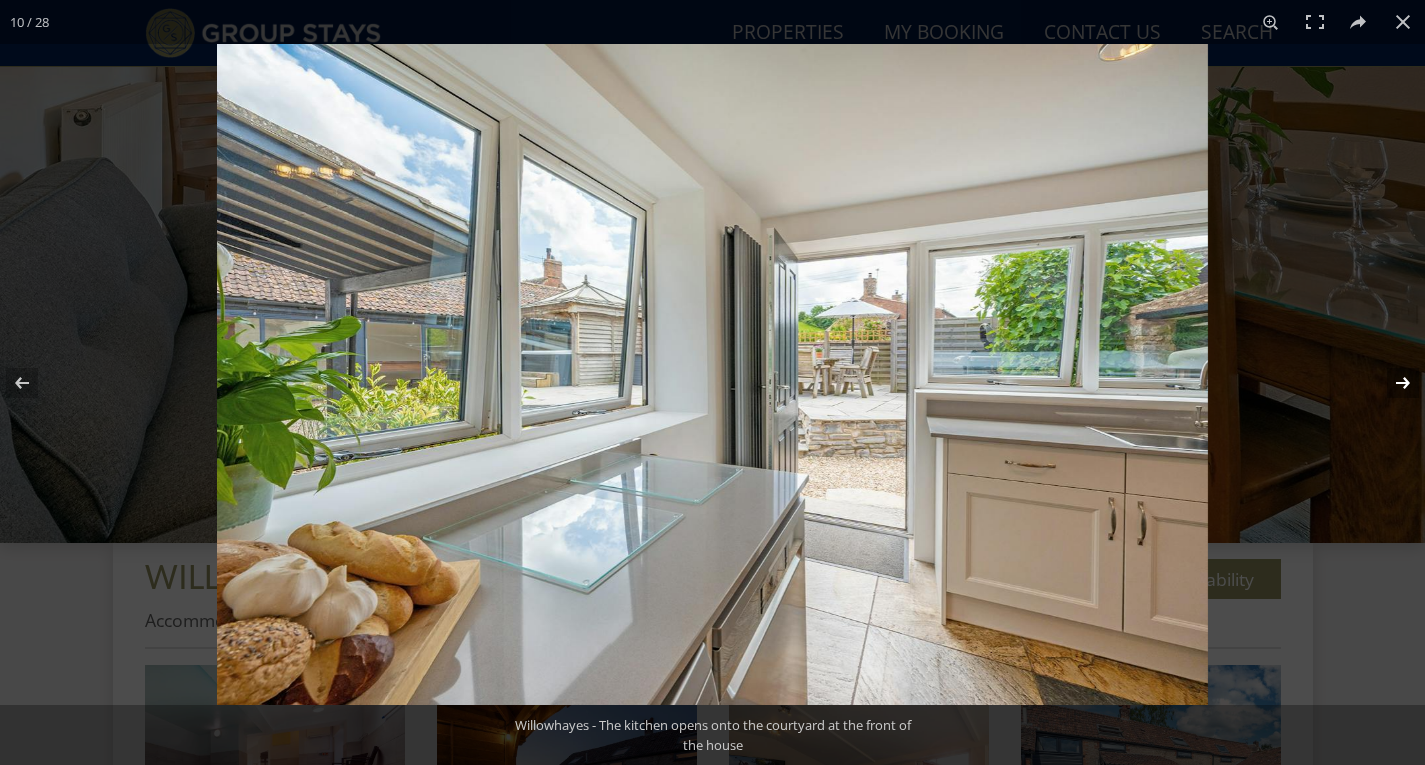 click at bounding box center [1390, 383] 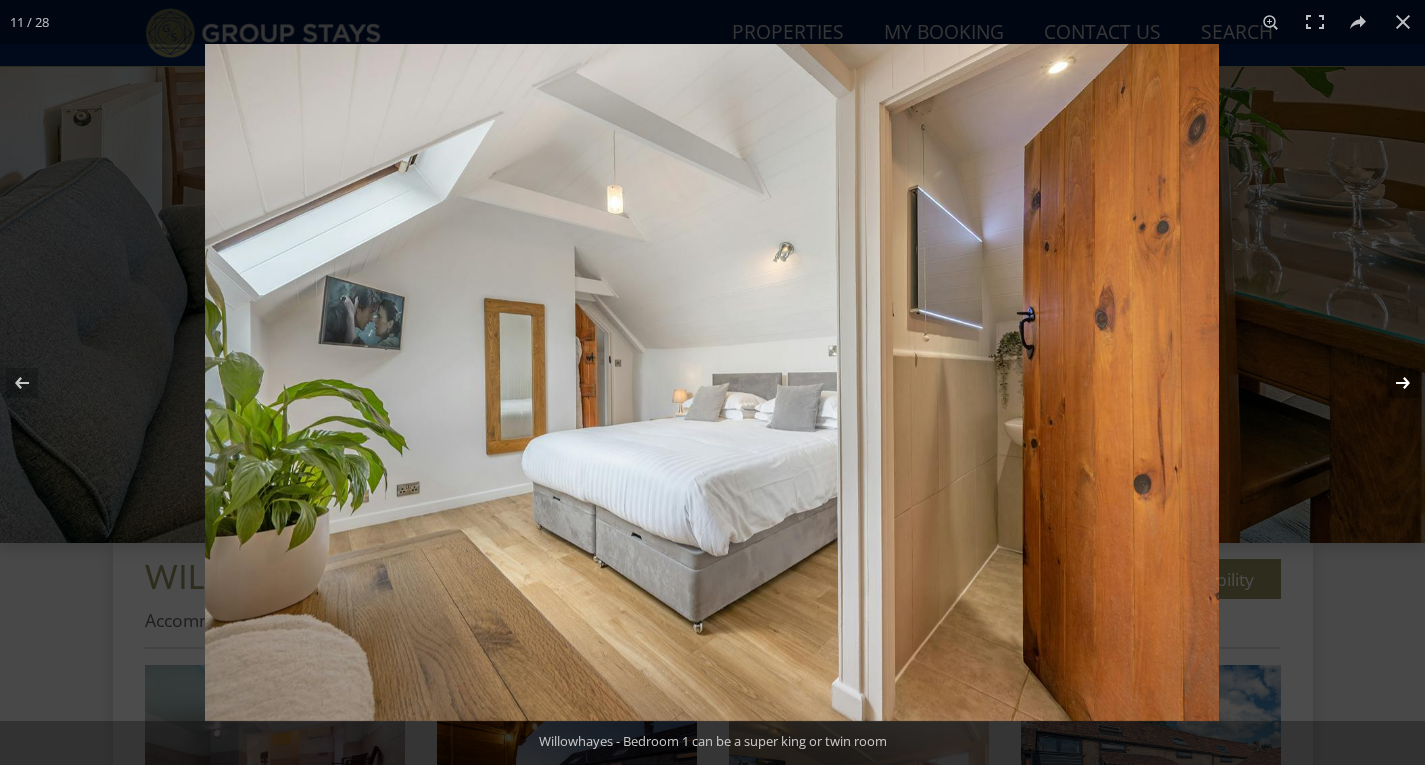 click at bounding box center [1390, 383] 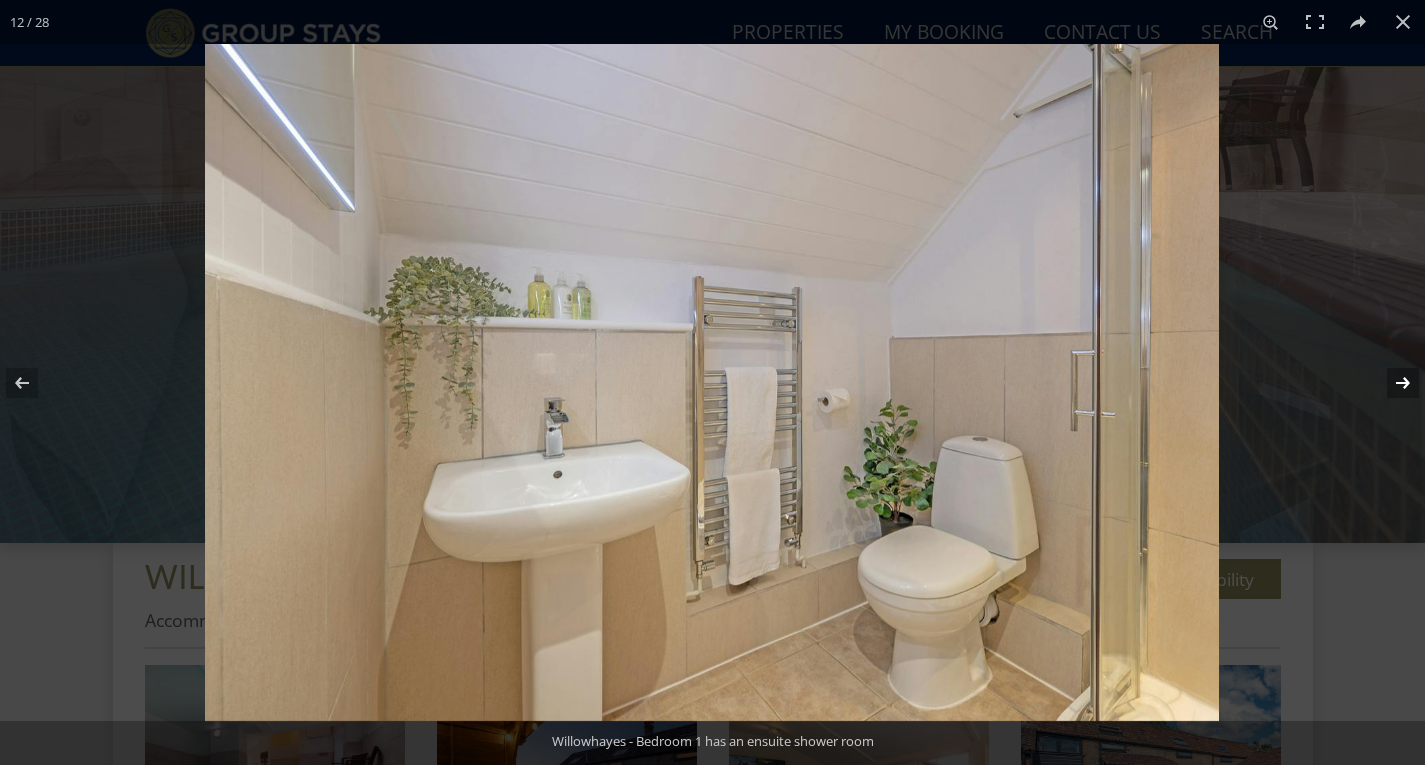 click at bounding box center (1390, 383) 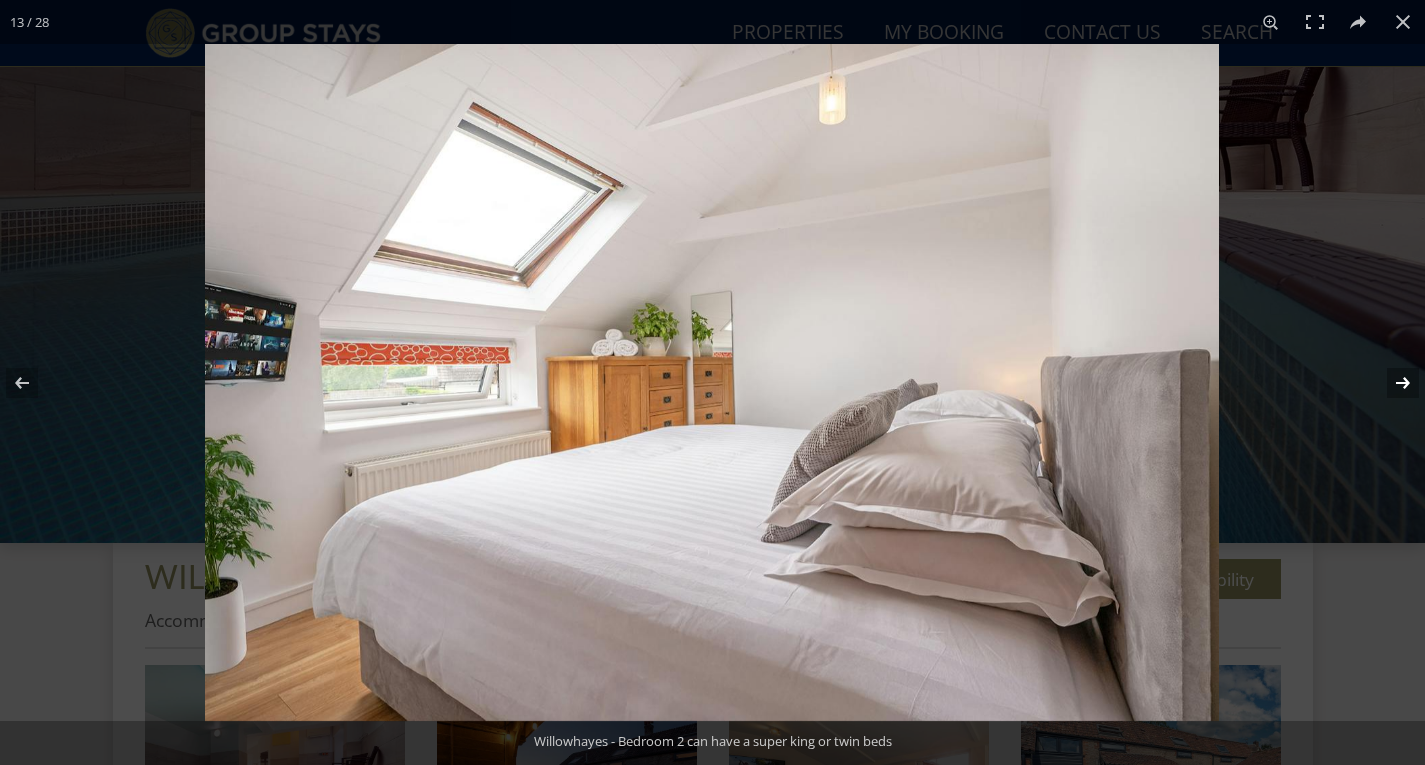 click at bounding box center (1390, 383) 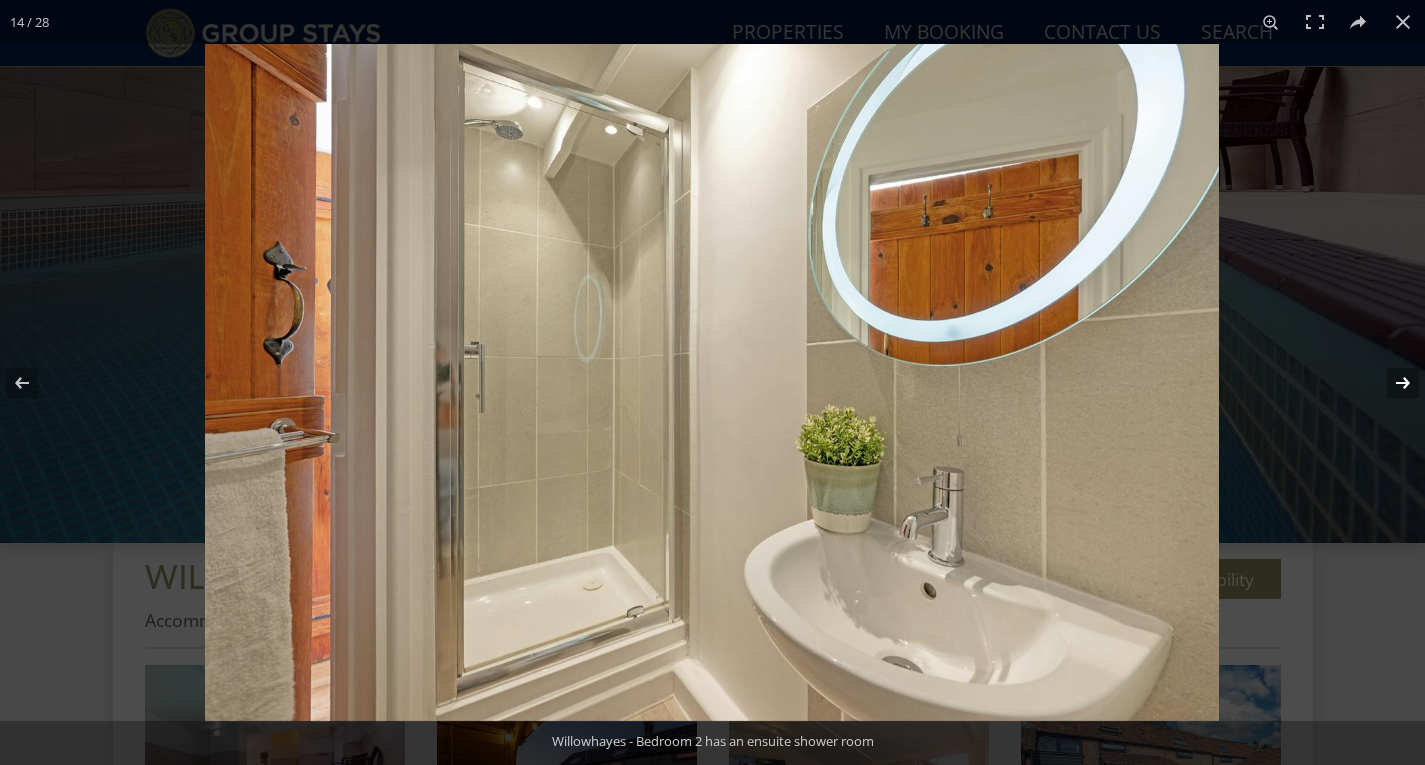 click at bounding box center (1390, 383) 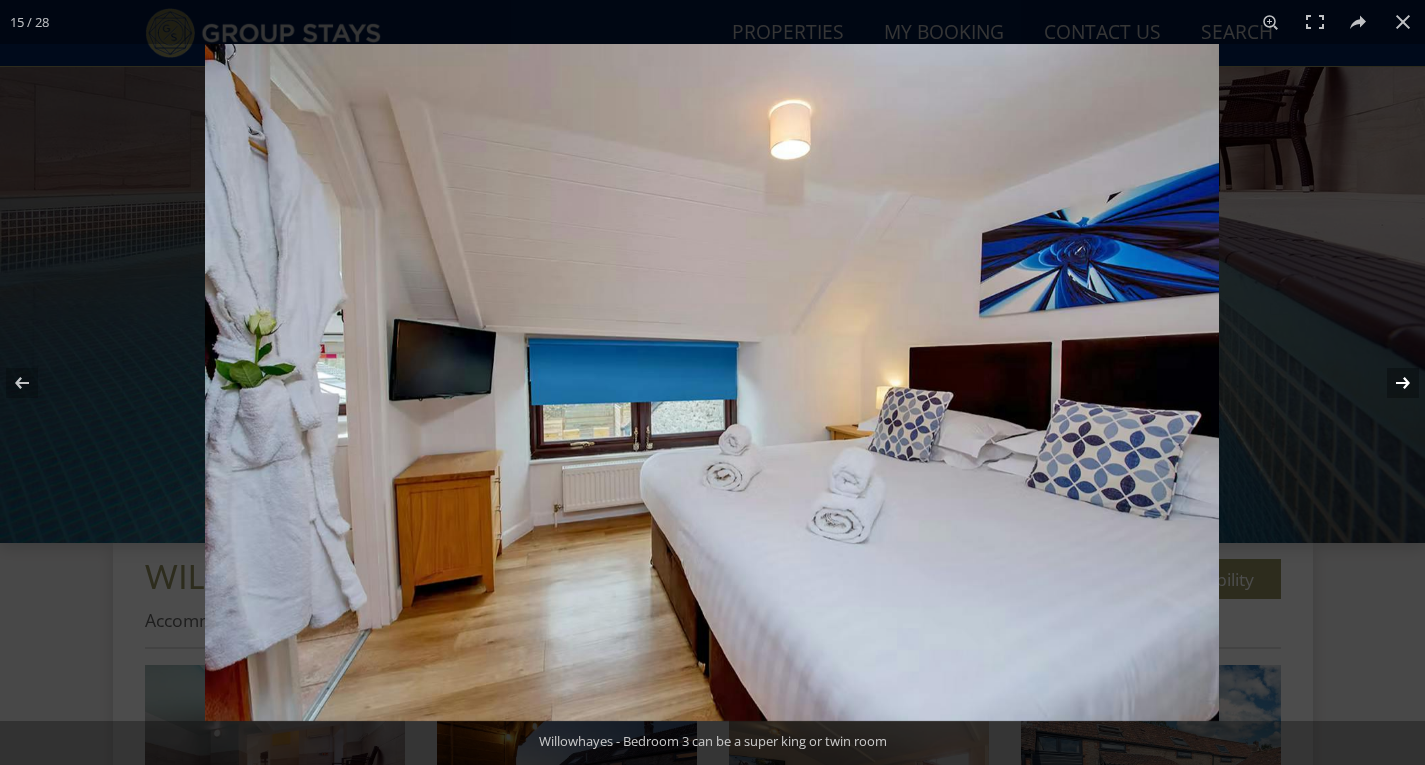 click at bounding box center (1390, 383) 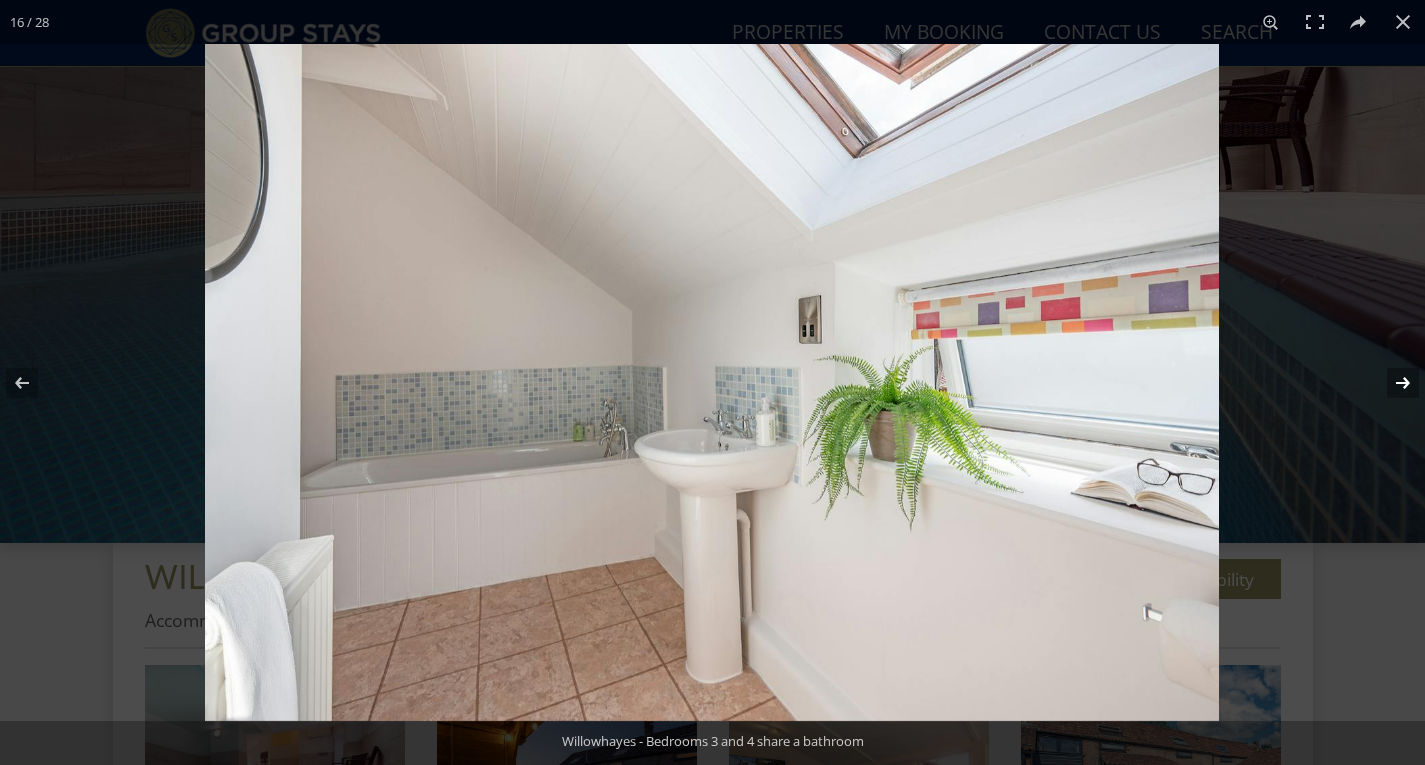click at bounding box center [1390, 383] 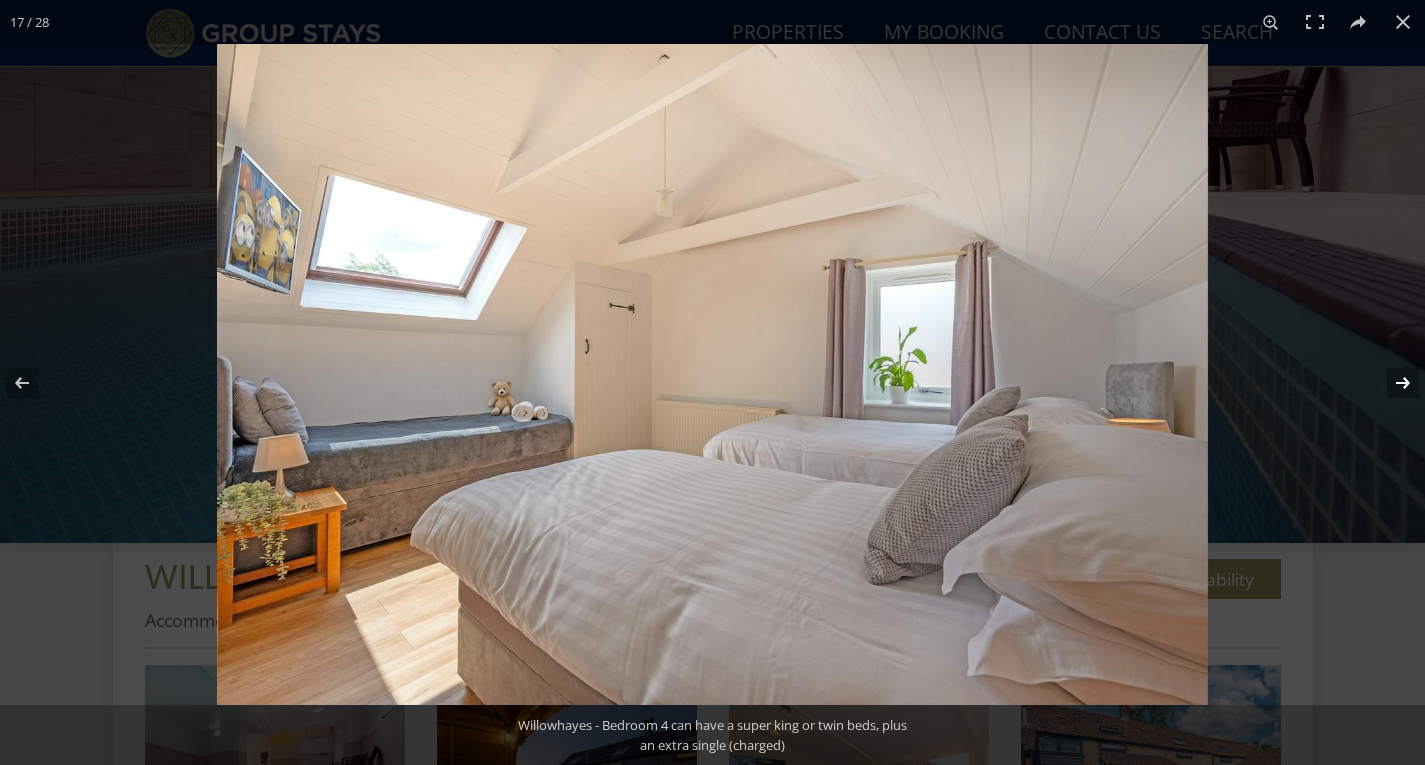 click at bounding box center [1390, 383] 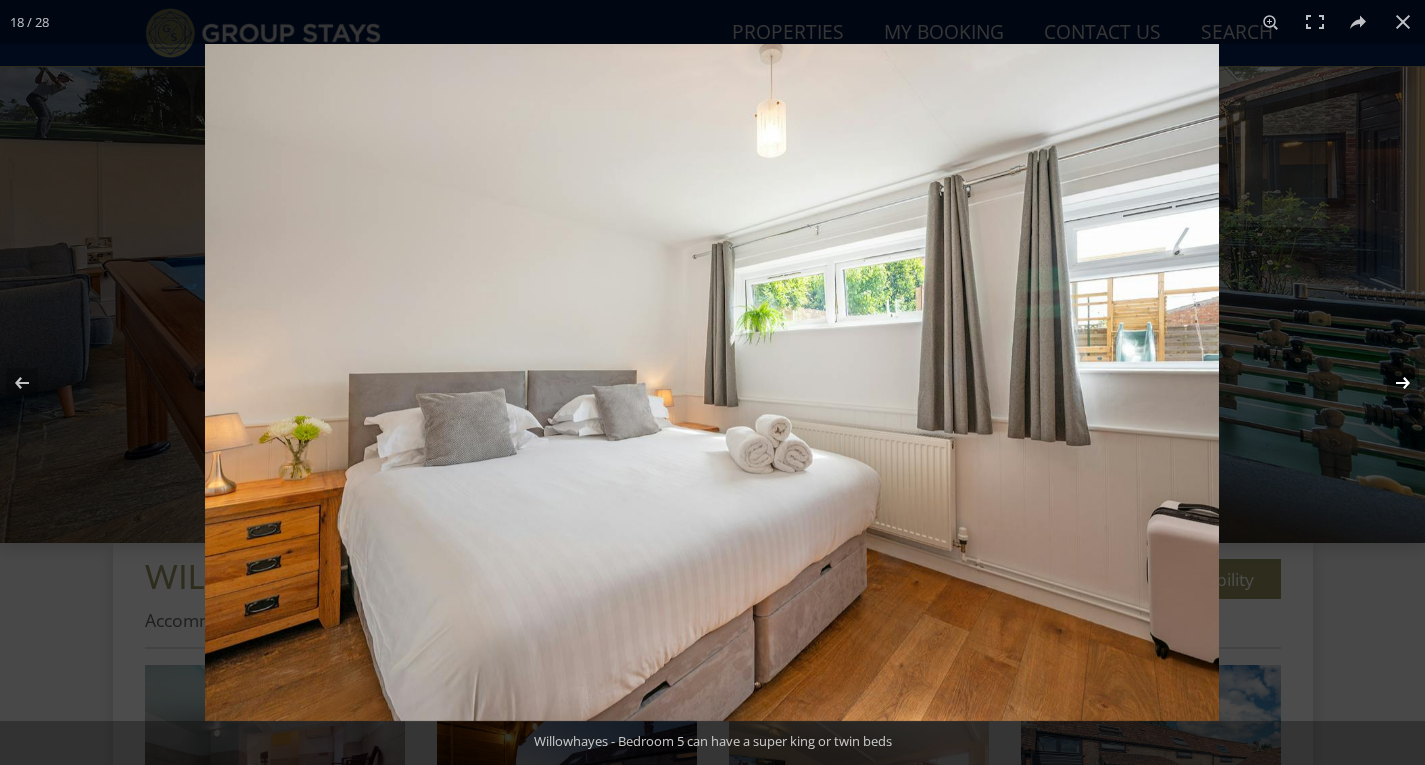 click at bounding box center [1390, 383] 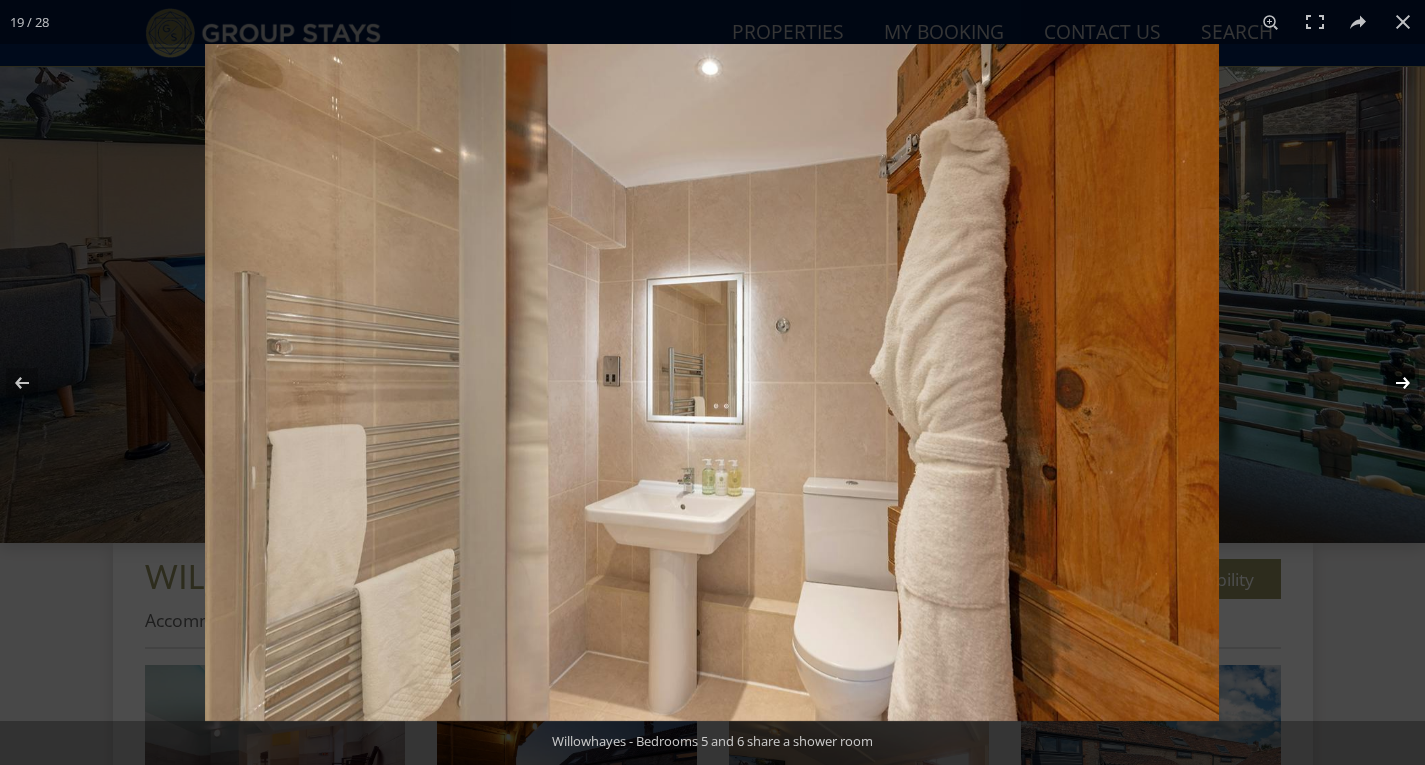 click at bounding box center [1390, 383] 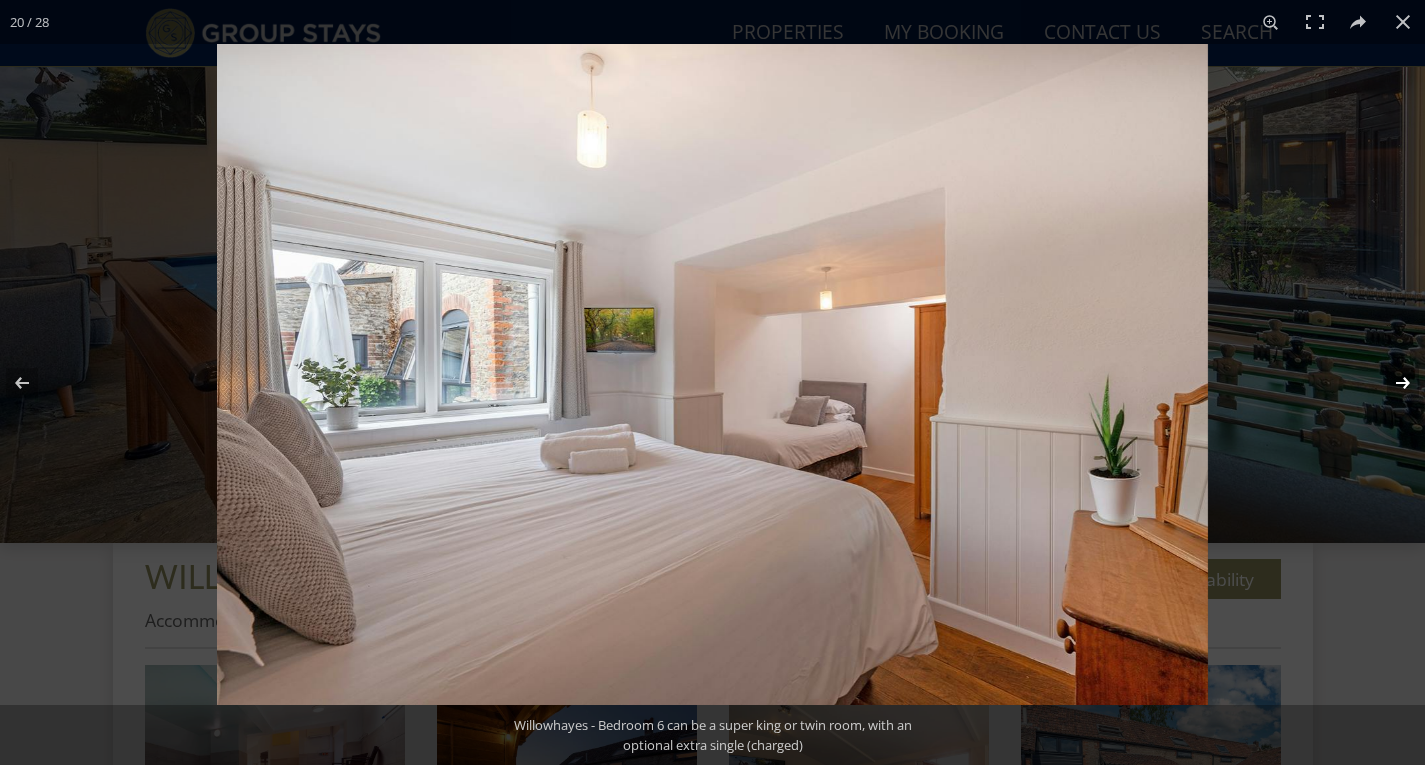 click at bounding box center [1390, 383] 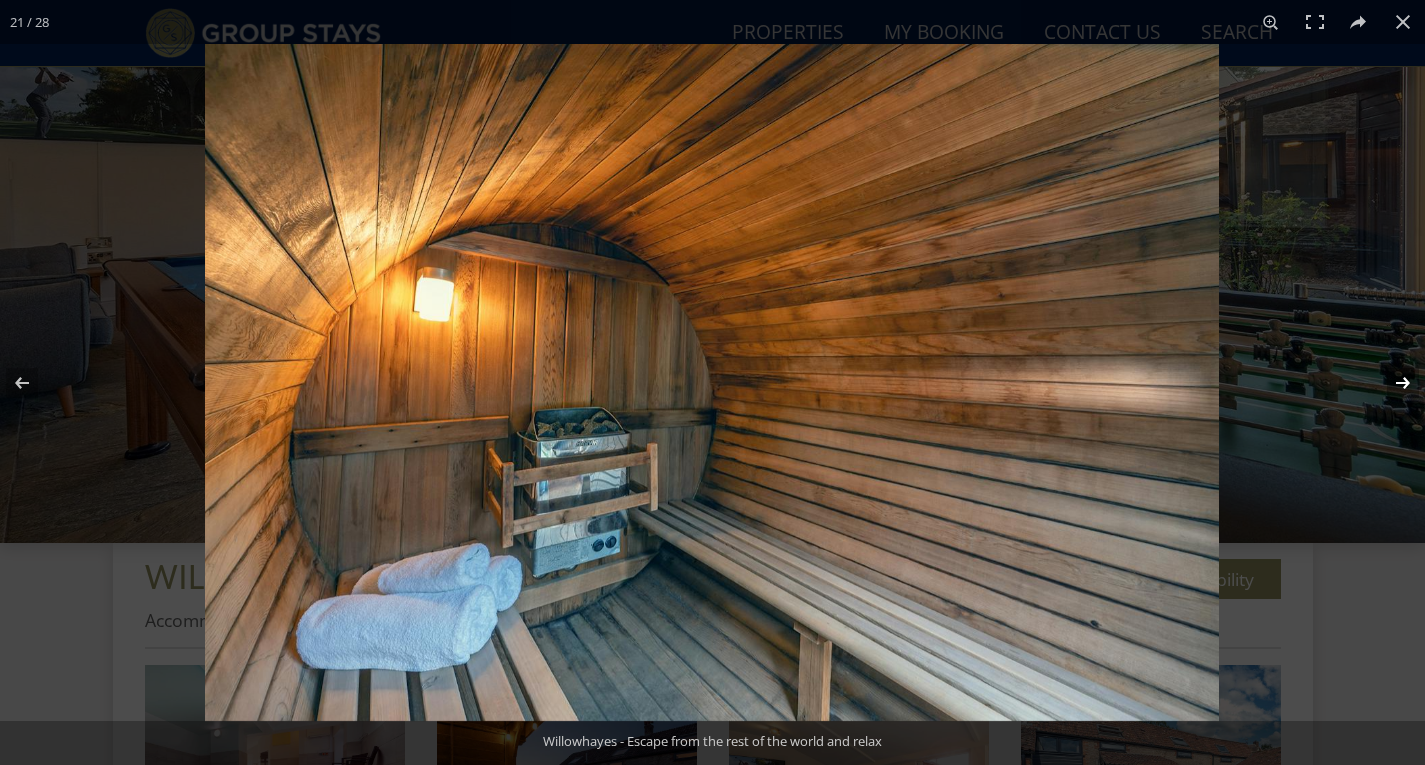 click at bounding box center (1390, 383) 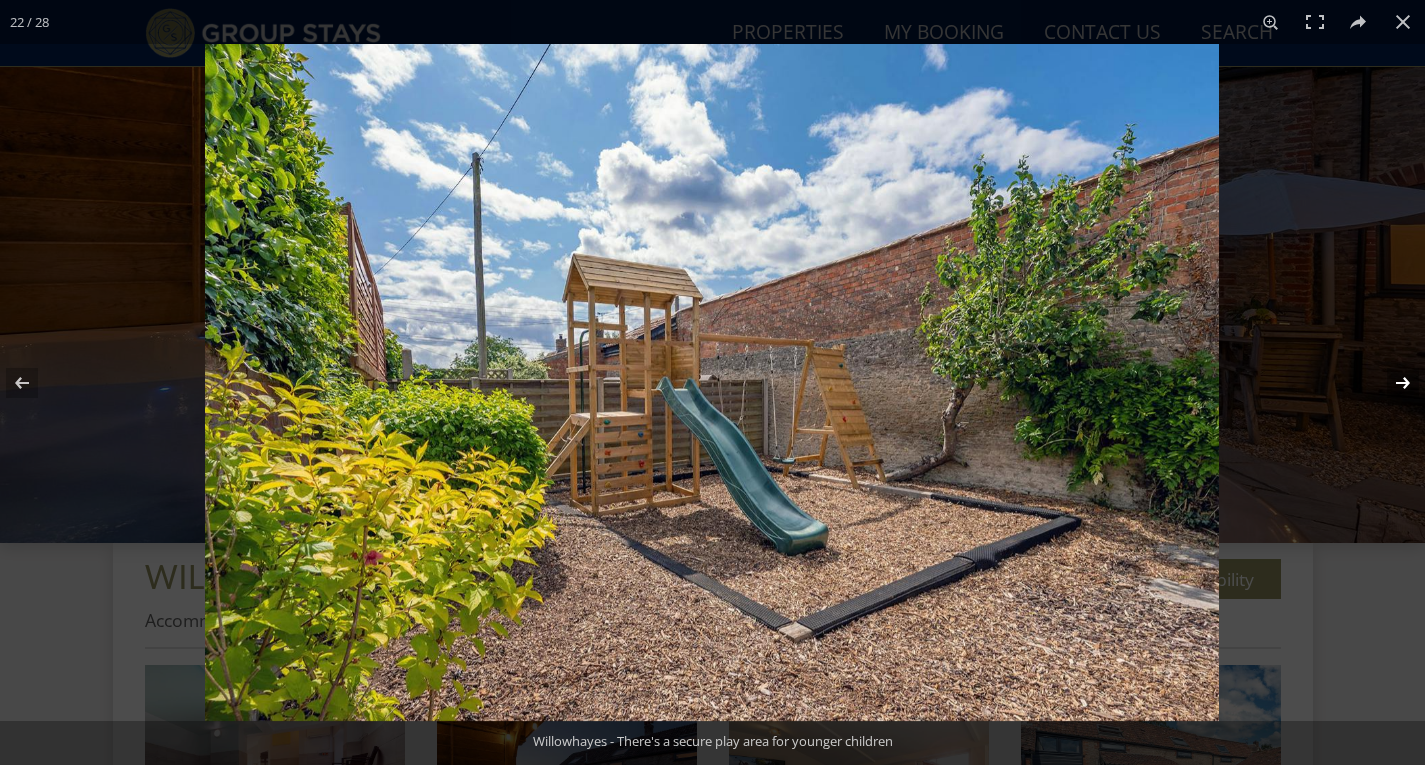 click at bounding box center (1390, 383) 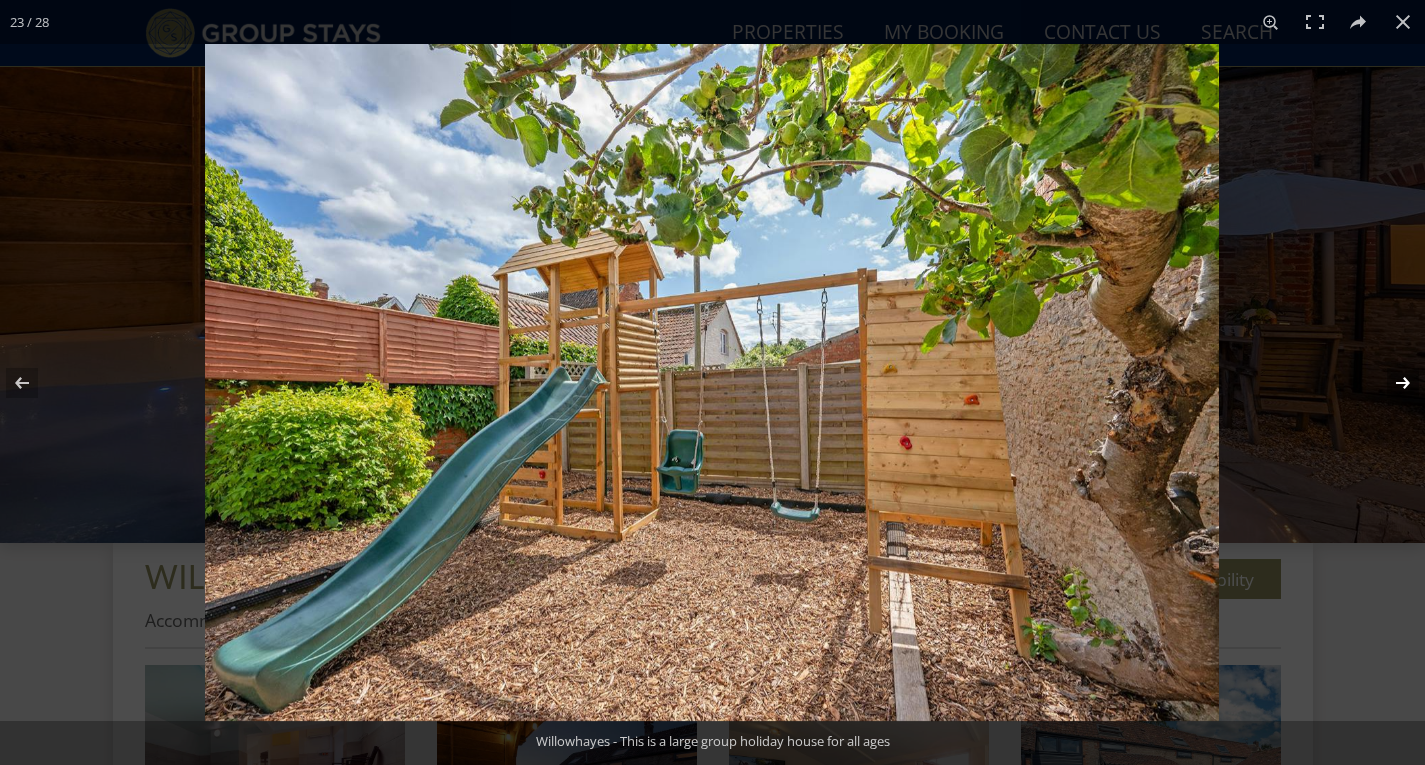 click at bounding box center (1390, 383) 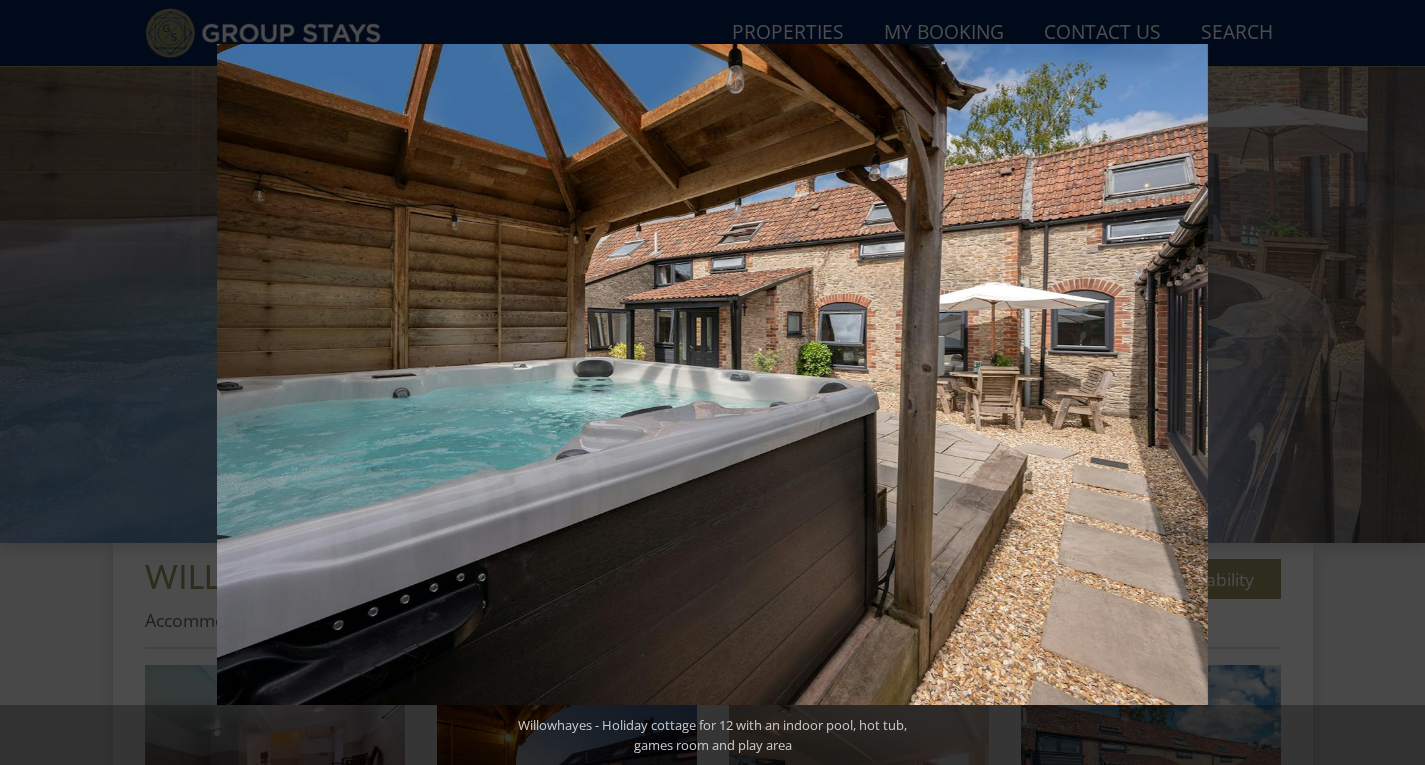 click at bounding box center [1390, 383] 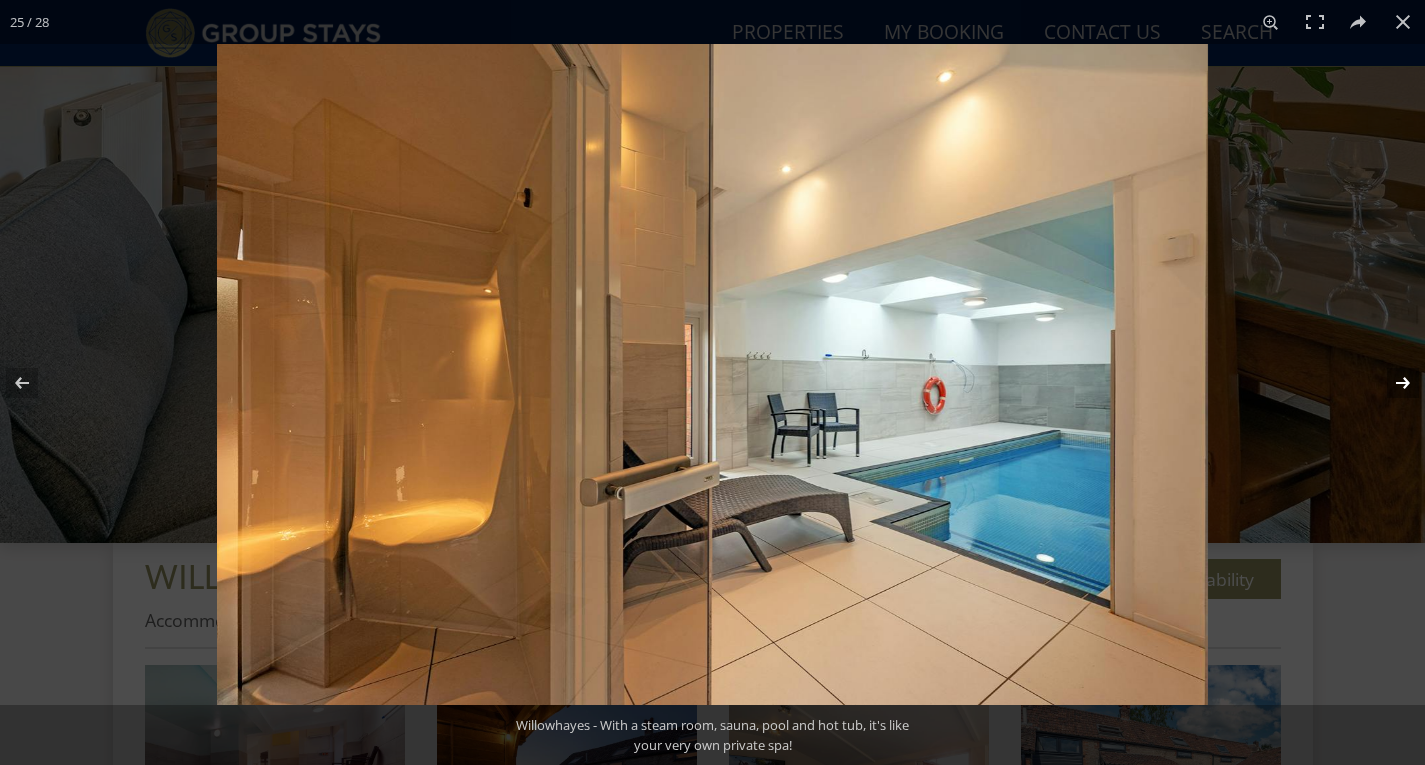click at bounding box center [1390, 383] 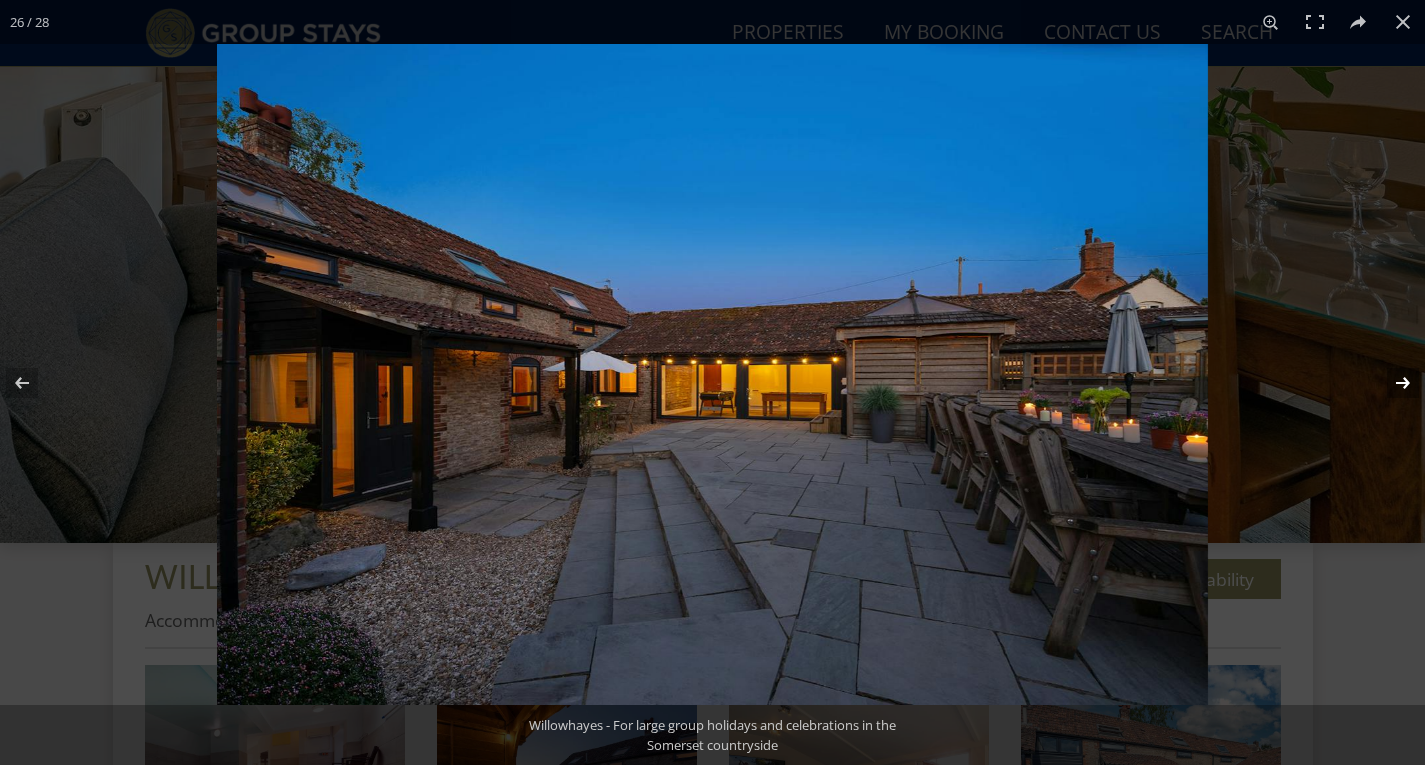 click at bounding box center (1390, 383) 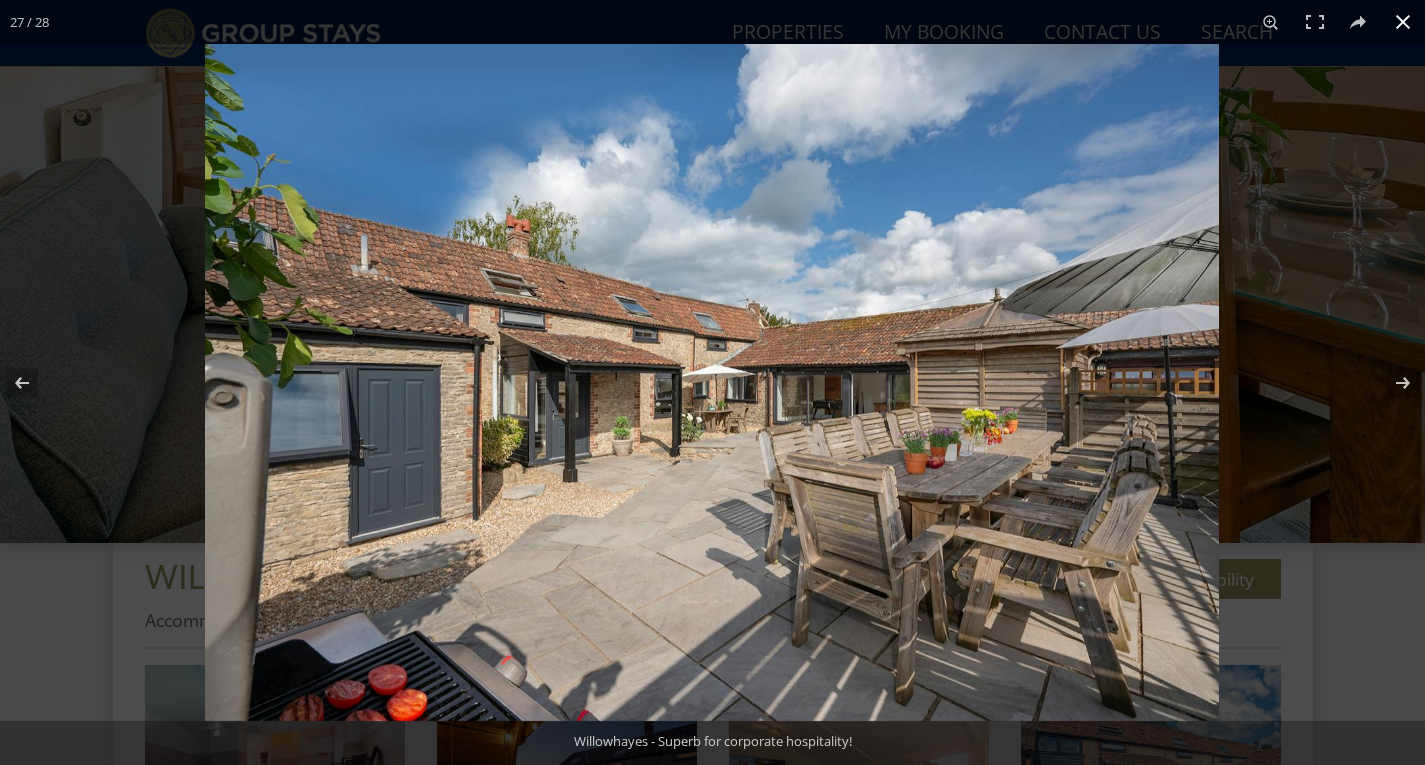 click at bounding box center (1403, 22) 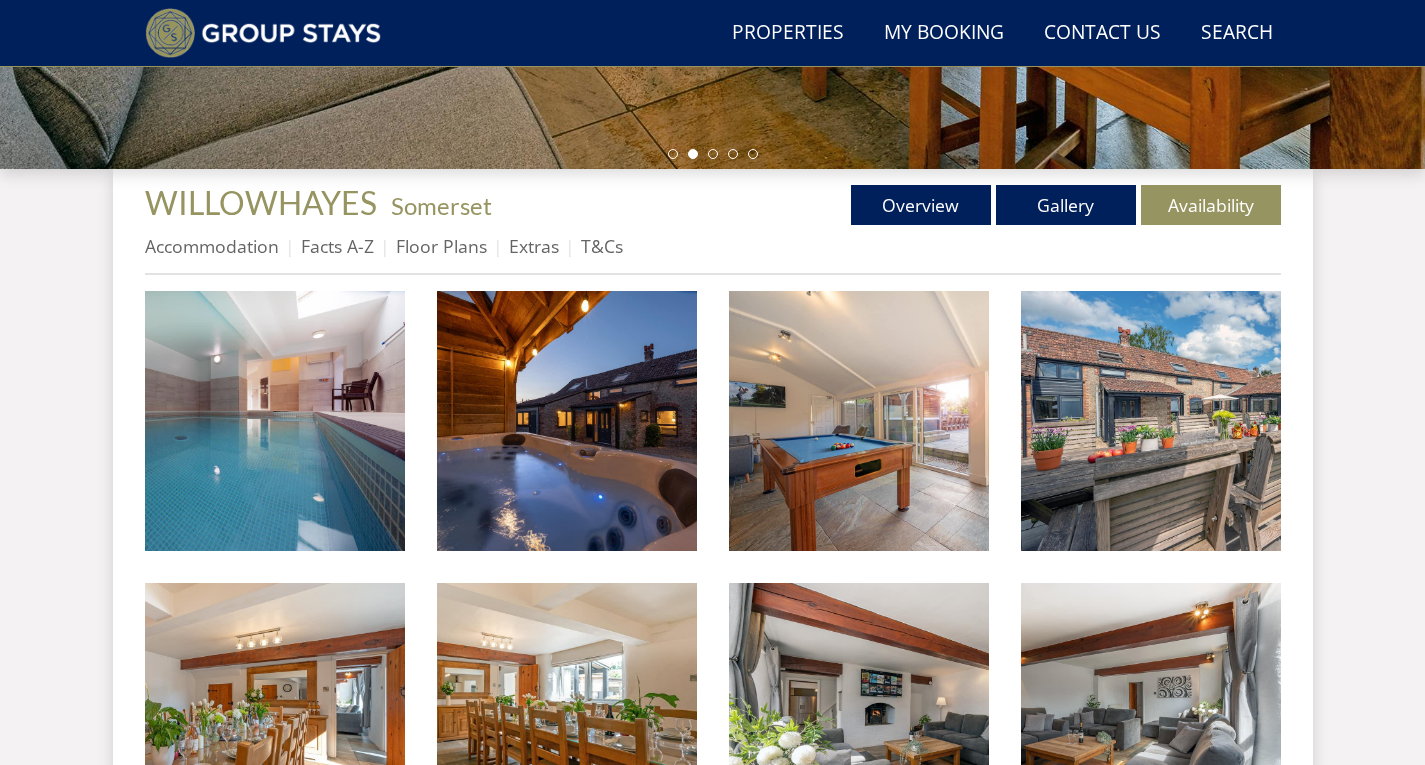 scroll, scrollTop: 668, scrollLeft: 0, axis: vertical 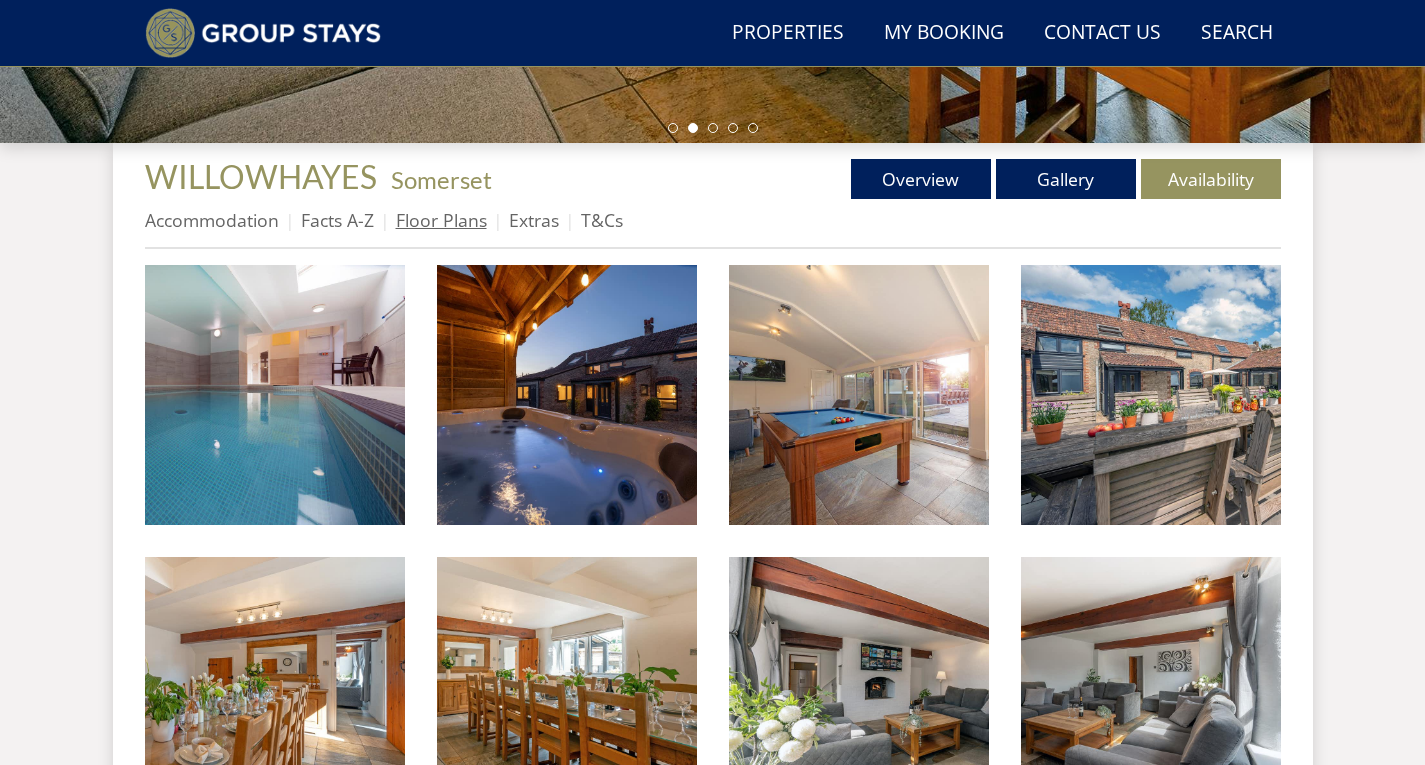 click on "Floor Plans" at bounding box center [441, 220] 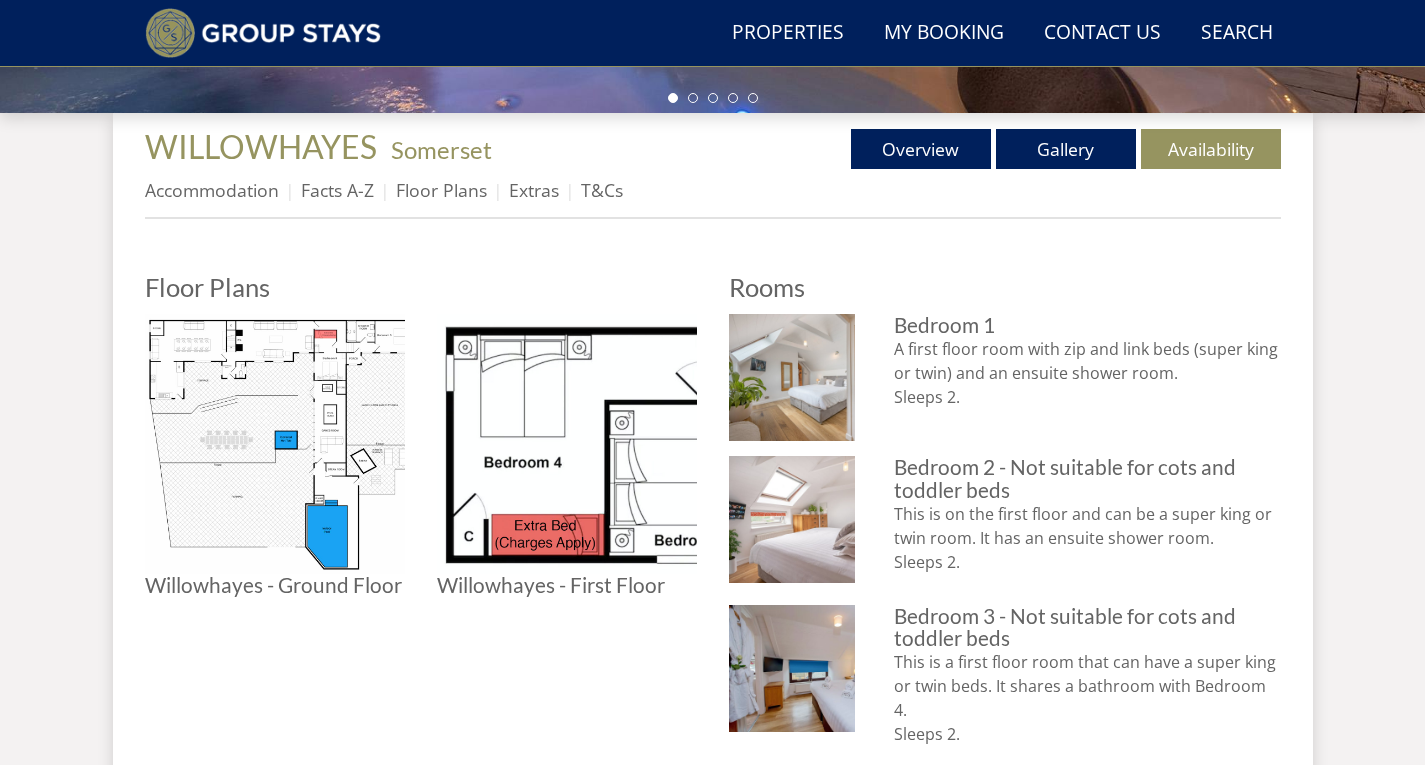 scroll, scrollTop: 898, scrollLeft: 0, axis: vertical 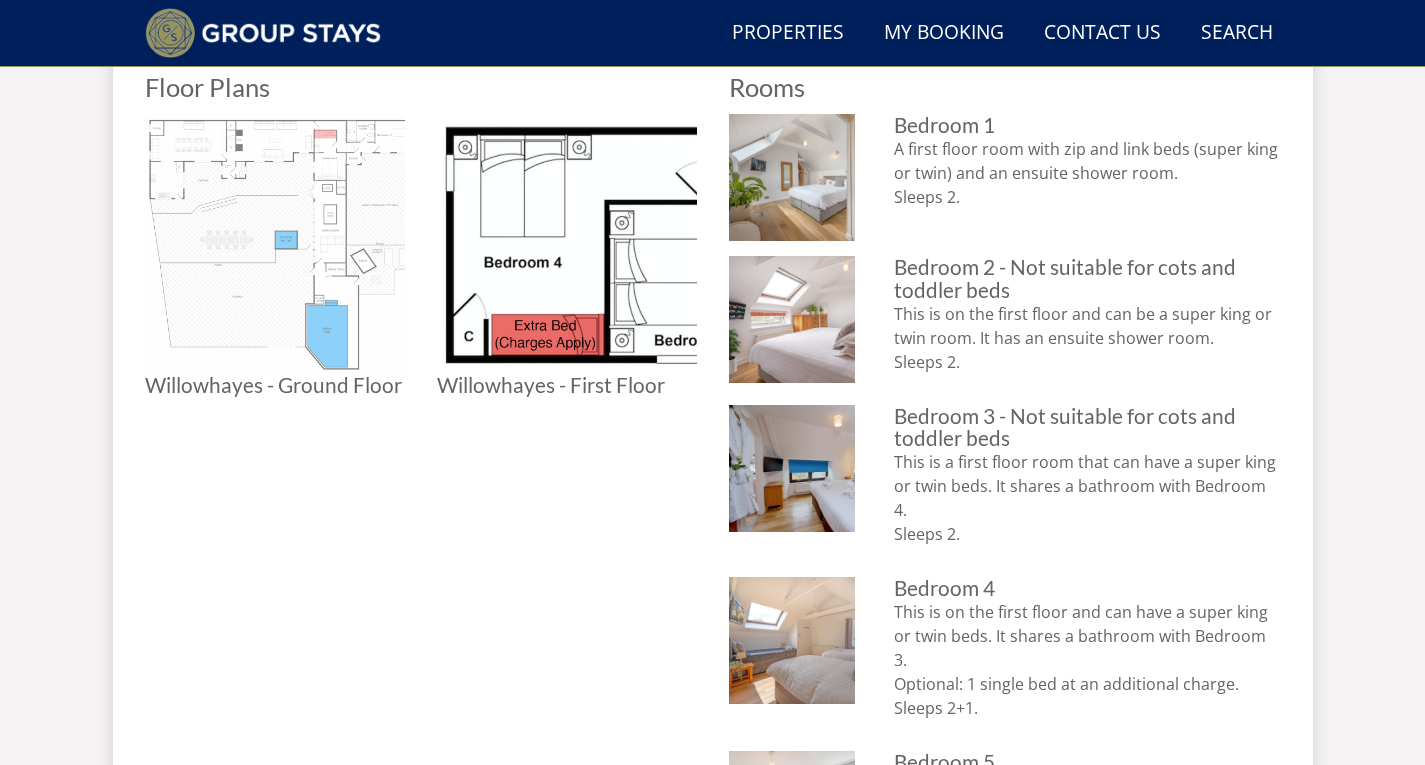 click at bounding box center [275, 244] 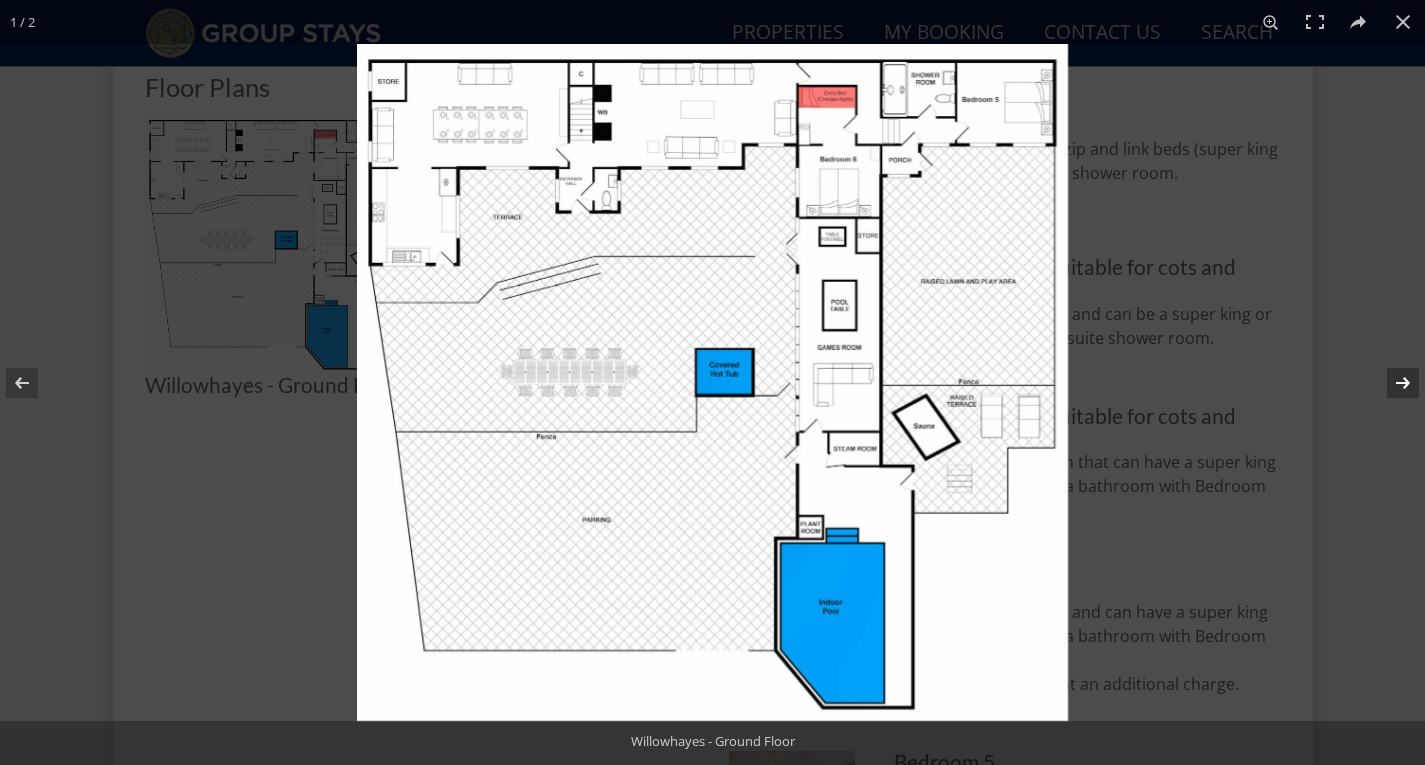 click at bounding box center (1390, 383) 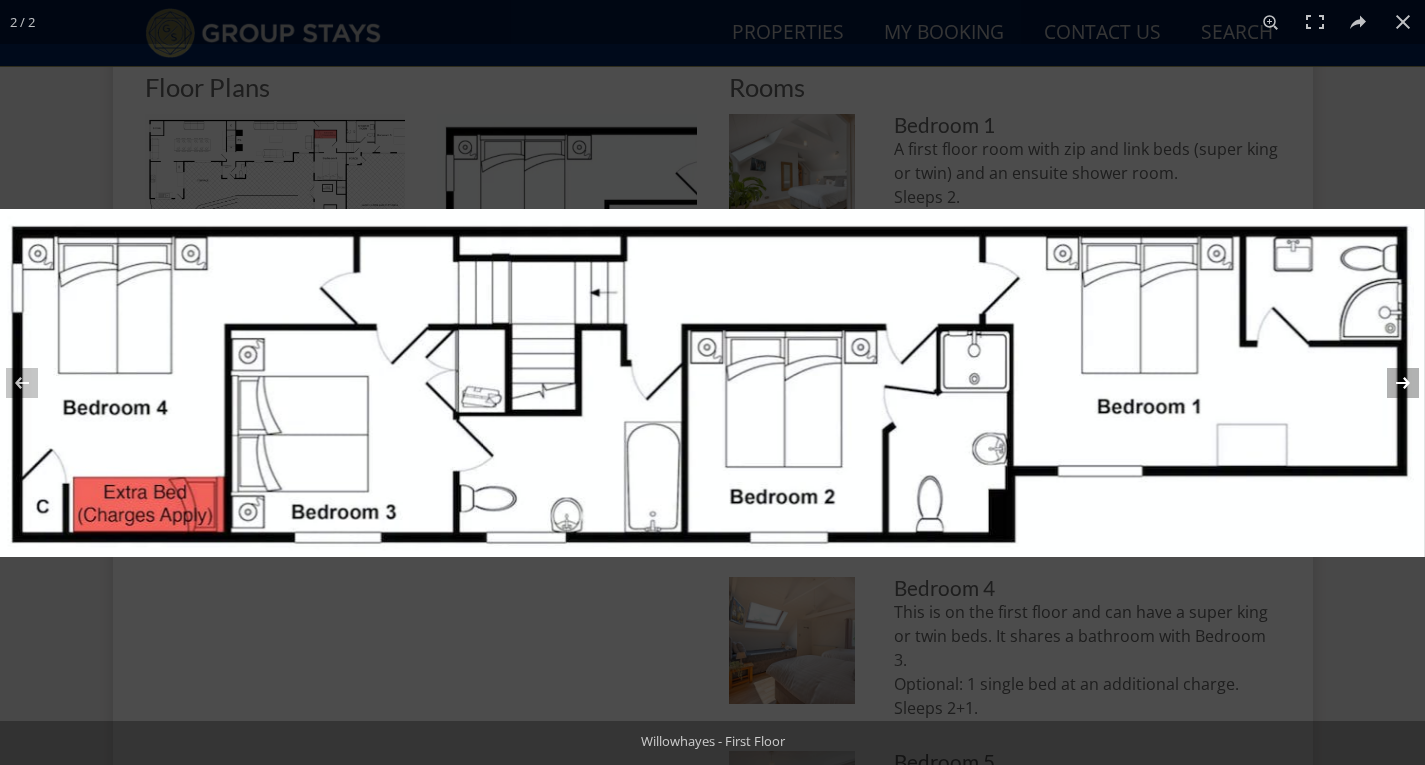 click at bounding box center (1390, 383) 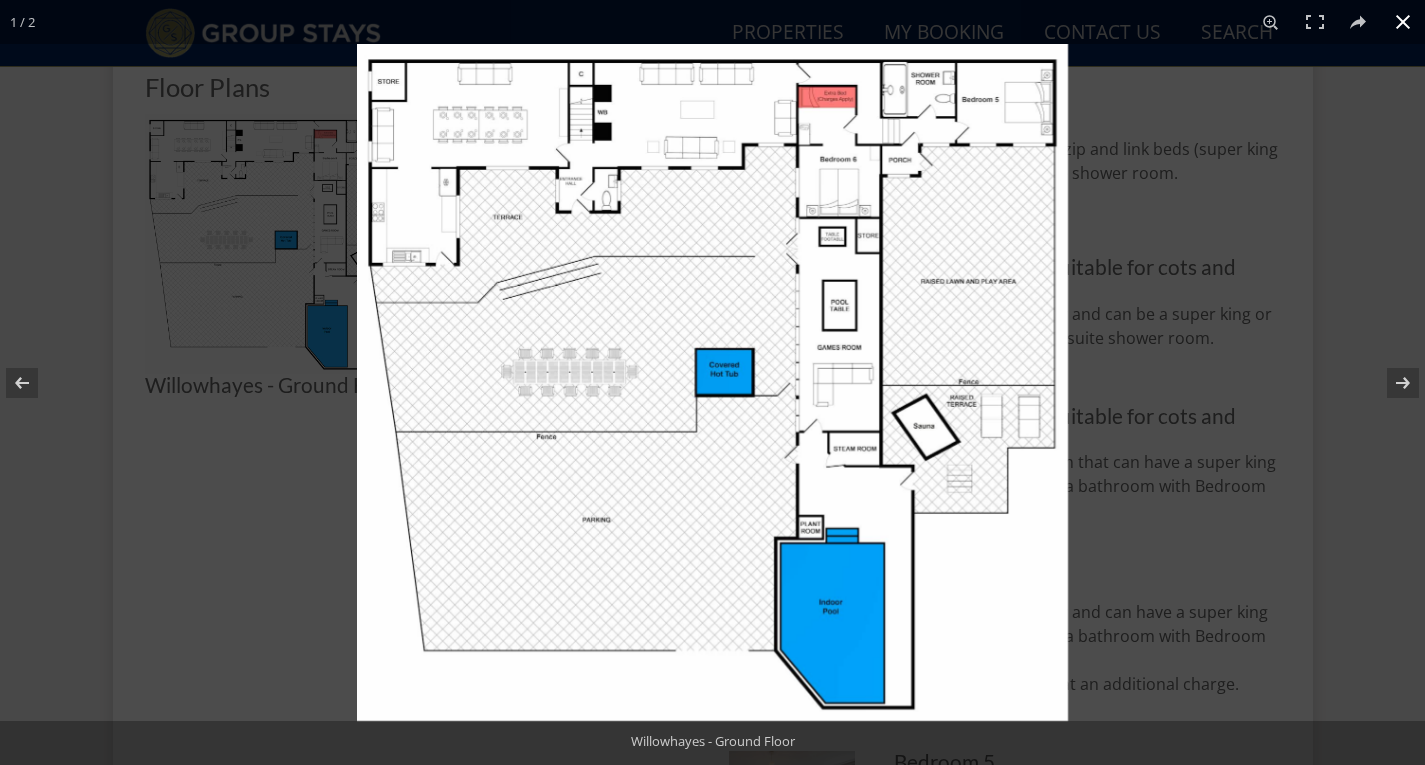 click at bounding box center (1403, 22) 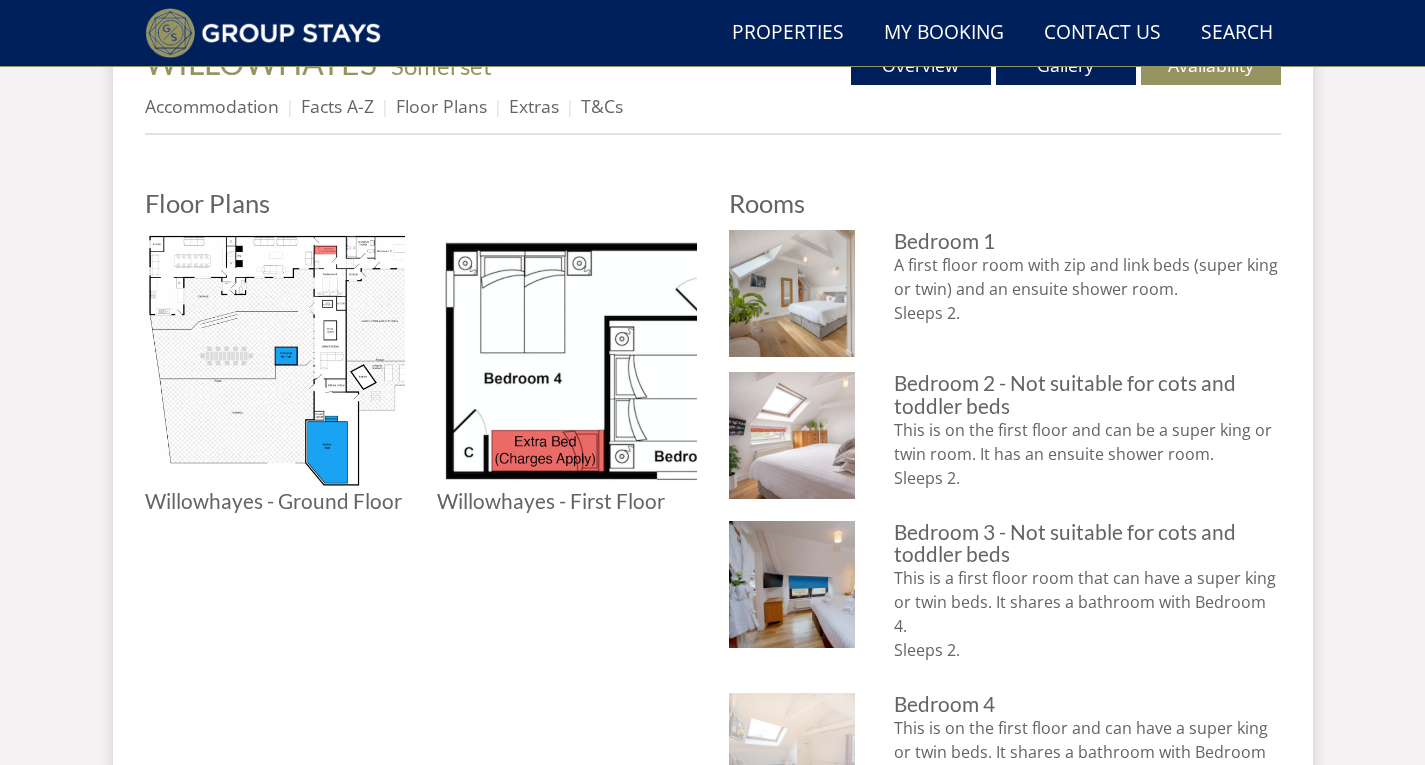scroll, scrollTop: 698, scrollLeft: 0, axis: vertical 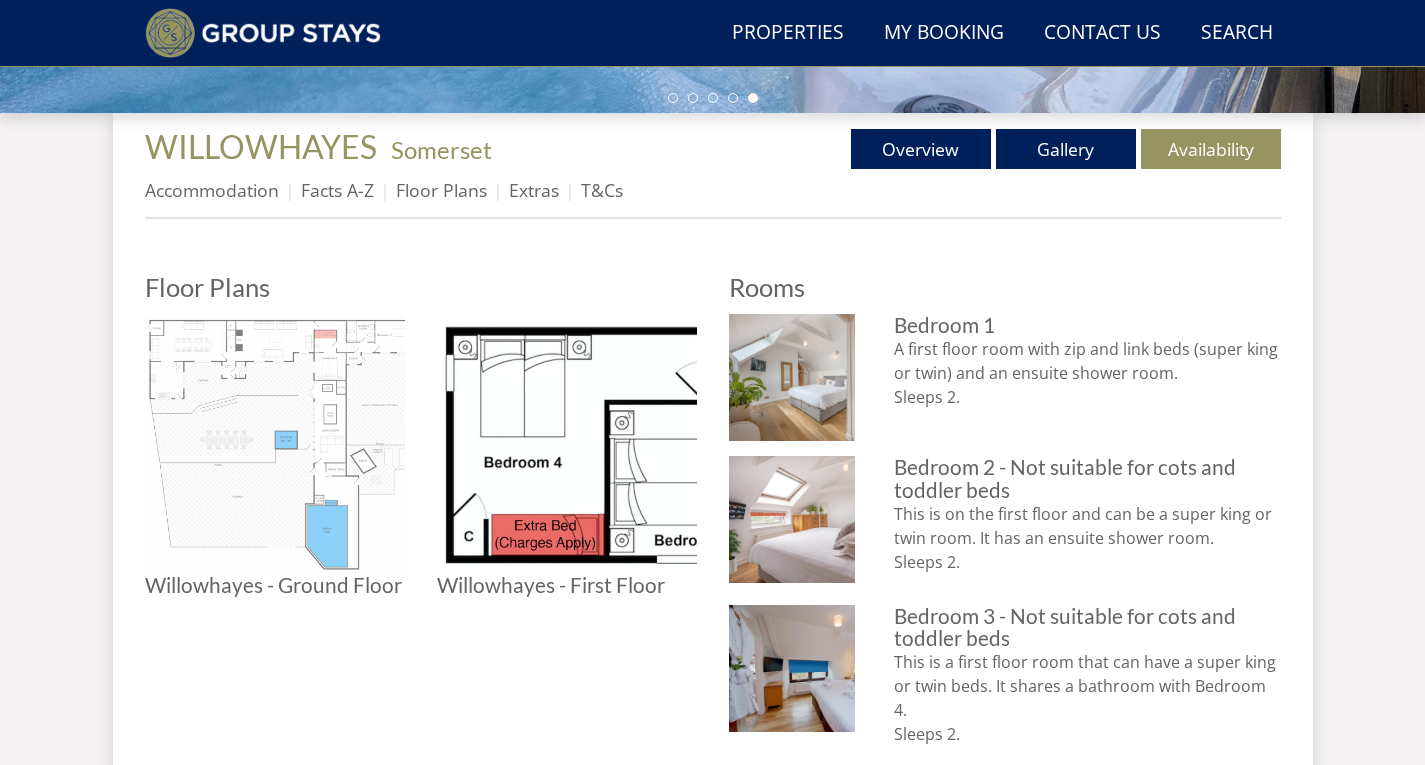 click at bounding box center [275, 444] 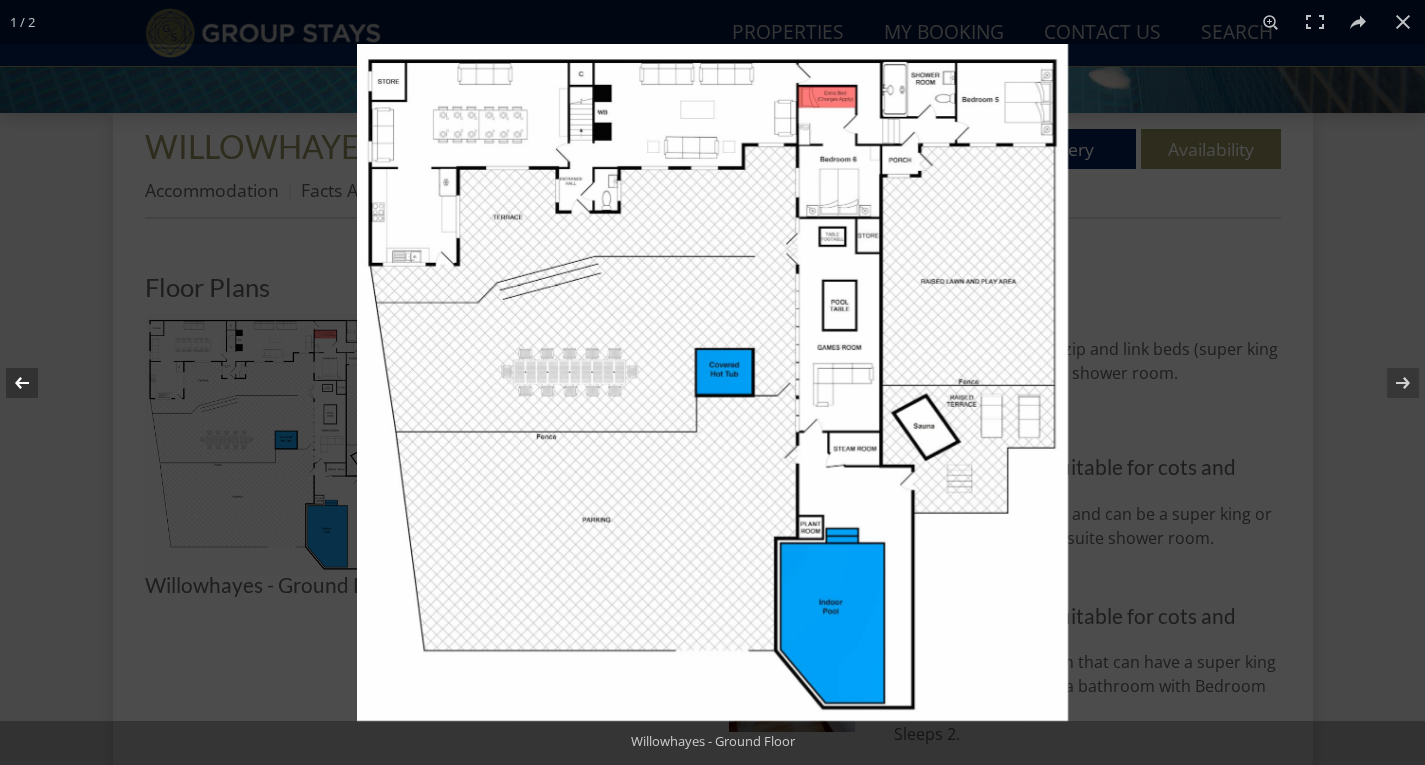 click at bounding box center (35, 383) 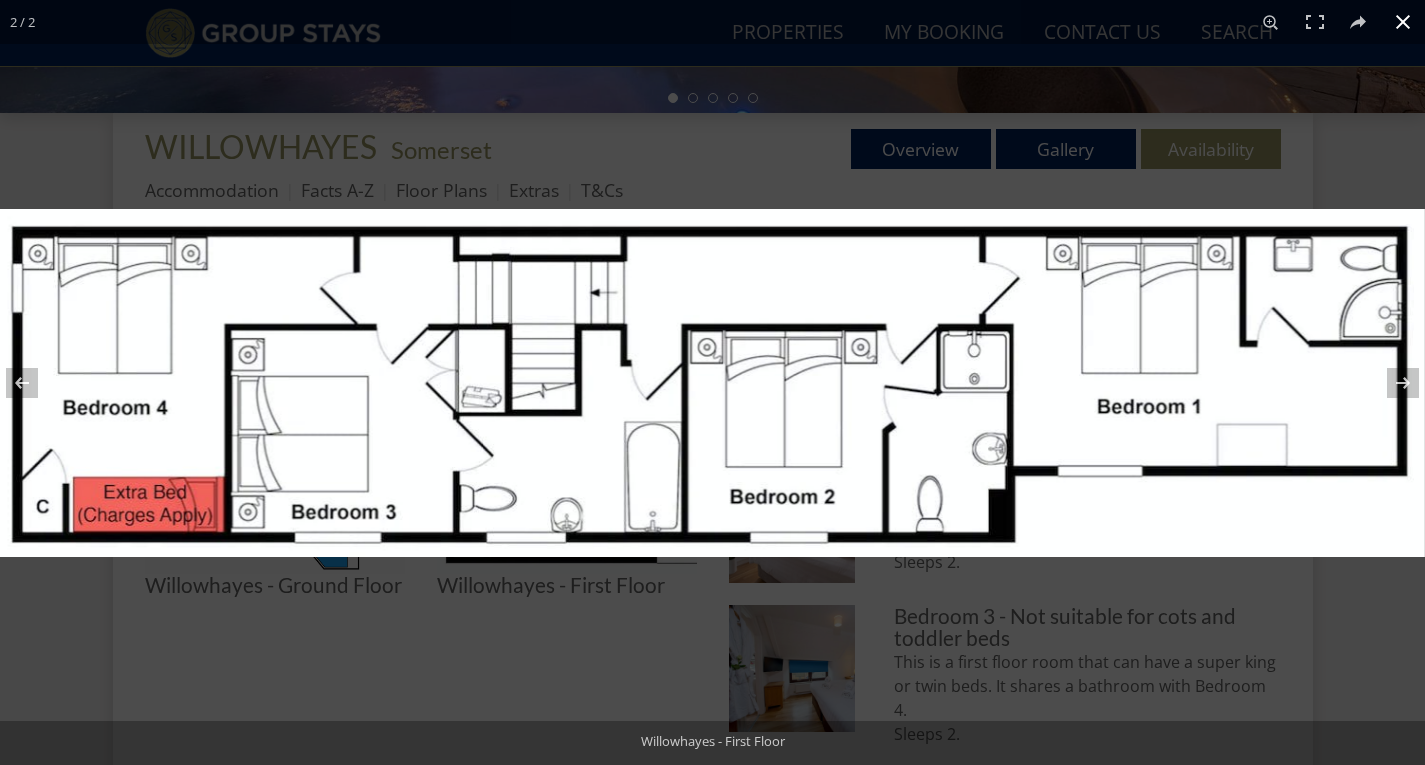 click at bounding box center [1403, 22] 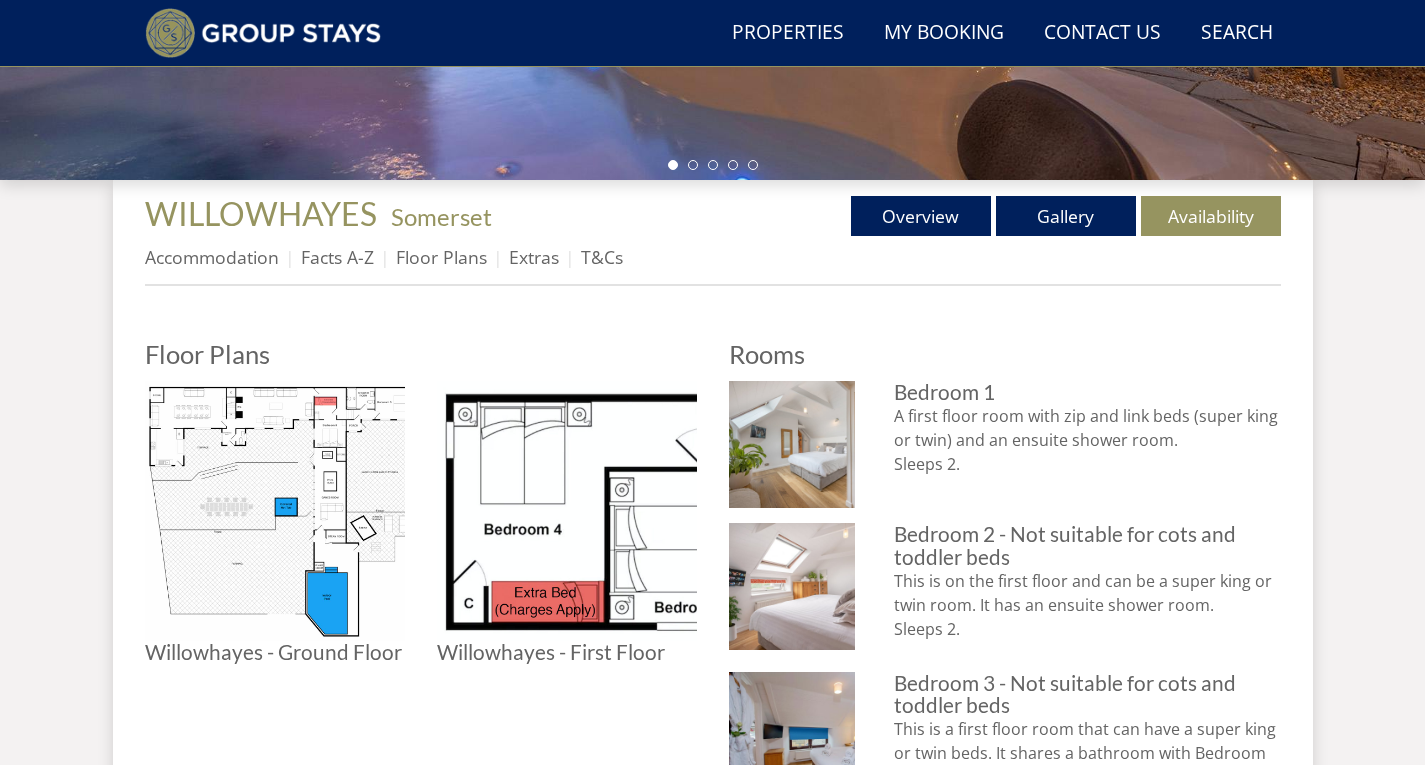 scroll, scrollTop: 498, scrollLeft: 0, axis: vertical 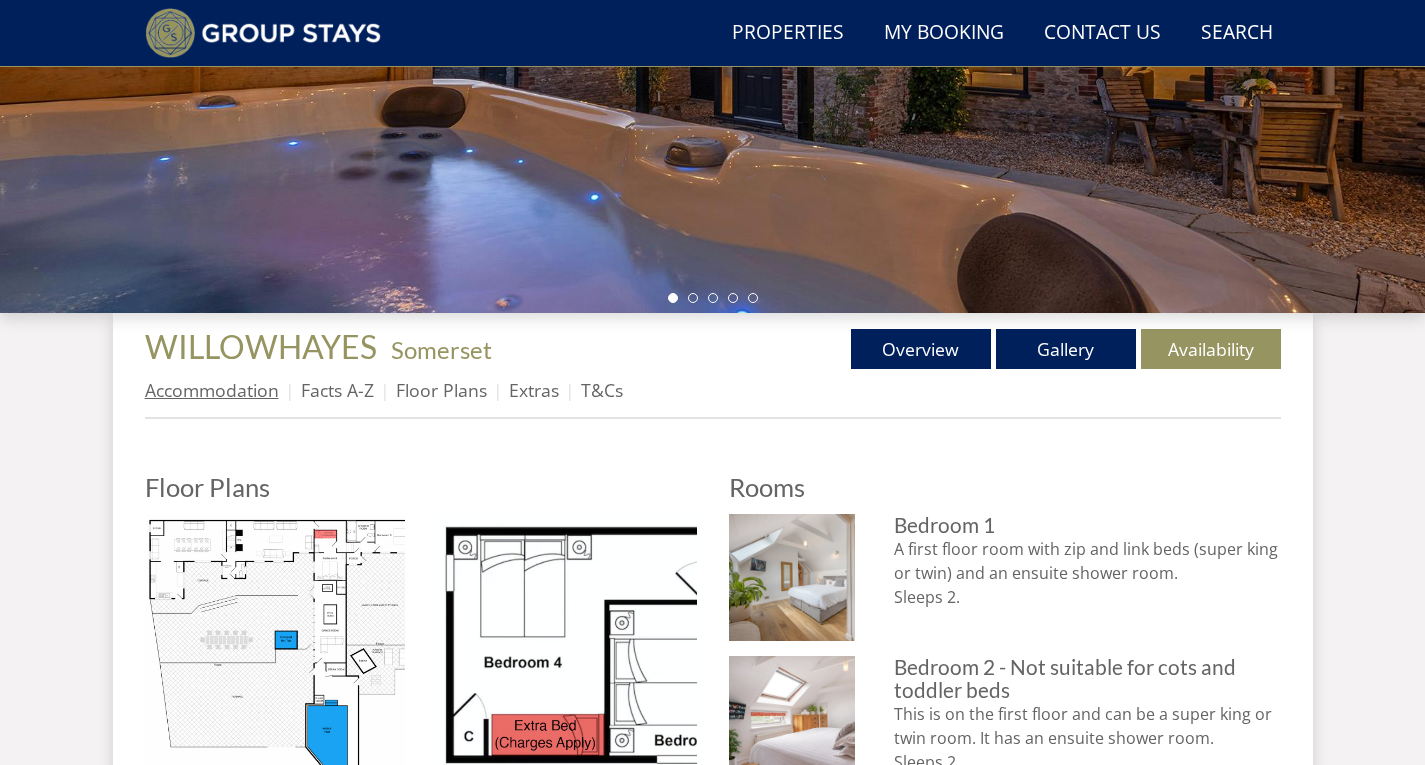 click on "Accommodation" at bounding box center (212, 390) 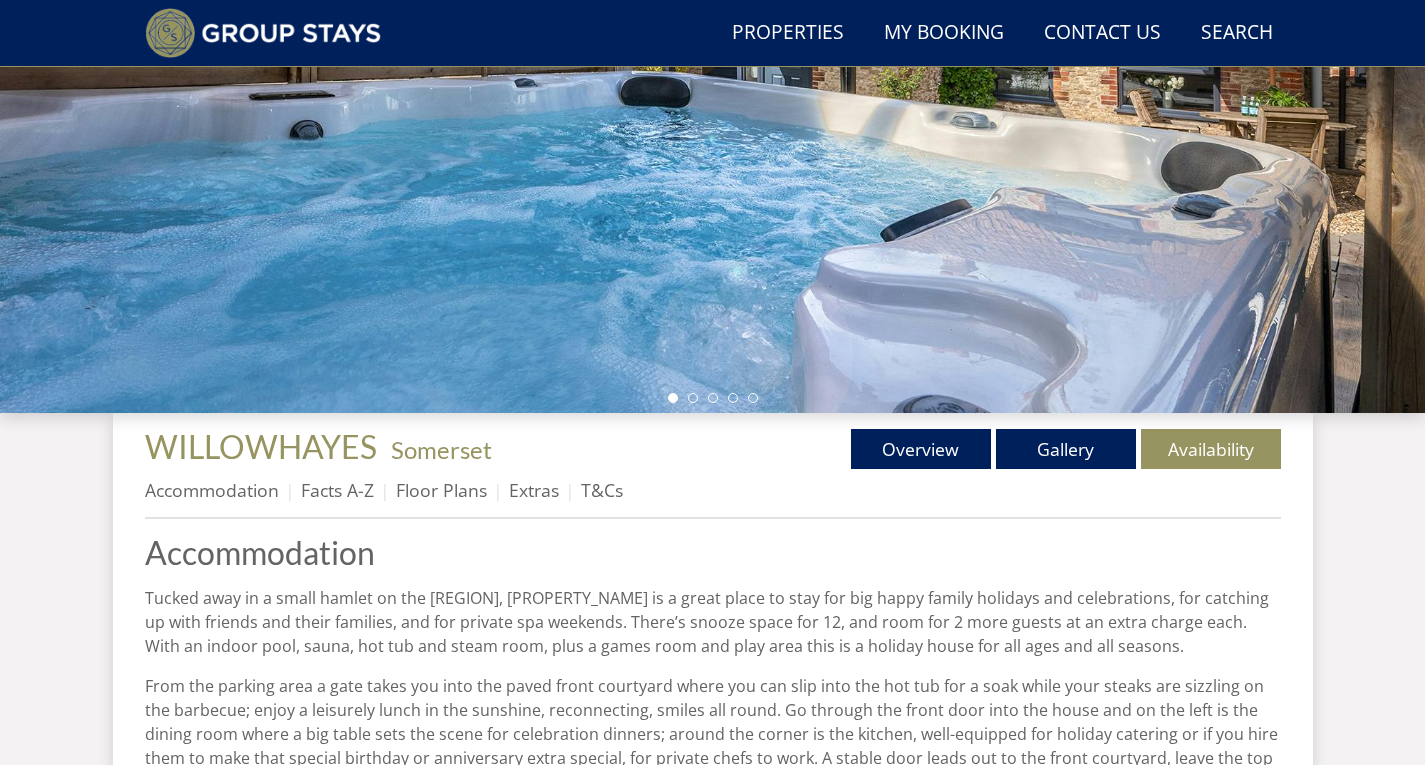scroll, scrollTop: 198, scrollLeft: 0, axis: vertical 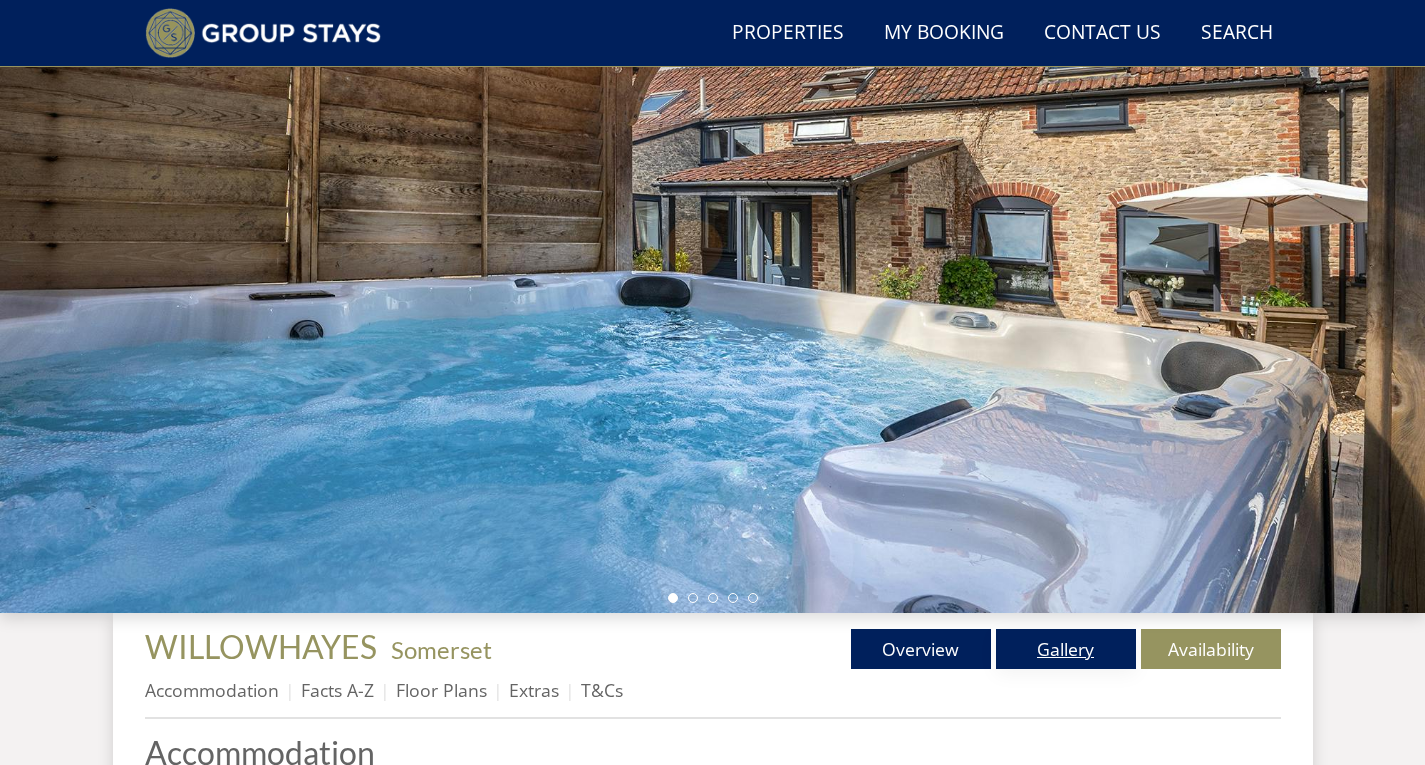 click on "Gallery" at bounding box center [1066, 649] 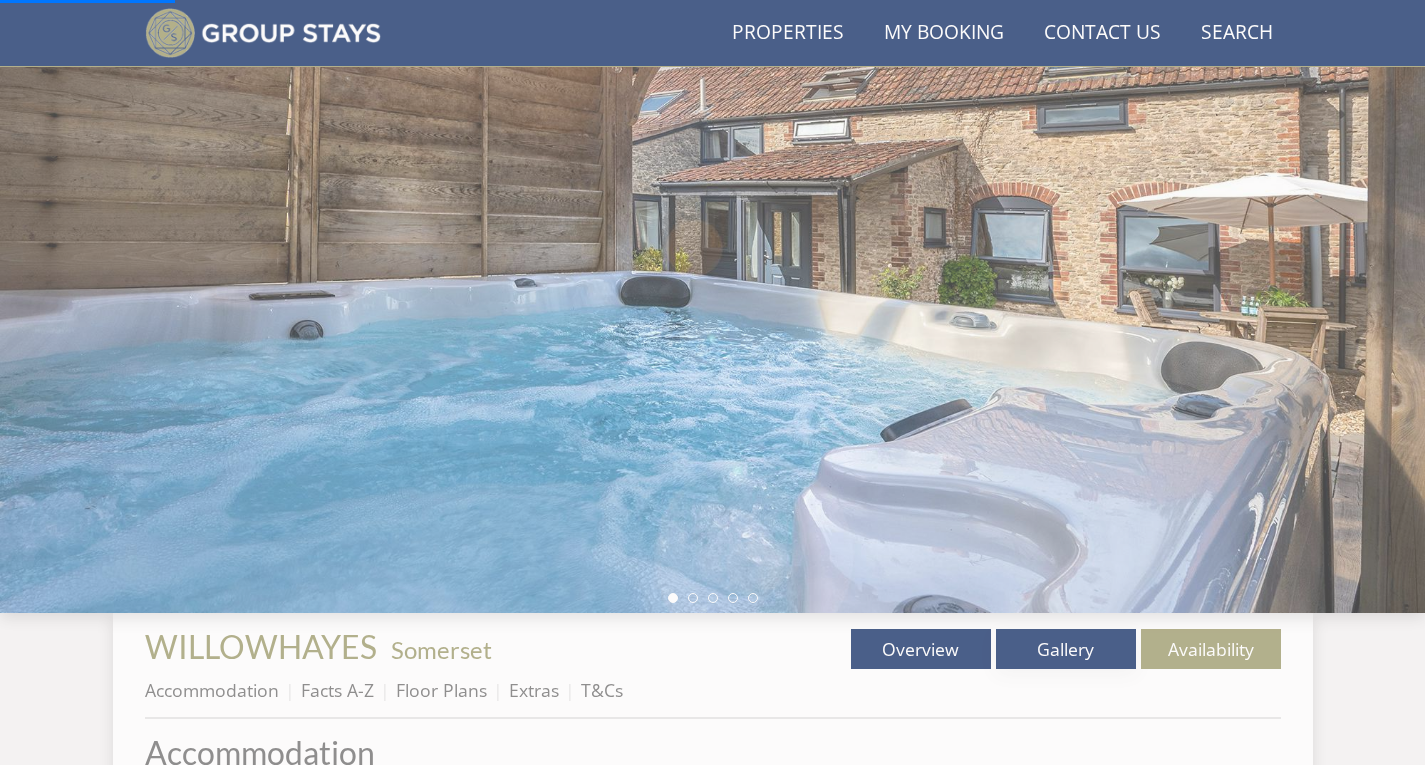 click at bounding box center (712, 263) 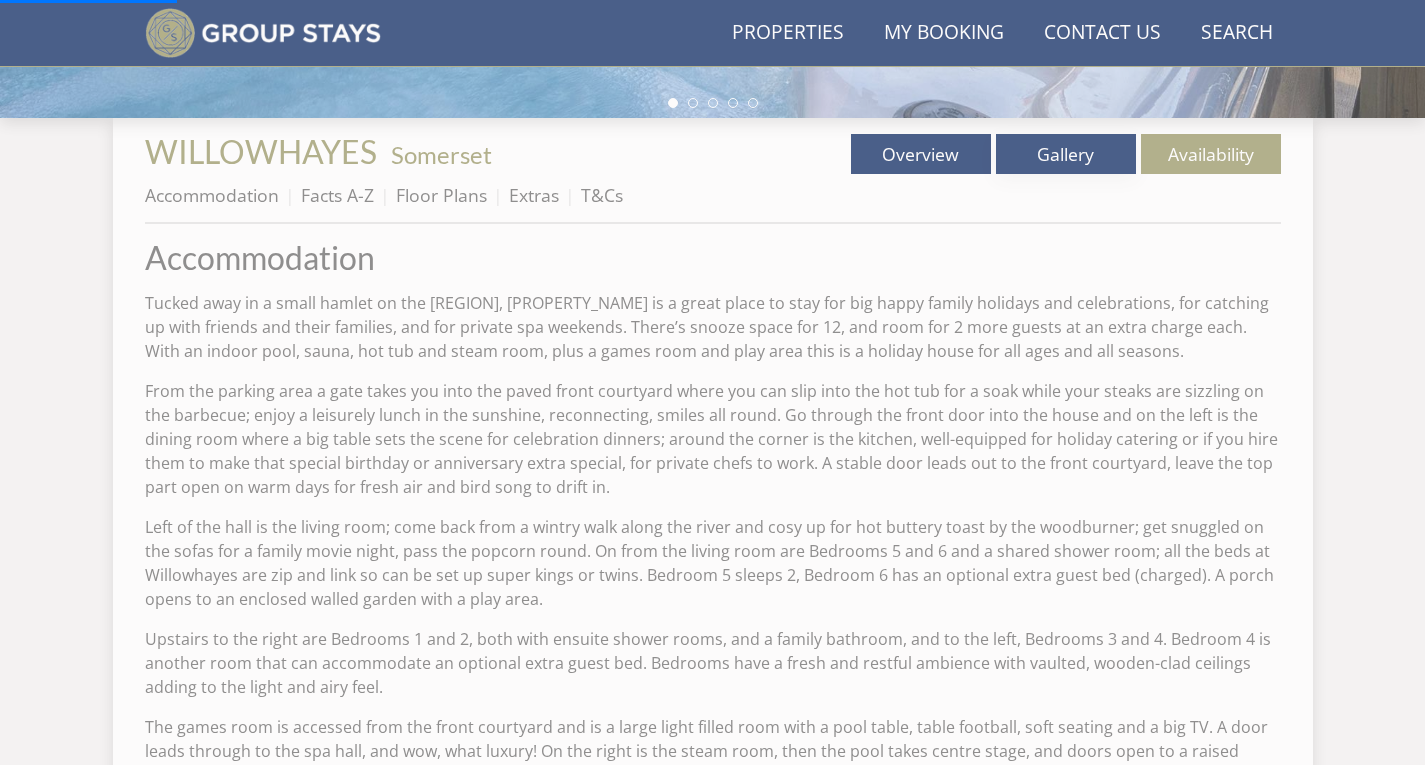 scroll, scrollTop: 698, scrollLeft: 0, axis: vertical 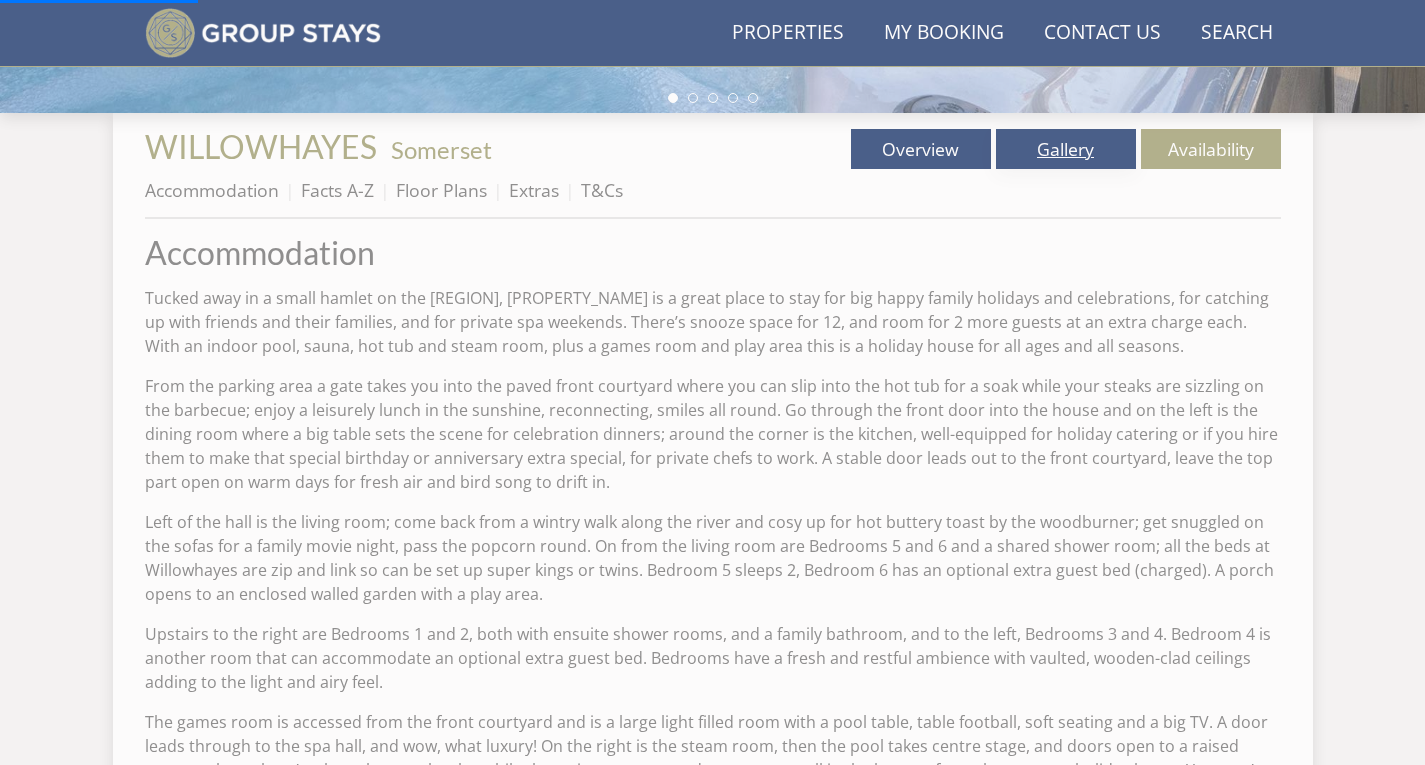 click on "Gallery" at bounding box center [1066, 149] 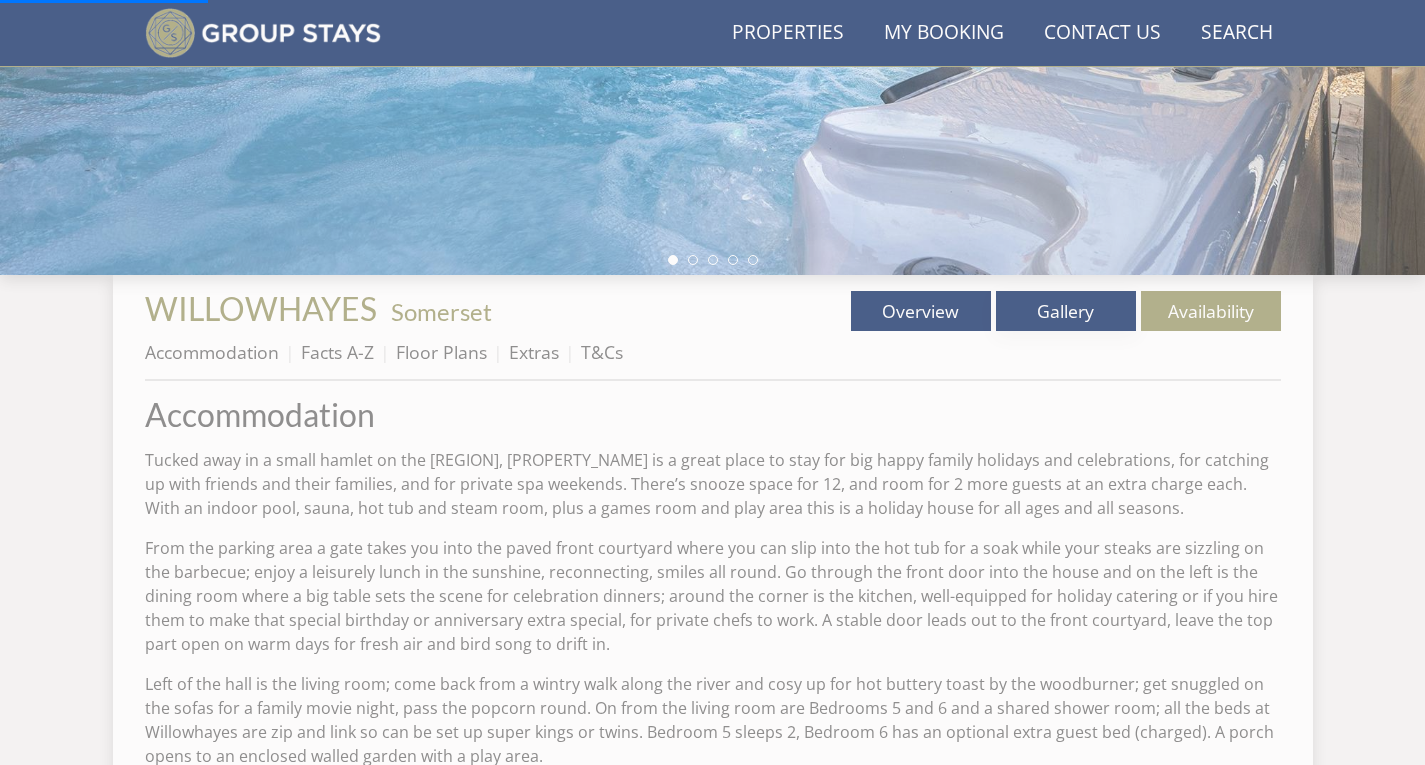 scroll, scrollTop: 298, scrollLeft: 0, axis: vertical 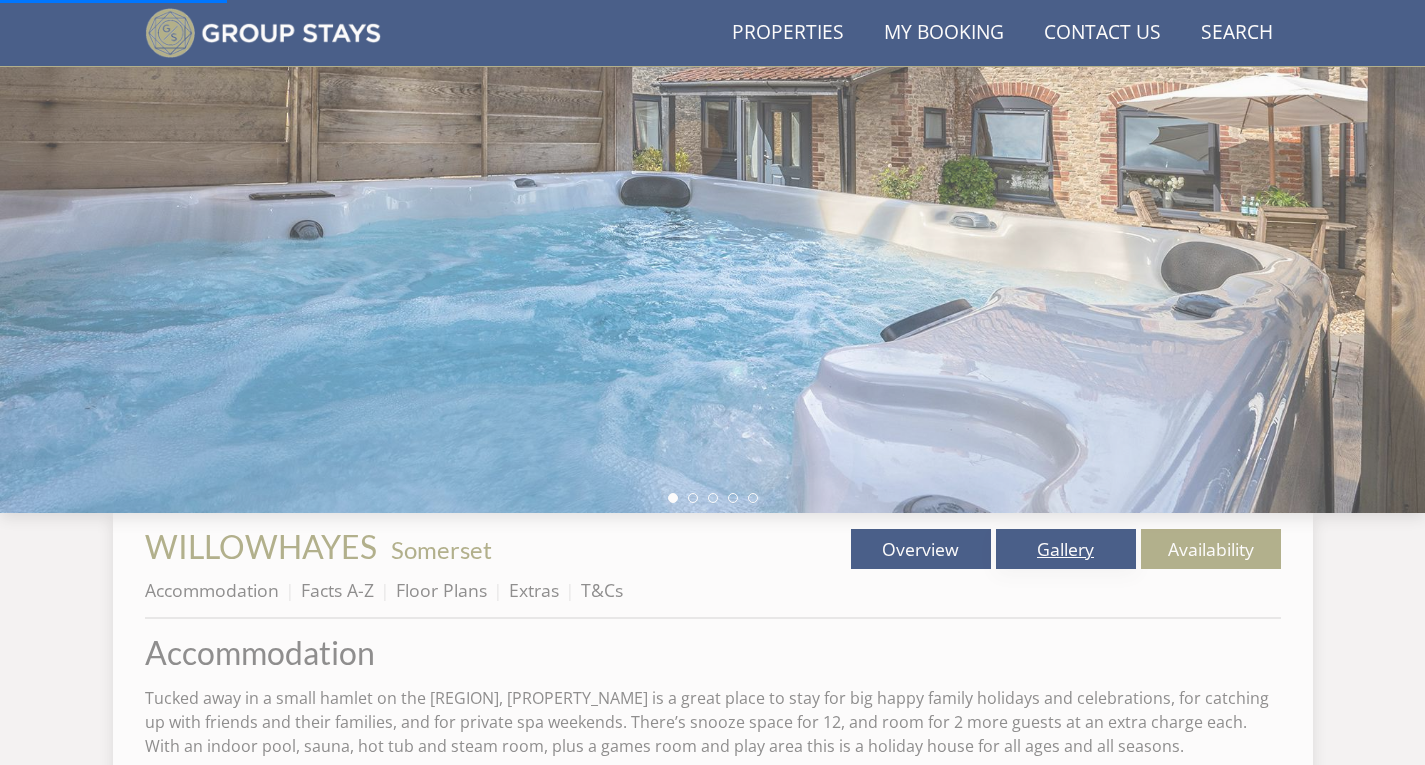 click on "Gallery" at bounding box center [1066, 549] 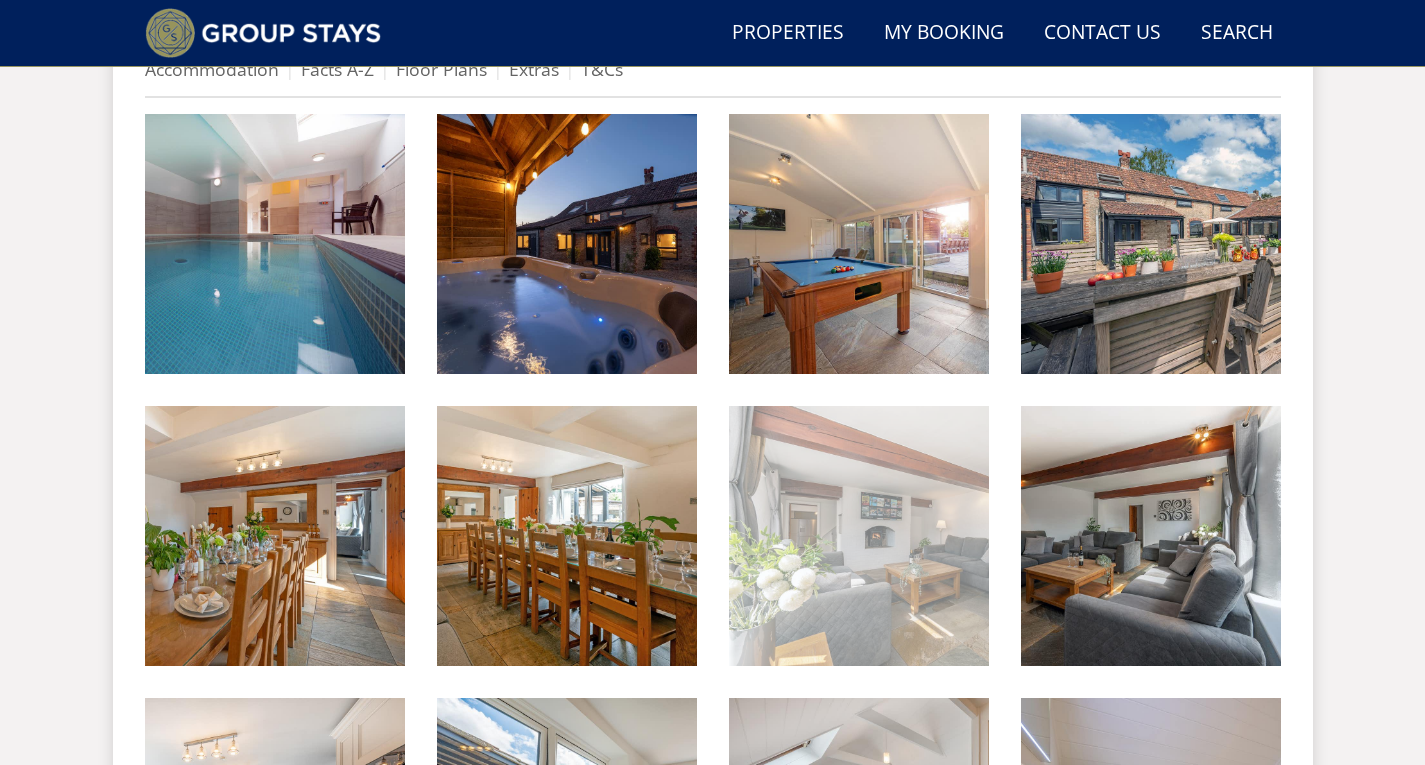 scroll, scrollTop: 900, scrollLeft: 0, axis: vertical 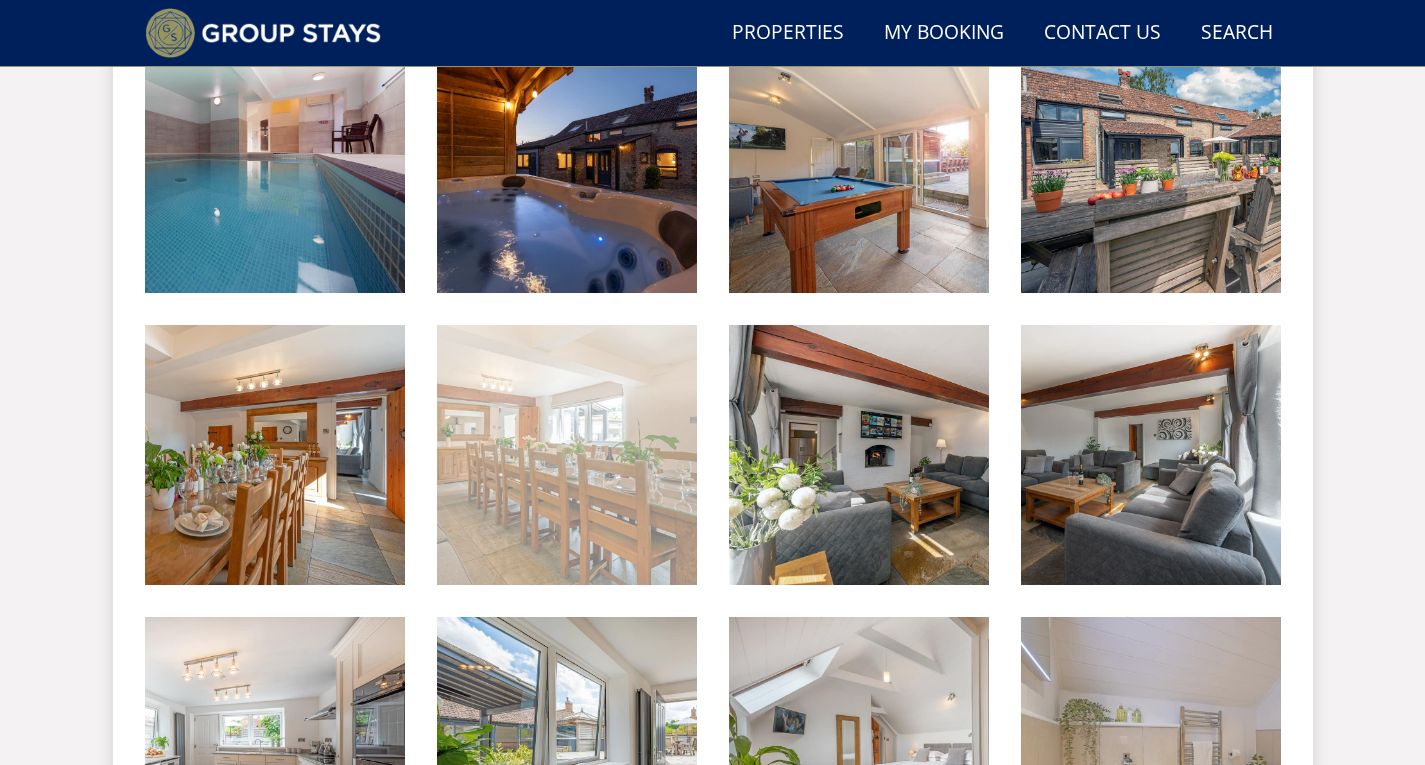 click at bounding box center (567, 455) 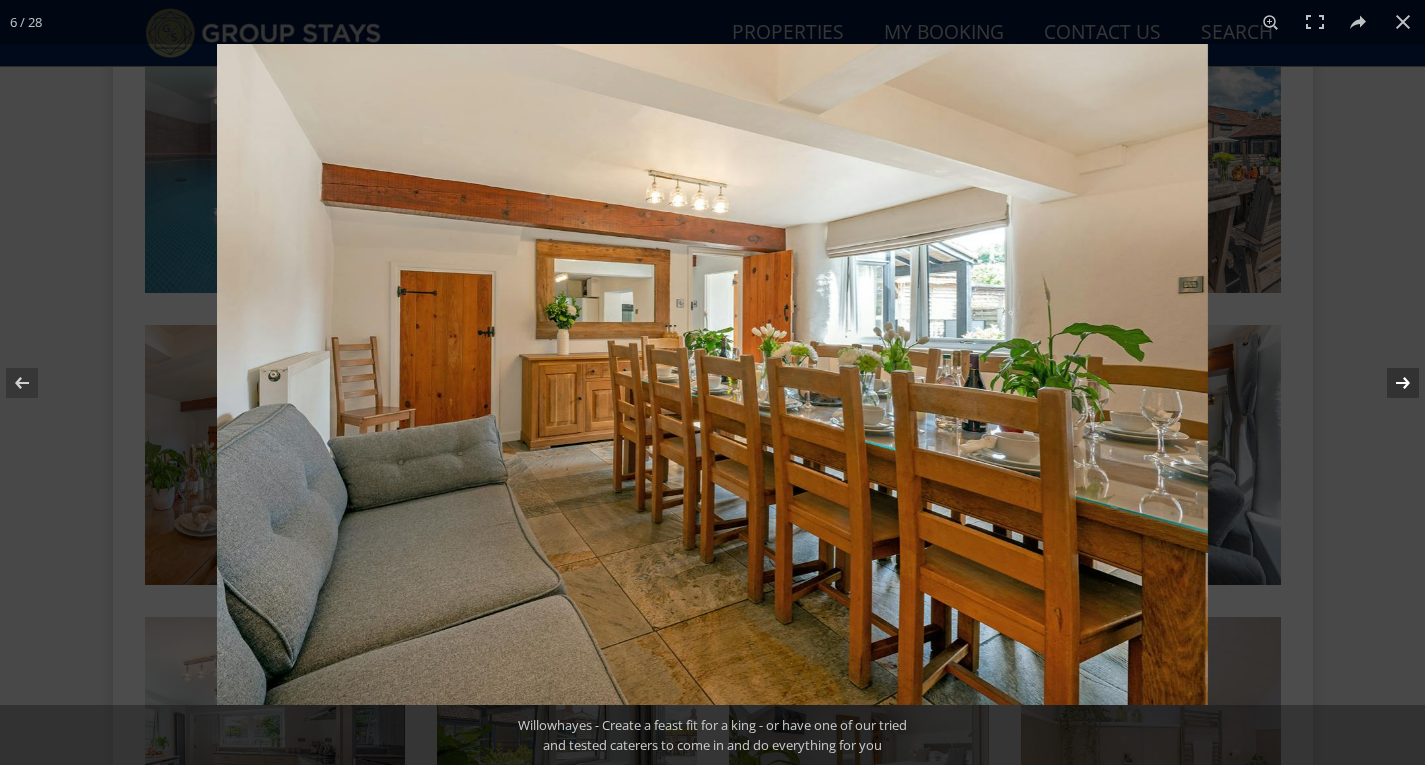click at bounding box center (1390, 383) 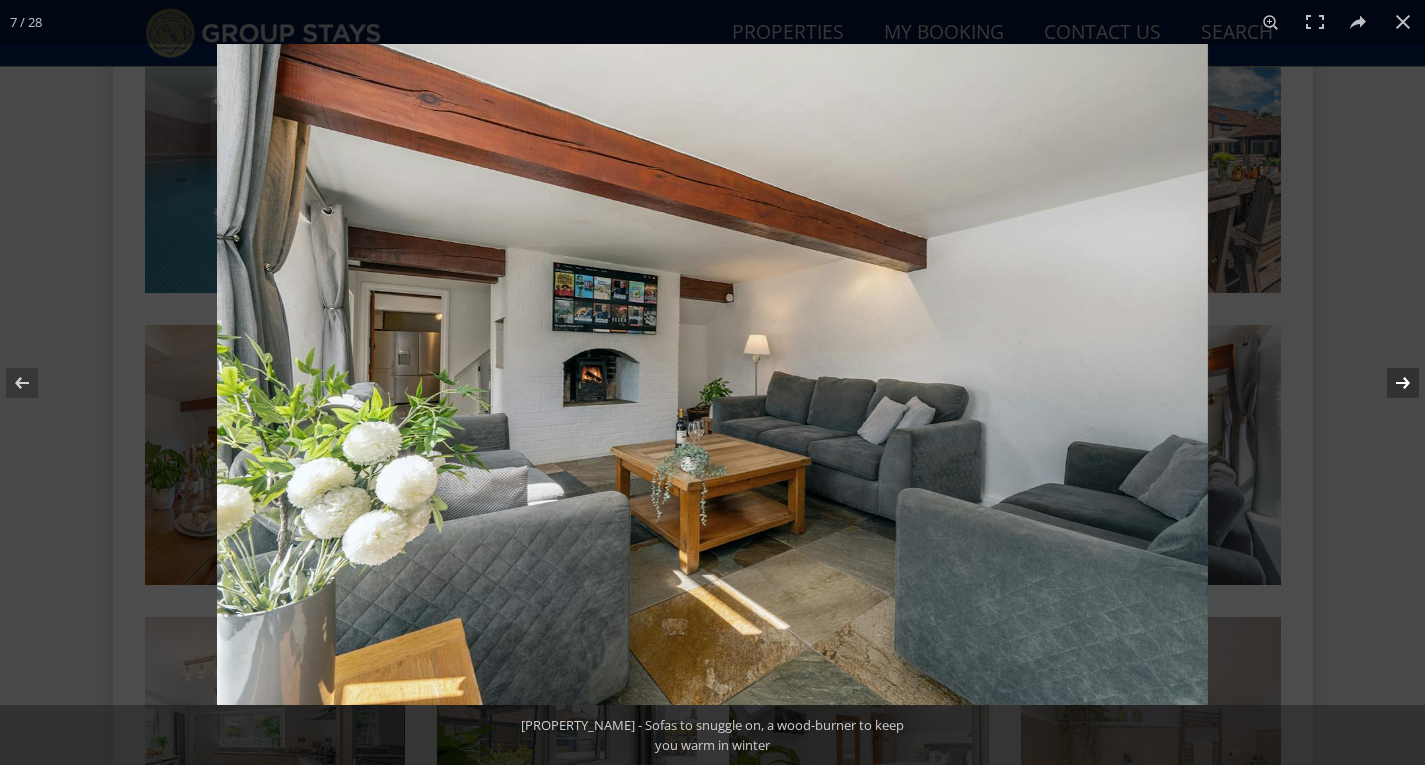 click at bounding box center (1390, 383) 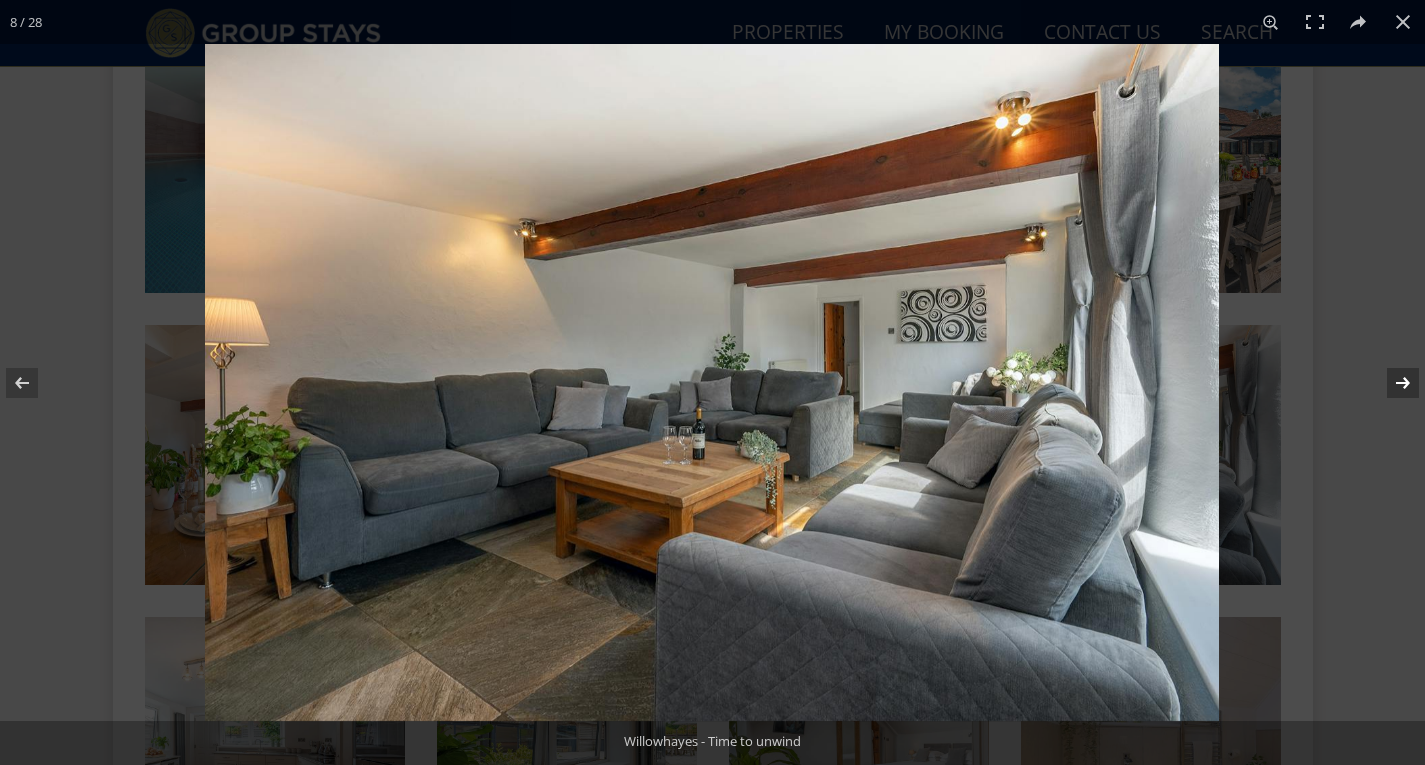 click at bounding box center (1390, 383) 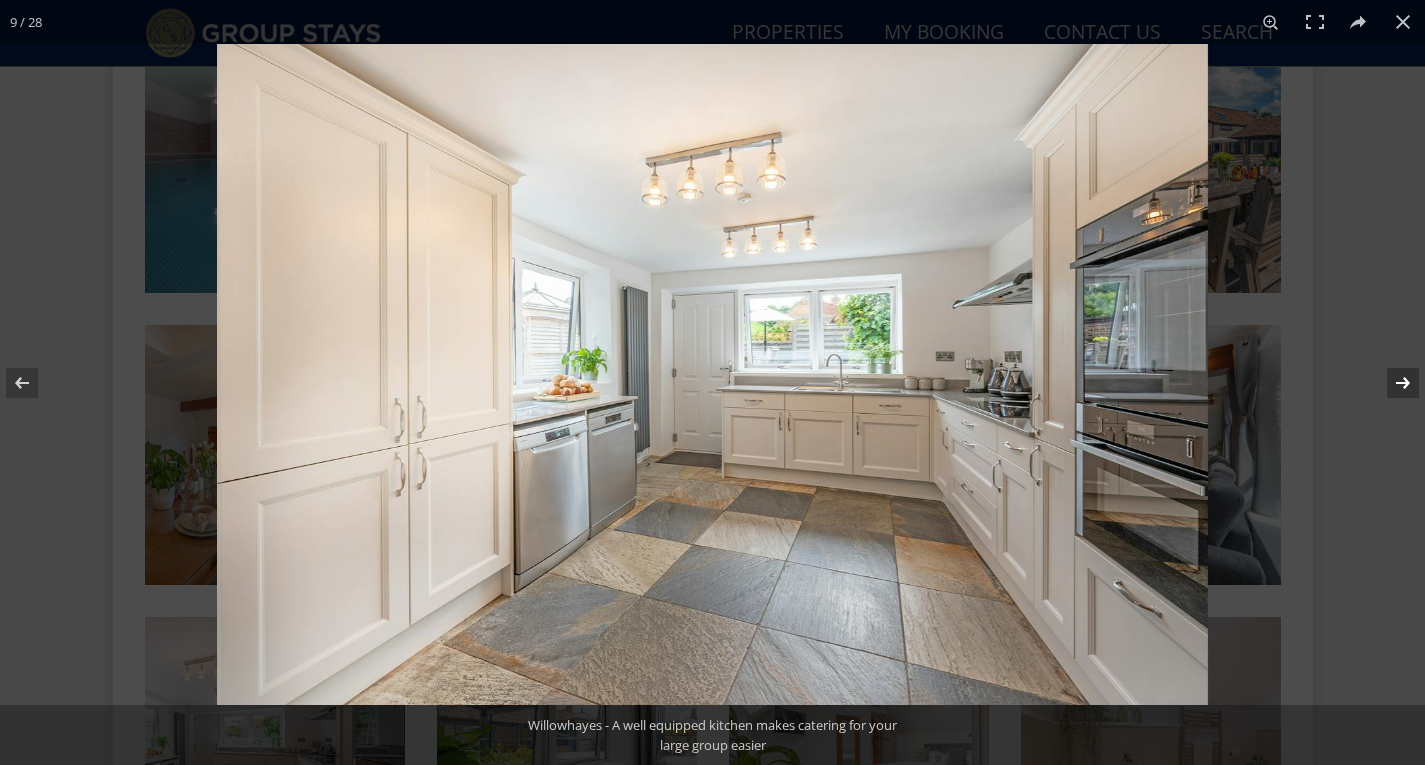 click at bounding box center [1390, 383] 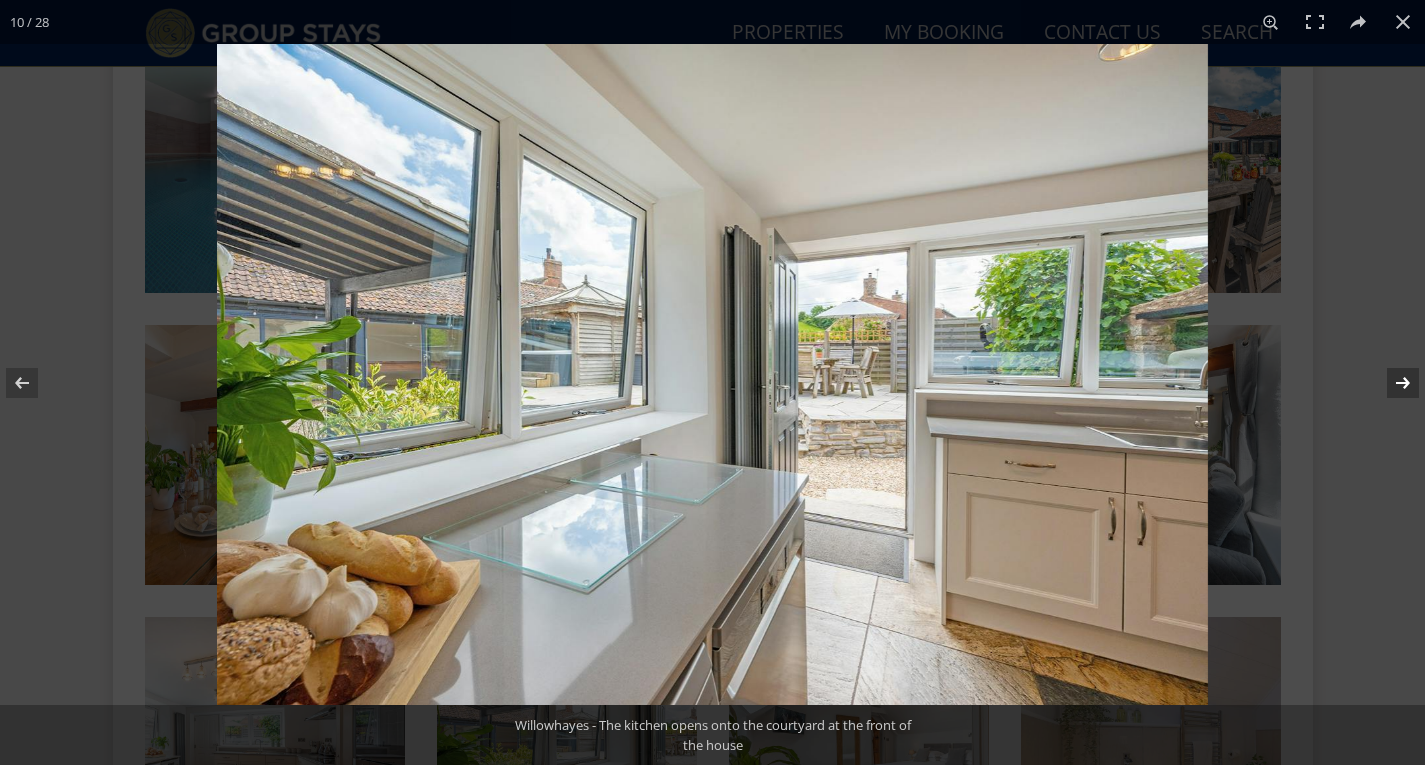 click at bounding box center [1390, 383] 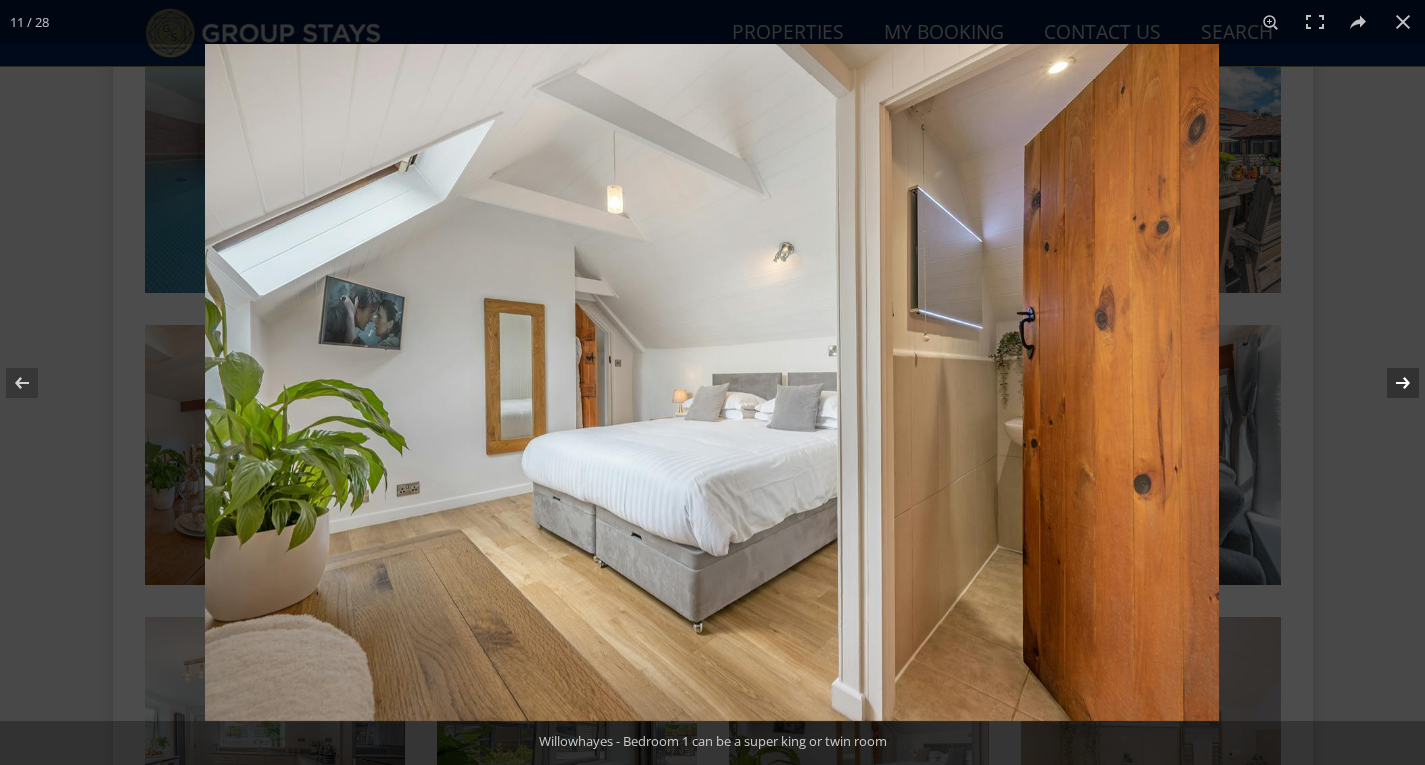 click at bounding box center (1390, 383) 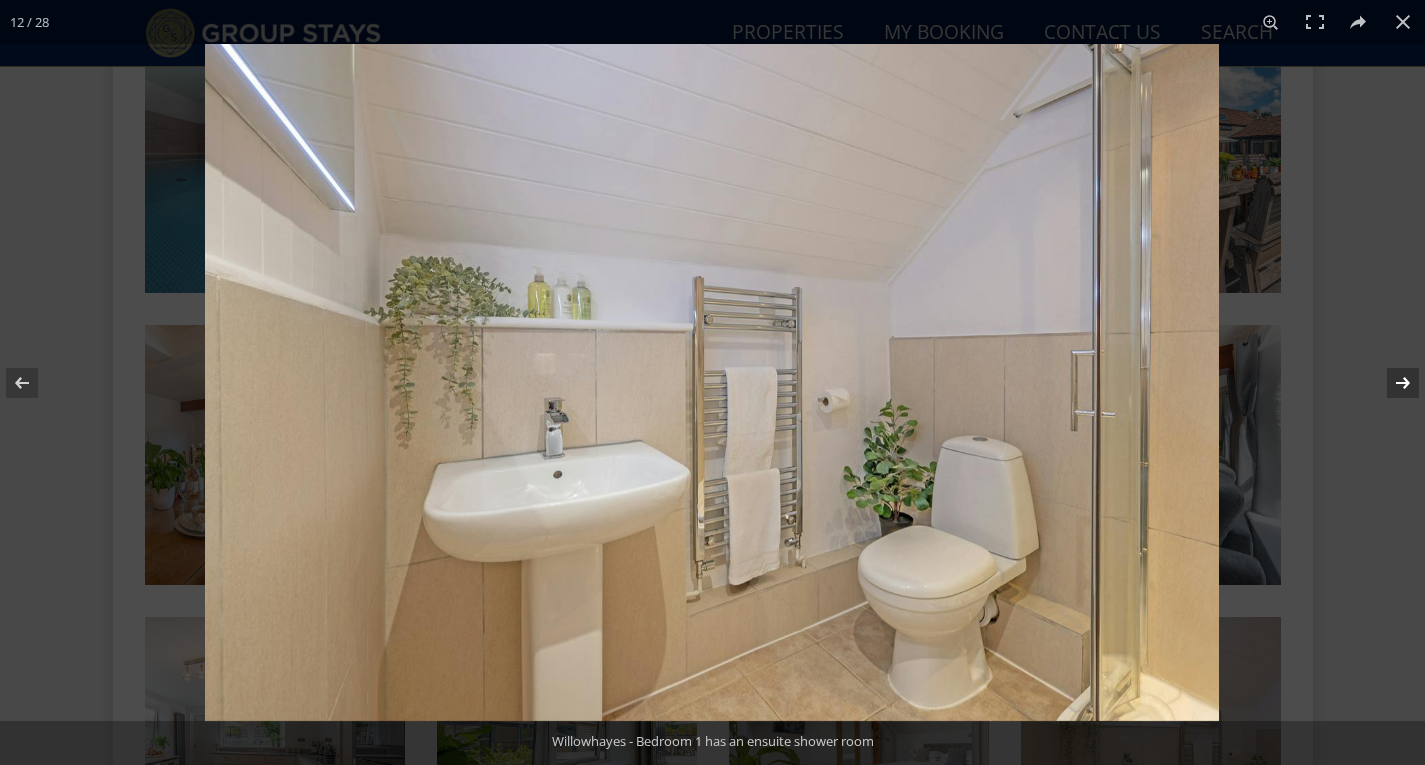 click at bounding box center [1390, 383] 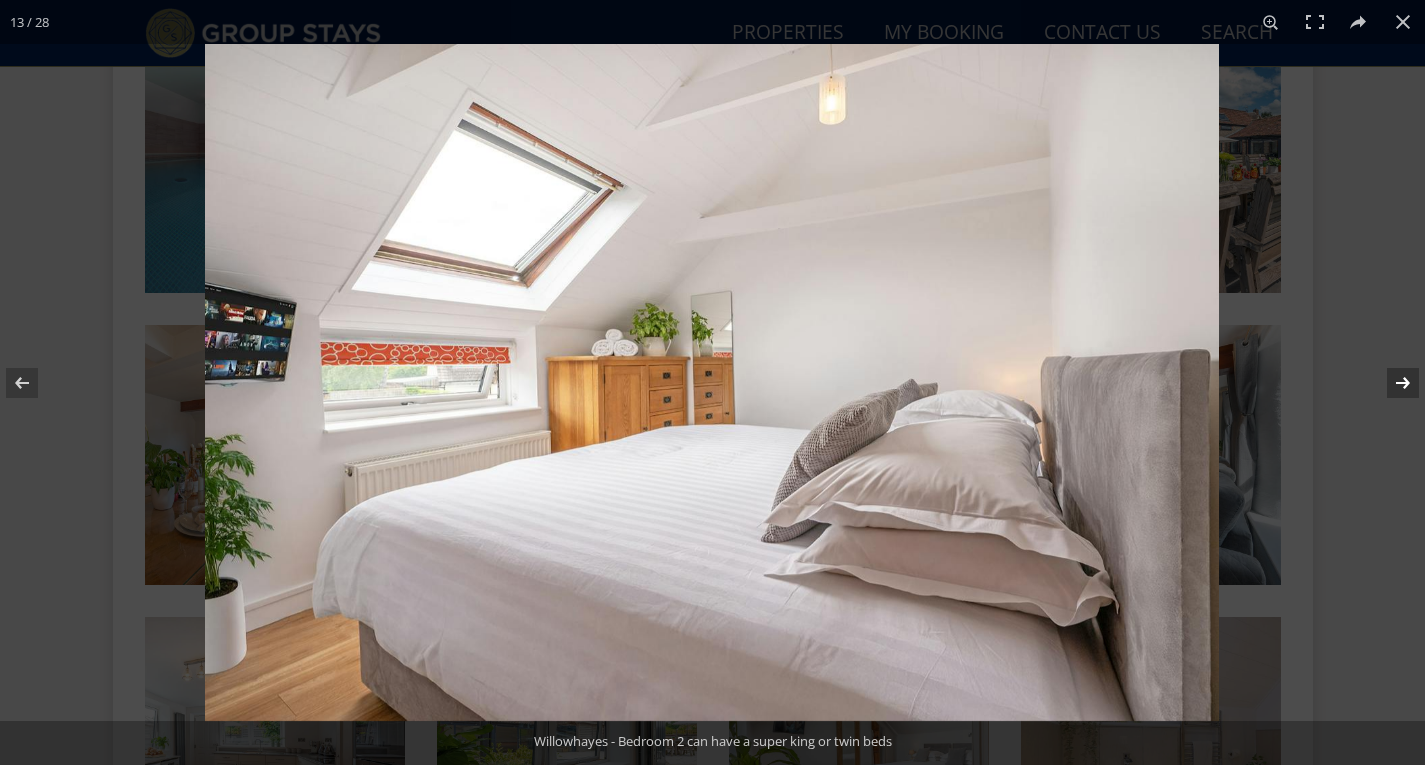 click at bounding box center [1390, 383] 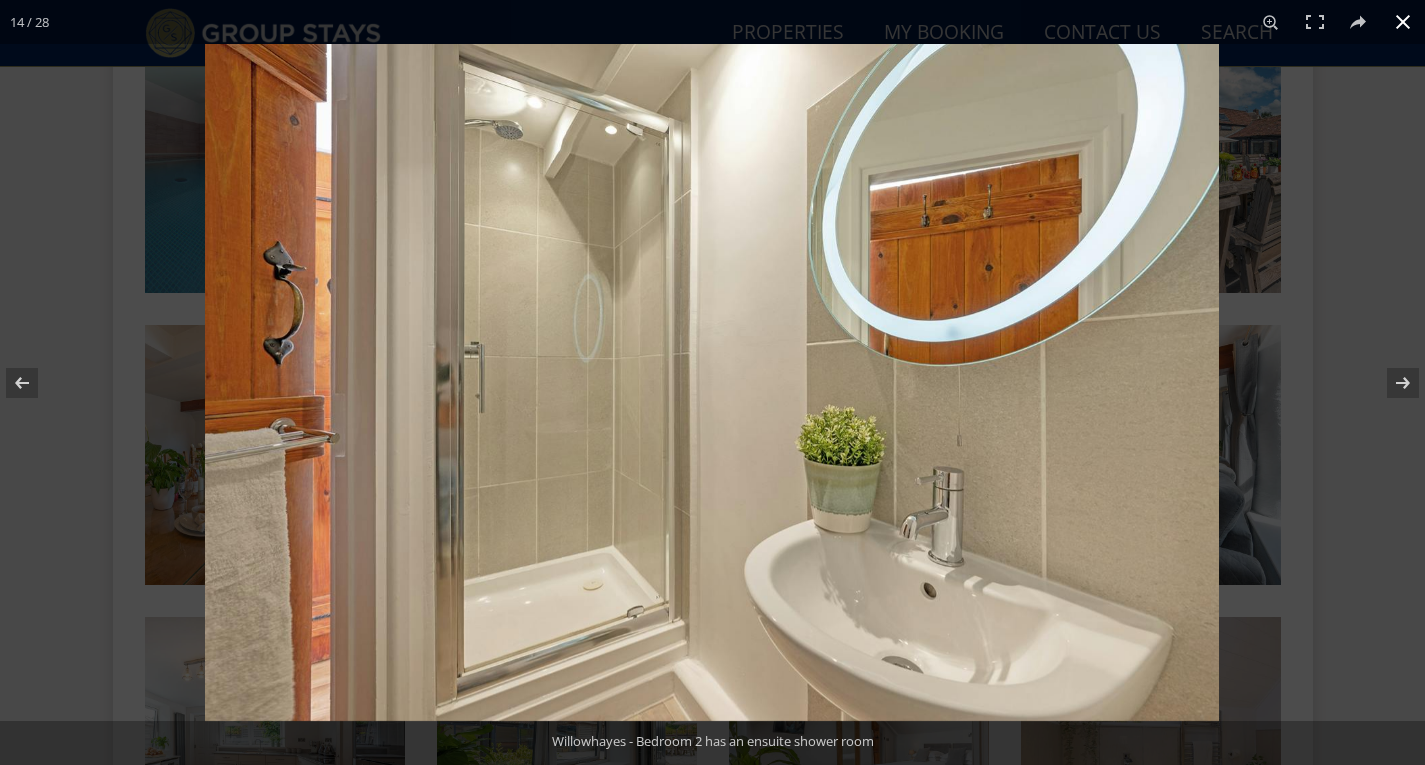 click at bounding box center (1403, 22) 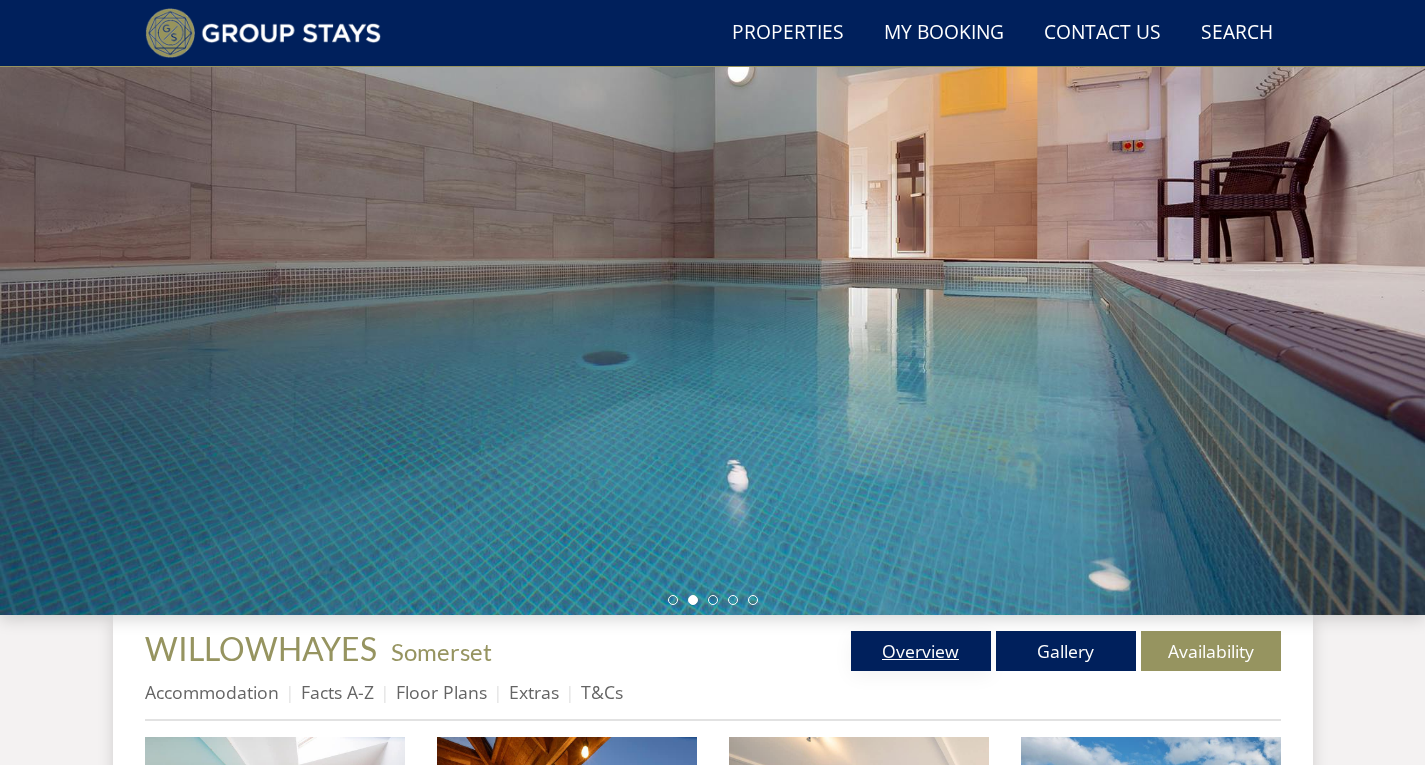 scroll, scrollTop: 296, scrollLeft: 0, axis: vertical 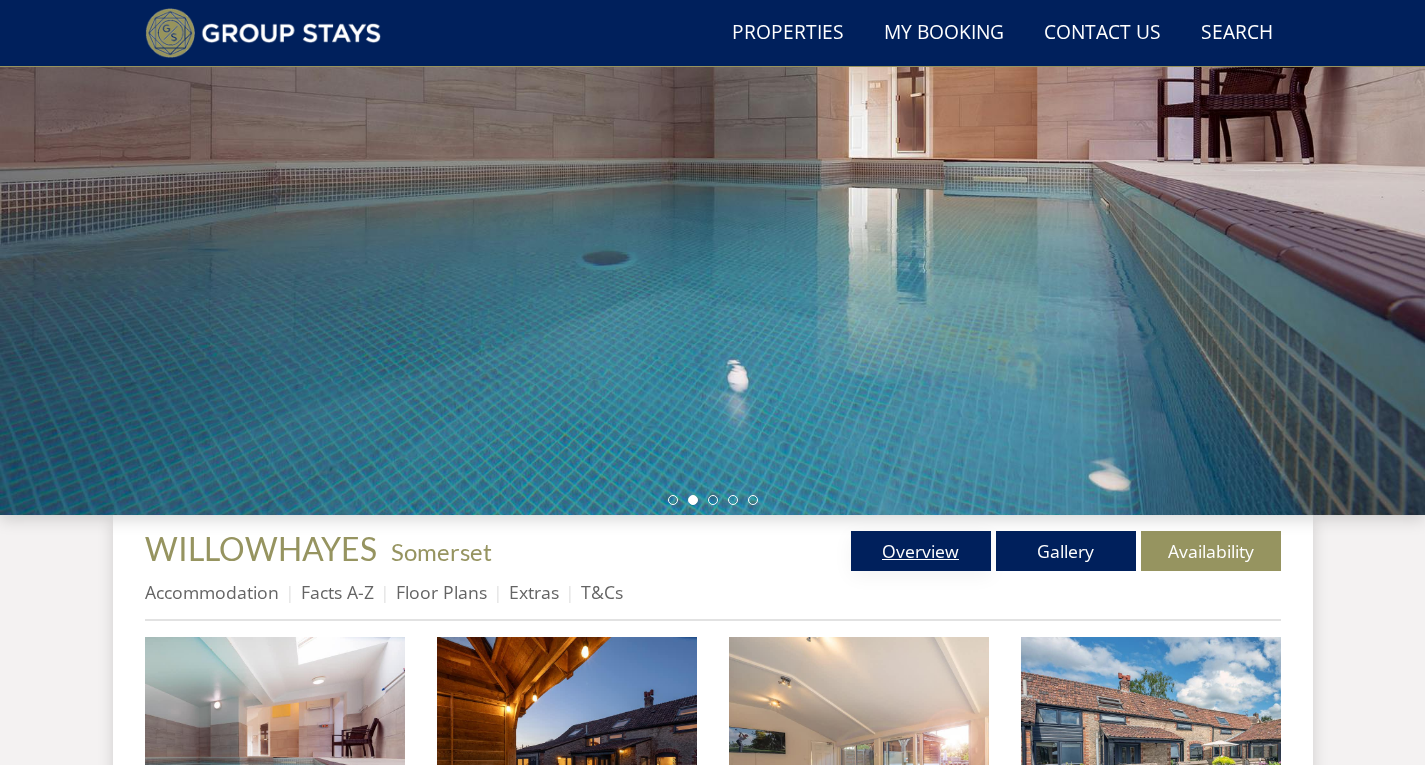 click on "Overview" at bounding box center (921, 551) 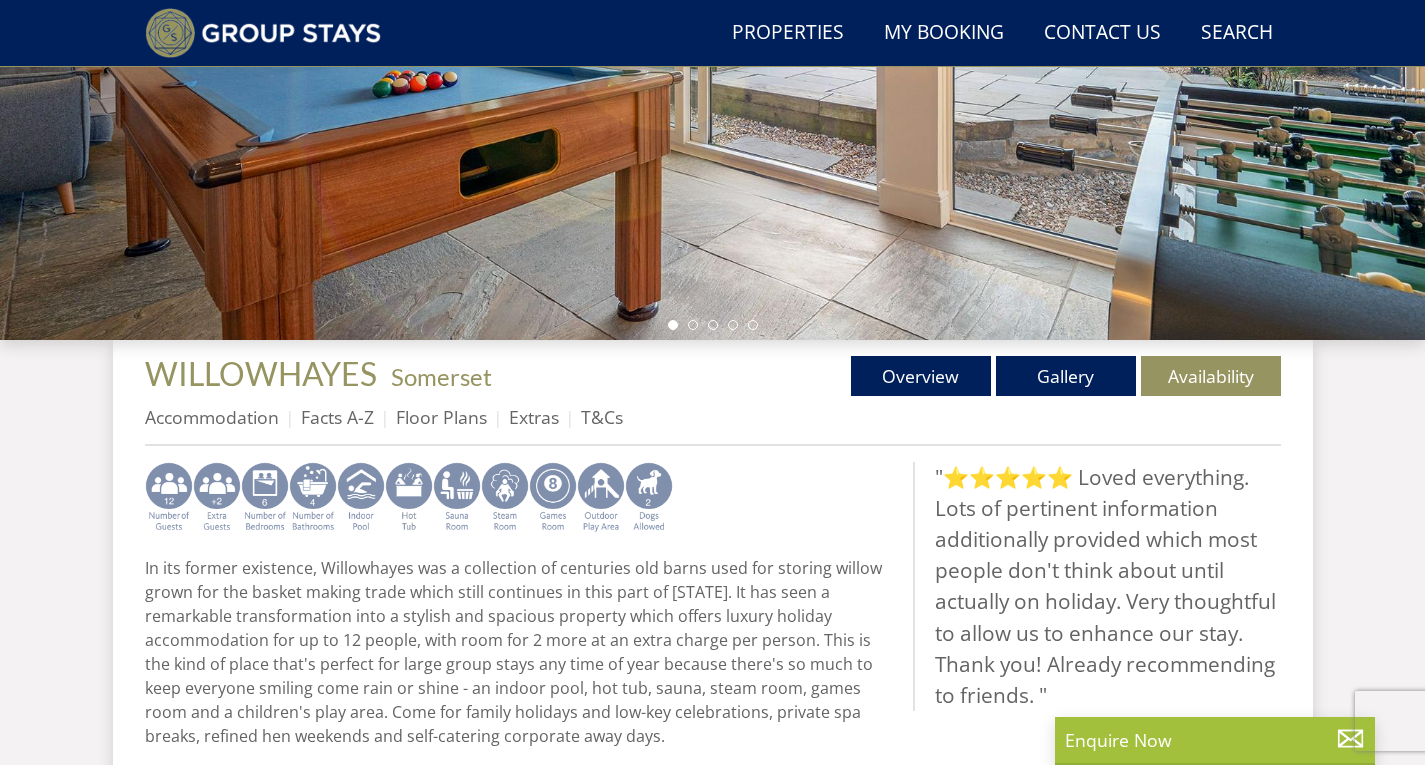 scroll, scrollTop: 494, scrollLeft: 0, axis: vertical 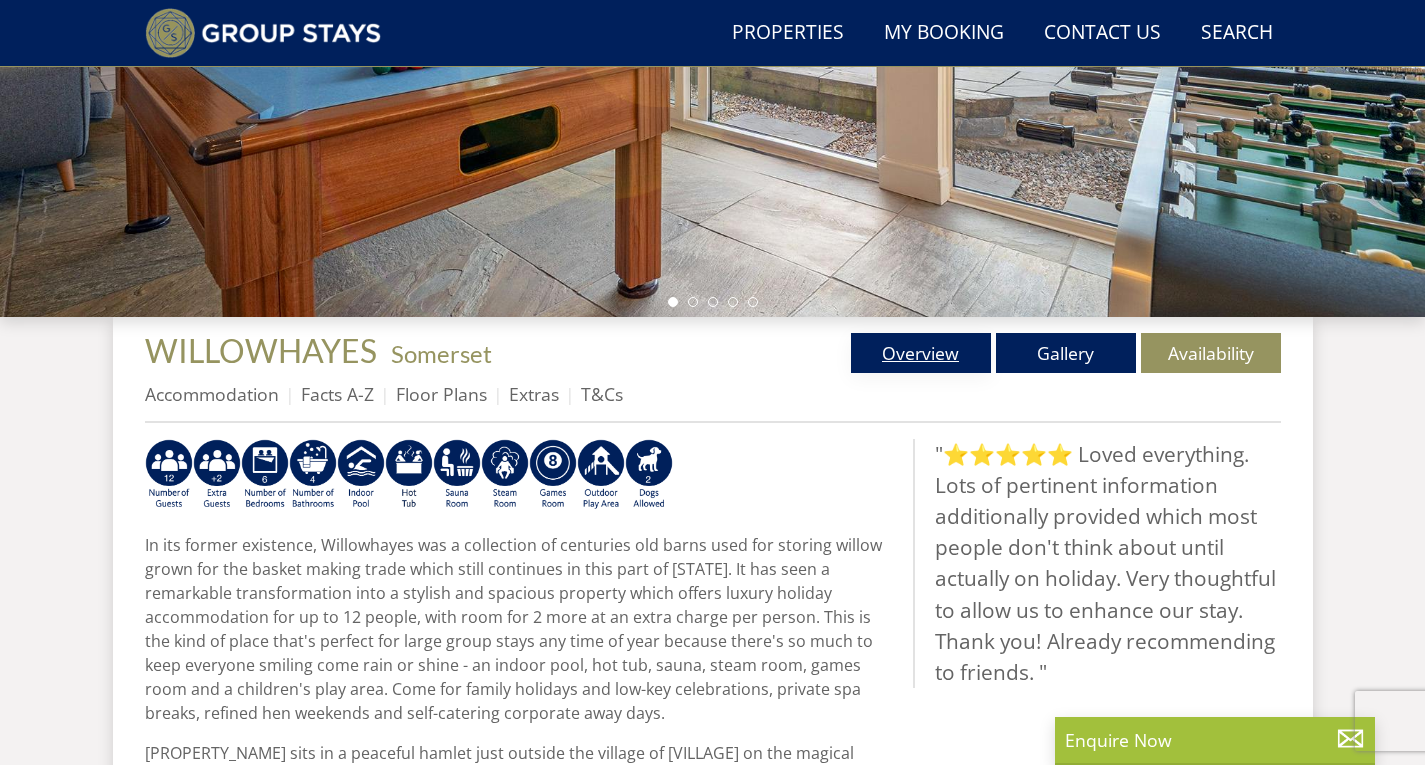 drag, startPoint x: 953, startPoint y: 359, endPoint x: 929, endPoint y: 358, distance: 24.020824 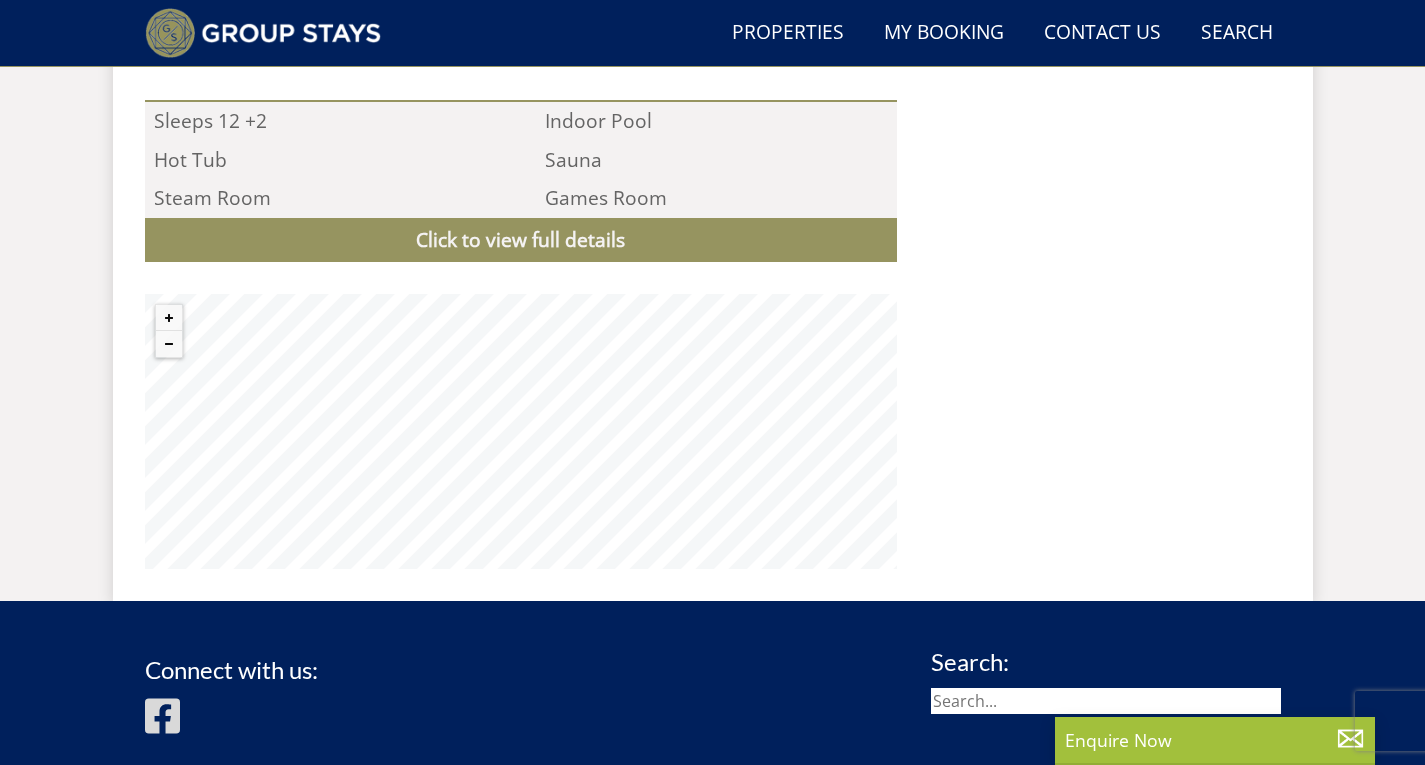 scroll, scrollTop: 2083, scrollLeft: 0, axis: vertical 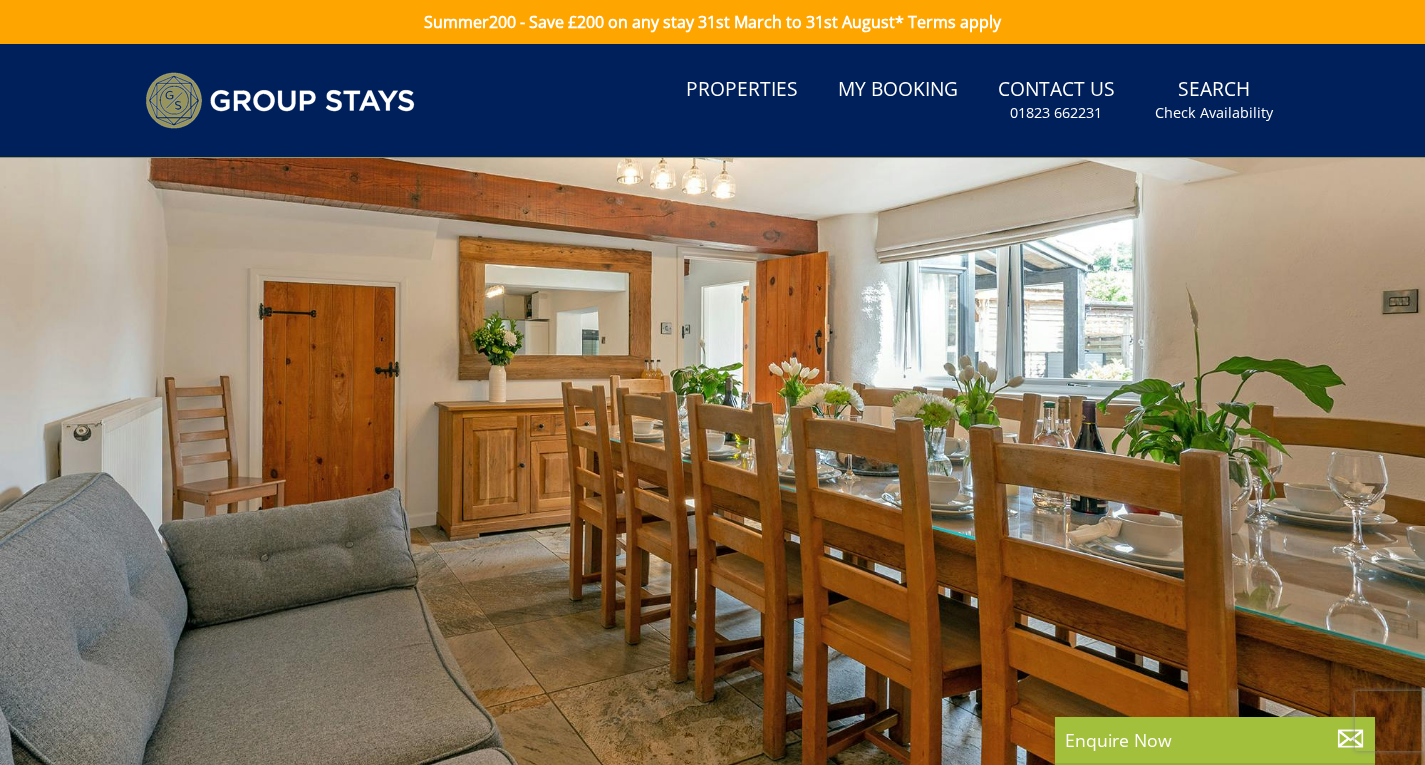 select on "13" 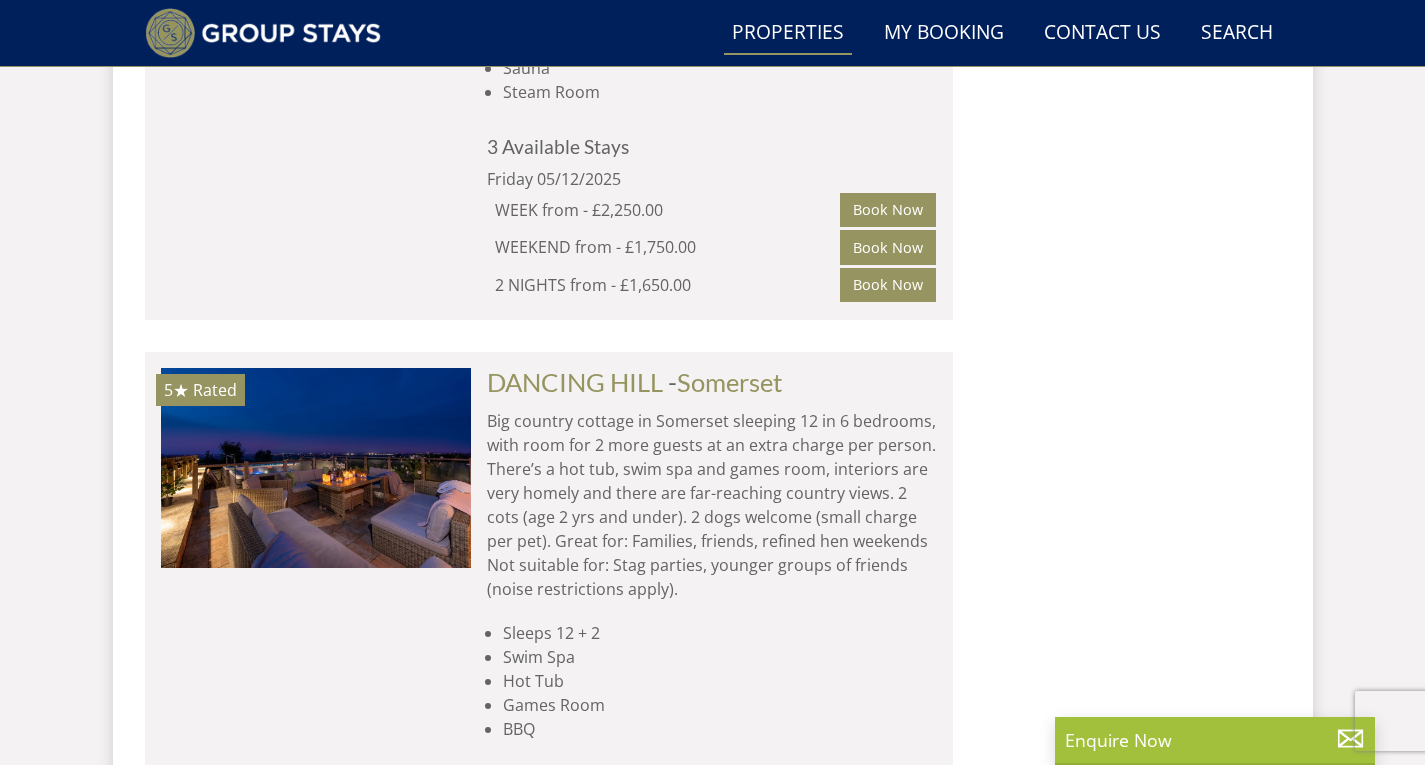 scroll, scrollTop: 3468, scrollLeft: 0, axis: vertical 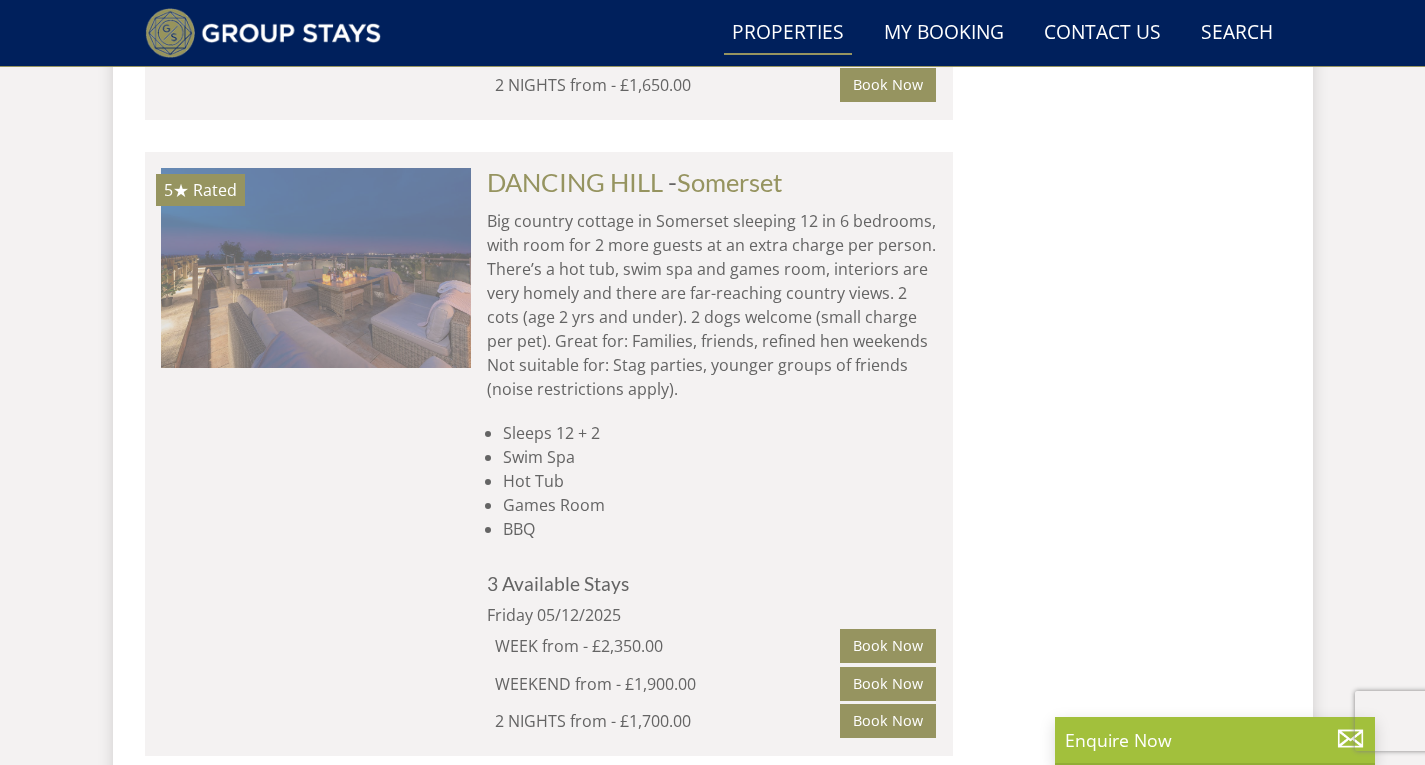 click at bounding box center [316, 268] 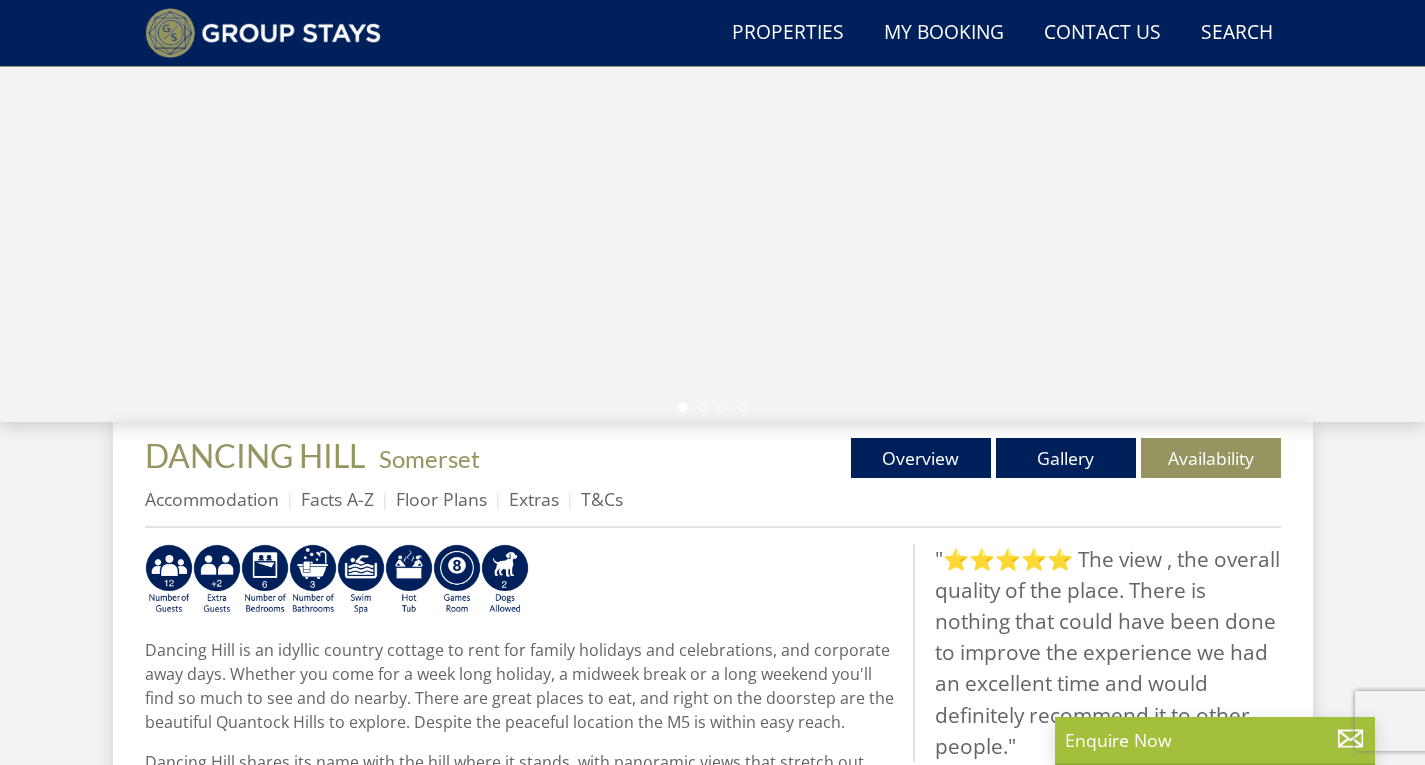 scroll, scrollTop: 399, scrollLeft: 0, axis: vertical 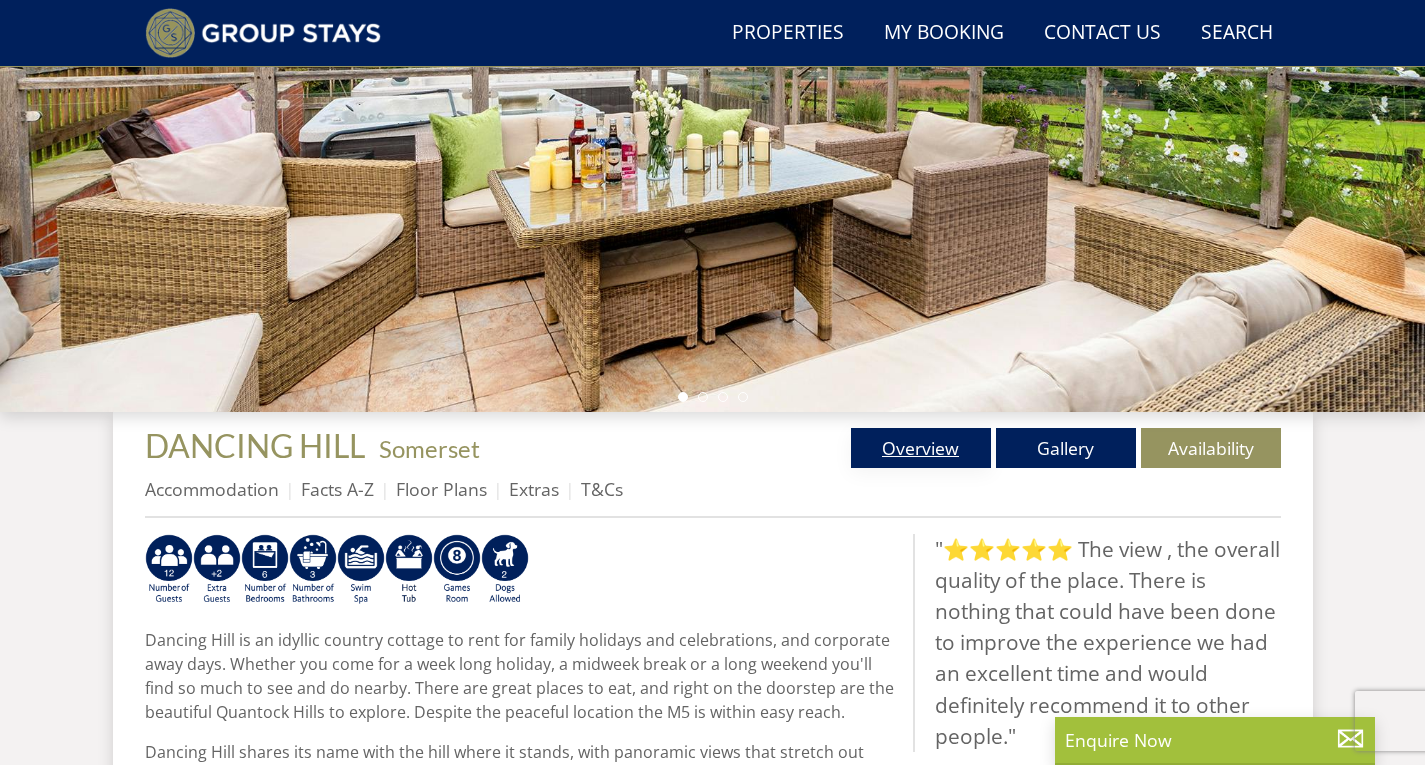 click on "Overview" at bounding box center (921, 448) 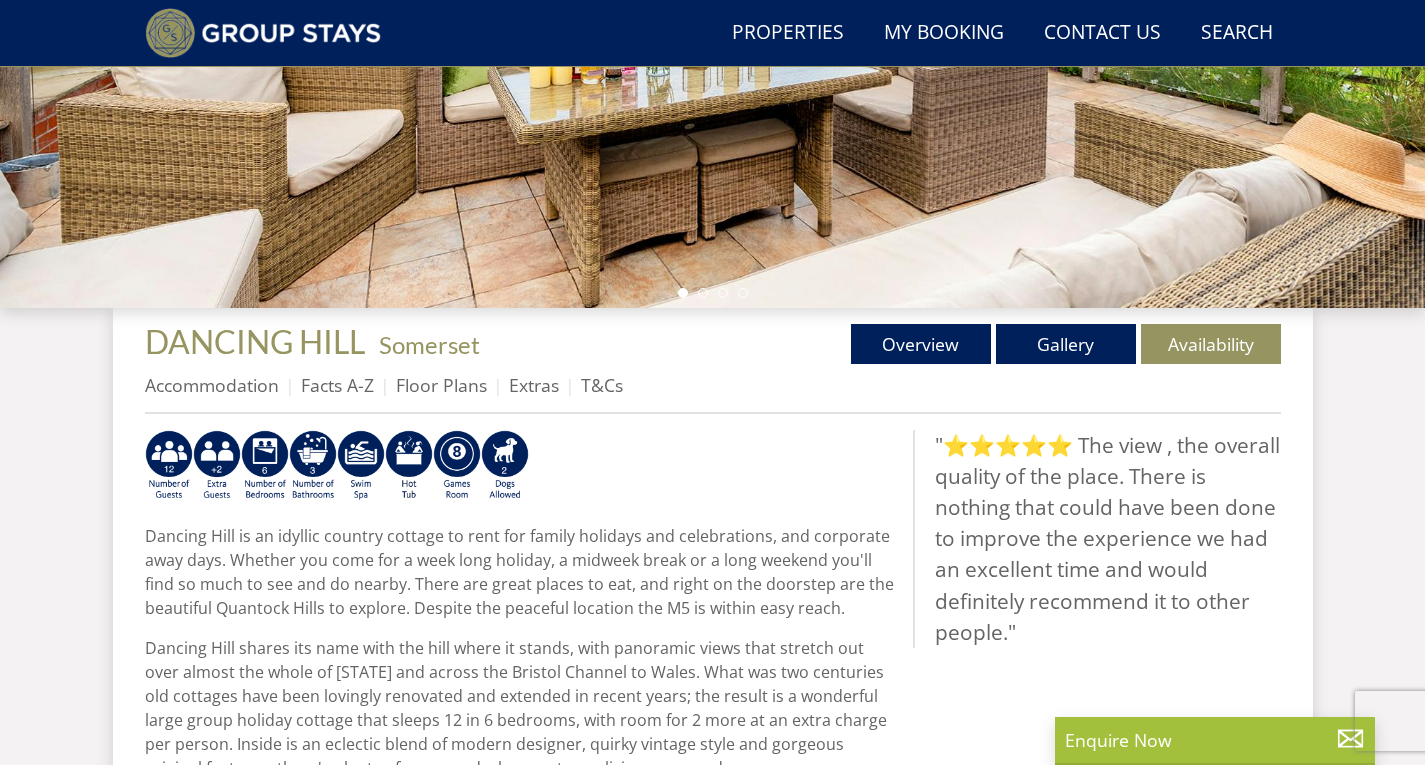 scroll, scrollTop: 598, scrollLeft: 0, axis: vertical 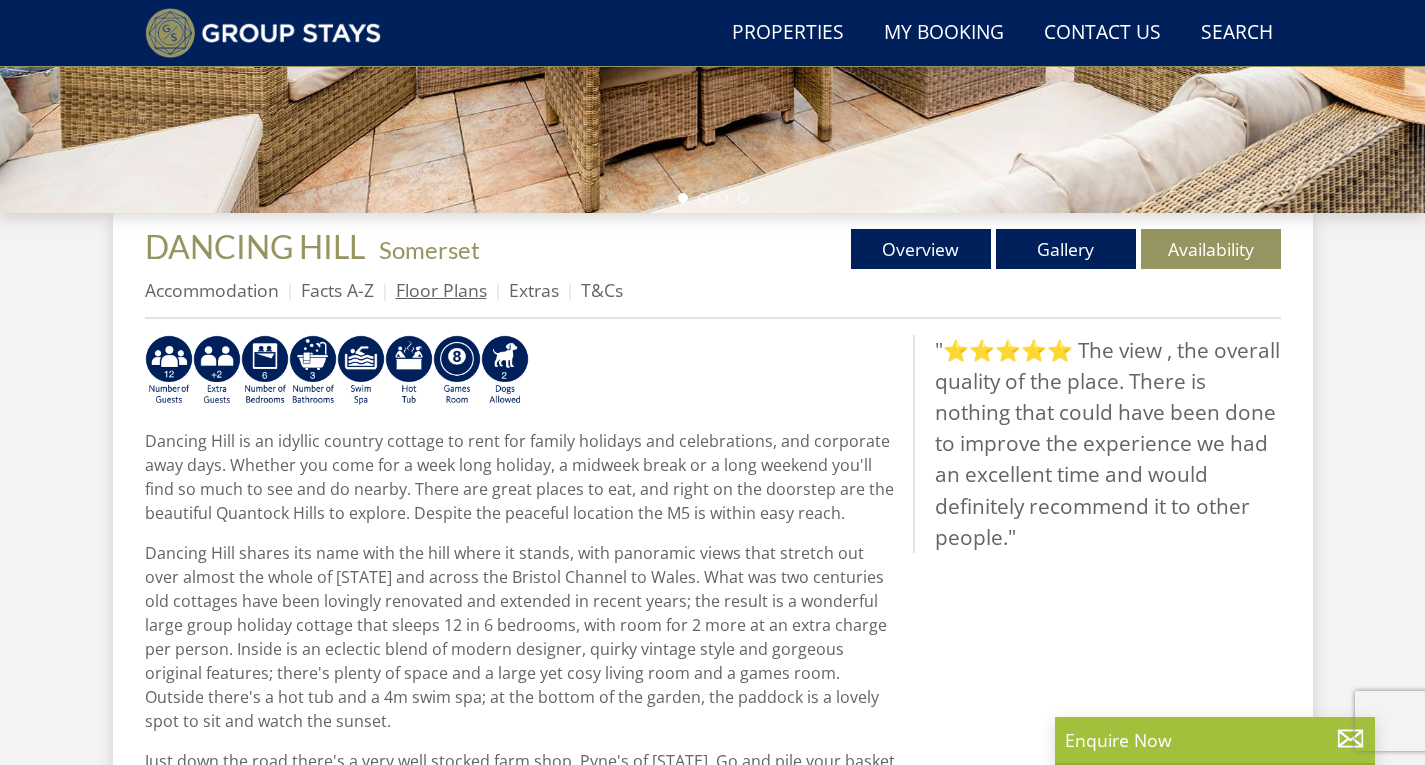 click on "Floor Plans" at bounding box center [441, 290] 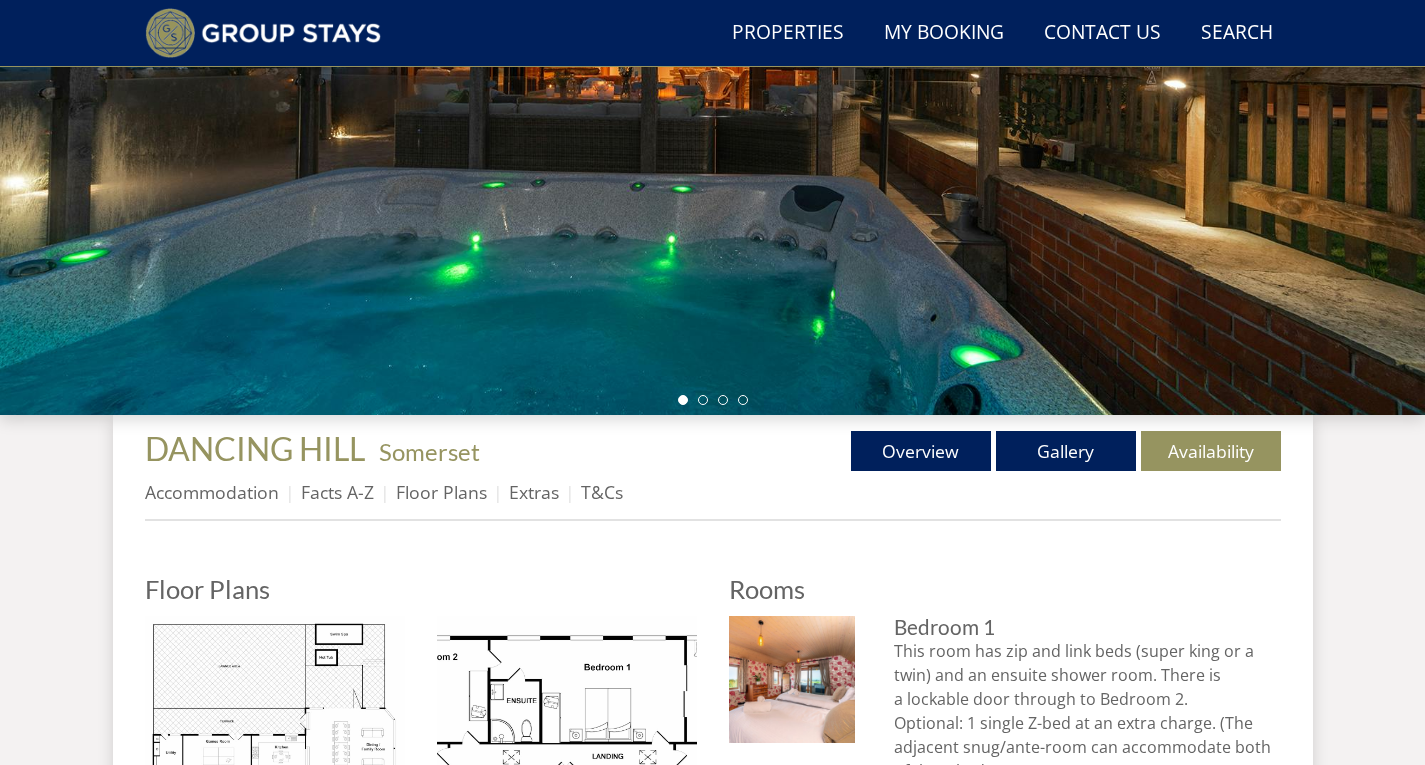 scroll, scrollTop: 596, scrollLeft: 0, axis: vertical 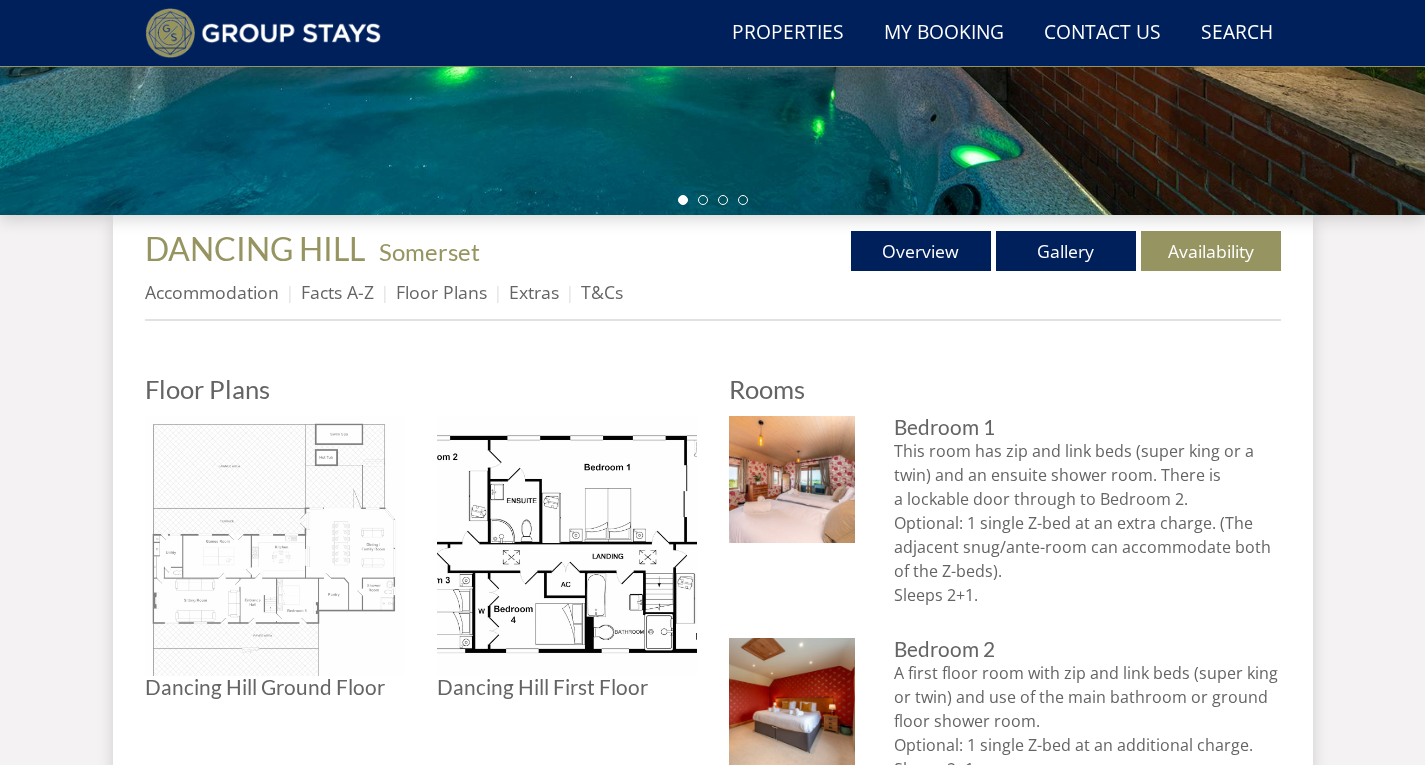 click at bounding box center [275, 546] 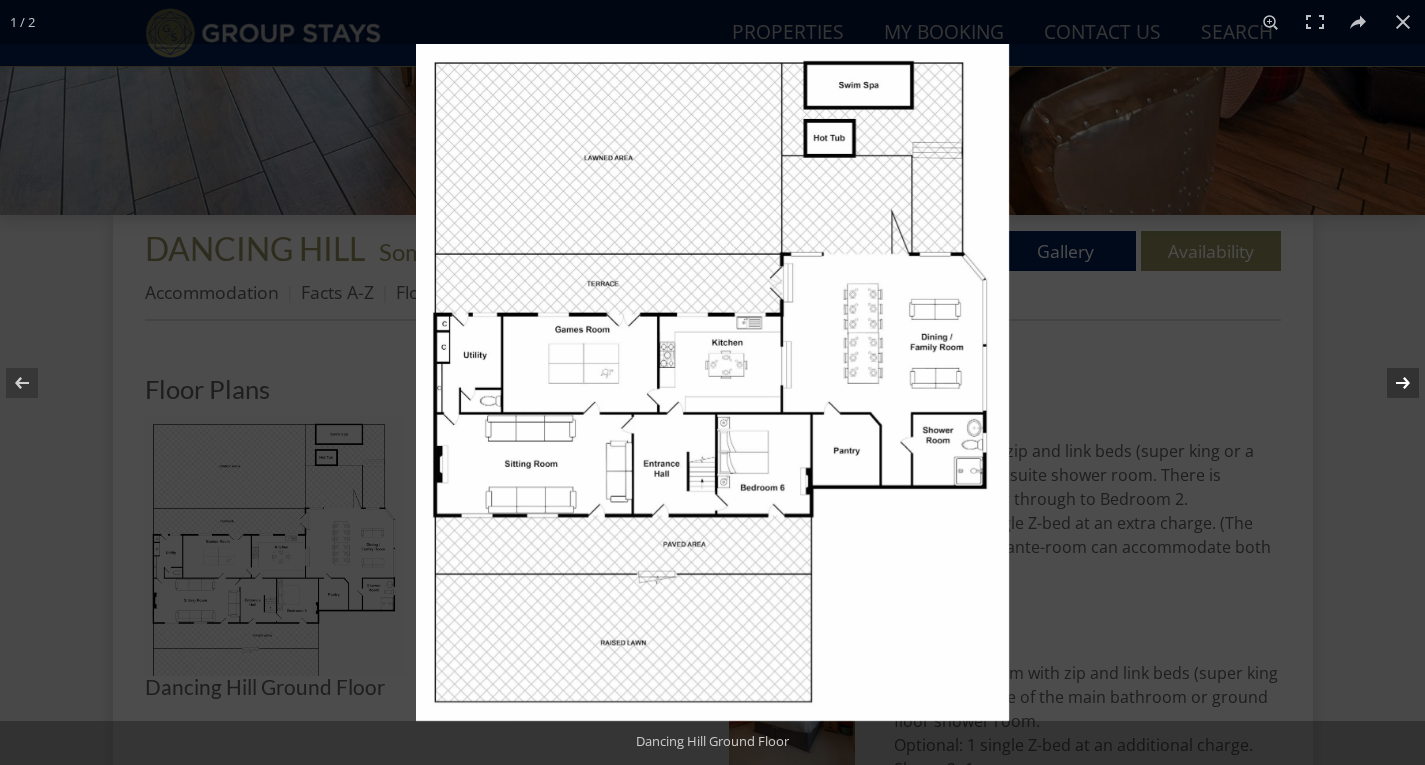 click at bounding box center [1390, 383] 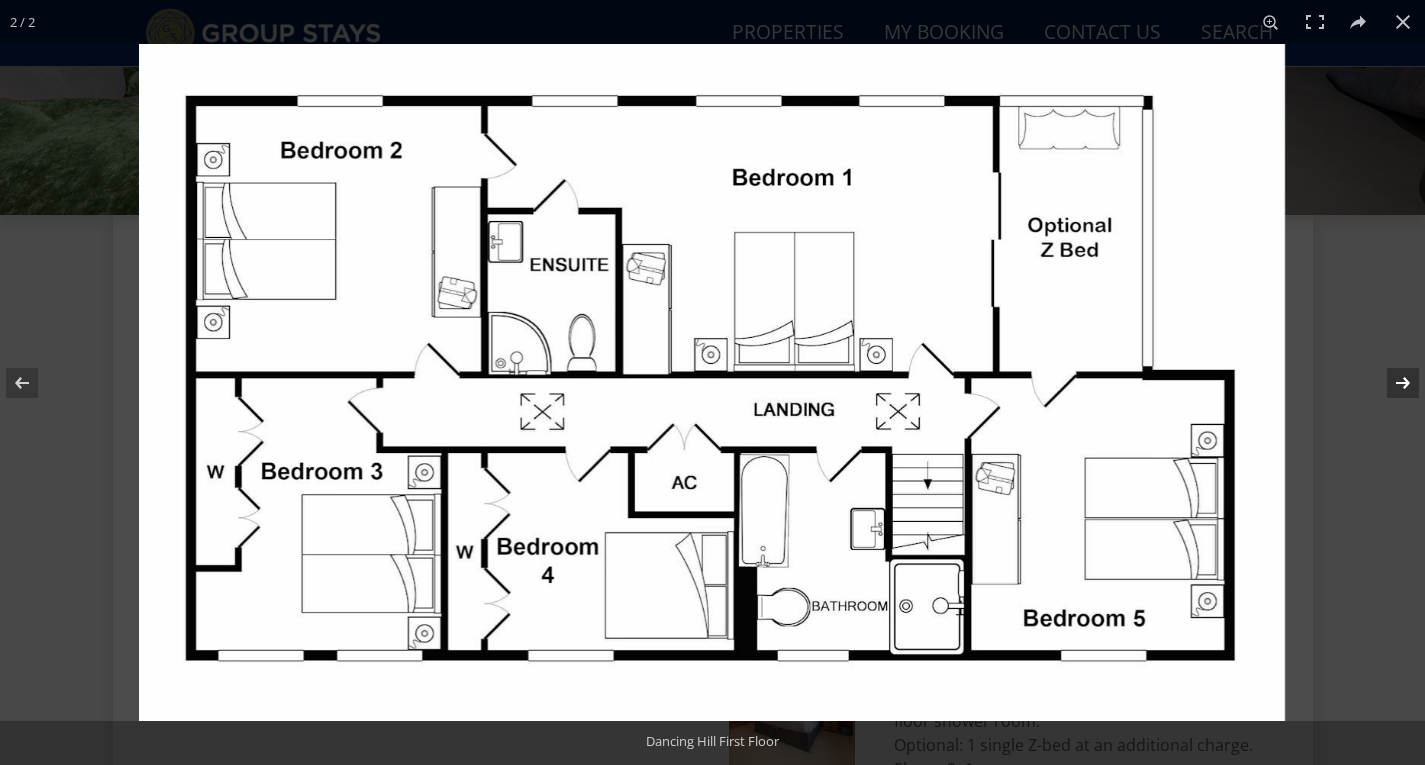 click at bounding box center [1390, 383] 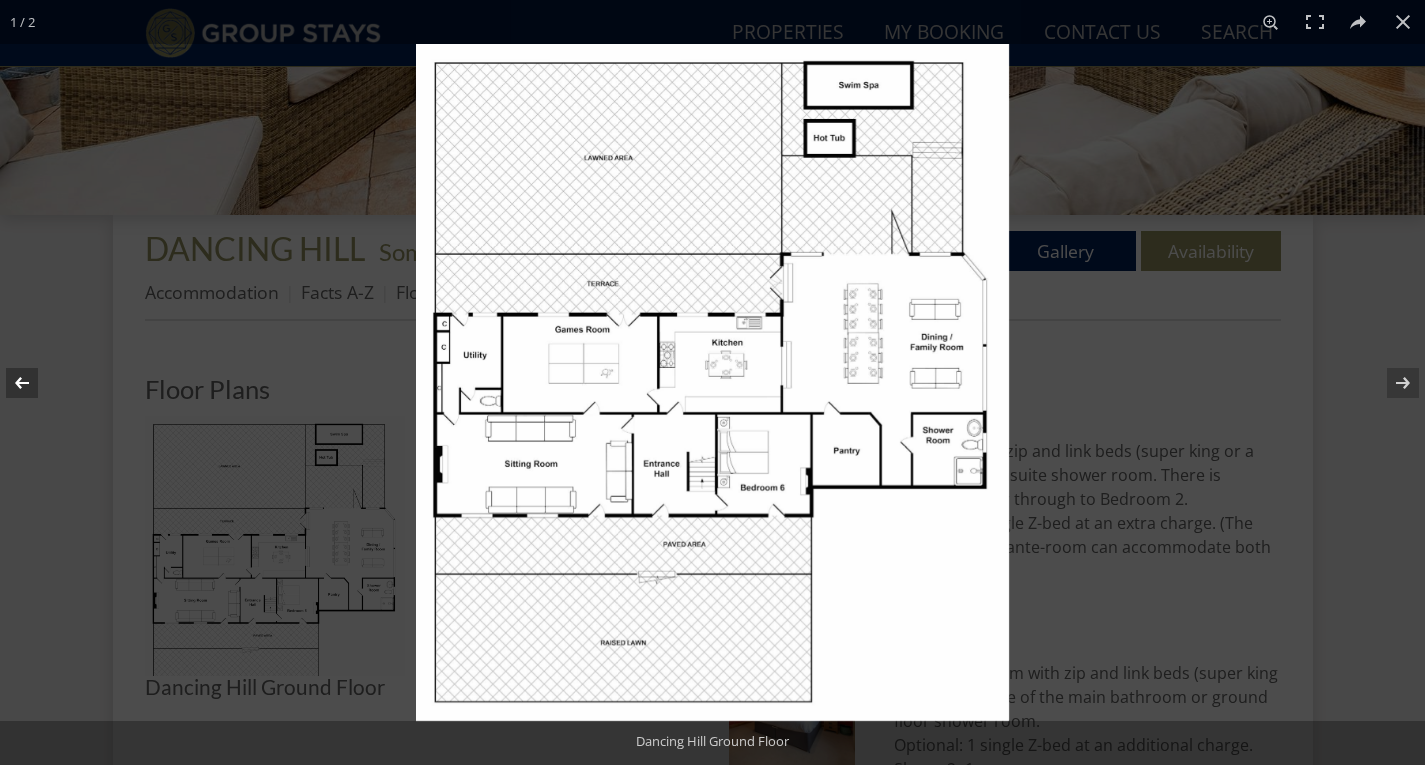 click at bounding box center (35, 383) 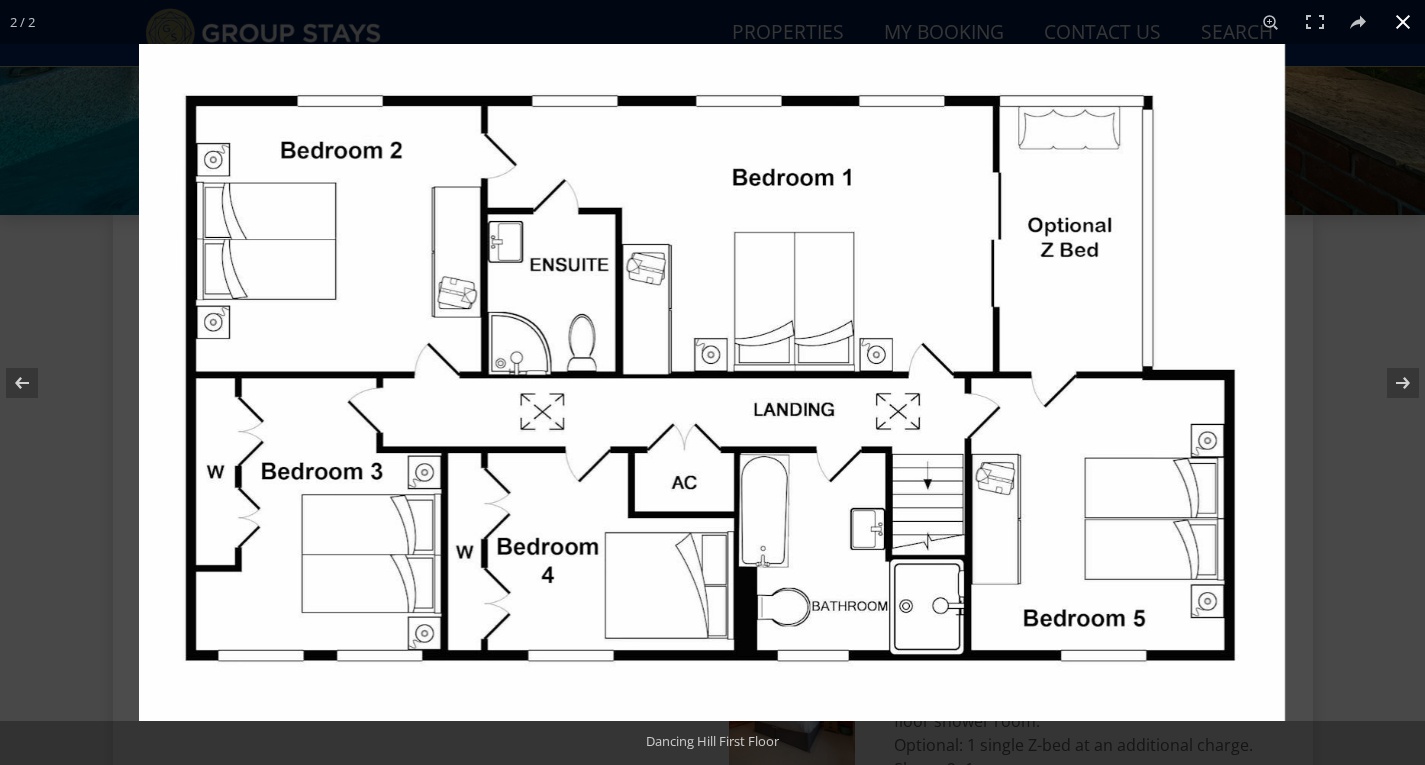 click at bounding box center [1403, 22] 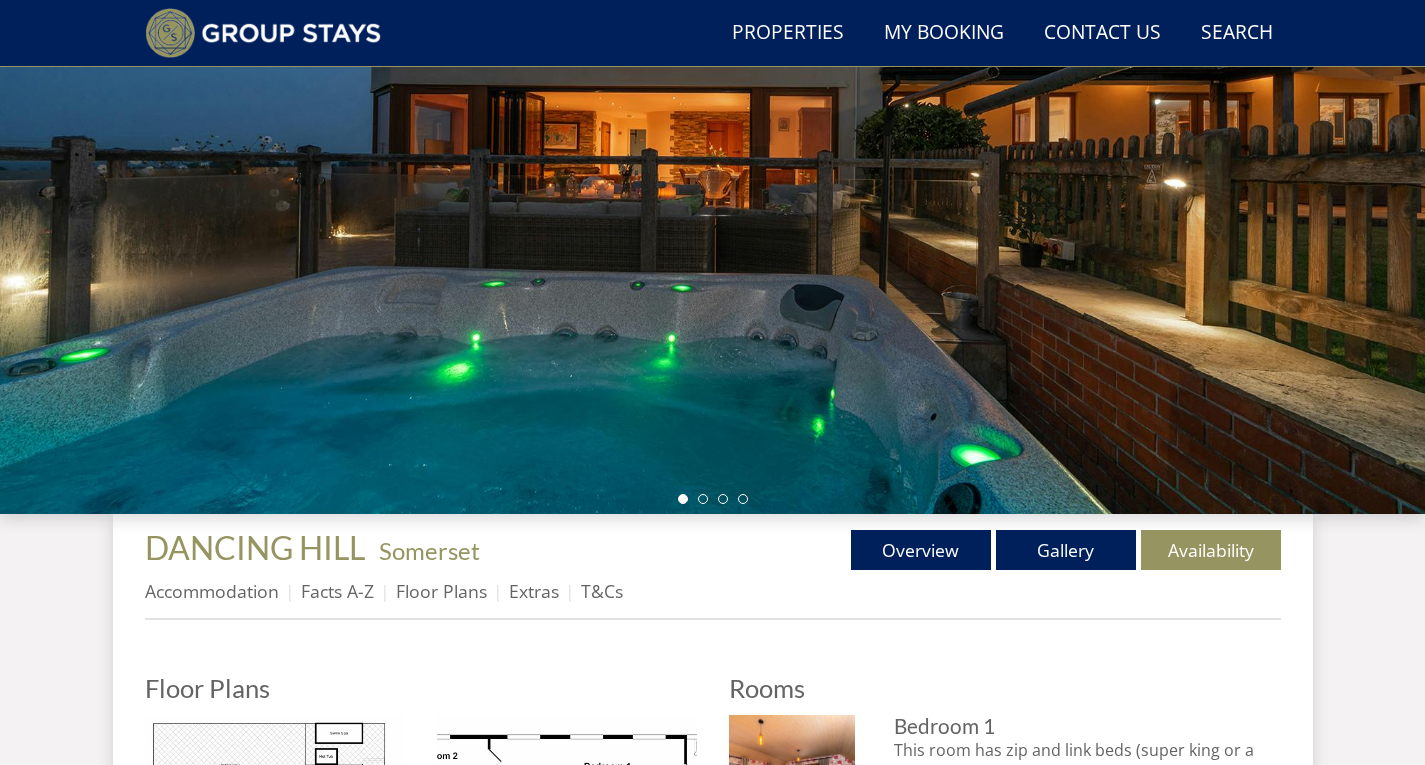 scroll, scrollTop: 296, scrollLeft: 0, axis: vertical 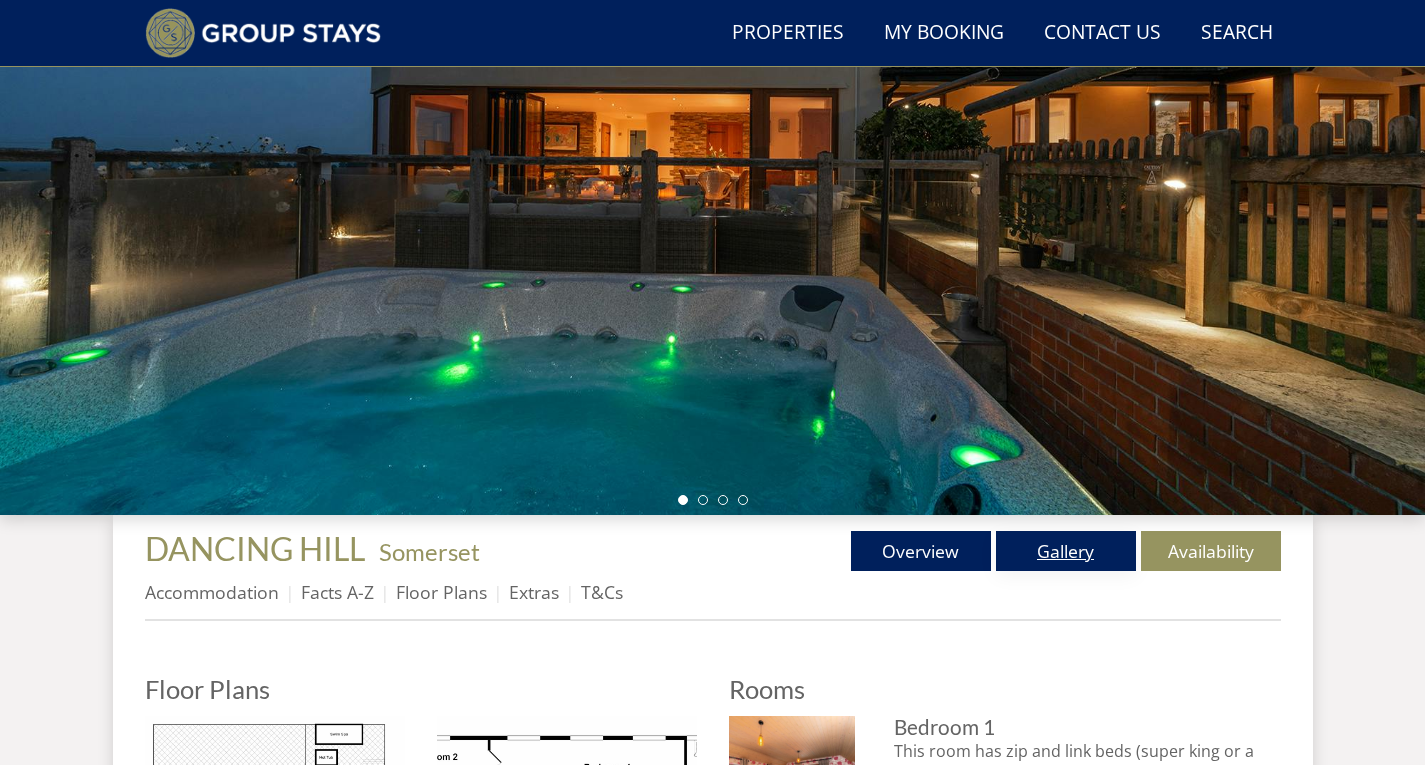 click on "Gallery" at bounding box center (1066, 551) 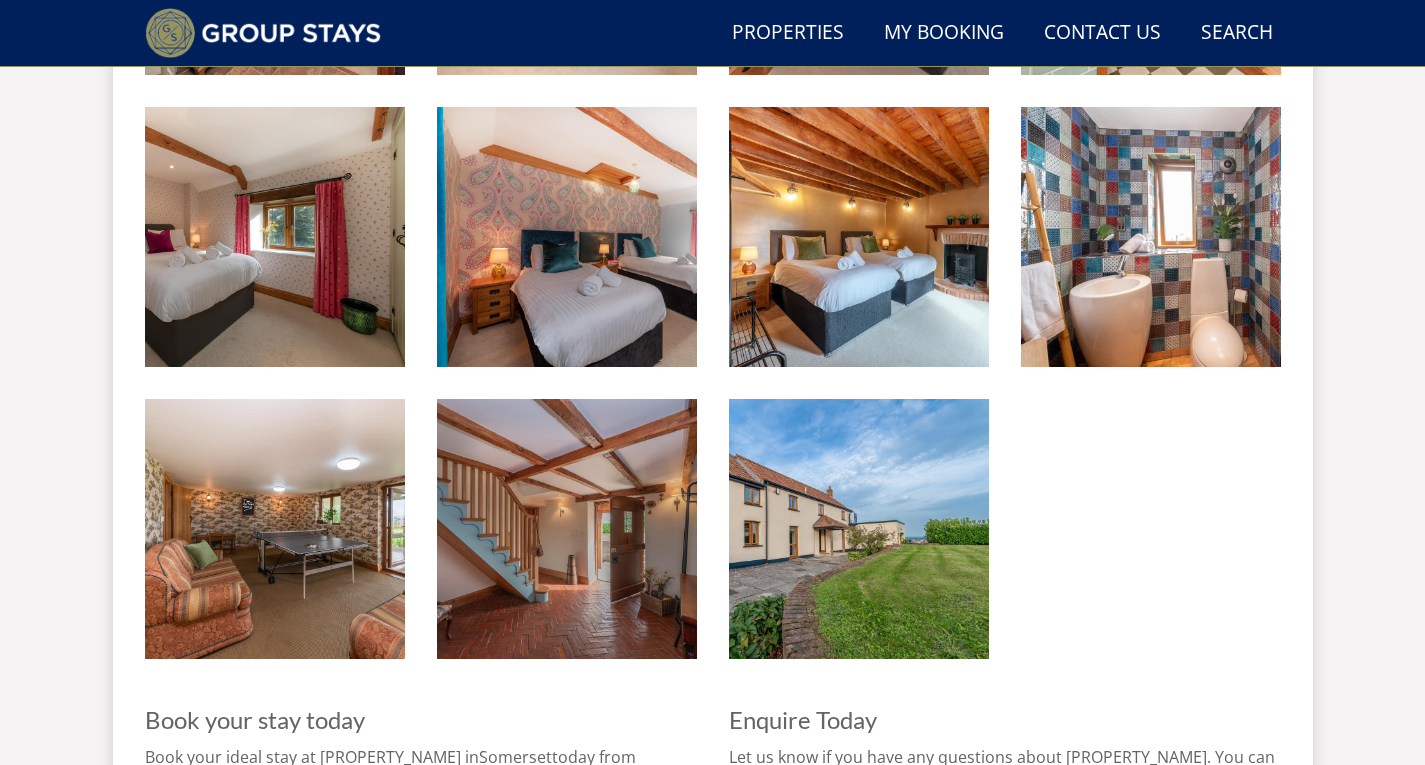 scroll, scrollTop: 2294, scrollLeft: 0, axis: vertical 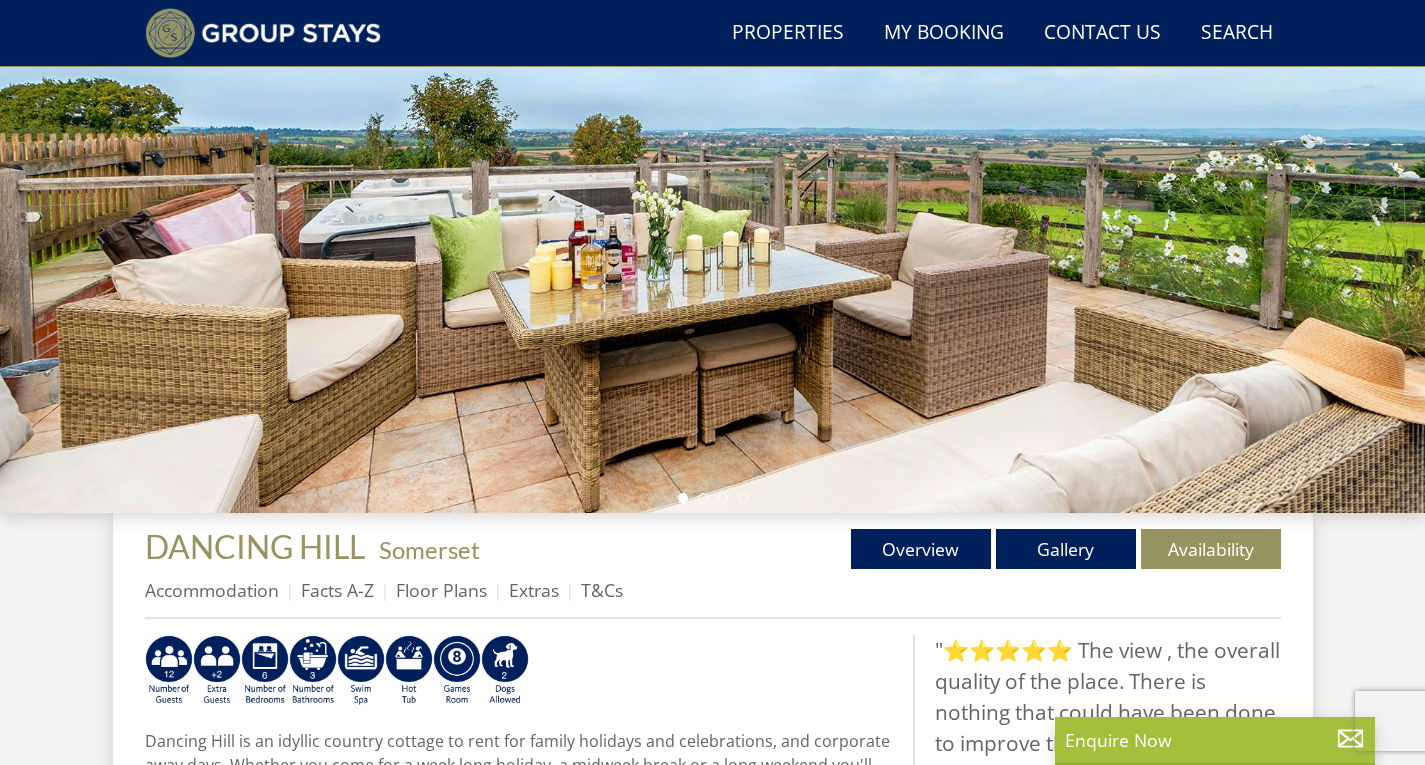 select on "13" 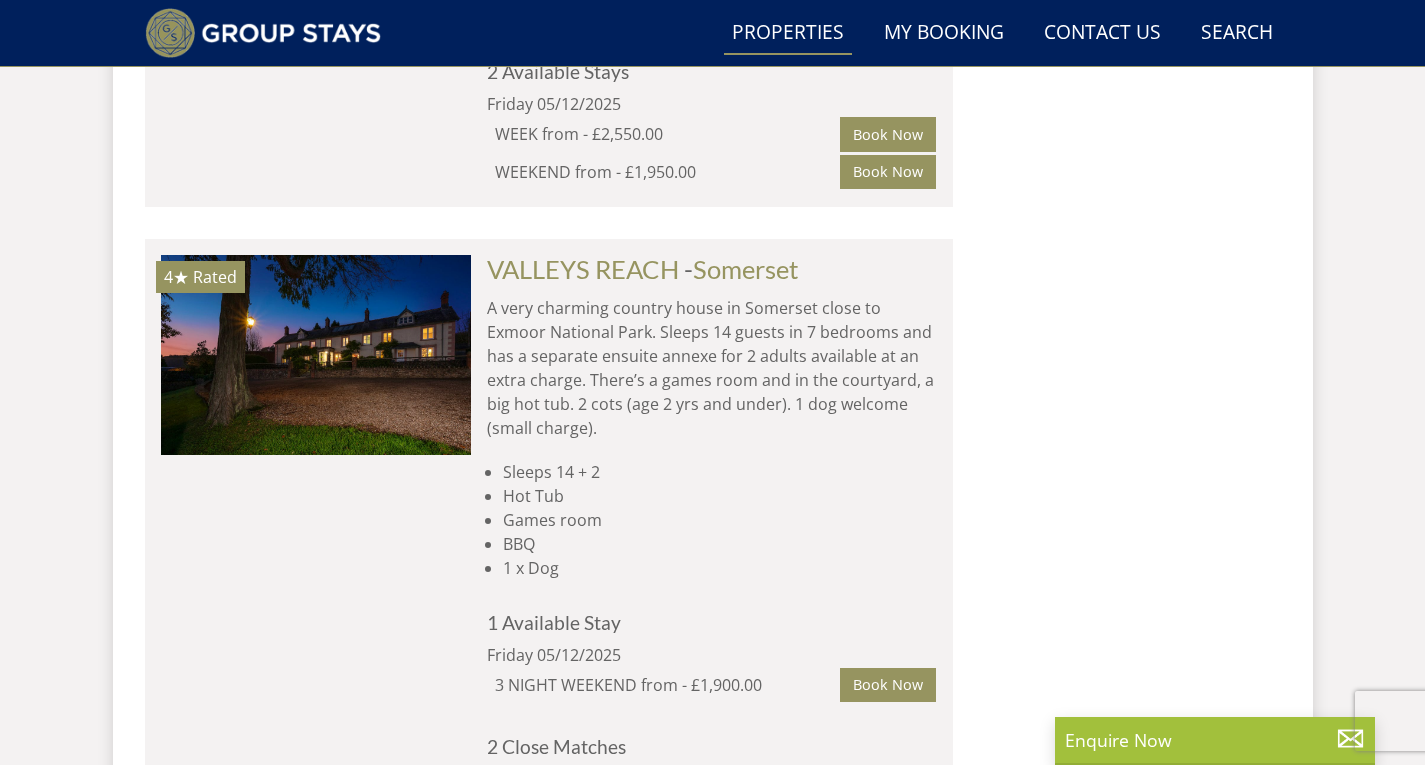scroll, scrollTop: 4668, scrollLeft: 0, axis: vertical 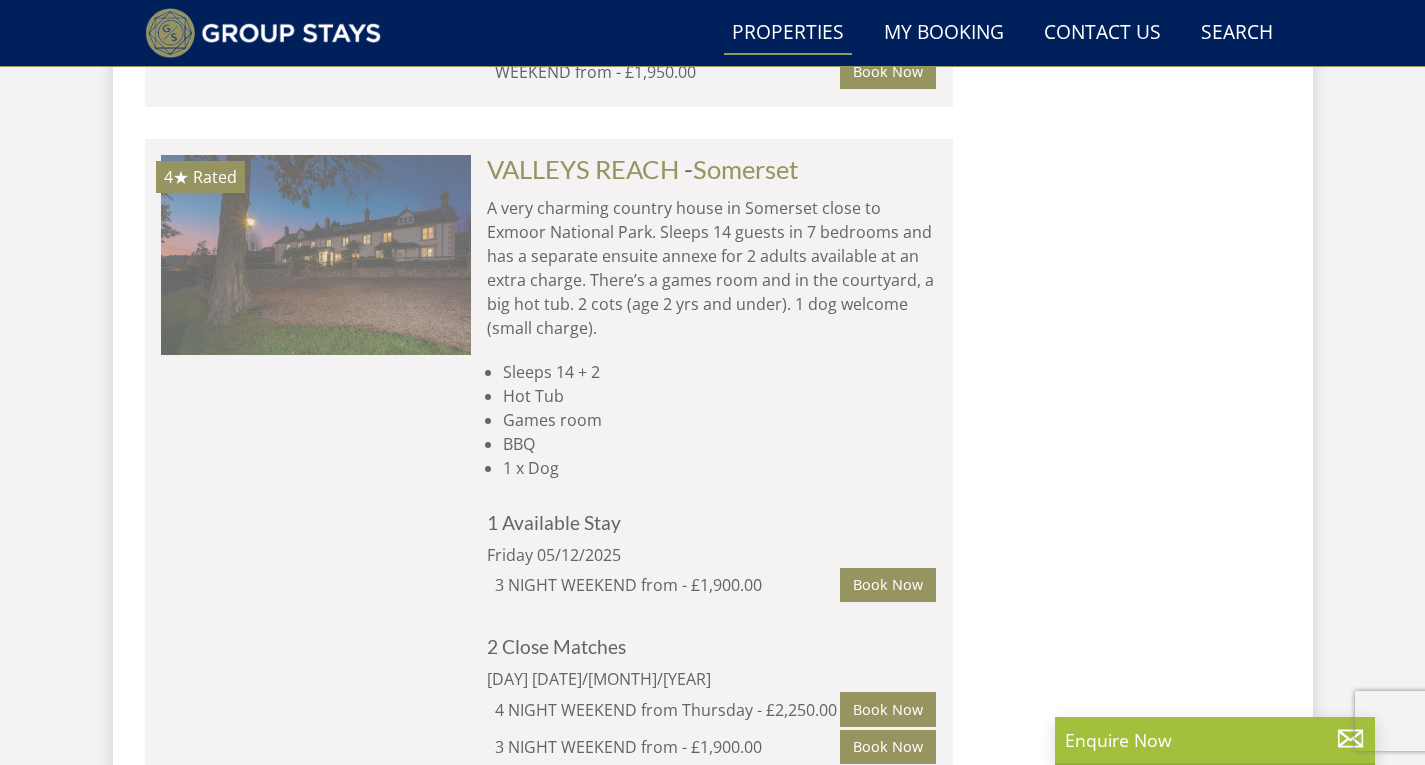click at bounding box center [316, 255] 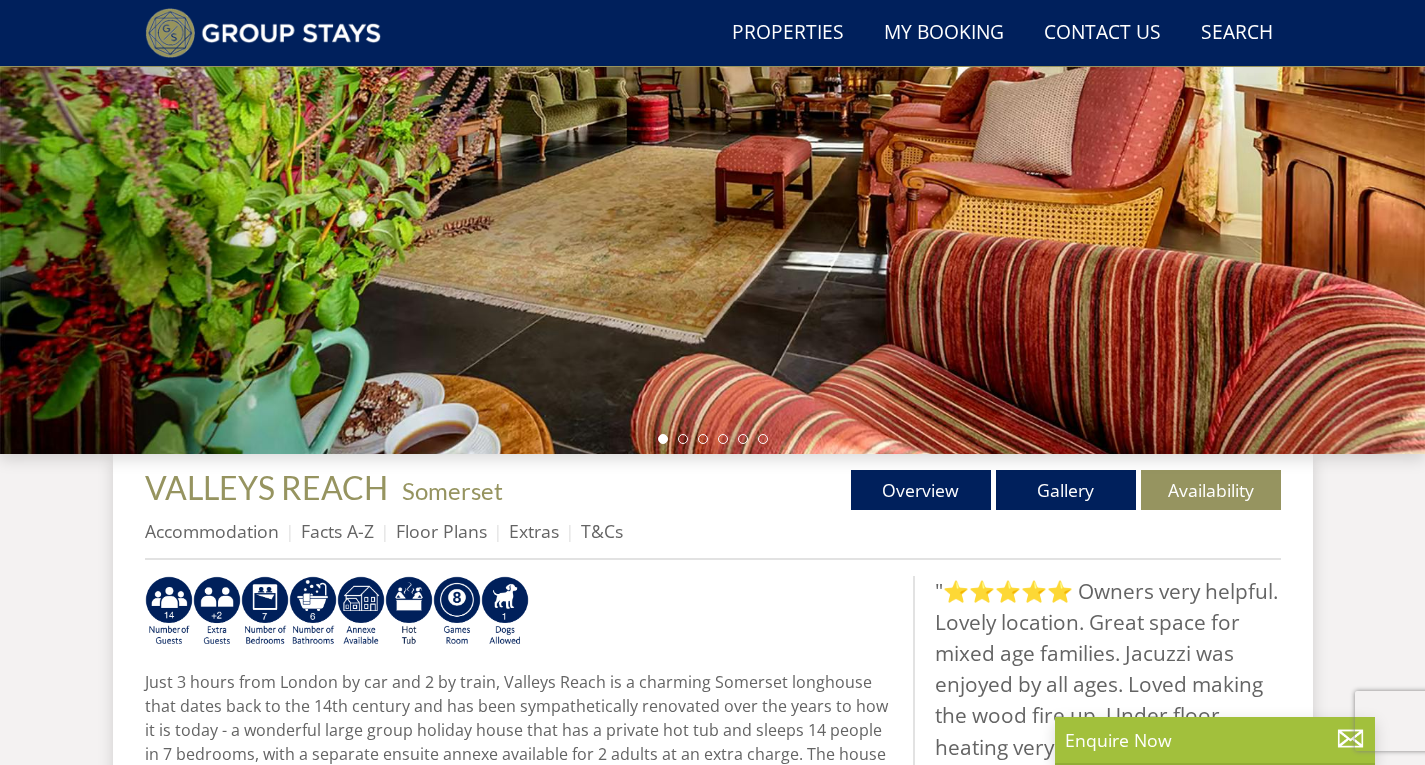 scroll, scrollTop: 596, scrollLeft: 0, axis: vertical 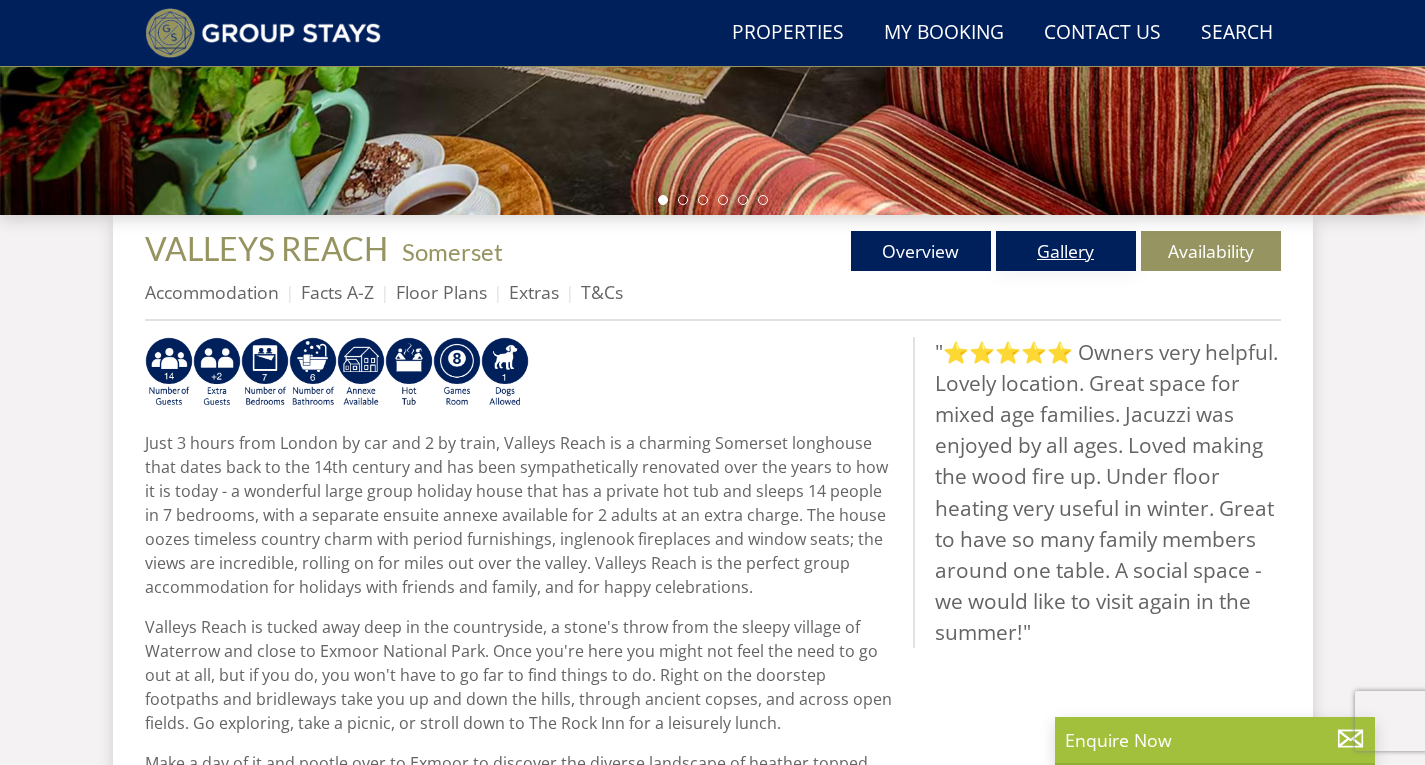 click on "Gallery" at bounding box center [1066, 251] 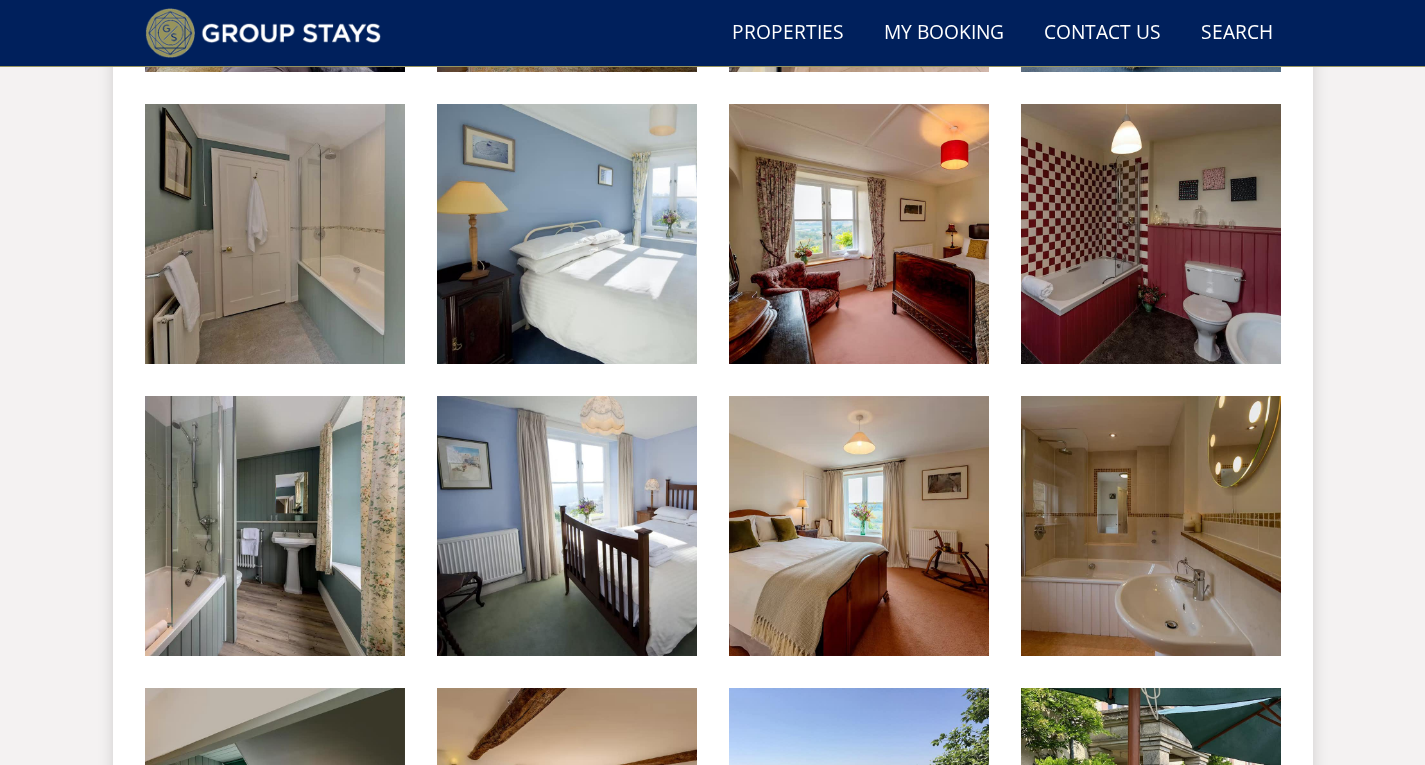 scroll, scrollTop: 1694, scrollLeft: 0, axis: vertical 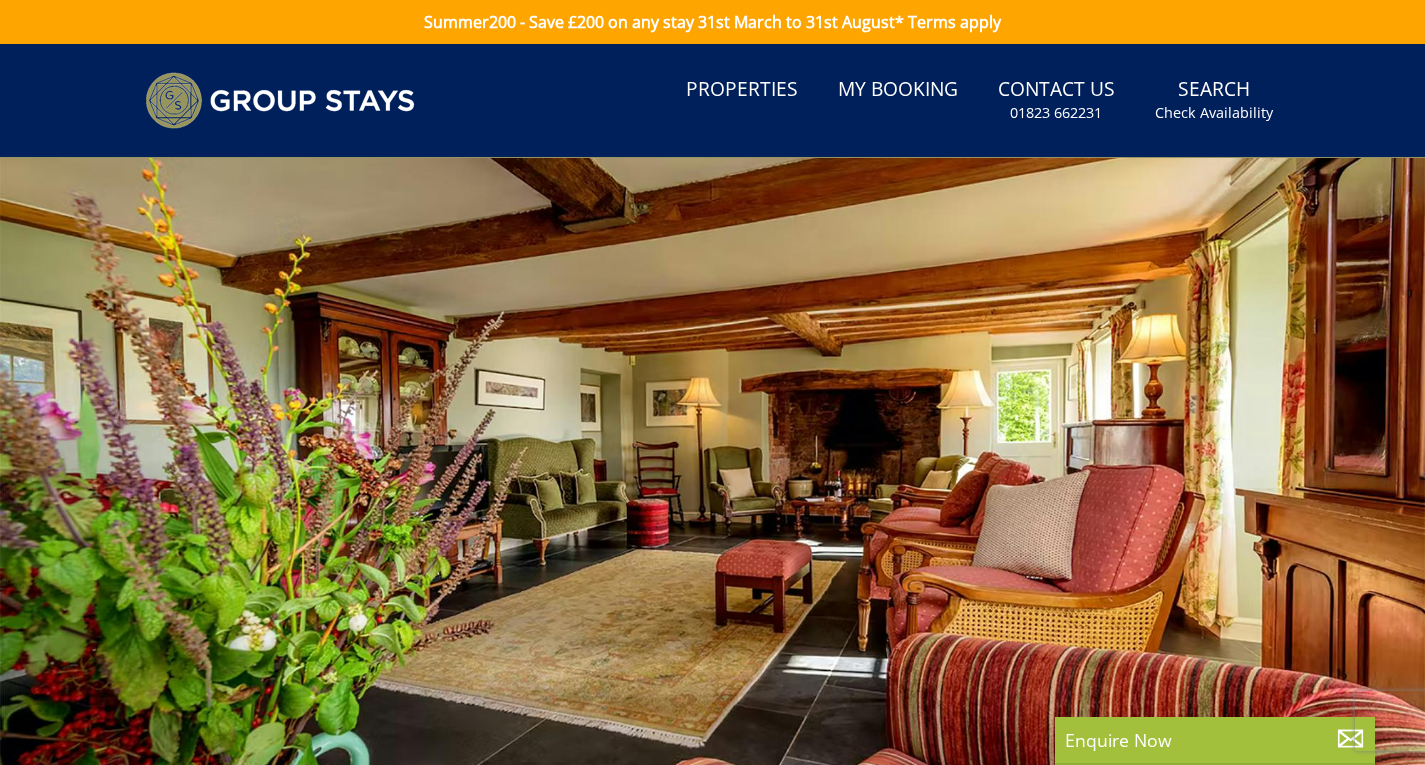 select on "13" 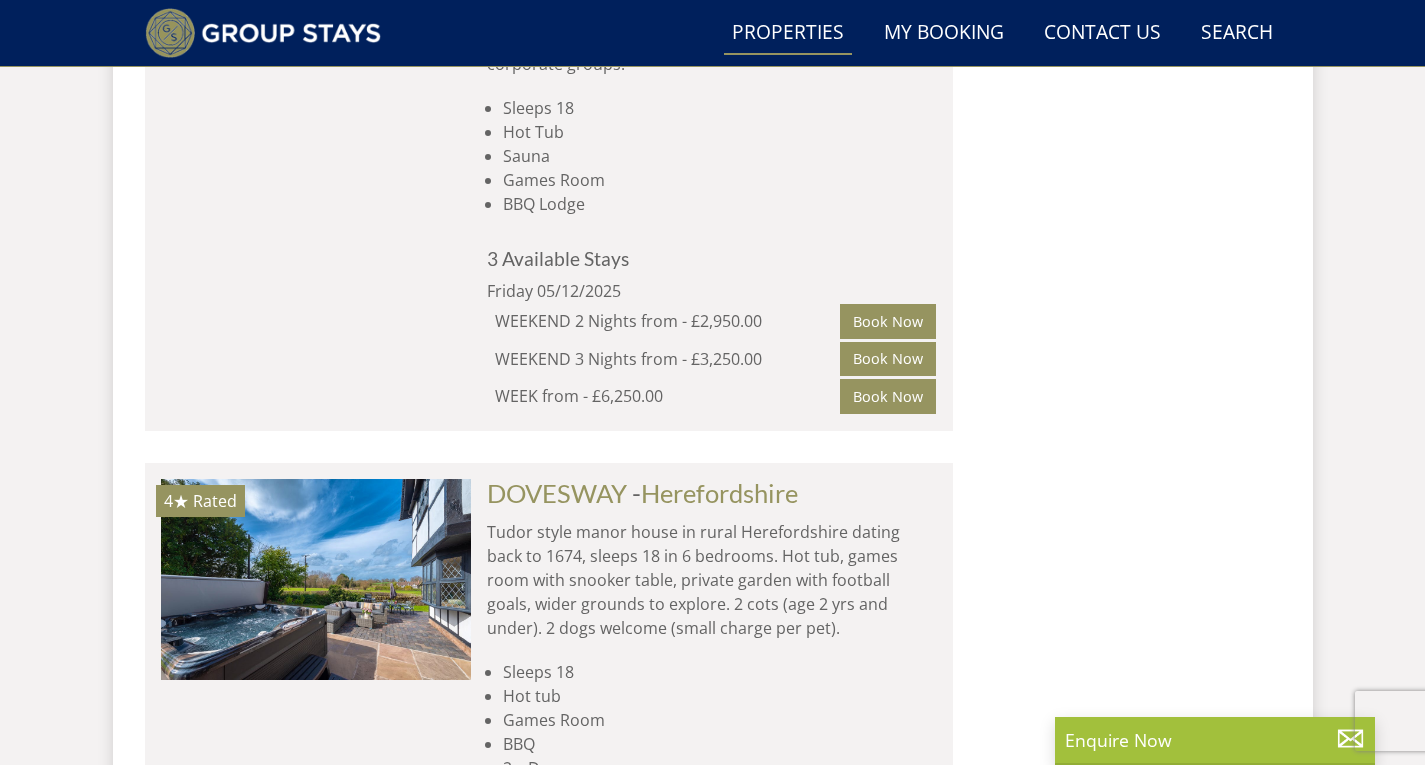 scroll, scrollTop: 9568, scrollLeft: 0, axis: vertical 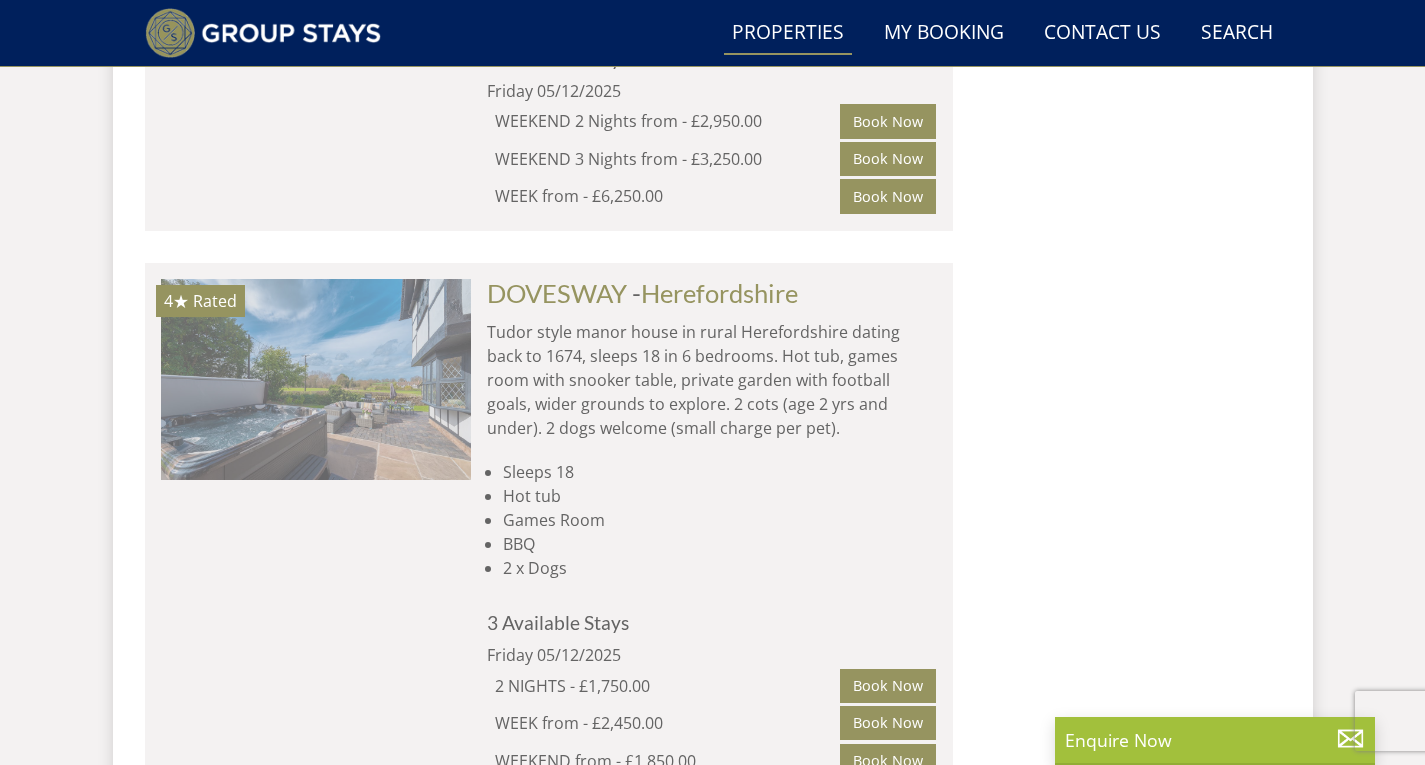 click at bounding box center [316, 379] 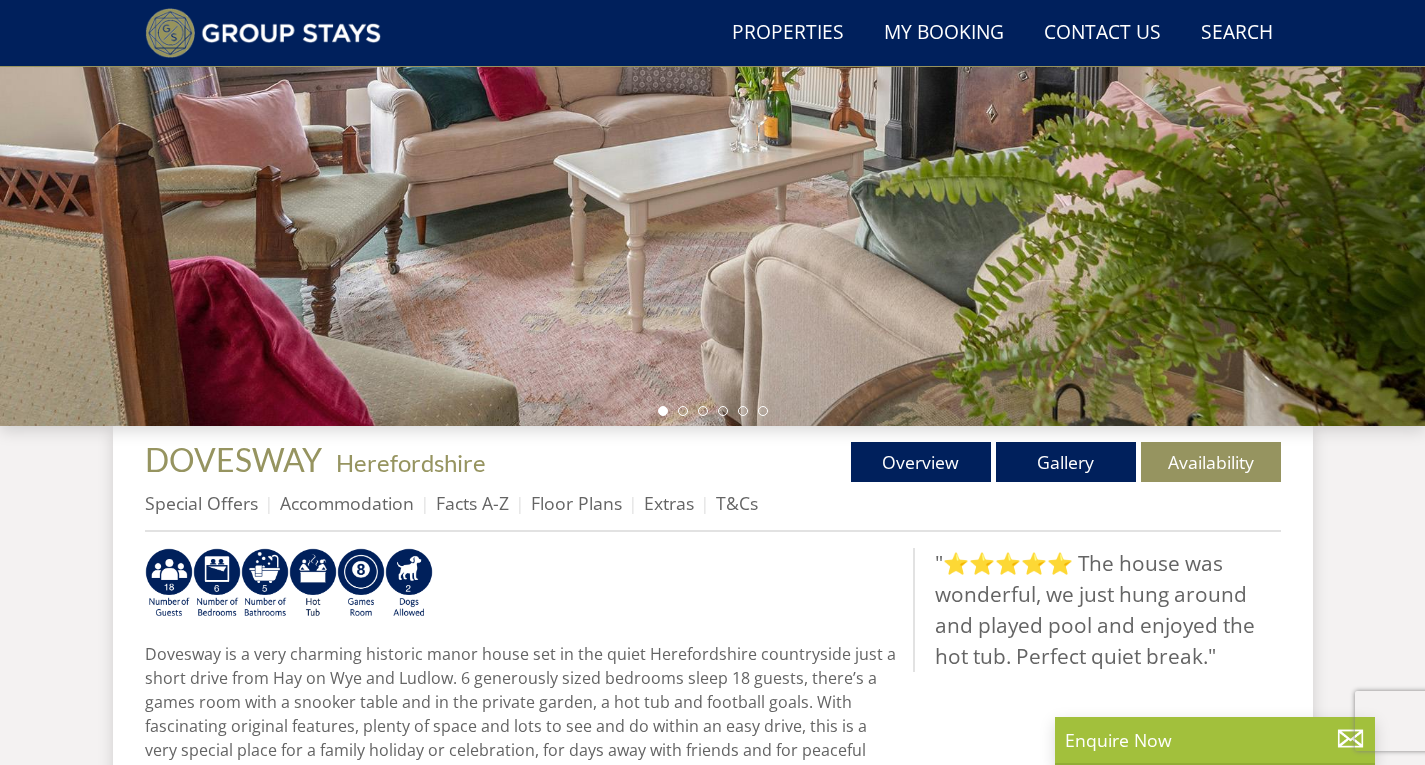 scroll, scrollTop: 397, scrollLeft: 0, axis: vertical 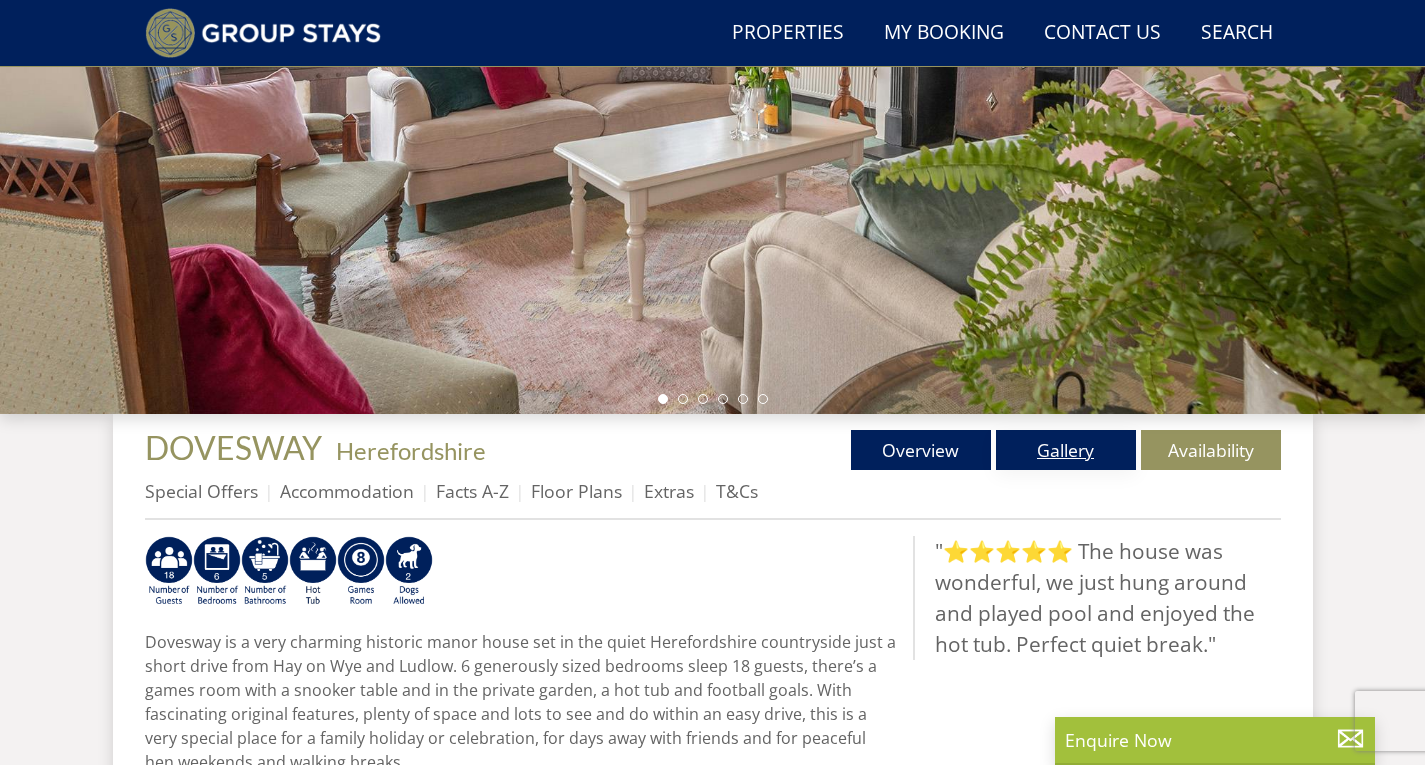 click on "Gallery" at bounding box center (1066, 450) 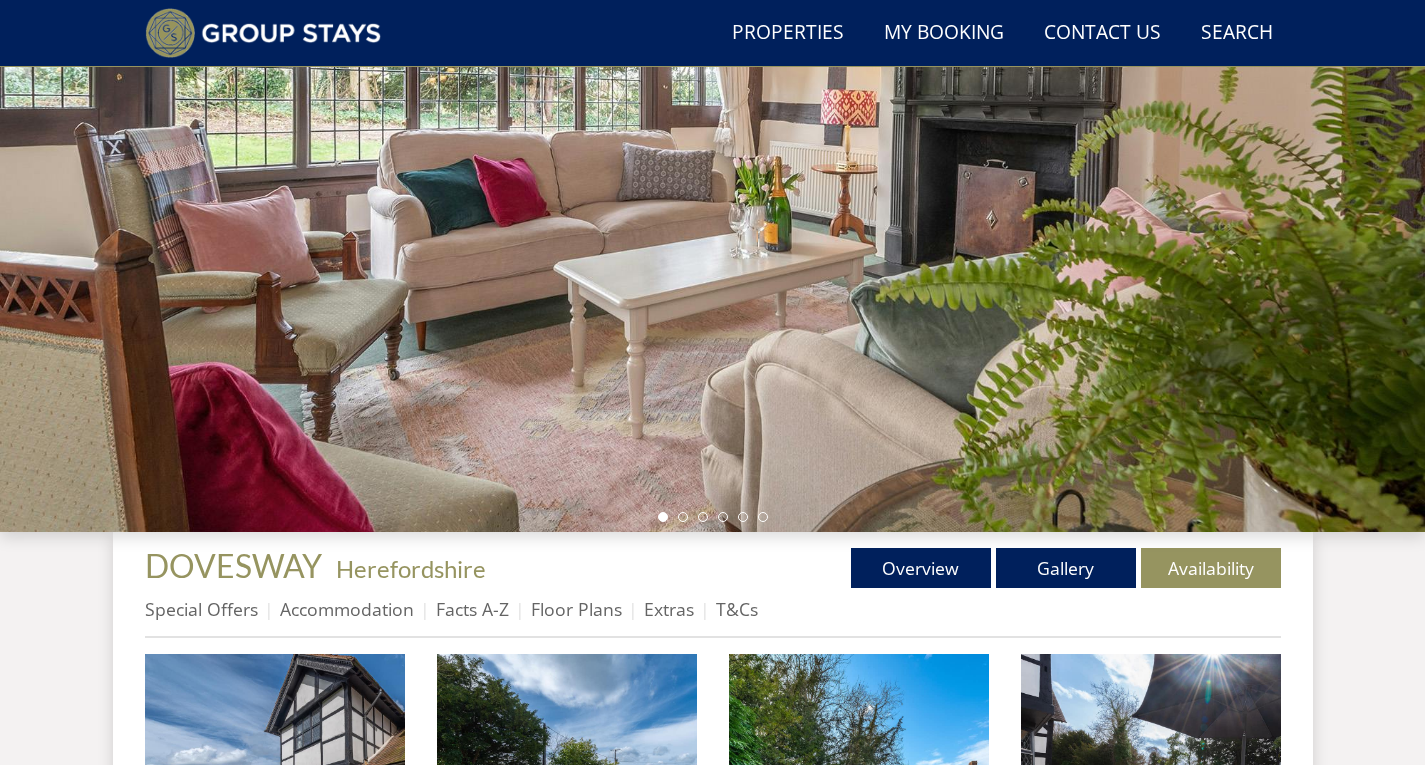 scroll, scrollTop: 0, scrollLeft: 0, axis: both 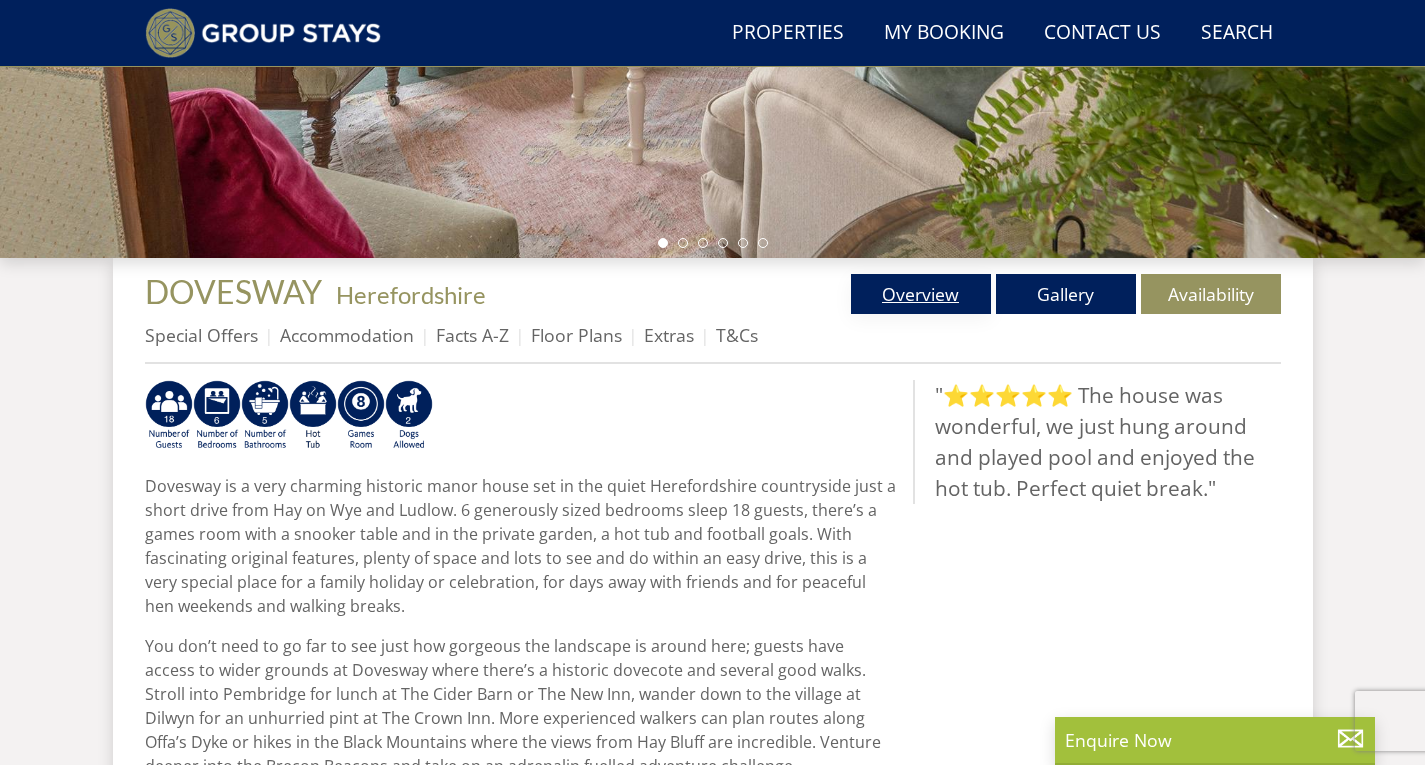 click on "Overview" at bounding box center (921, 294) 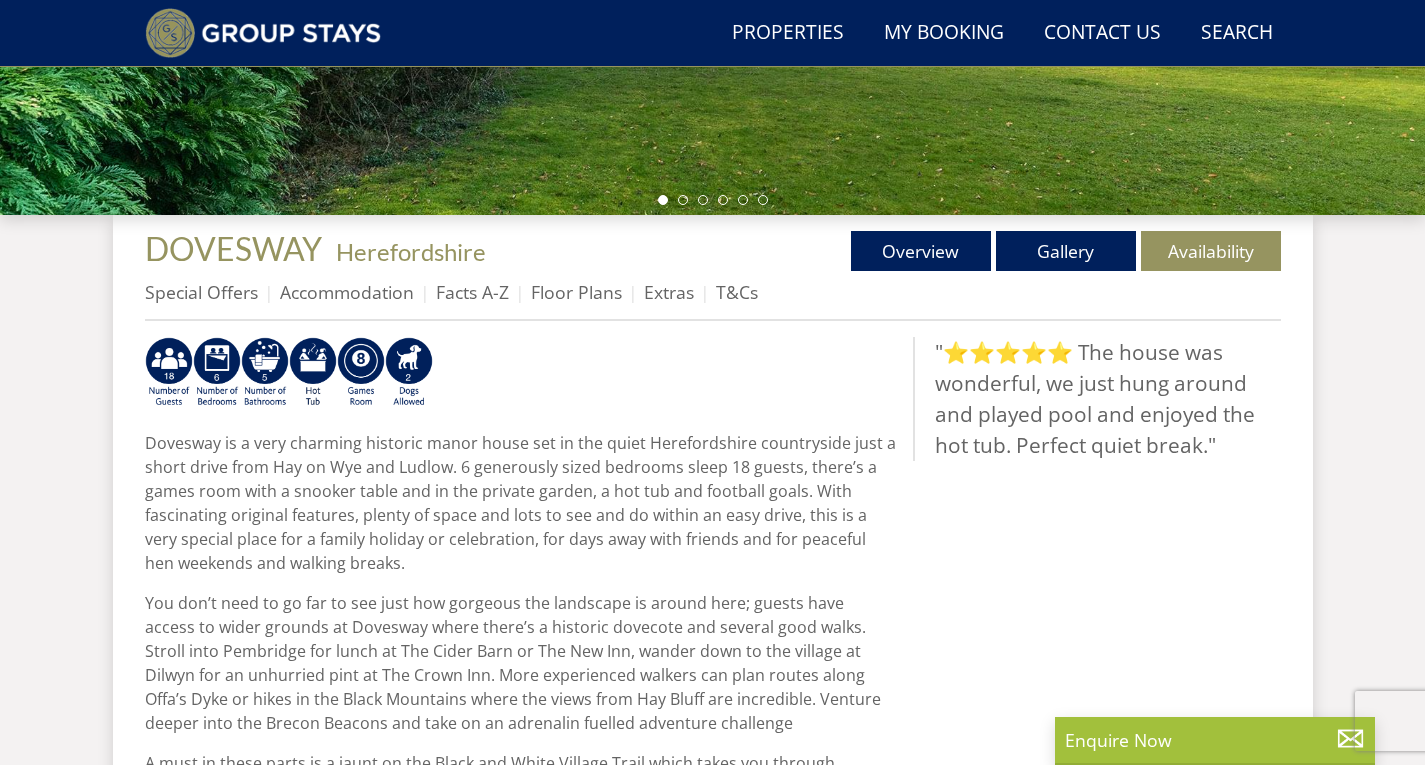 scroll, scrollTop: 599, scrollLeft: 0, axis: vertical 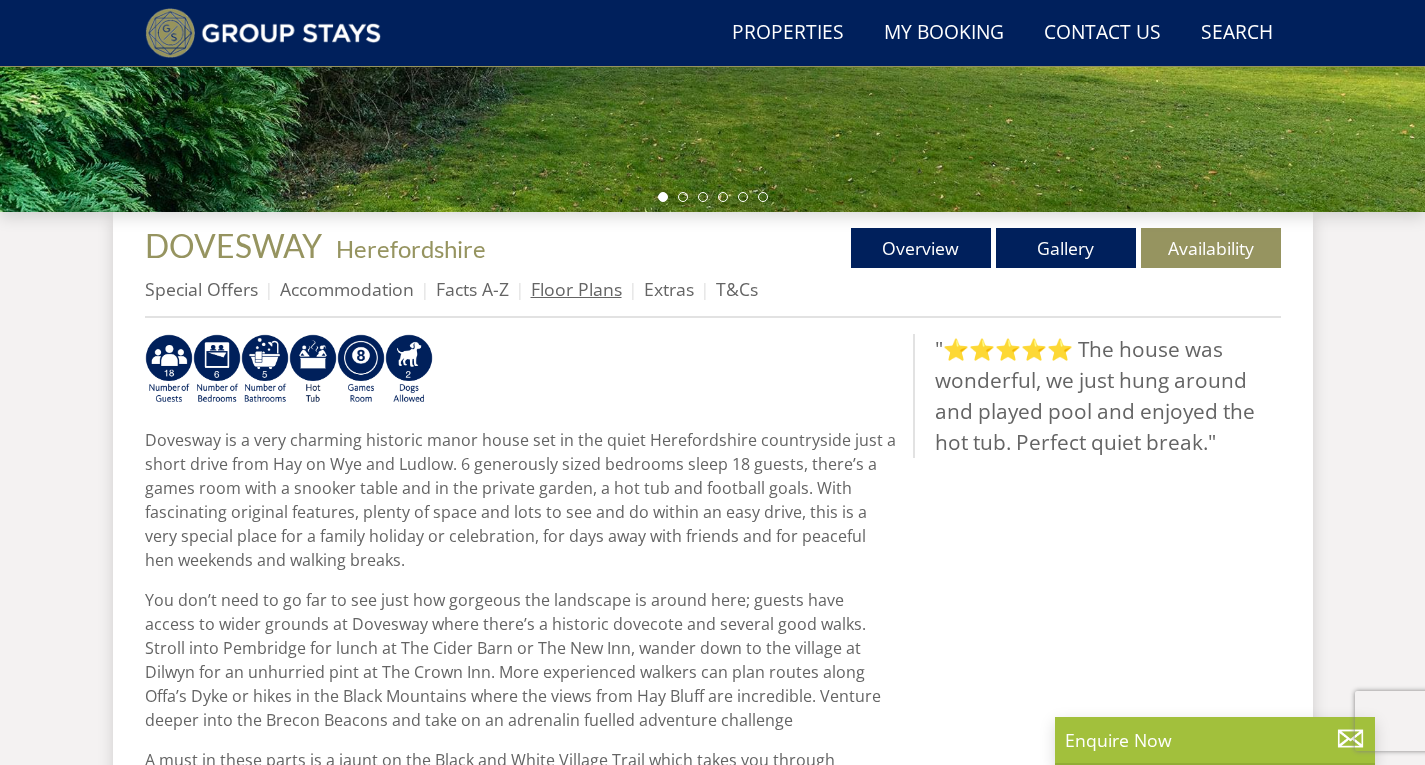 click on "Floor Plans" at bounding box center (576, 289) 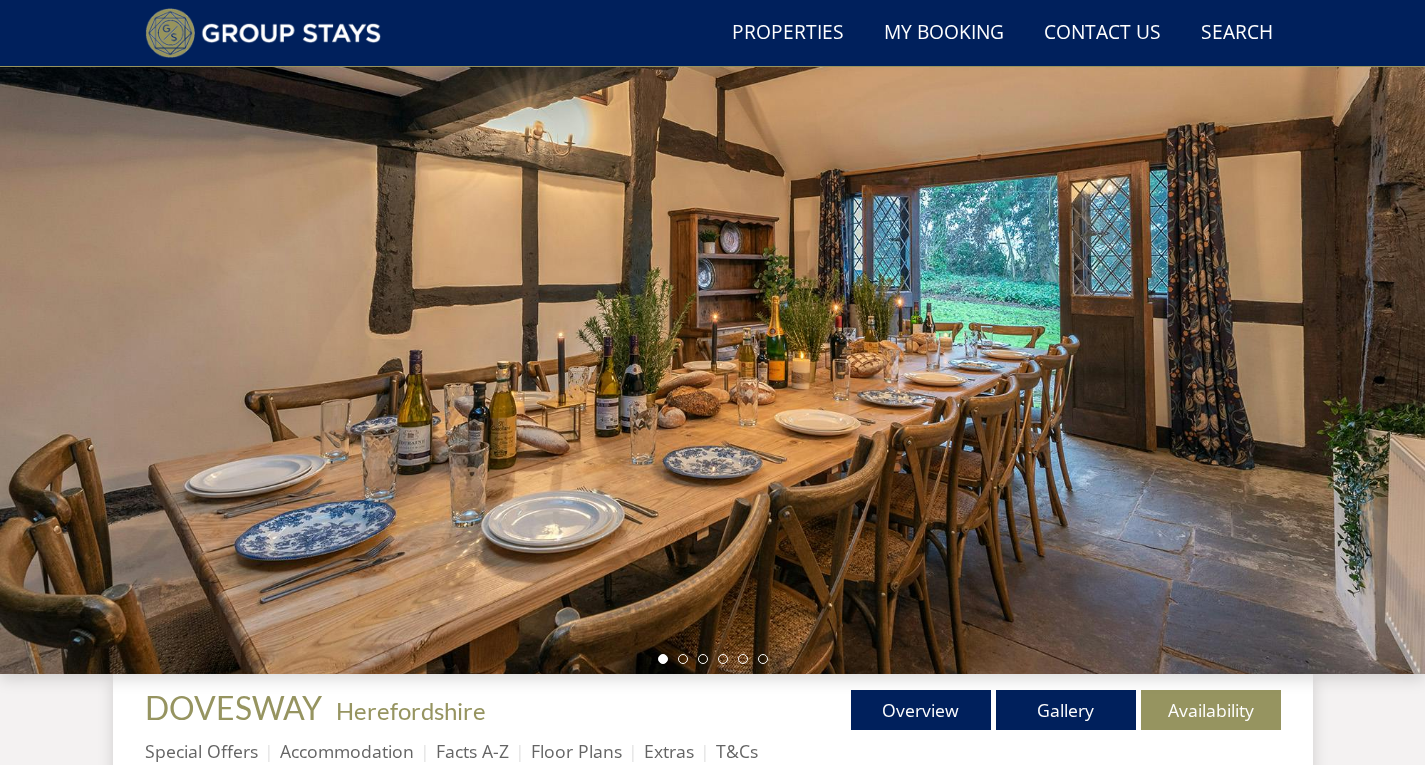 scroll, scrollTop: 283, scrollLeft: 0, axis: vertical 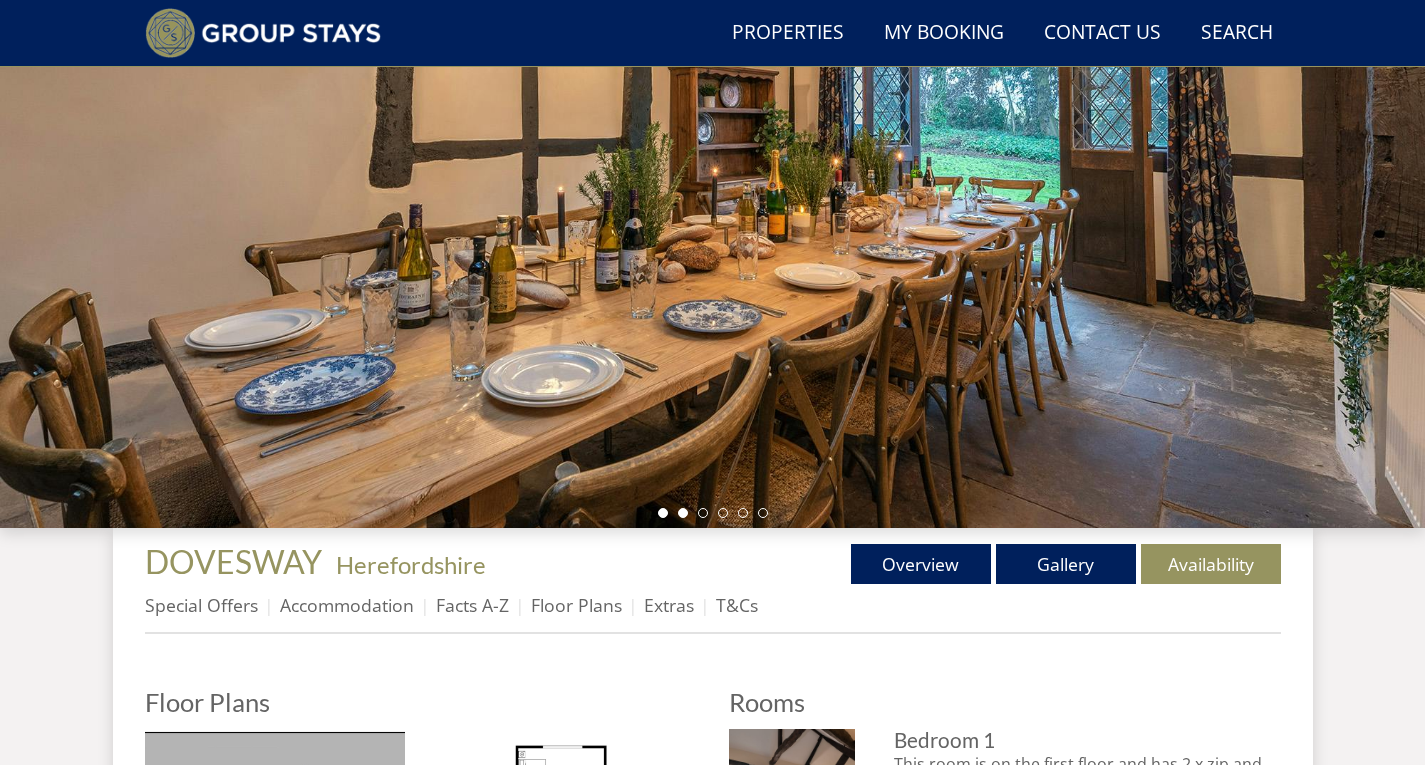 click at bounding box center [683, 513] 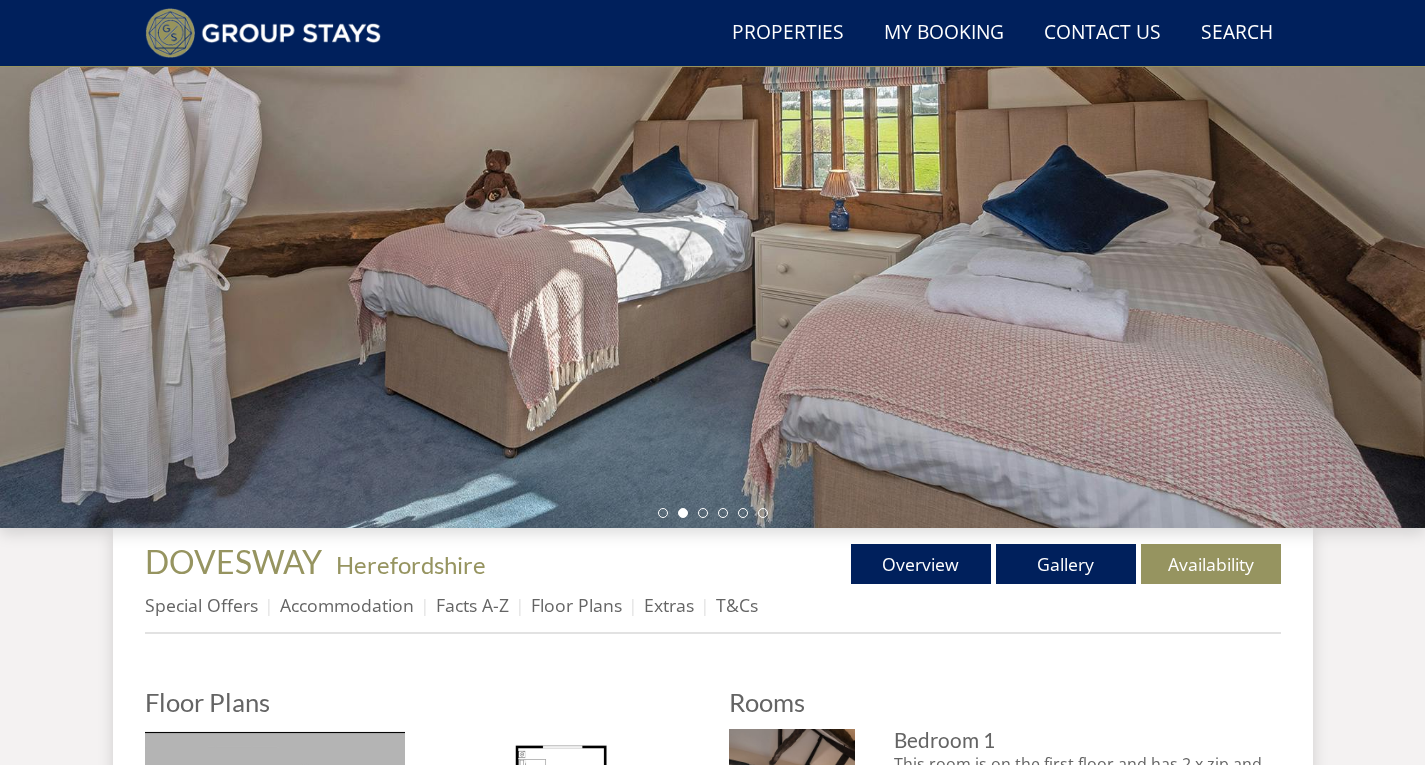 click at bounding box center [713, 513] 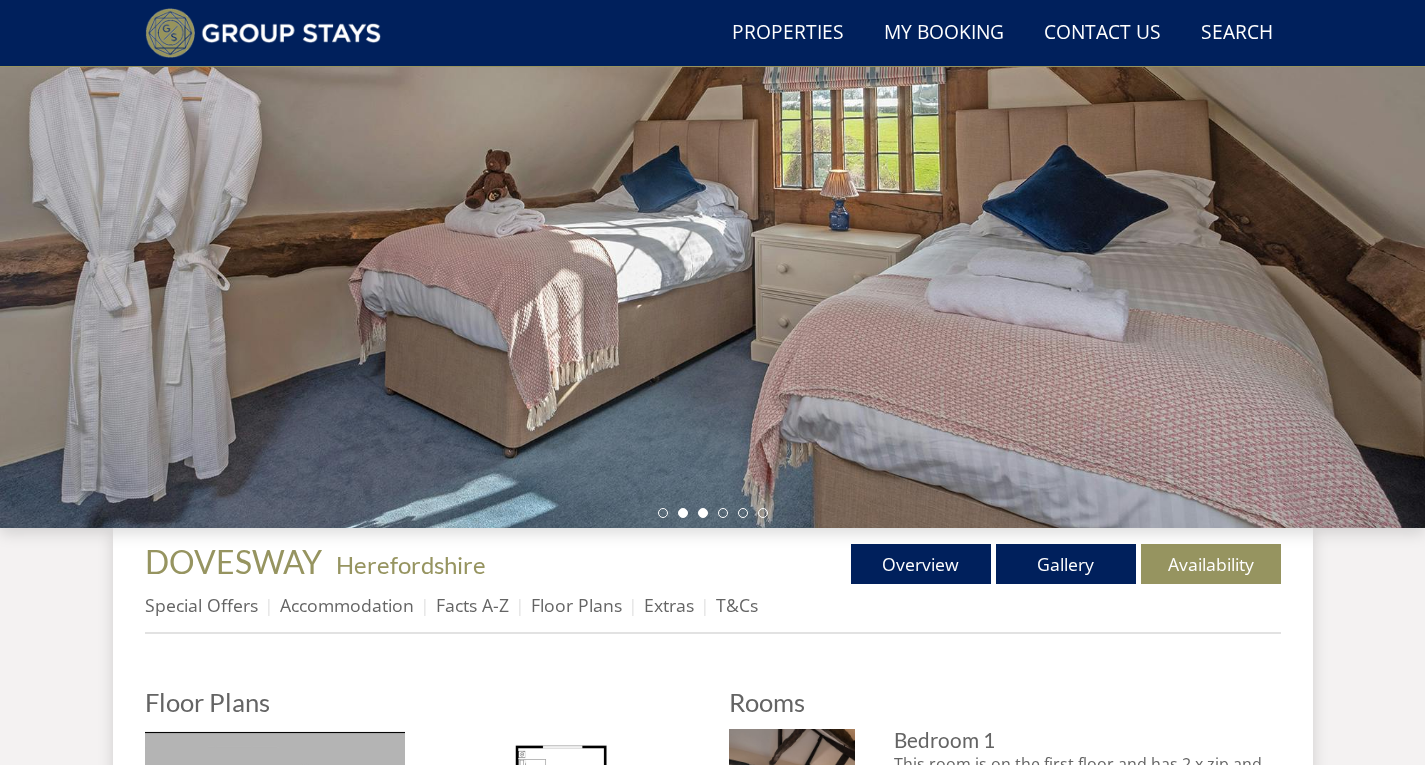 click at bounding box center (703, 513) 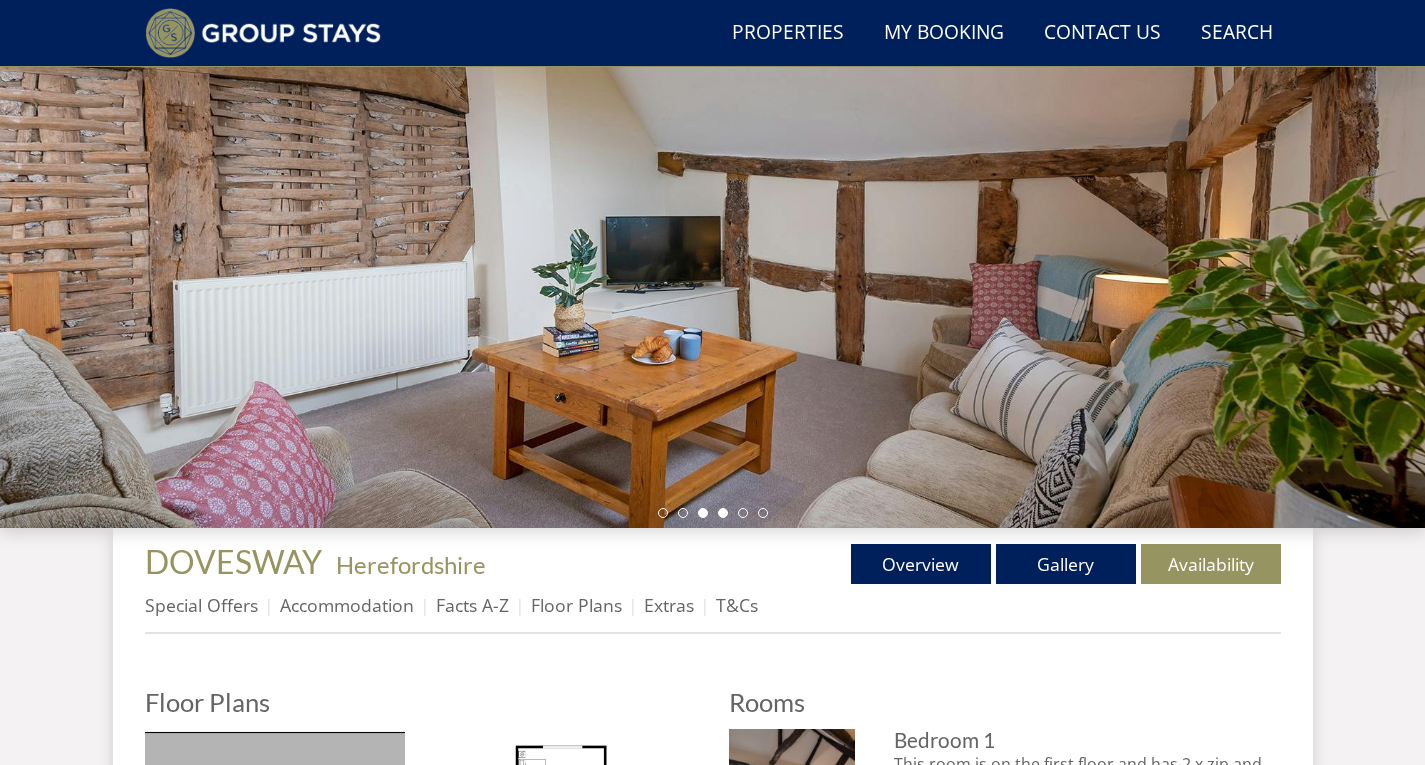 click at bounding box center [723, 513] 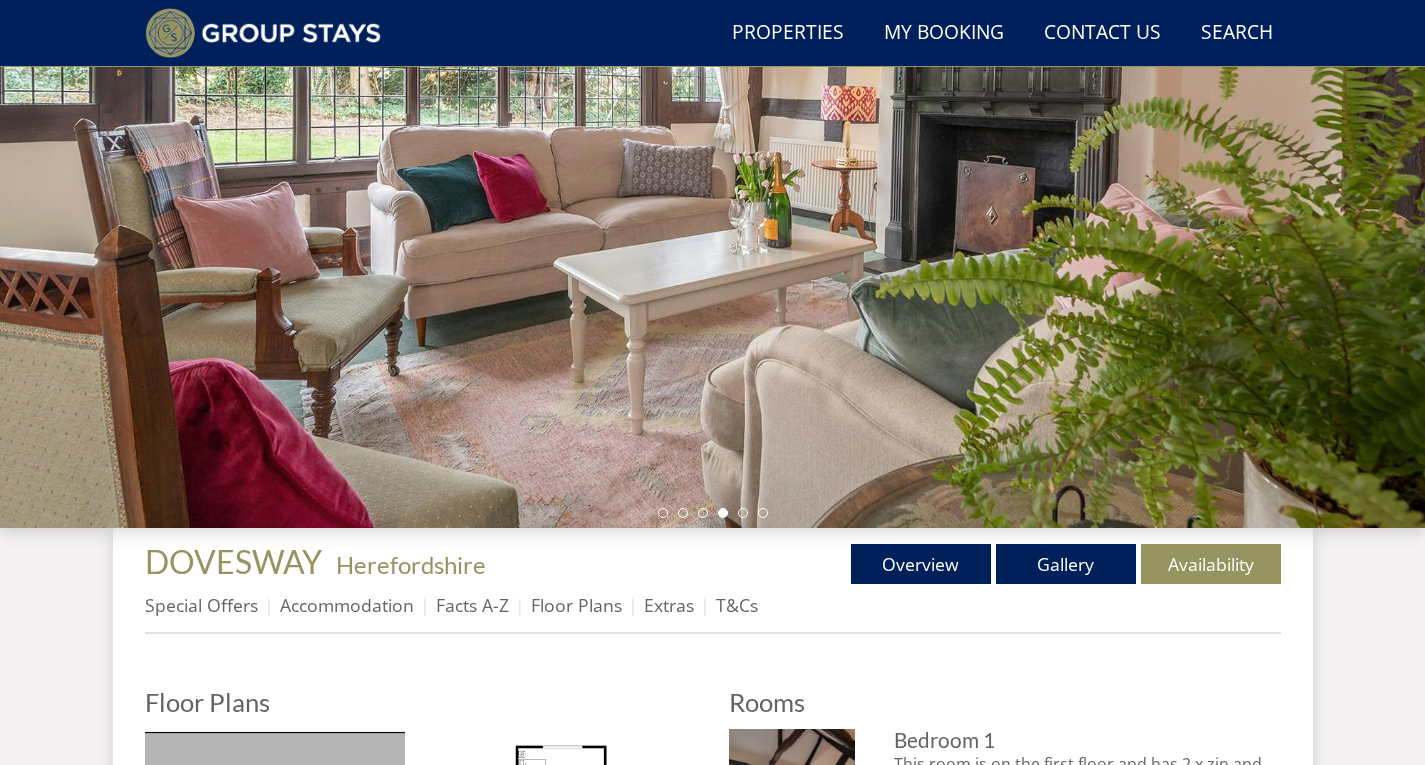 click at bounding box center [713, 513] 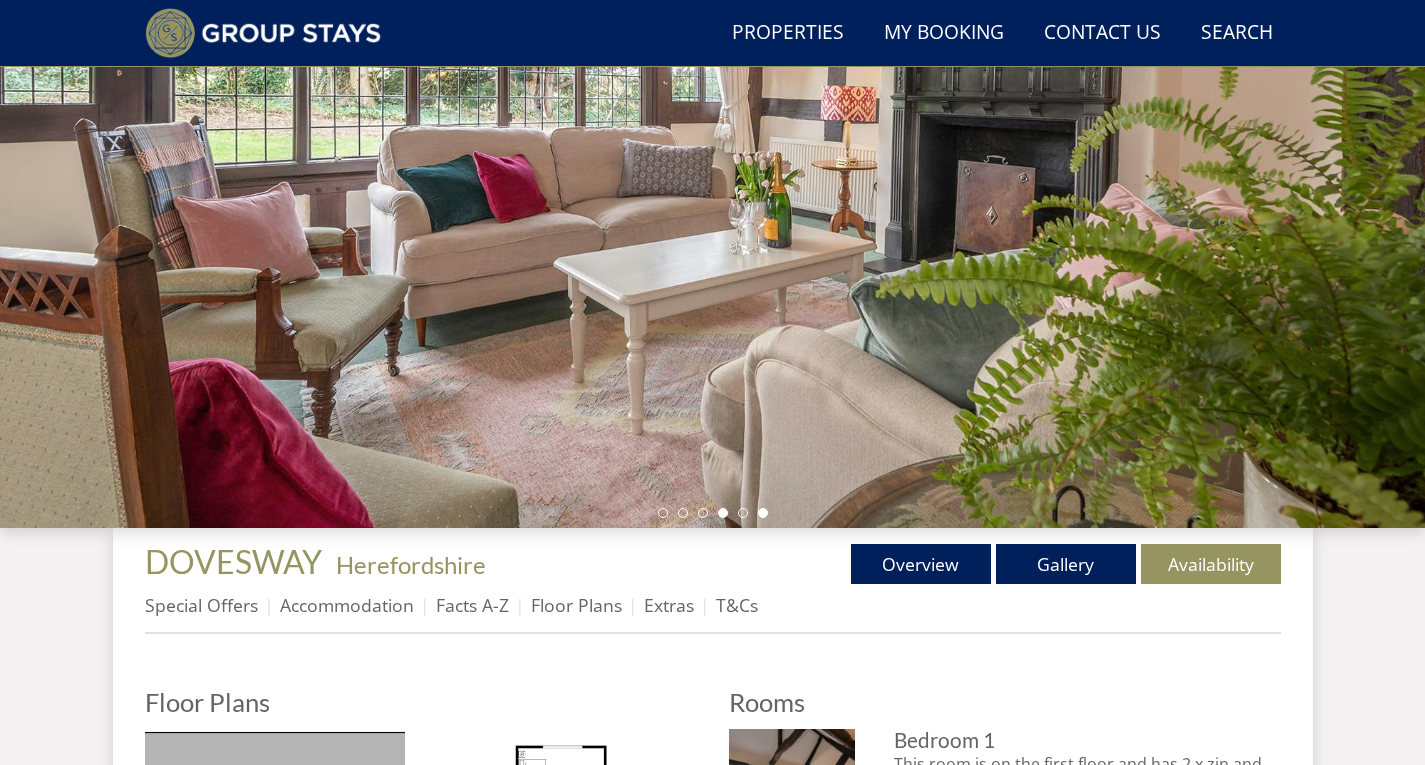 click at bounding box center [763, 513] 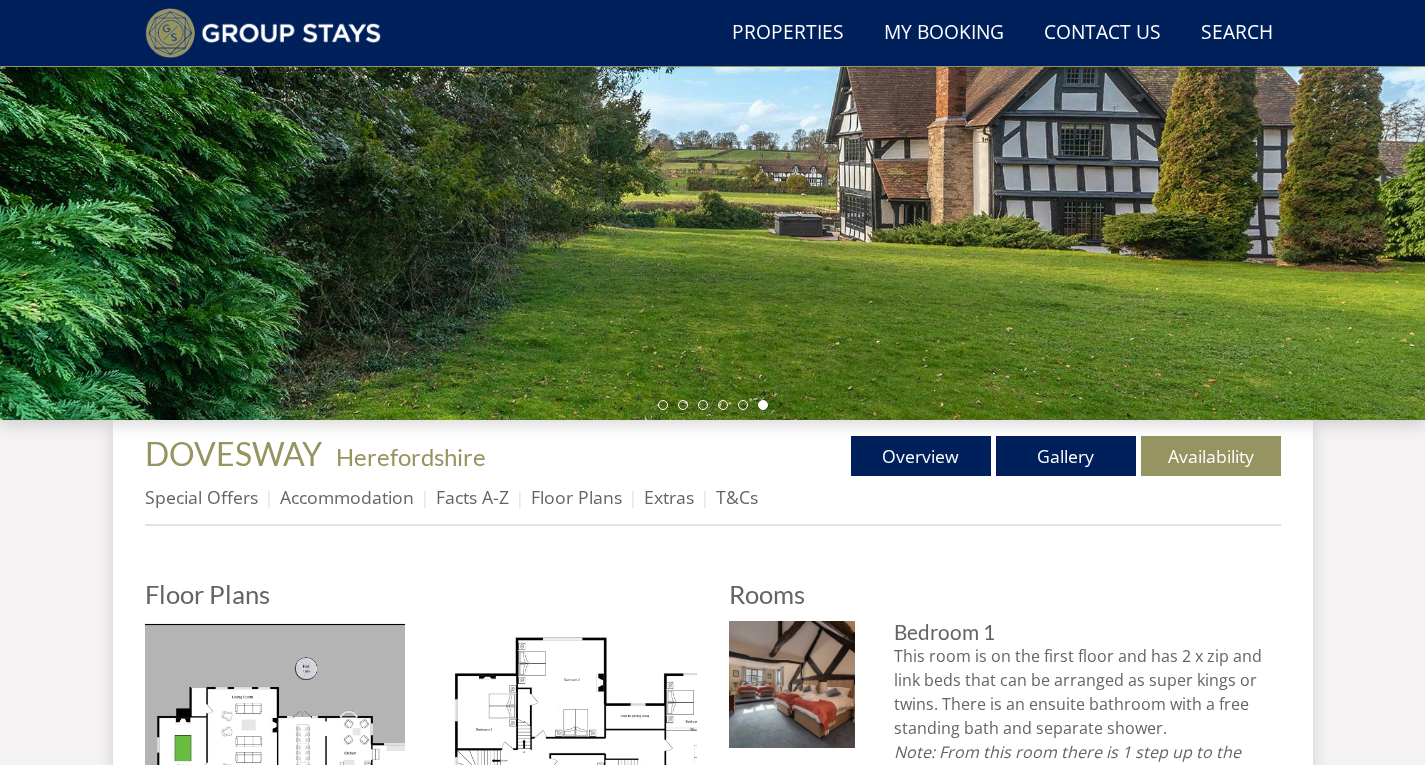 scroll, scrollTop: 583, scrollLeft: 0, axis: vertical 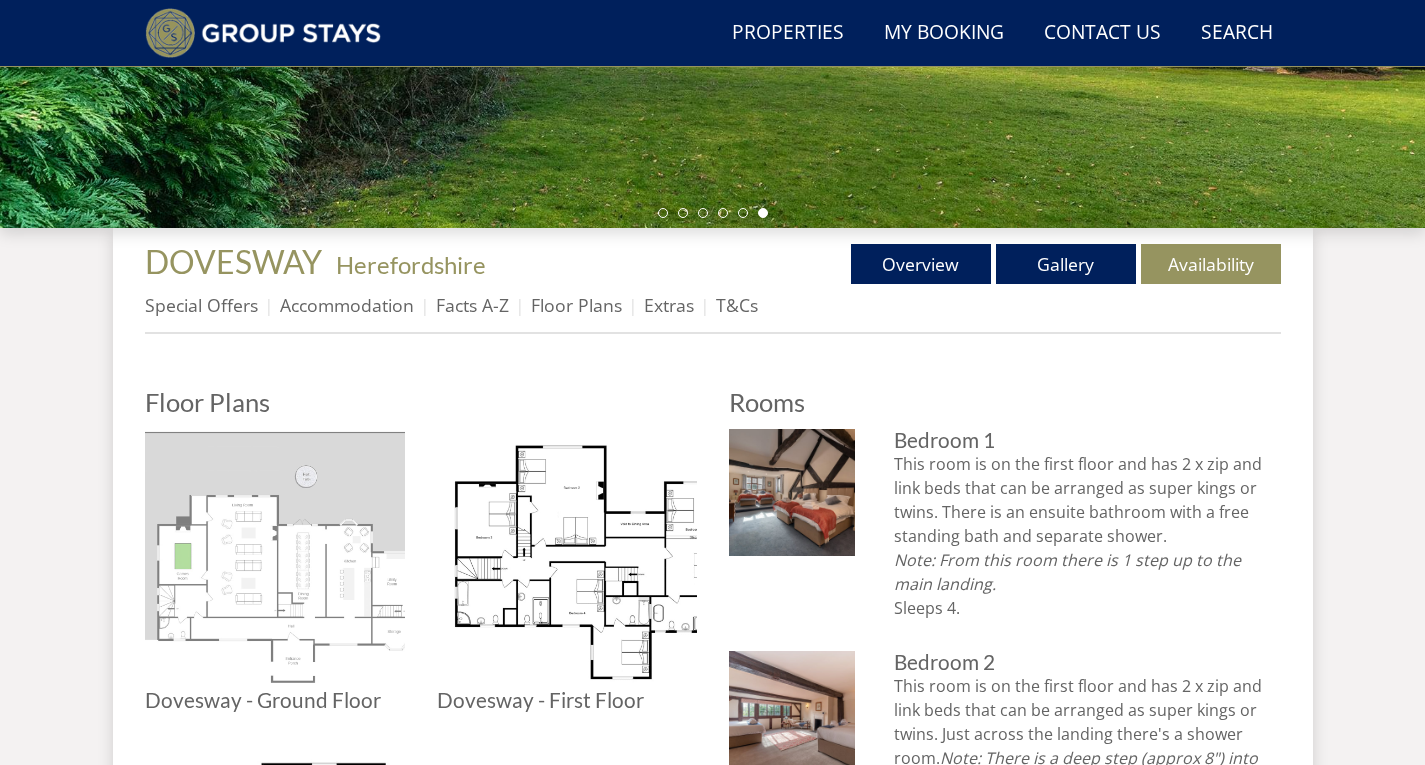 click at bounding box center [275, 559] 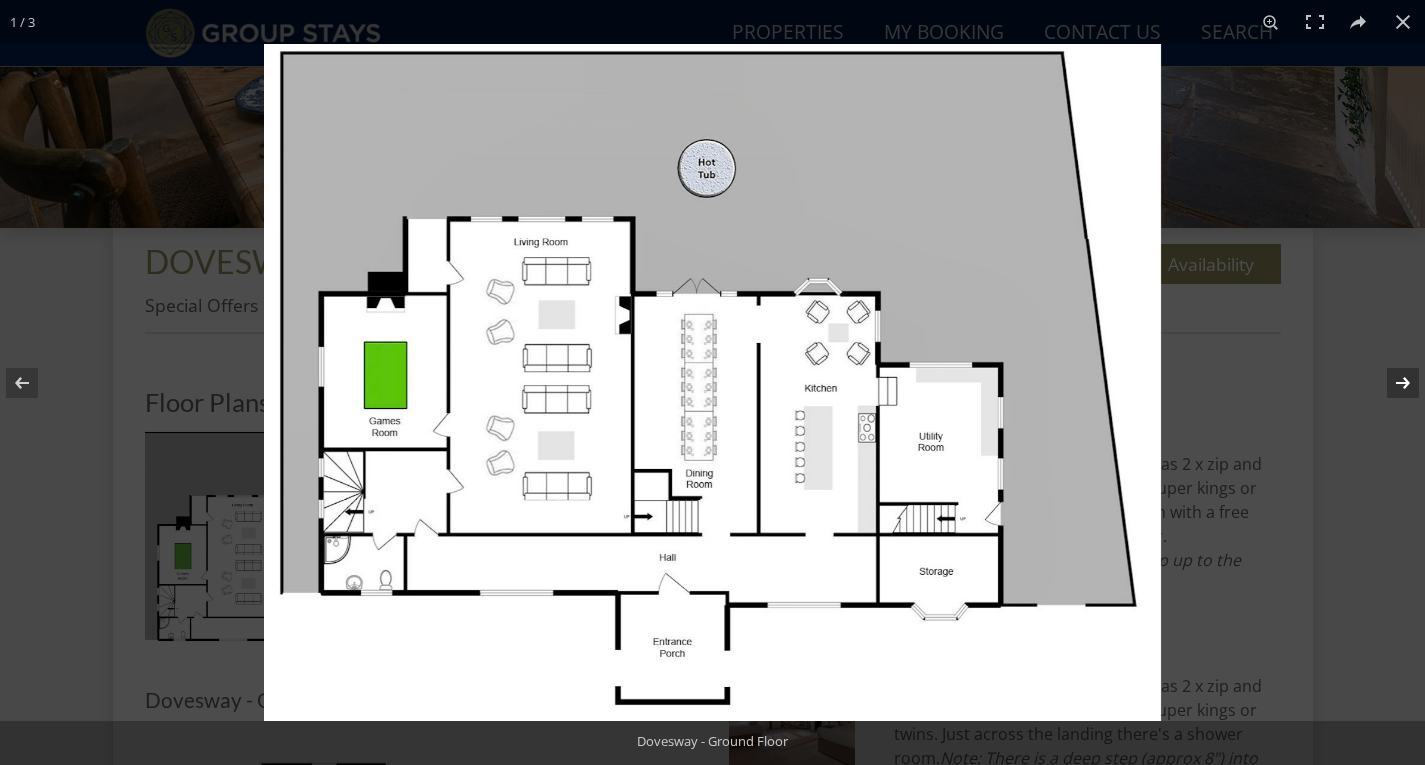 click at bounding box center [1390, 383] 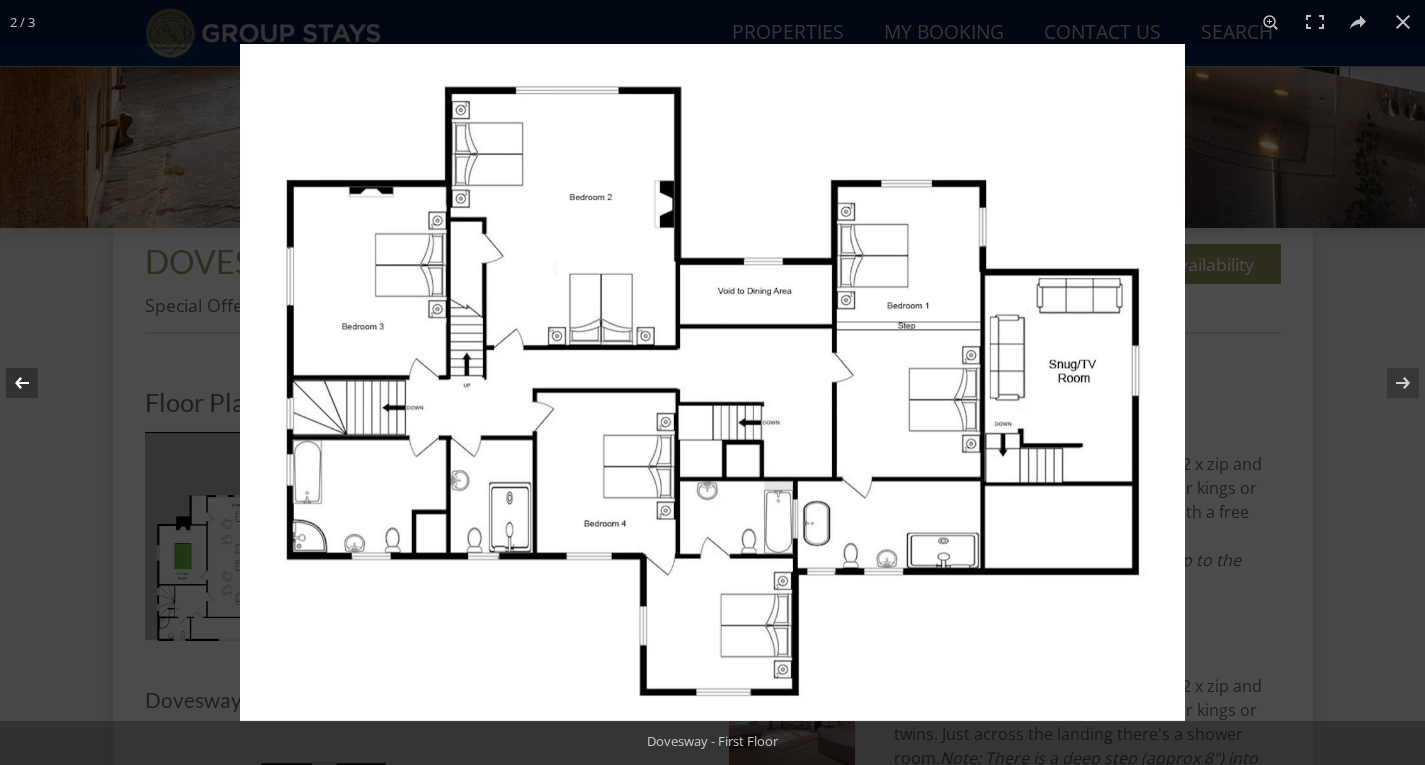 click at bounding box center (35, 383) 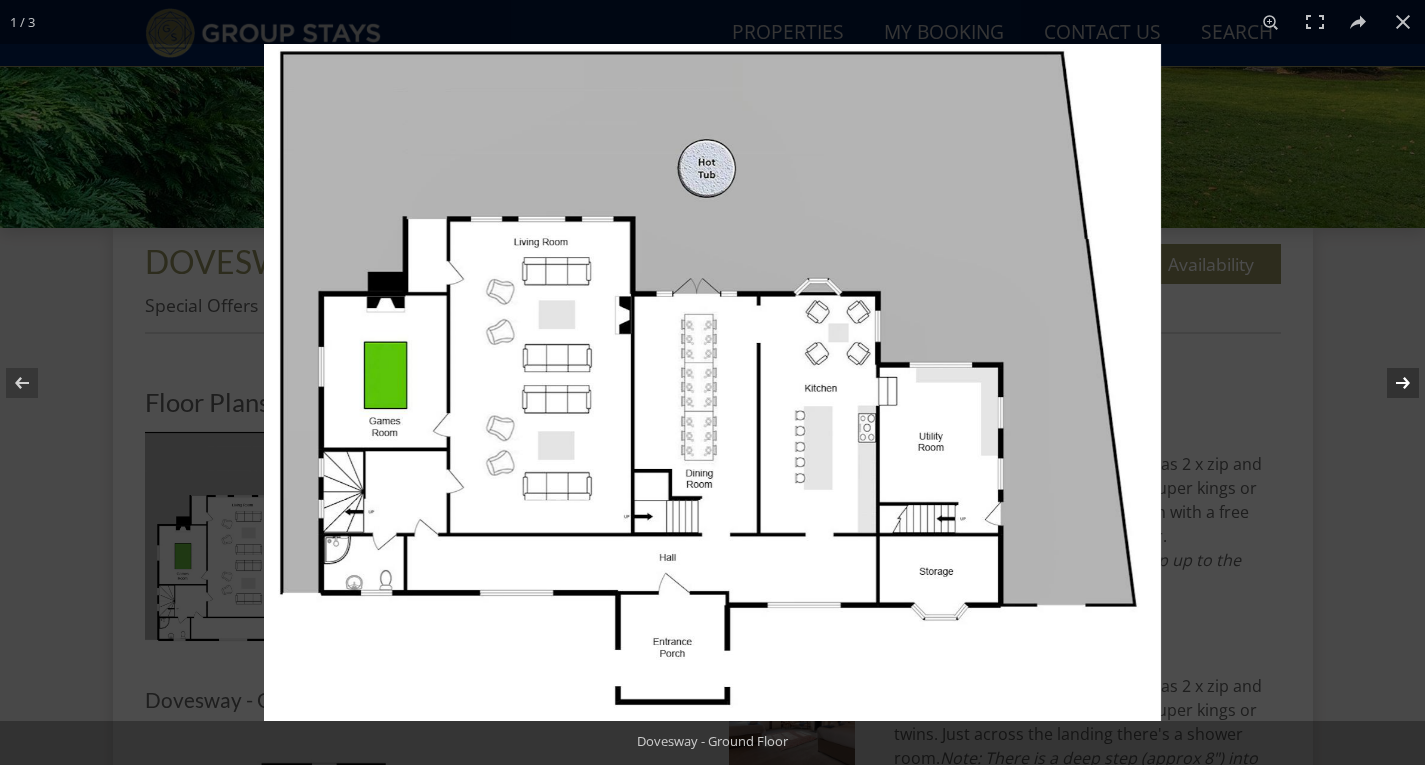click at bounding box center (1390, 383) 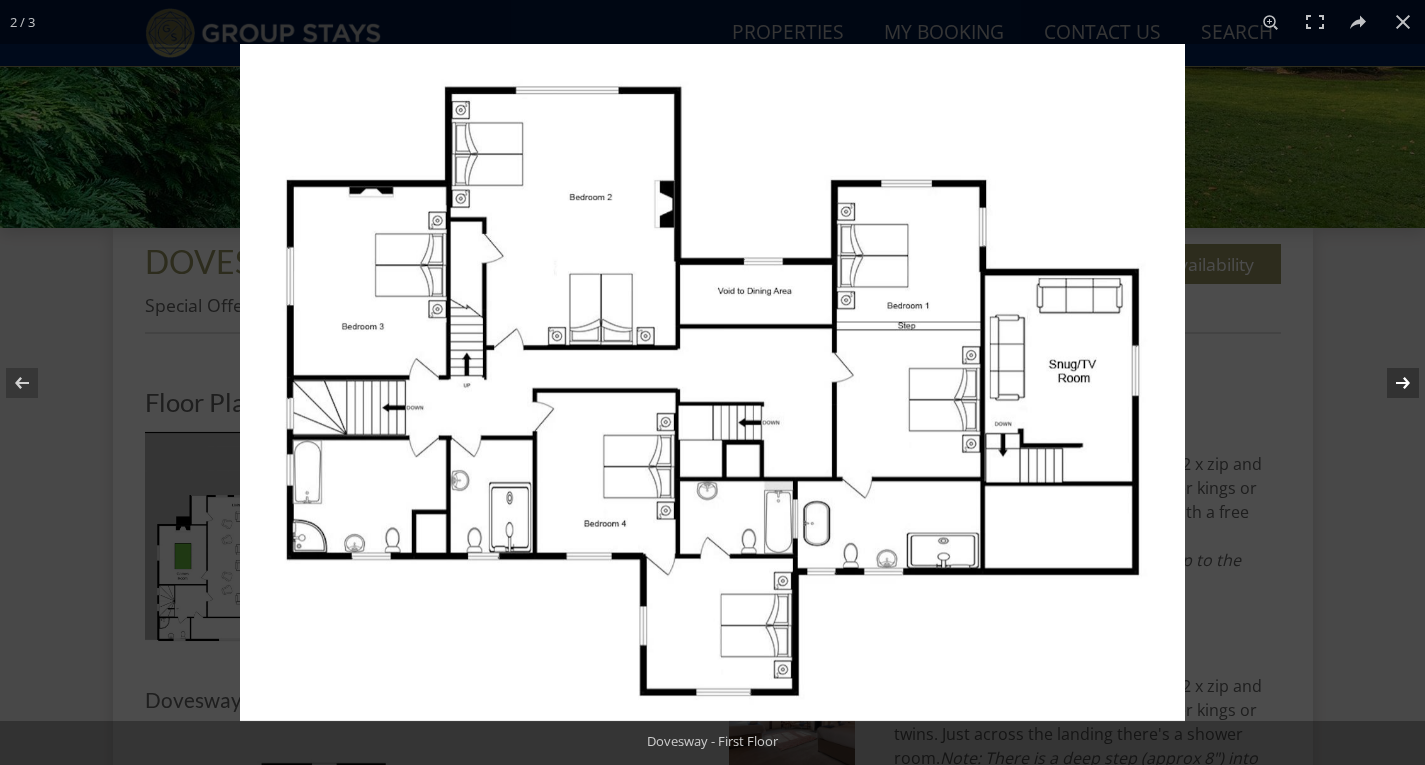 click at bounding box center (1390, 383) 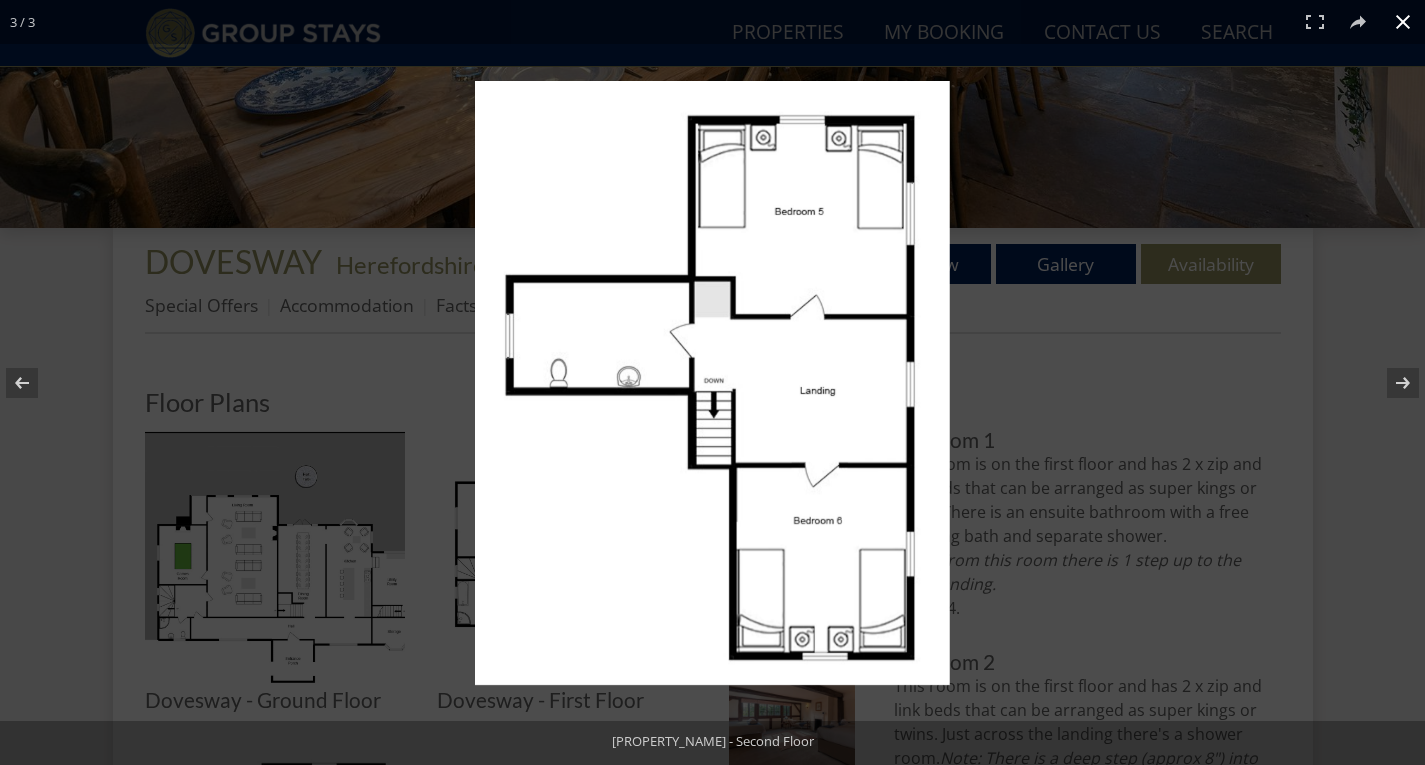 click at bounding box center [1403, 22] 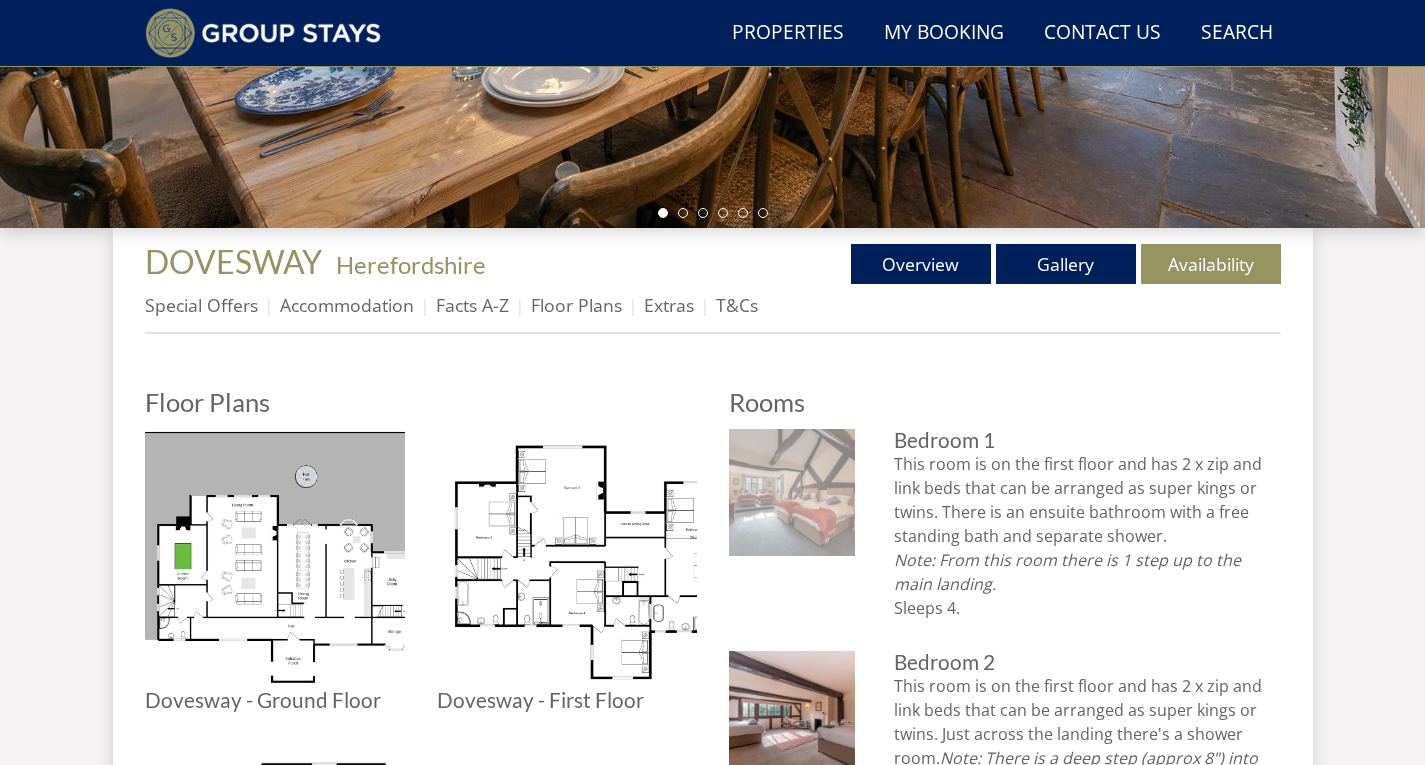 click at bounding box center (792, 492) 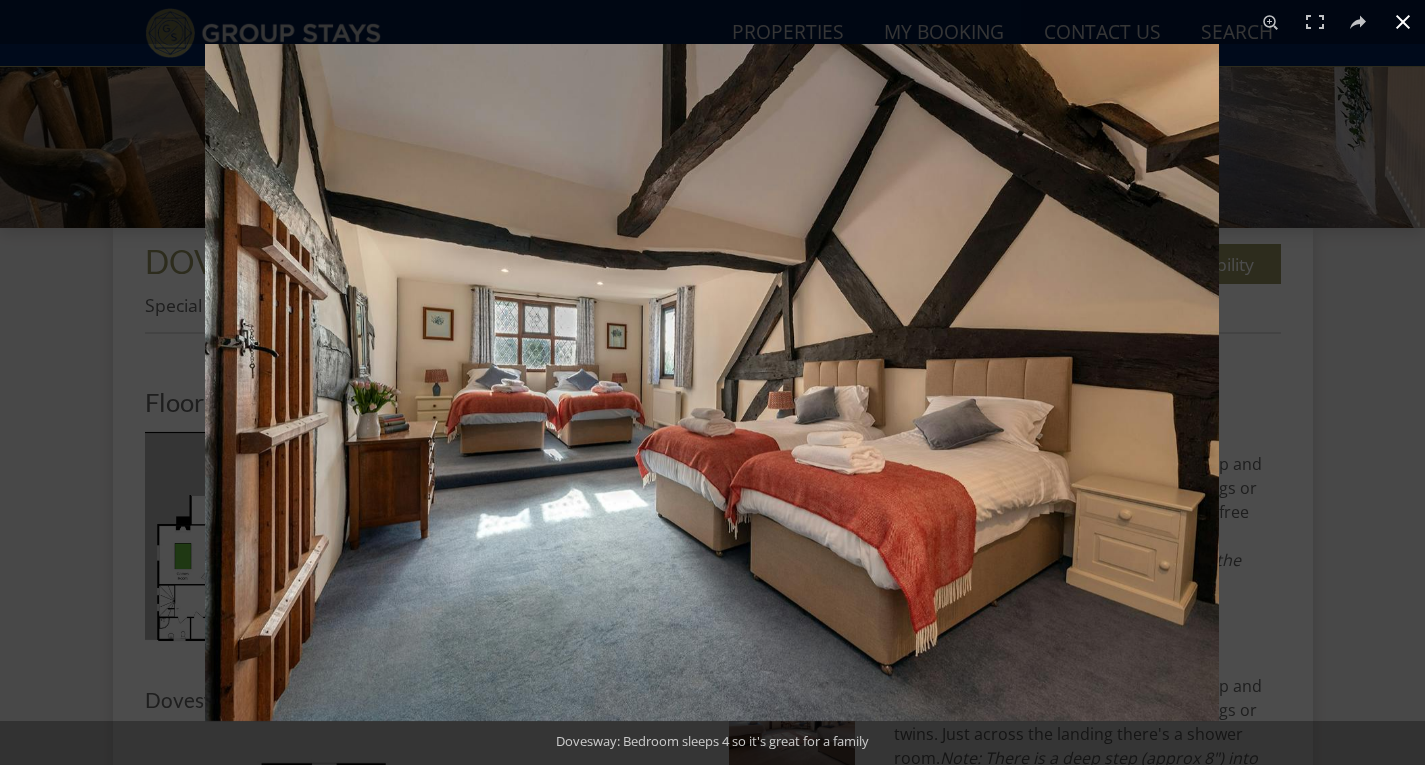 click at bounding box center [1403, 22] 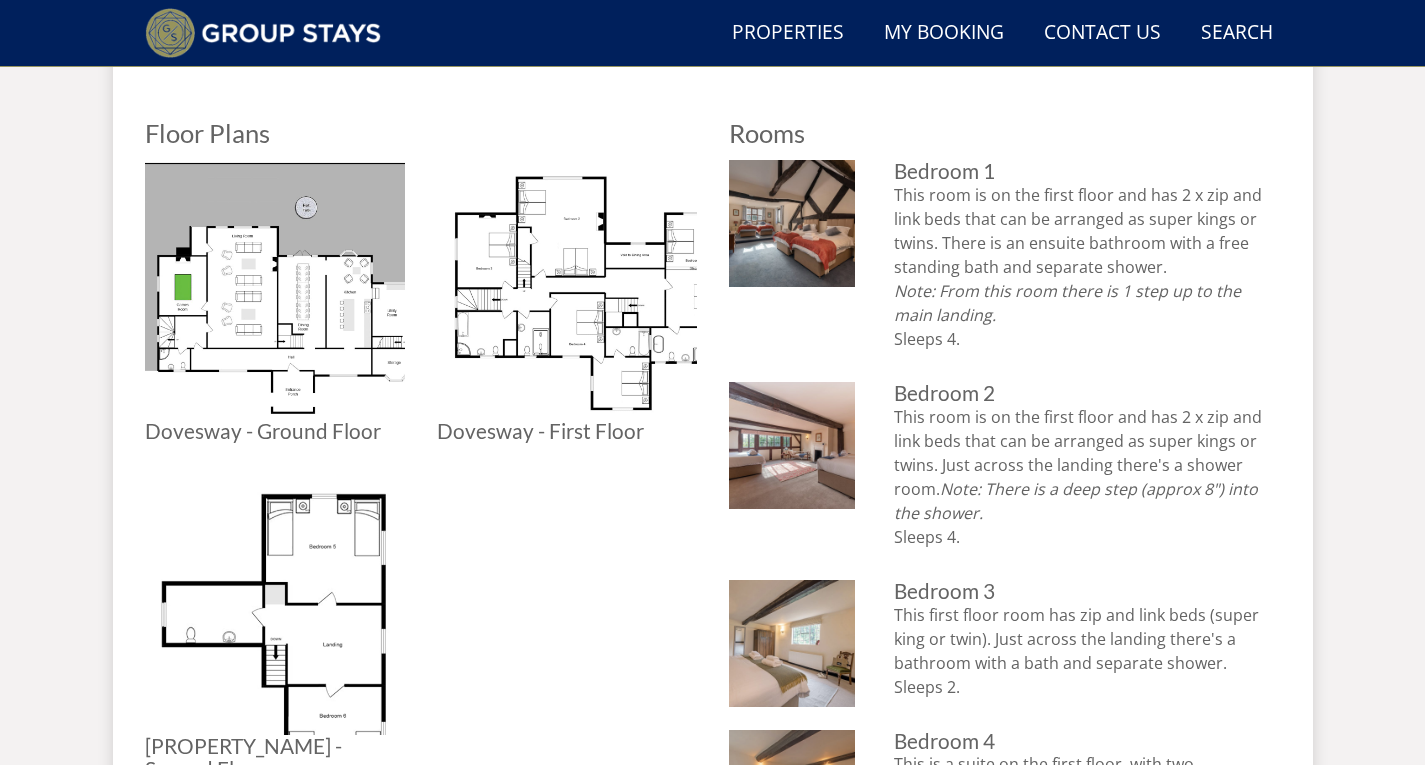 scroll, scrollTop: 983, scrollLeft: 0, axis: vertical 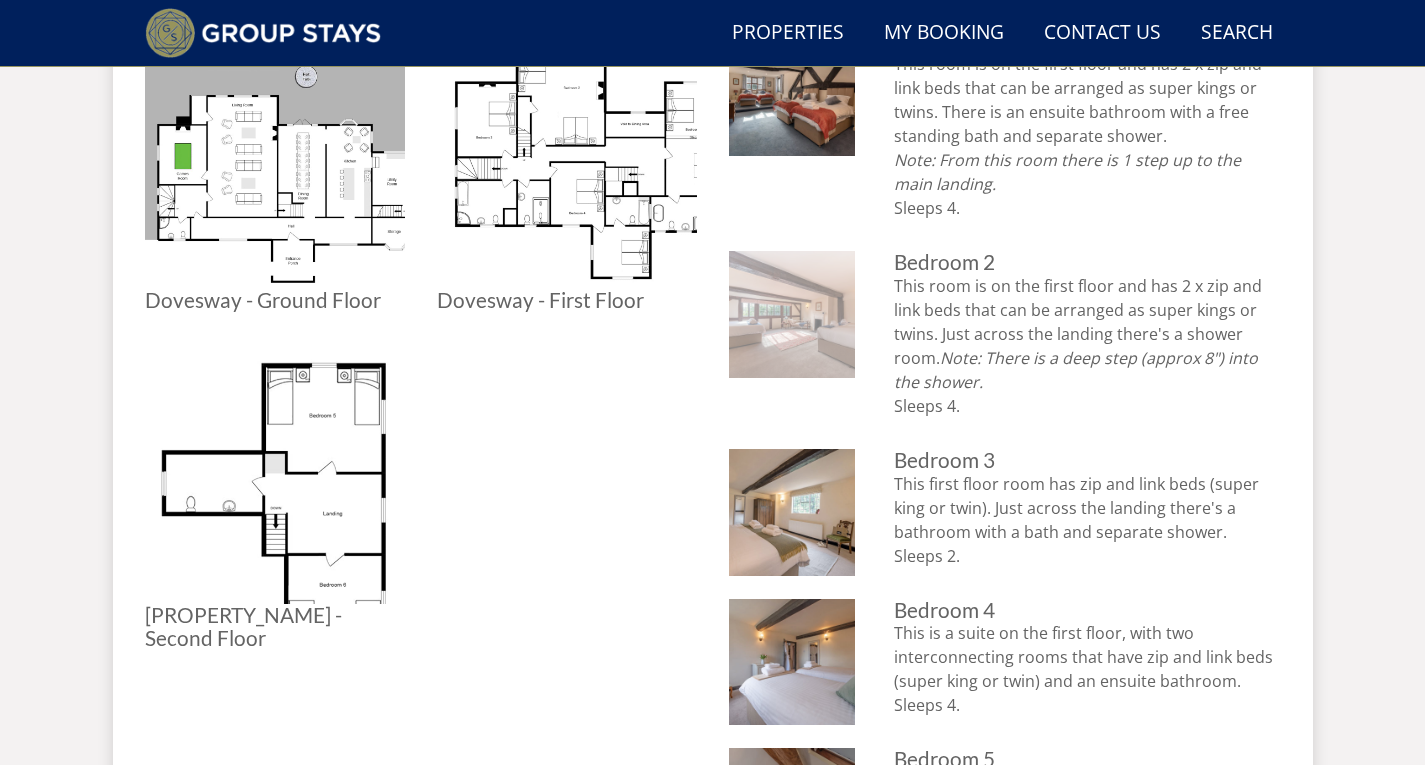 click at bounding box center (792, 314) 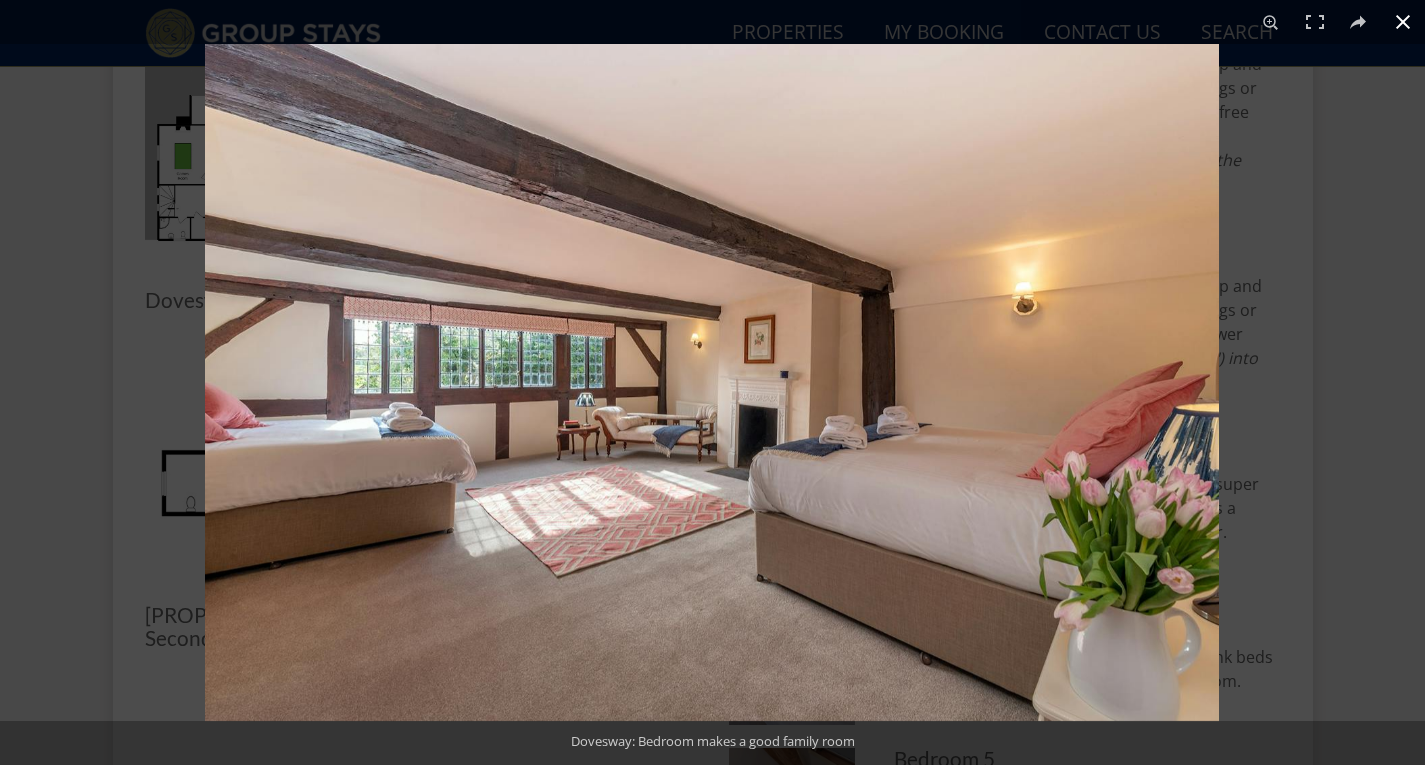 click at bounding box center (1403, 22) 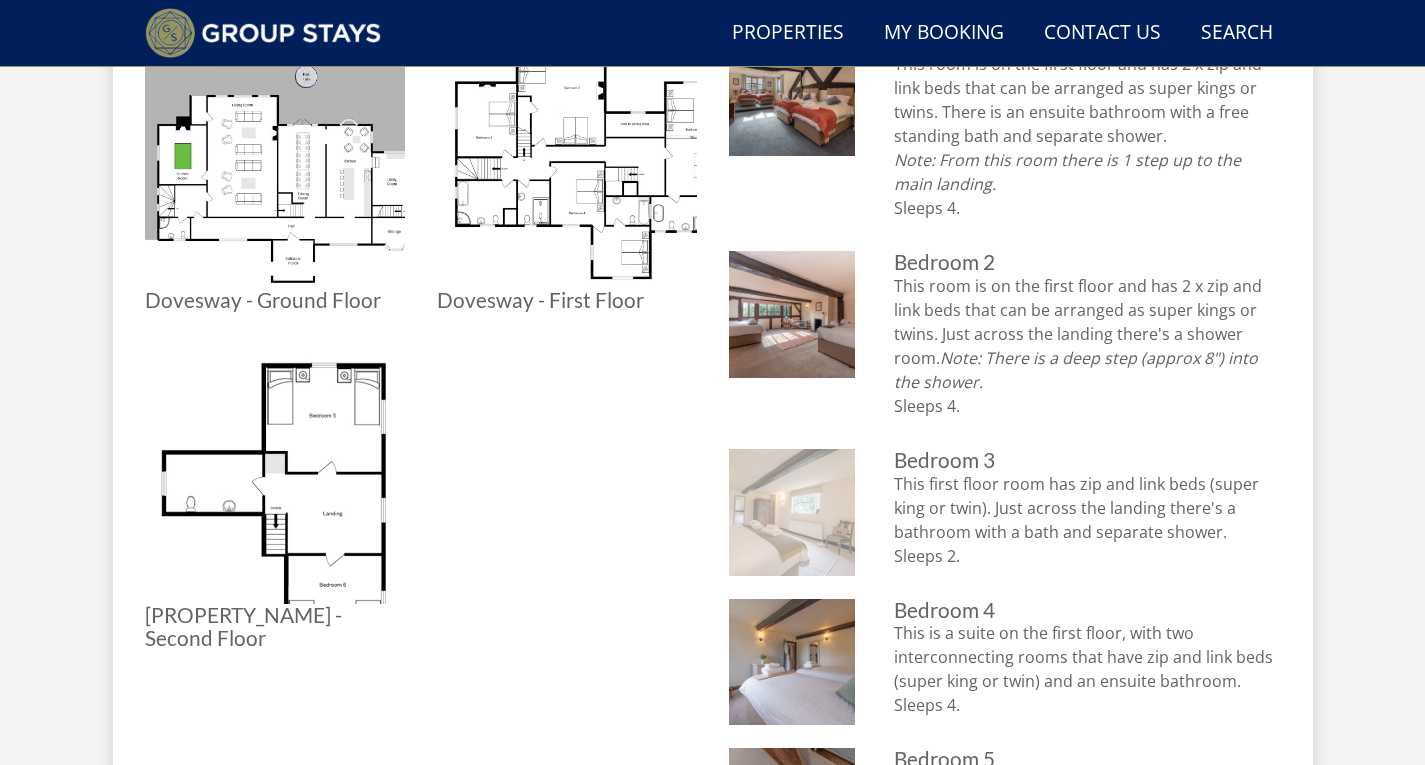 click at bounding box center (792, 512) 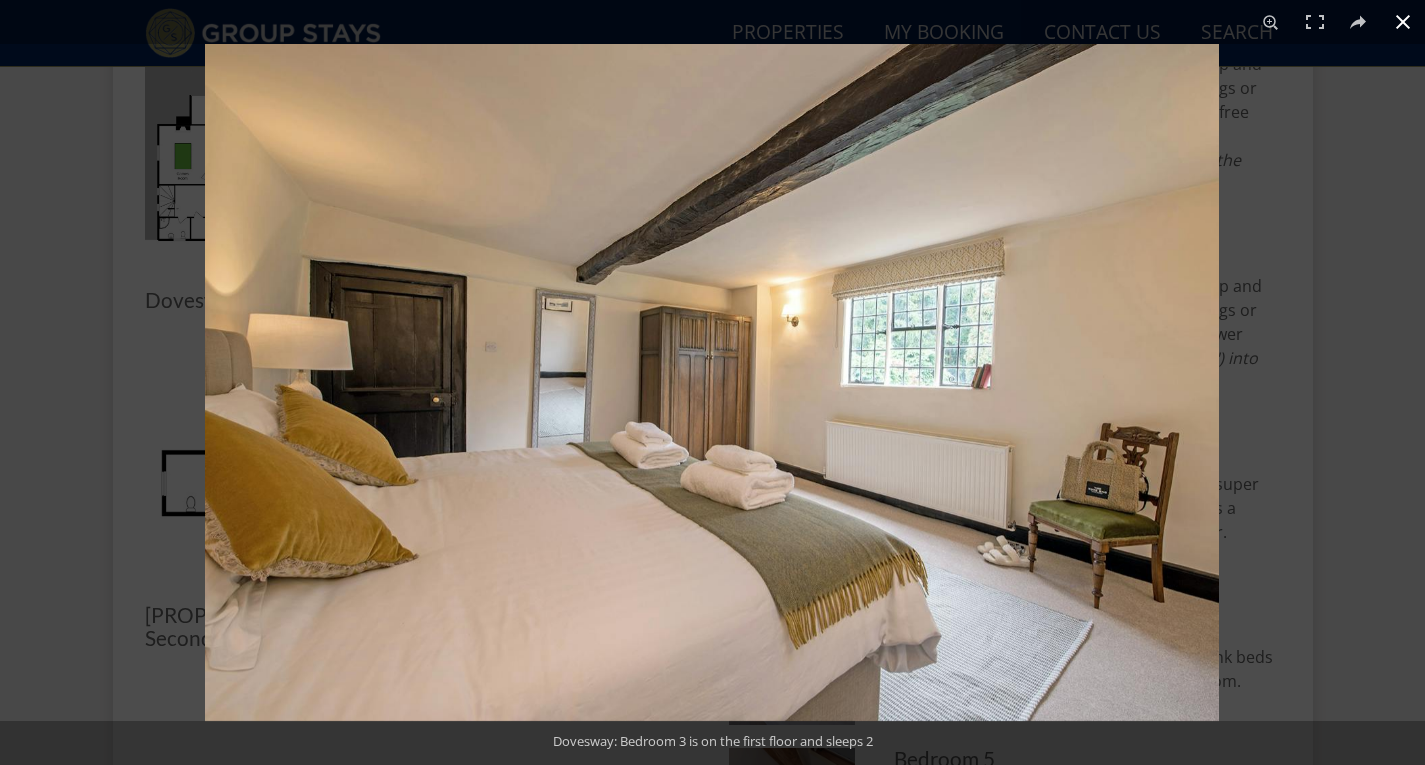 click at bounding box center (1403, 22) 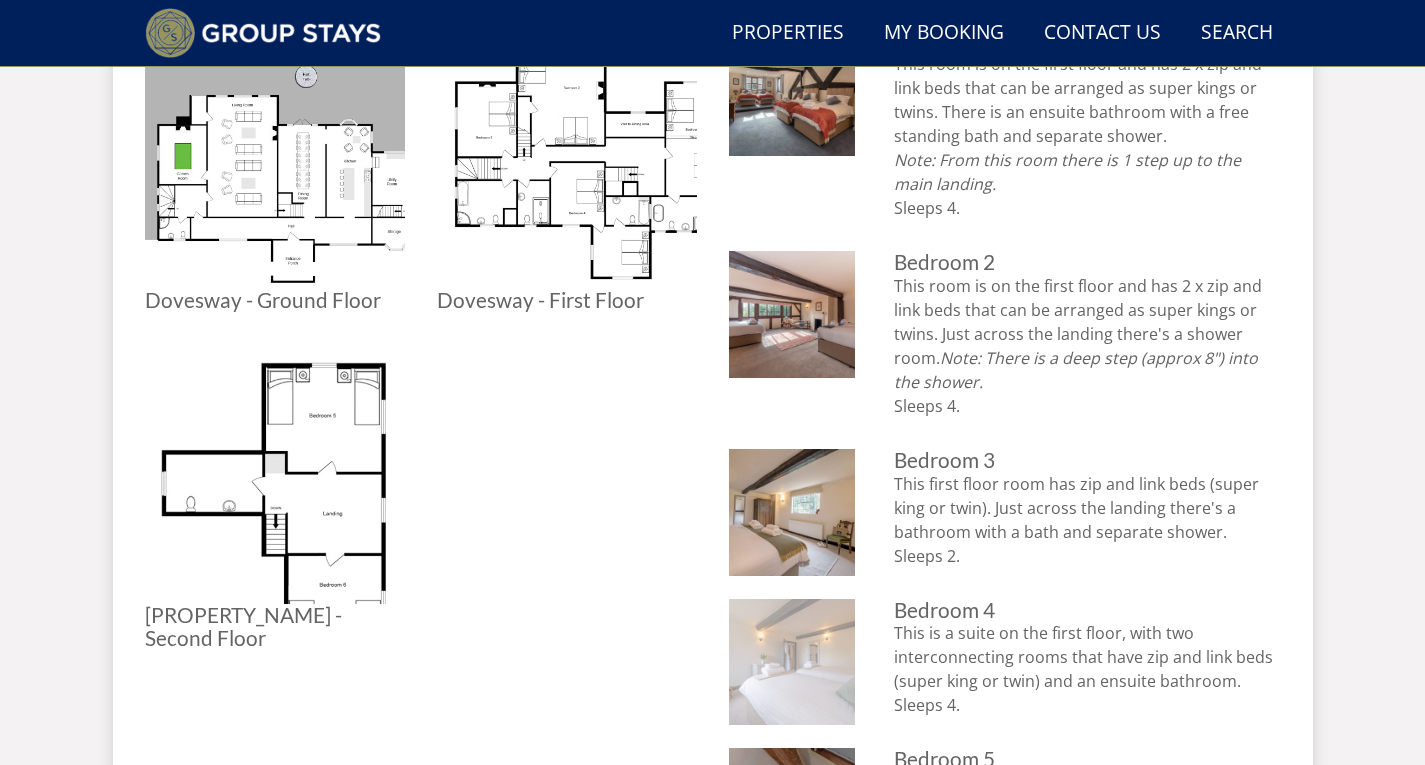 click at bounding box center (792, 662) 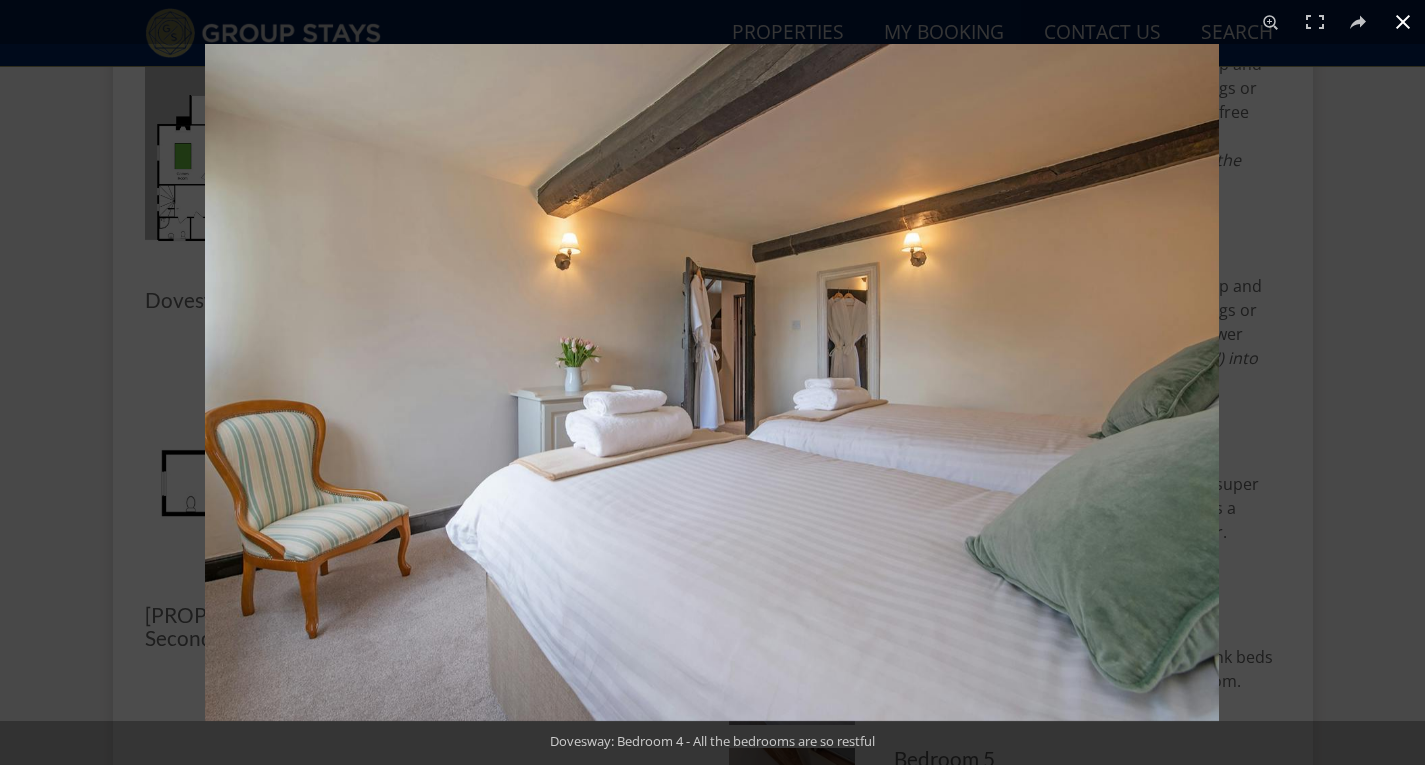 click at bounding box center [1403, 22] 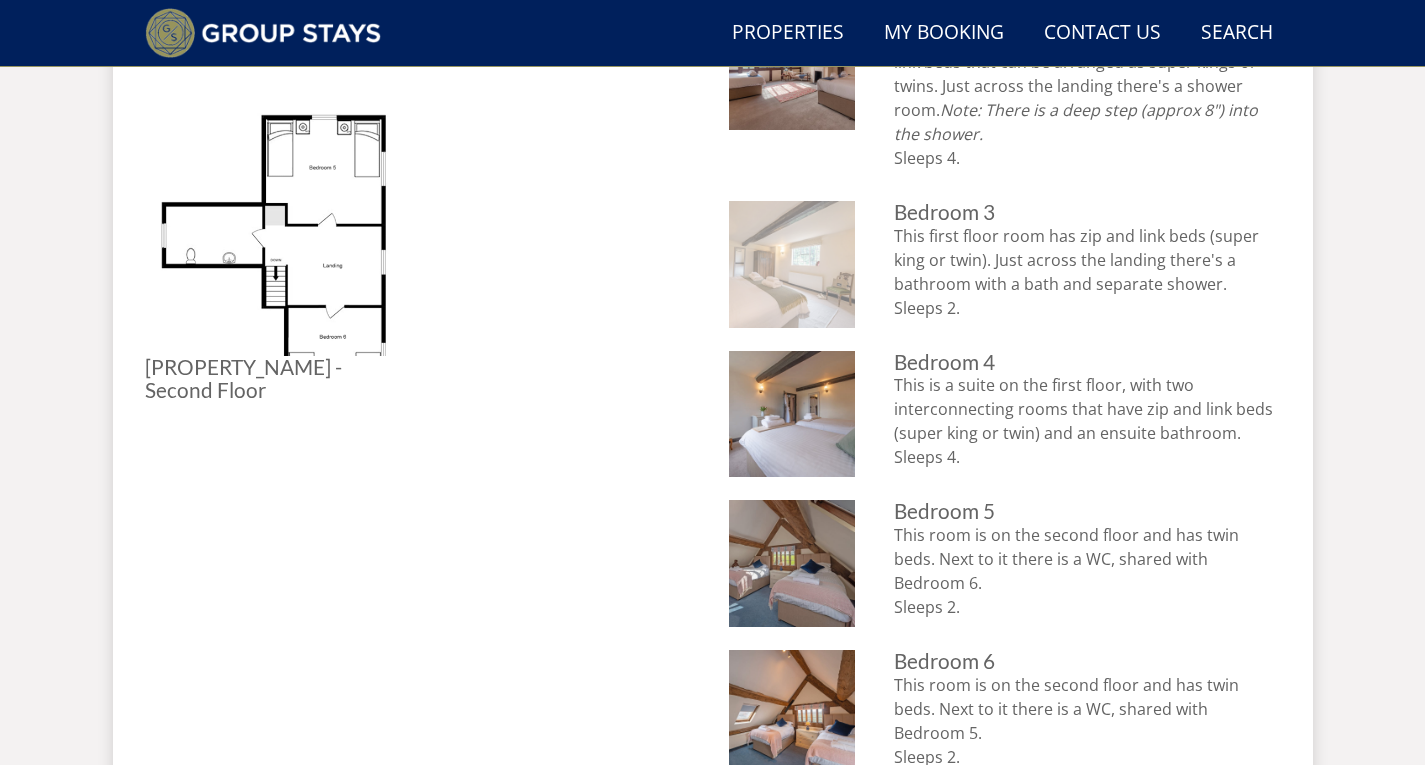 scroll, scrollTop: 1283, scrollLeft: 0, axis: vertical 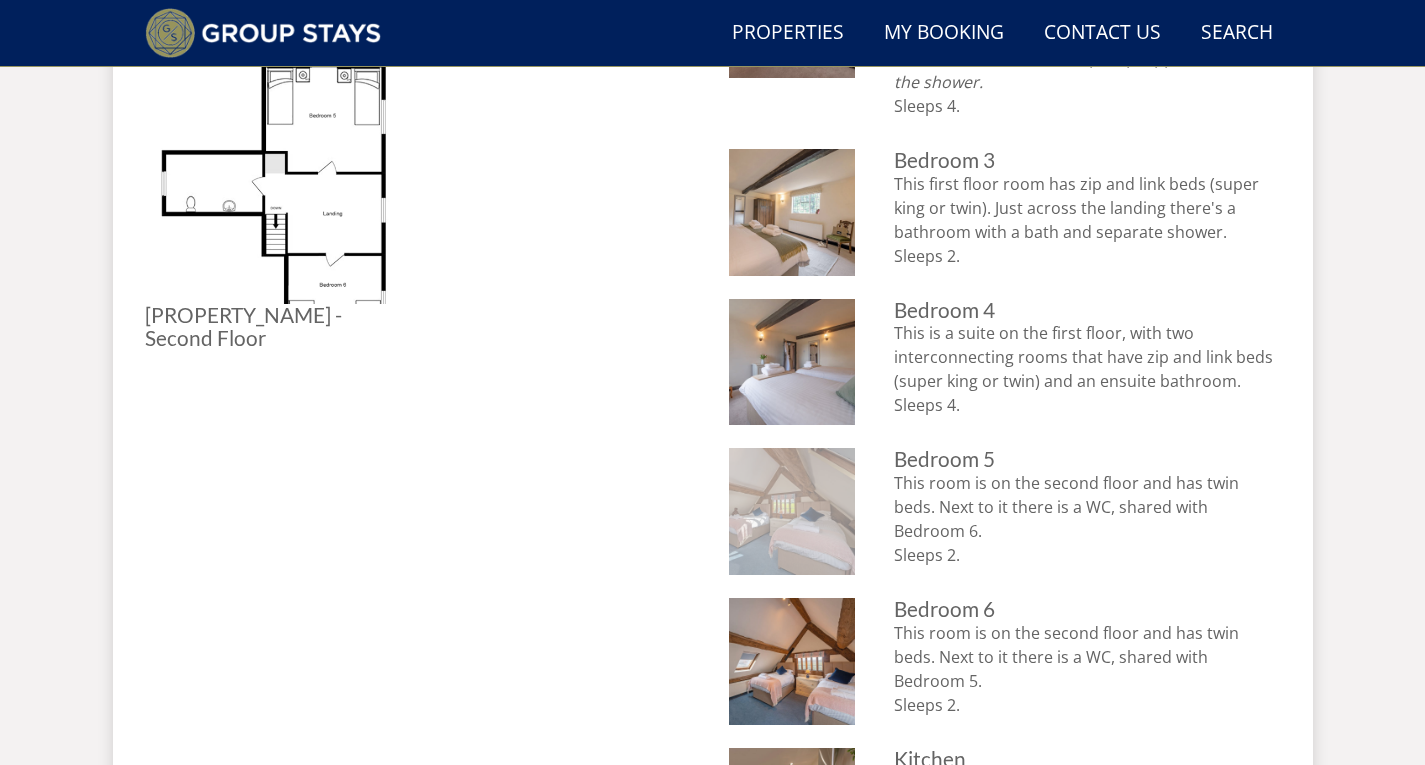 click at bounding box center [792, 511] 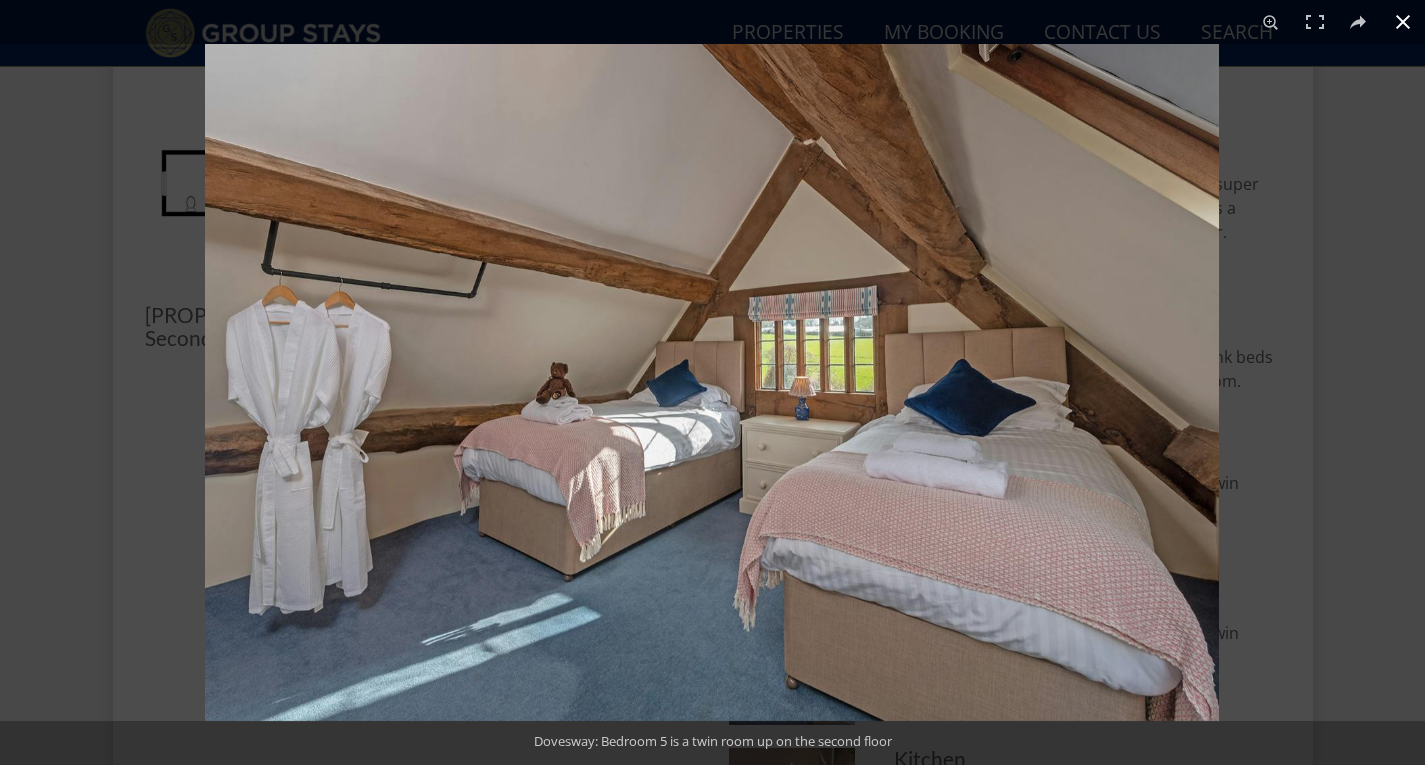 click at bounding box center (1403, 22) 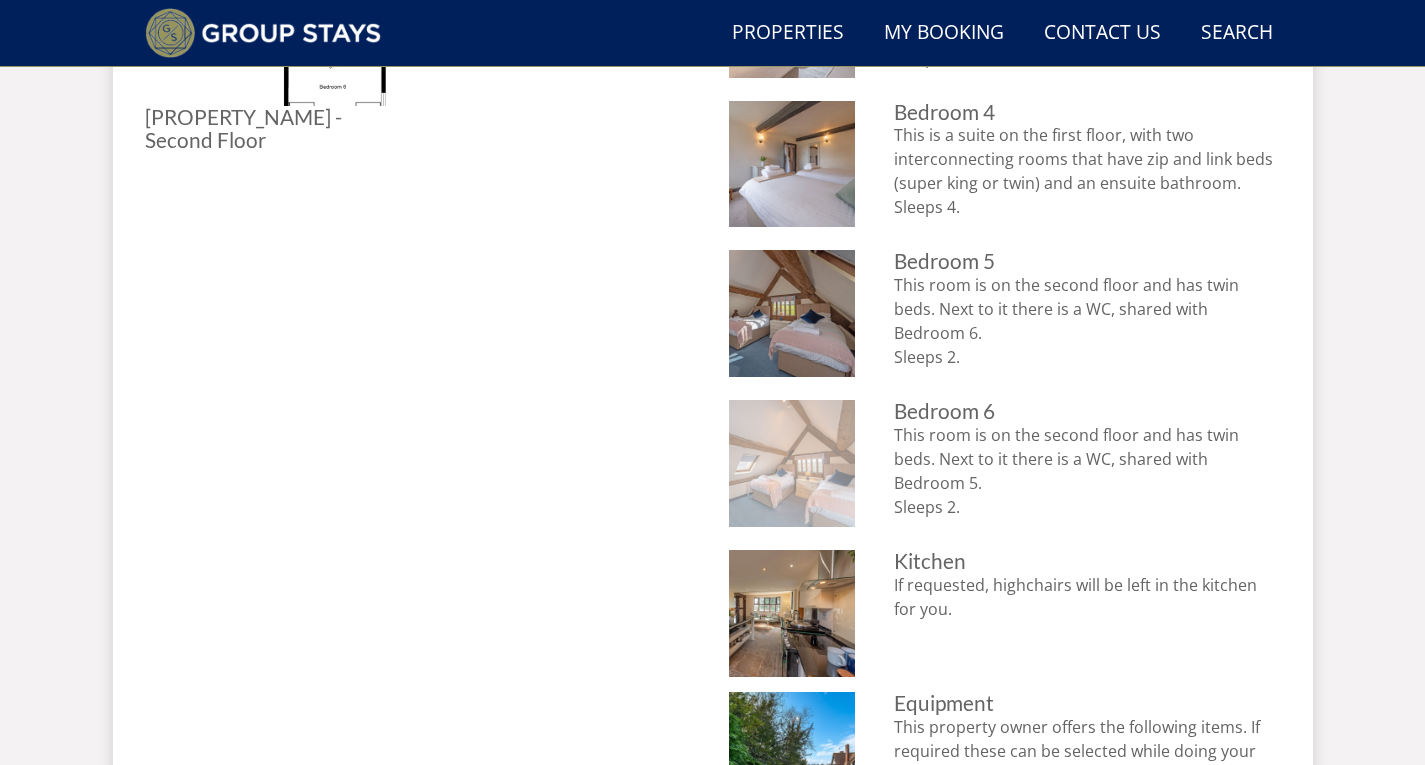 scroll, scrollTop: 1483, scrollLeft: 0, axis: vertical 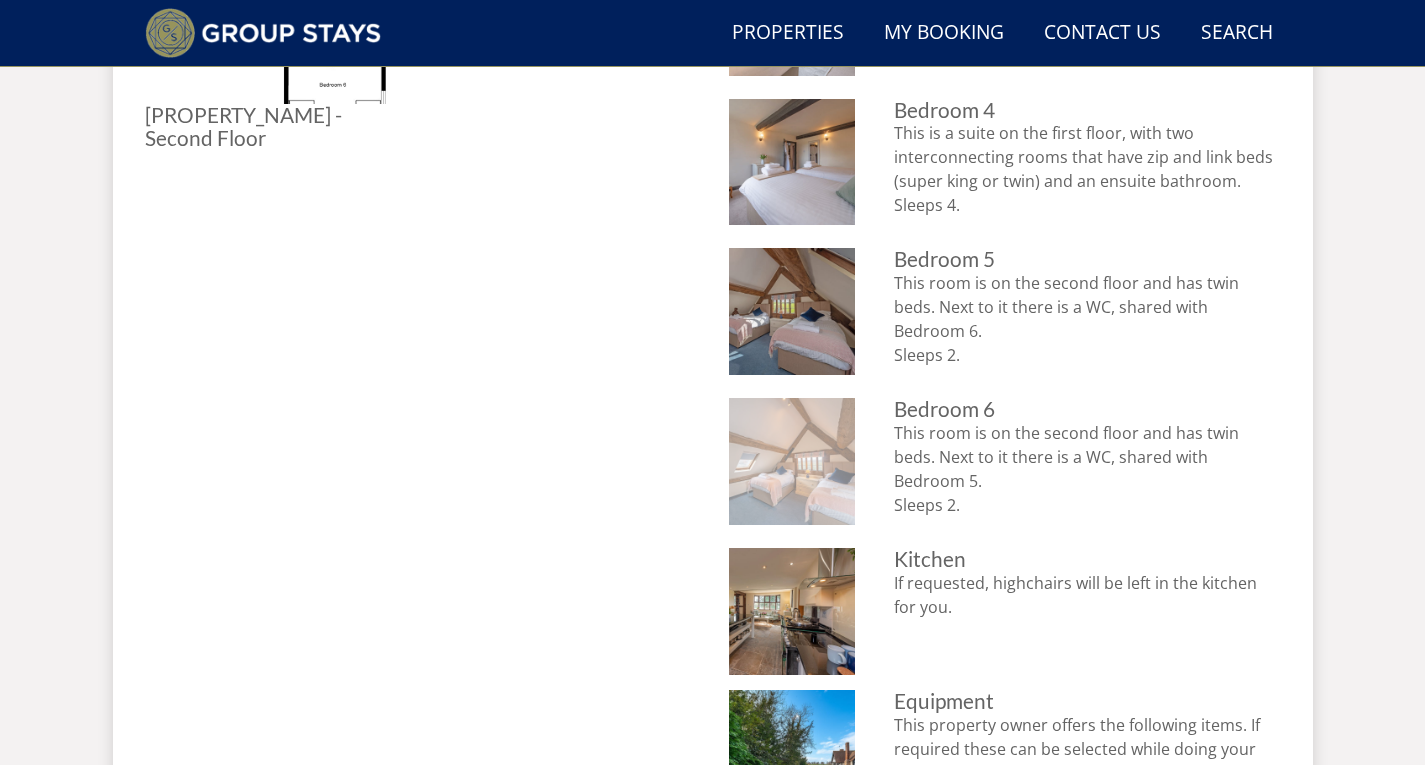 click at bounding box center [792, 461] 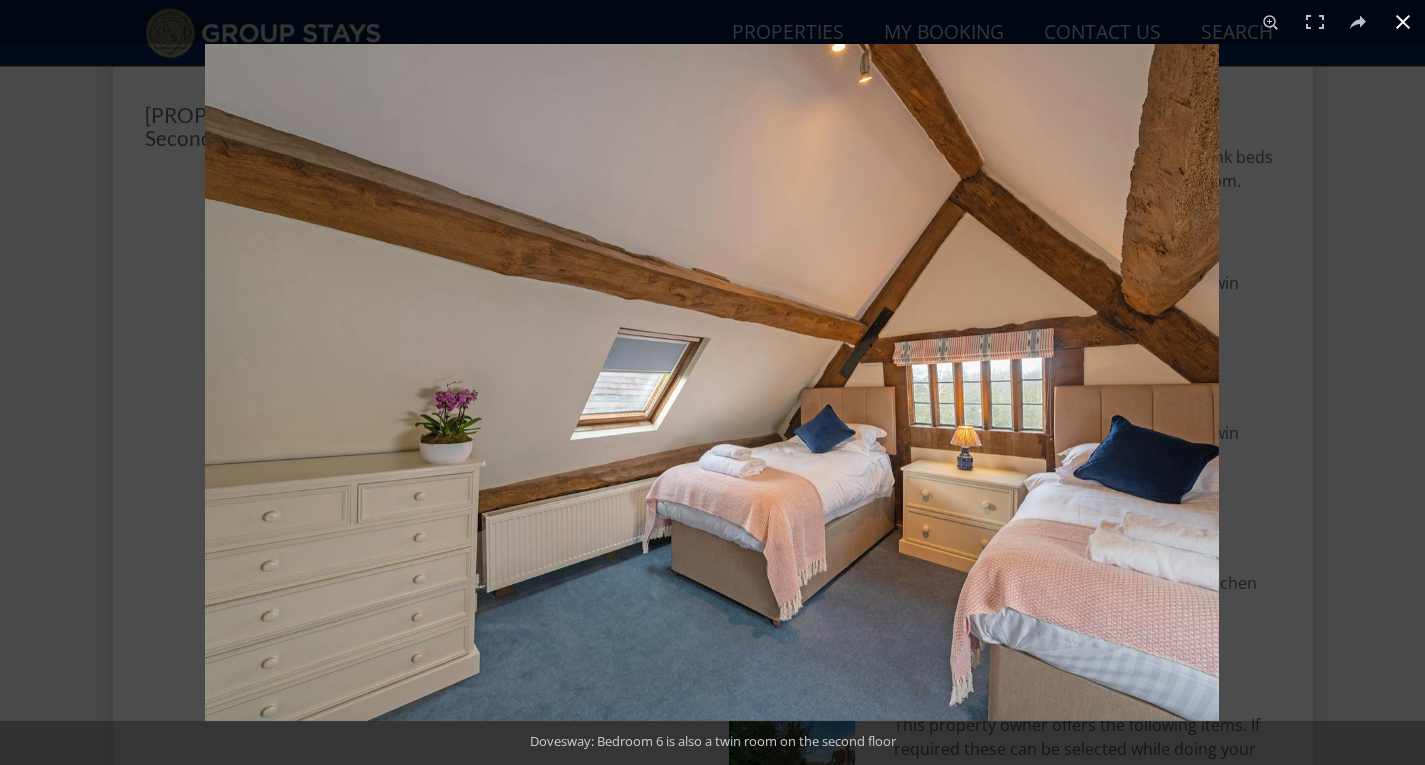 click at bounding box center (1403, 22) 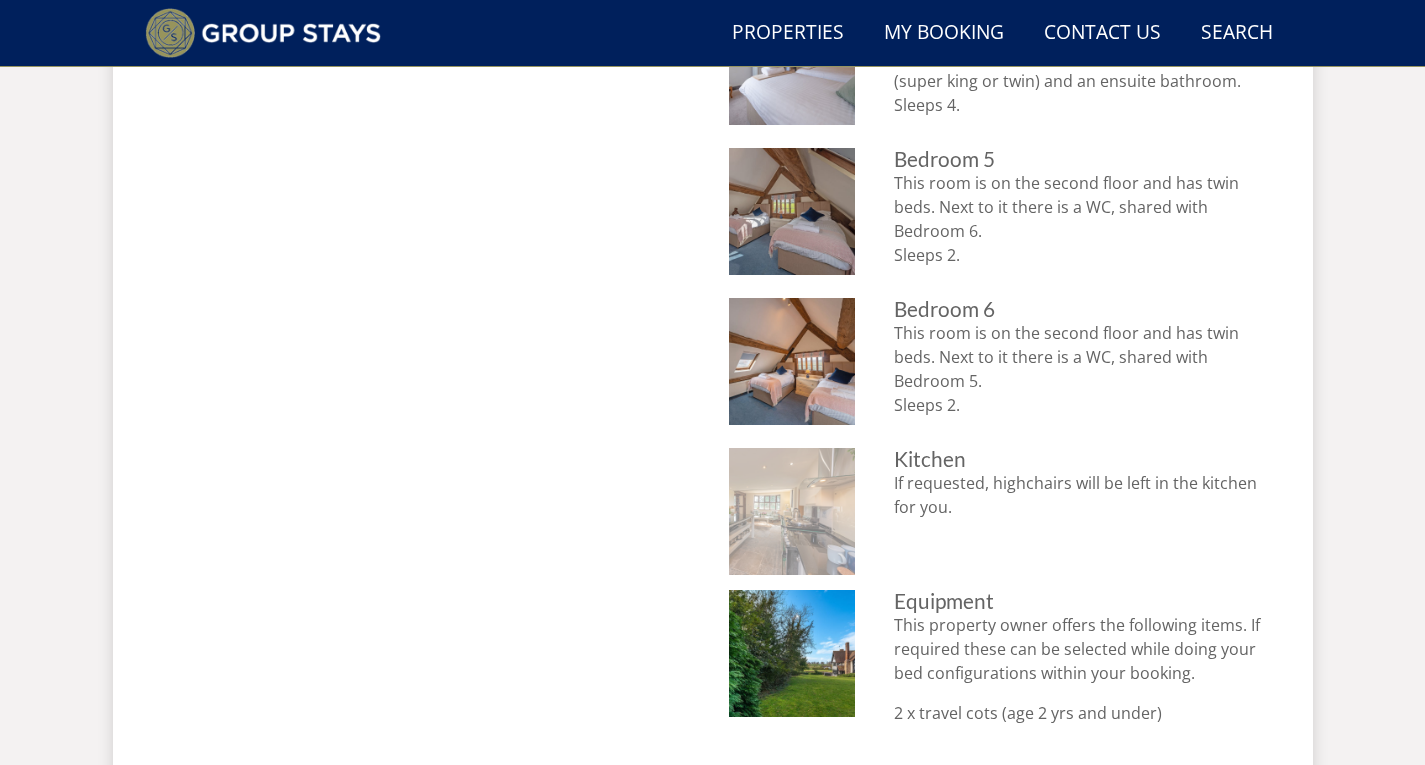 scroll, scrollTop: 1583, scrollLeft: 0, axis: vertical 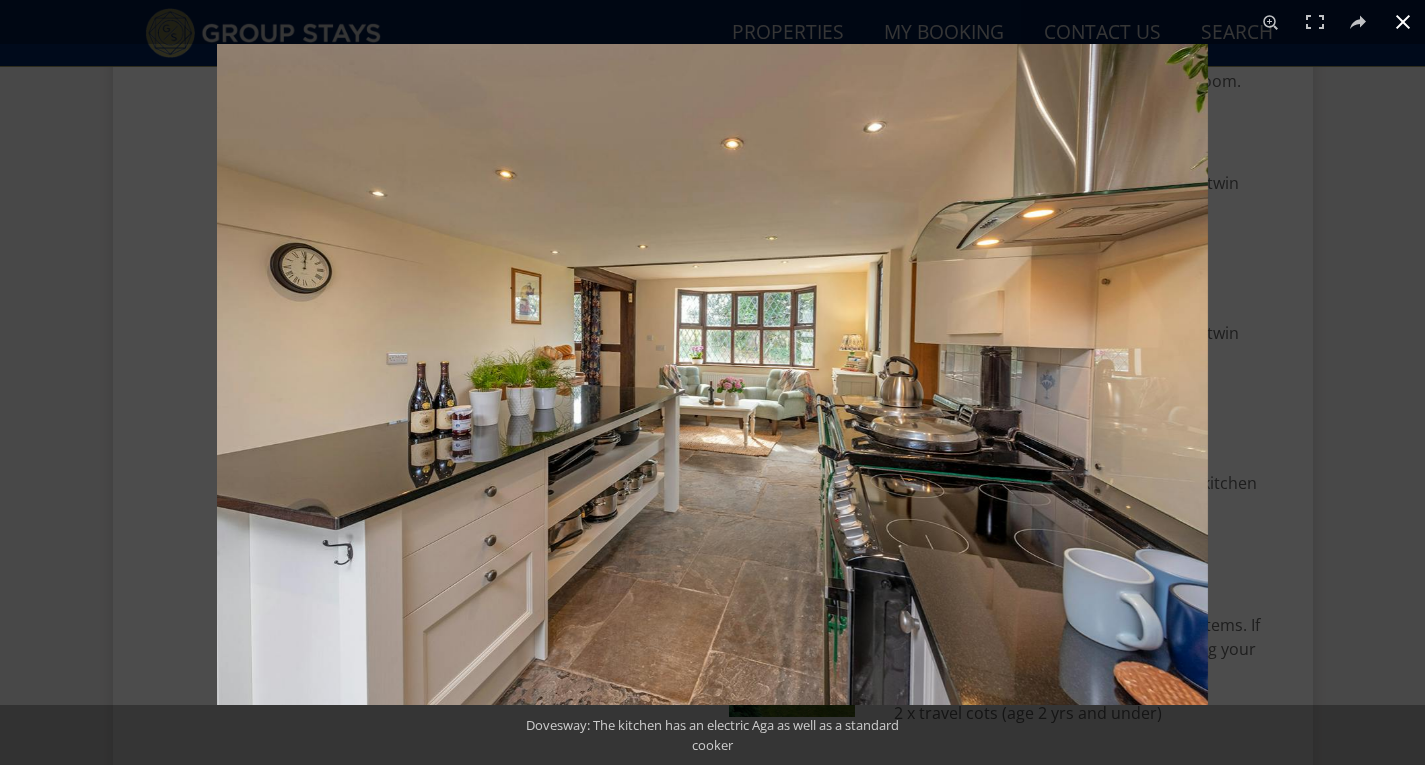click at bounding box center [1403, 22] 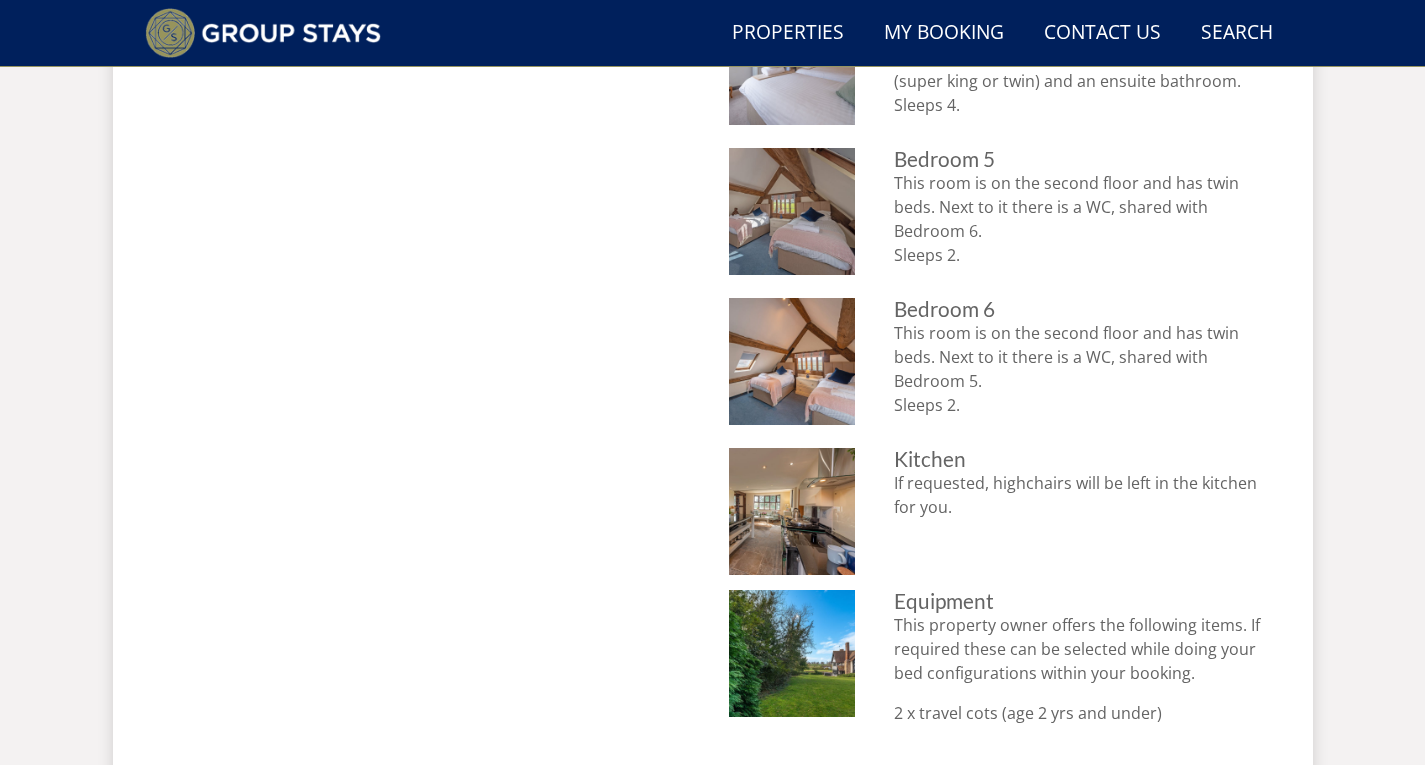 scroll, scrollTop: 1683, scrollLeft: 0, axis: vertical 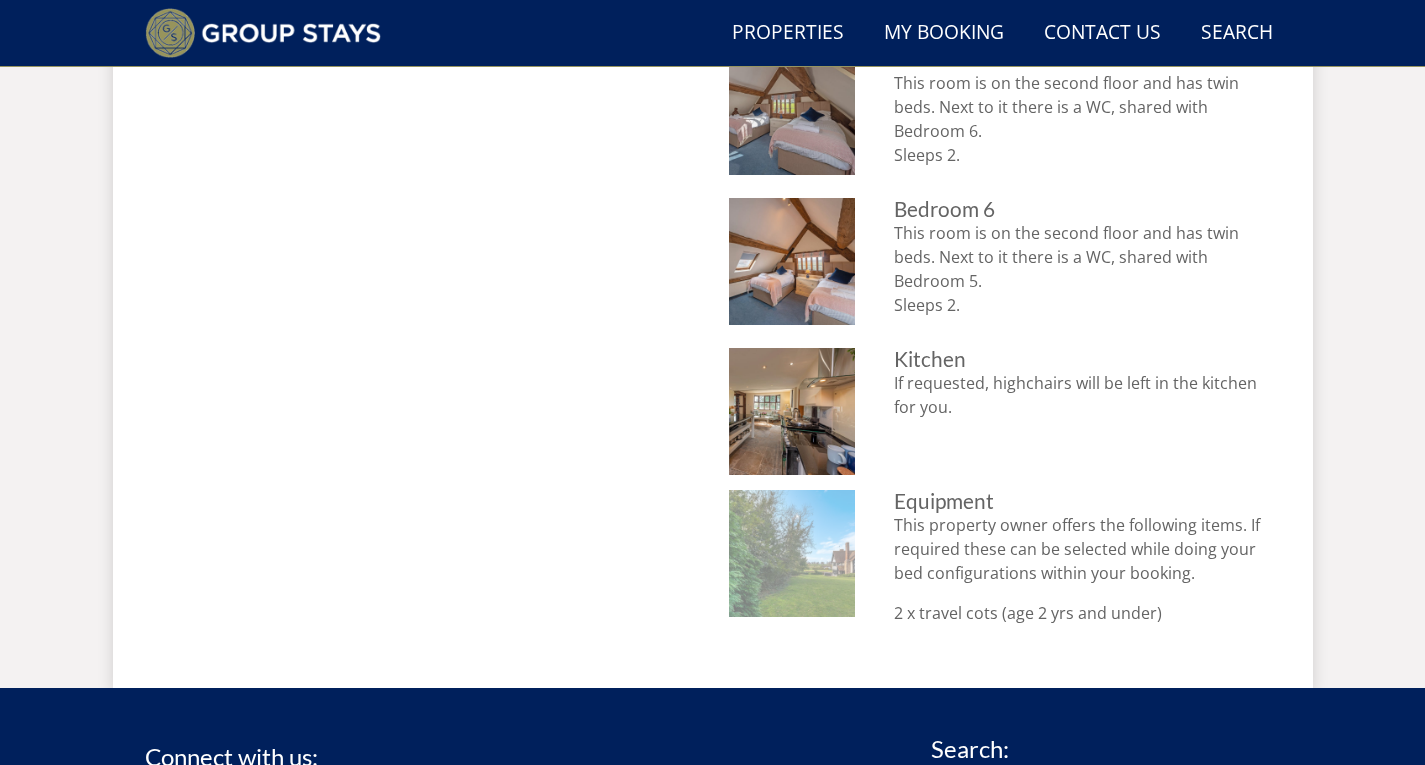 click at bounding box center (792, 553) 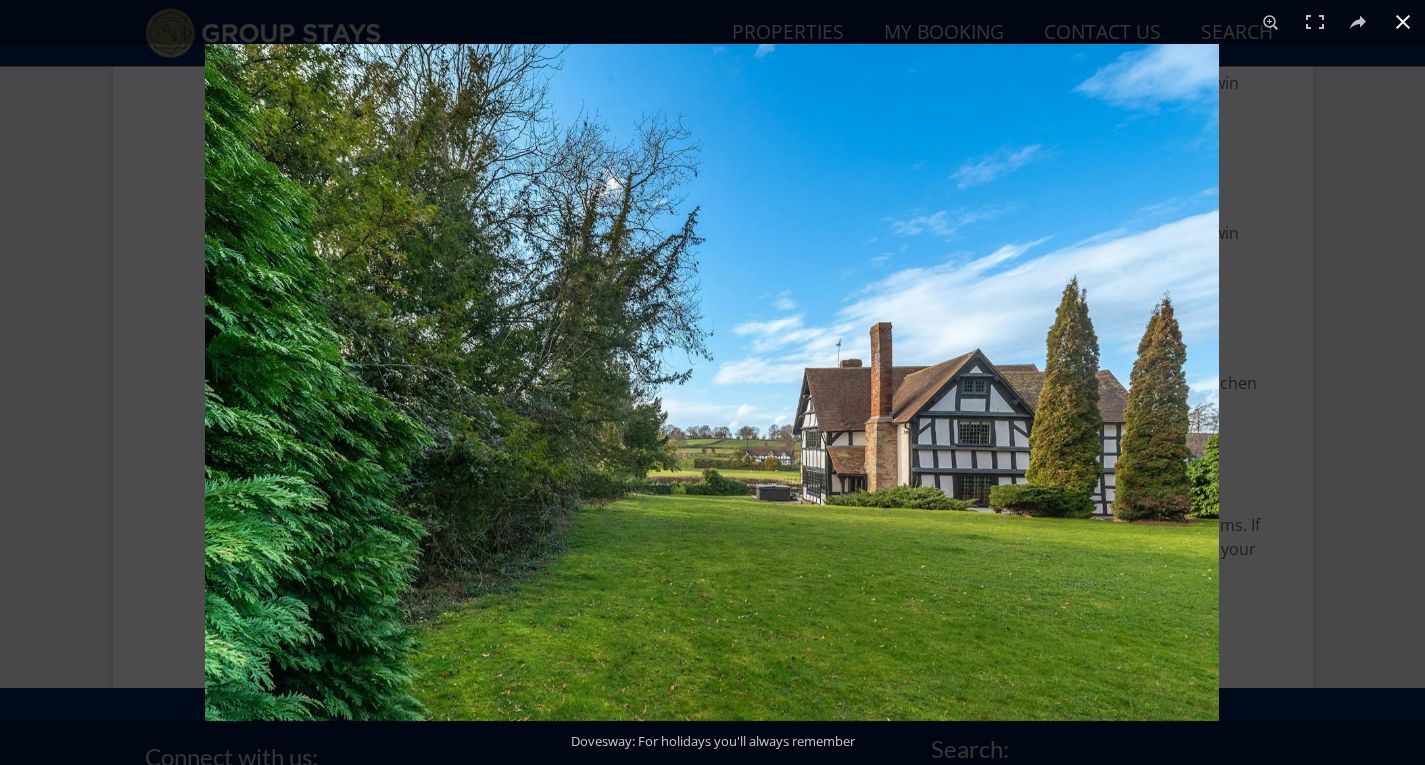 click at bounding box center [1403, 22] 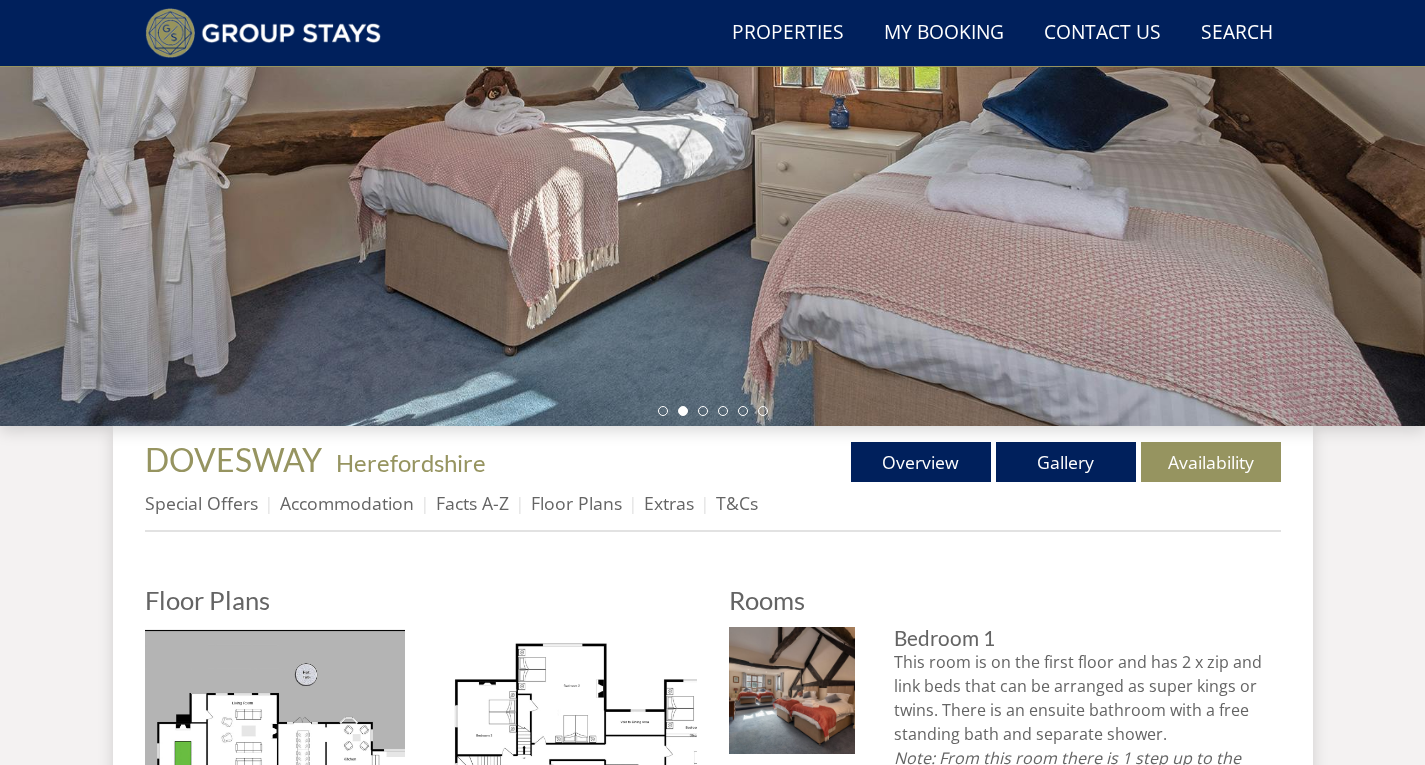 scroll, scrollTop: 183, scrollLeft: 0, axis: vertical 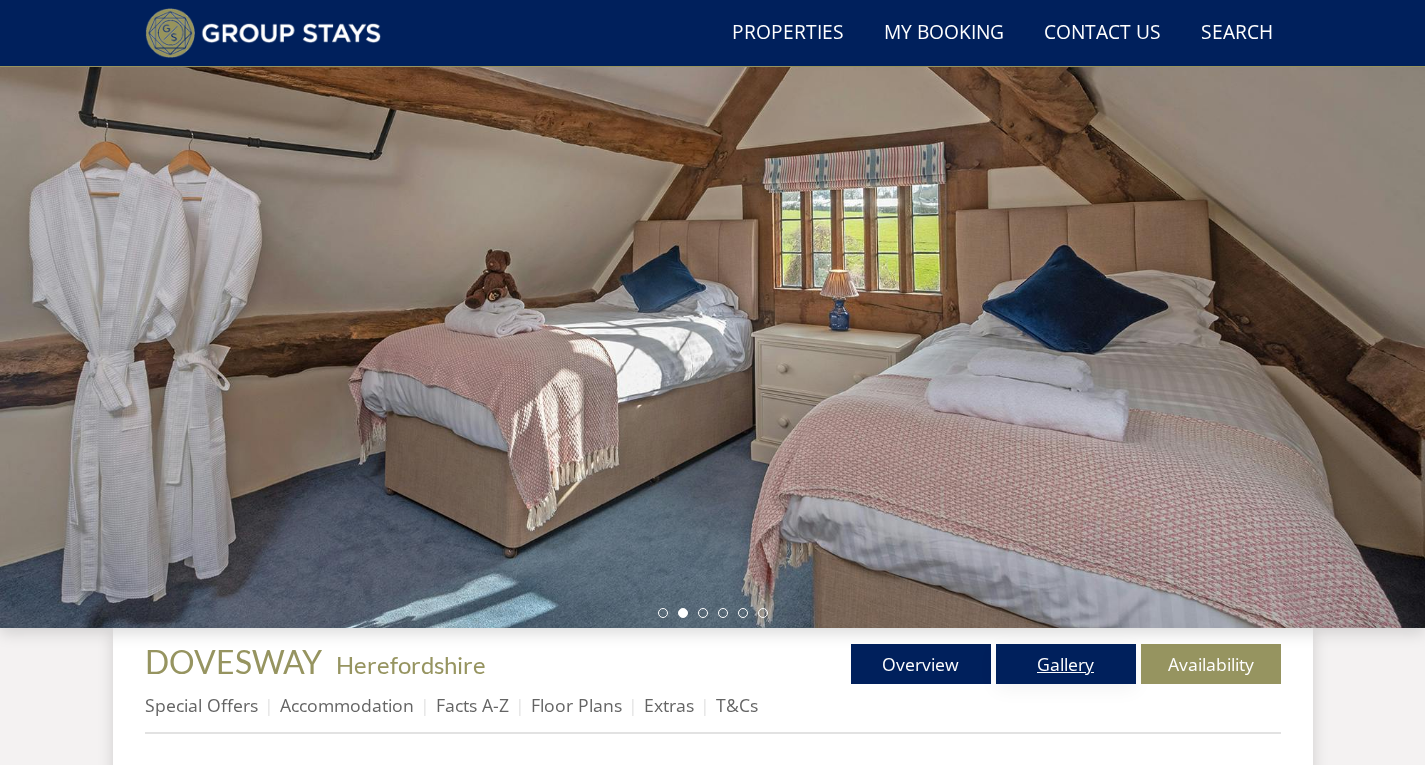 click on "Gallery" at bounding box center [1066, 664] 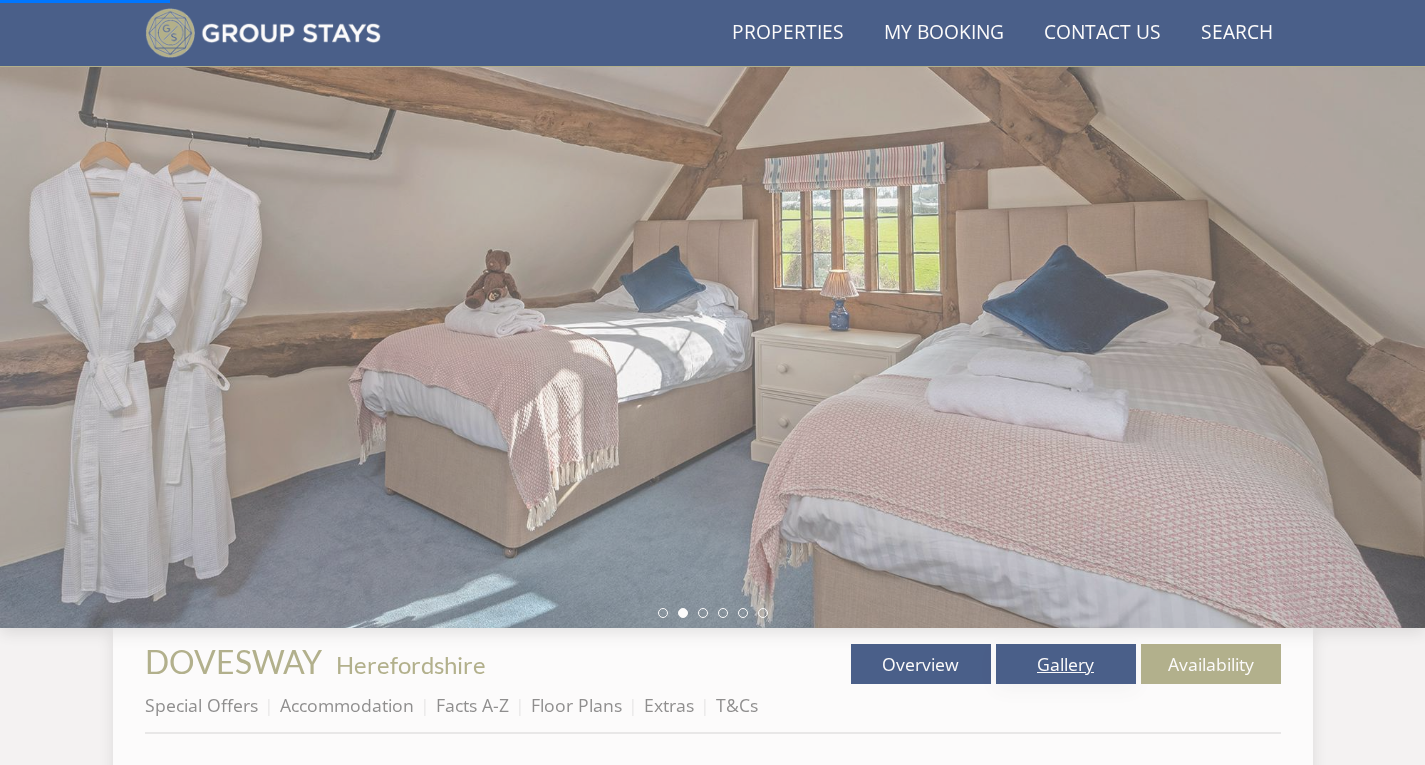 click on "Gallery" at bounding box center (1066, 664) 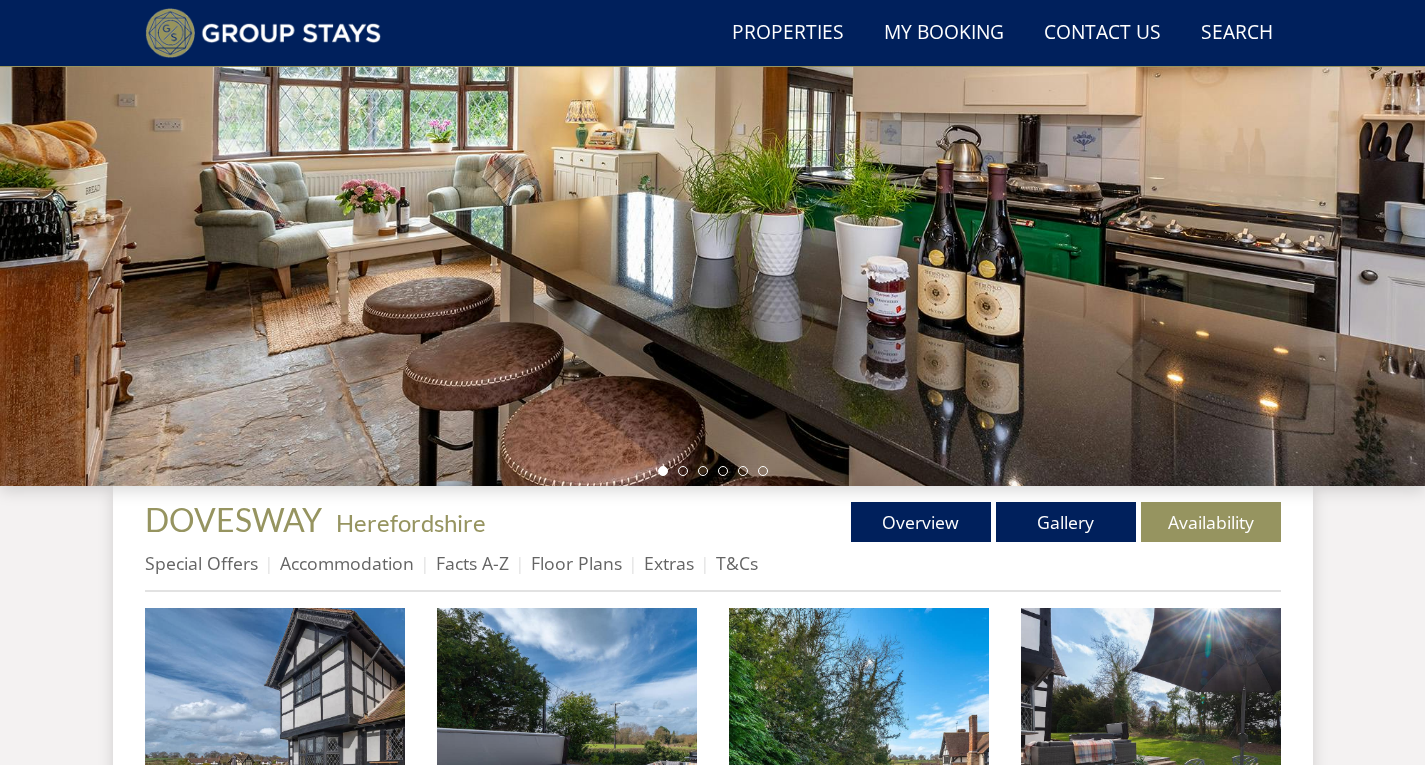scroll, scrollTop: 83, scrollLeft: 0, axis: vertical 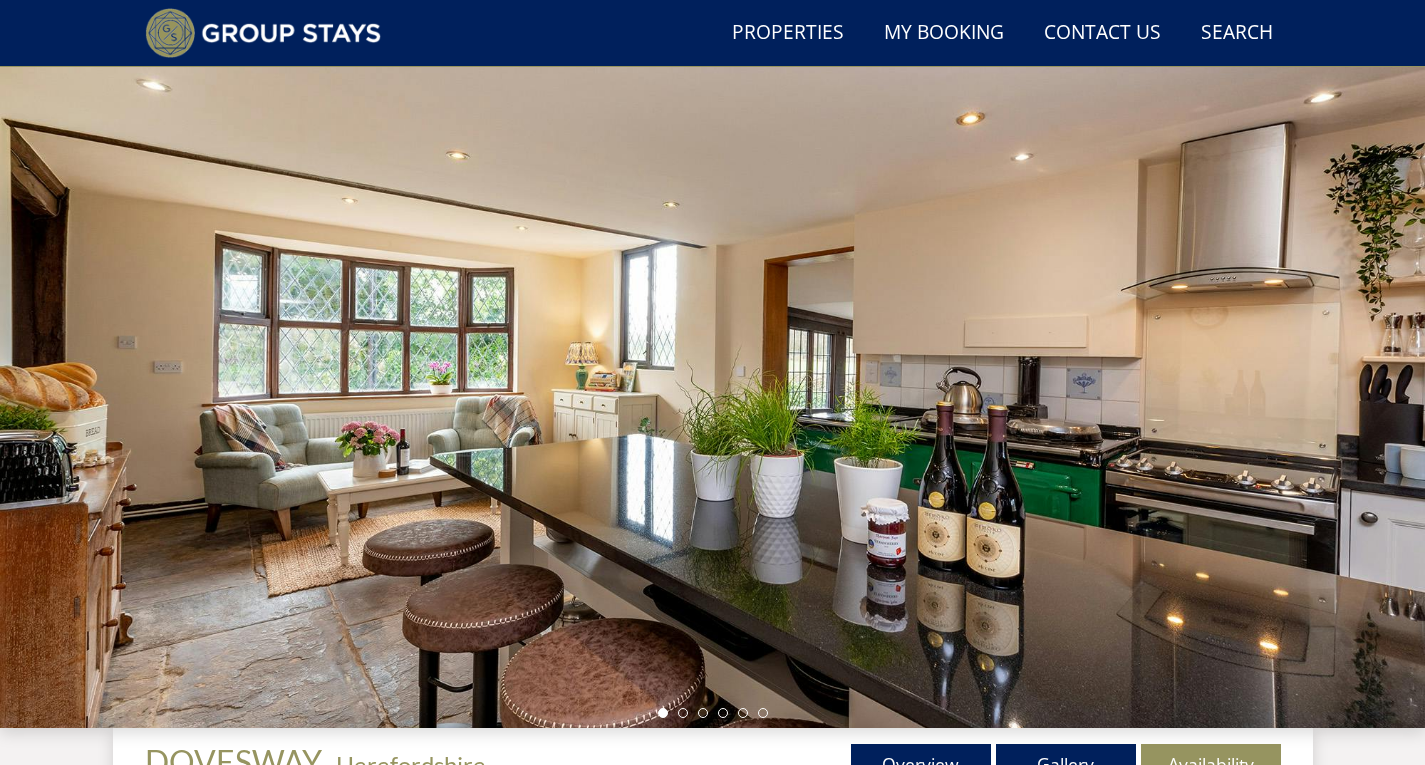 click at bounding box center [712, 378] 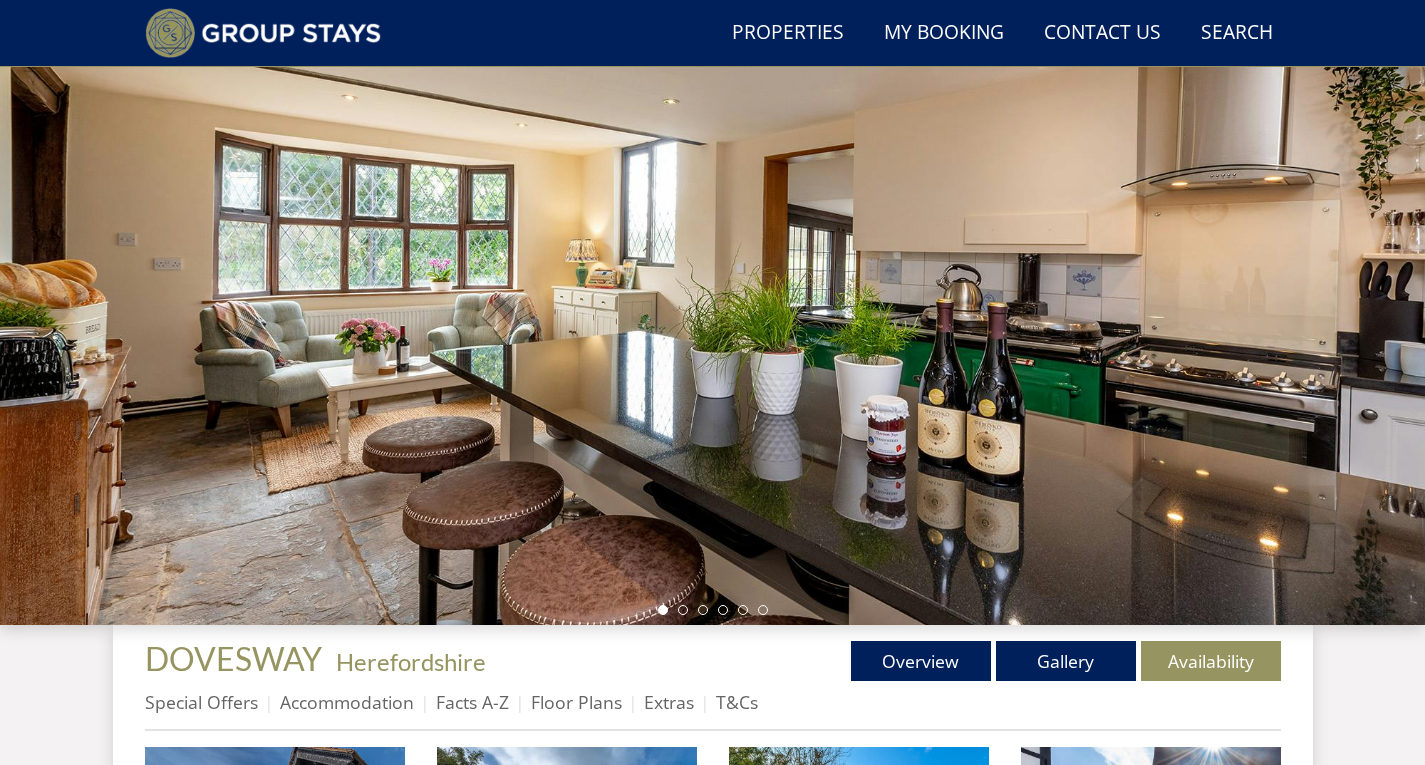 scroll, scrollTop: 383, scrollLeft: 0, axis: vertical 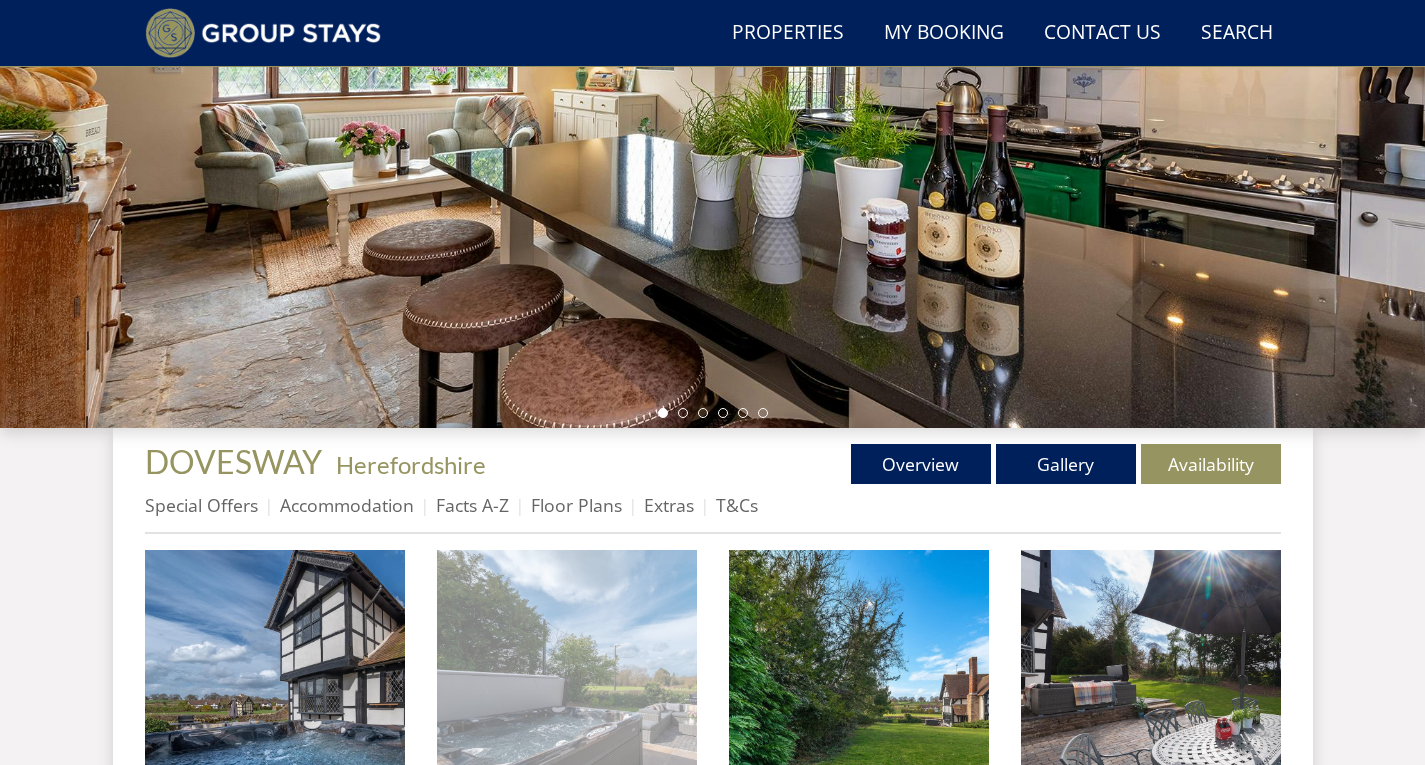 click at bounding box center [567, 680] 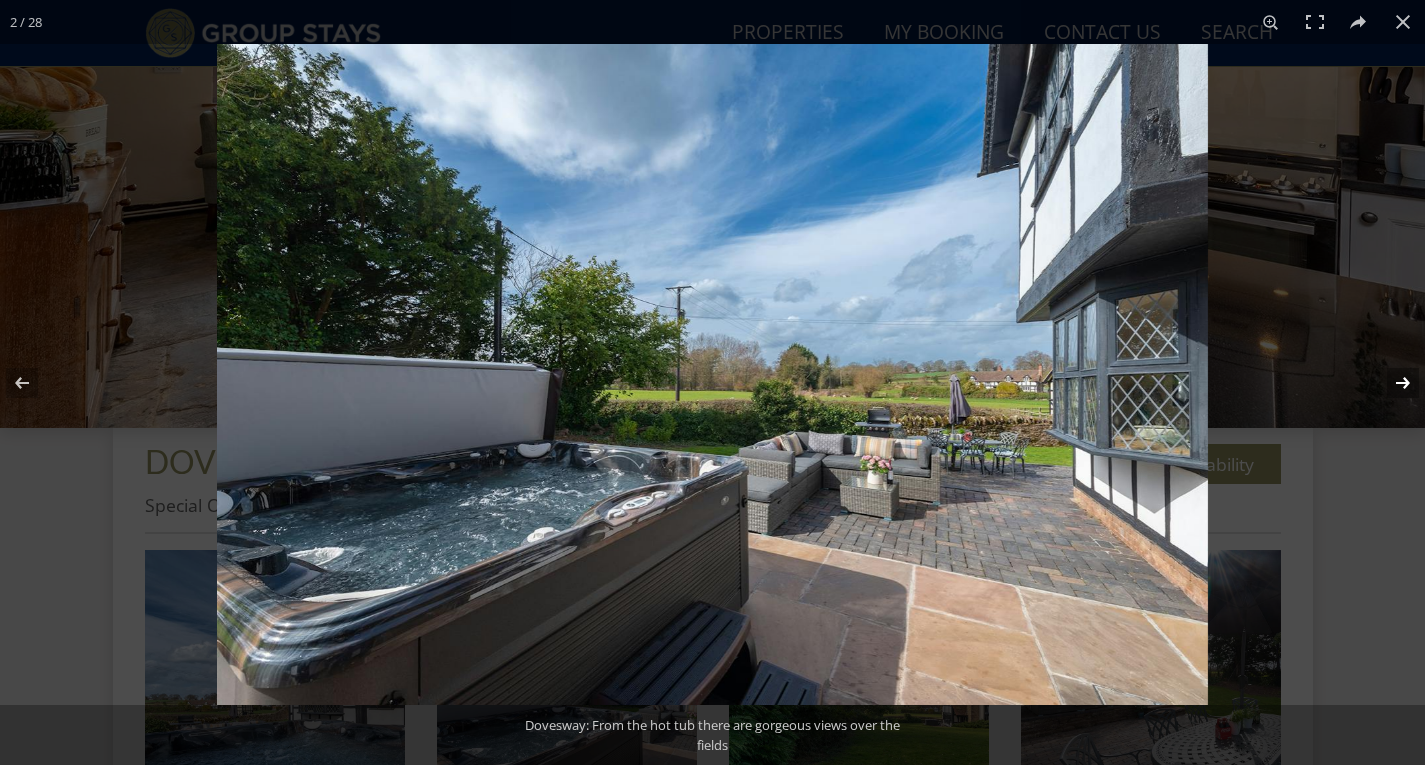 click at bounding box center [1390, 383] 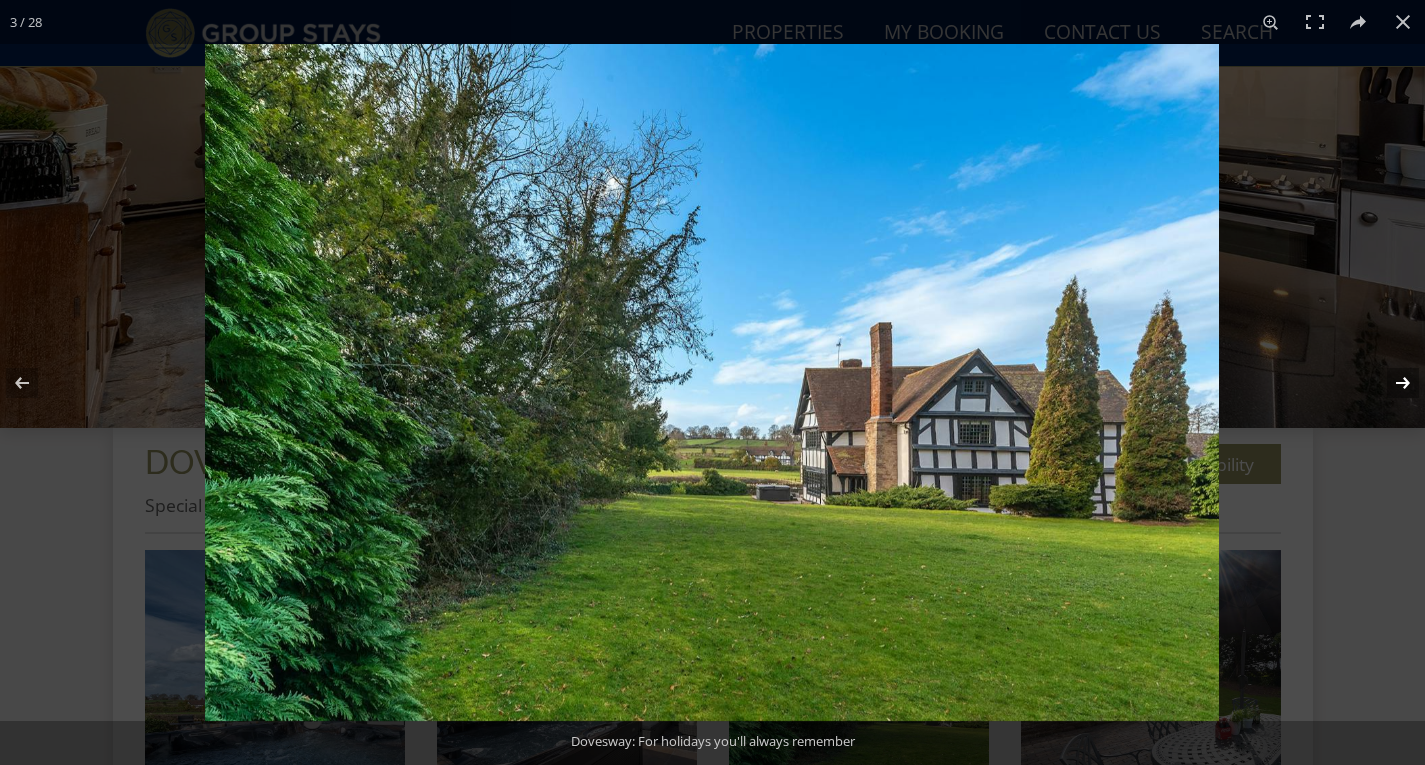 click at bounding box center (1390, 383) 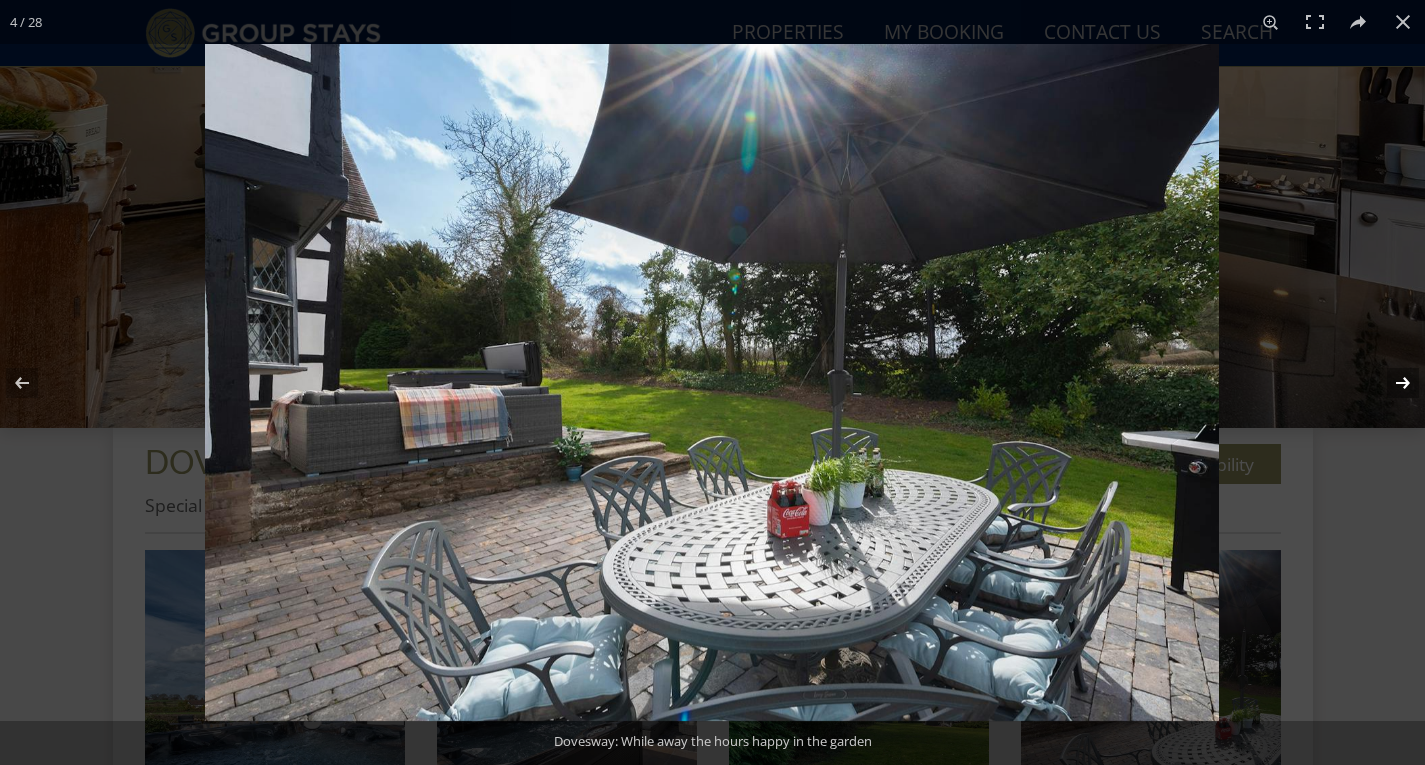 click at bounding box center (1390, 383) 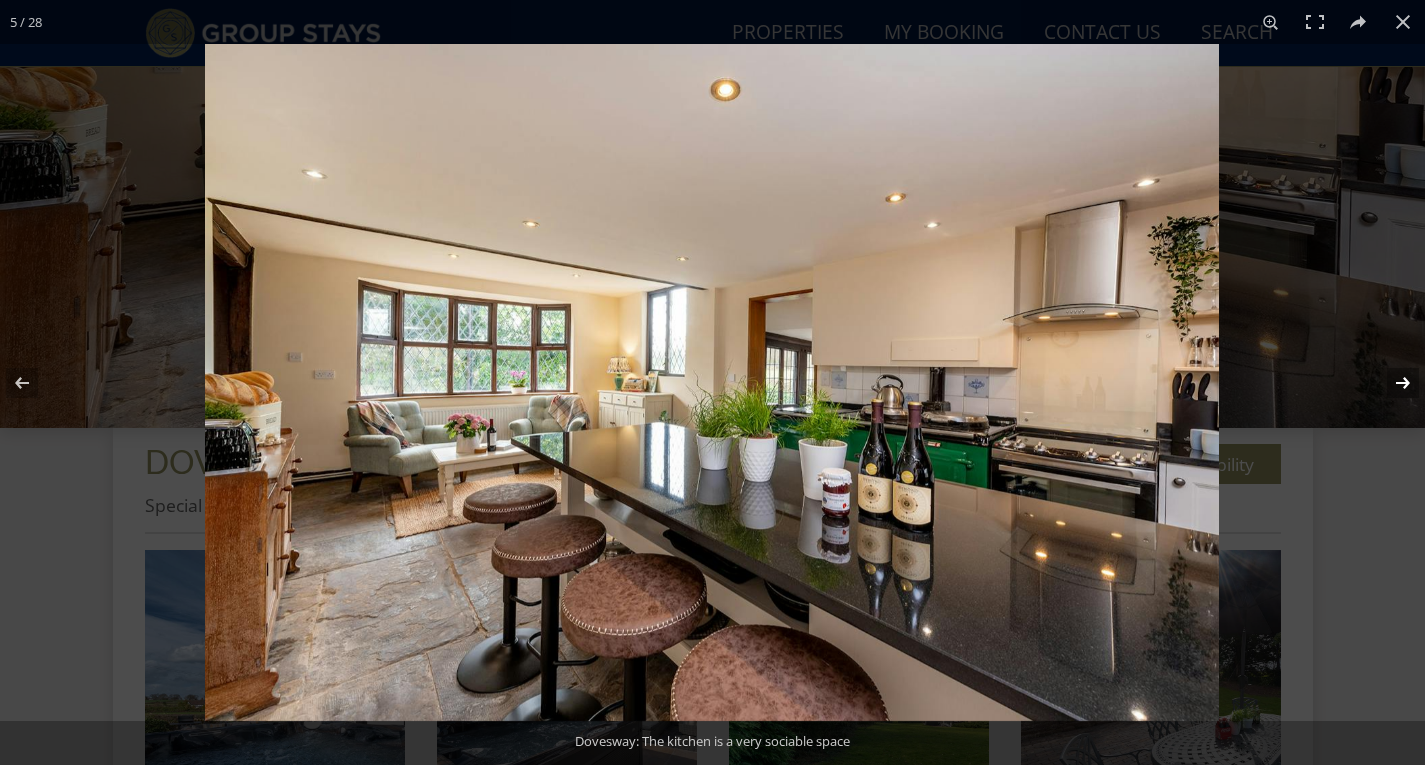 click at bounding box center (1390, 383) 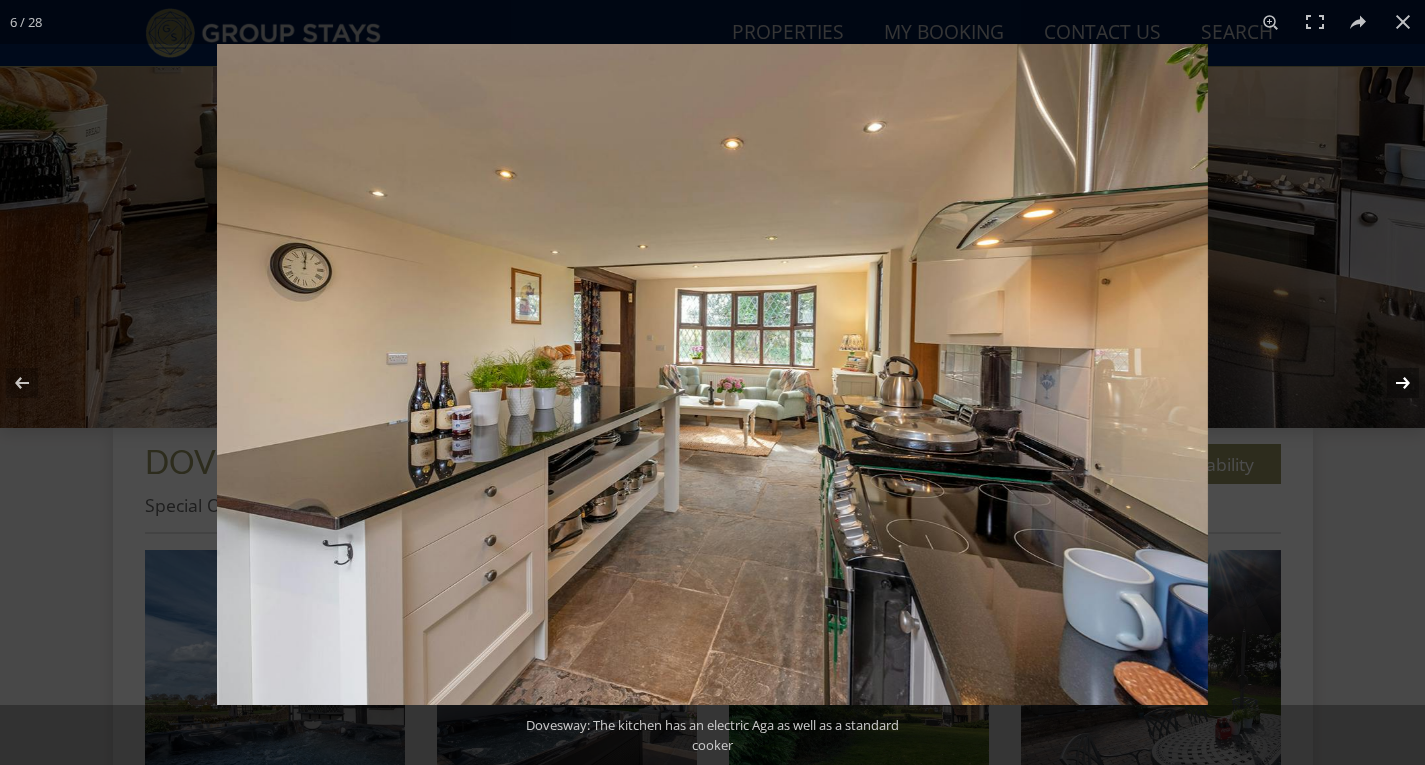click at bounding box center [1390, 383] 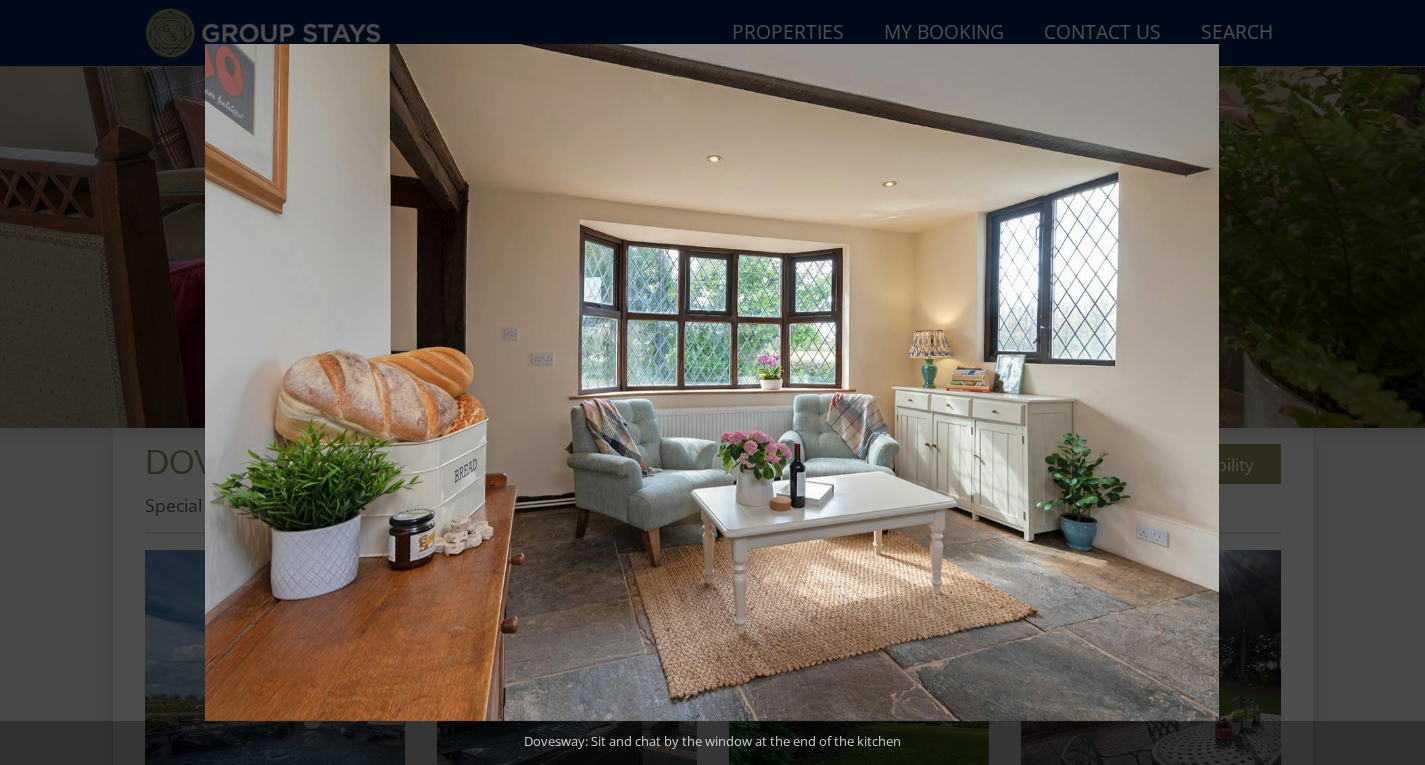 click at bounding box center [1390, 383] 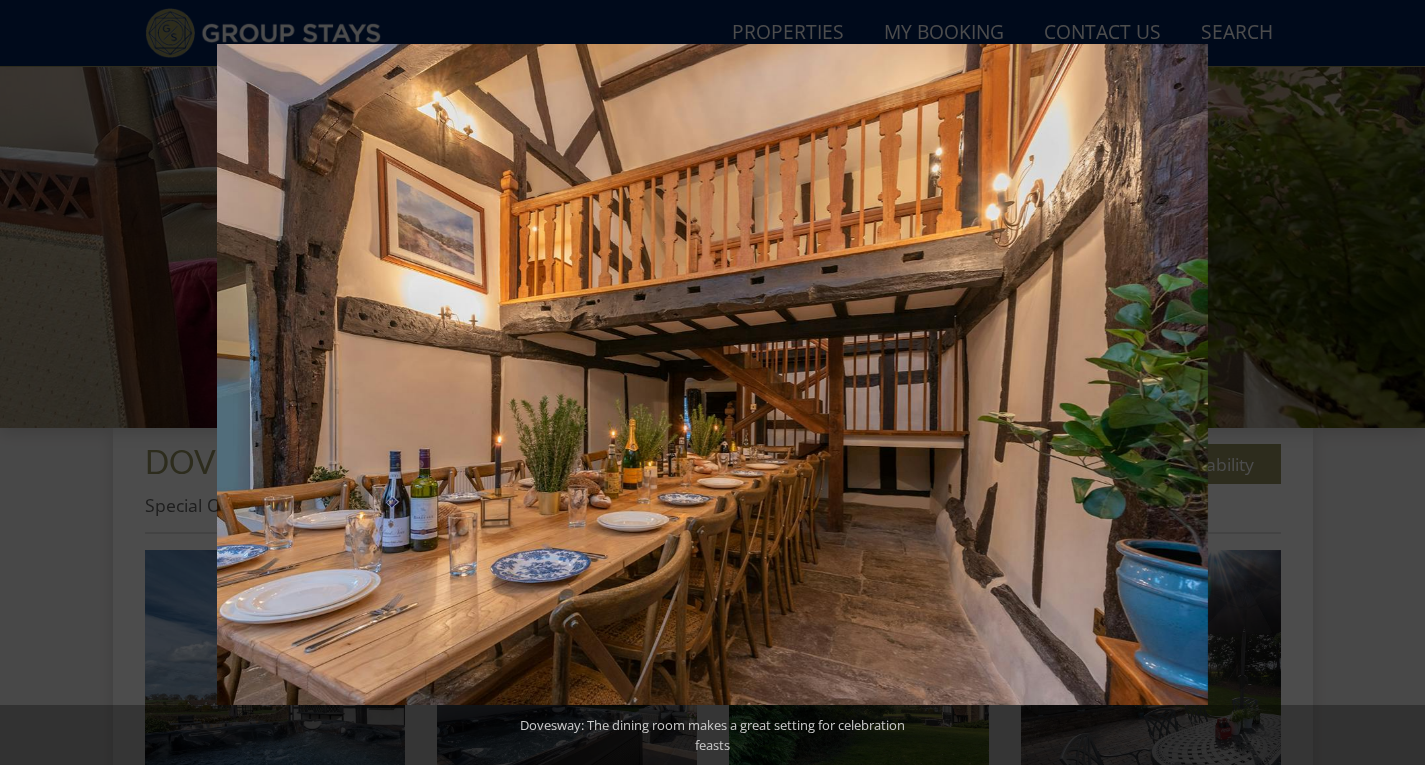 click at bounding box center (1390, 383) 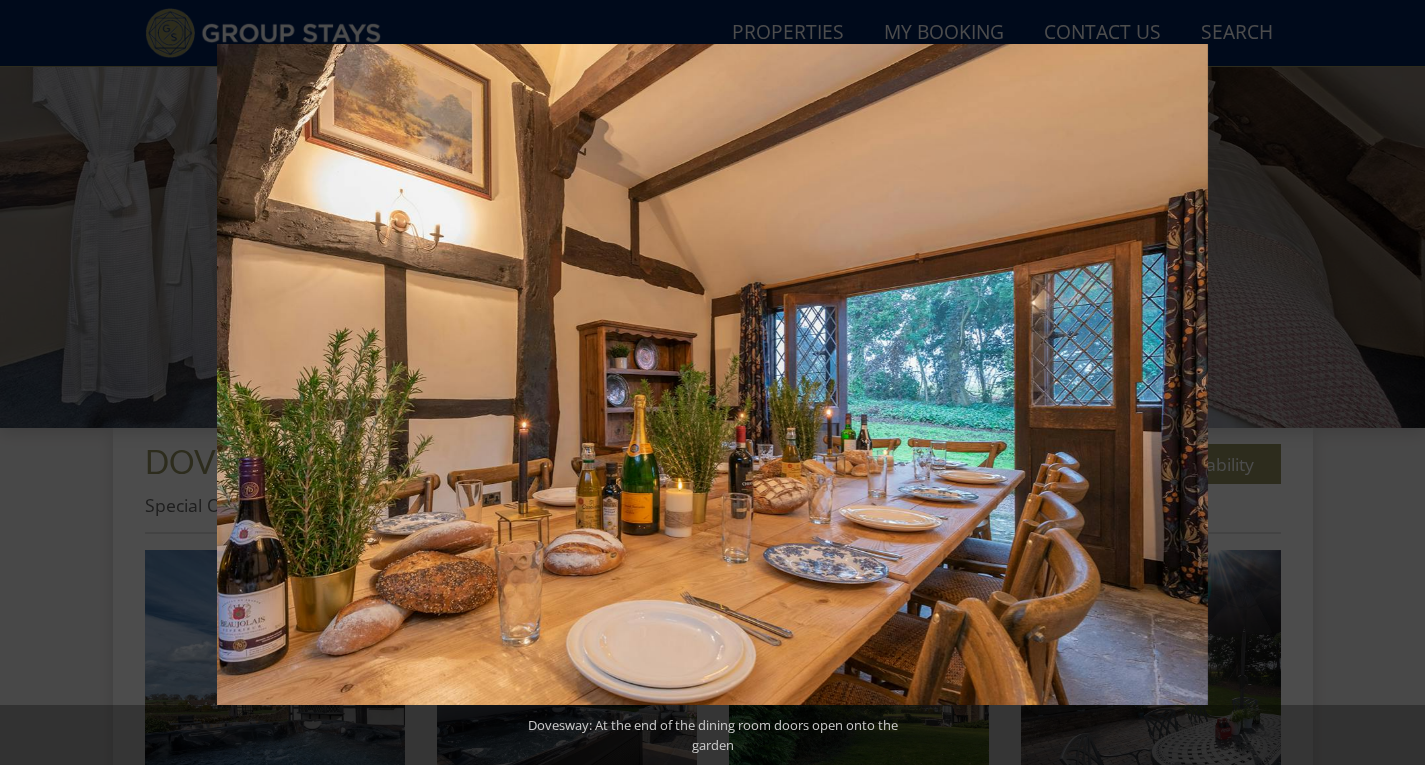 click at bounding box center (1390, 383) 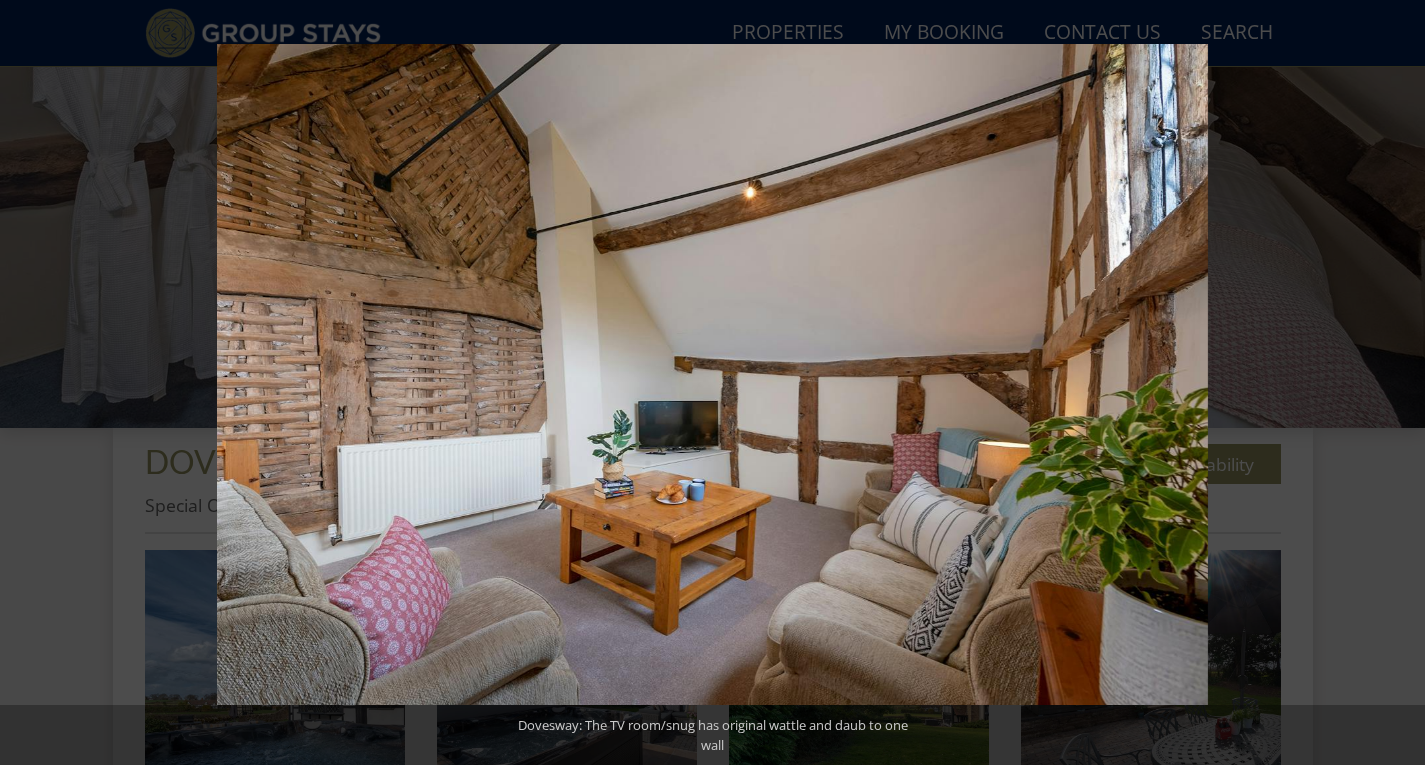 click at bounding box center [1390, 383] 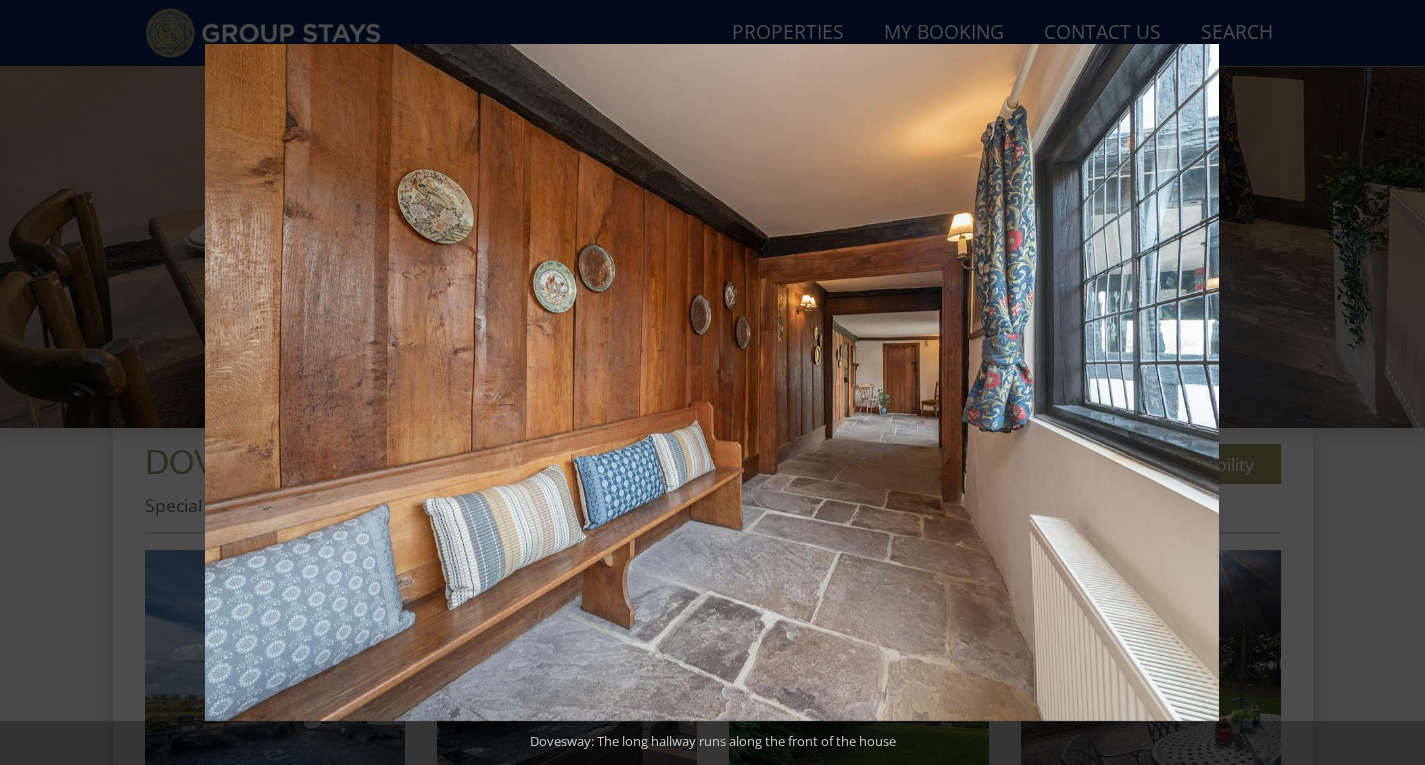 click at bounding box center (1390, 383) 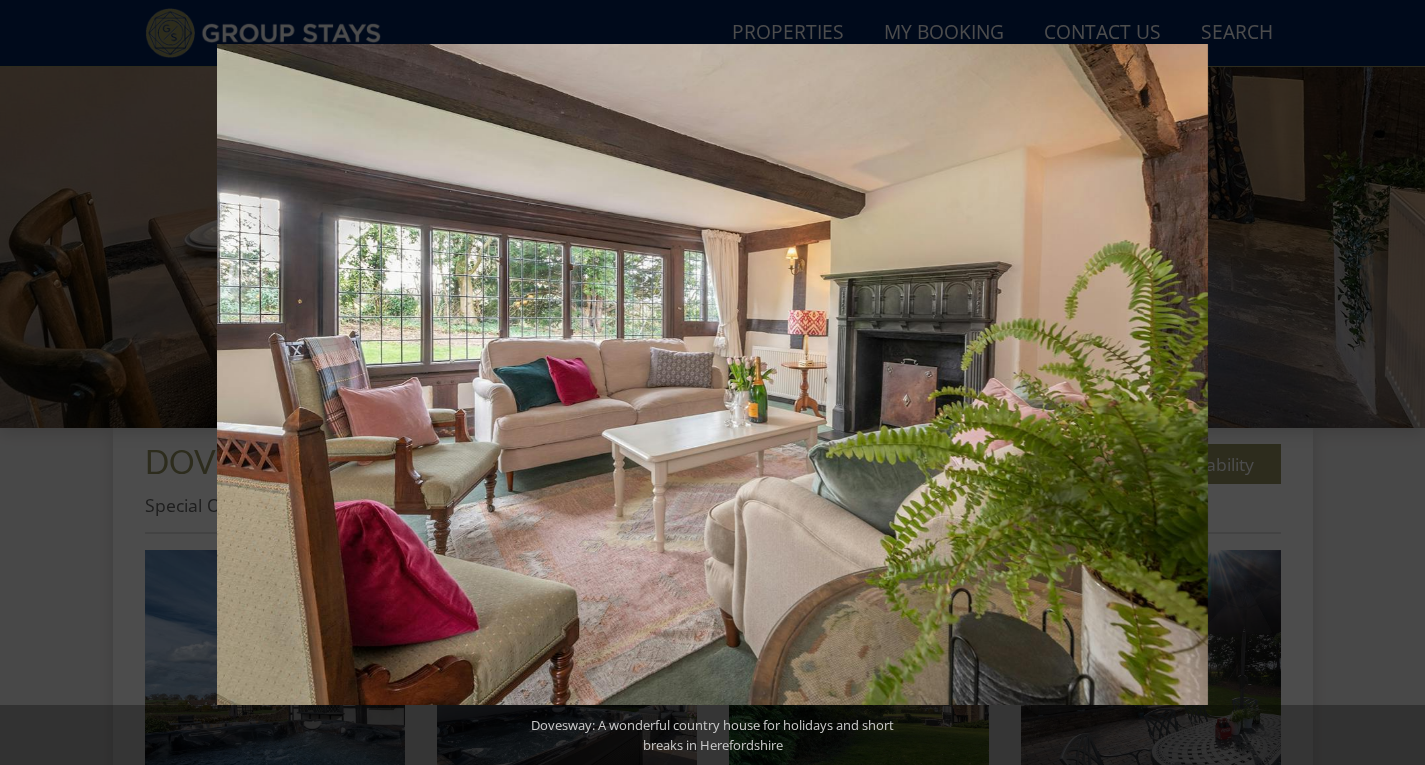 click at bounding box center [1390, 383] 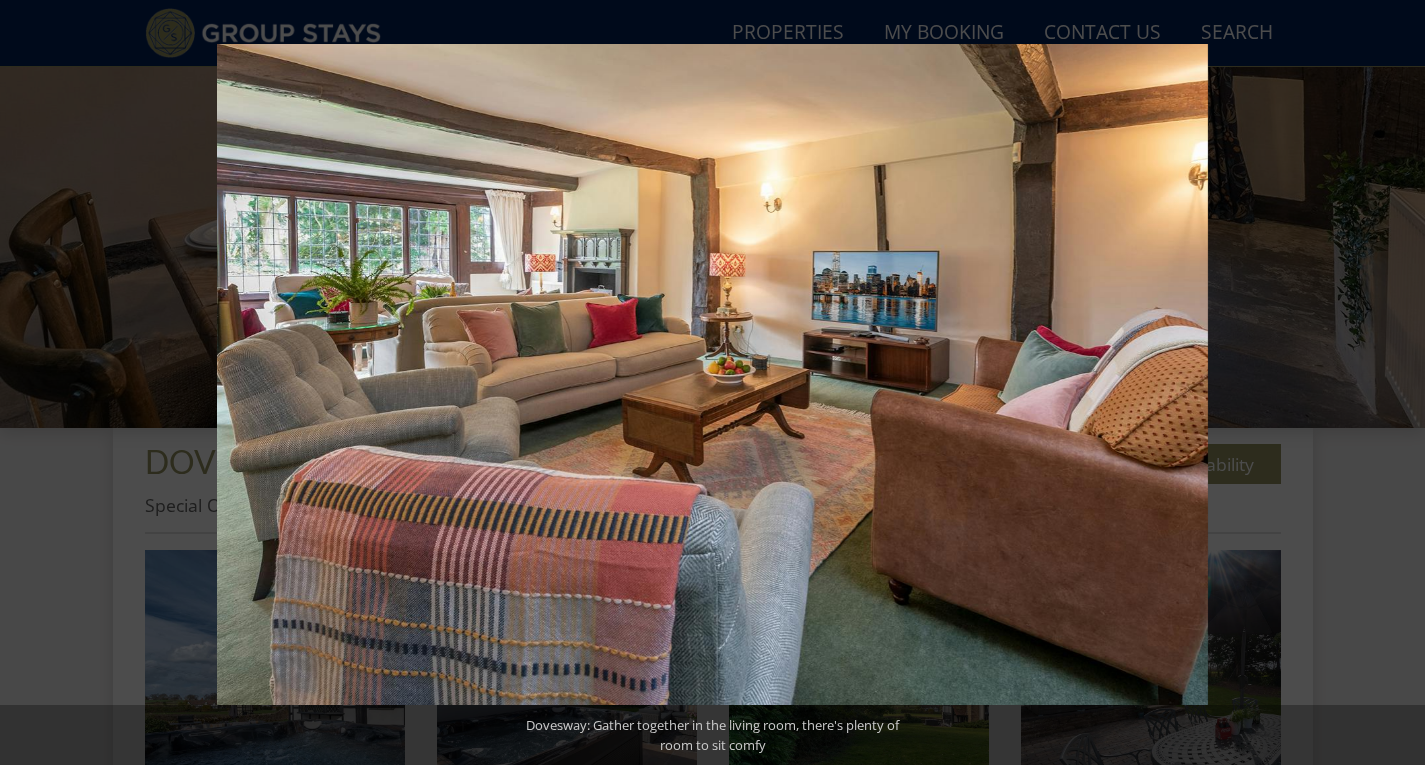 click at bounding box center [1390, 383] 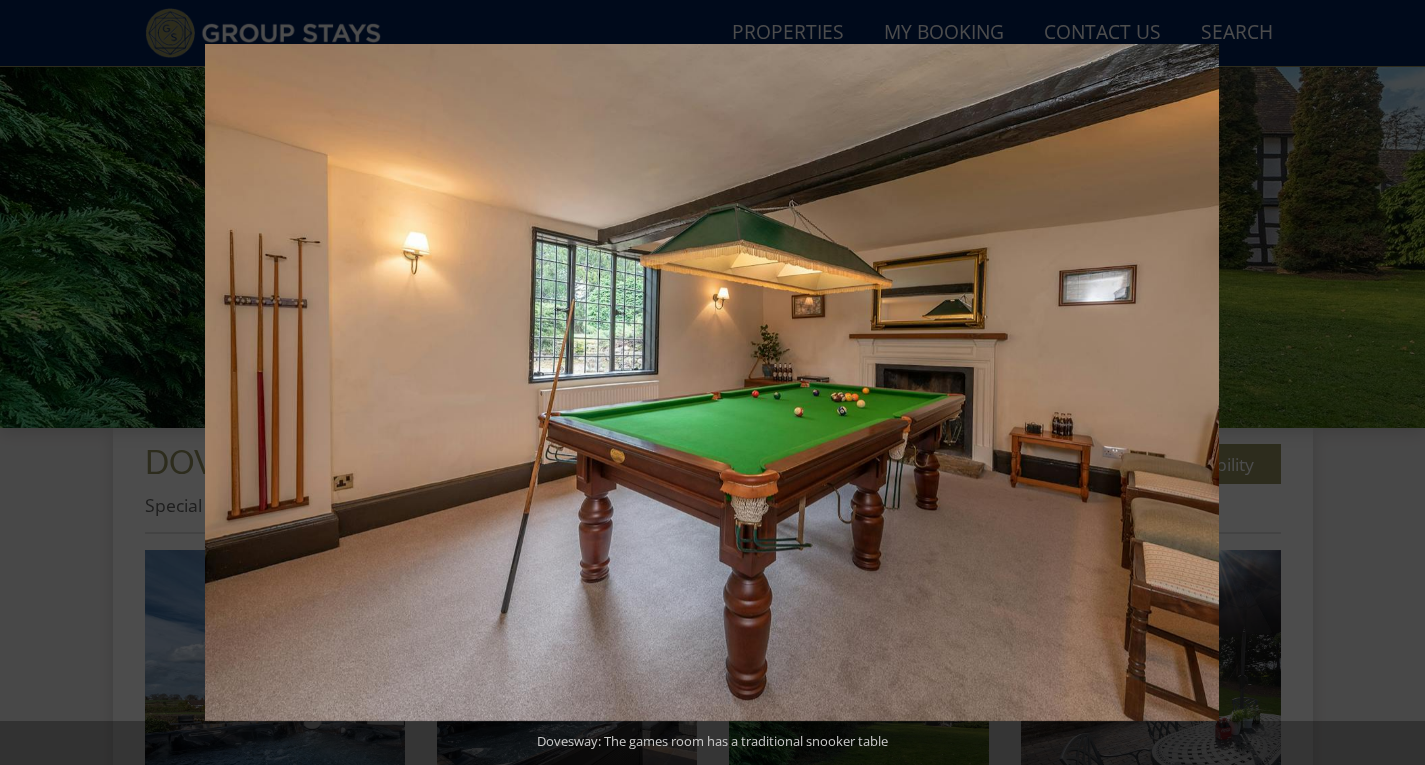 click at bounding box center [1390, 383] 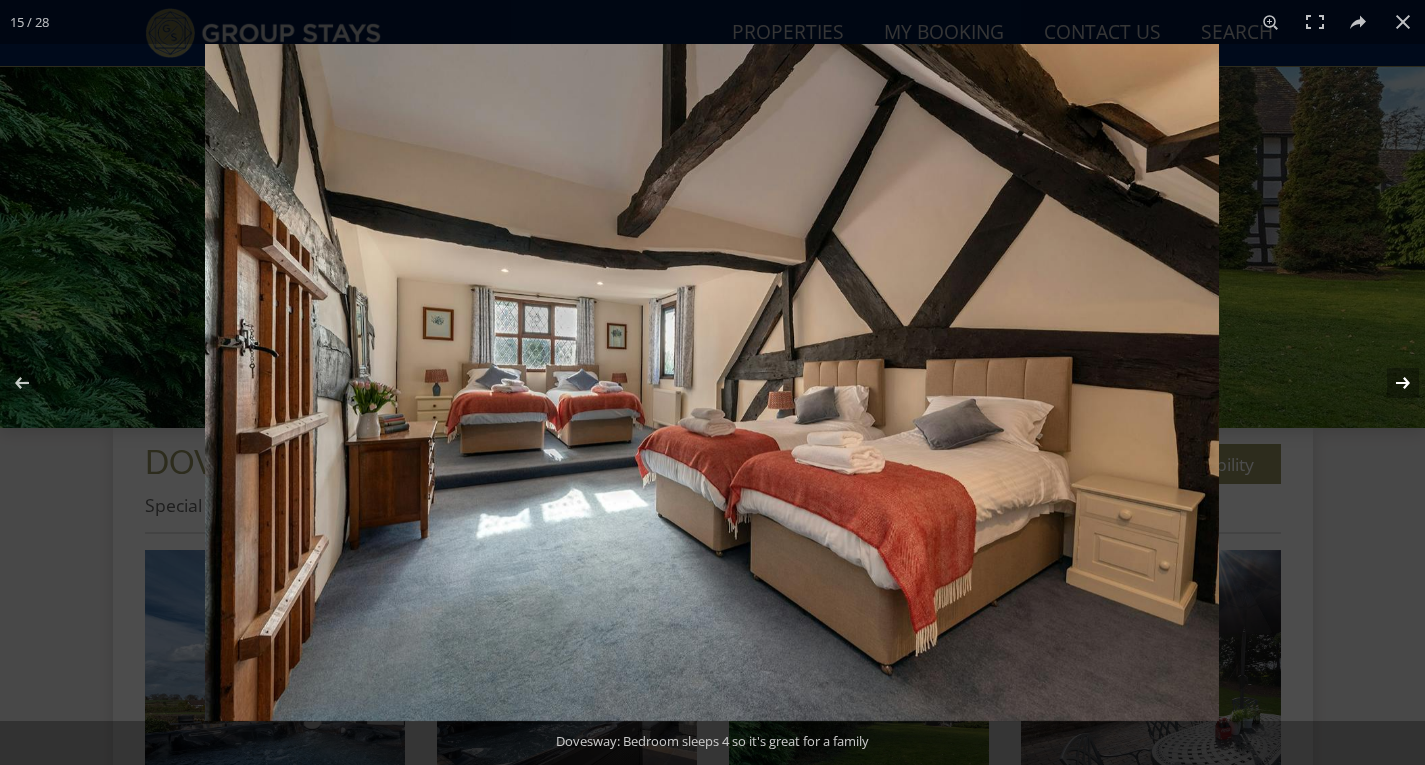 click at bounding box center (1390, 383) 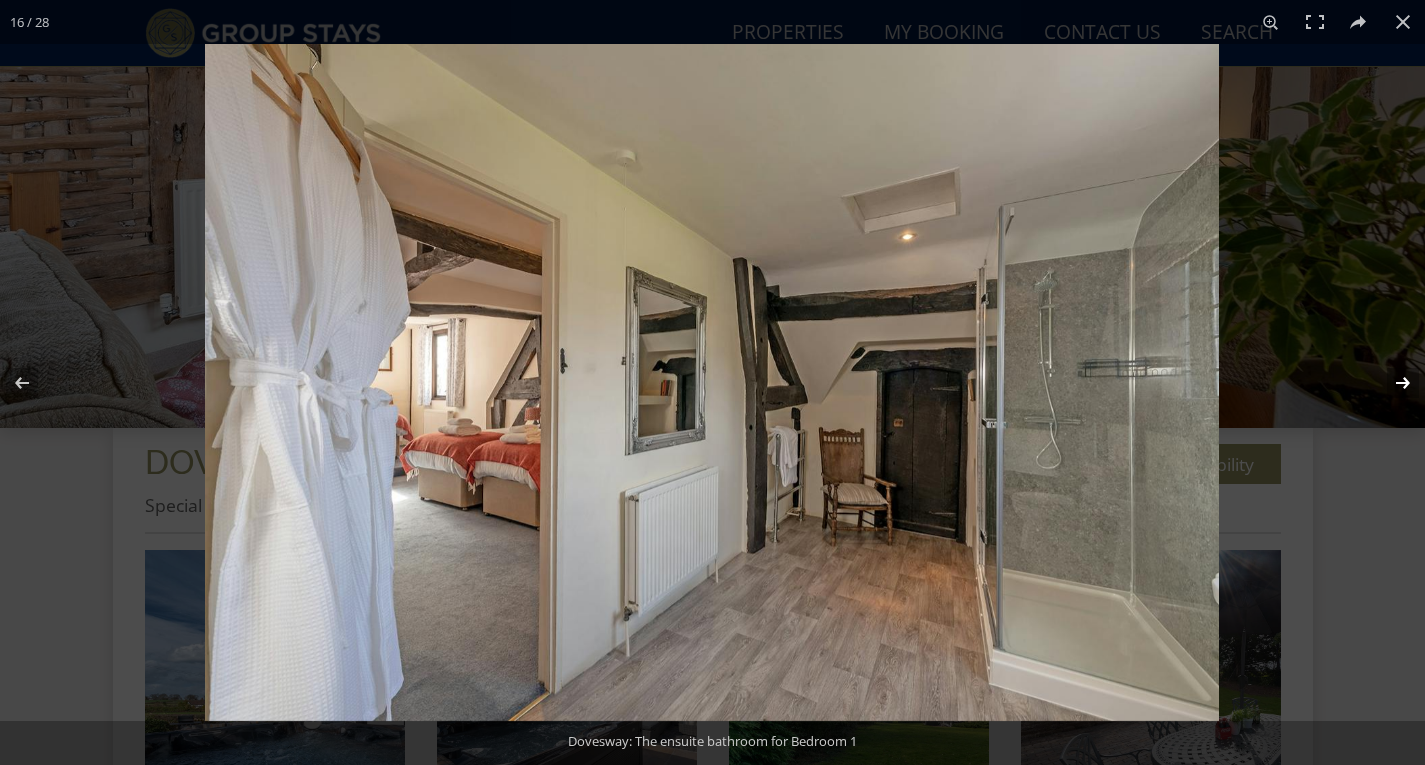 click at bounding box center [1390, 383] 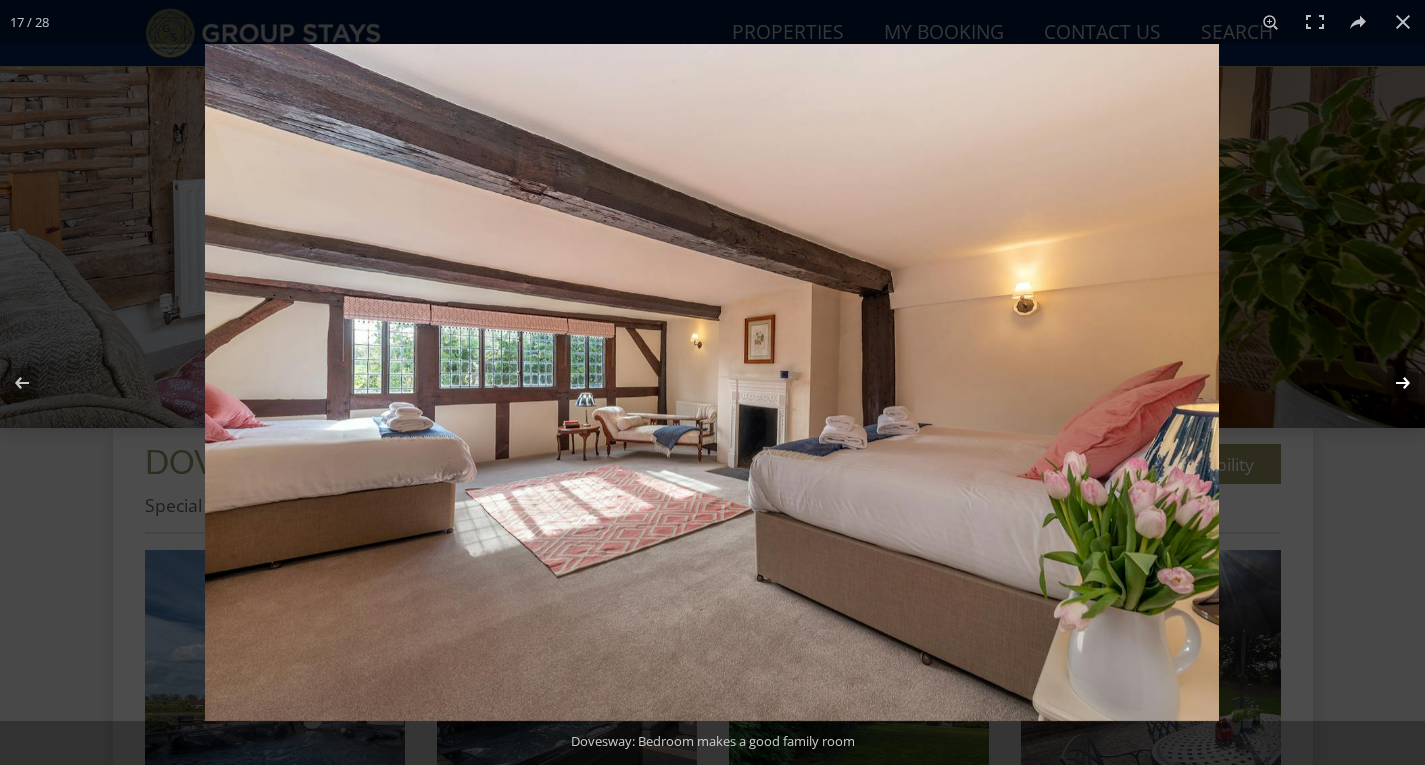 click at bounding box center (1390, 383) 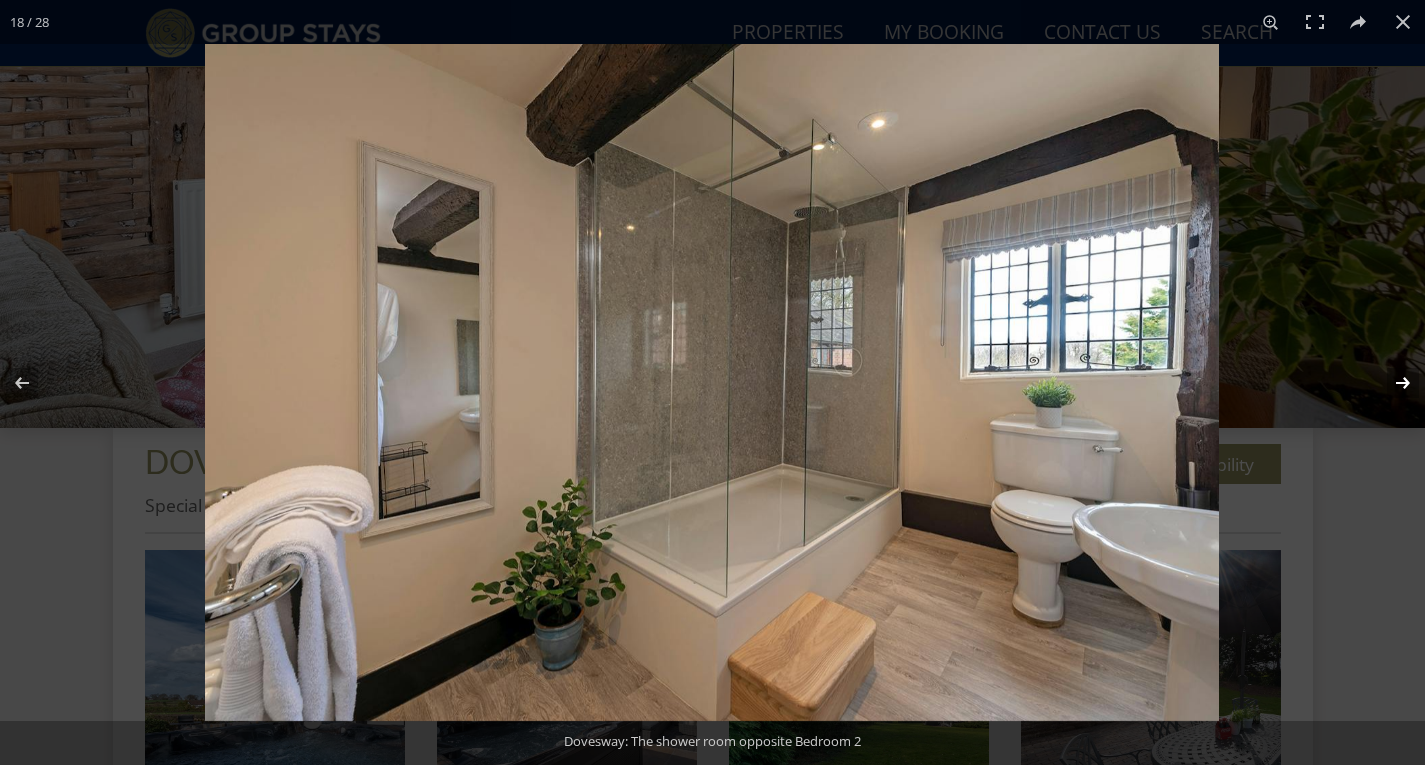 click at bounding box center [1390, 383] 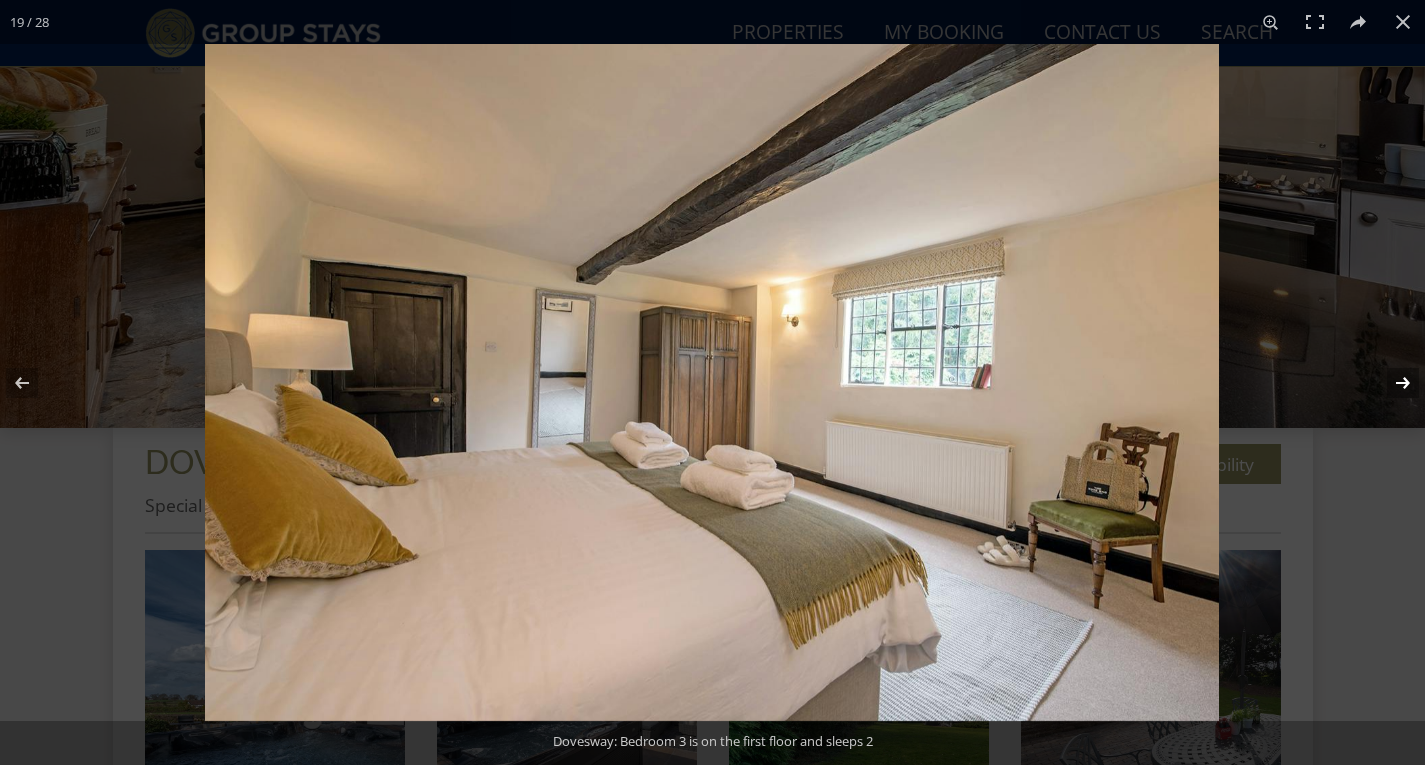 click at bounding box center (1390, 383) 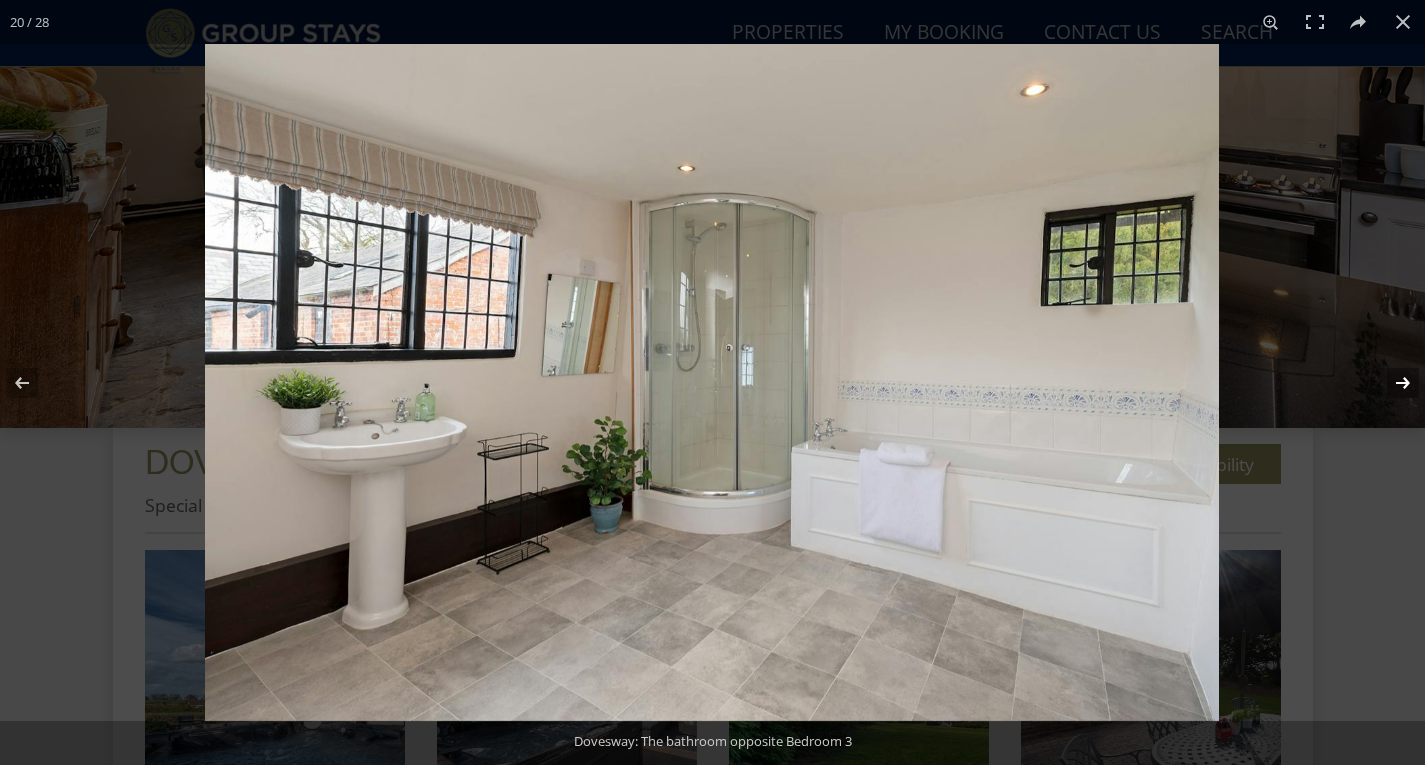click at bounding box center (1390, 383) 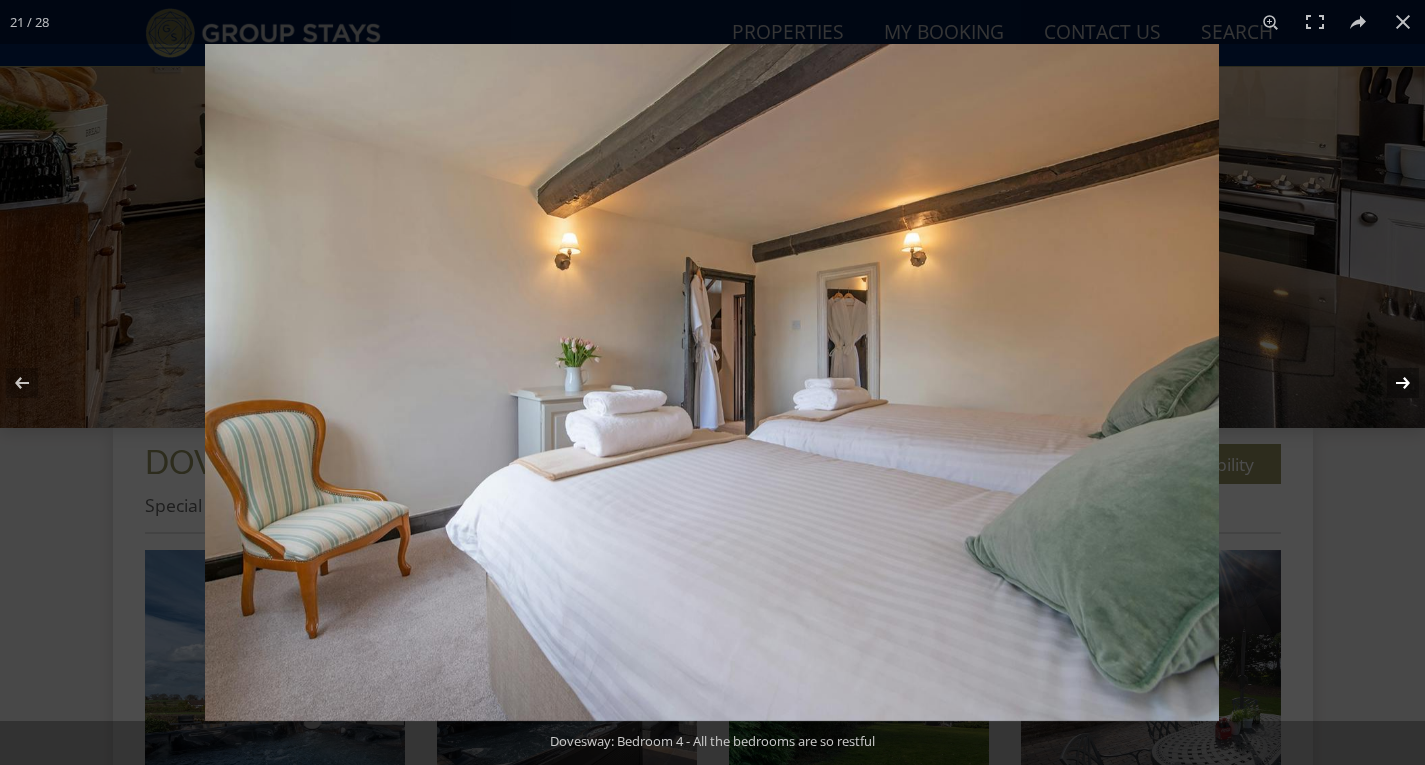 click at bounding box center [1390, 383] 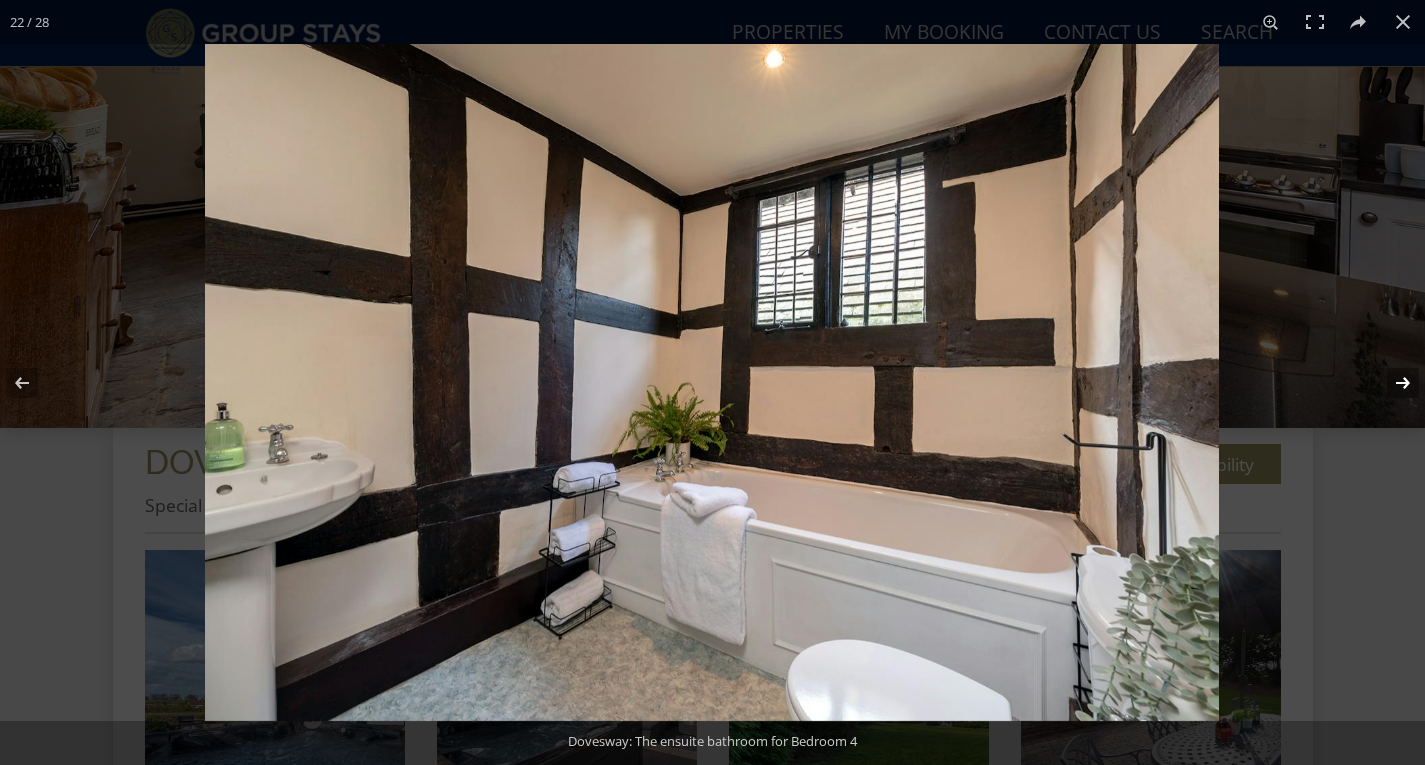 click at bounding box center [1390, 383] 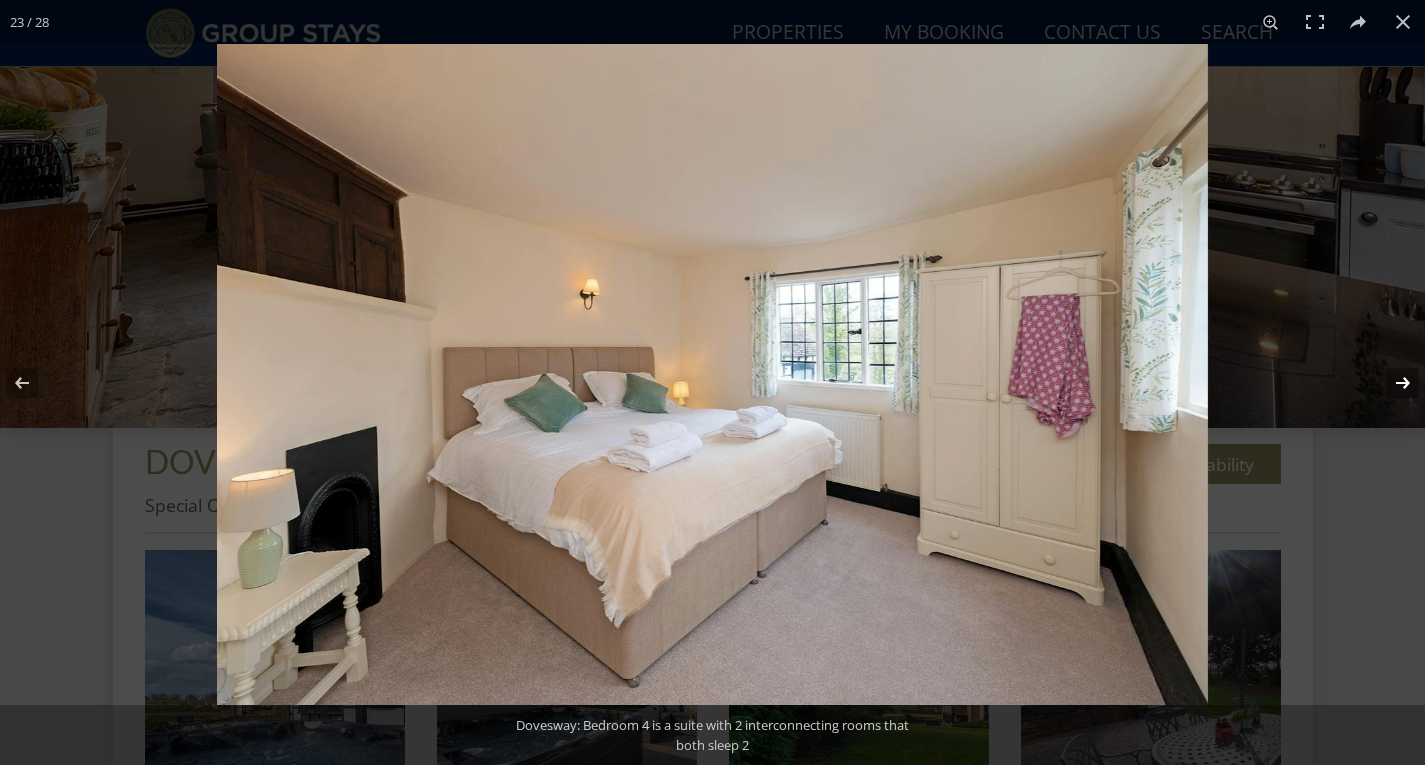 click at bounding box center [1390, 383] 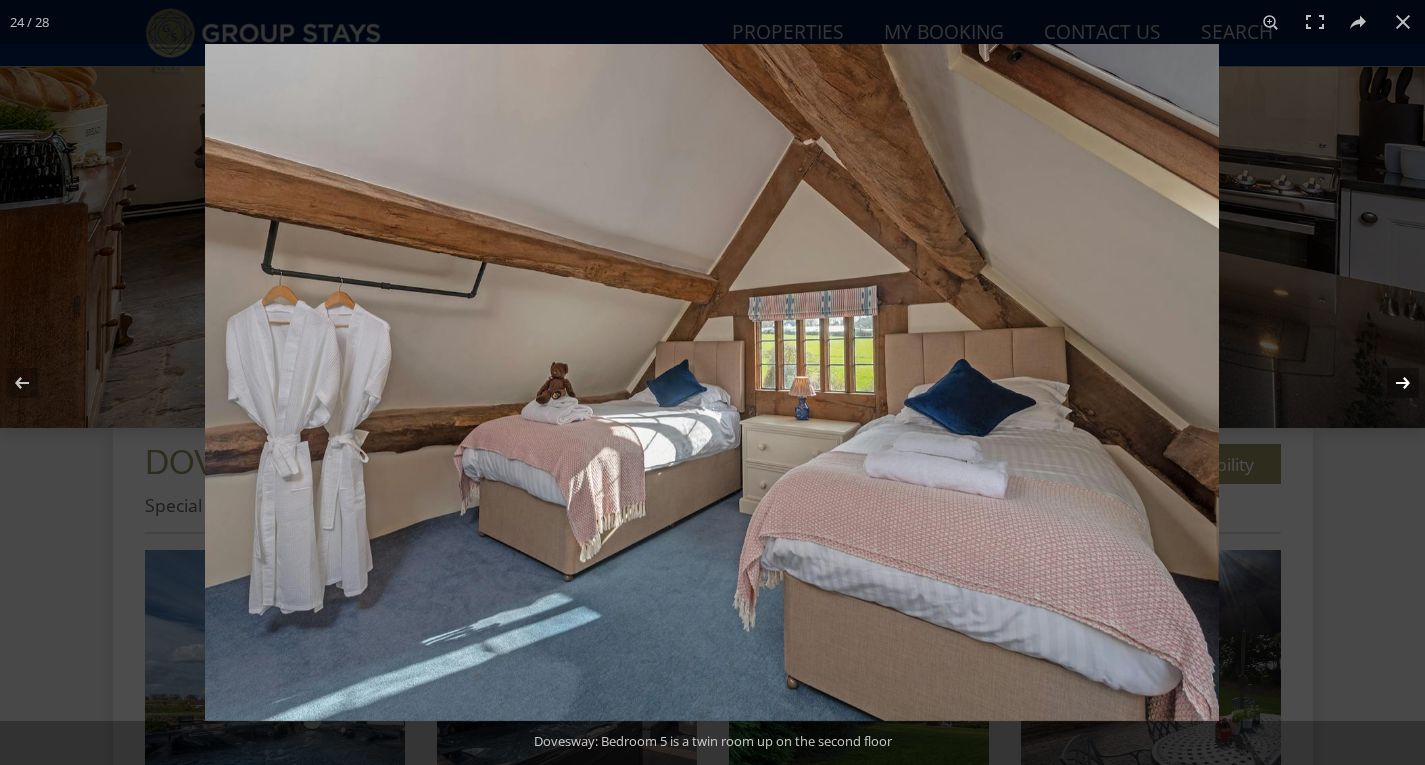 click at bounding box center [1390, 383] 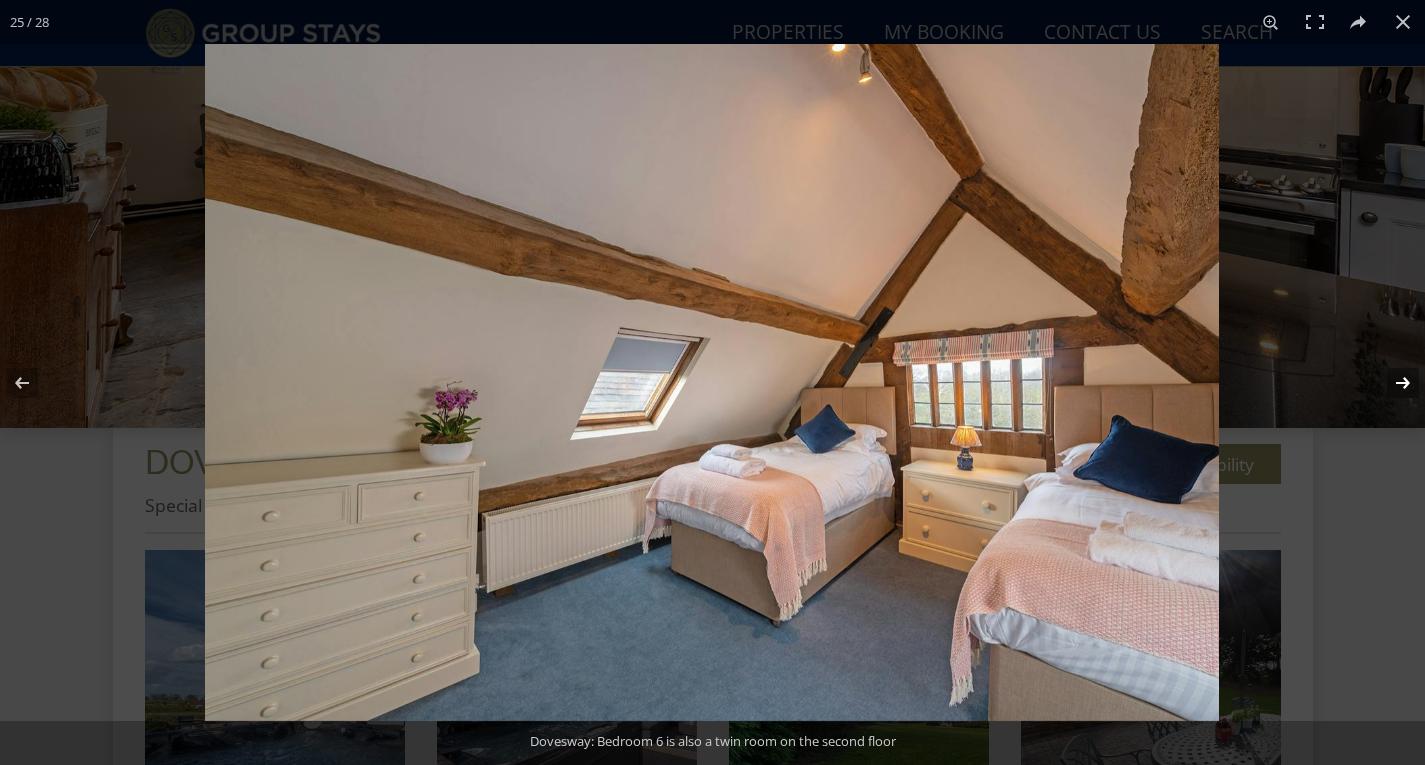 click at bounding box center [1390, 383] 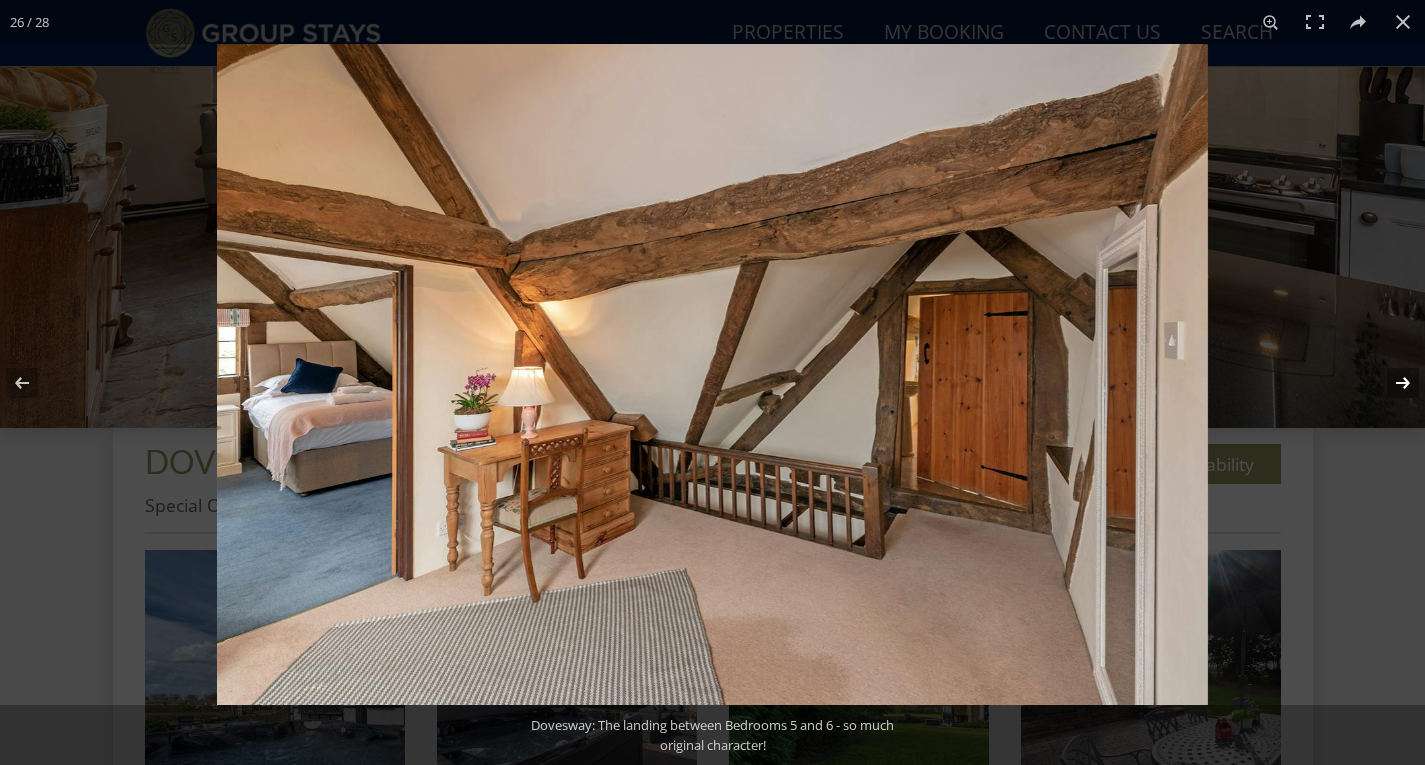 click at bounding box center (1390, 383) 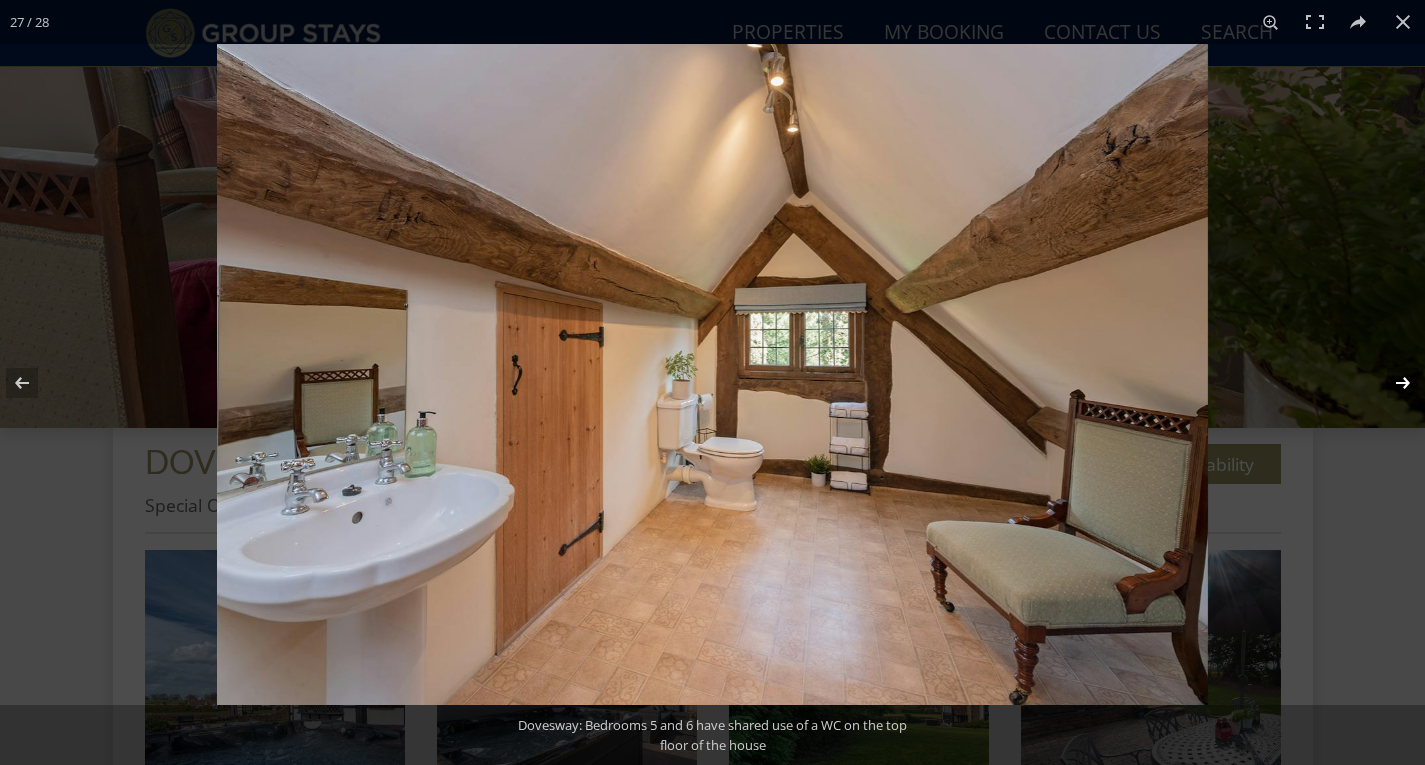 click at bounding box center [1390, 383] 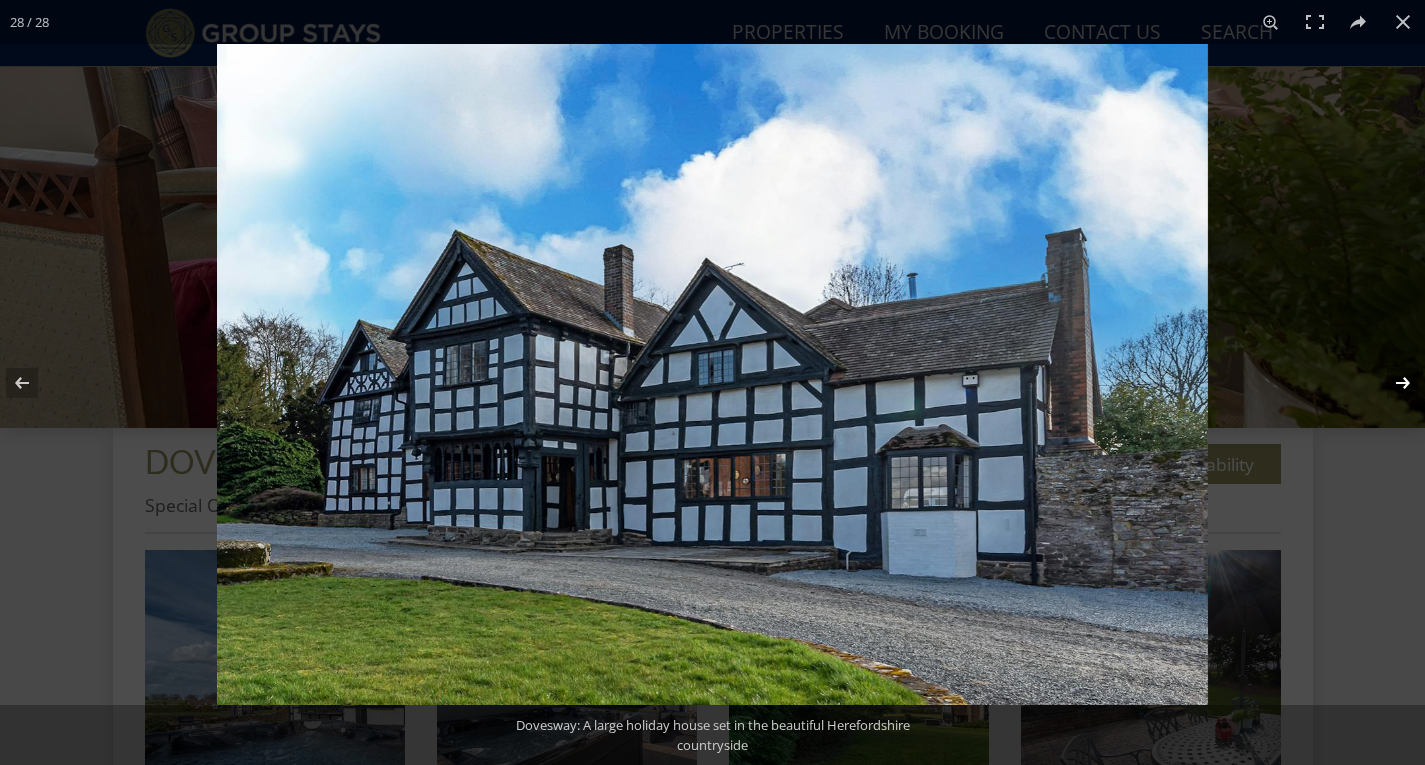 click at bounding box center (1390, 383) 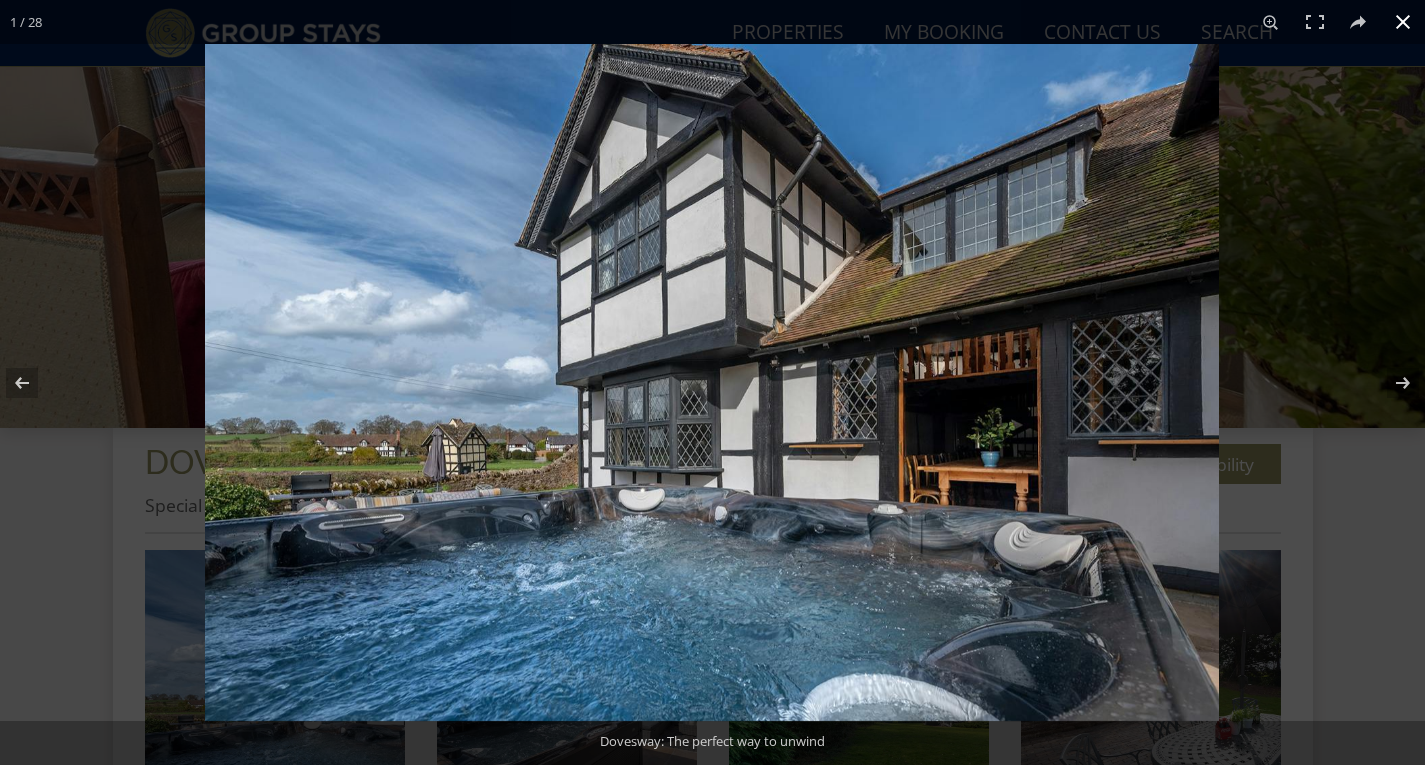 click at bounding box center [1403, 22] 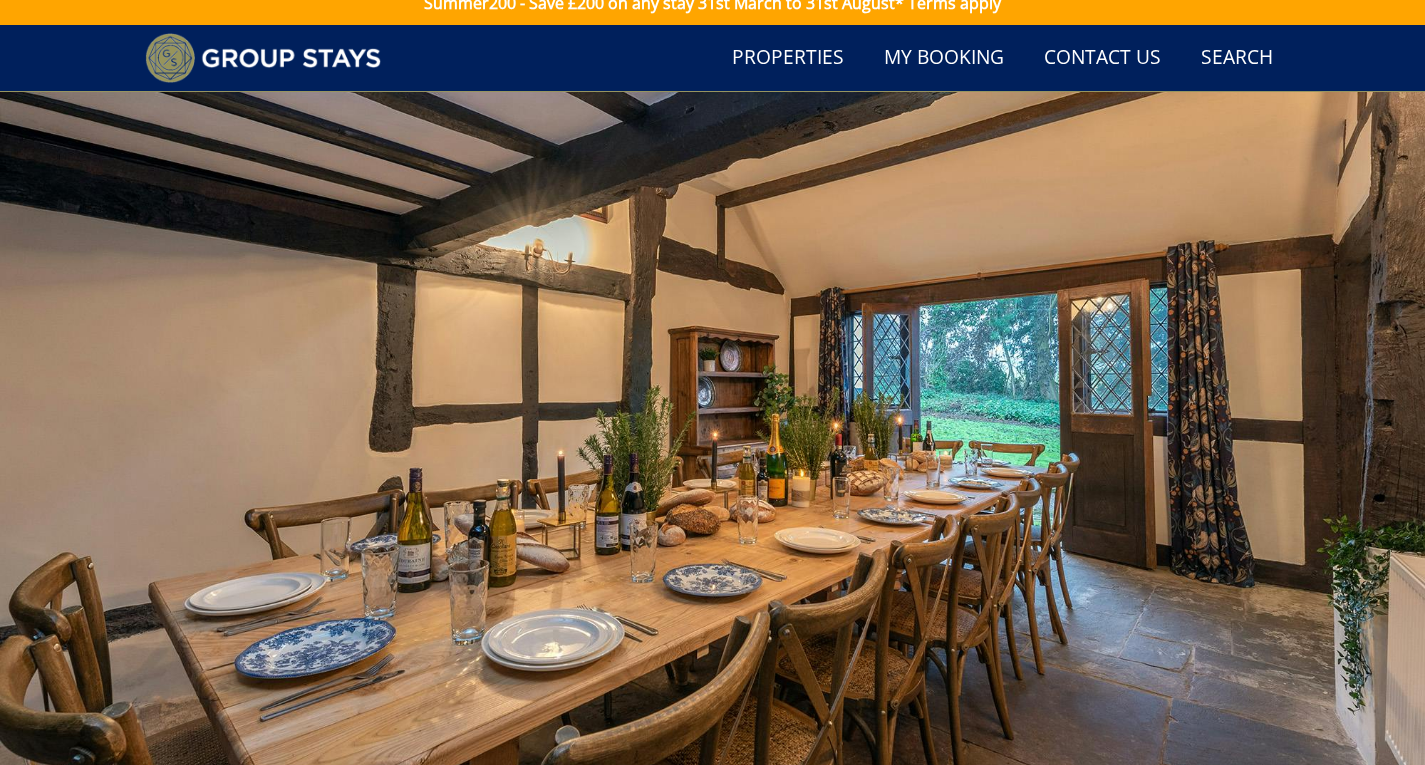 scroll, scrollTop: 0, scrollLeft: 0, axis: both 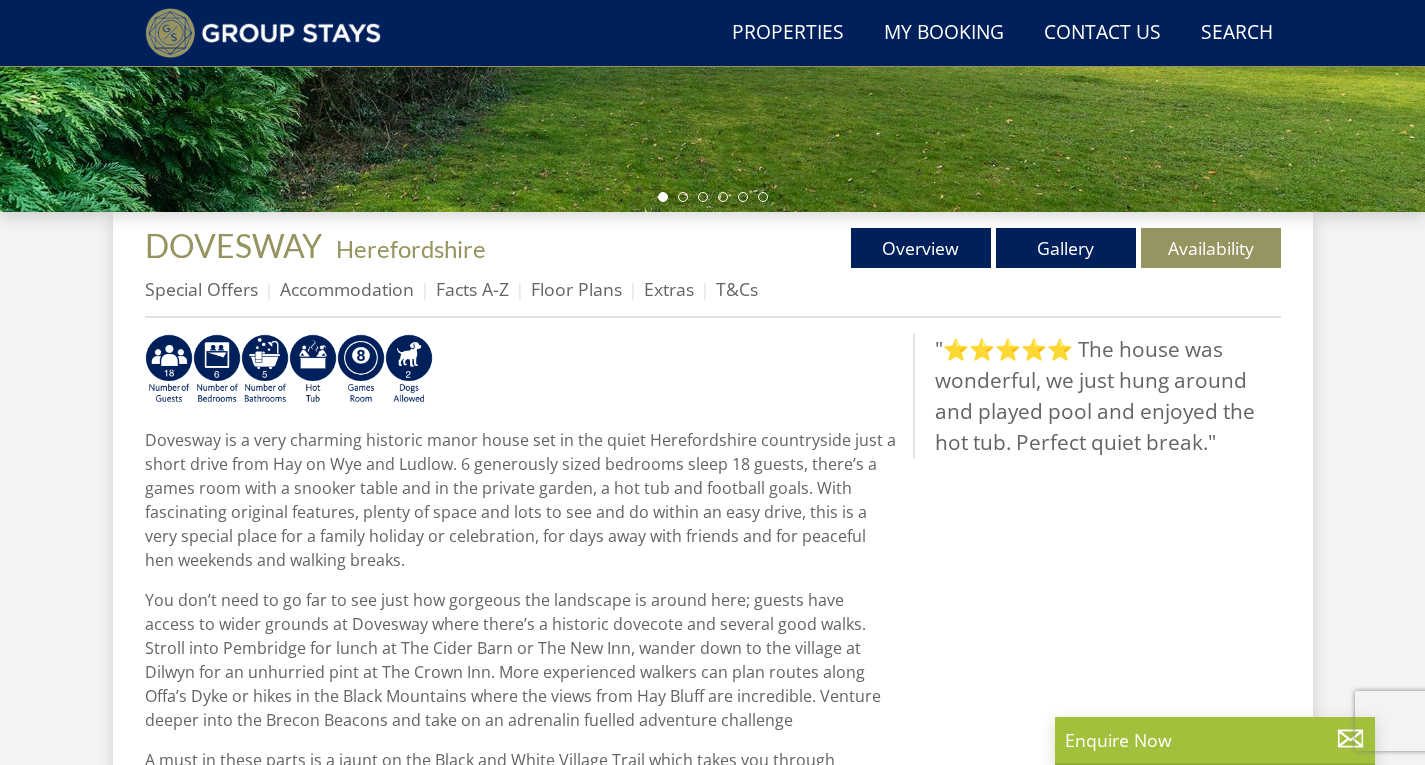 select on "13" 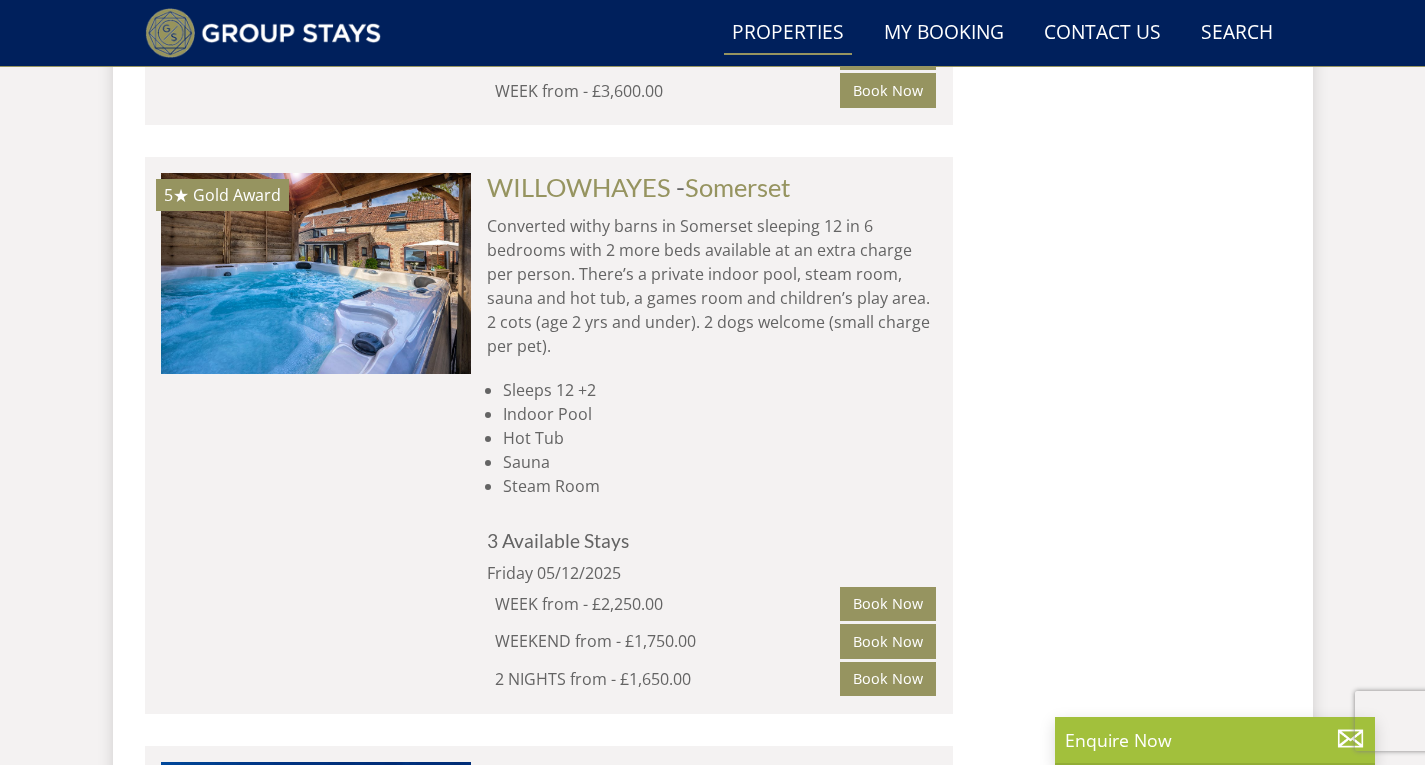 scroll, scrollTop: 2868, scrollLeft: 0, axis: vertical 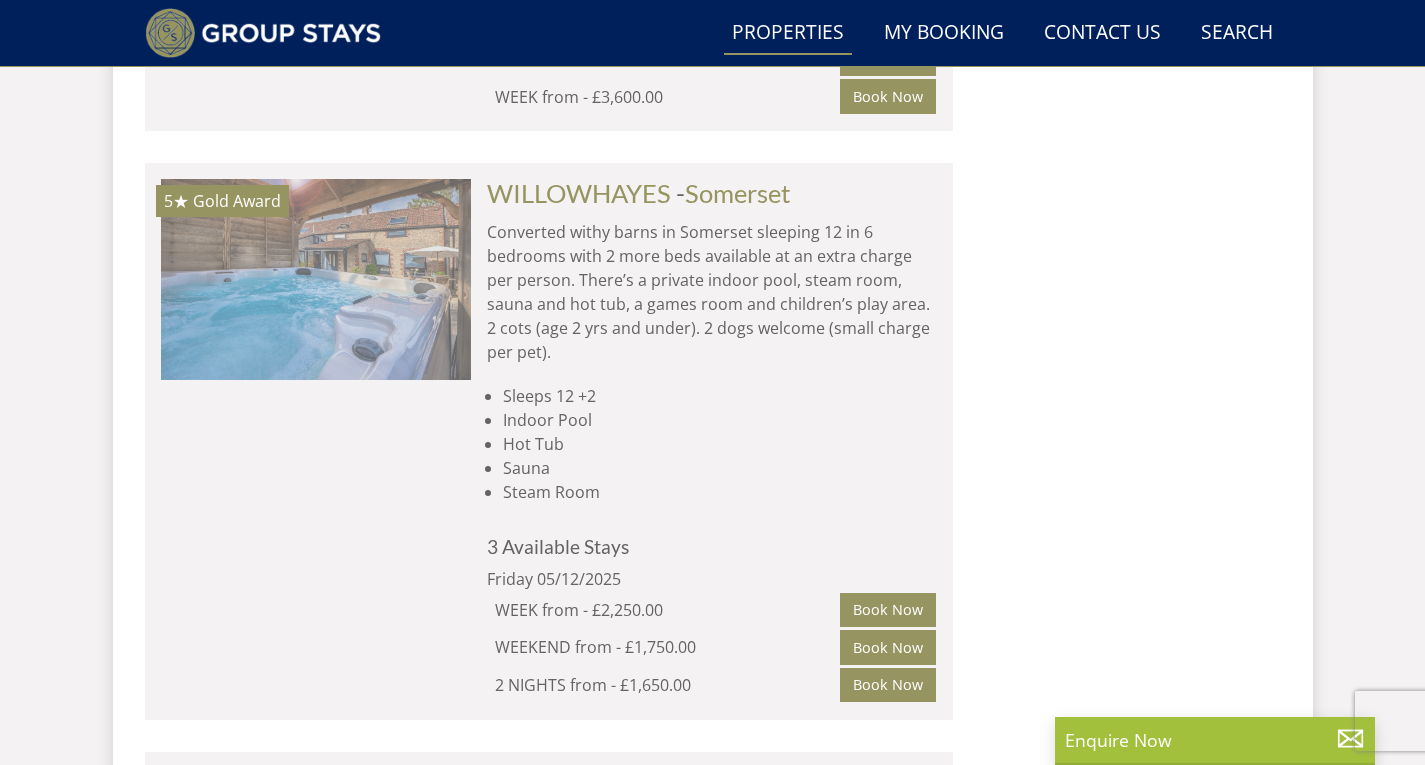 click at bounding box center (316, 279) 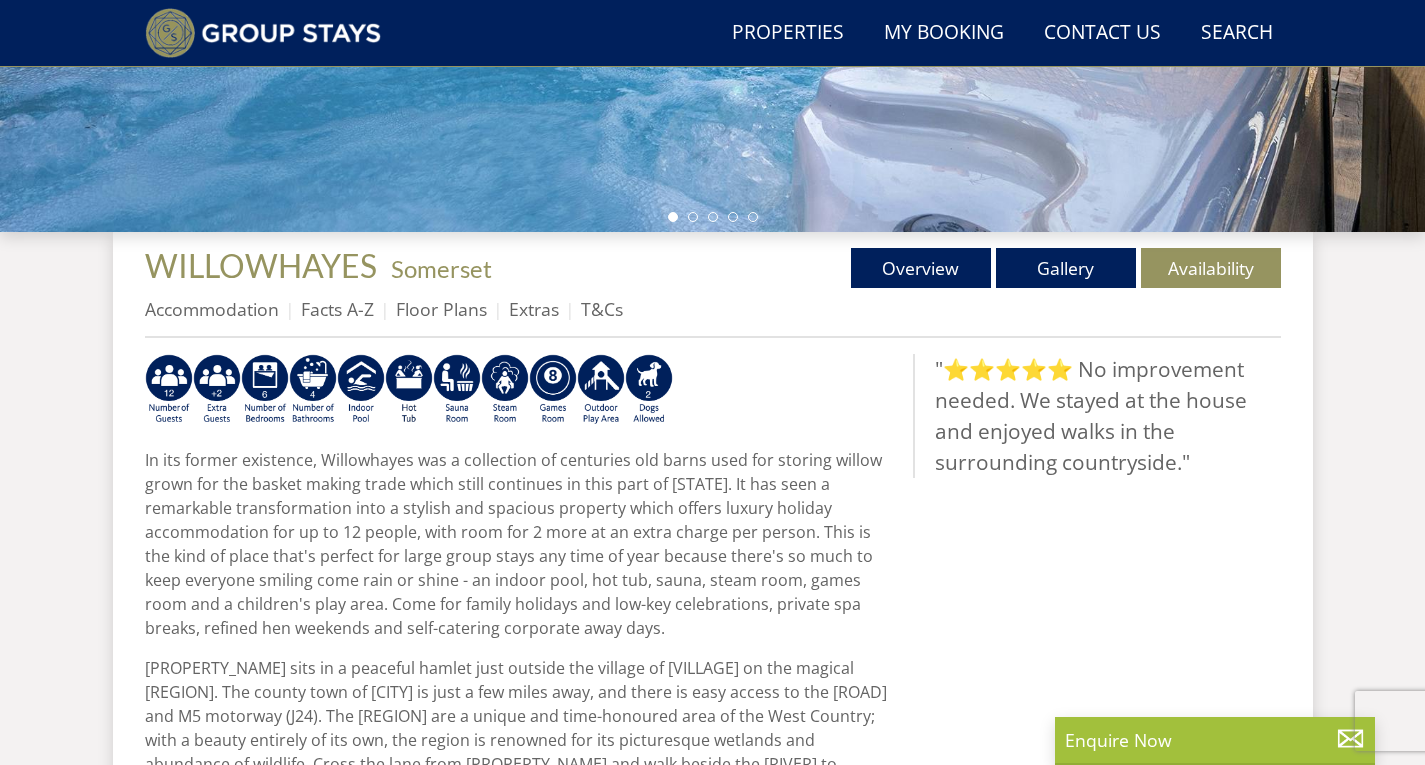 scroll, scrollTop: 598, scrollLeft: 0, axis: vertical 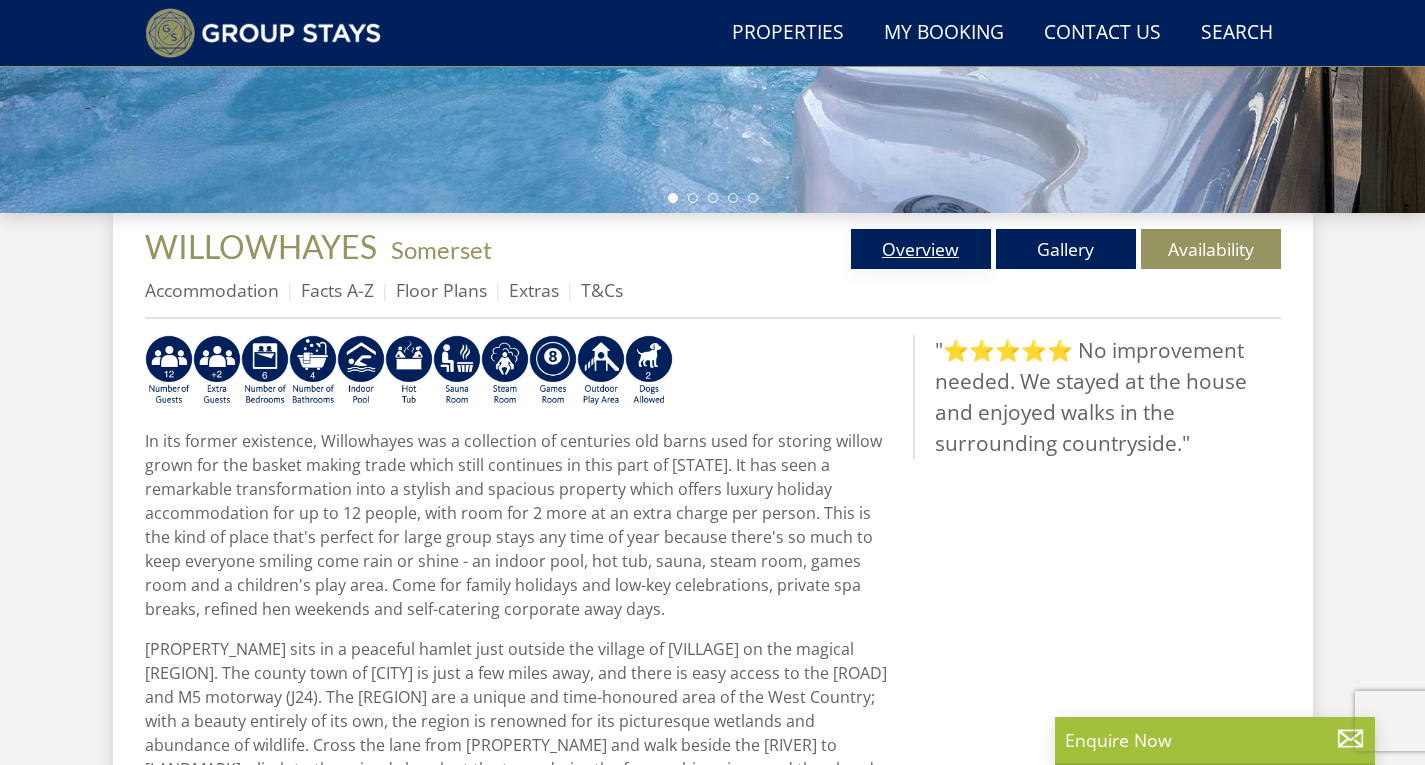 click on "Overview" at bounding box center (921, 249) 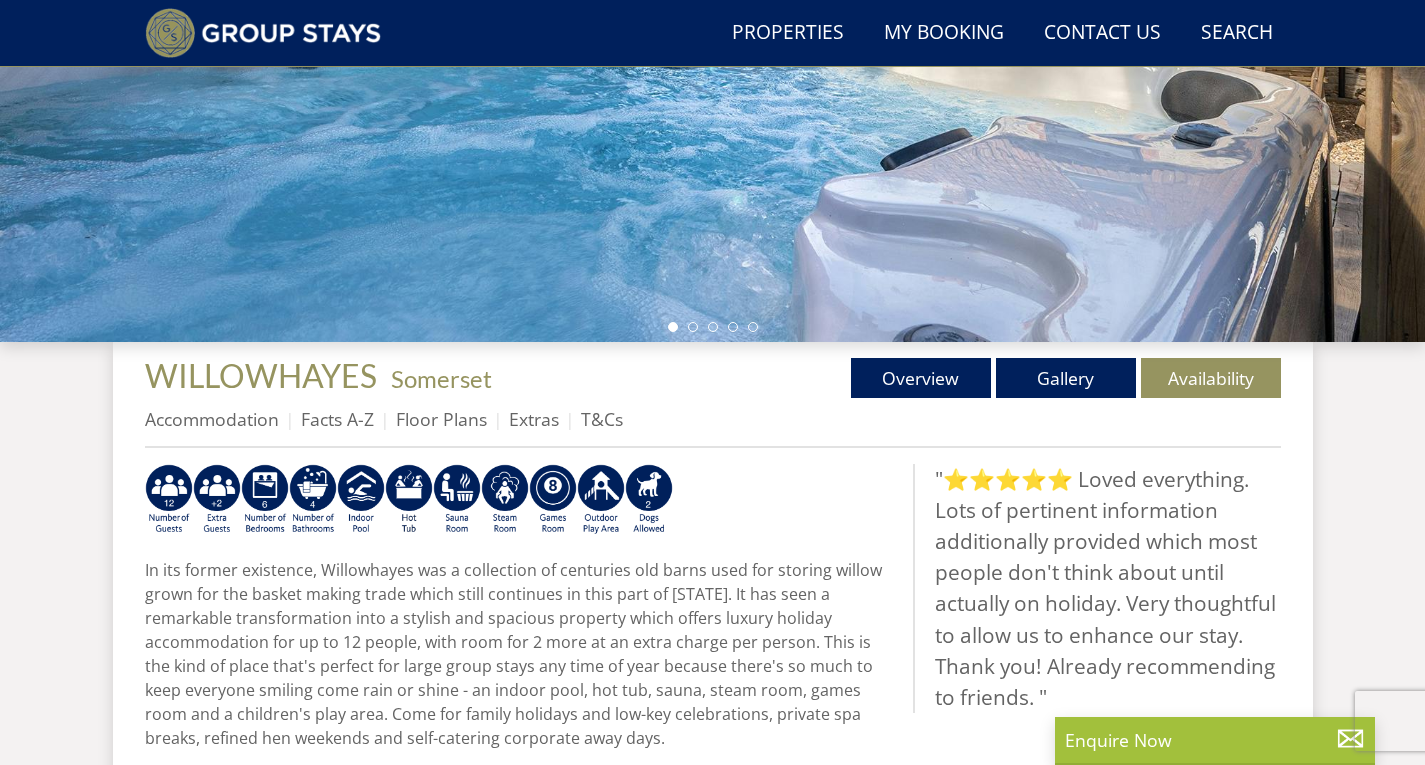 scroll, scrollTop: 569, scrollLeft: 0, axis: vertical 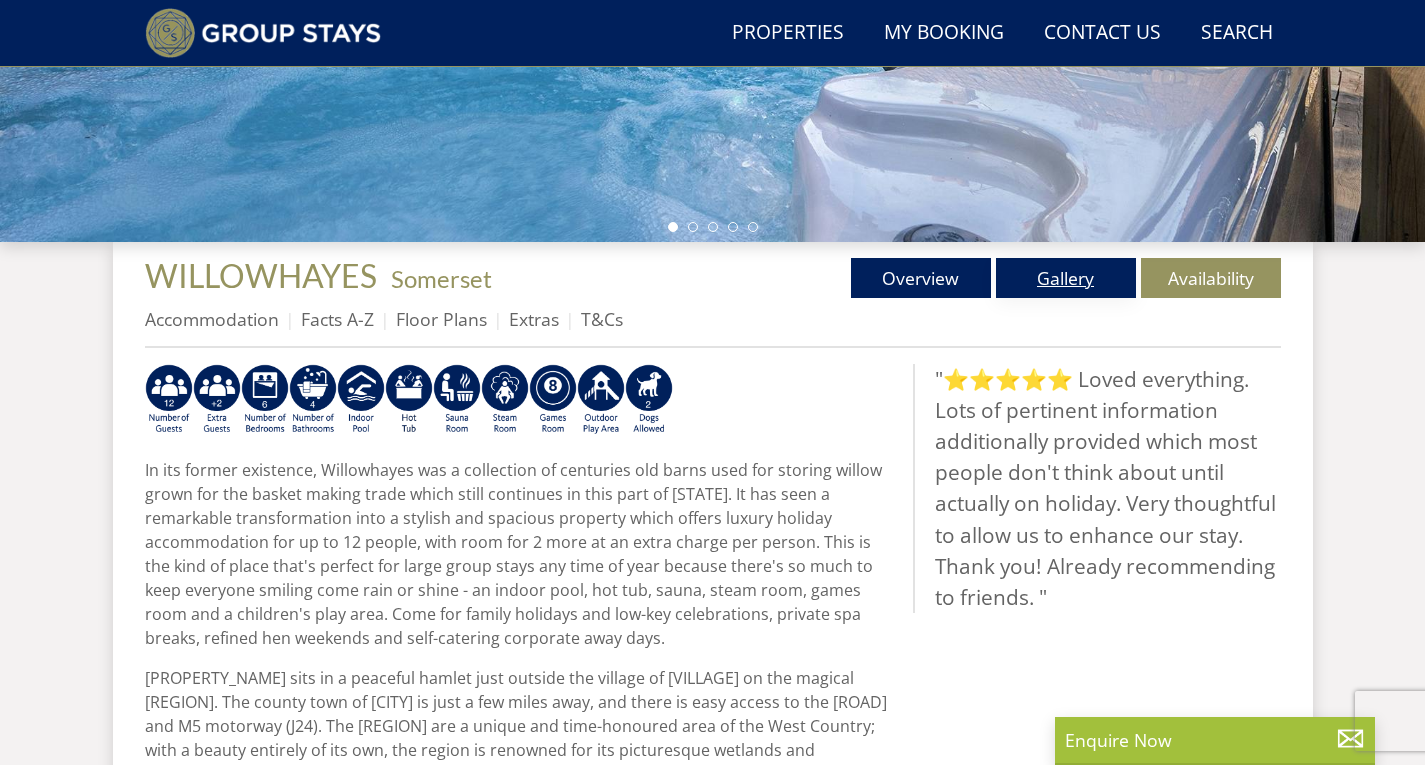 click on "Gallery" at bounding box center (1066, 278) 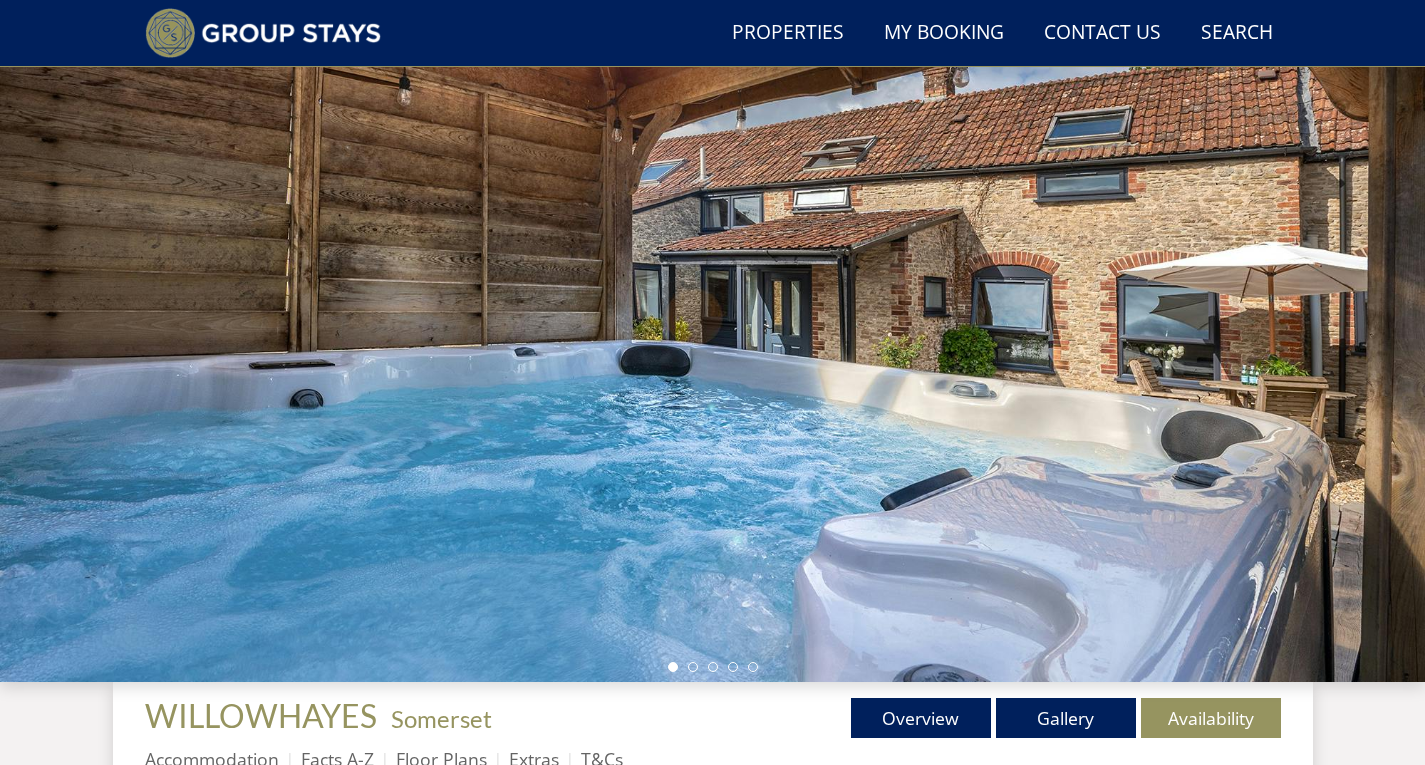 scroll, scrollTop: 168, scrollLeft: 0, axis: vertical 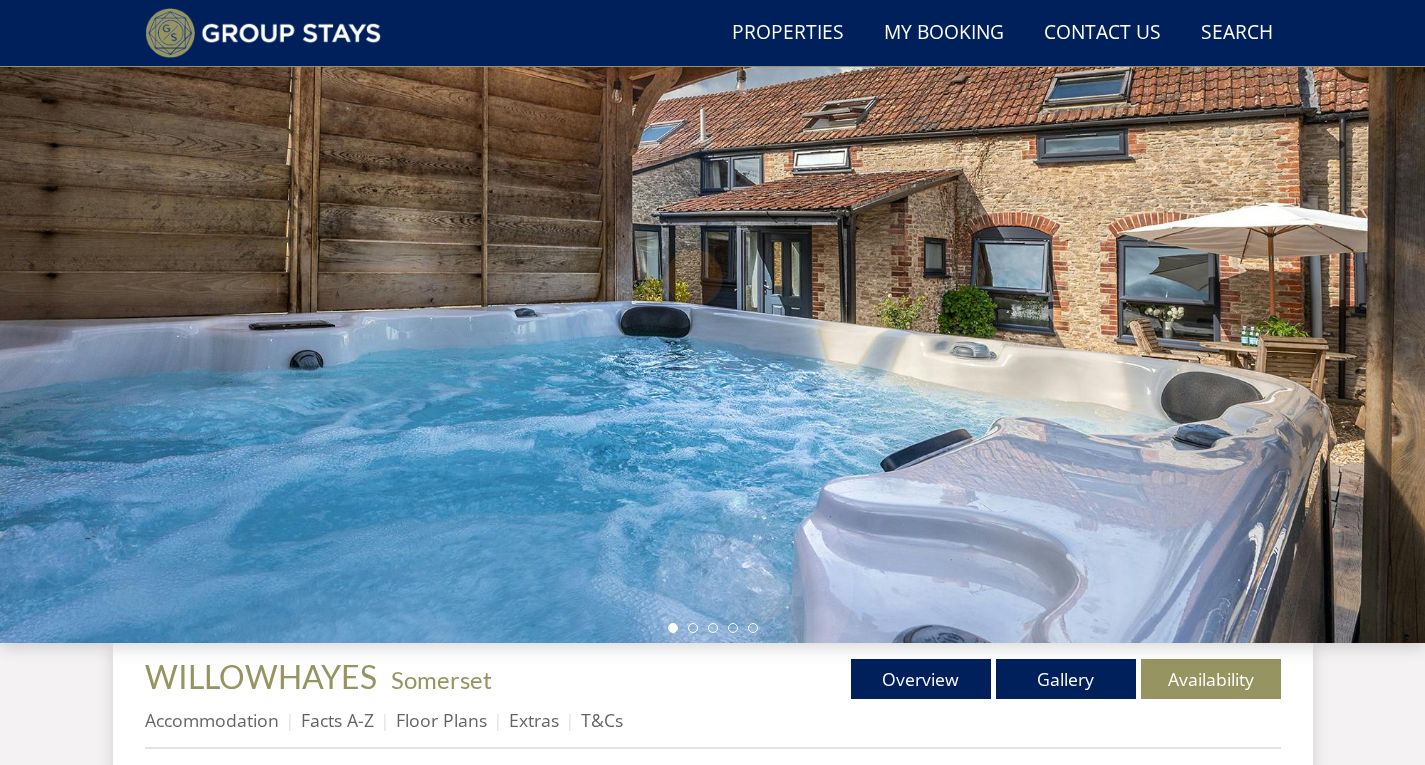 click at bounding box center (712, 293) 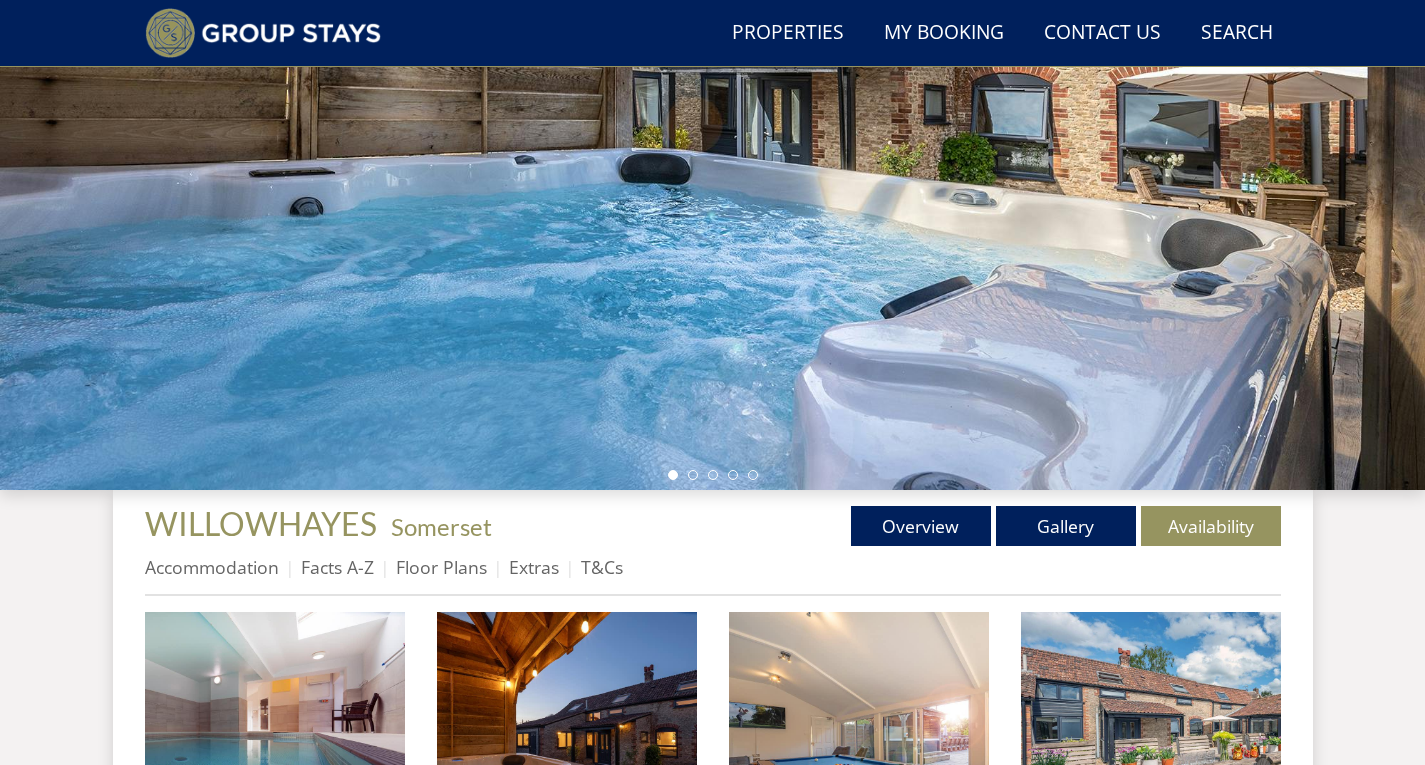 scroll, scrollTop: 468, scrollLeft: 0, axis: vertical 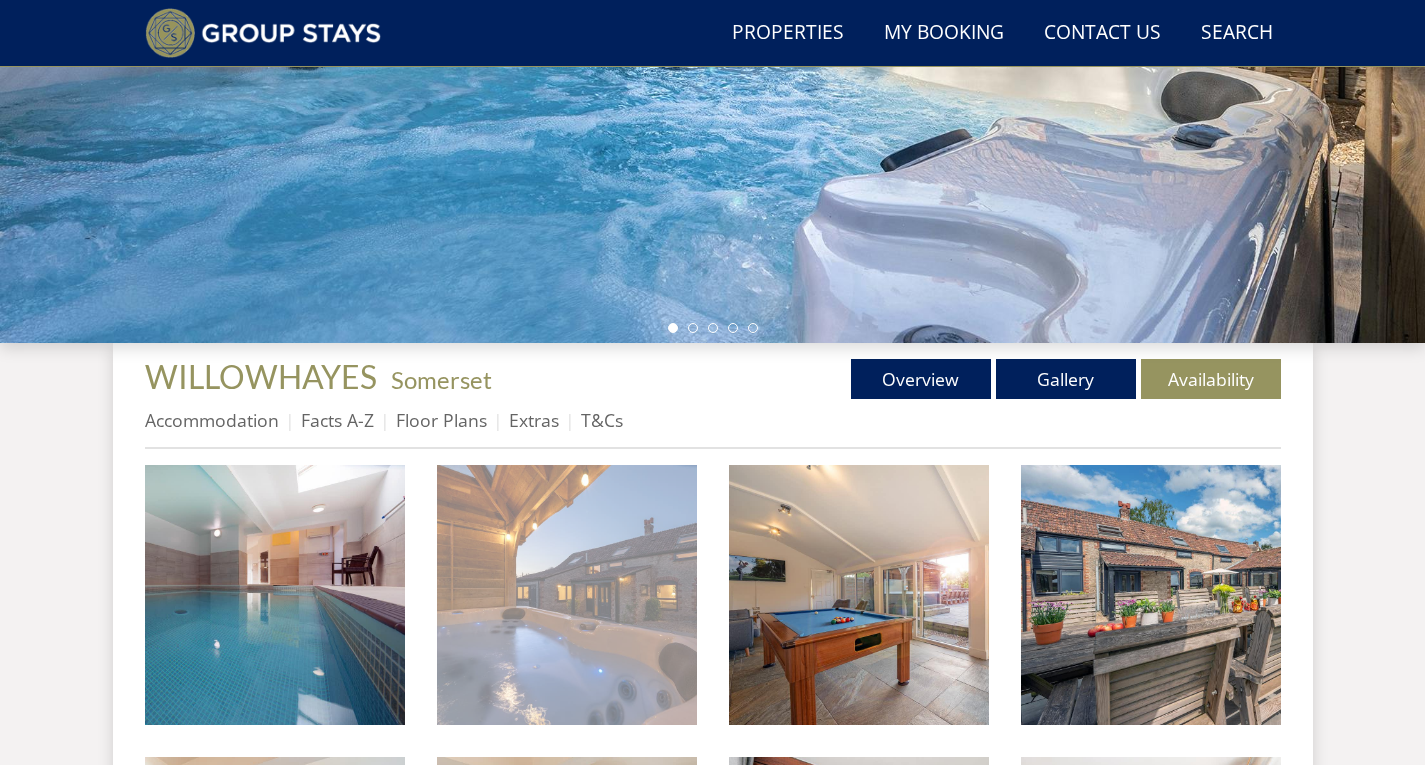 click at bounding box center (567, 595) 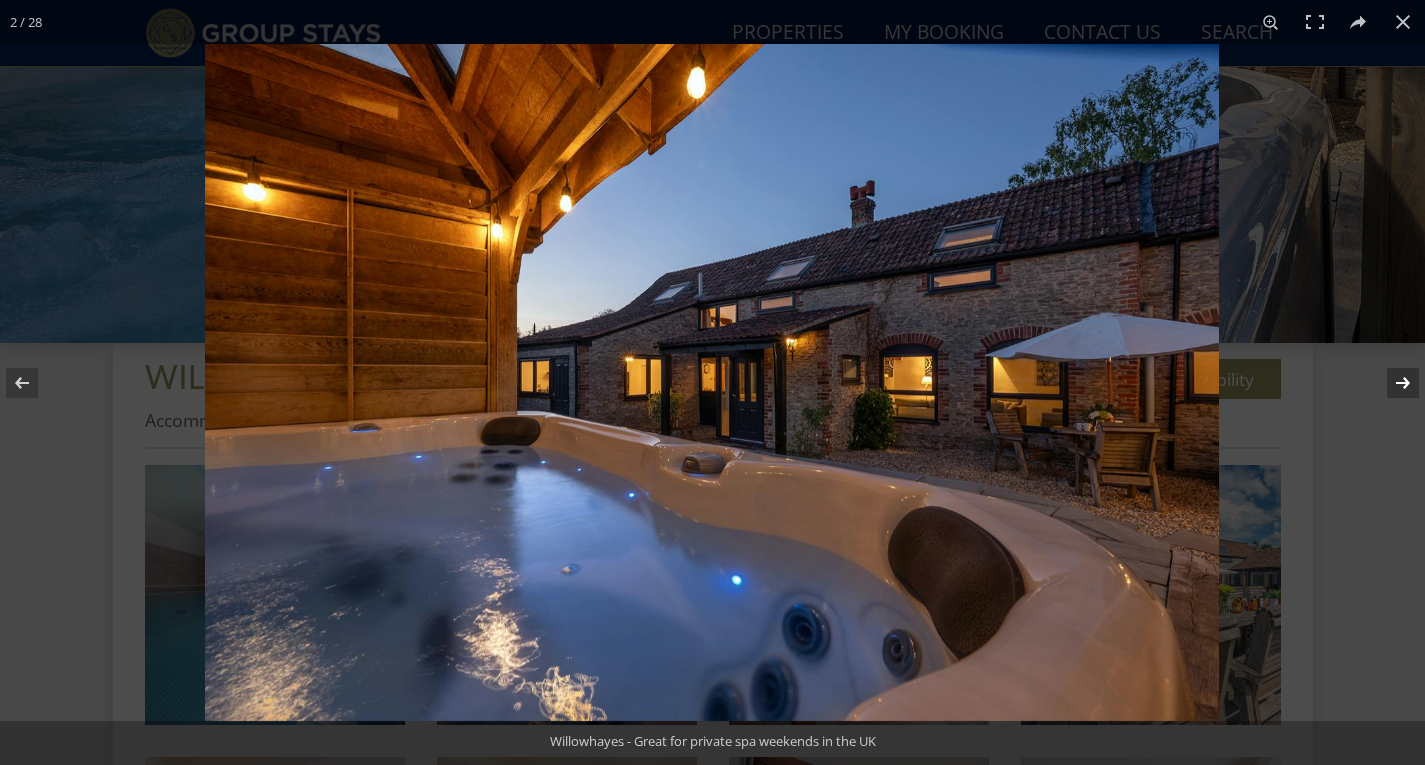 click at bounding box center (1390, 383) 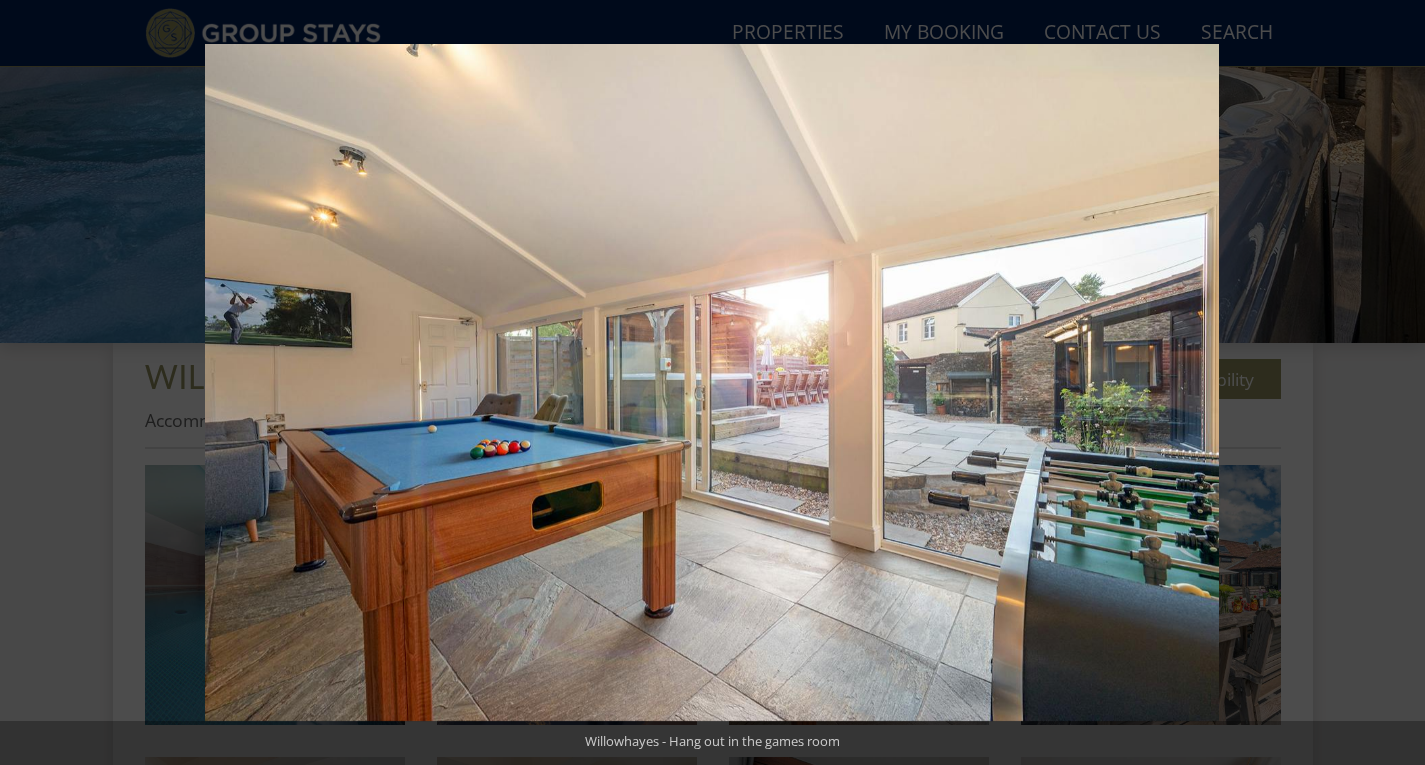 click at bounding box center [1390, 383] 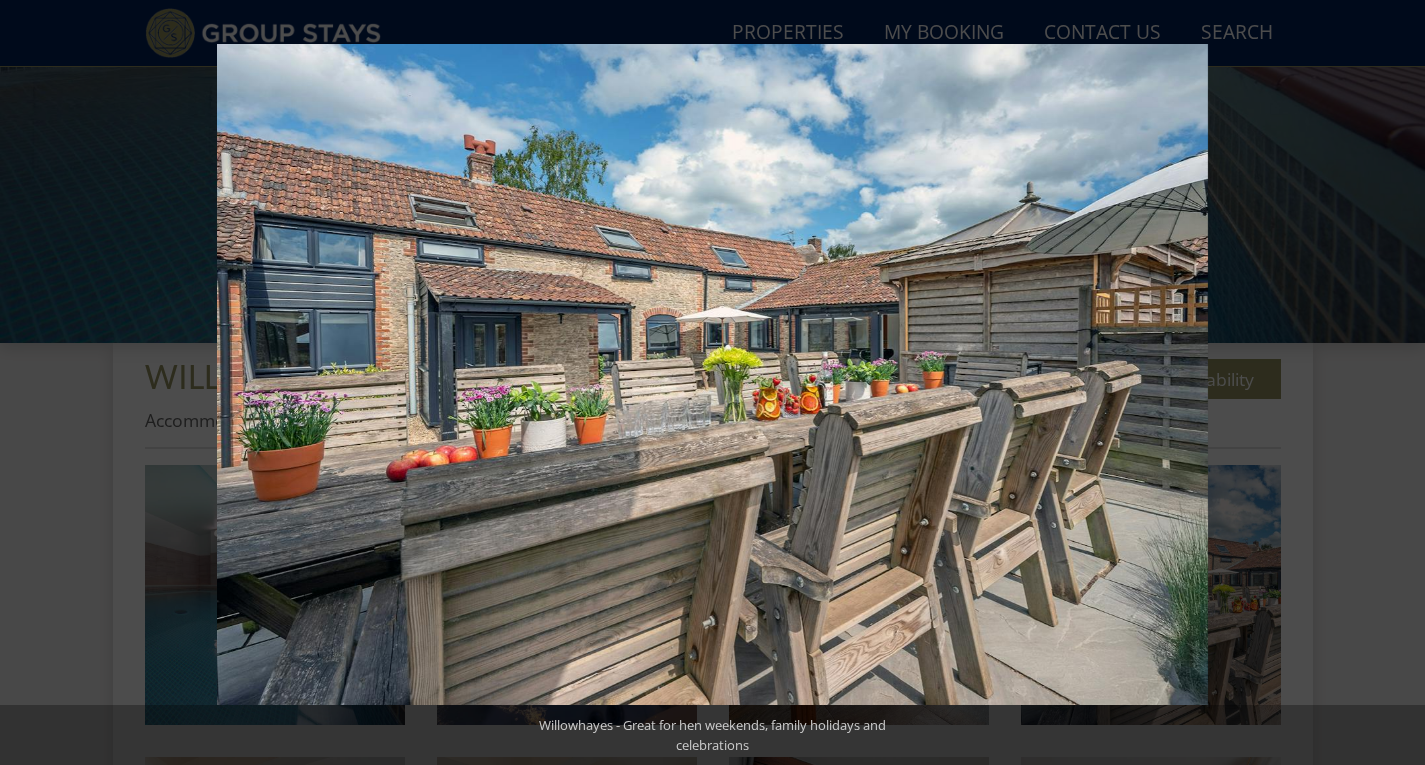click at bounding box center [1390, 383] 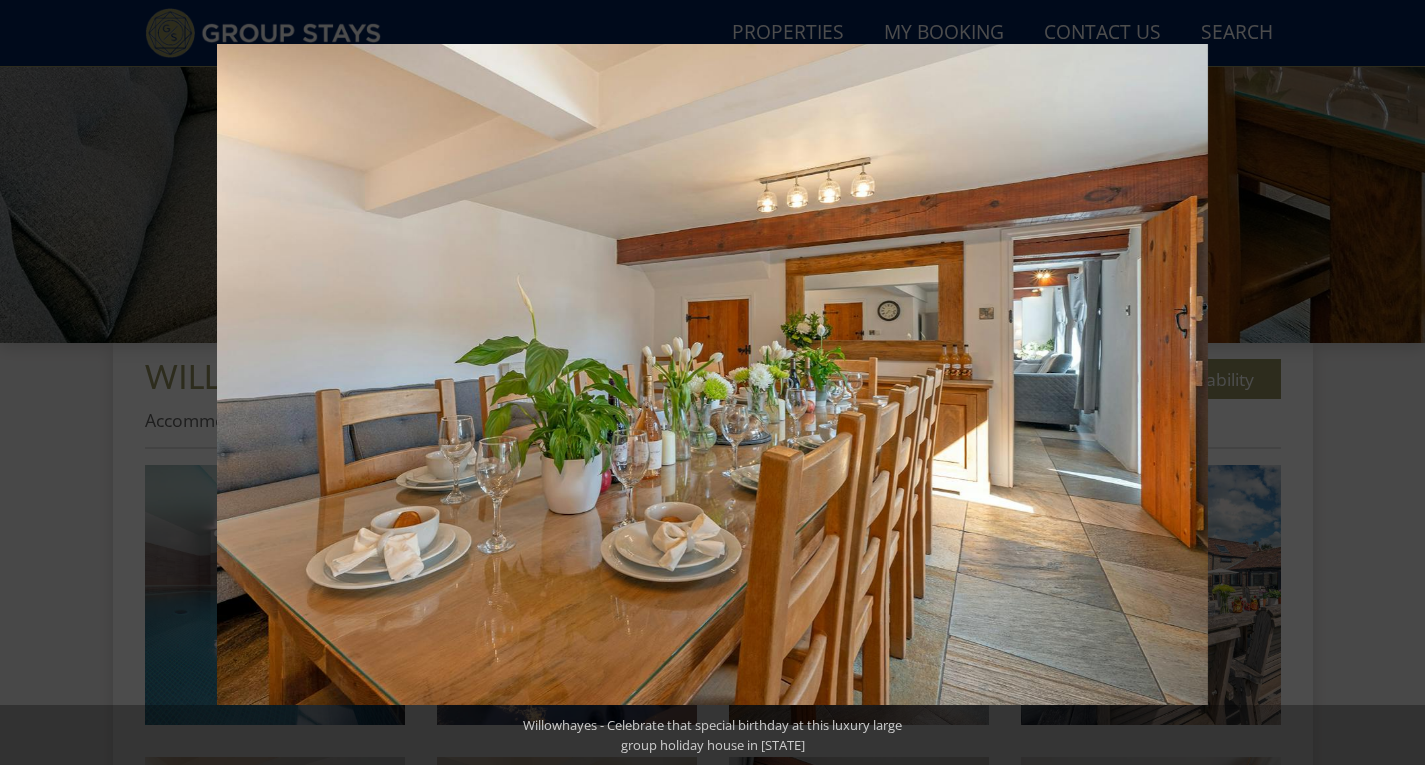 click at bounding box center (1390, 383) 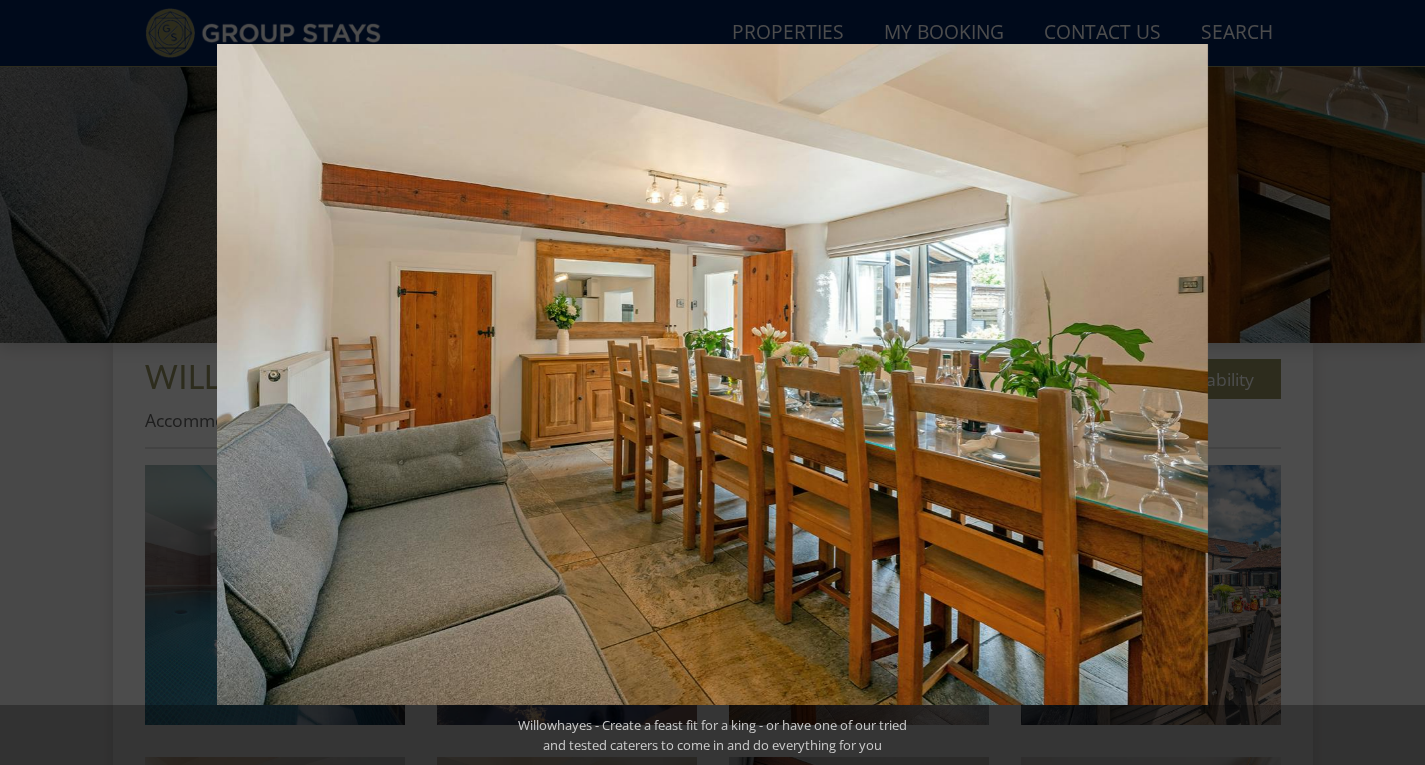 click at bounding box center [1390, 383] 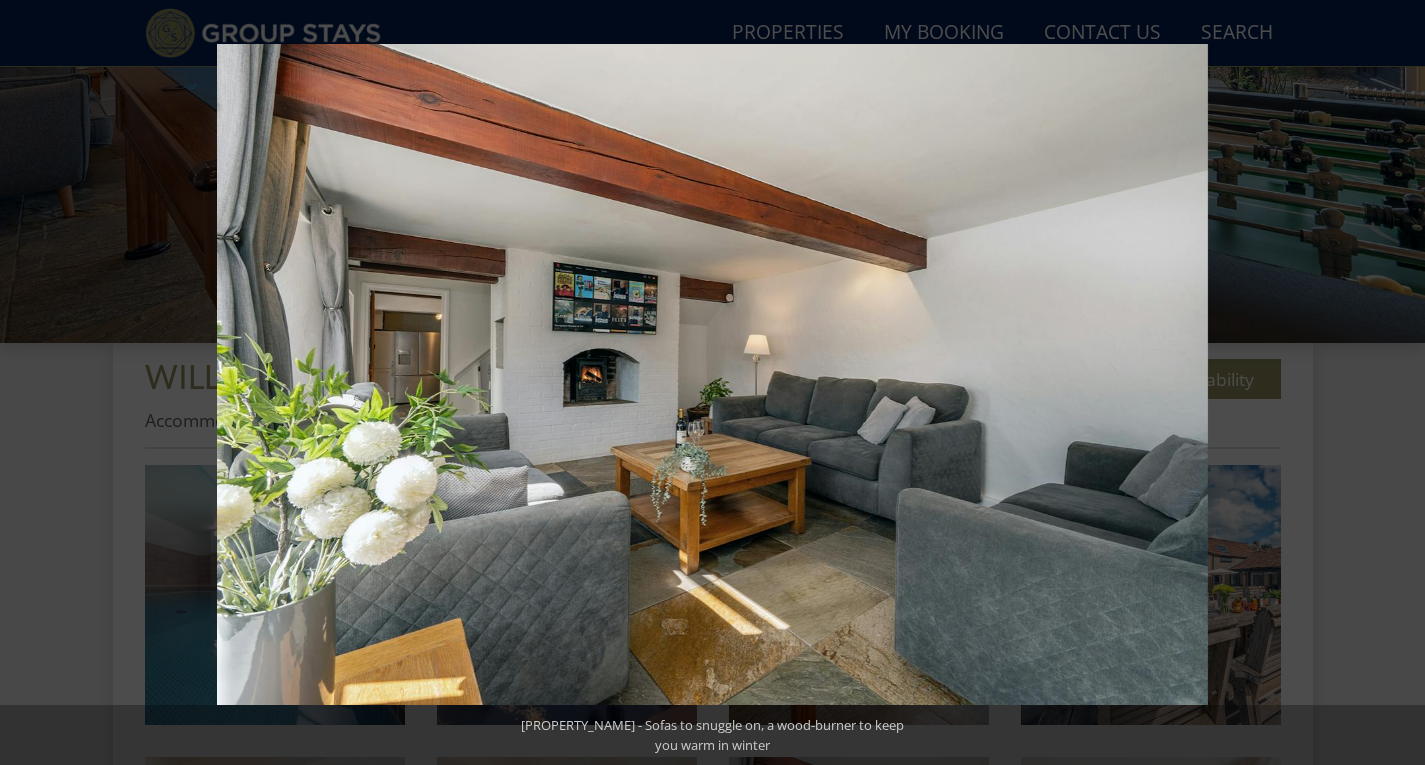click at bounding box center [1390, 383] 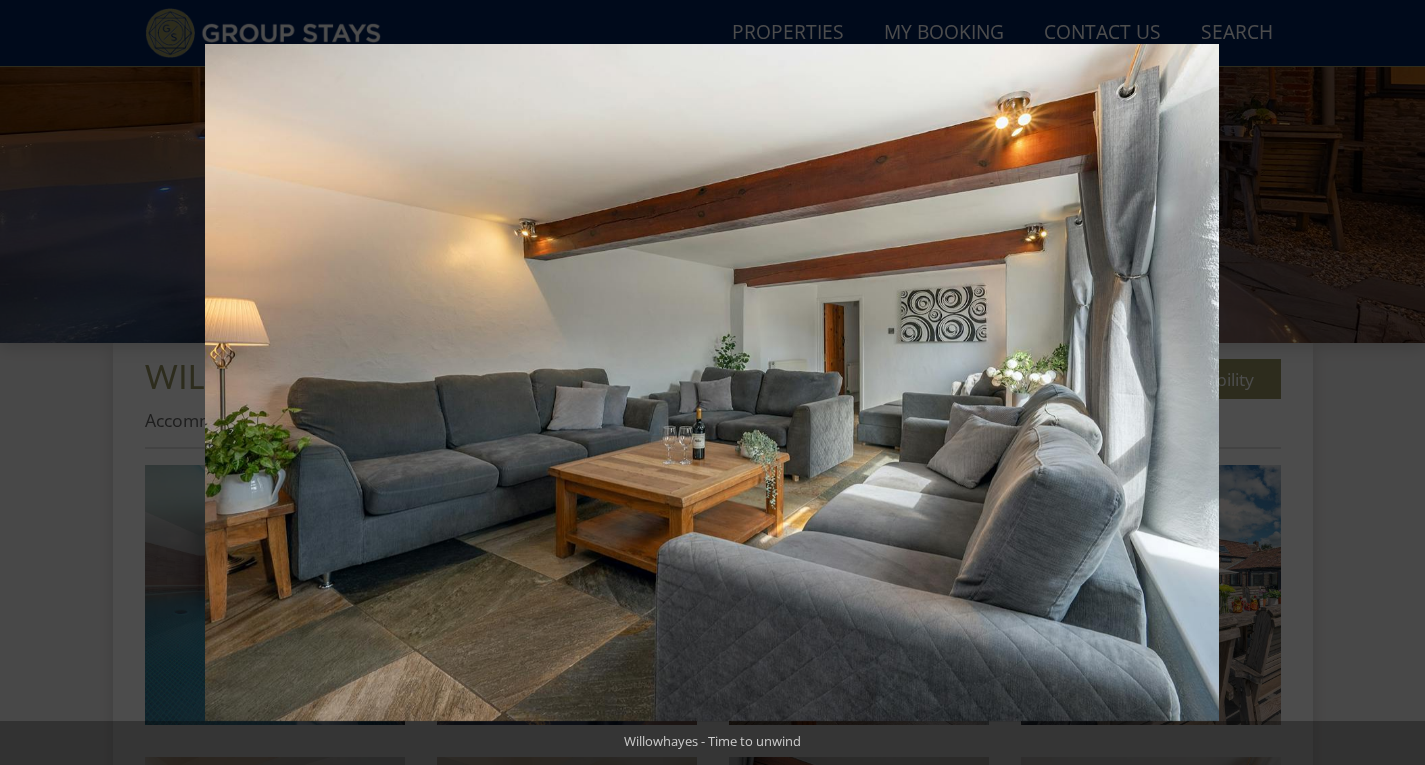 click at bounding box center [1390, 383] 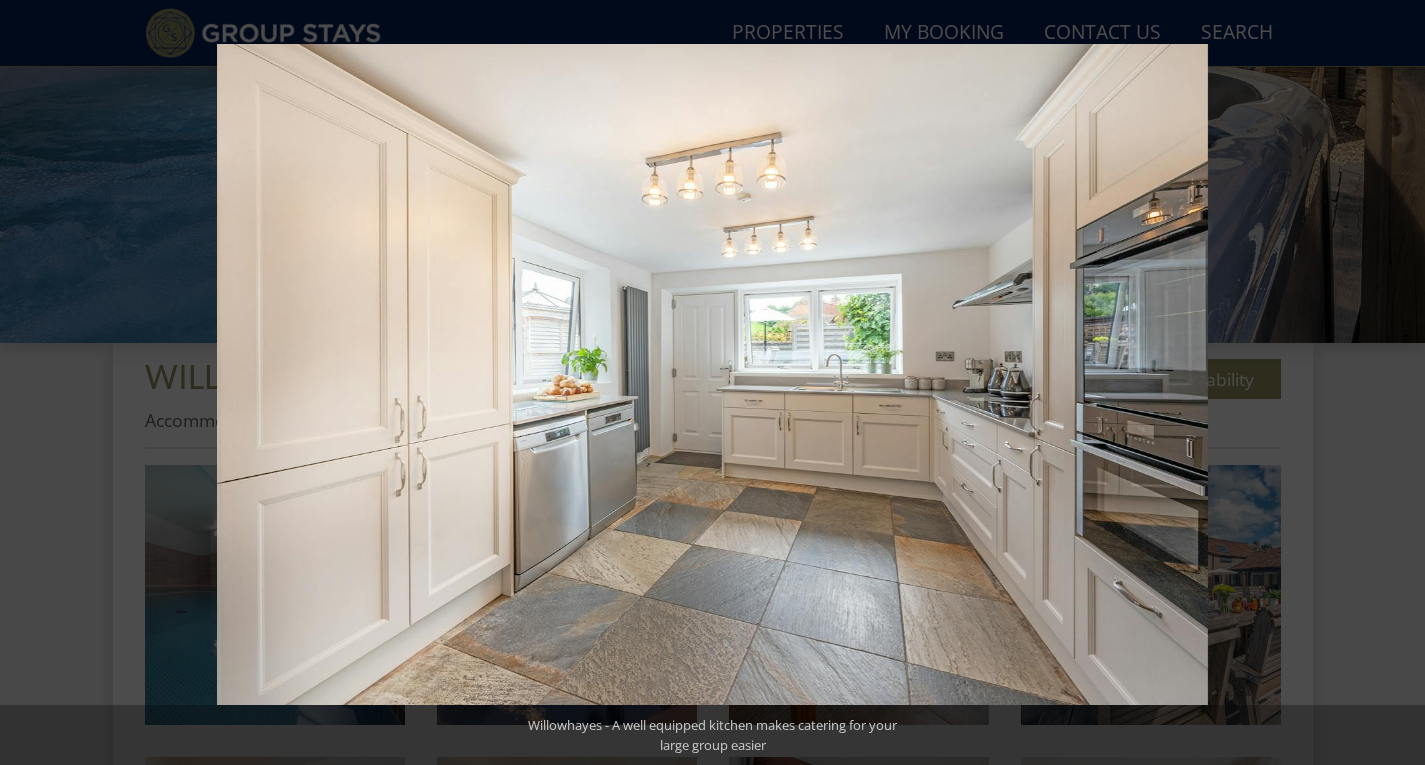 click at bounding box center [1390, 383] 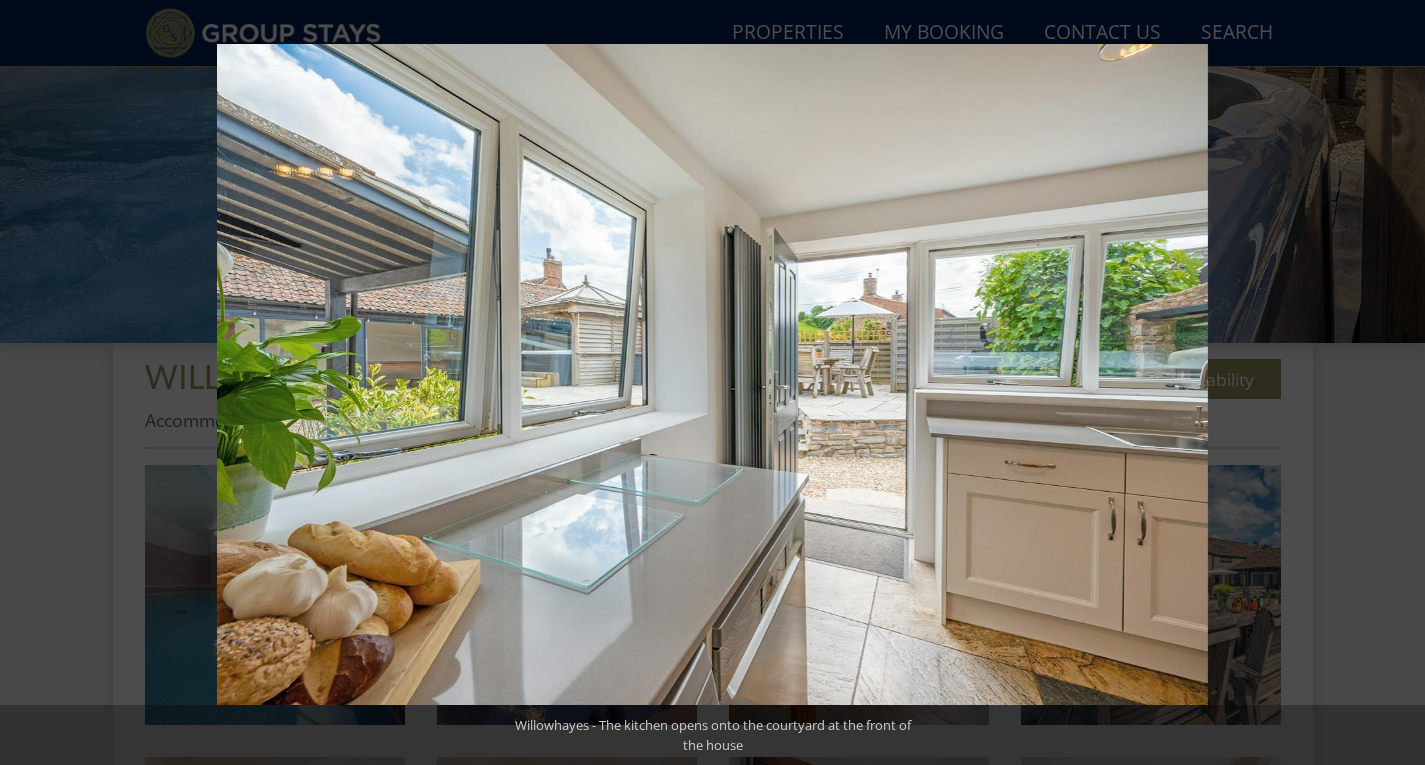 click at bounding box center [1390, 383] 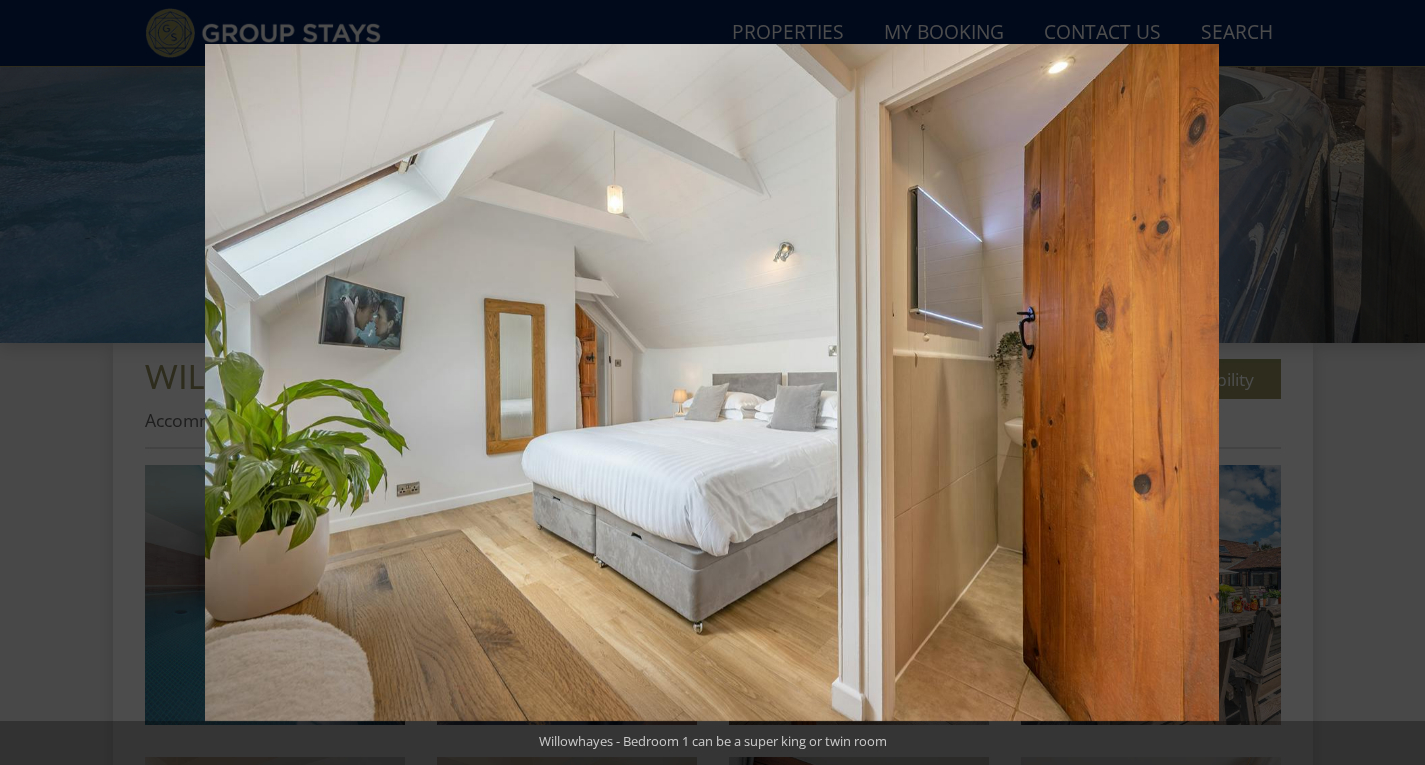 click at bounding box center (1390, 383) 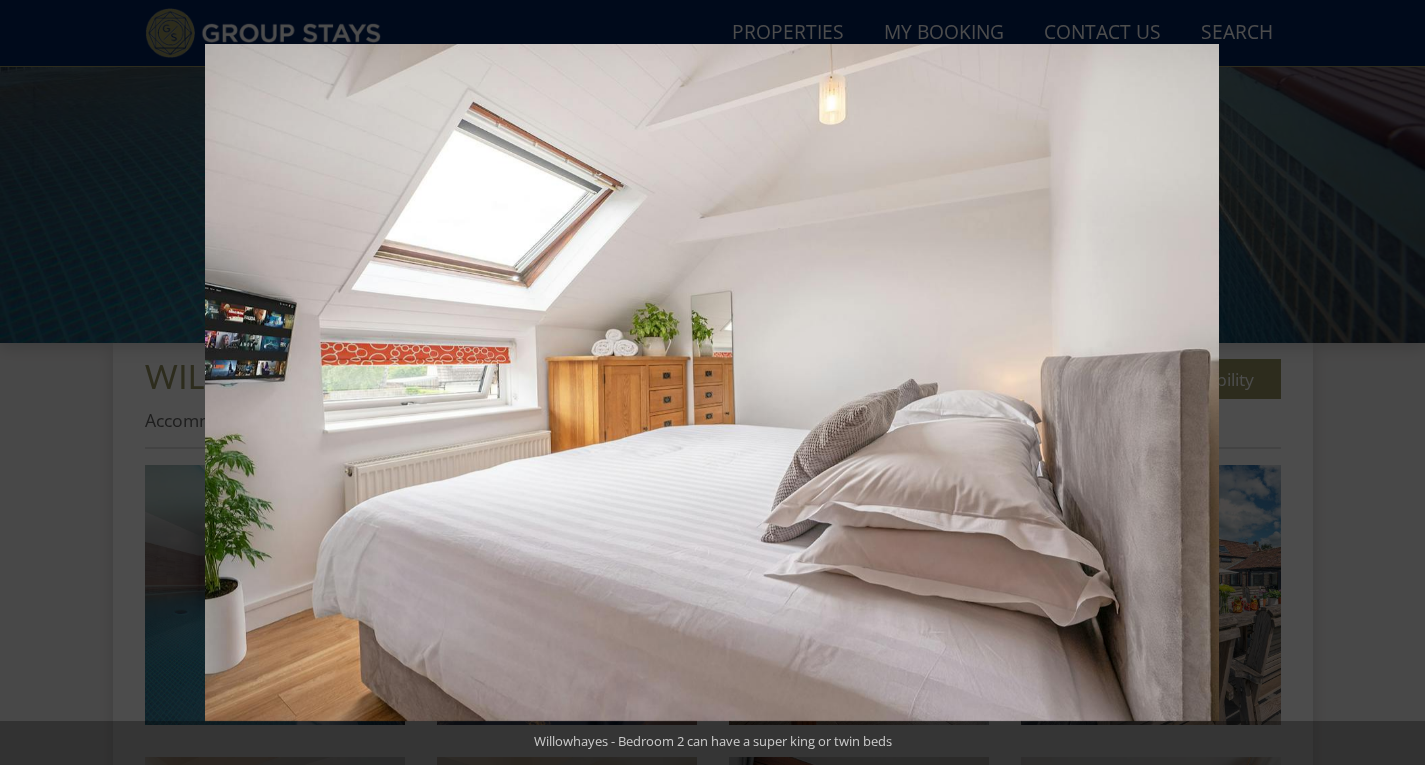 click at bounding box center [1390, 383] 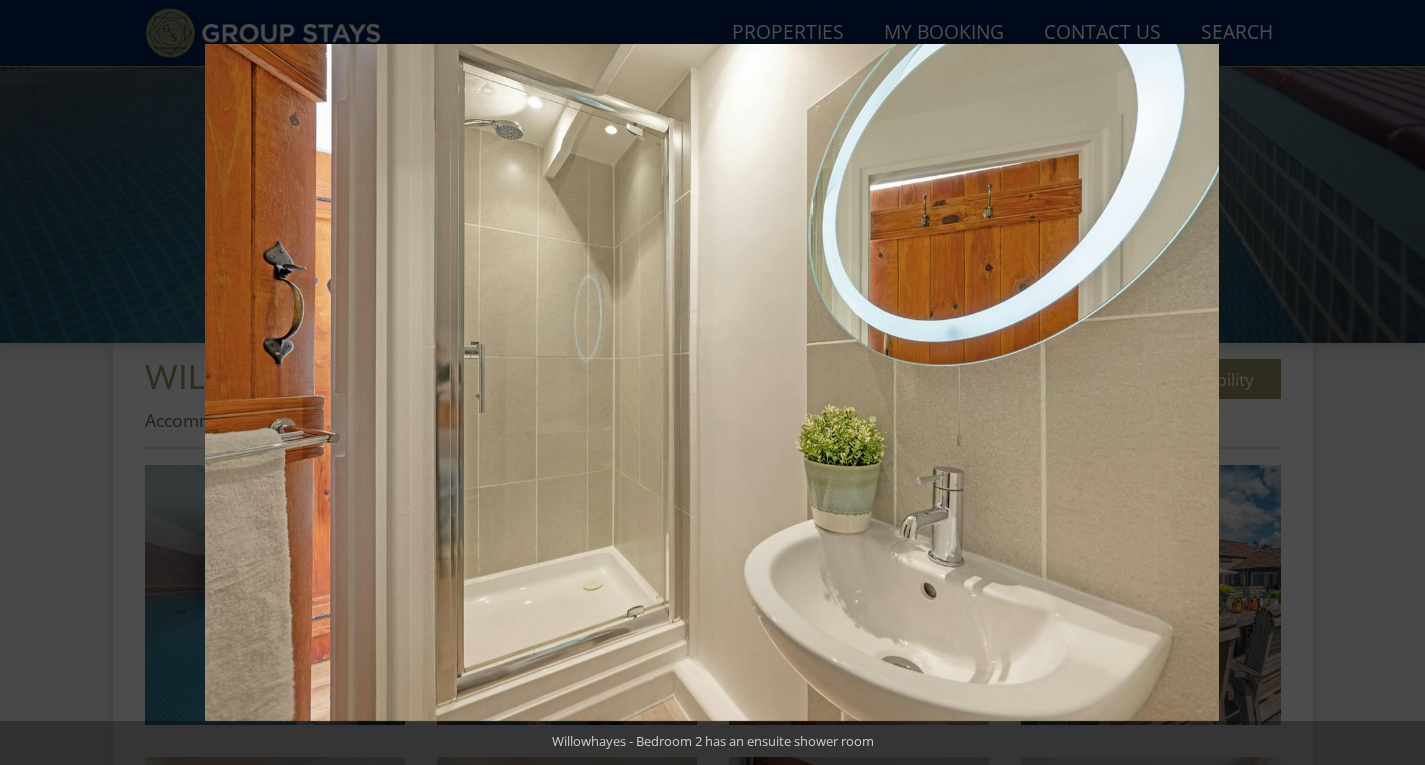 click at bounding box center [1390, 383] 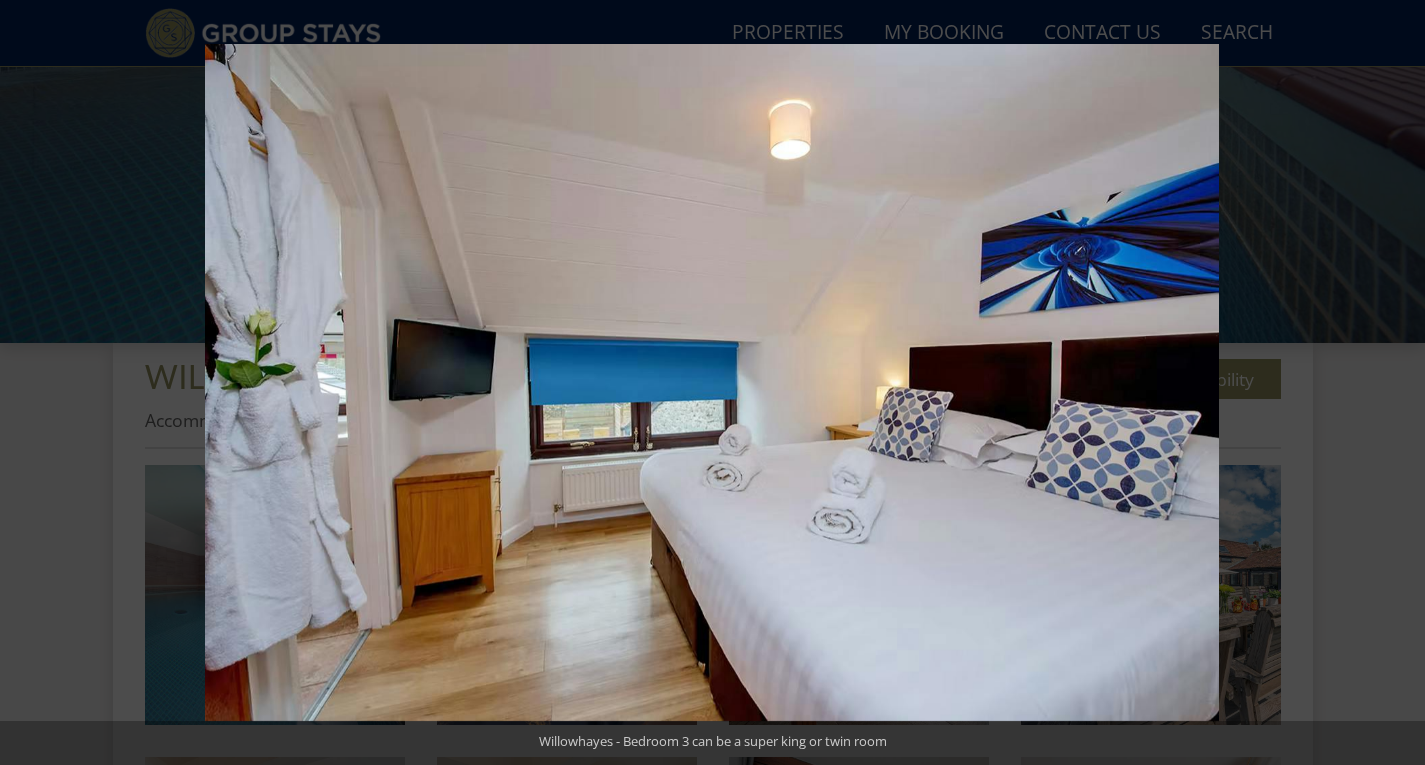 click at bounding box center [1390, 383] 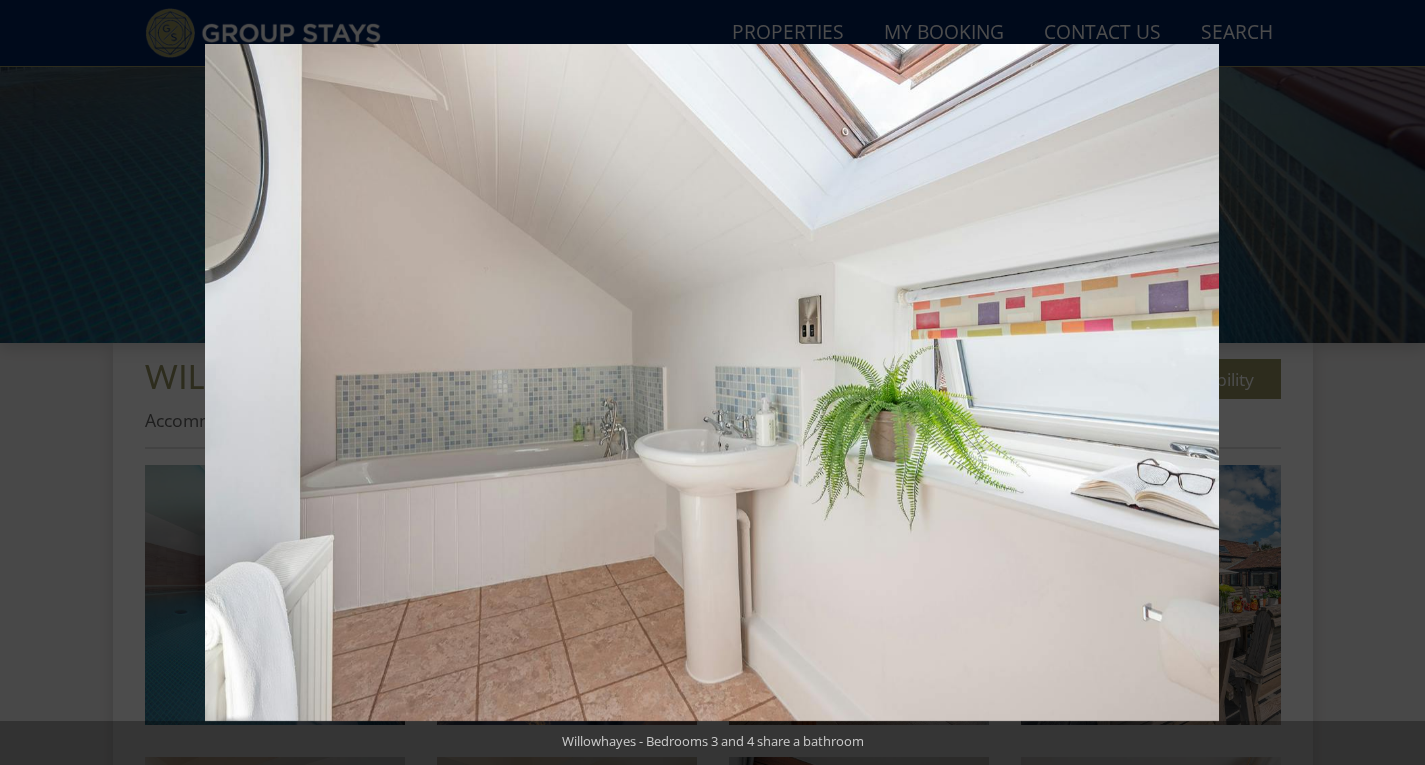 click at bounding box center [1390, 383] 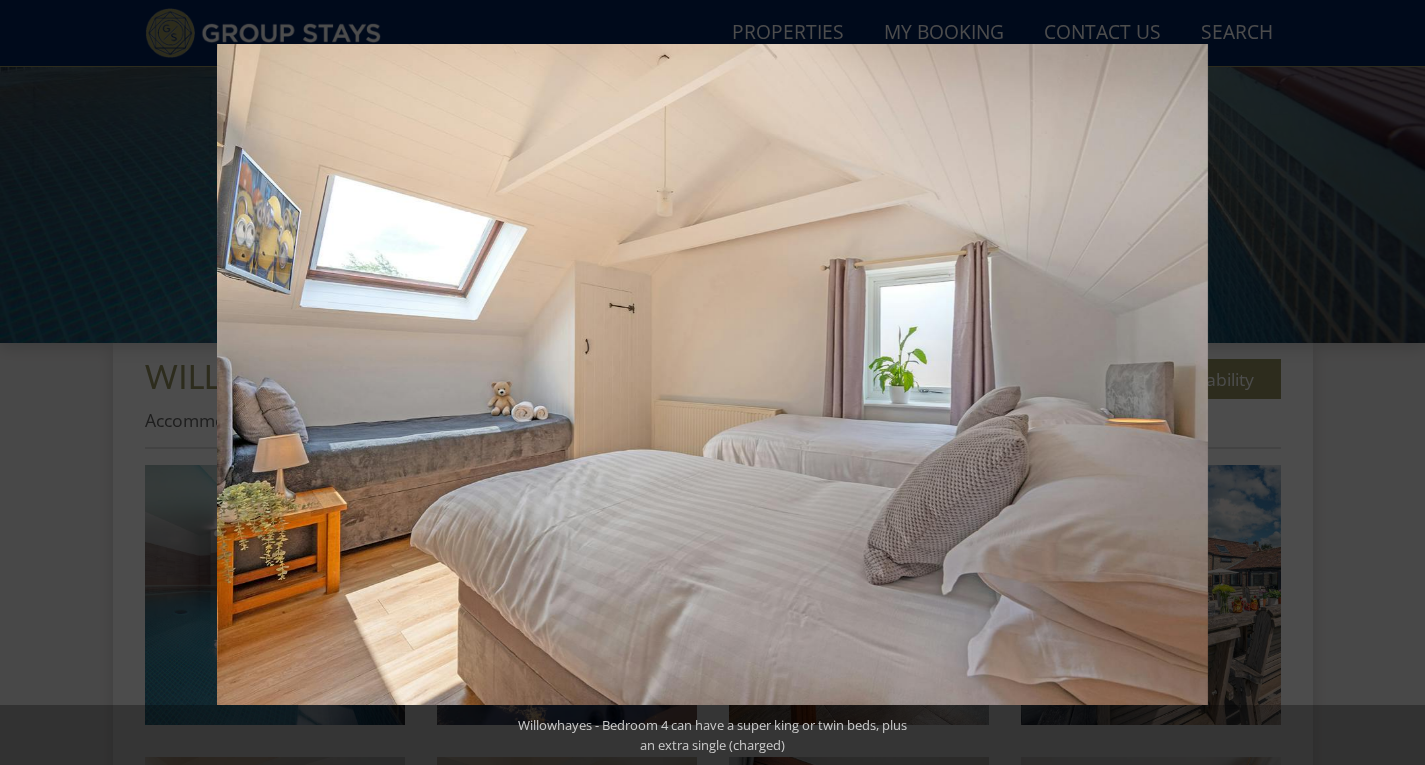 click at bounding box center (1390, 383) 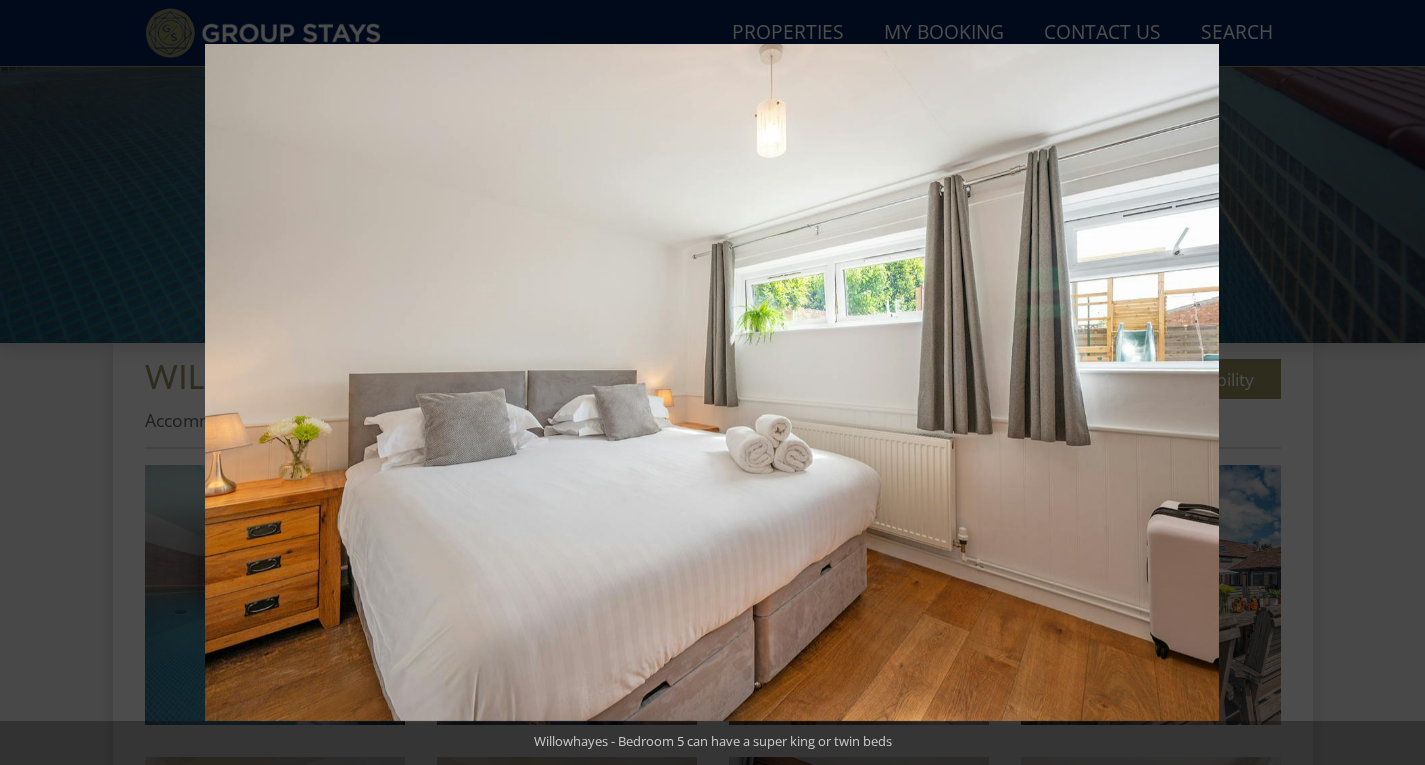 click at bounding box center (1390, 383) 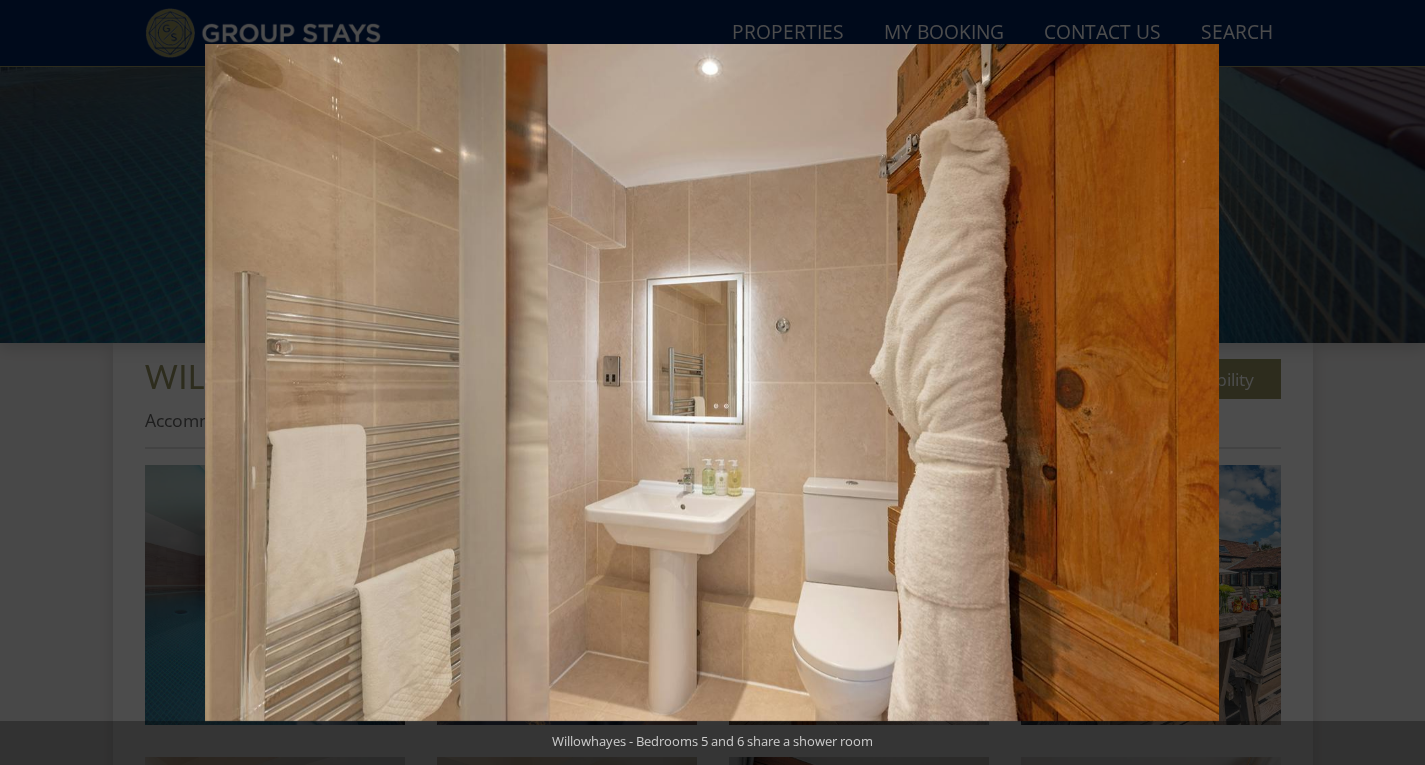 click at bounding box center (1390, 383) 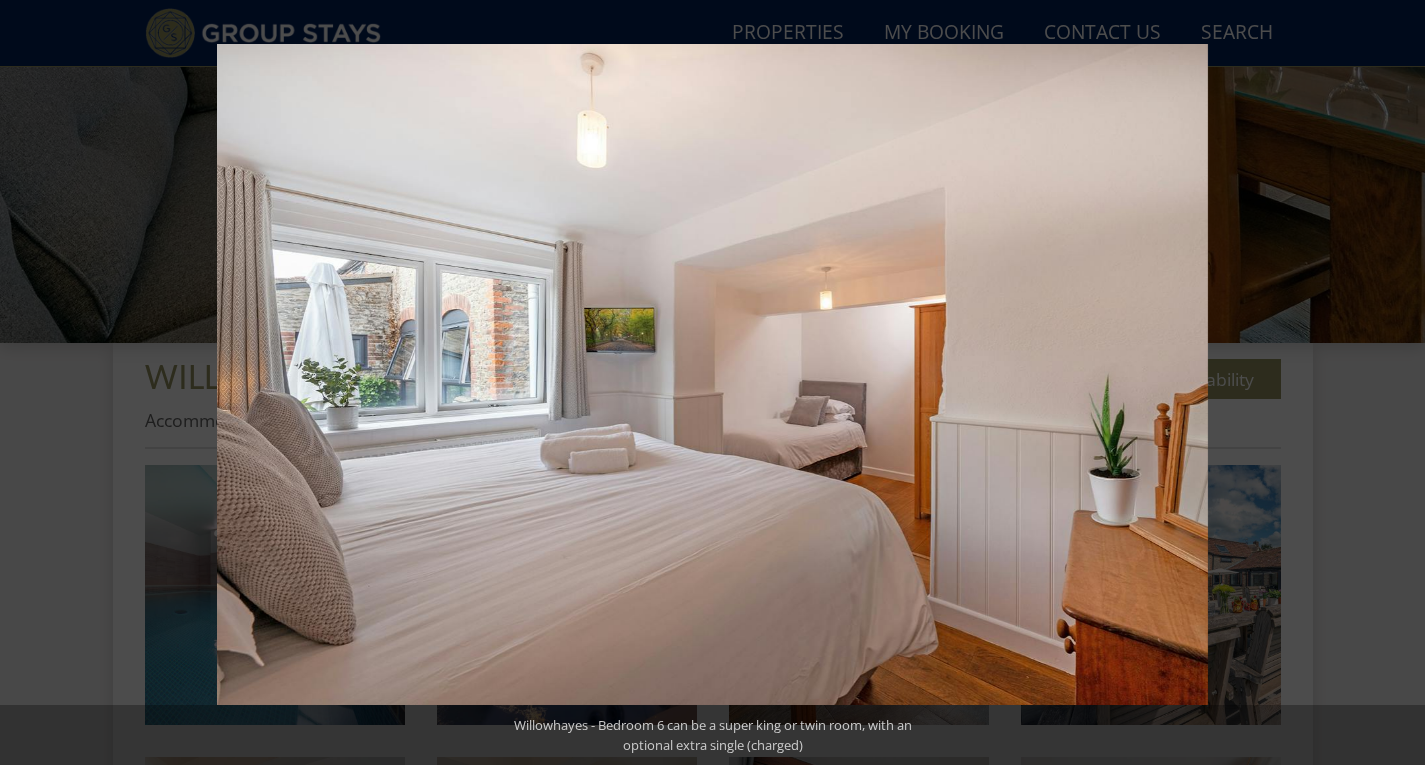 click at bounding box center (1390, 383) 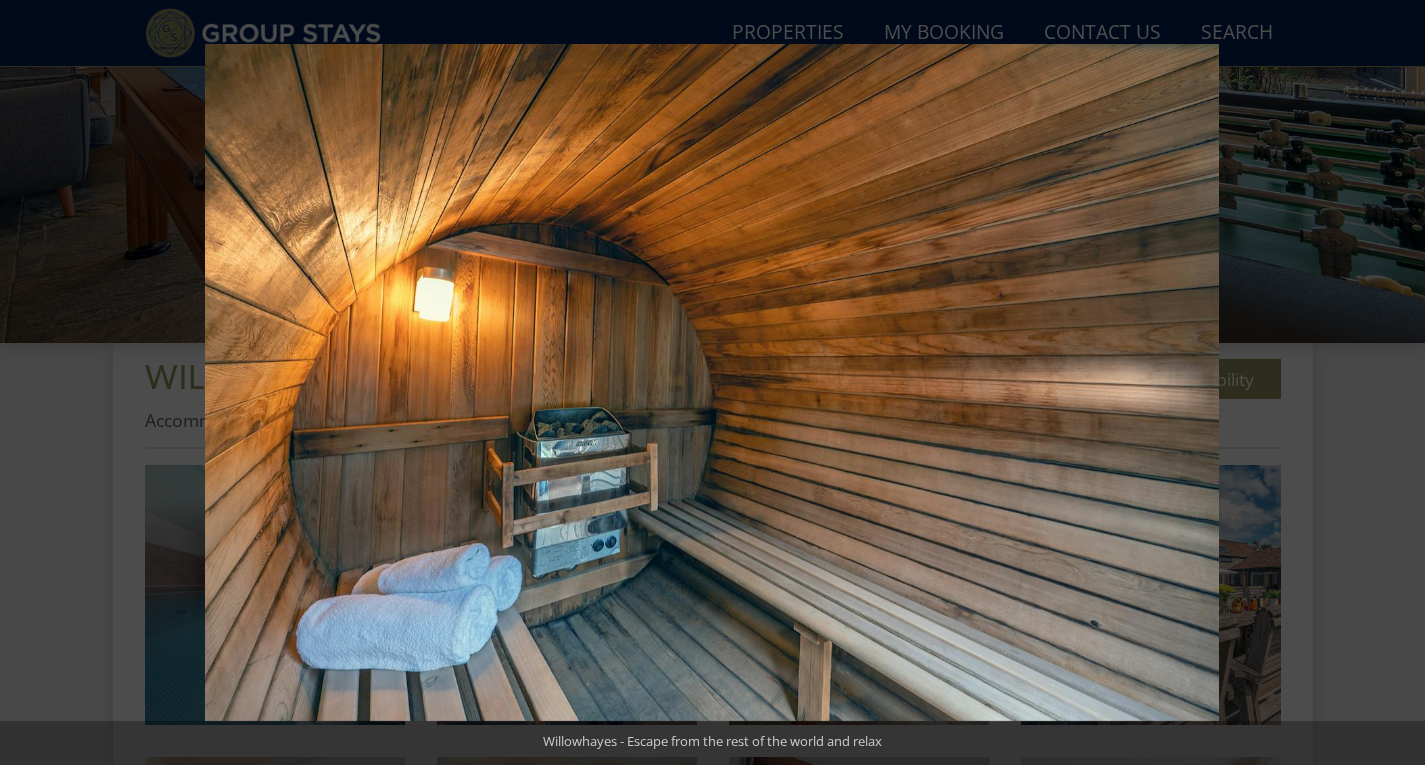 click at bounding box center [1390, 383] 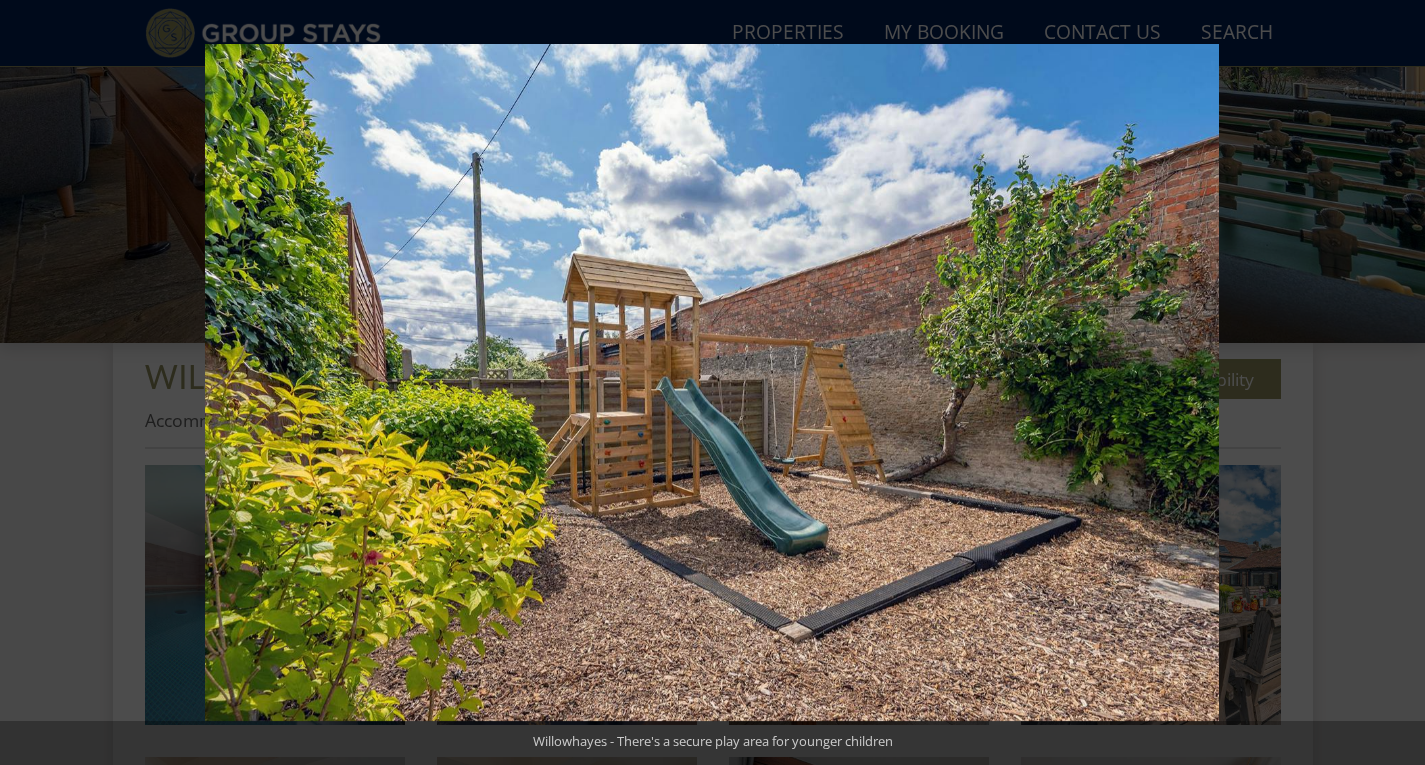 click at bounding box center (1390, 383) 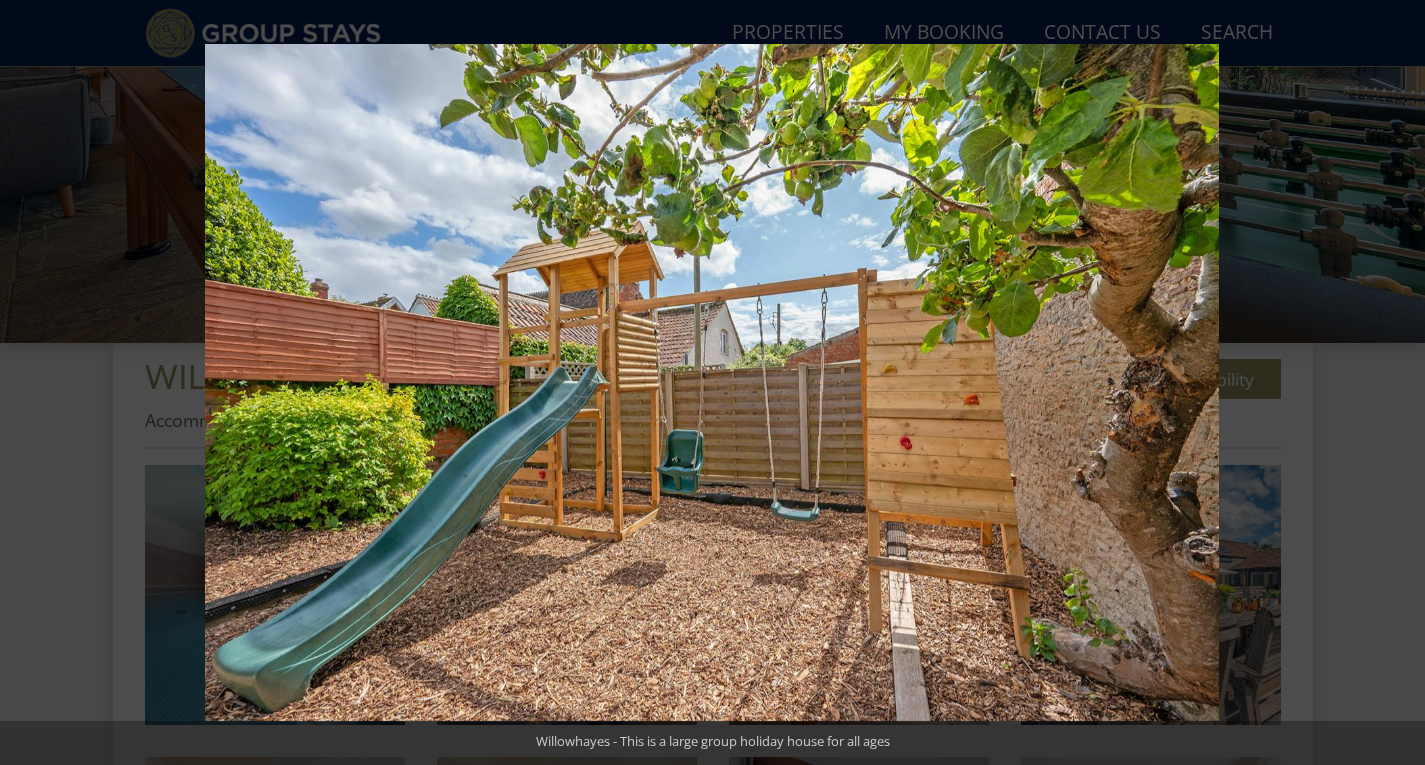 click at bounding box center (1390, 383) 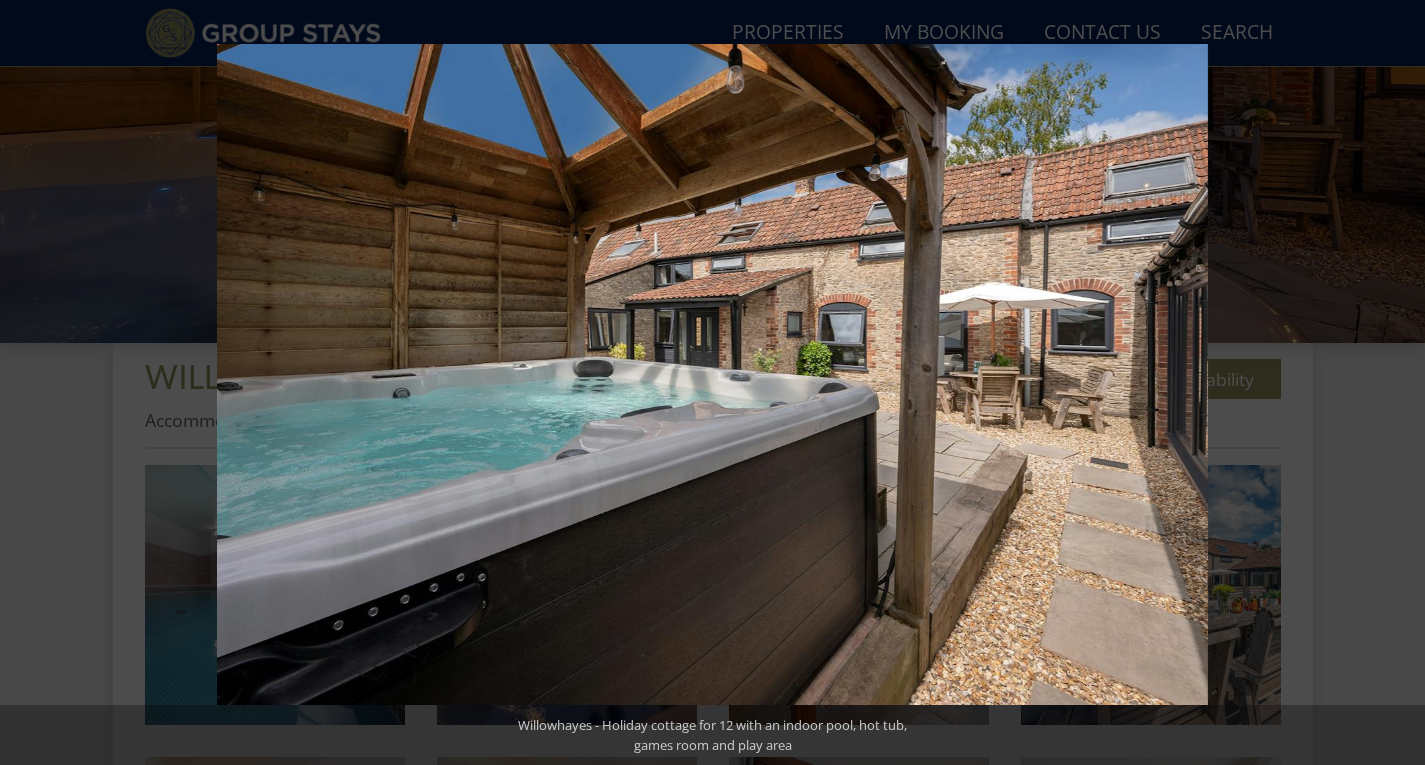 click at bounding box center (1390, 383) 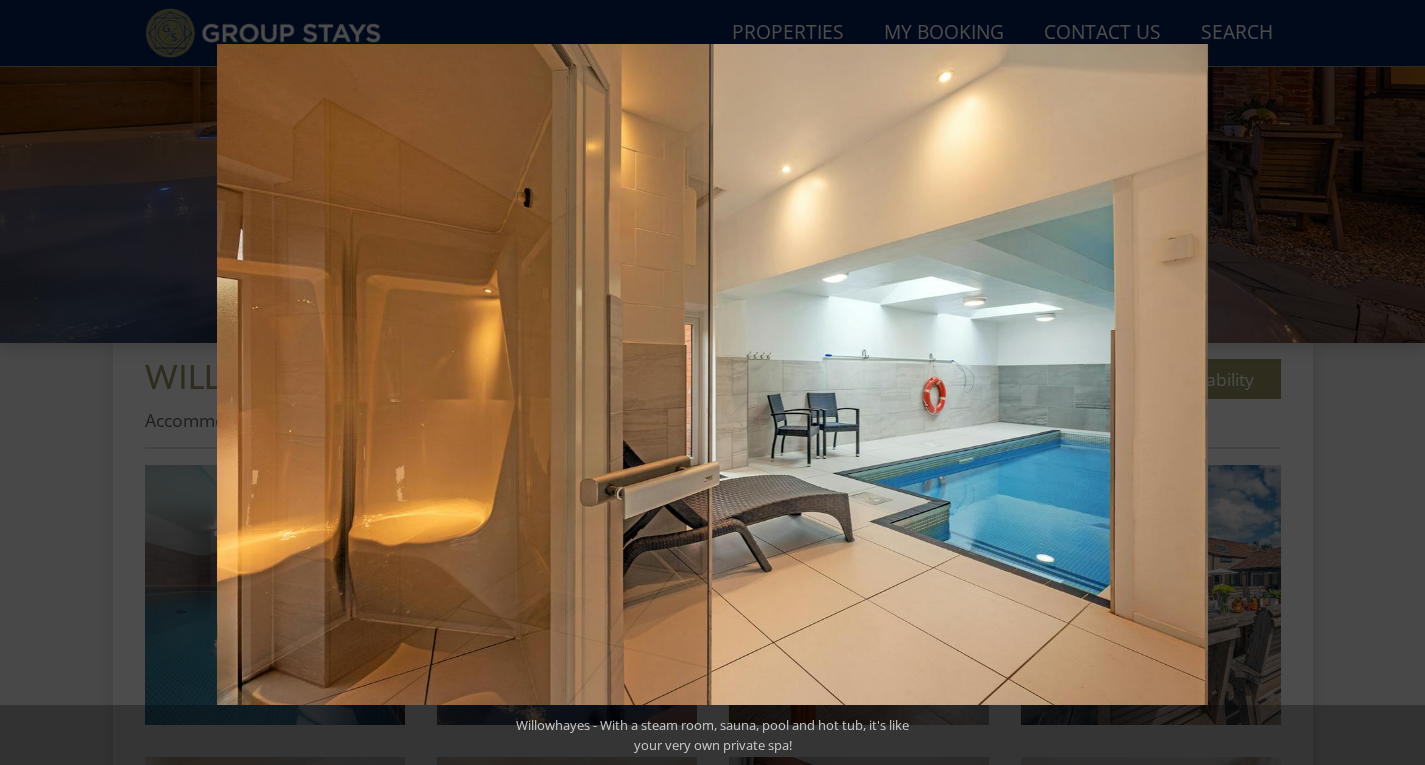 click at bounding box center (1390, 383) 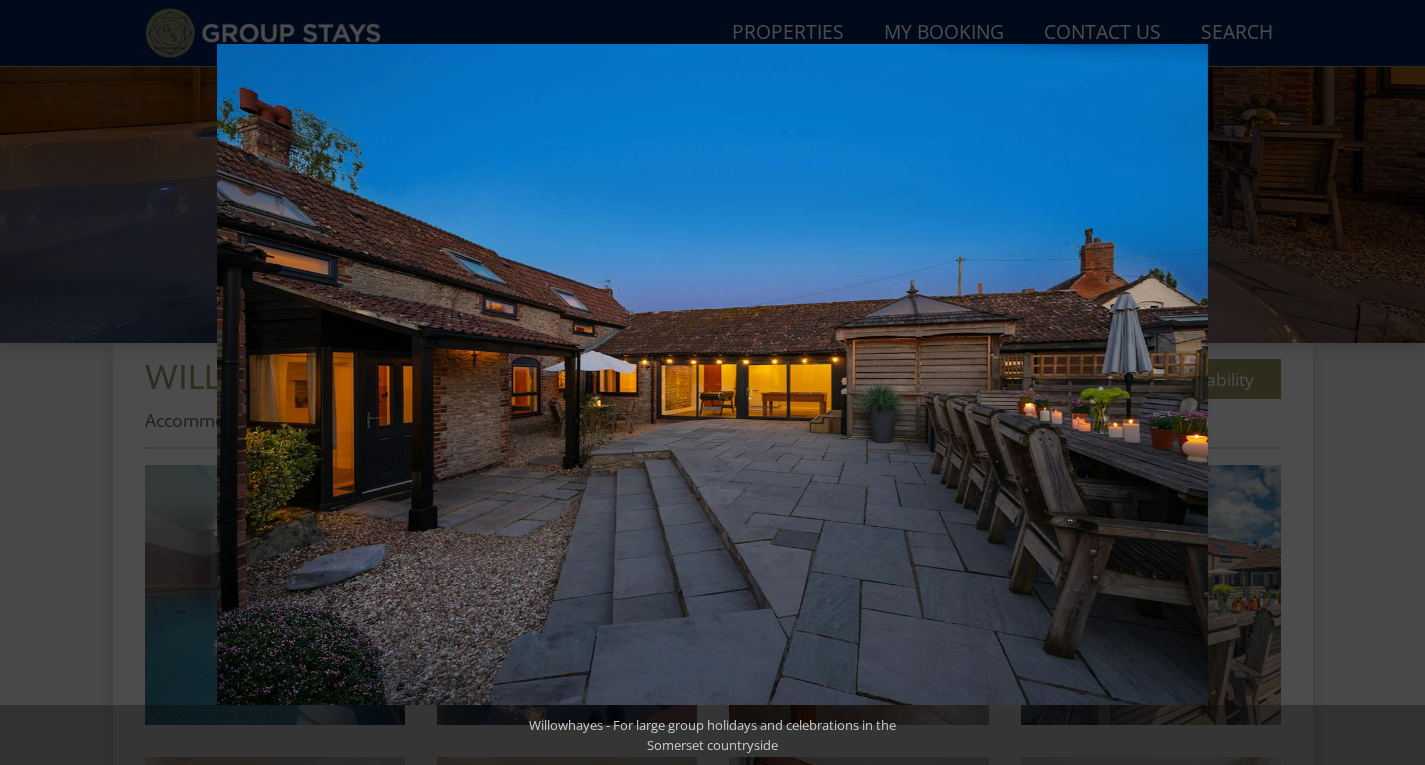 click at bounding box center (1390, 383) 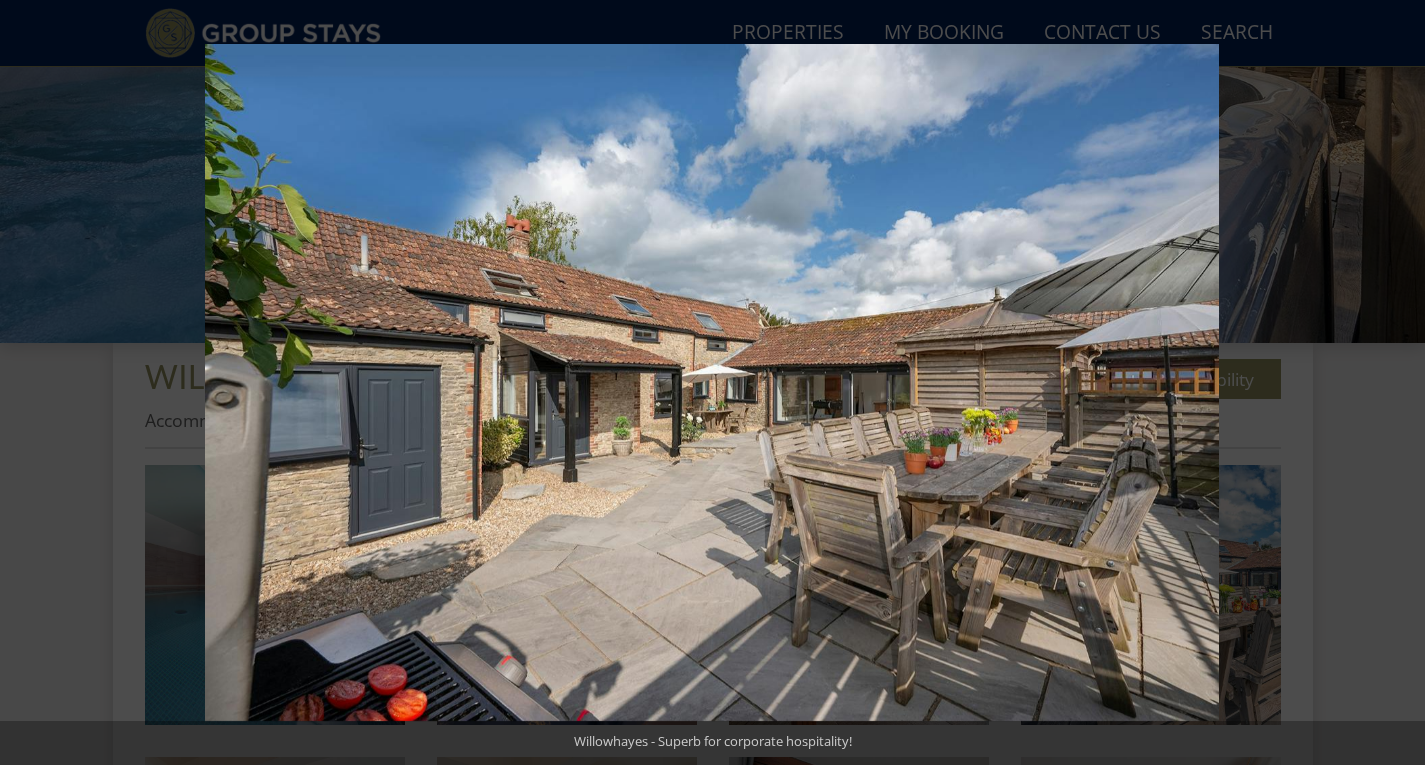 click at bounding box center (1390, 383) 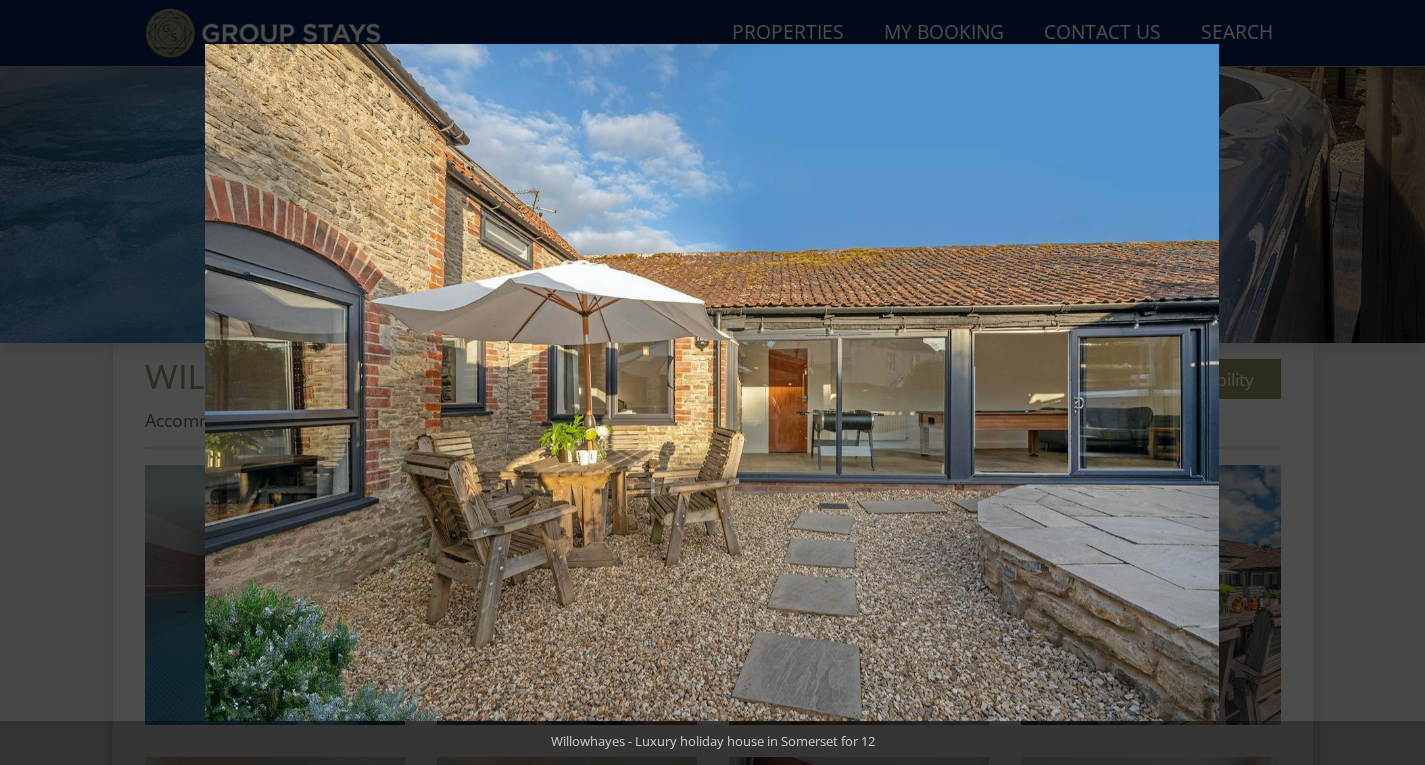 click at bounding box center [1390, 383] 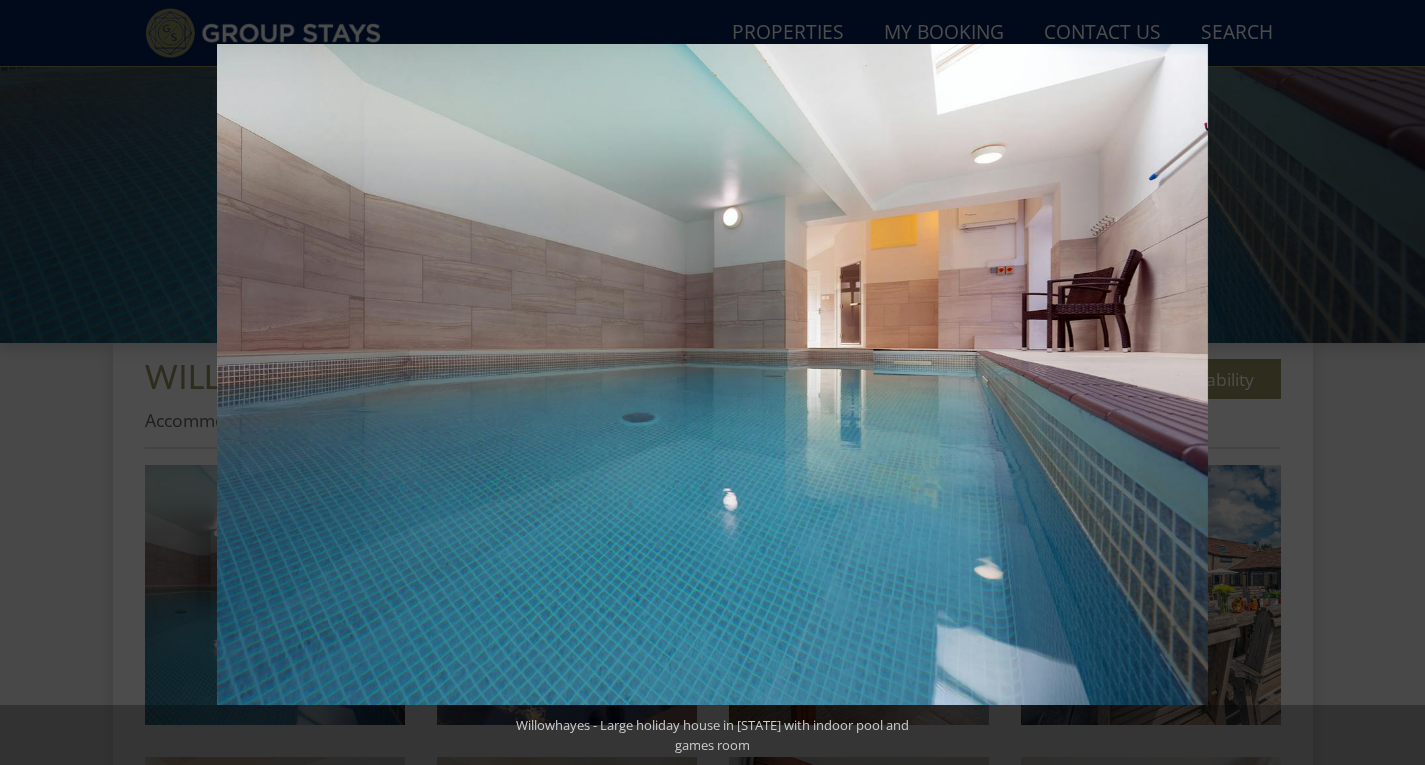 click at bounding box center (1390, 383) 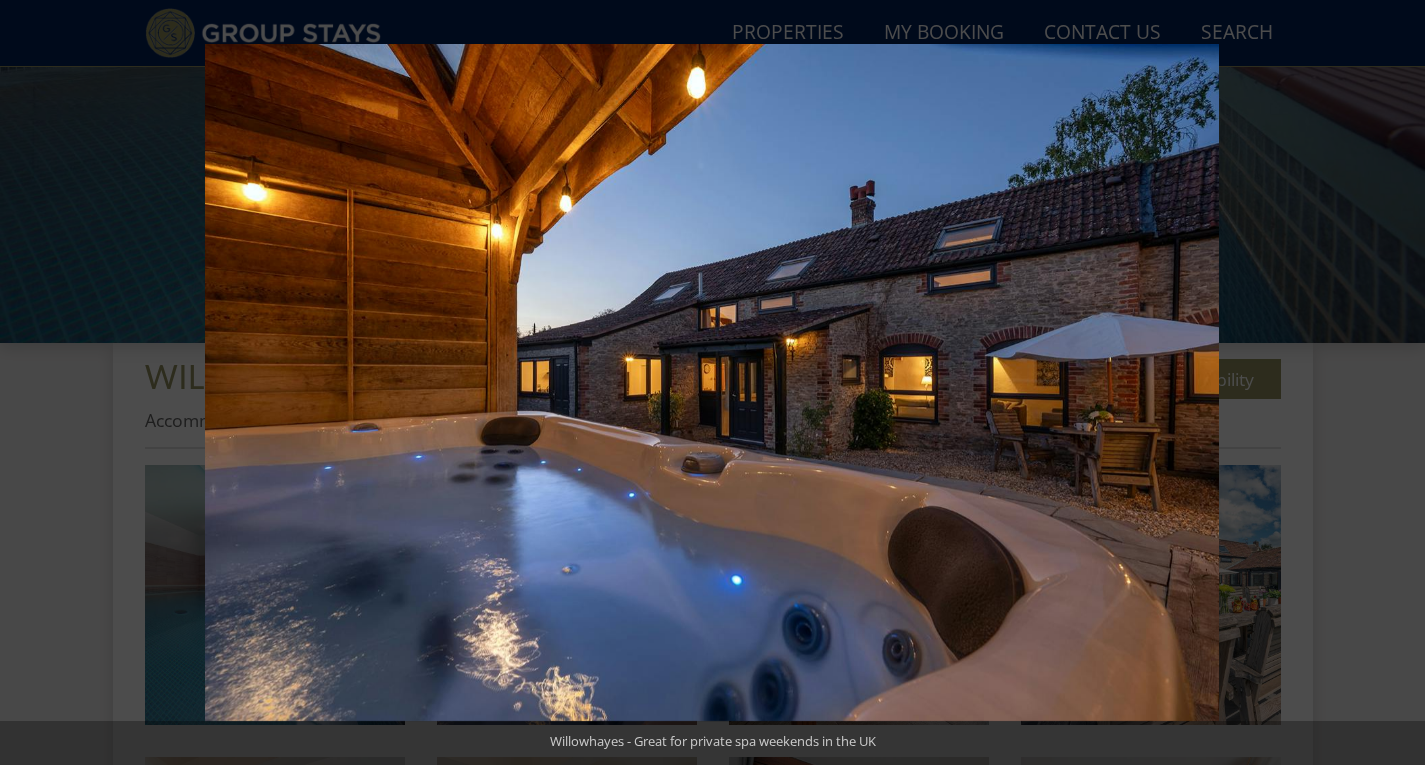 click at bounding box center (1390, 383) 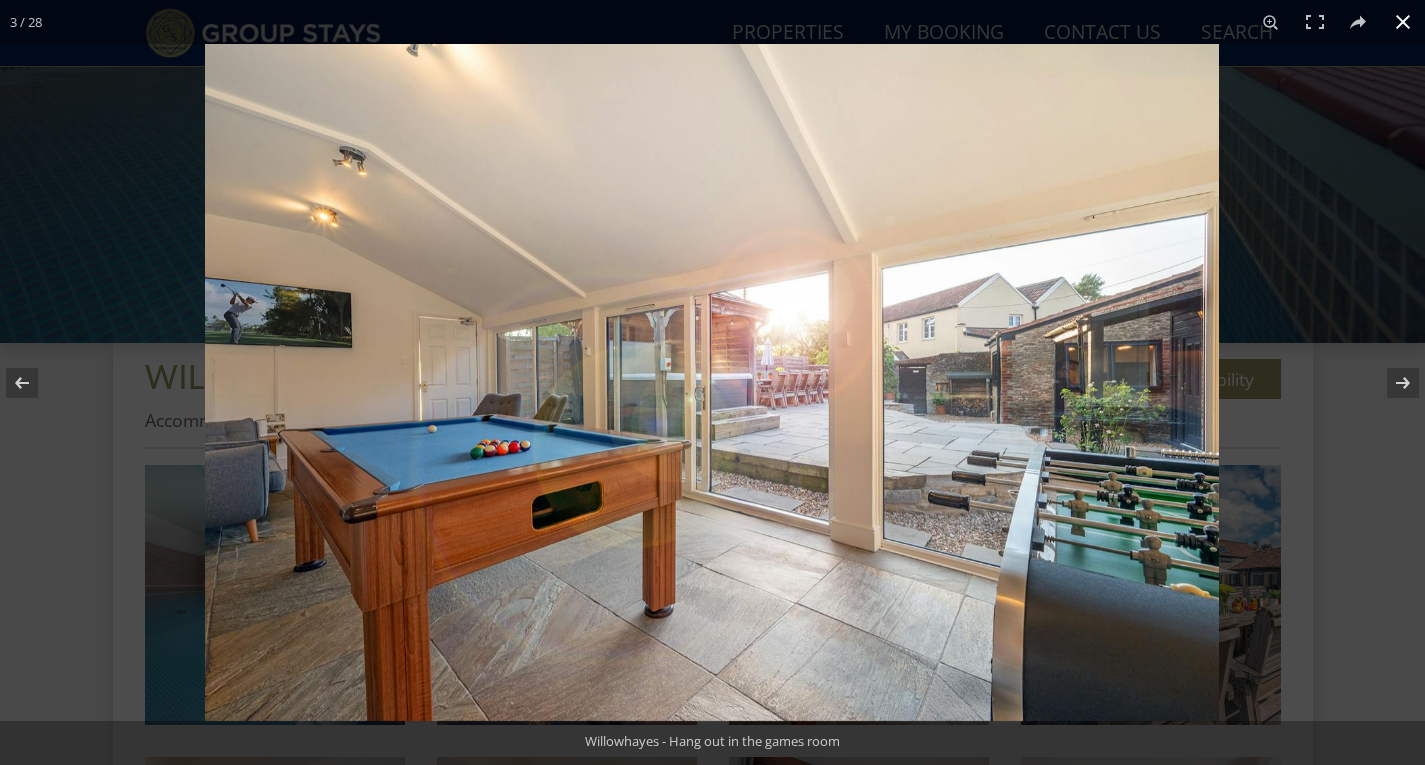 click at bounding box center (1403, 22) 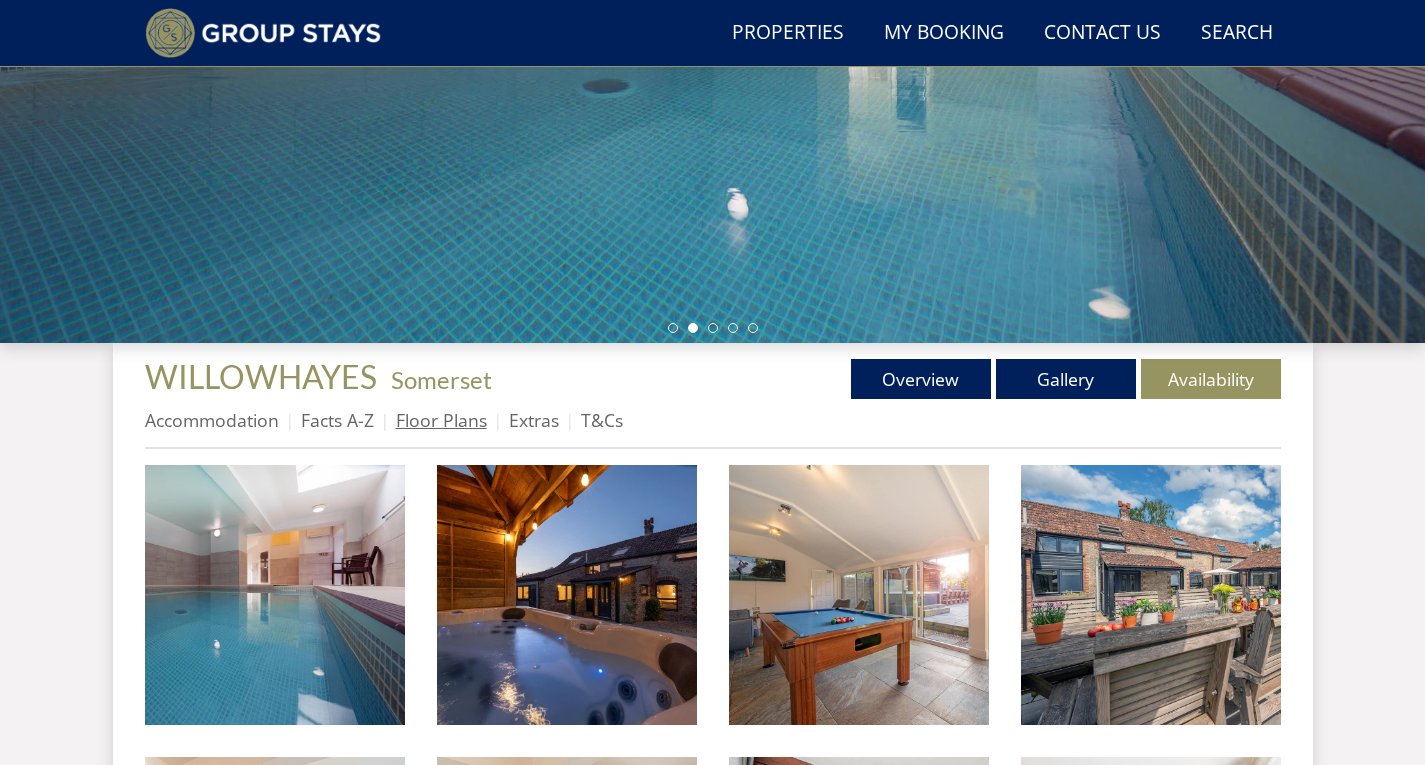 click on "Floor Plans" at bounding box center (441, 420) 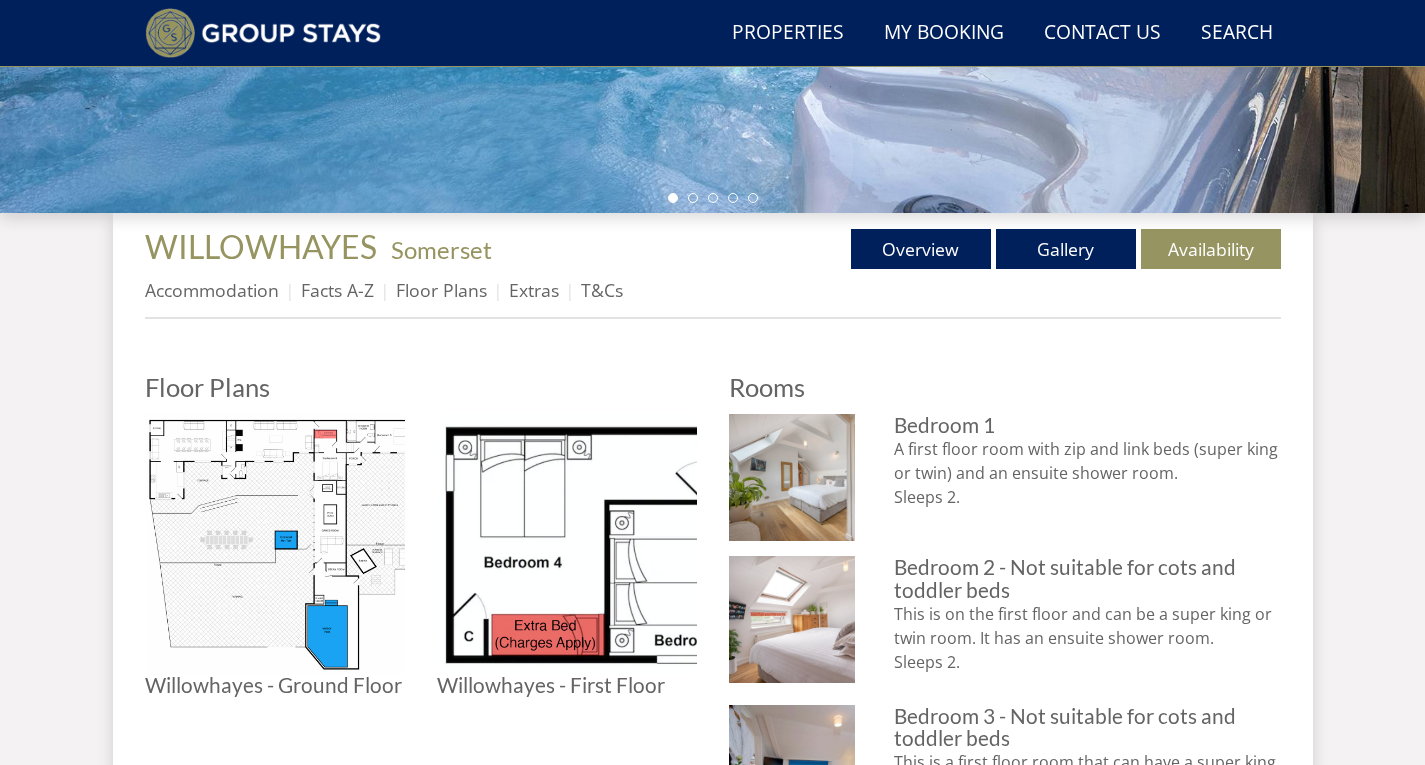 scroll, scrollTop: 898, scrollLeft: 0, axis: vertical 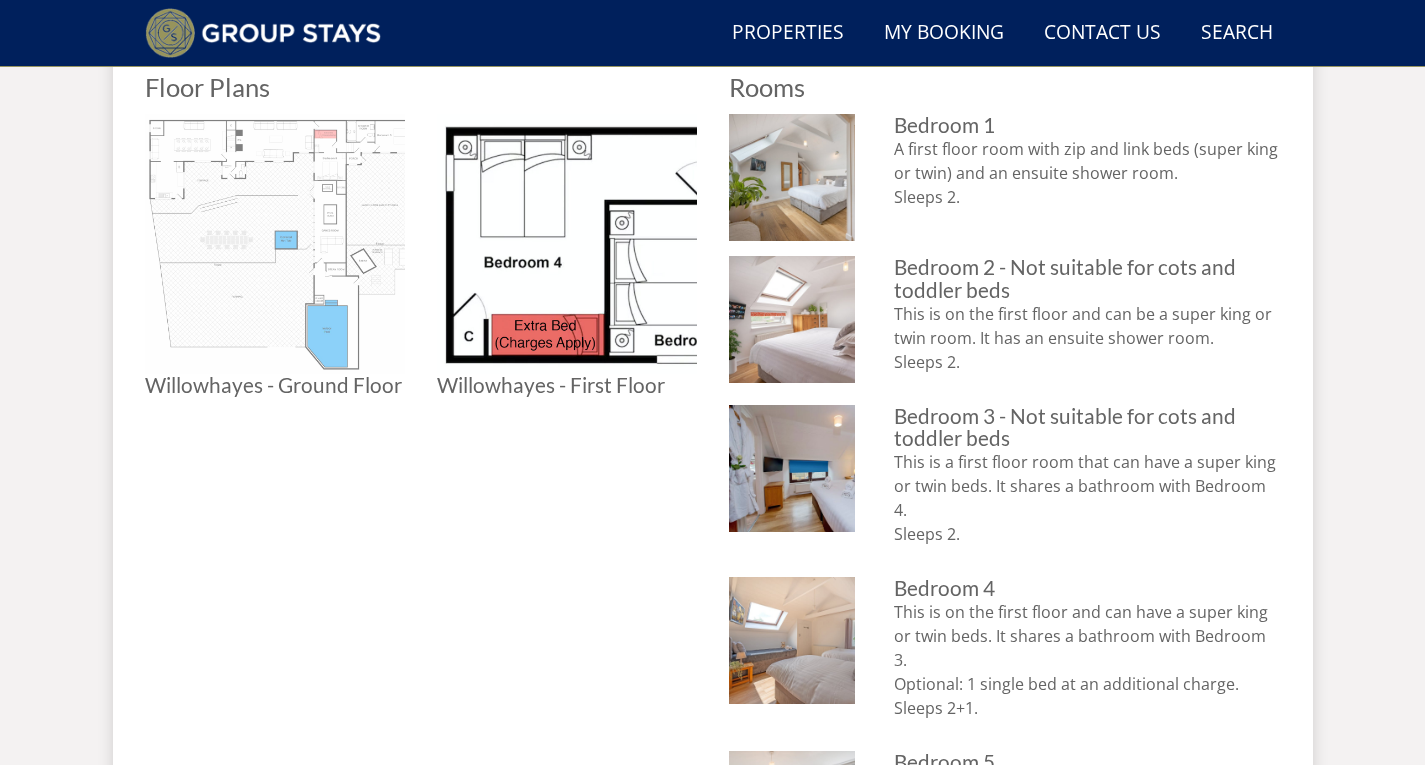 click at bounding box center [275, 244] 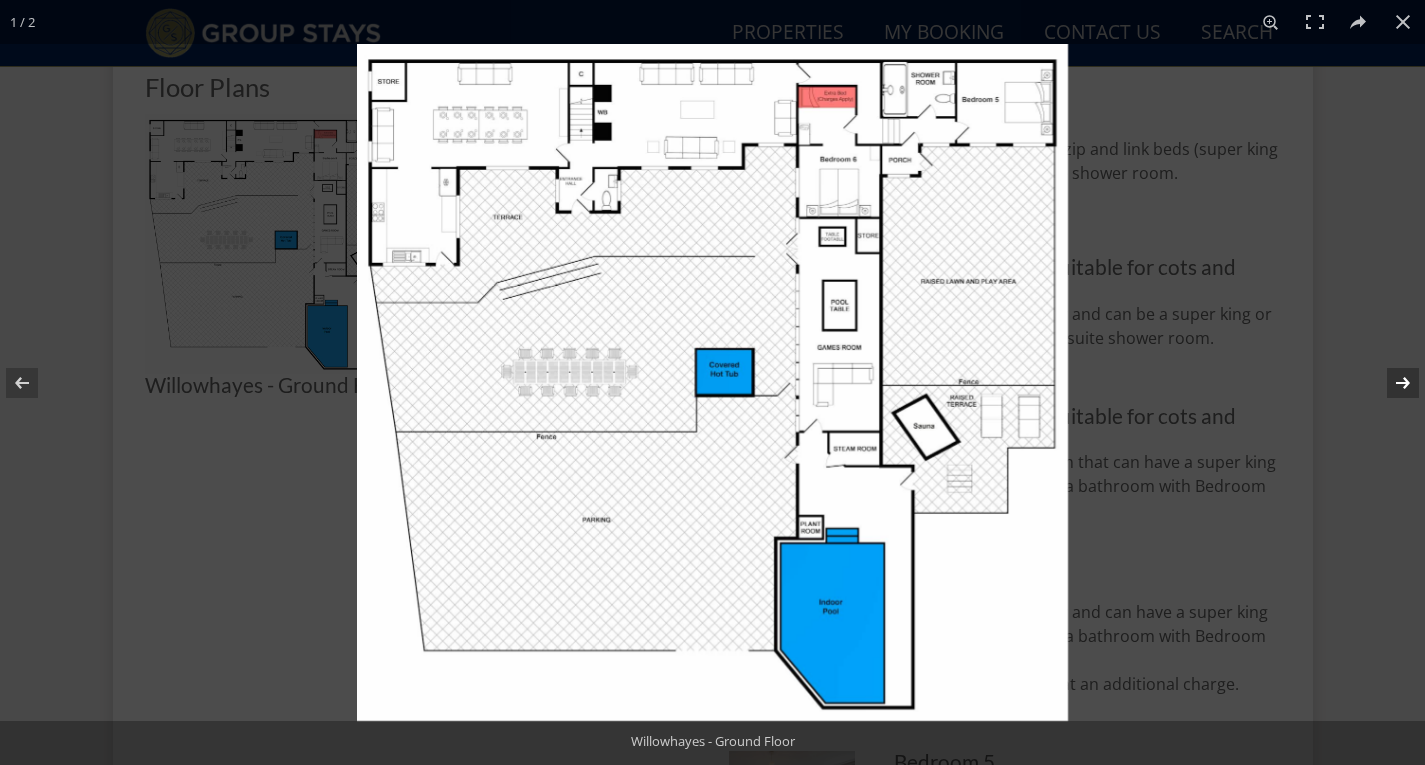 click at bounding box center [1390, 383] 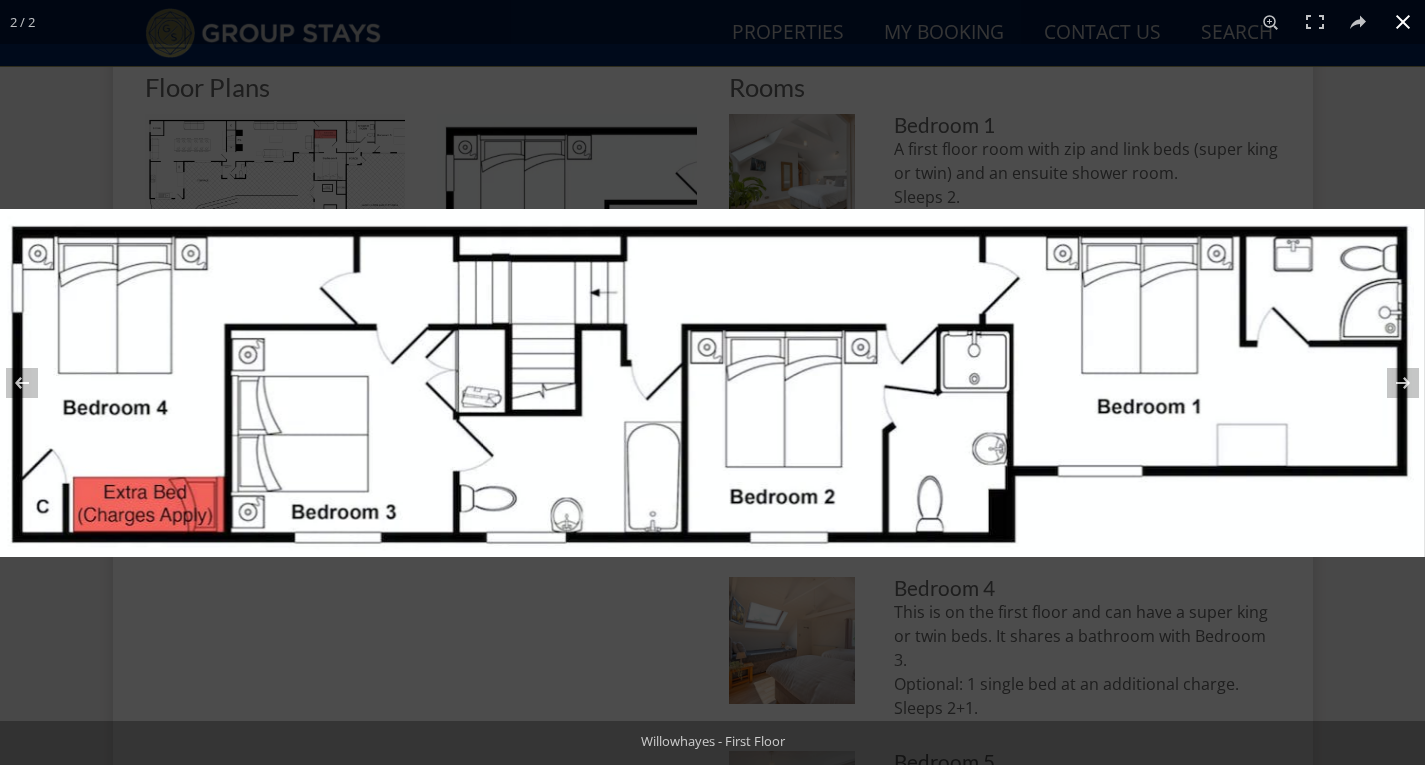 click at bounding box center (1403, 22) 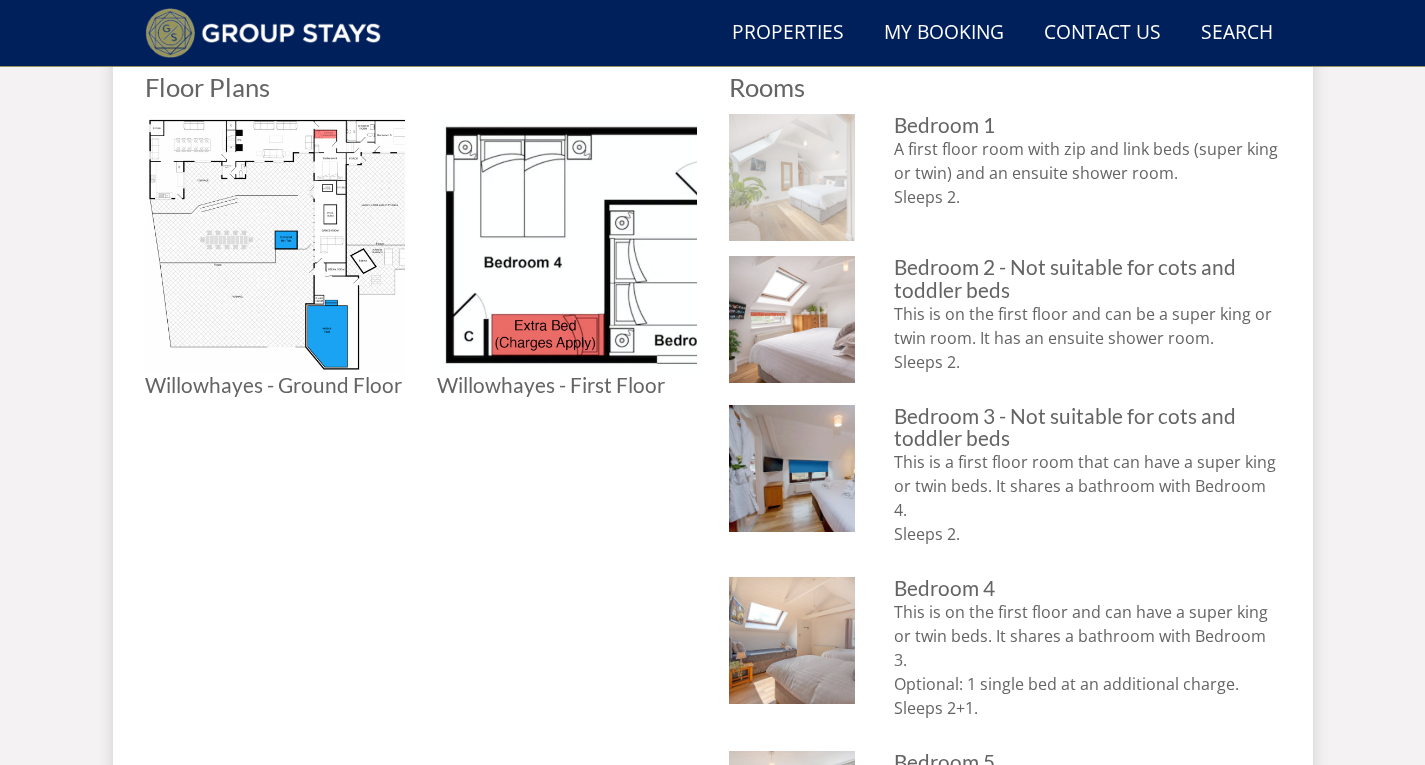 click at bounding box center (792, 177) 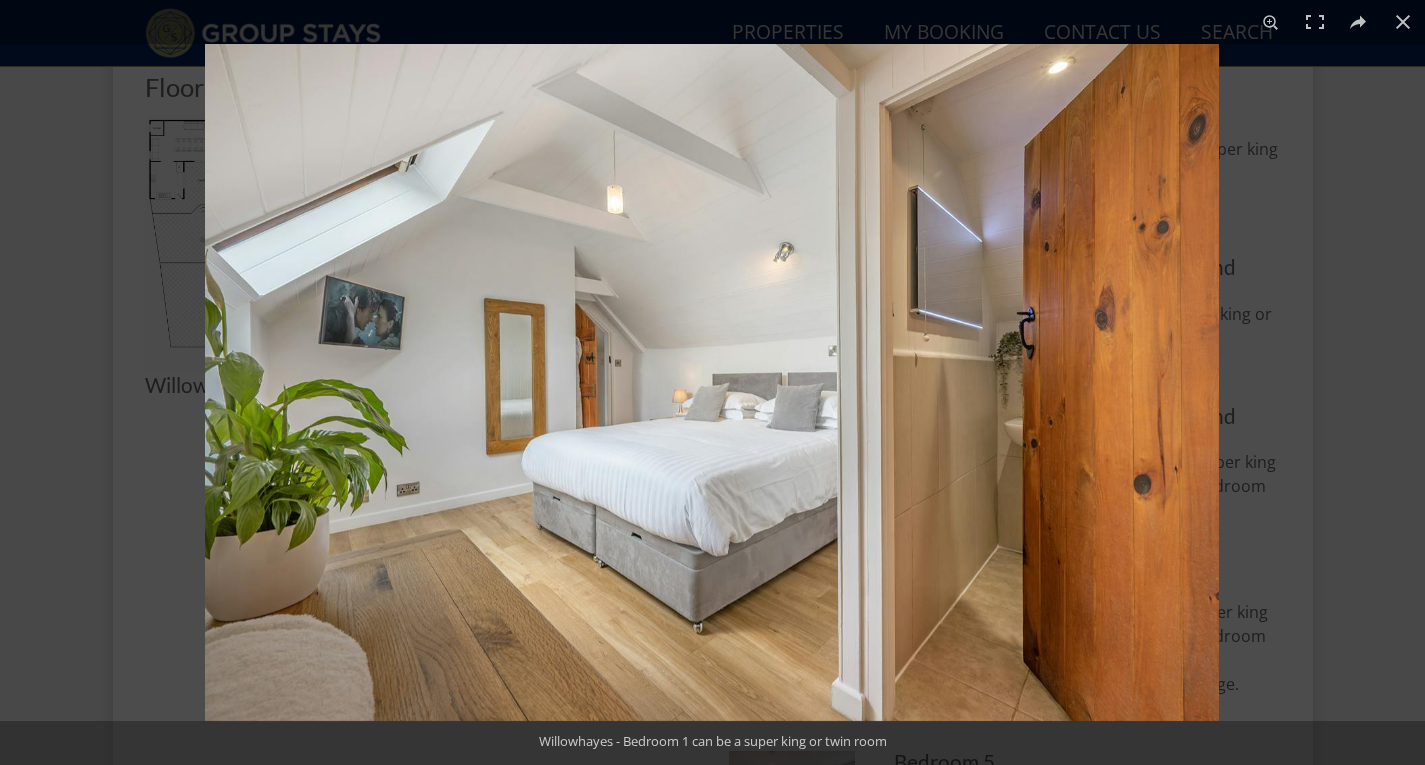 click at bounding box center [712, 382] 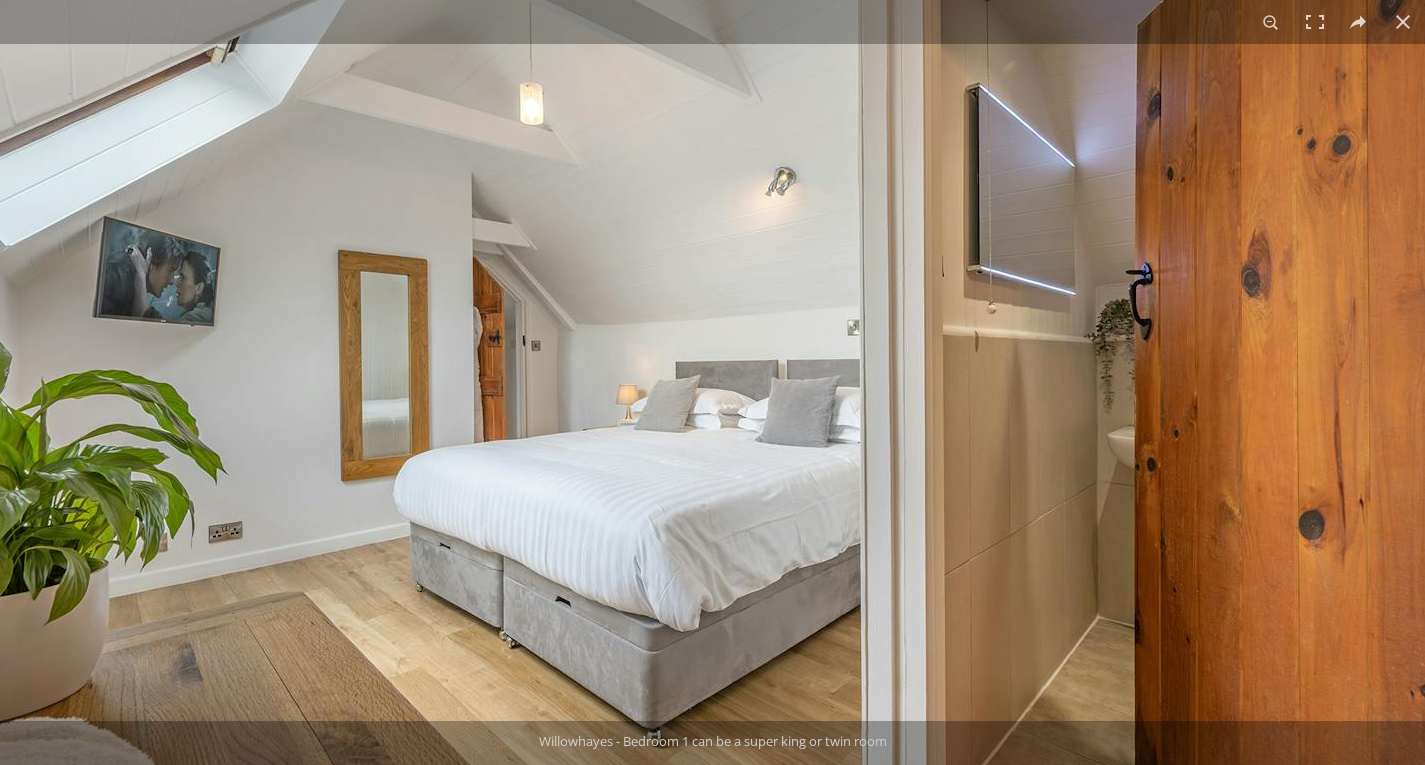 click at bounding box center [675, 374] 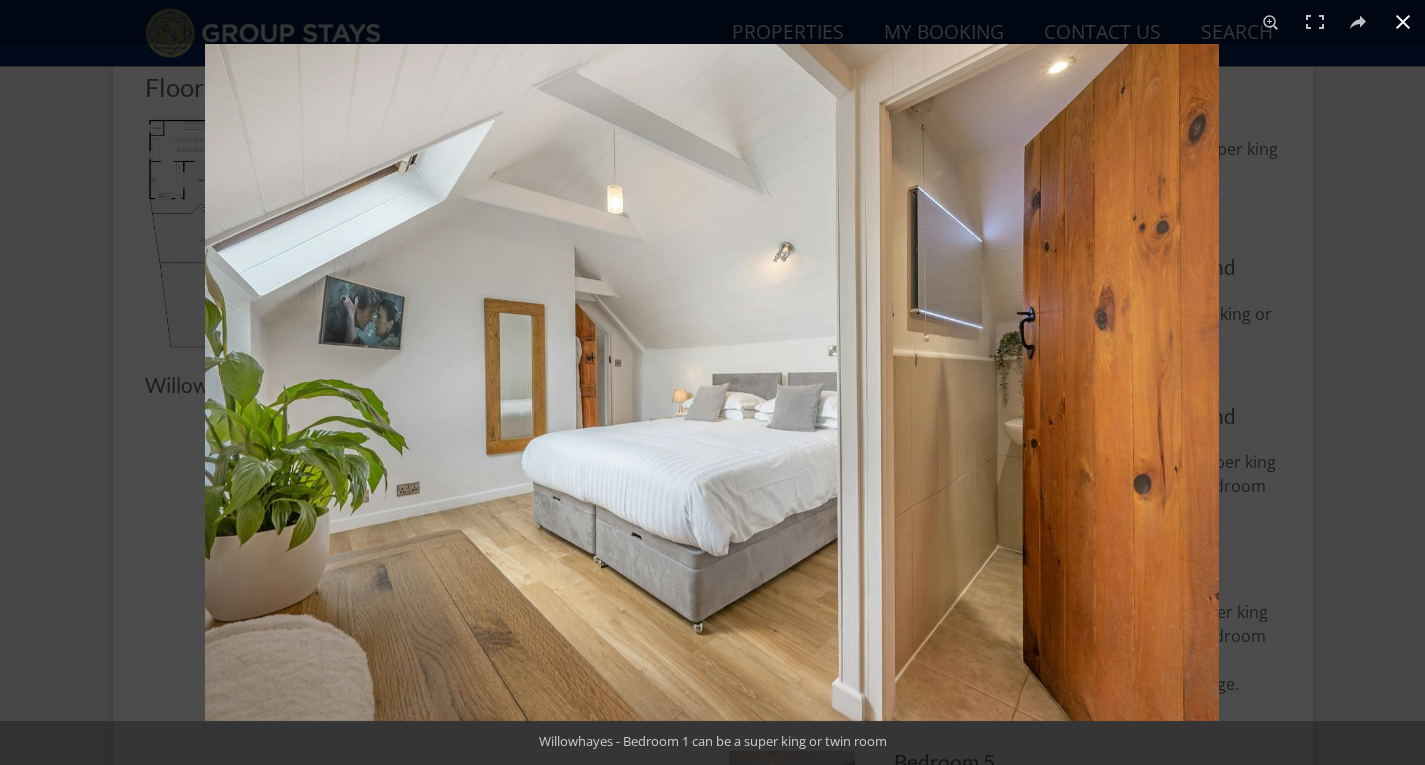 click at bounding box center (1403, 22) 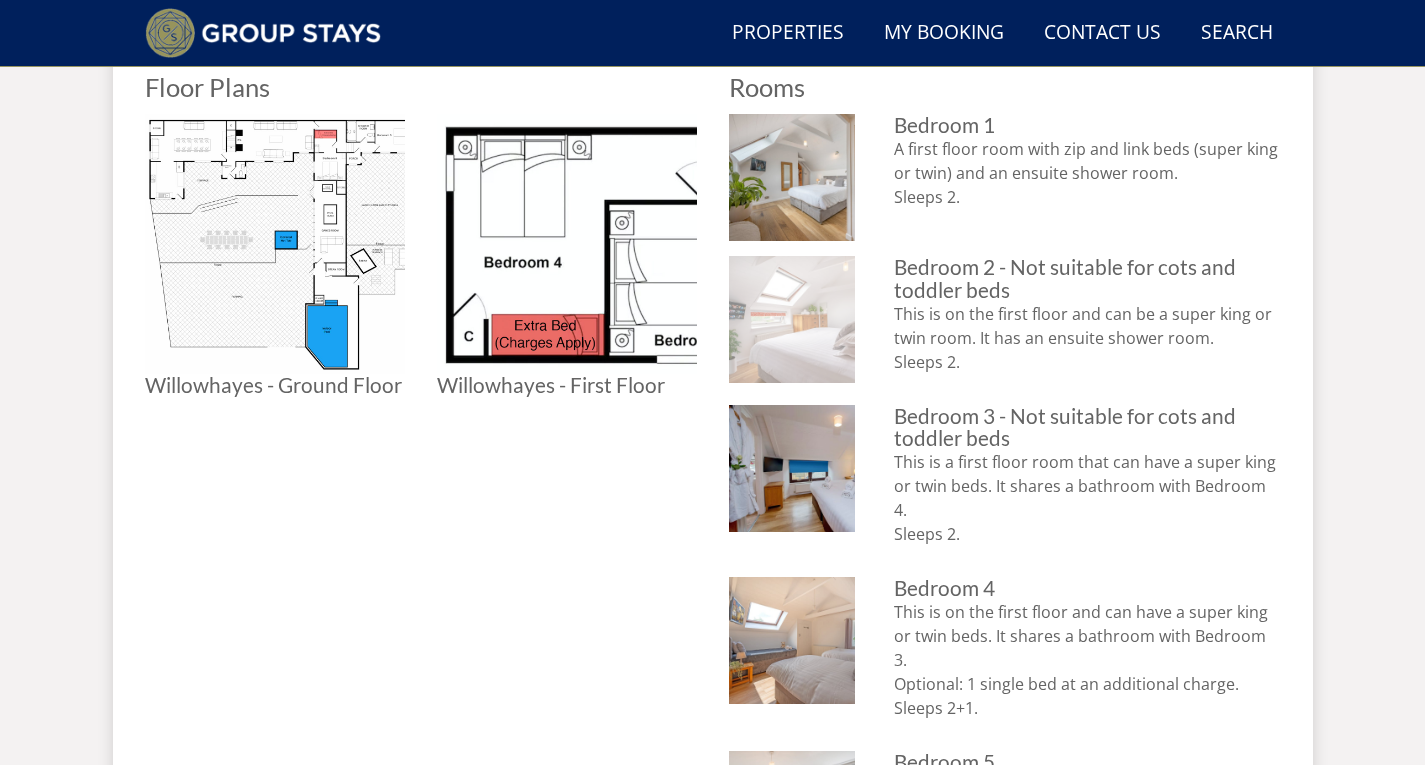 click at bounding box center [792, 319] 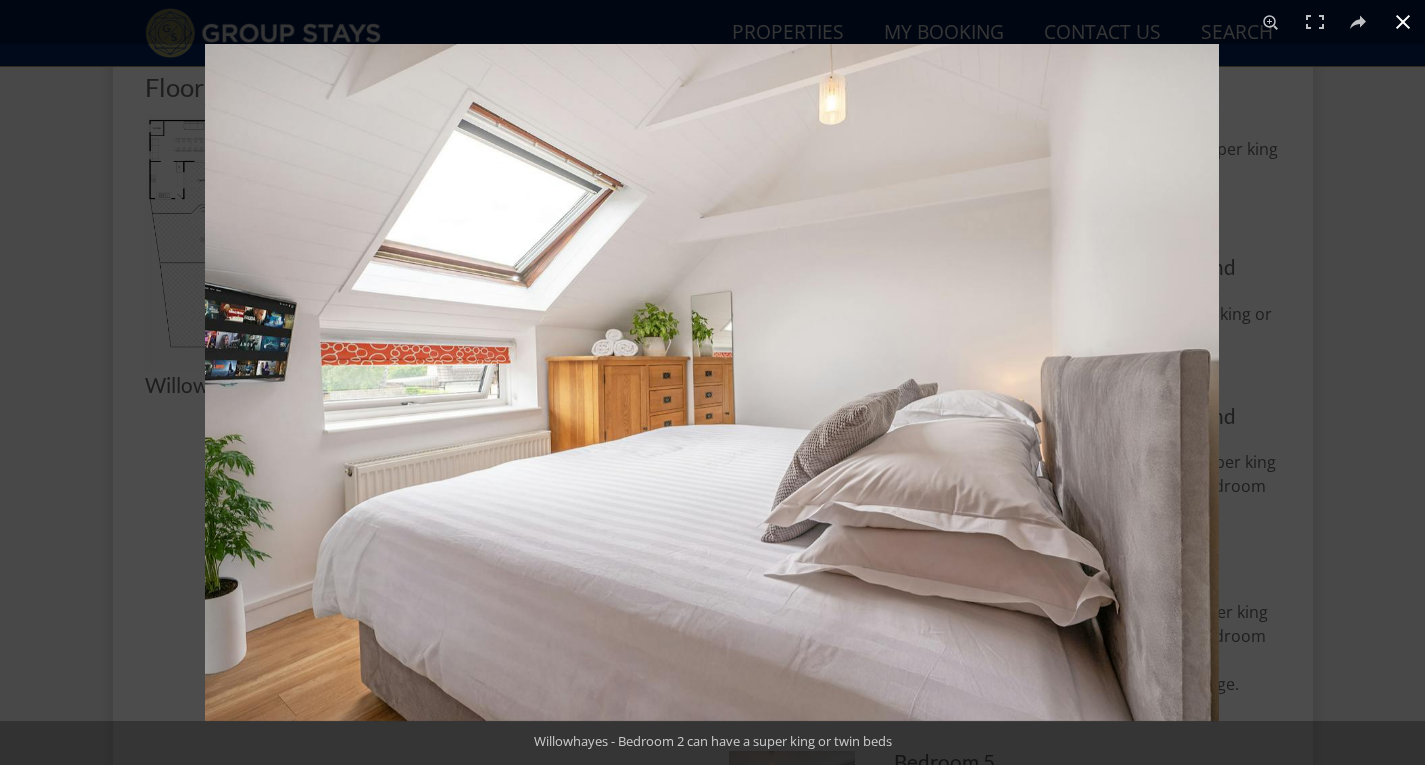 click at bounding box center [1403, 22] 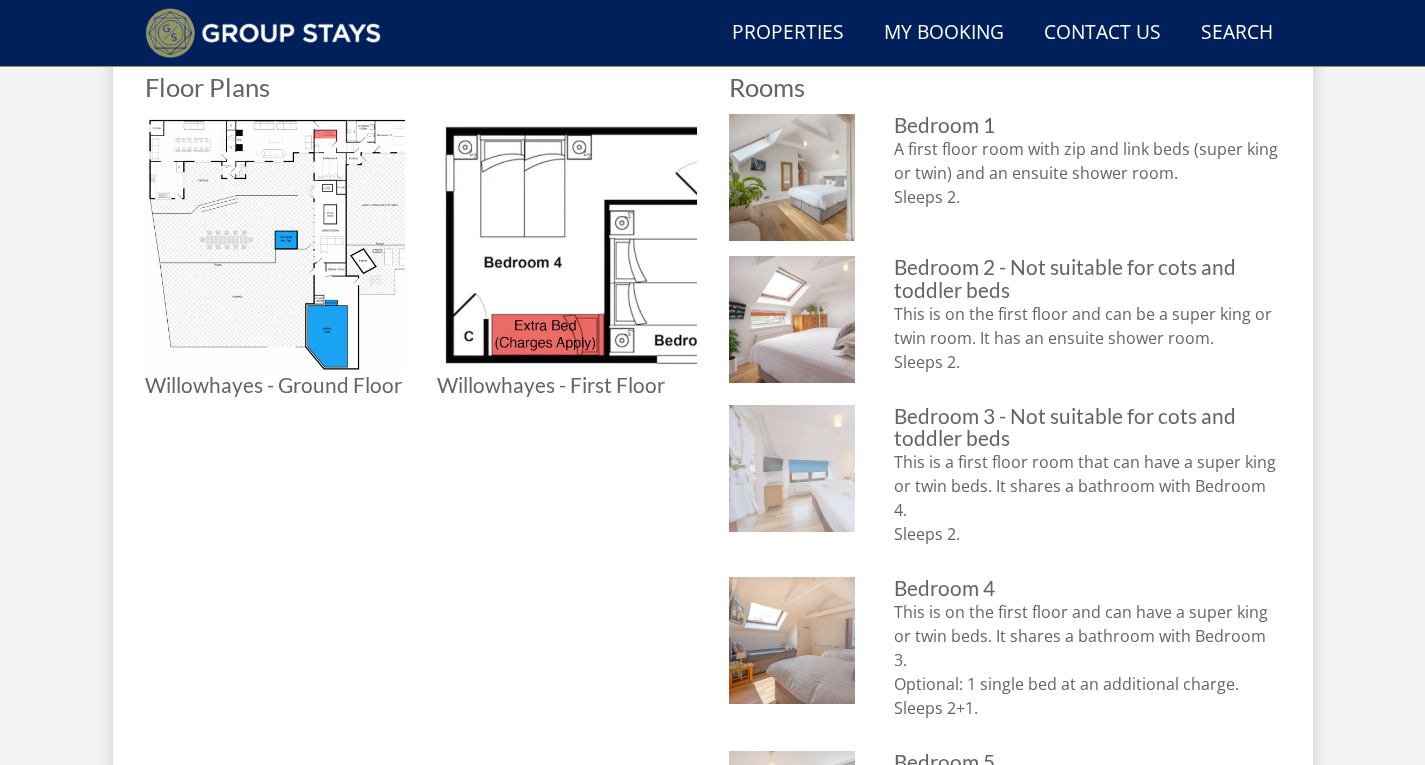 click at bounding box center (792, 468) 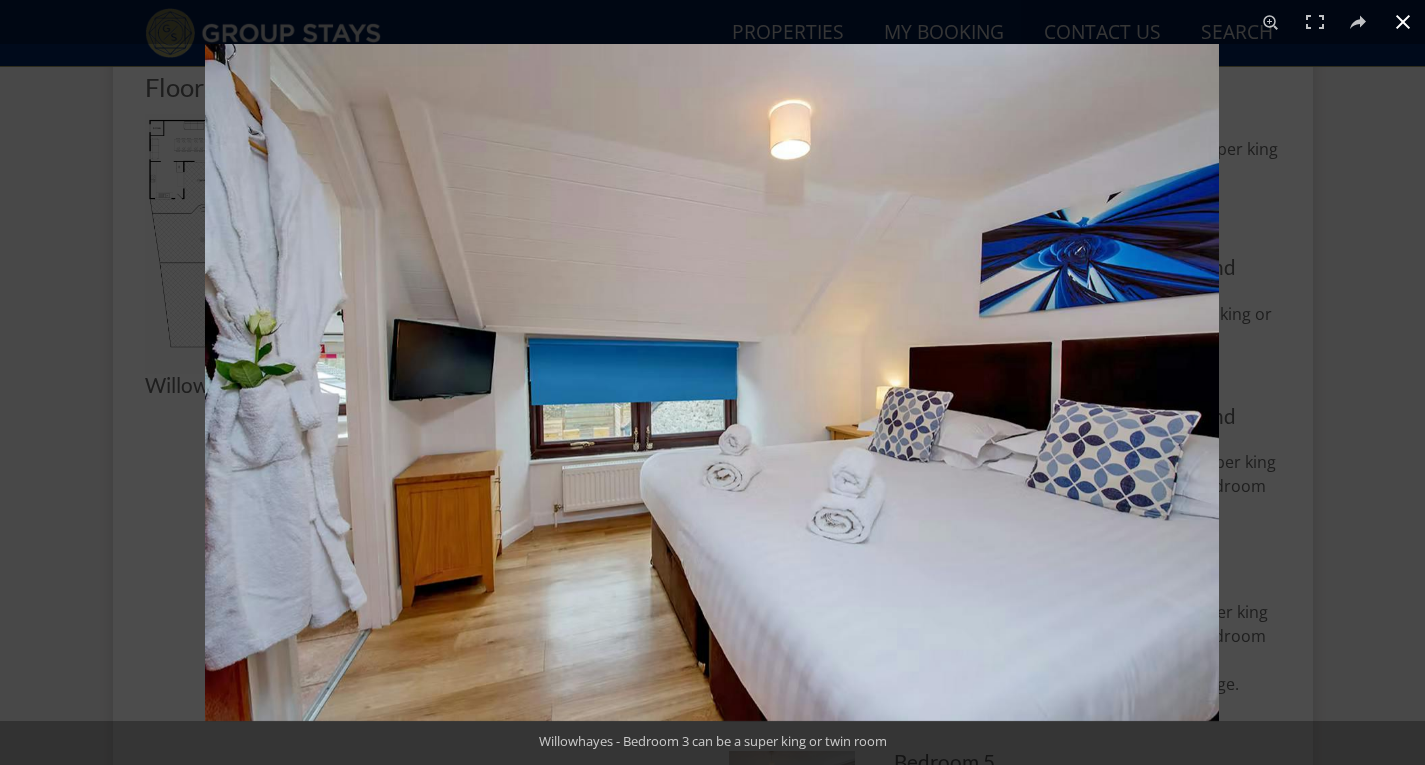 click at bounding box center (1403, 22) 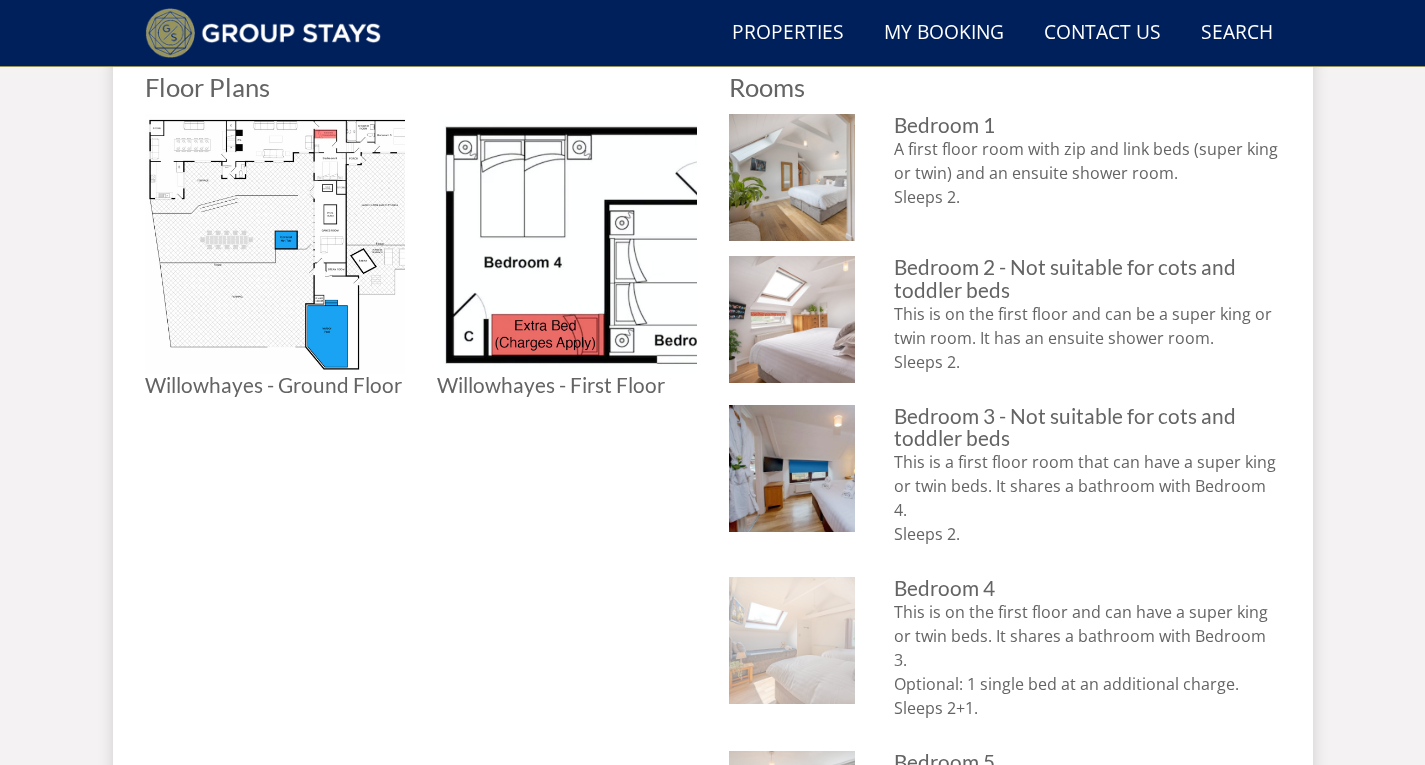 click at bounding box center [792, 640] 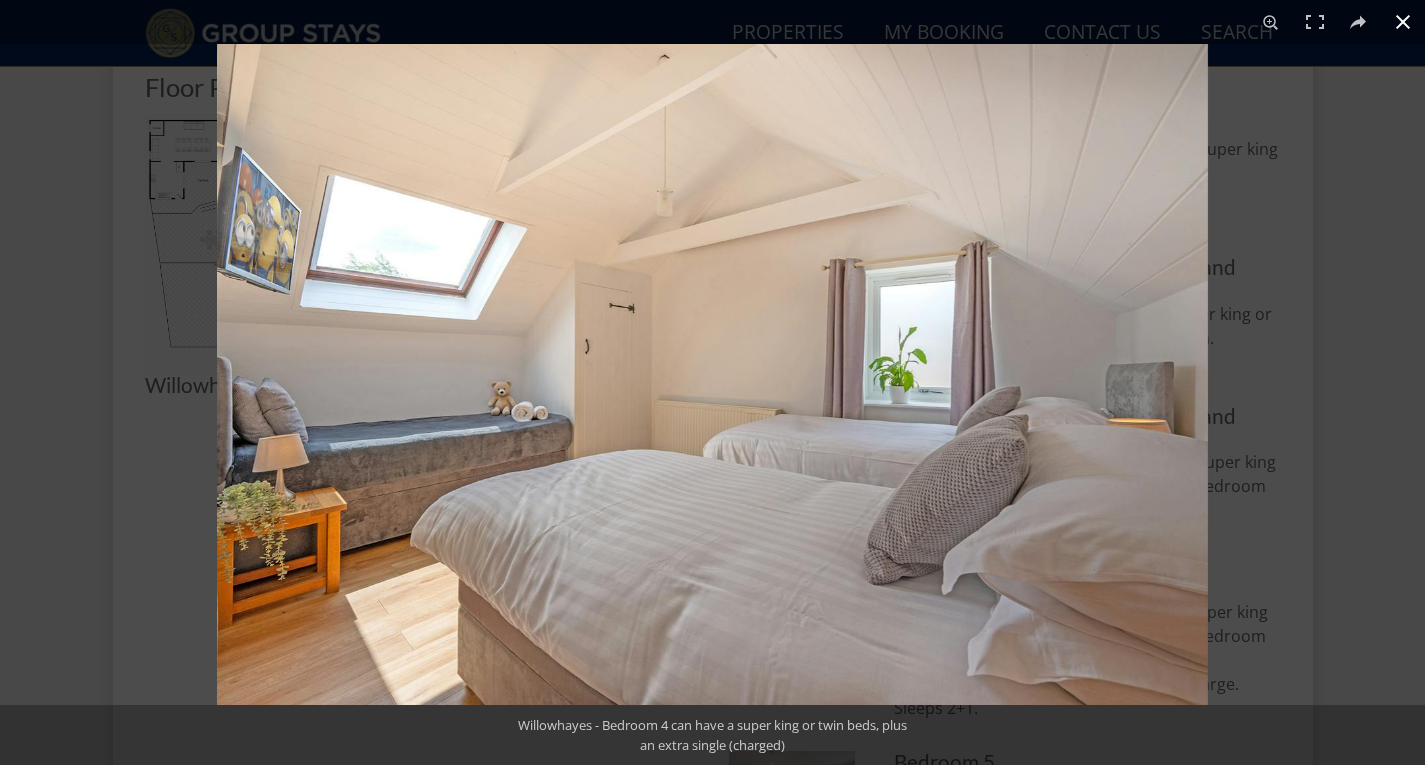 click at bounding box center (1403, 22) 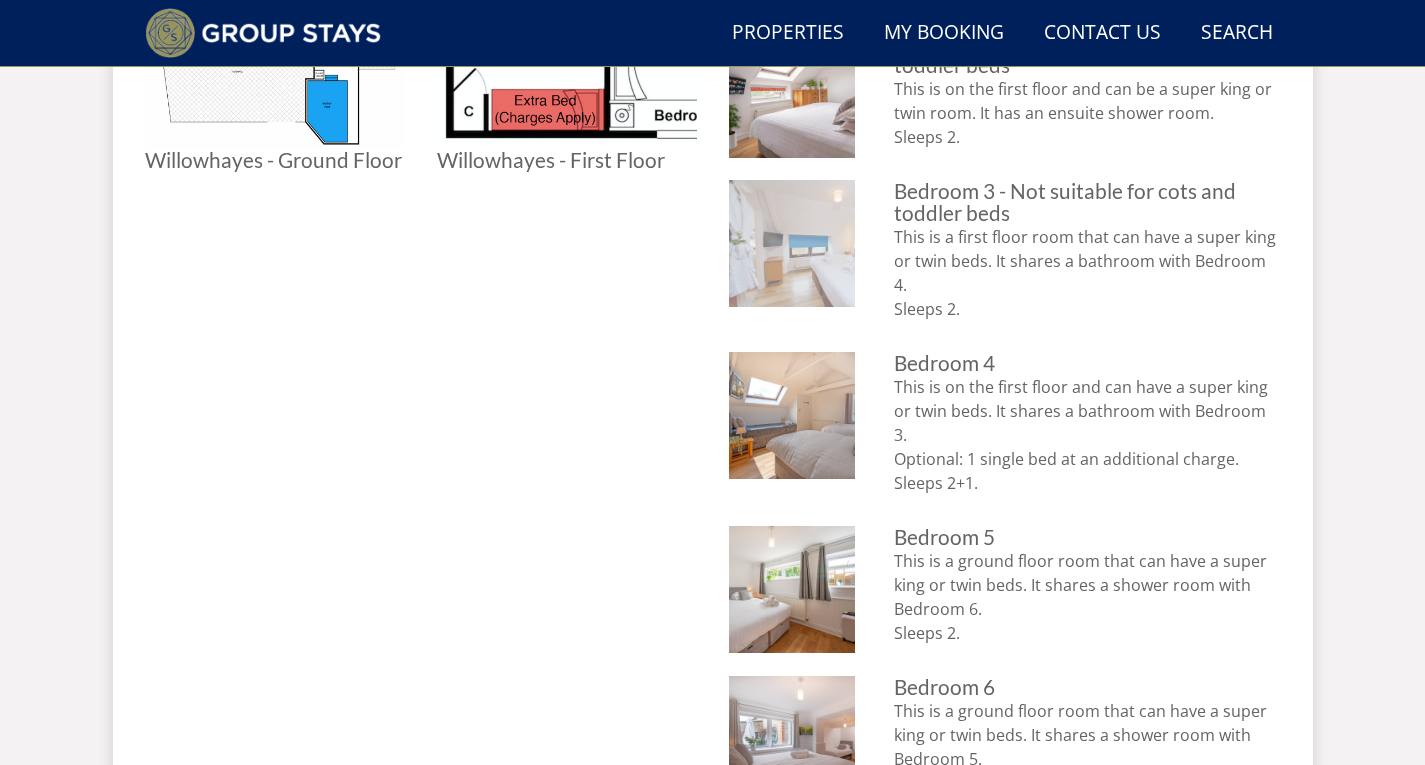 scroll, scrollTop: 1198, scrollLeft: 0, axis: vertical 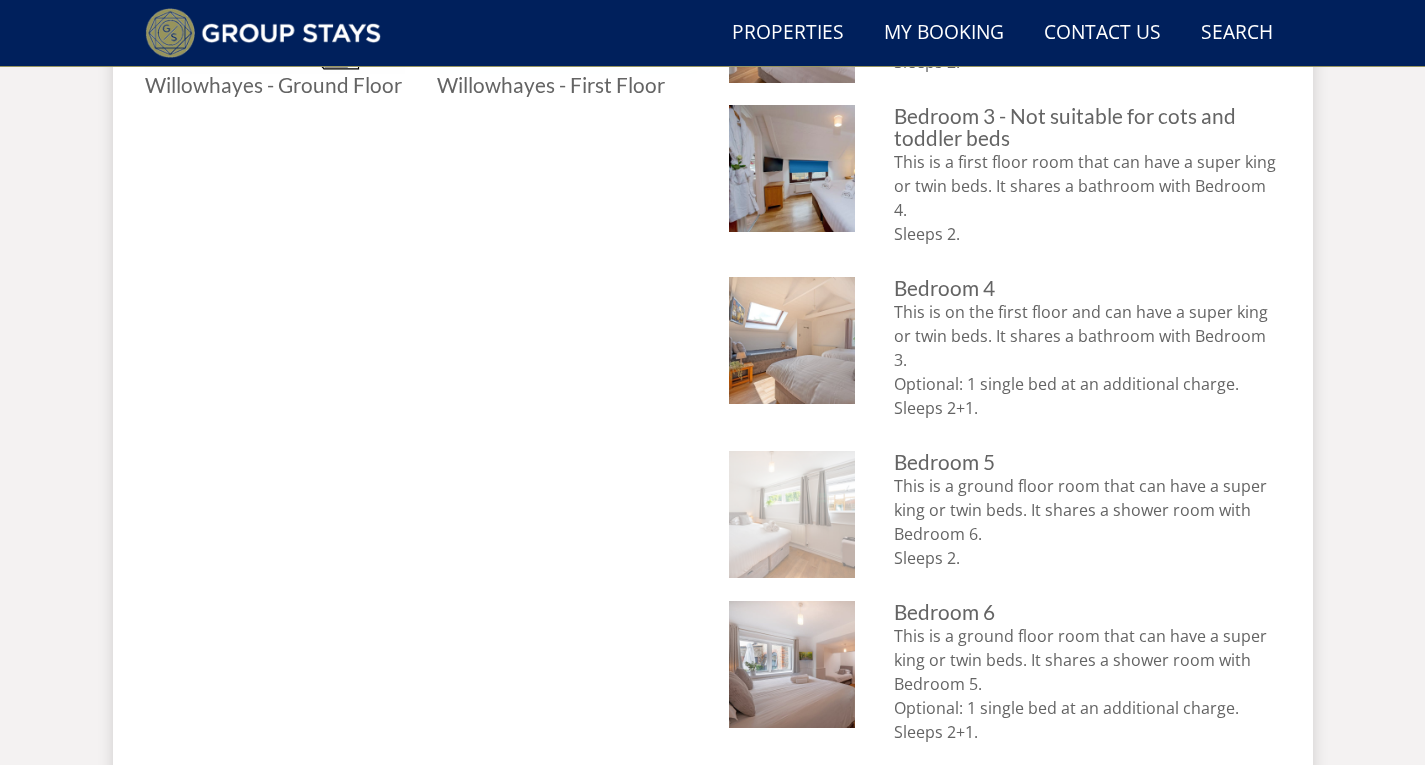 click at bounding box center [792, 514] 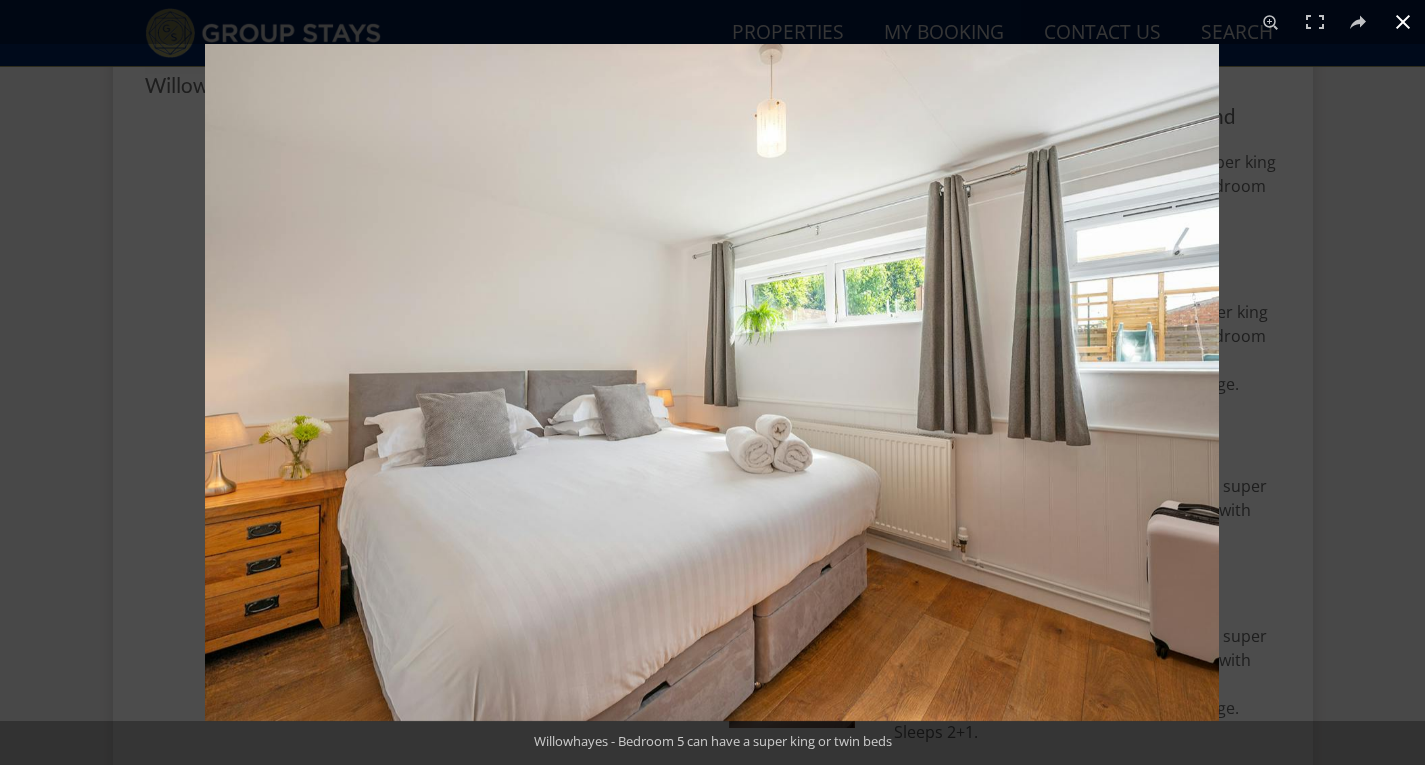 click at bounding box center [1403, 22] 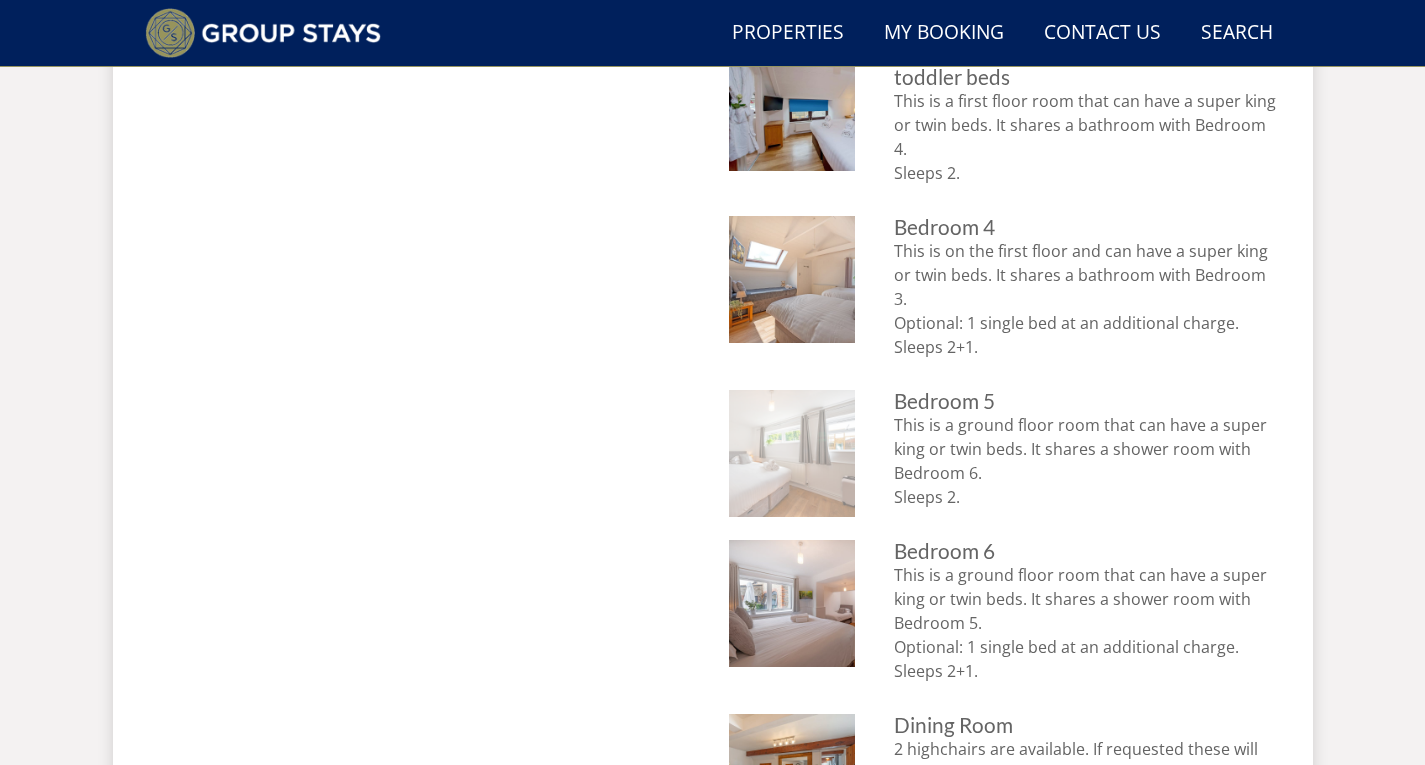 scroll, scrollTop: 1398, scrollLeft: 0, axis: vertical 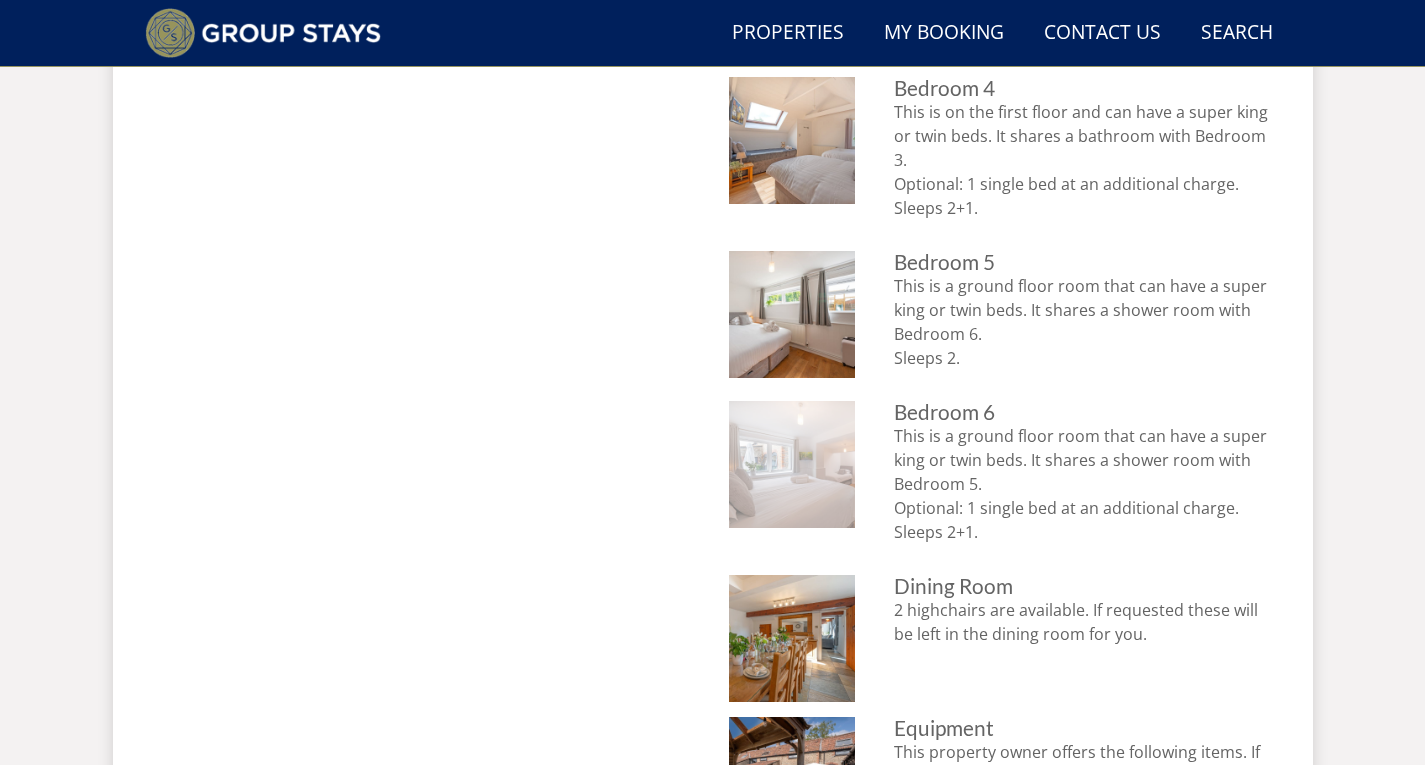 click at bounding box center (792, 464) 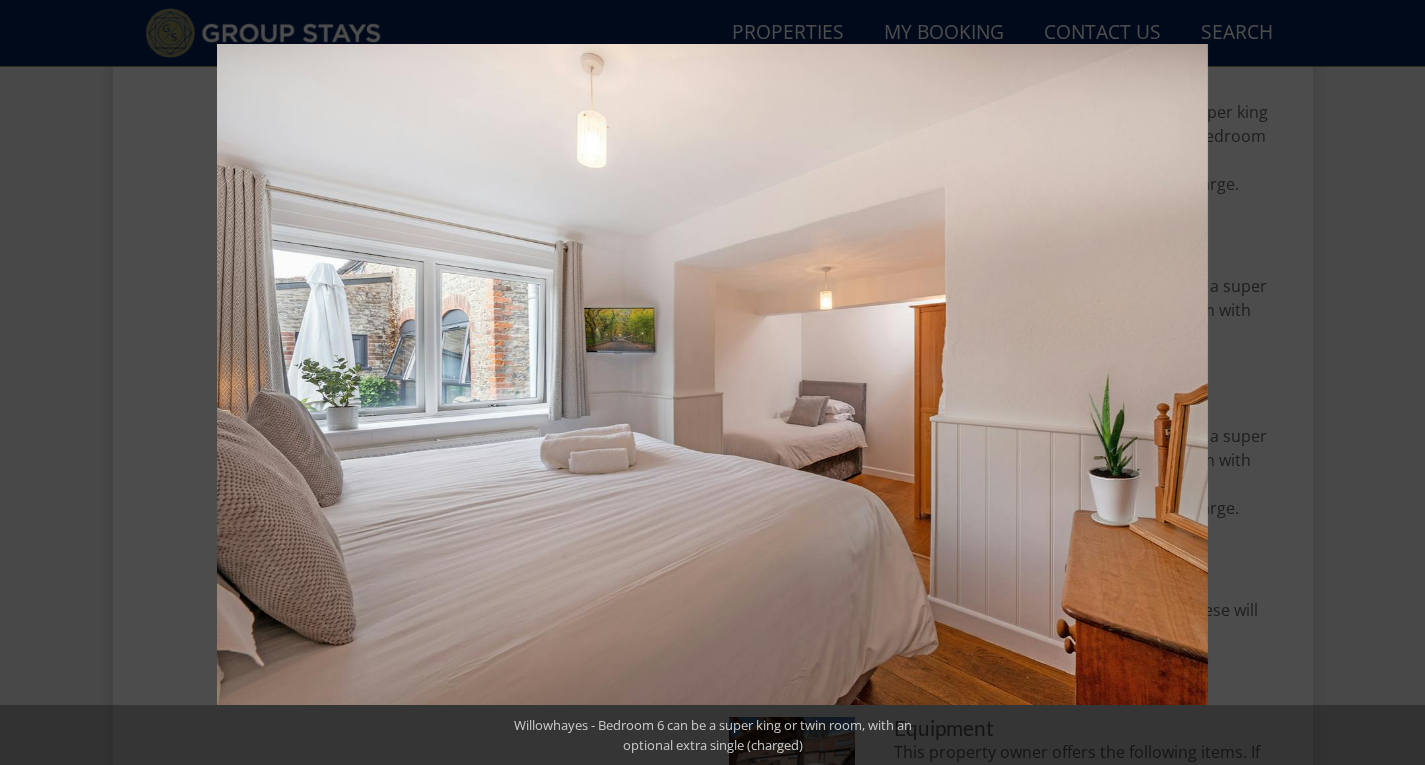 click at bounding box center (1403, 22) 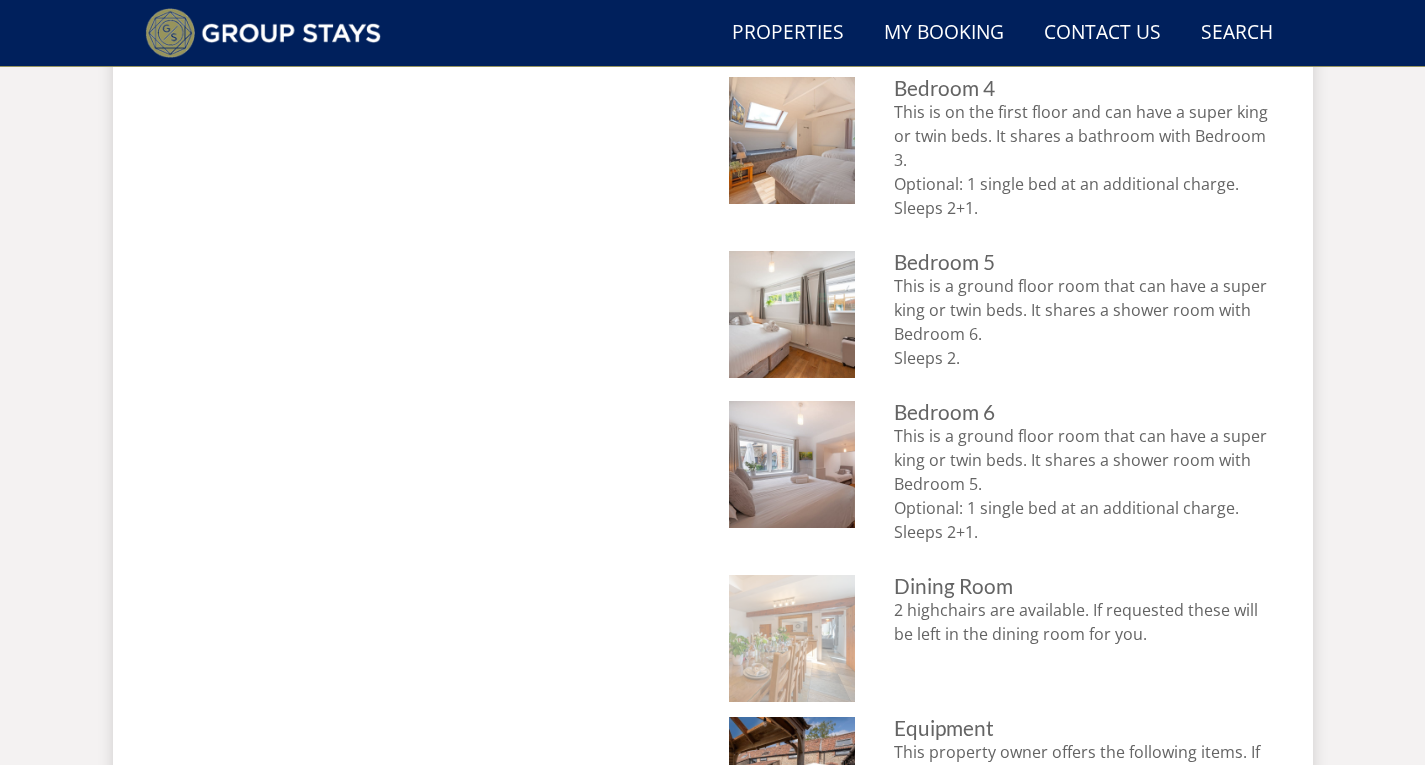 click at bounding box center (792, 638) 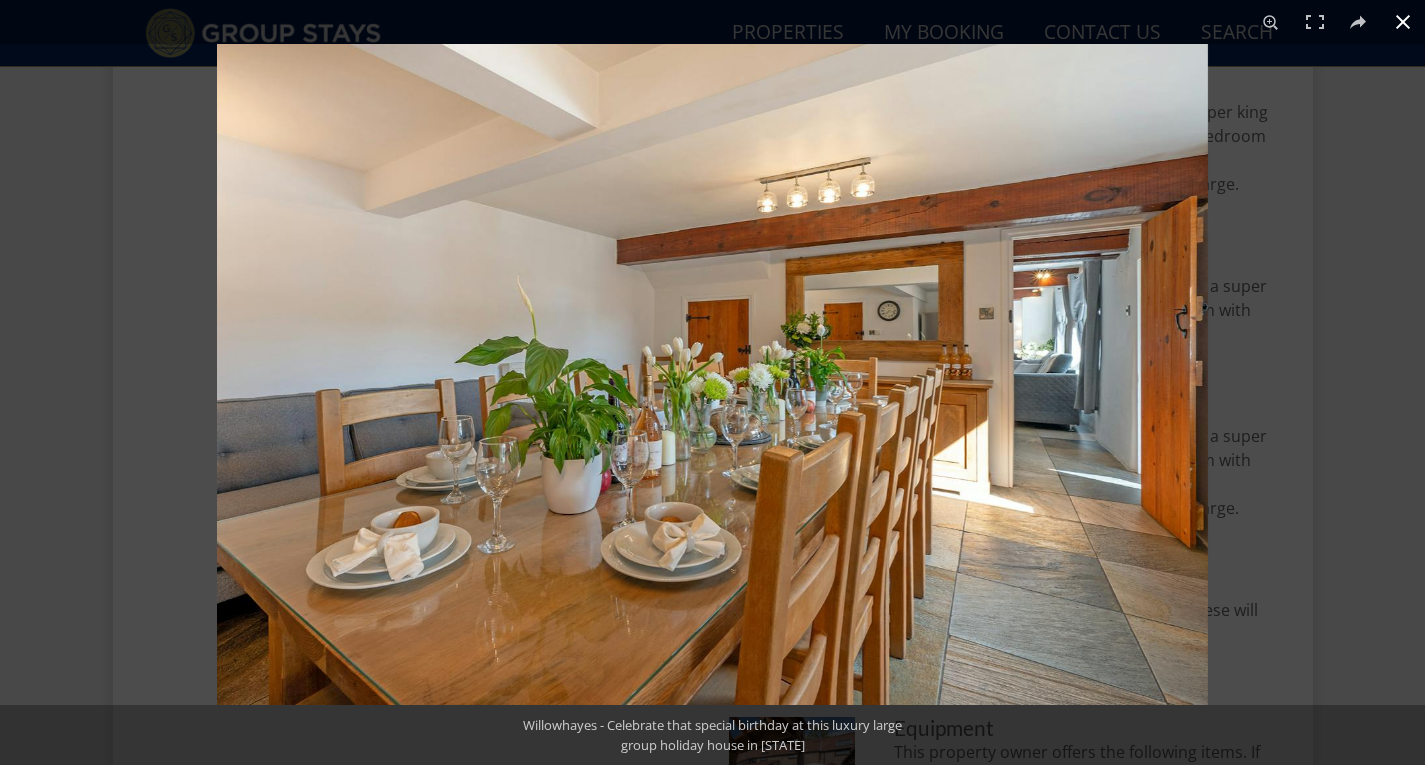 click at bounding box center (1403, 22) 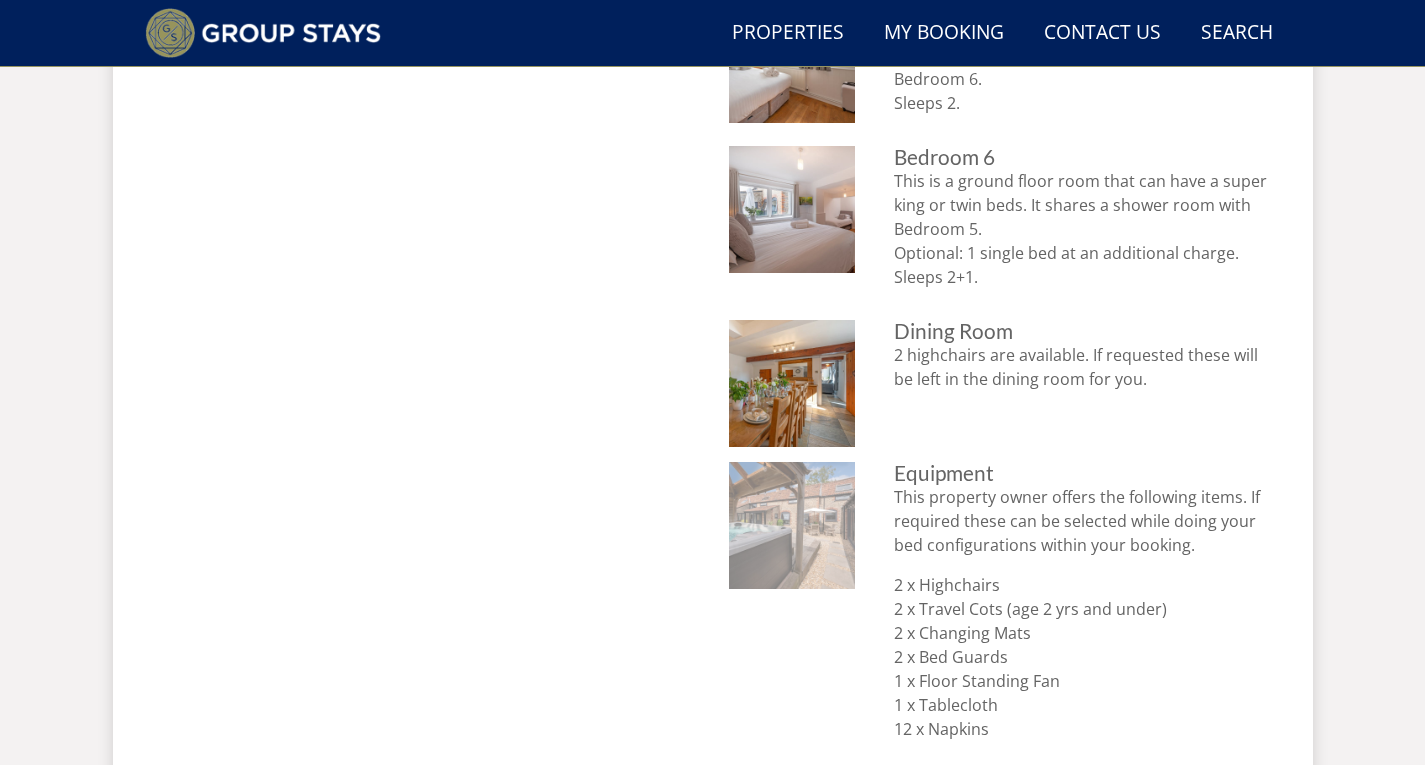 scroll, scrollTop: 1698, scrollLeft: 0, axis: vertical 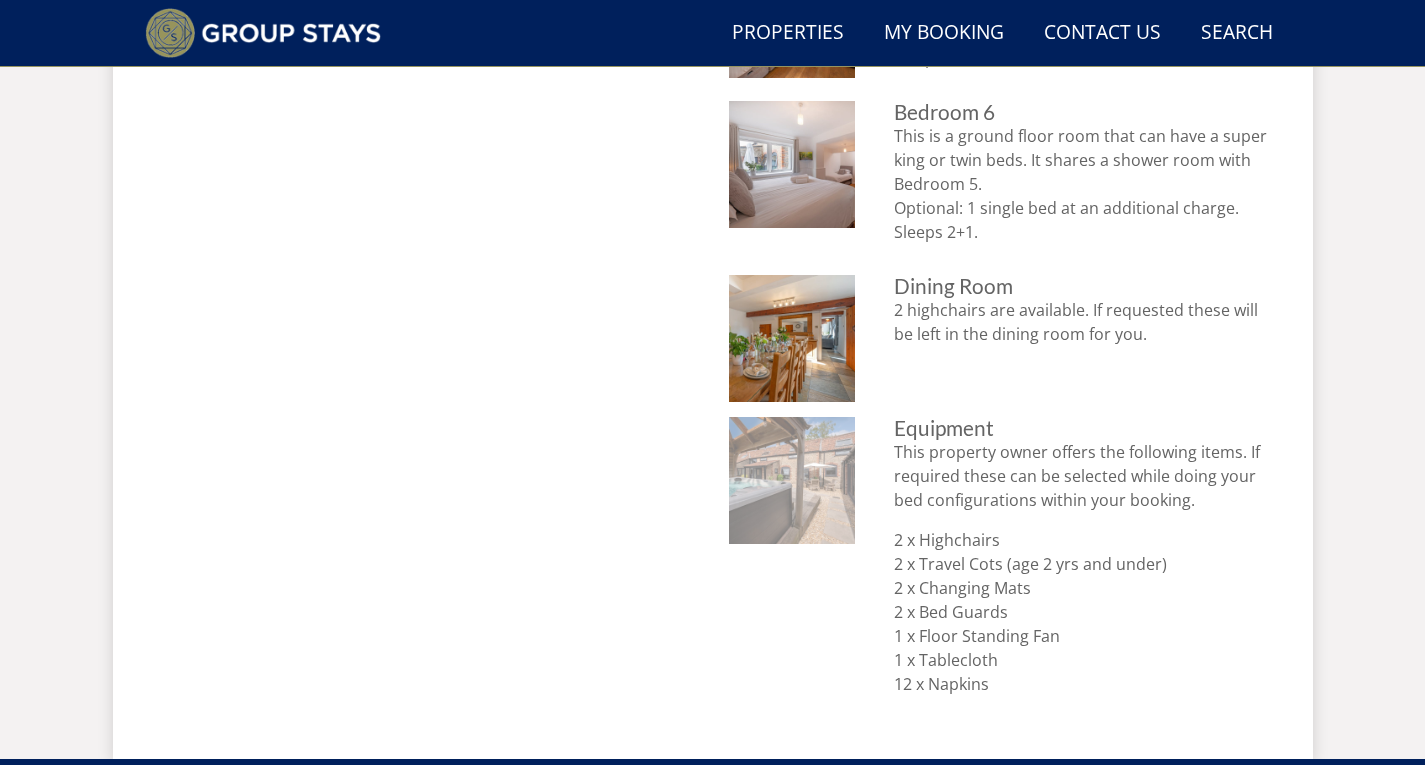 click at bounding box center [792, 480] 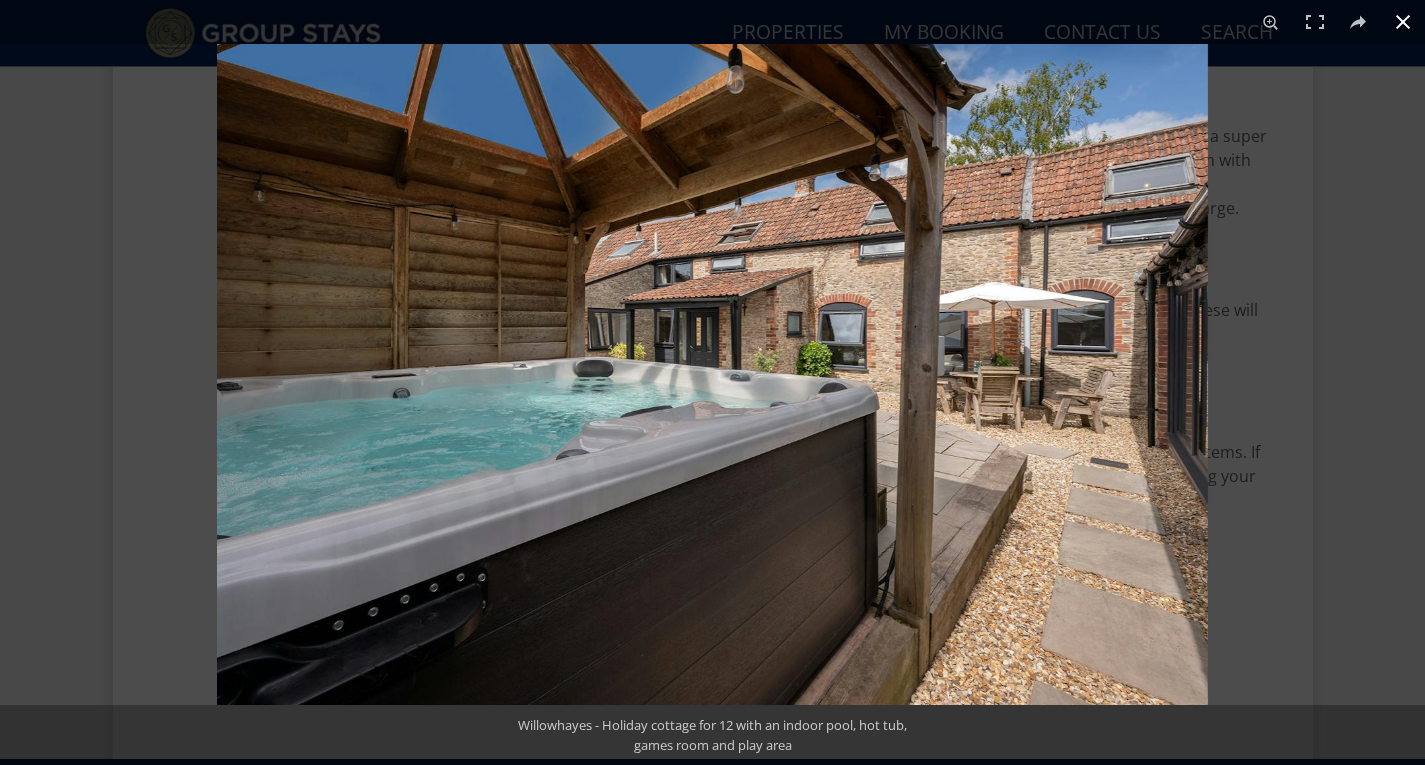 click at bounding box center (1403, 22) 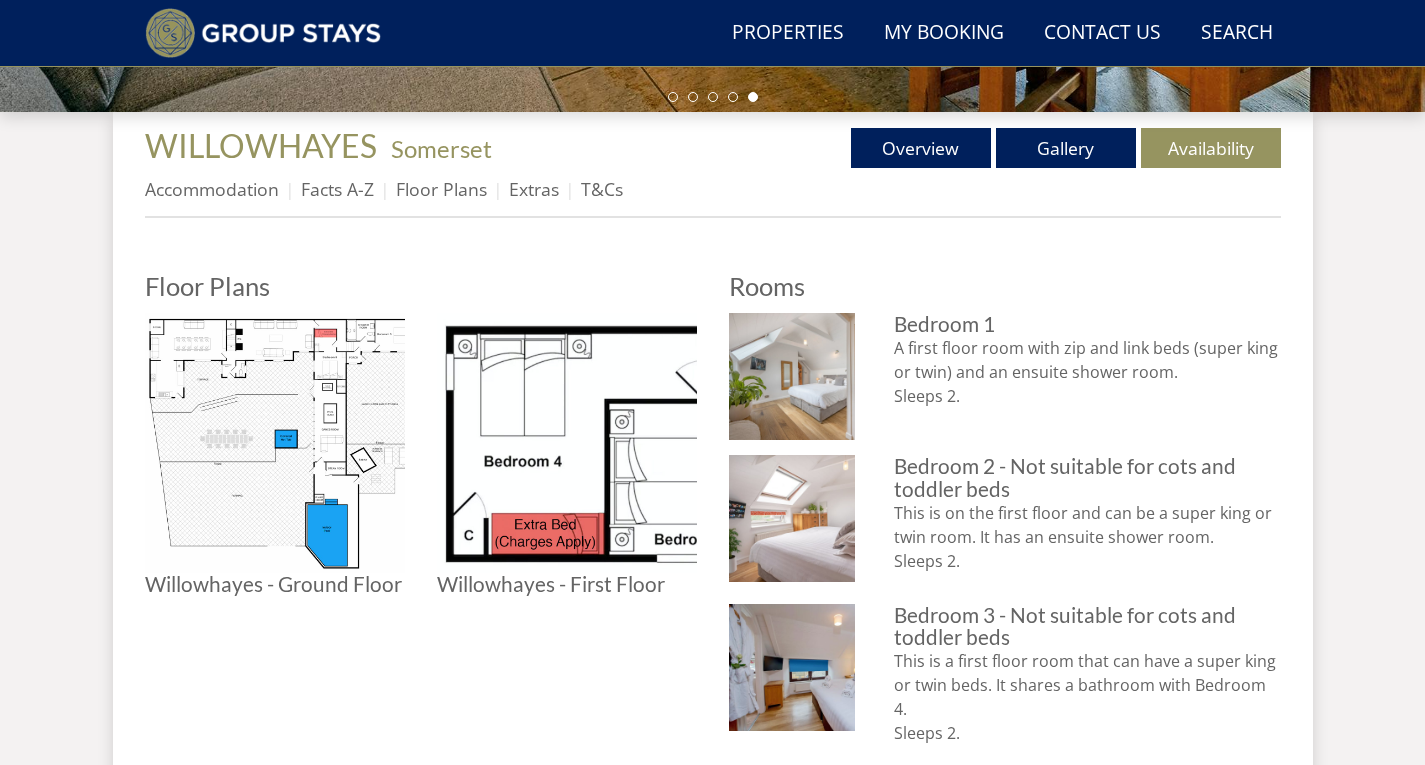 scroll, scrollTop: 698, scrollLeft: 0, axis: vertical 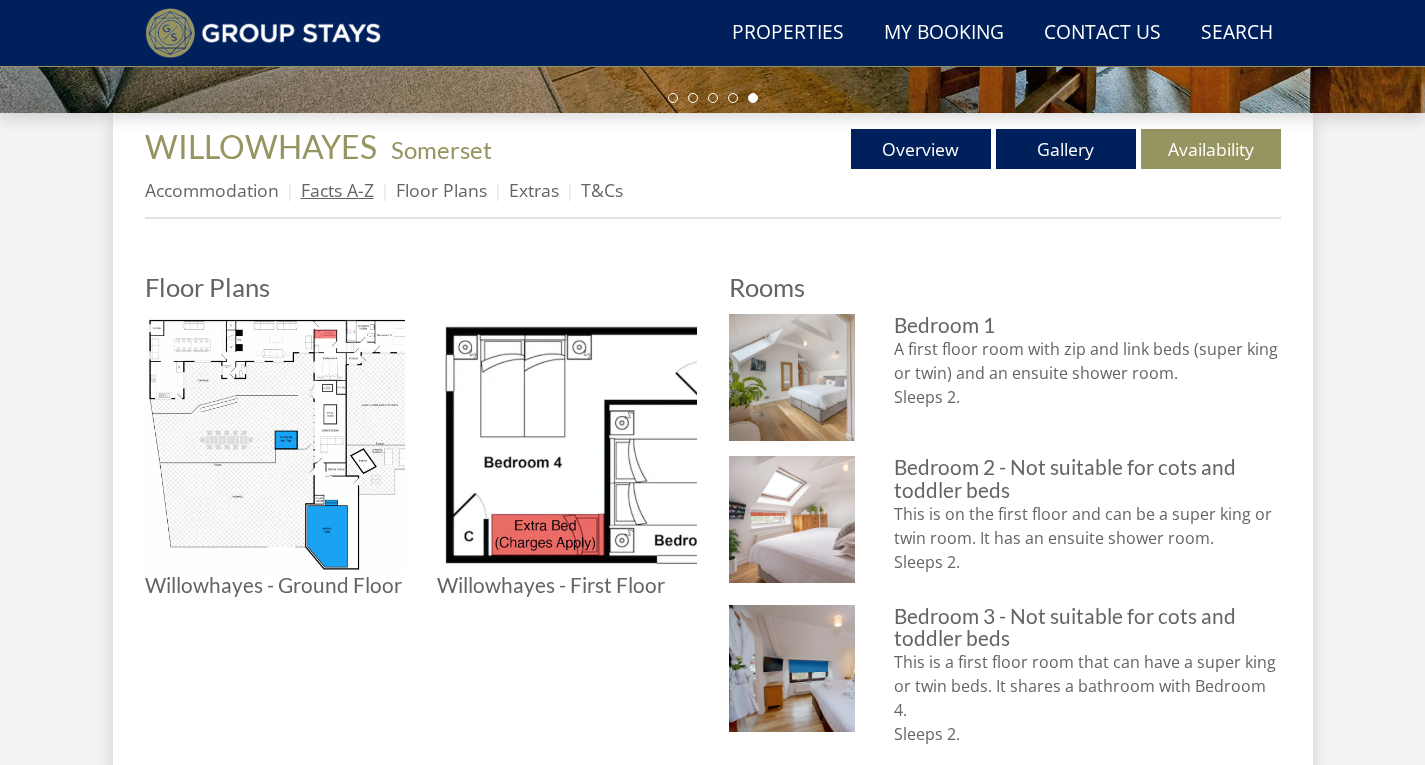click on "Facts A-Z" at bounding box center (337, 190) 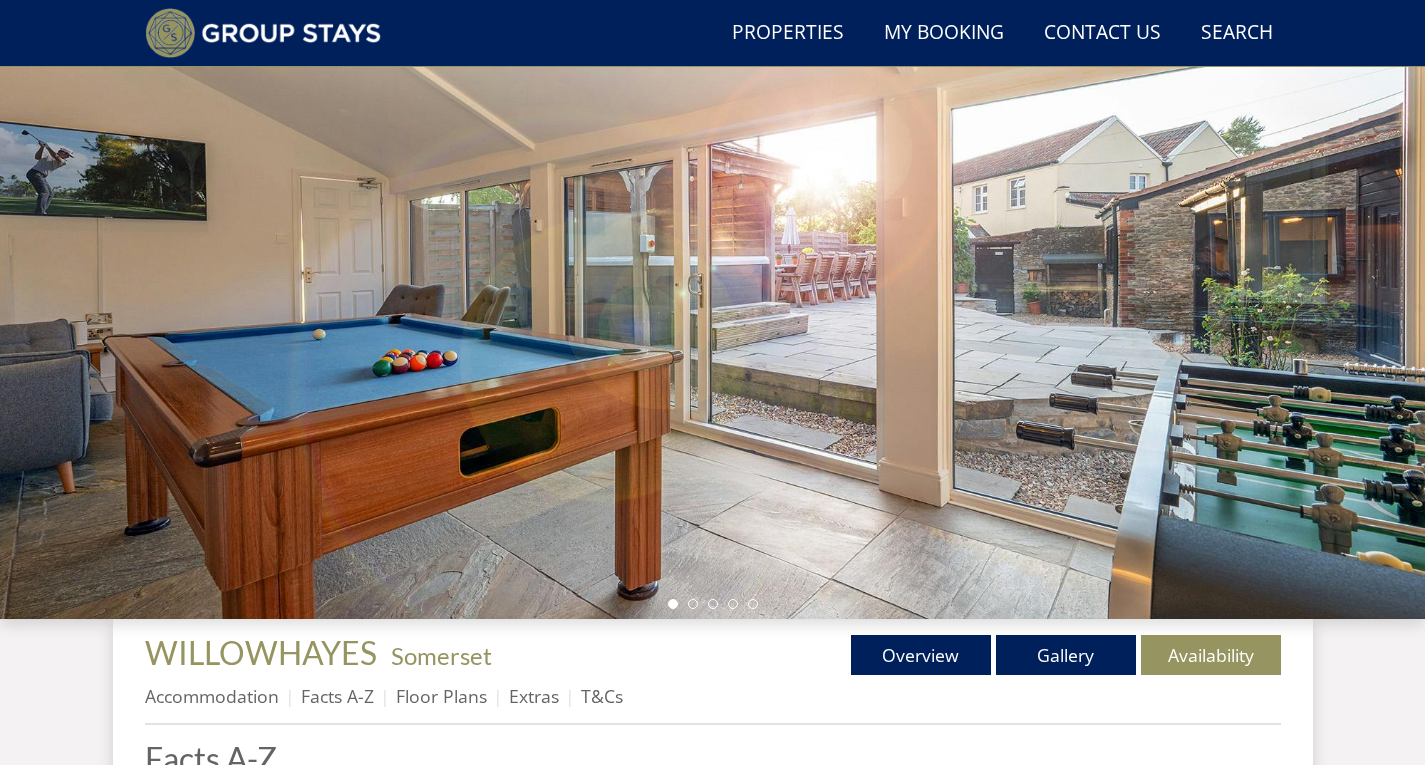 scroll, scrollTop: 196, scrollLeft: 0, axis: vertical 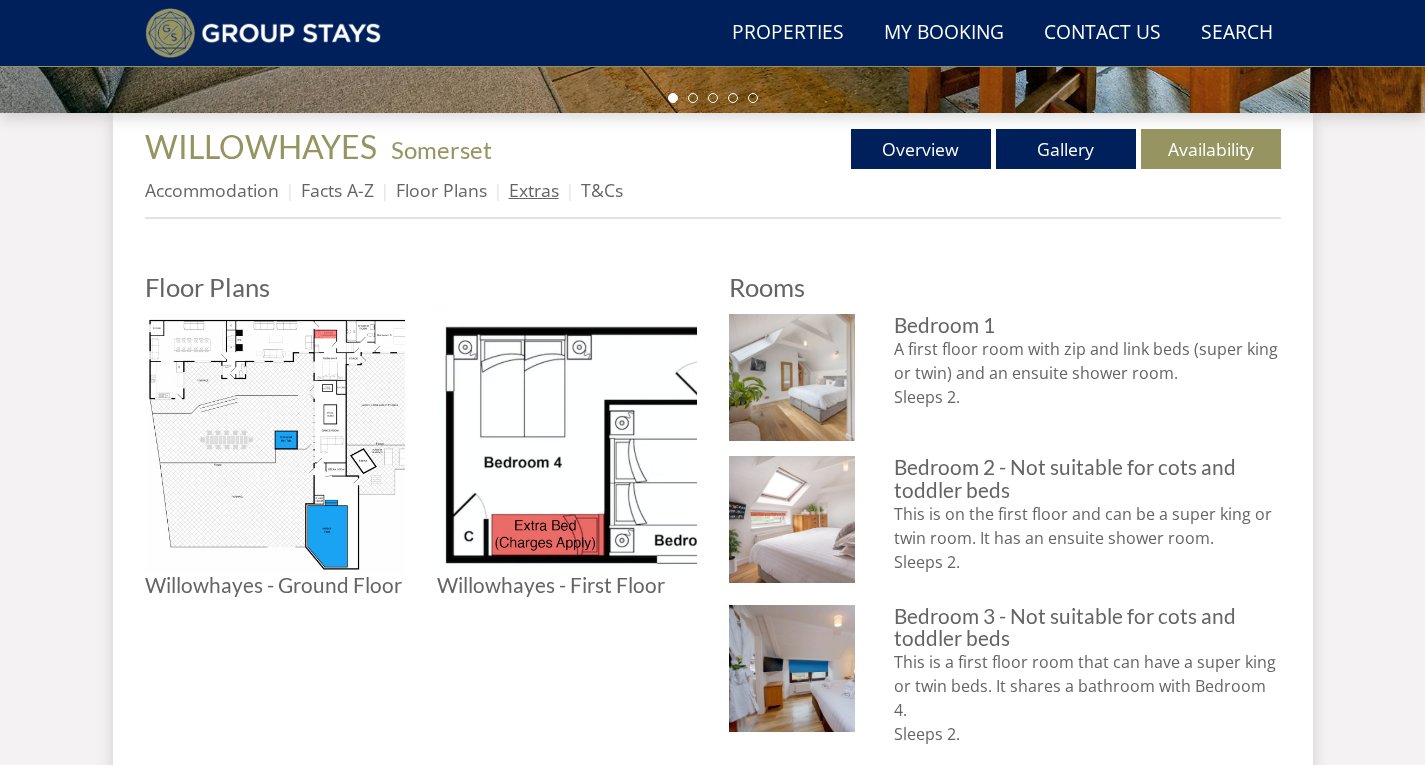 click on "Extras" at bounding box center (534, 190) 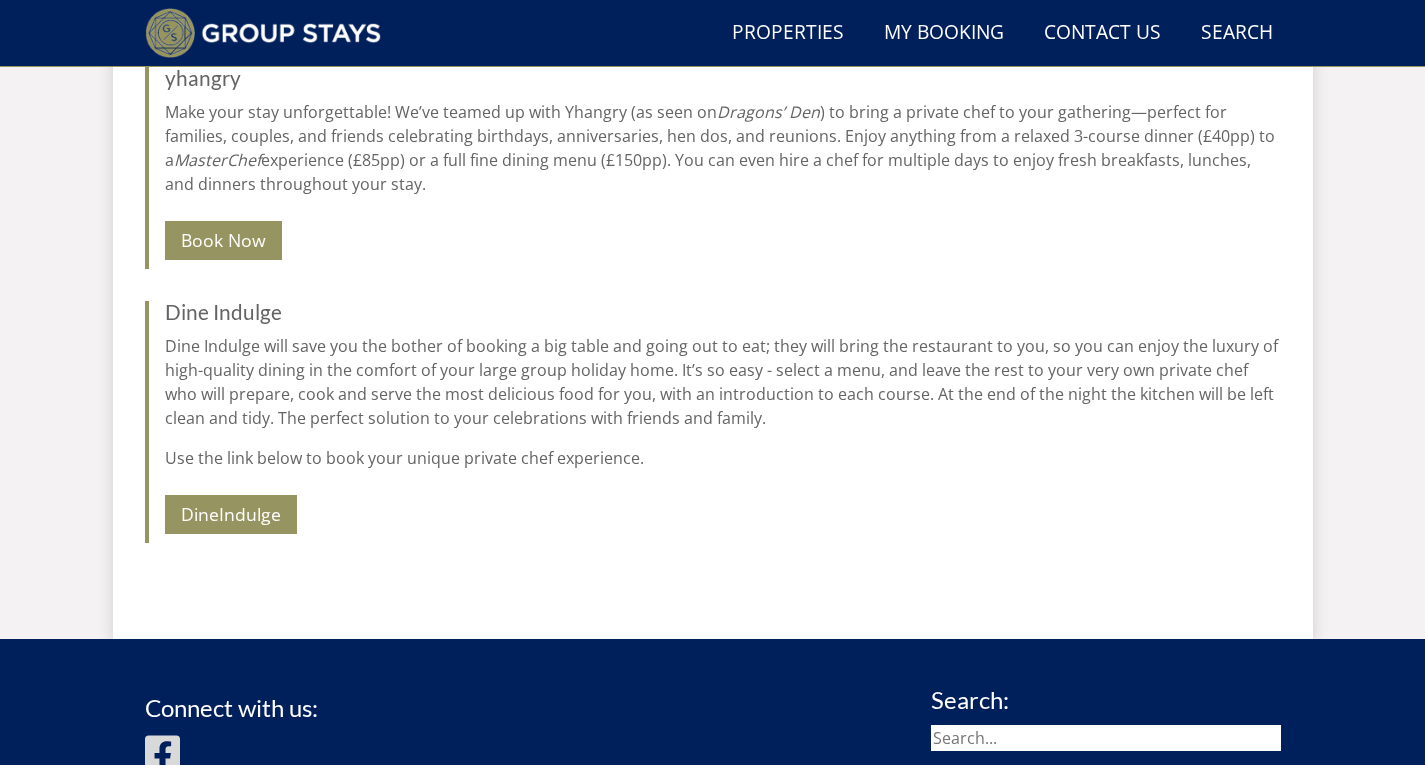 scroll, scrollTop: 2398, scrollLeft: 0, axis: vertical 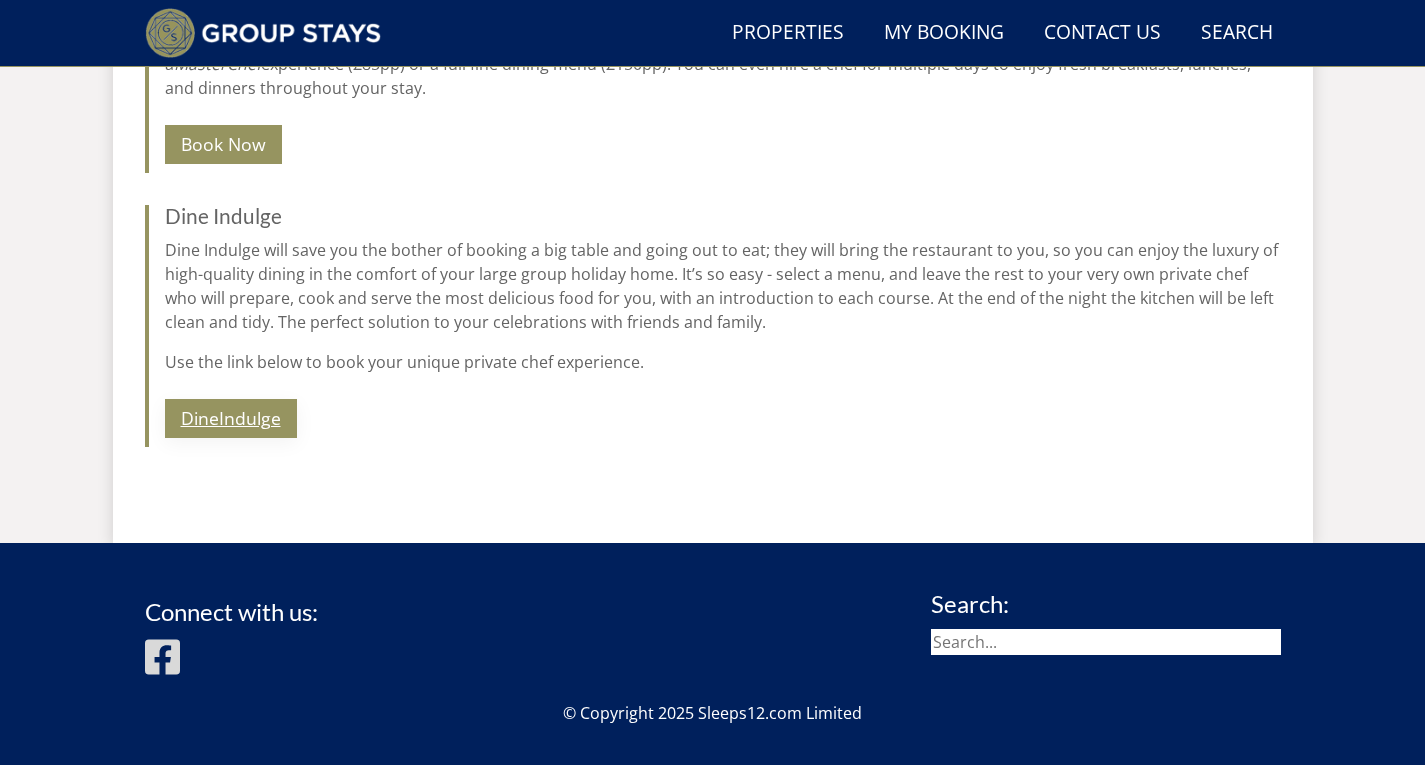 click on "DineIndulge" at bounding box center (231, 418) 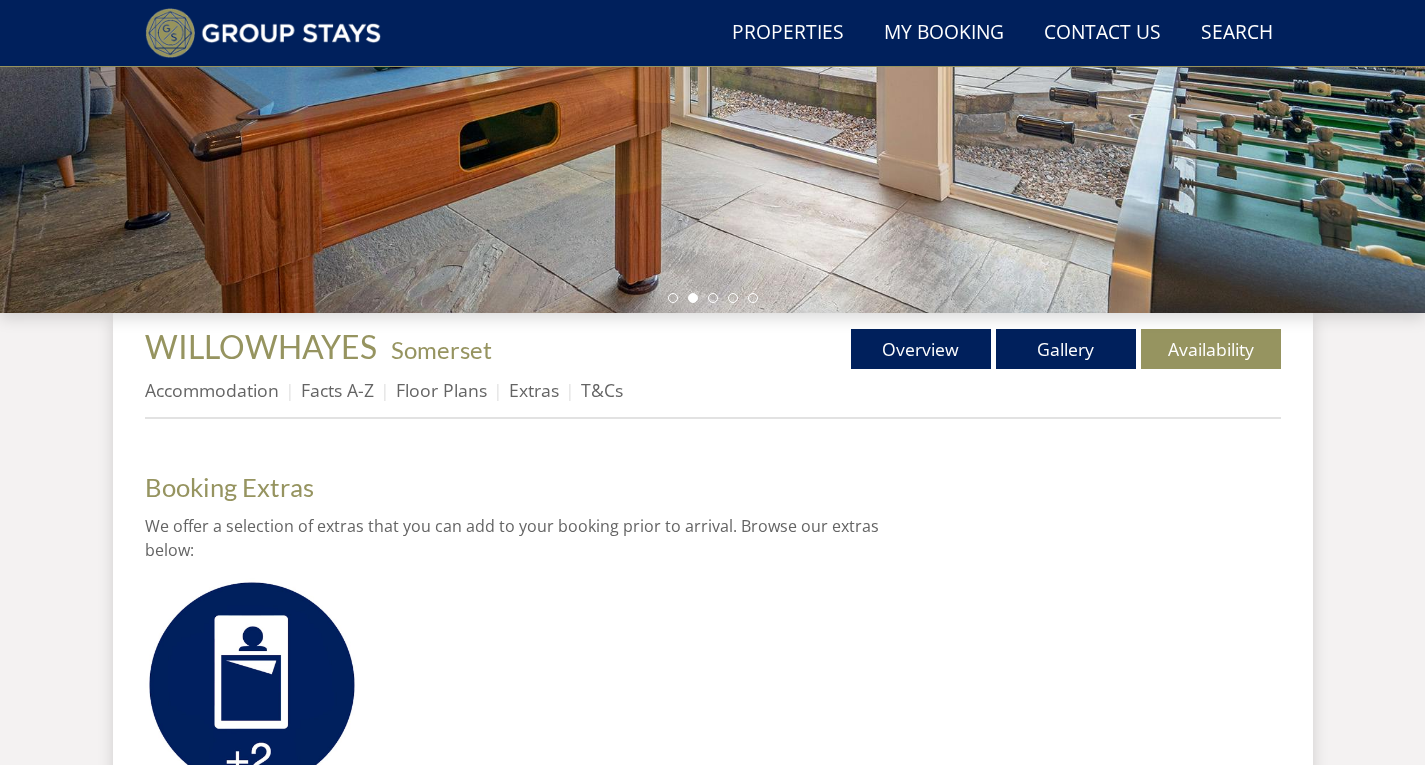 scroll, scrollTop: 398, scrollLeft: 0, axis: vertical 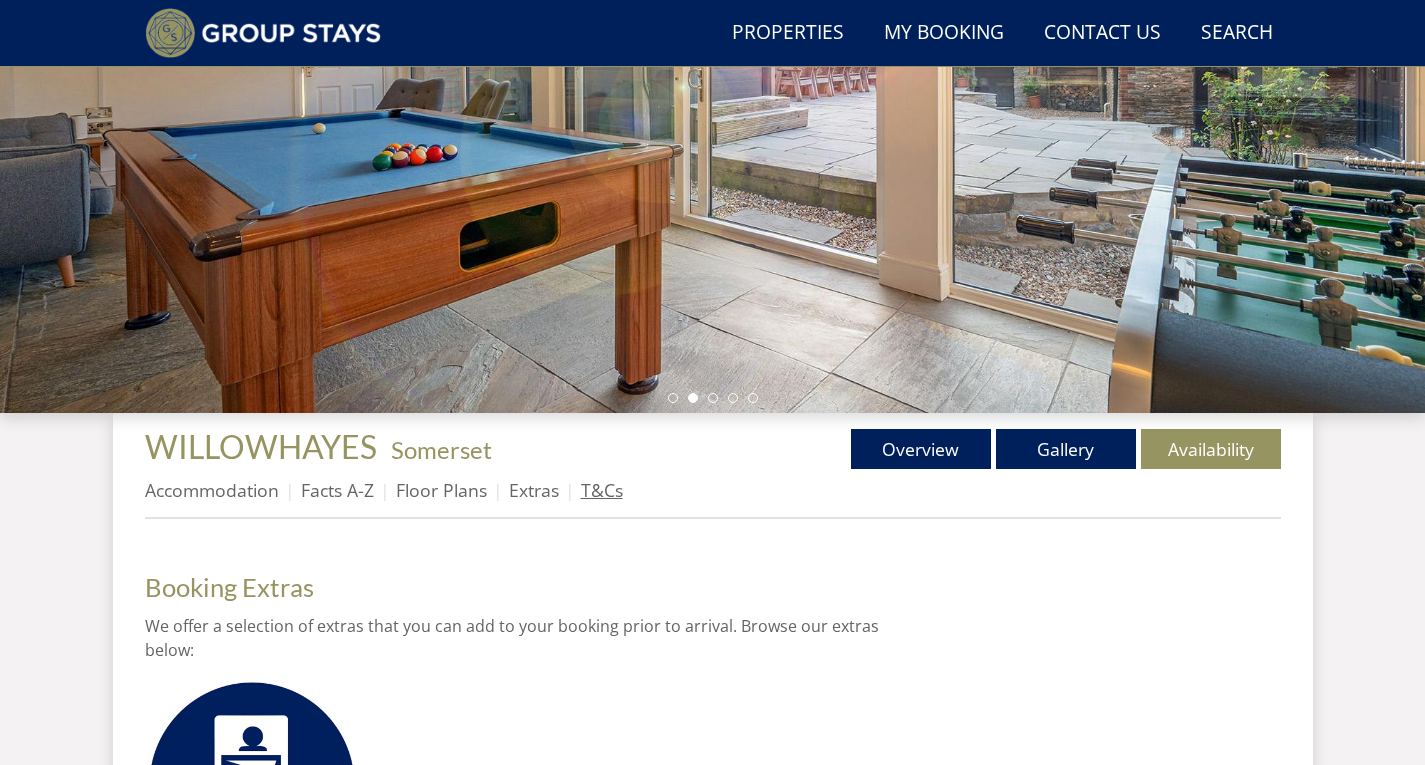 click on "T&Cs" at bounding box center [602, 490] 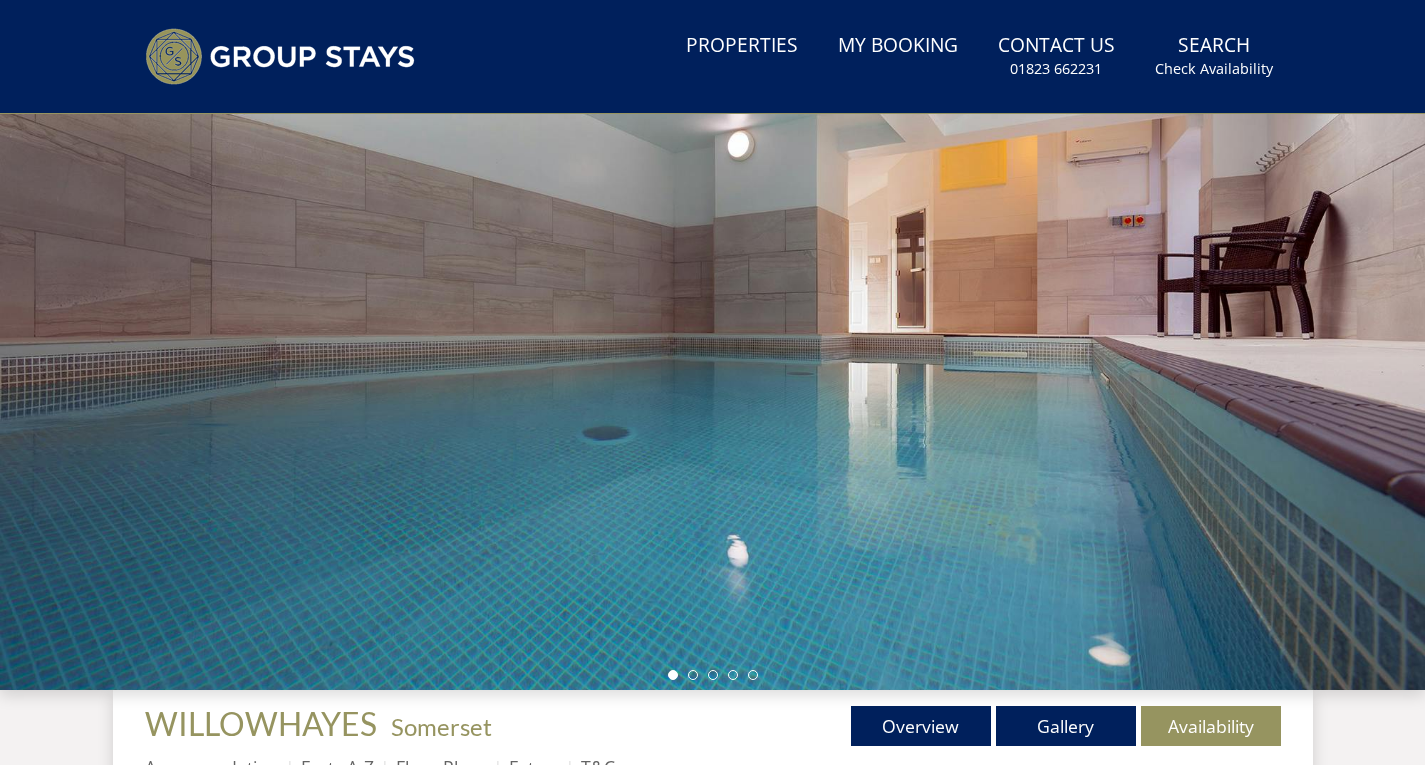 scroll, scrollTop: 500, scrollLeft: 0, axis: vertical 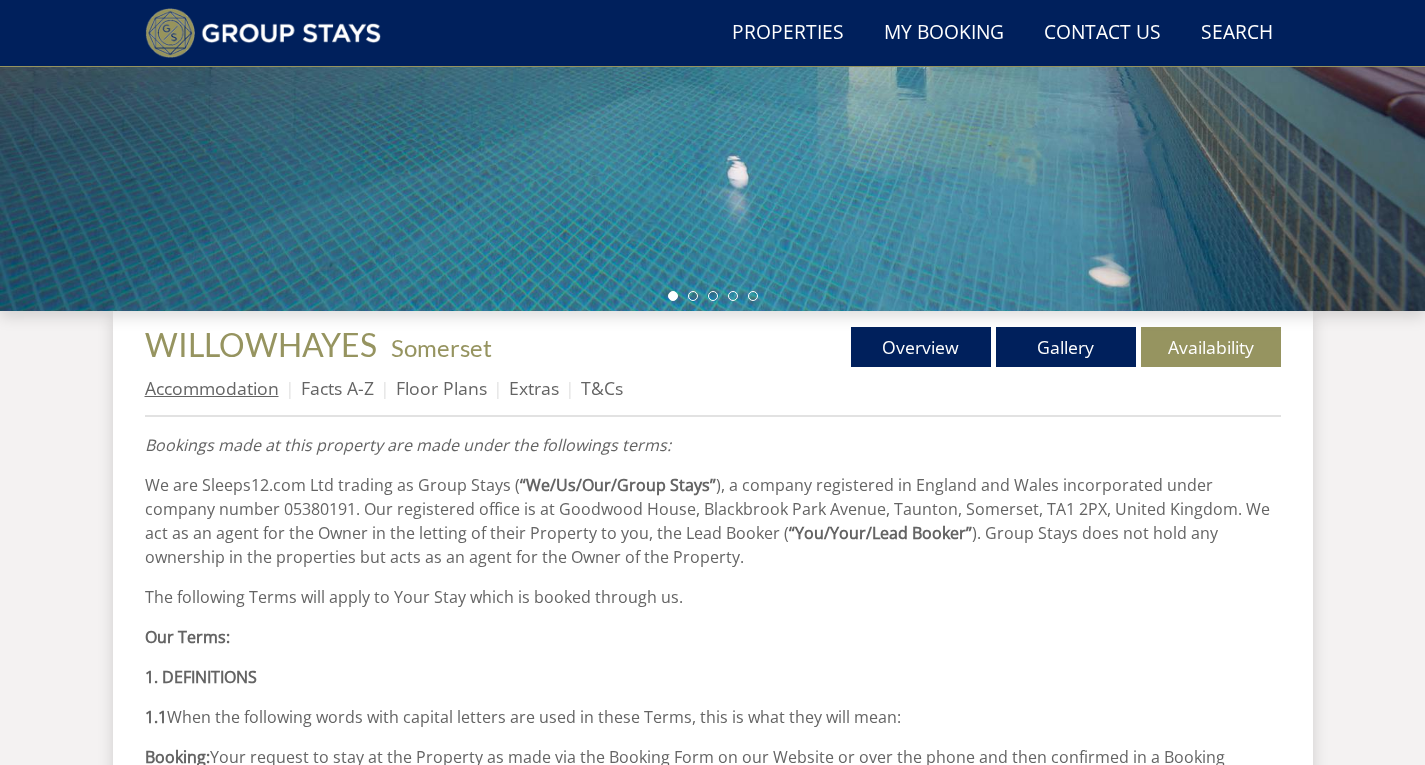 click on "Accommodation" at bounding box center (212, 388) 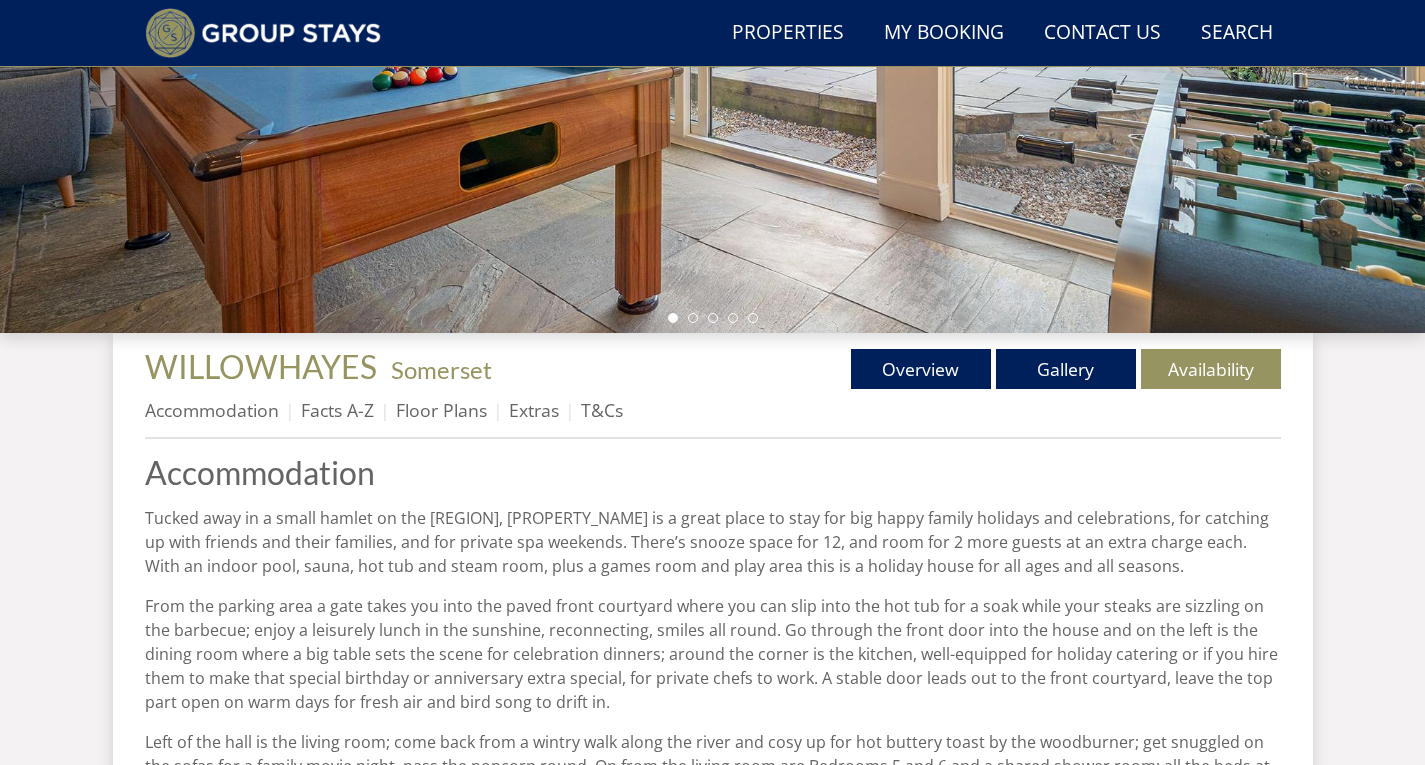 scroll, scrollTop: 398, scrollLeft: 0, axis: vertical 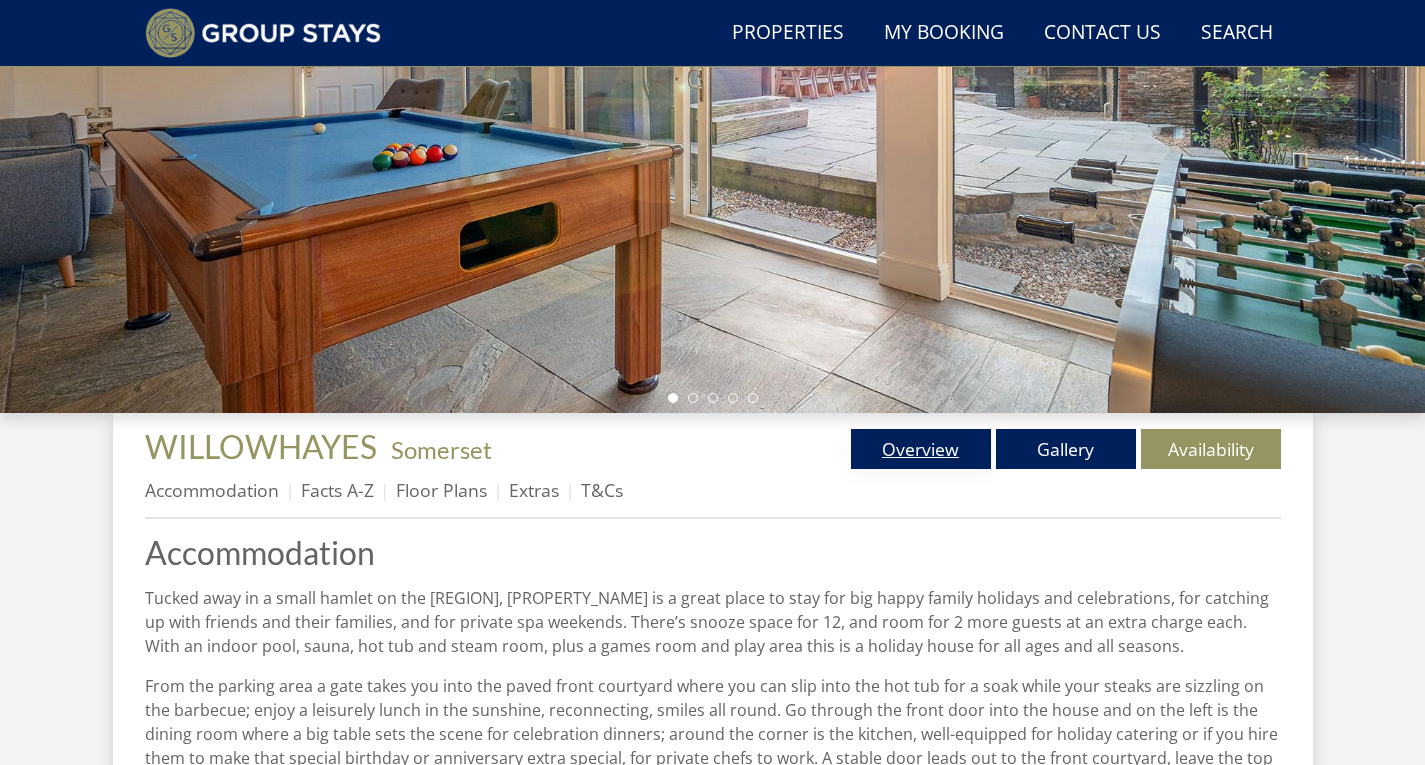 click on "Overview" at bounding box center (921, 449) 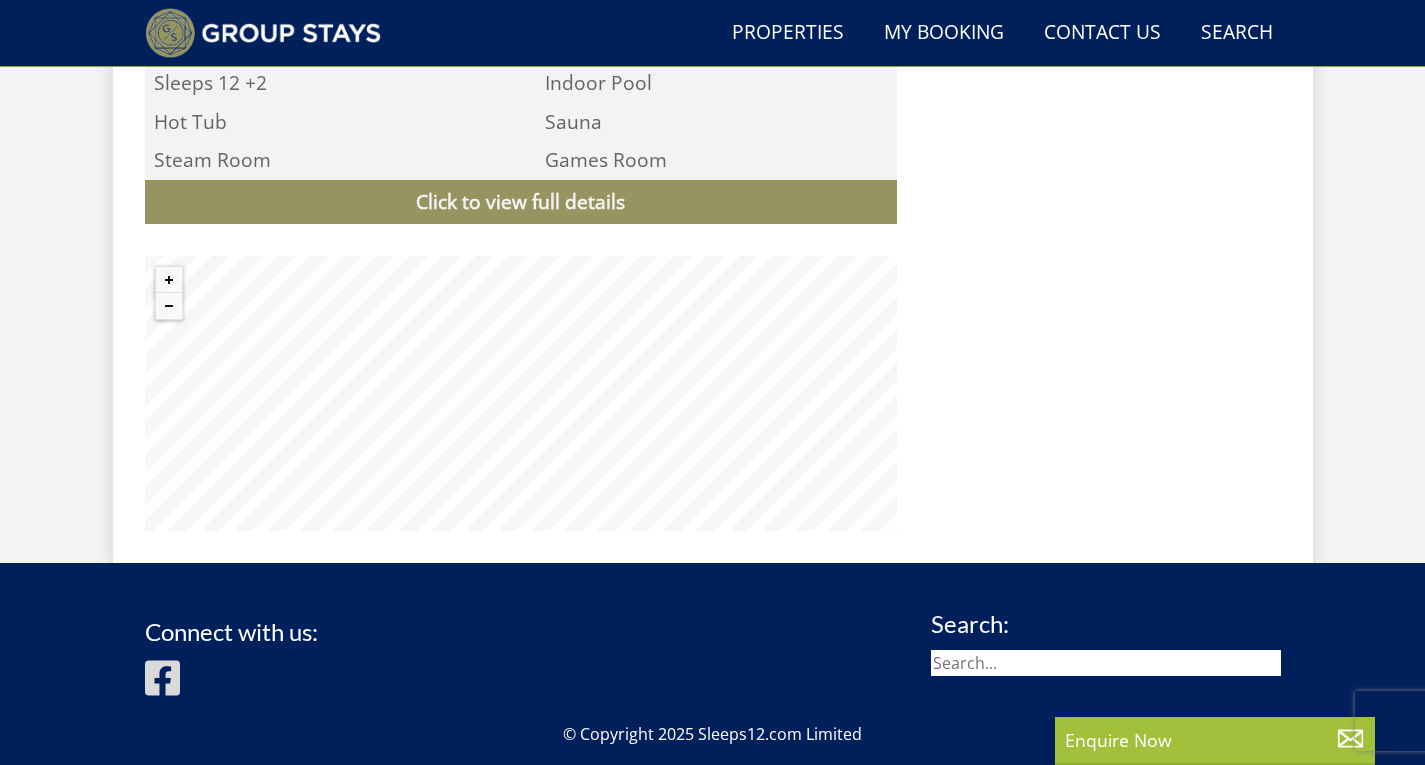 scroll, scrollTop: 2083, scrollLeft: 0, axis: vertical 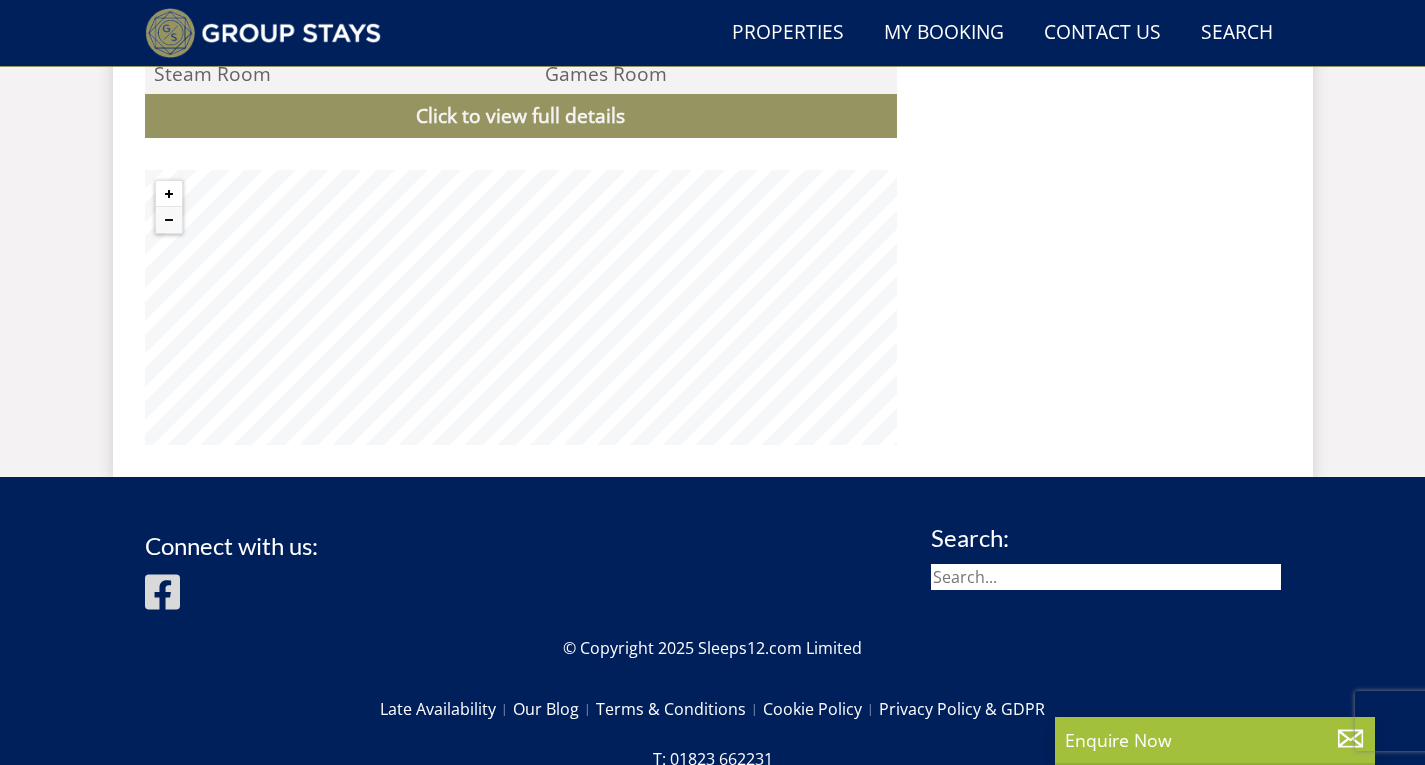 click at bounding box center [169, 194] 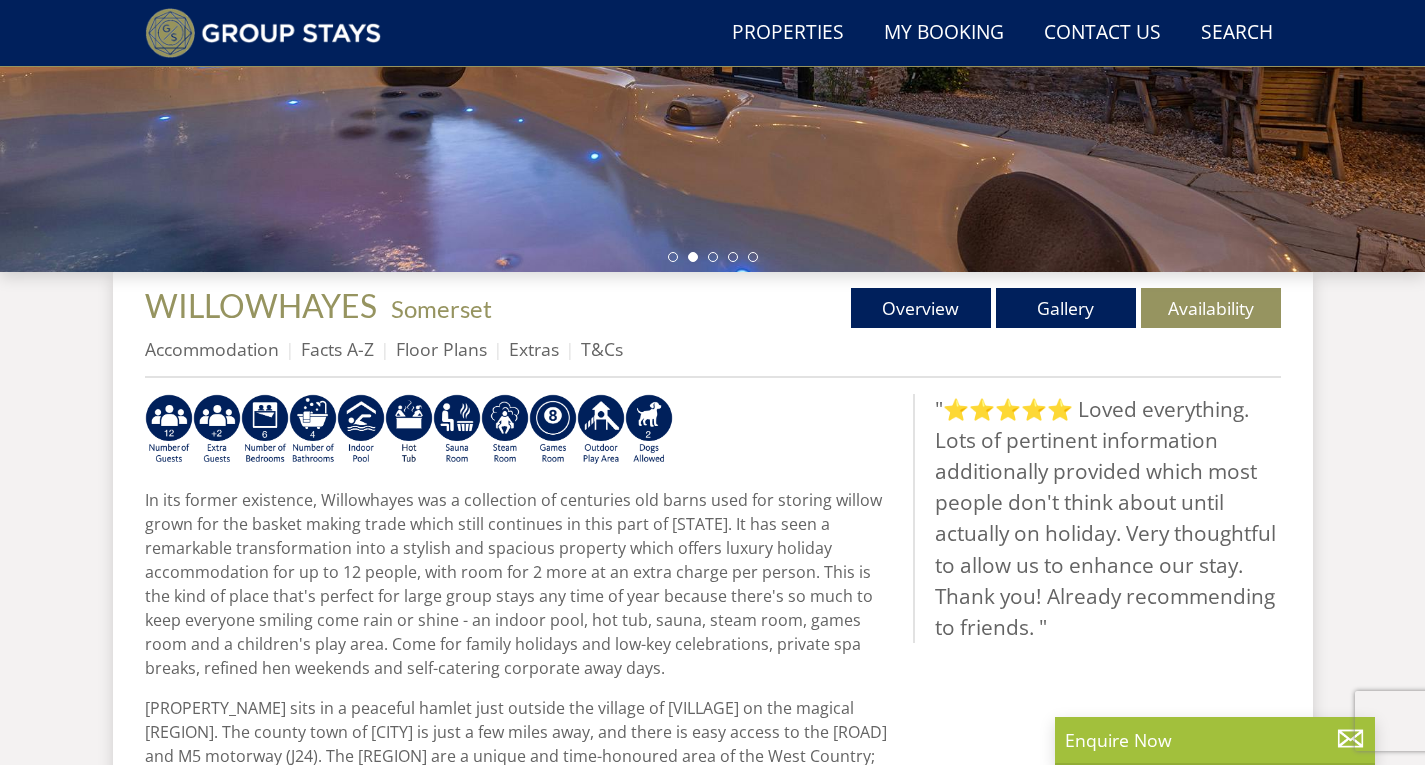 scroll, scrollTop: 283, scrollLeft: 0, axis: vertical 